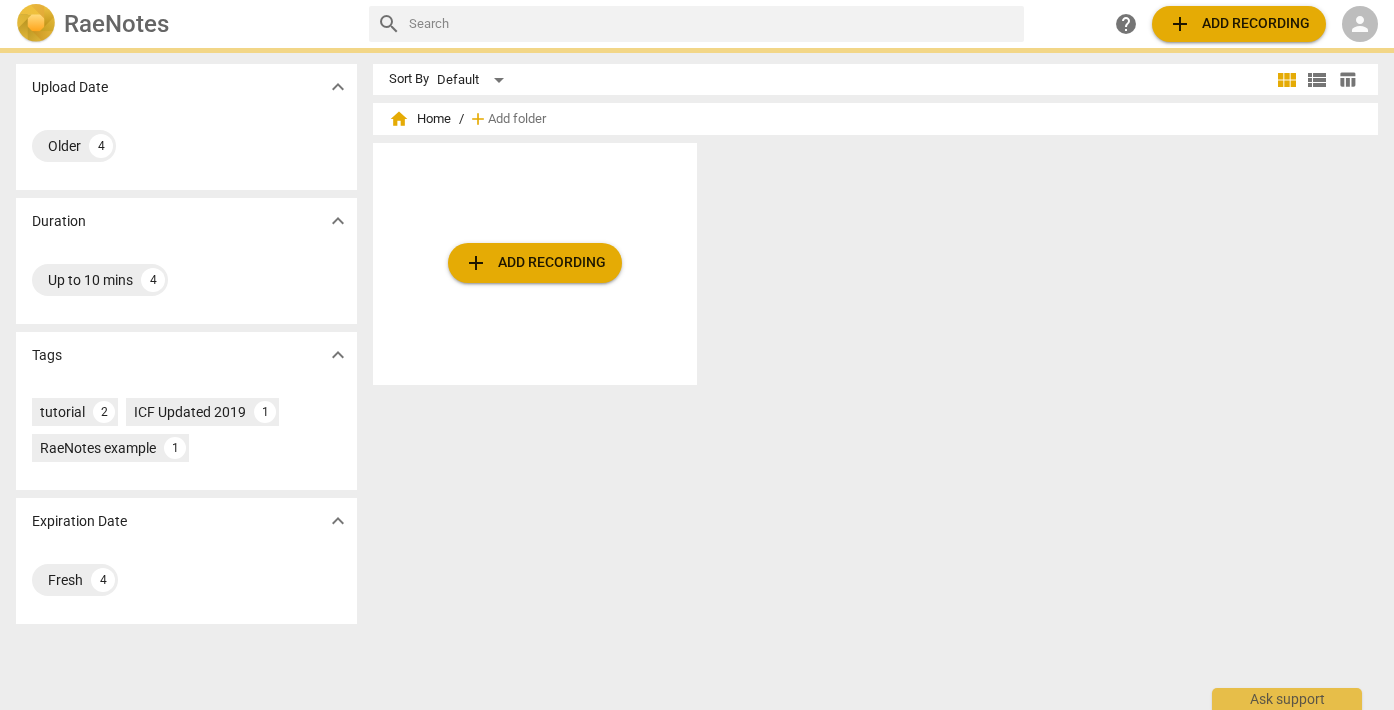 scroll, scrollTop: 0, scrollLeft: 0, axis: both 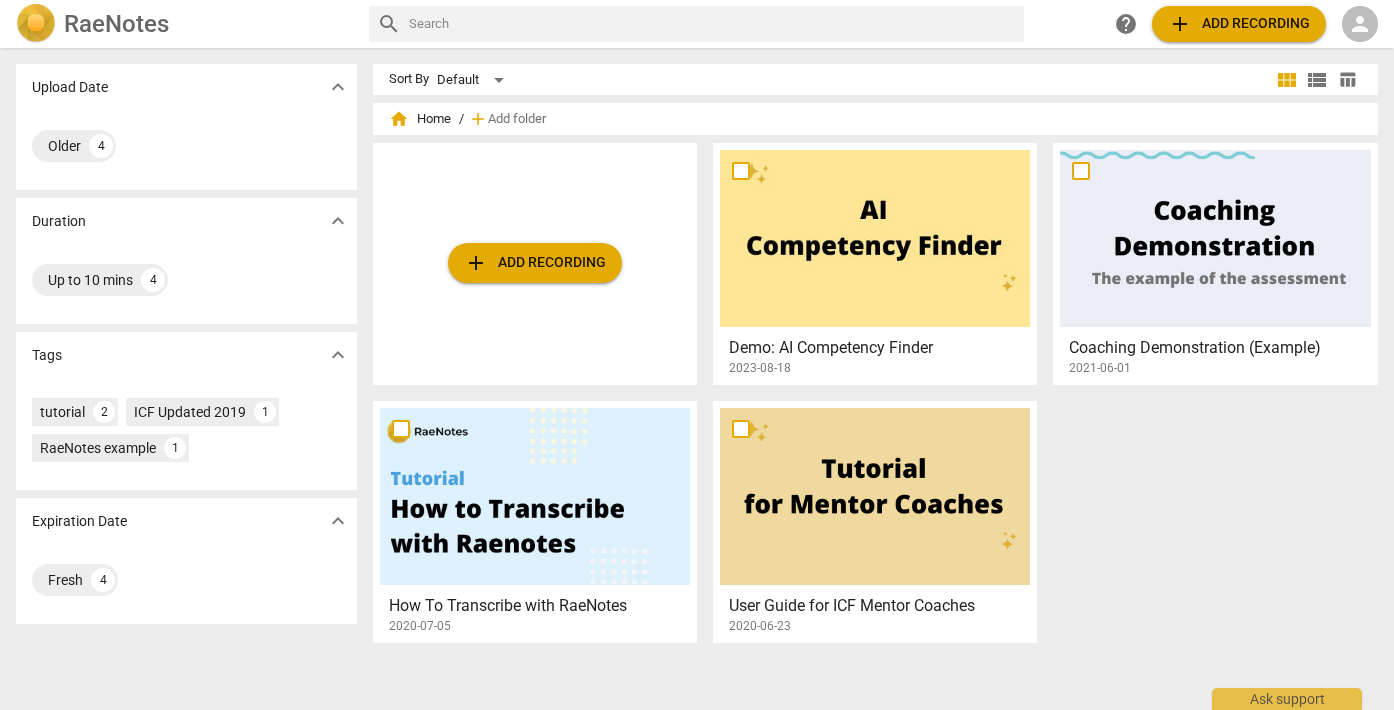 click on "person" at bounding box center [1360, 24] 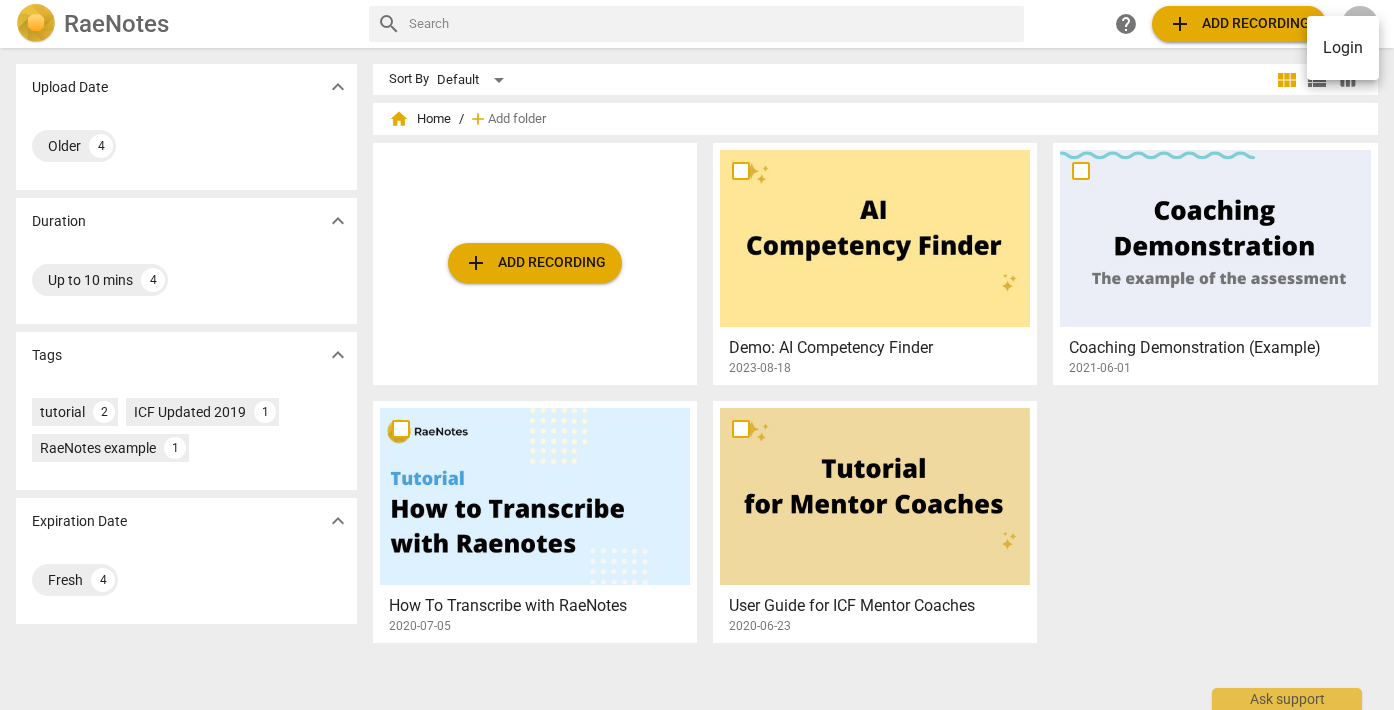 click on "Login" at bounding box center [1343, 48] 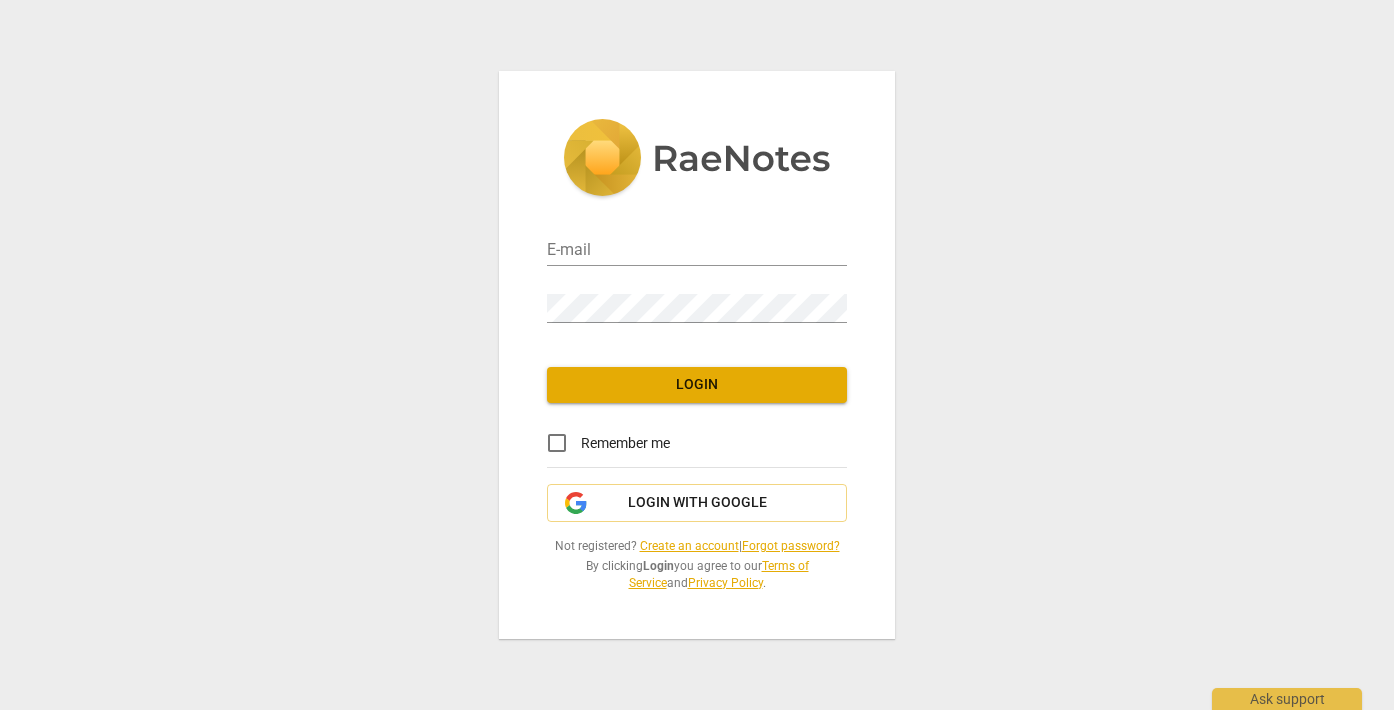 type on "ericavinsoncoaching@example.com" 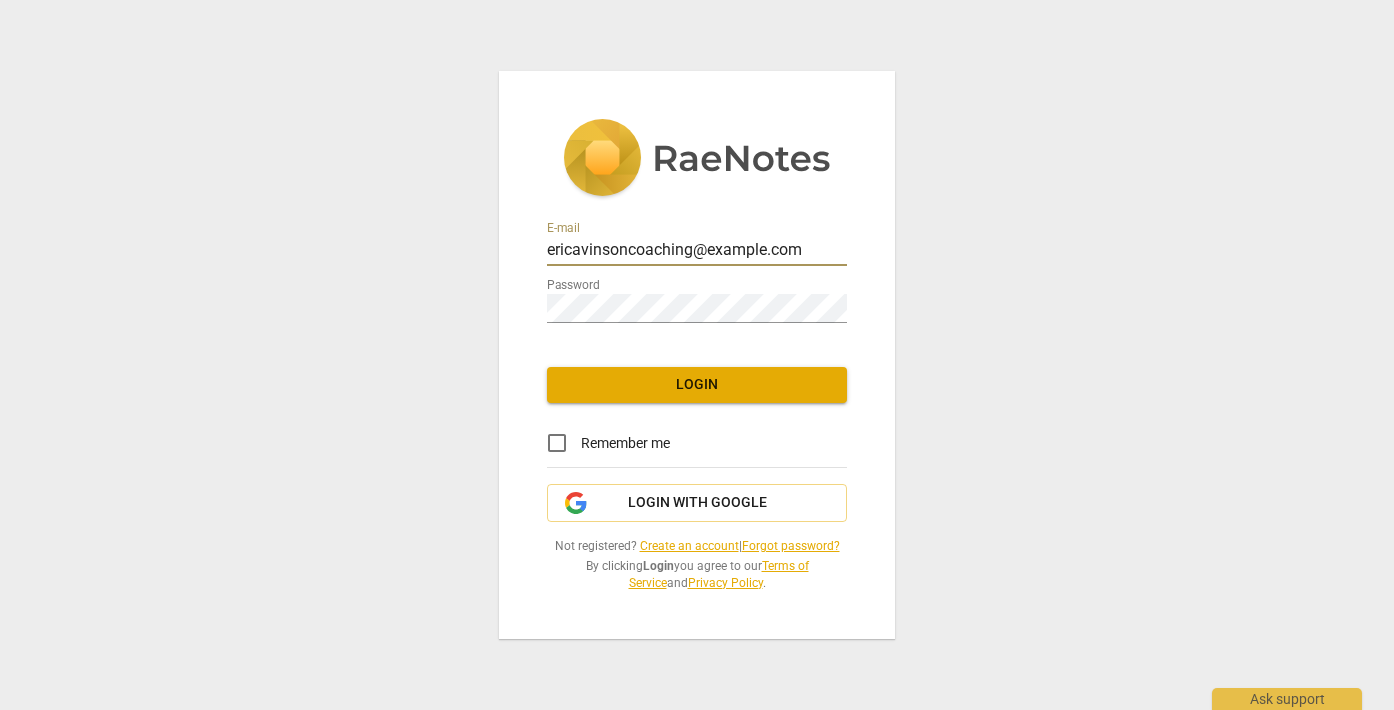 click on "Login" at bounding box center (697, 385) 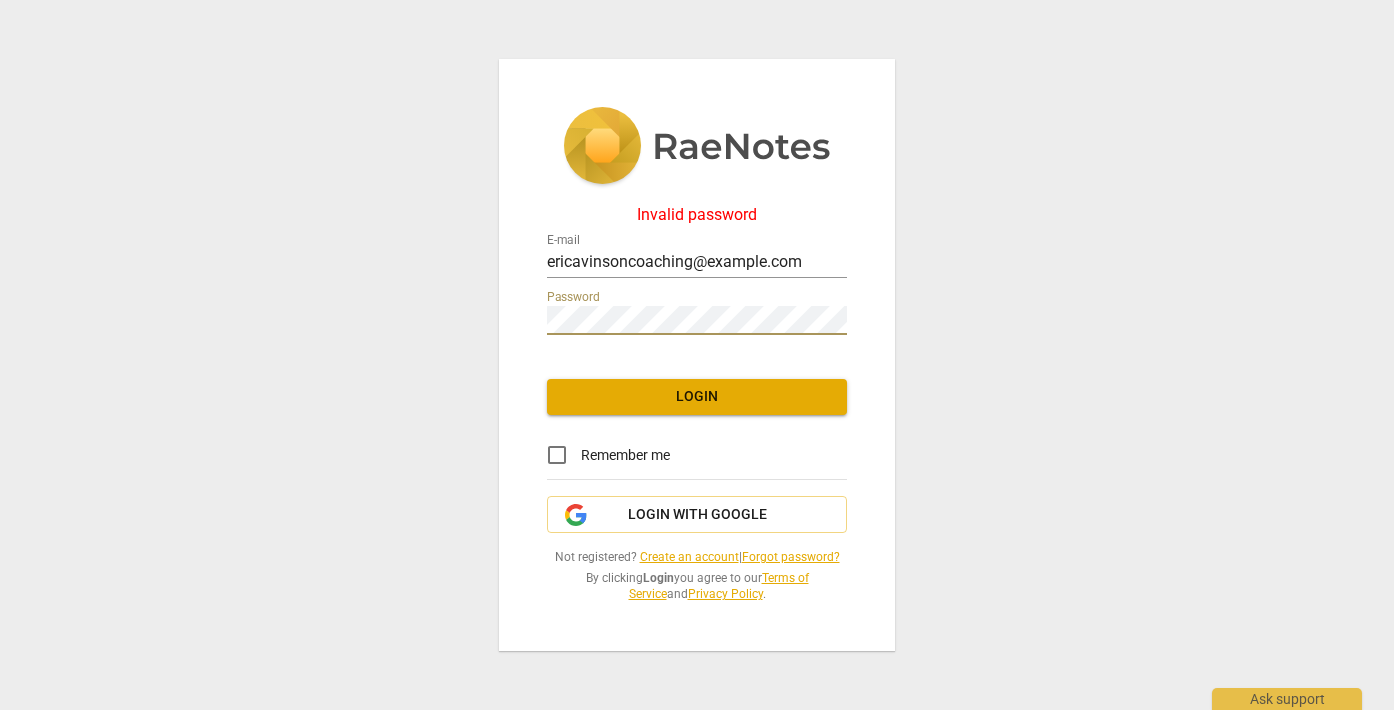 click on "Login" at bounding box center [697, 397] 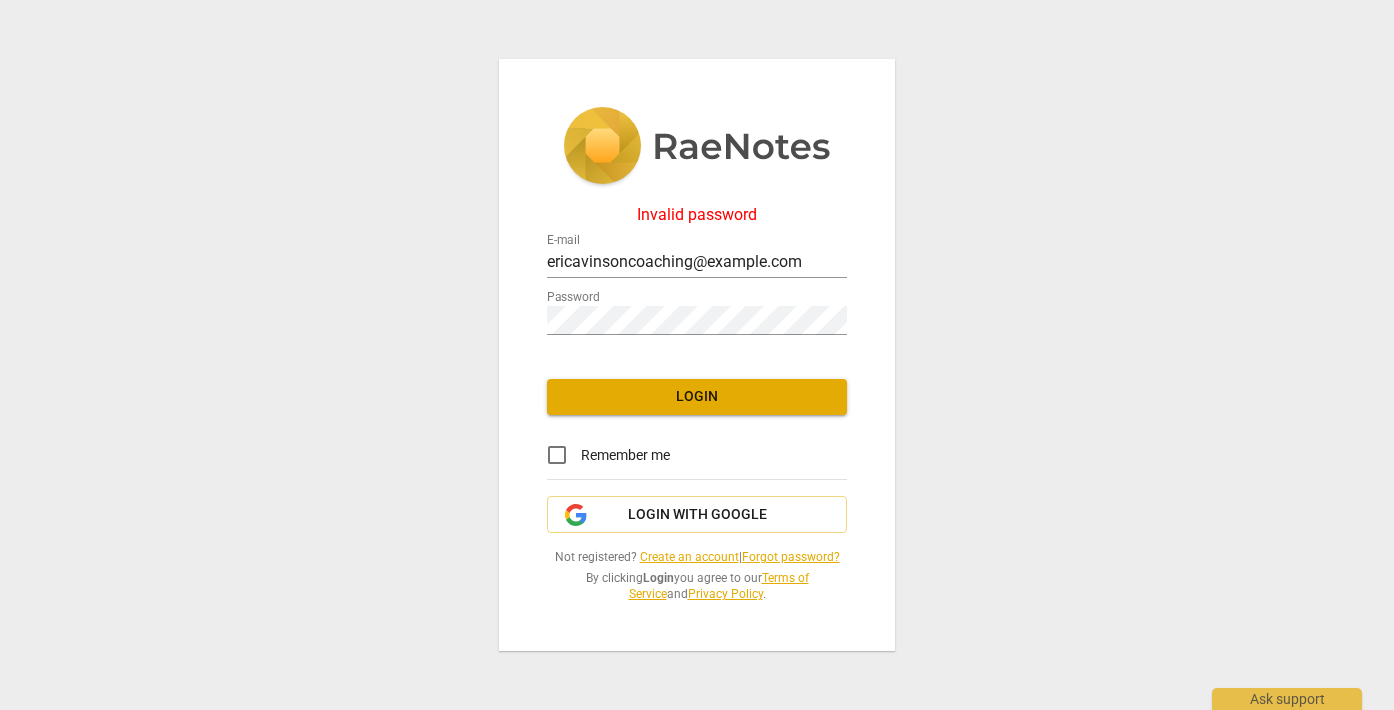 click on "Forgot password?" at bounding box center [791, 557] 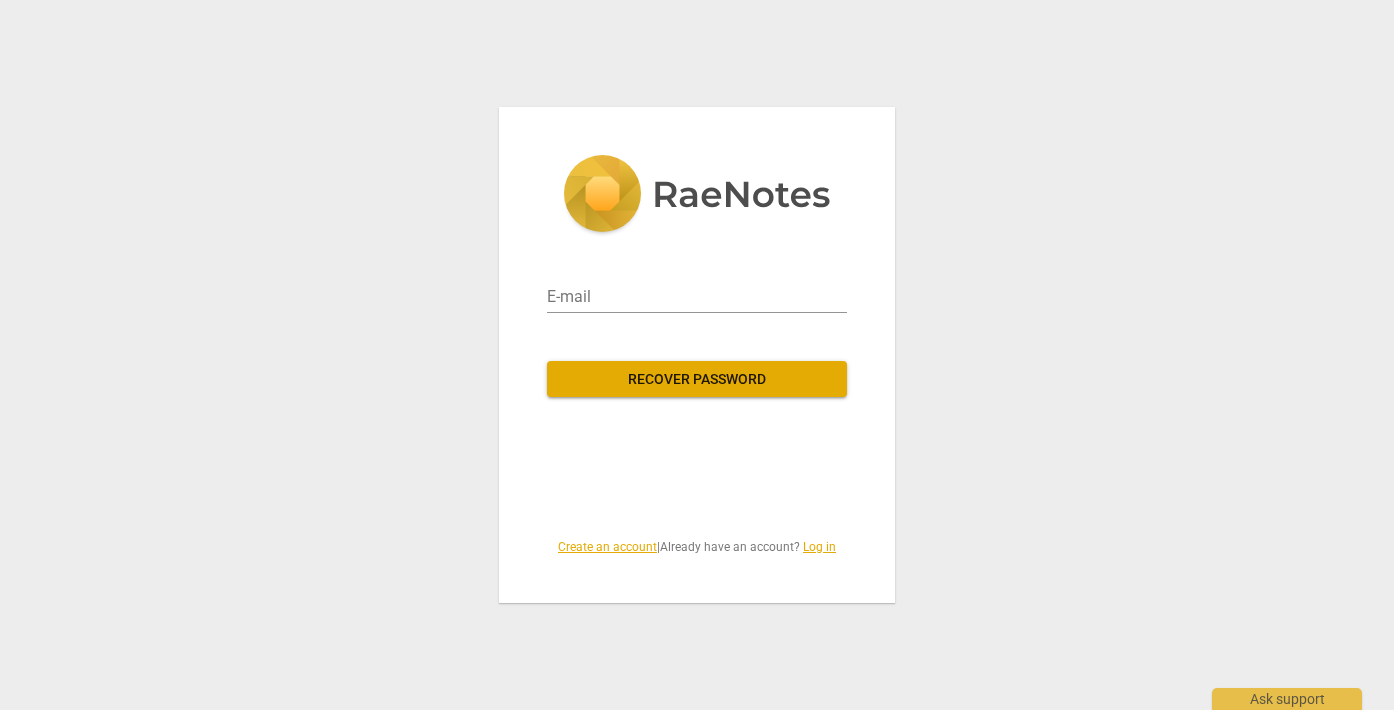 type on "ericavinsoncoaching@example.com" 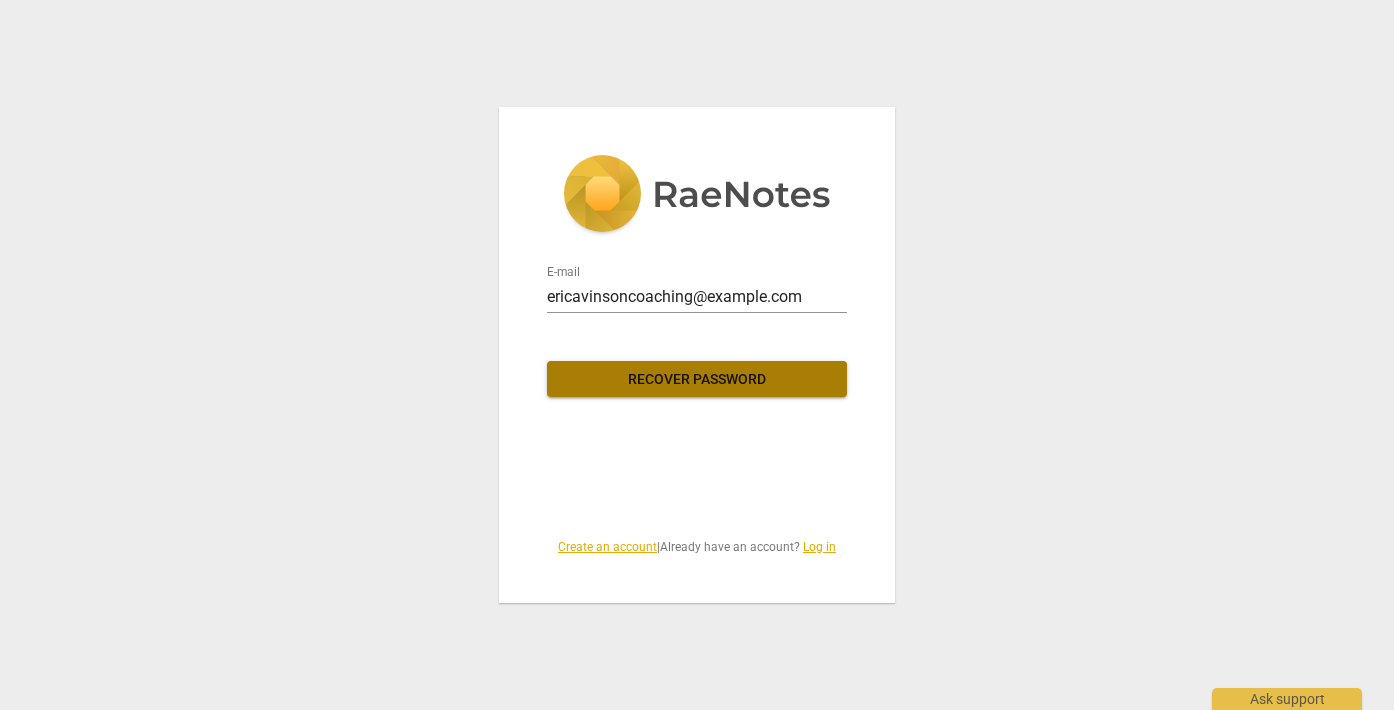 click on "Recover password" at bounding box center [697, 380] 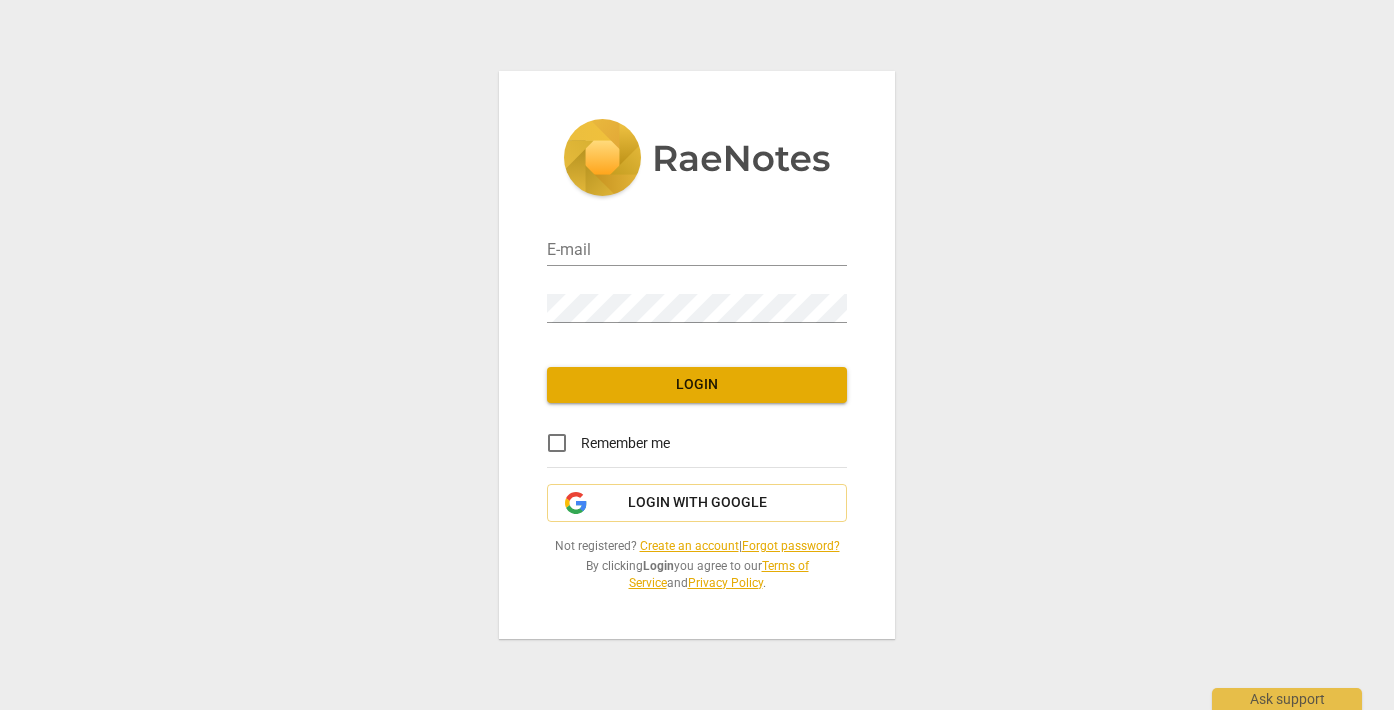 scroll, scrollTop: 0, scrollLeft: 0, axis: both 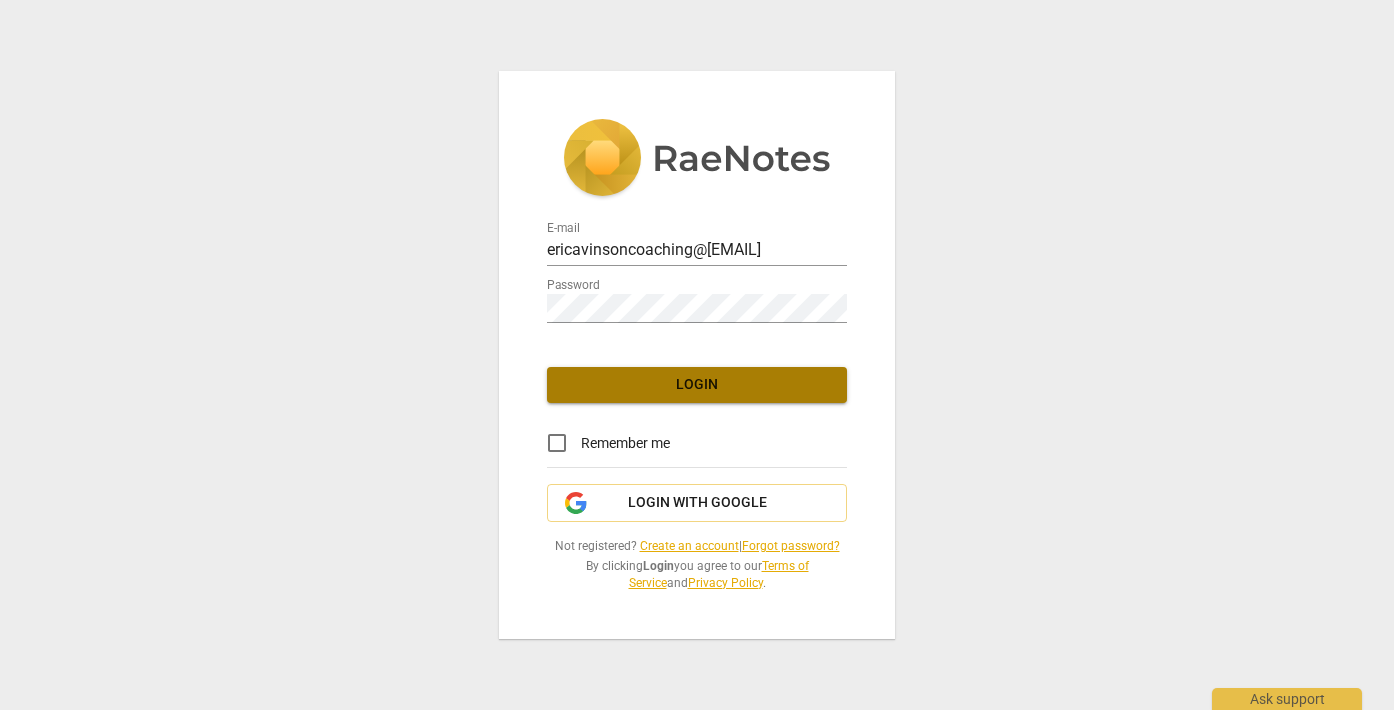 click on "Login" at bounding box center (697, 385) 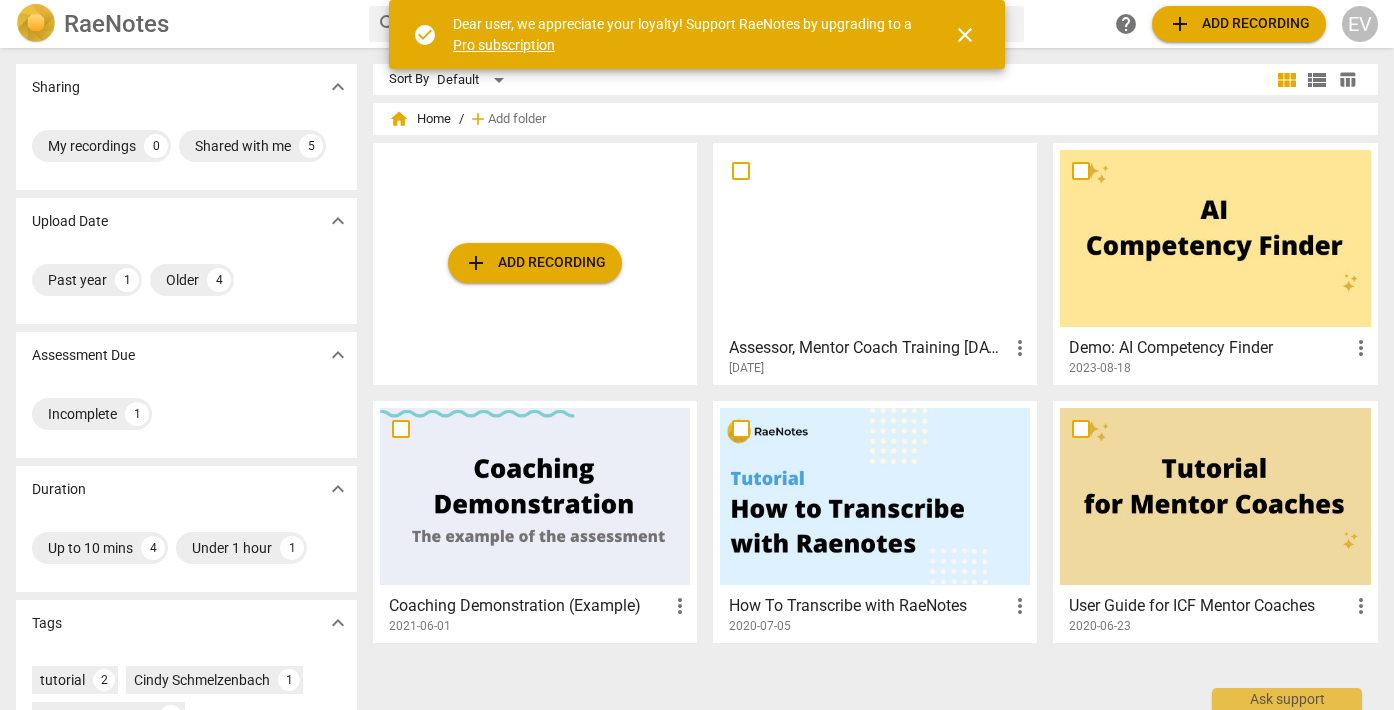 click on "add   Add recording" at bounding box center (535, 263) 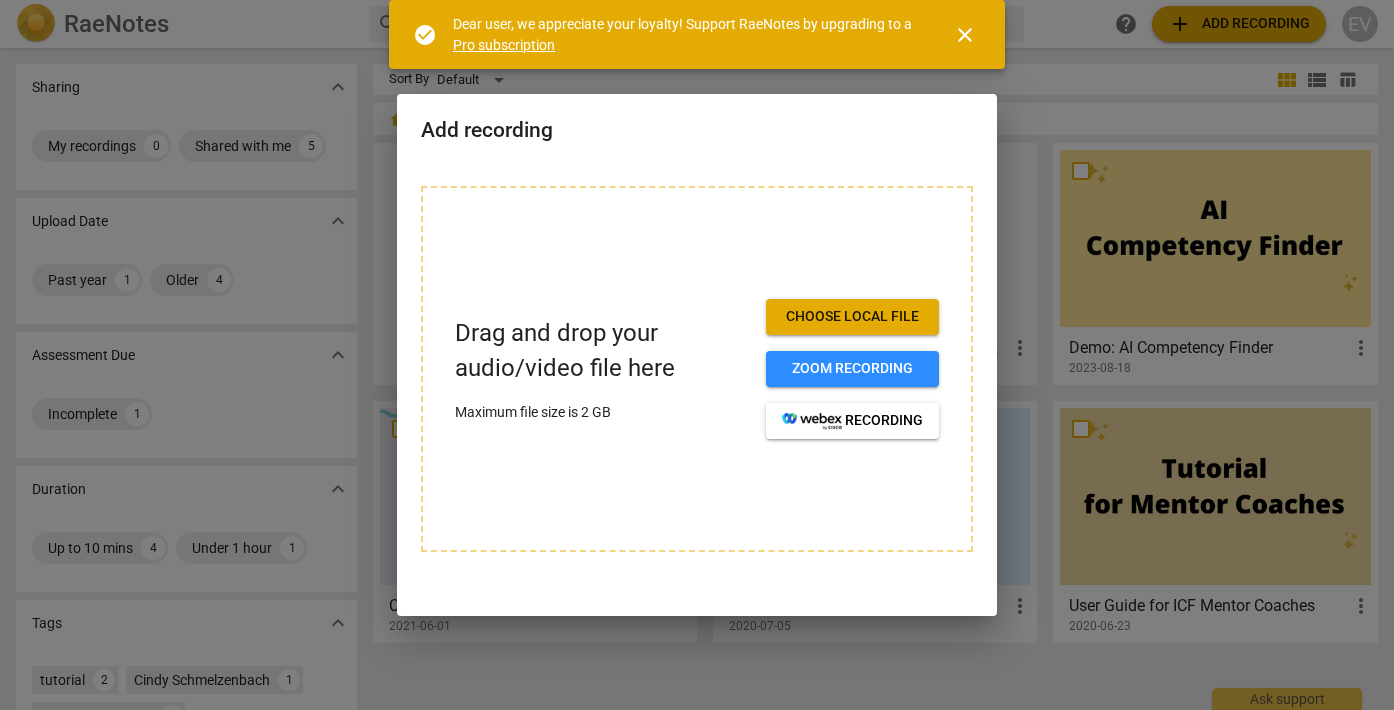 click on "Choose local file" at bounding box center [852, 317] 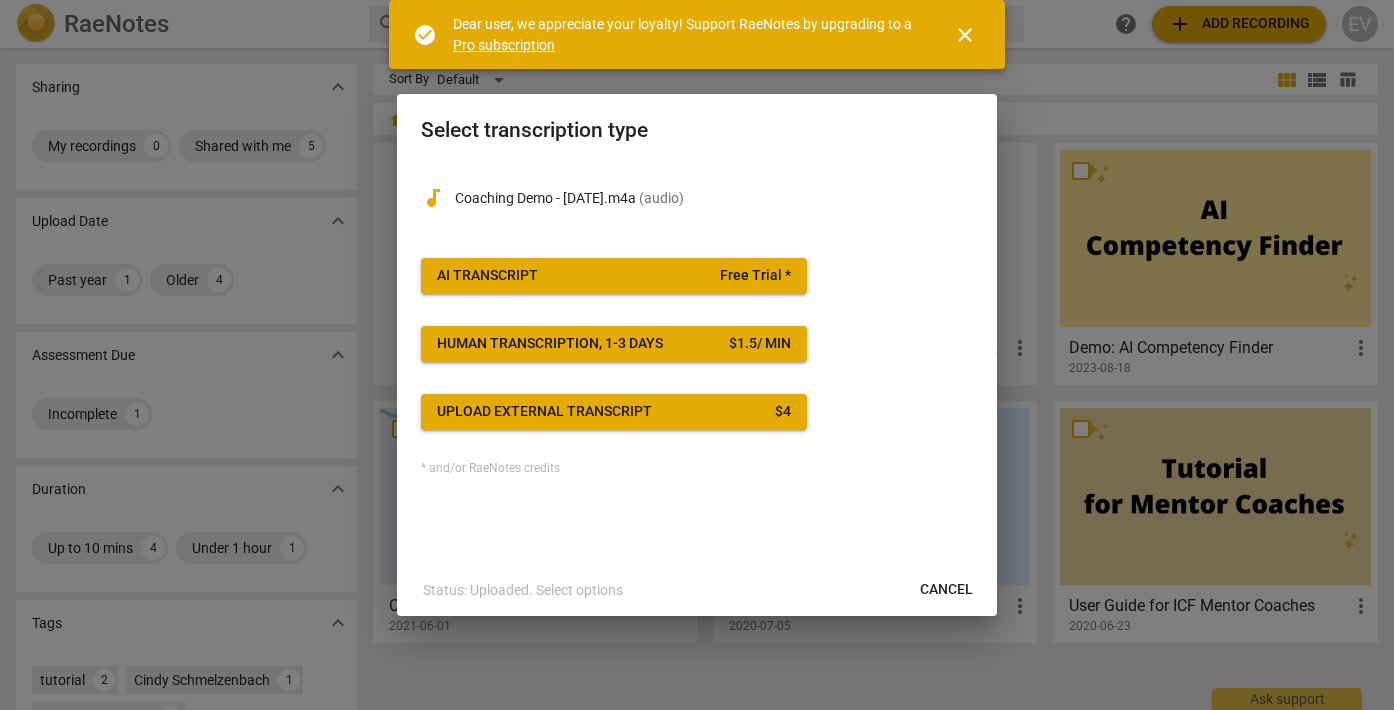 click on "Free Trial *" at bounding box center [755, 276] 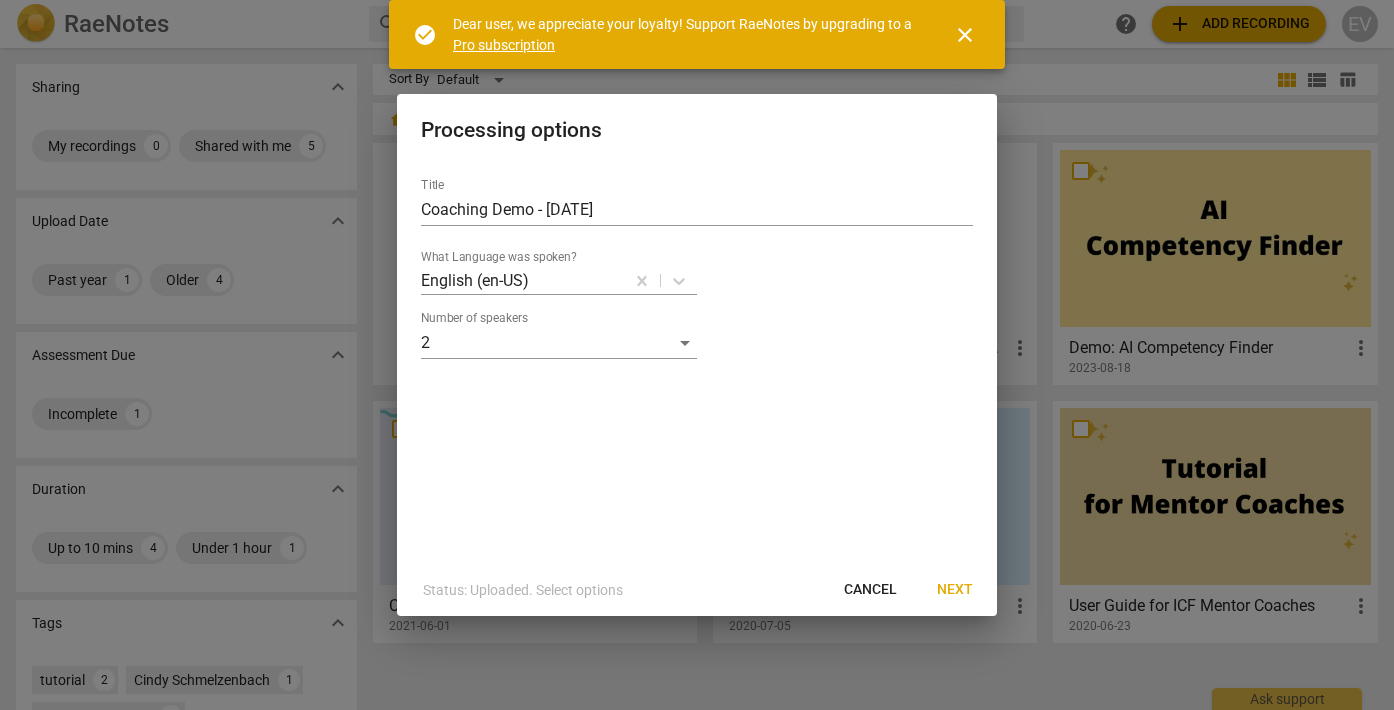 click on "Next" at bounding box center (955, 590) 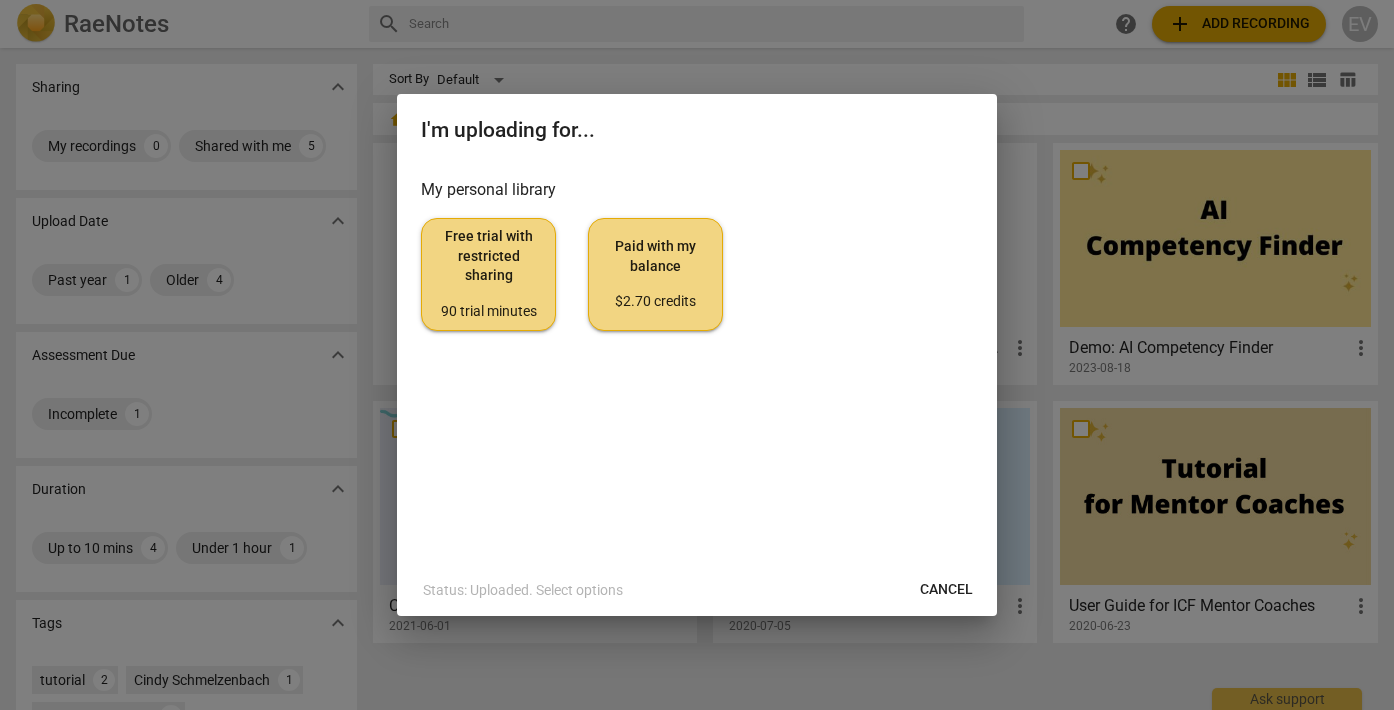 click on "Paid with my balance [CURRENCY][AMOUNT] credits" at bounding box center (655, 274) 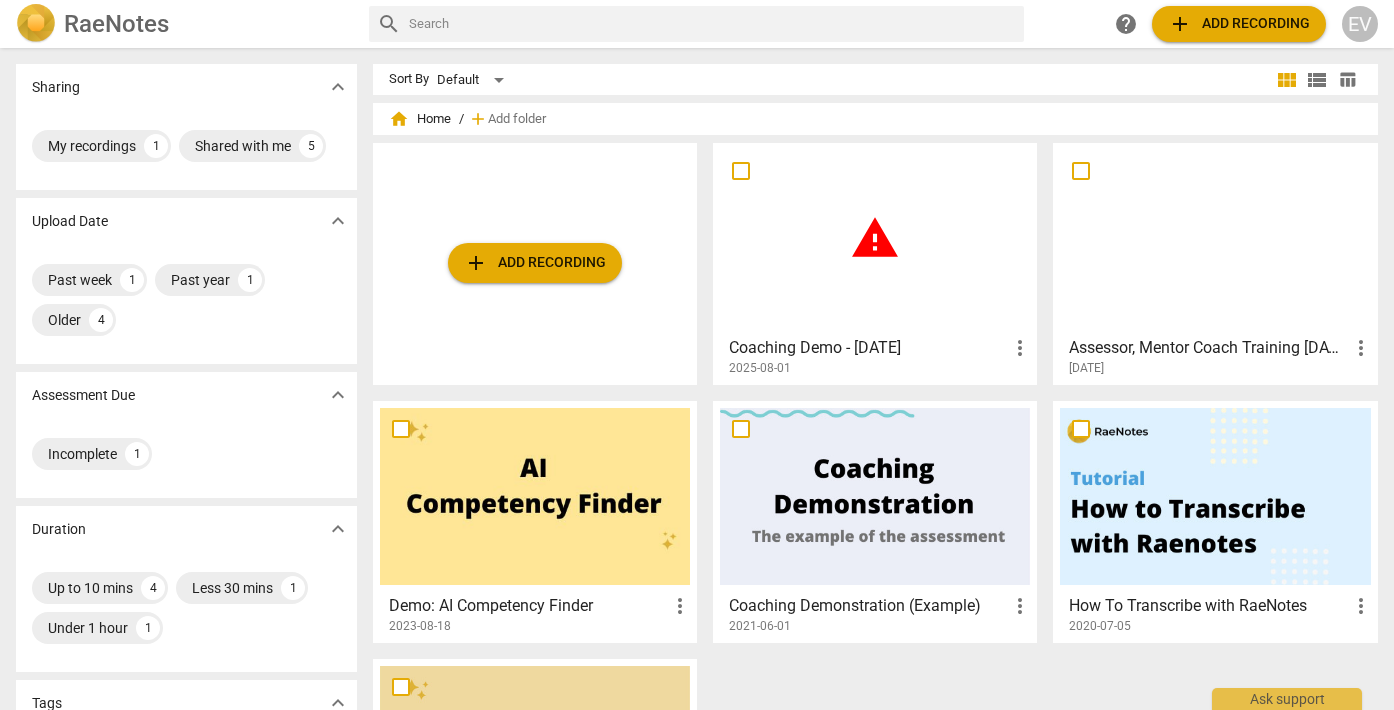 click on "more_vert" at bounding box center (1020, 348) 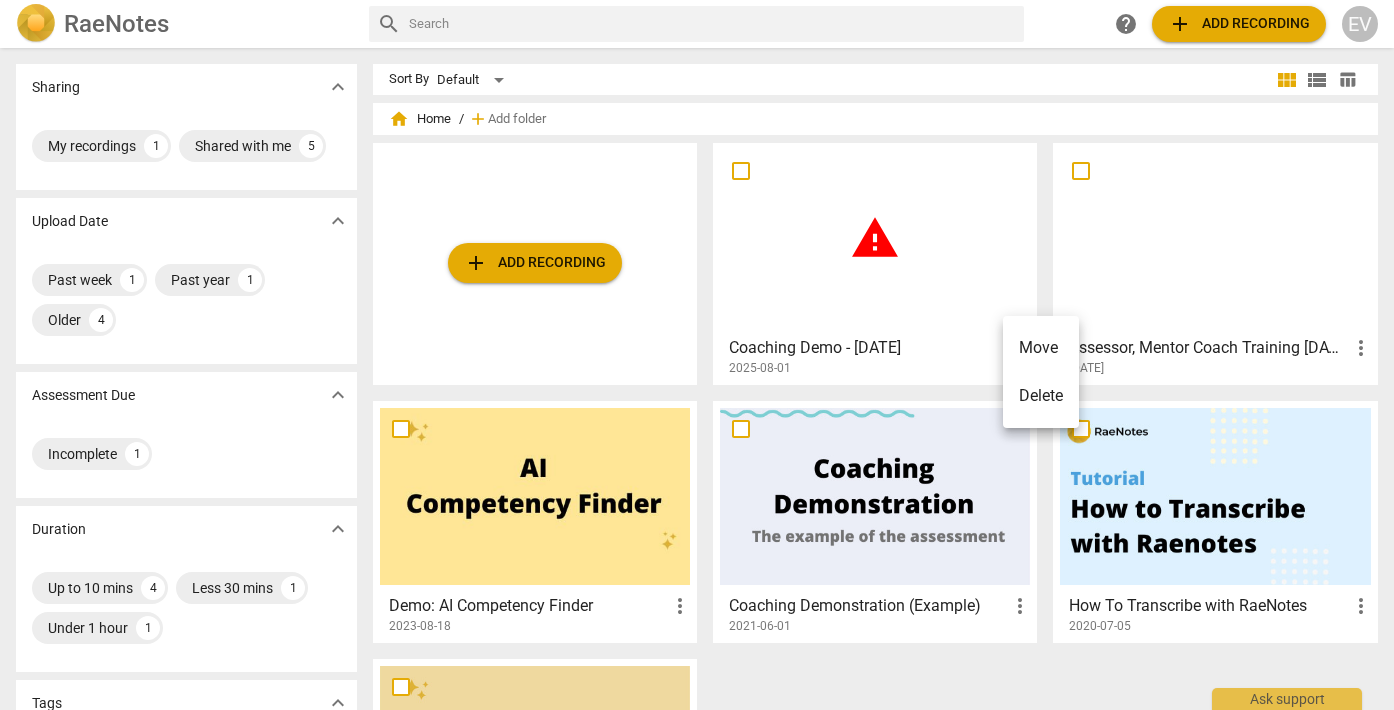 click on "Delete" at bounding box center [1041, 396] 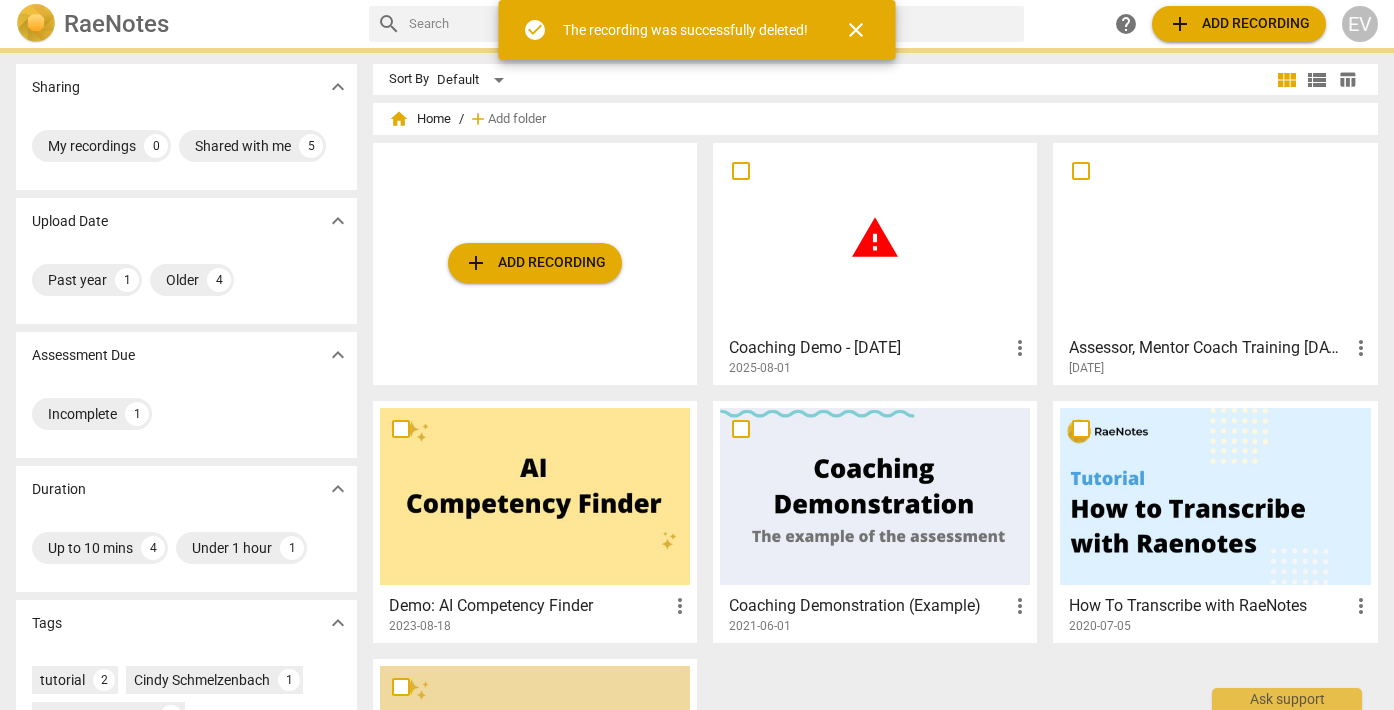 click on "add   Add recording" at bounding box center (535, 263) 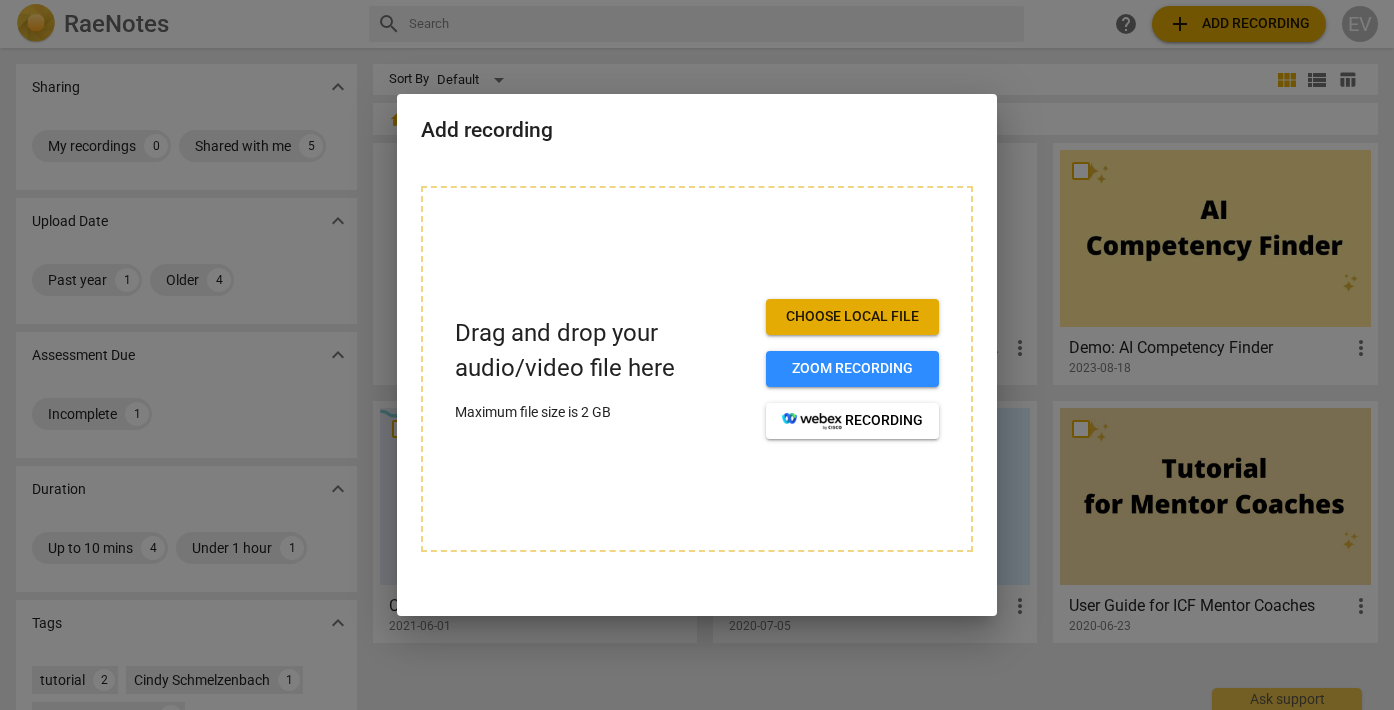click on "Choose local file" at bounding box center [852, 317] 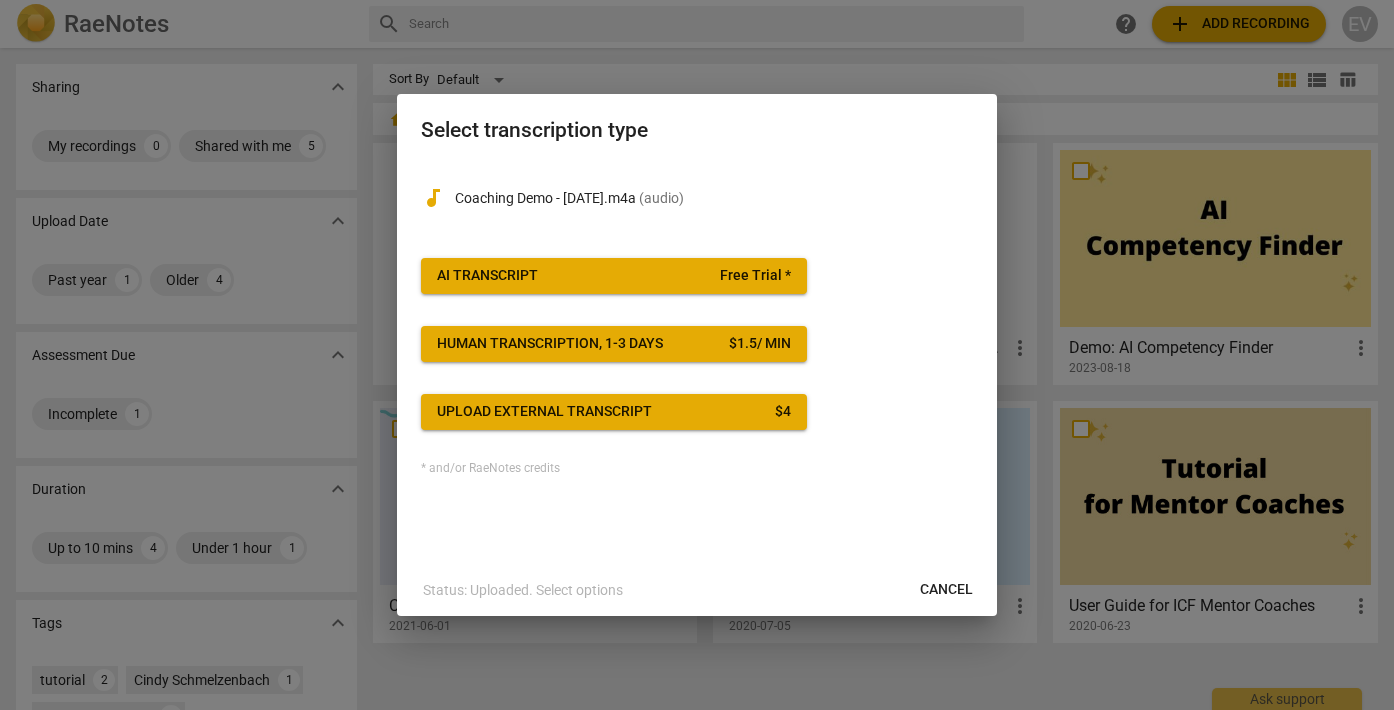 click on "Free Trial *" at bounding box center (755, 276) 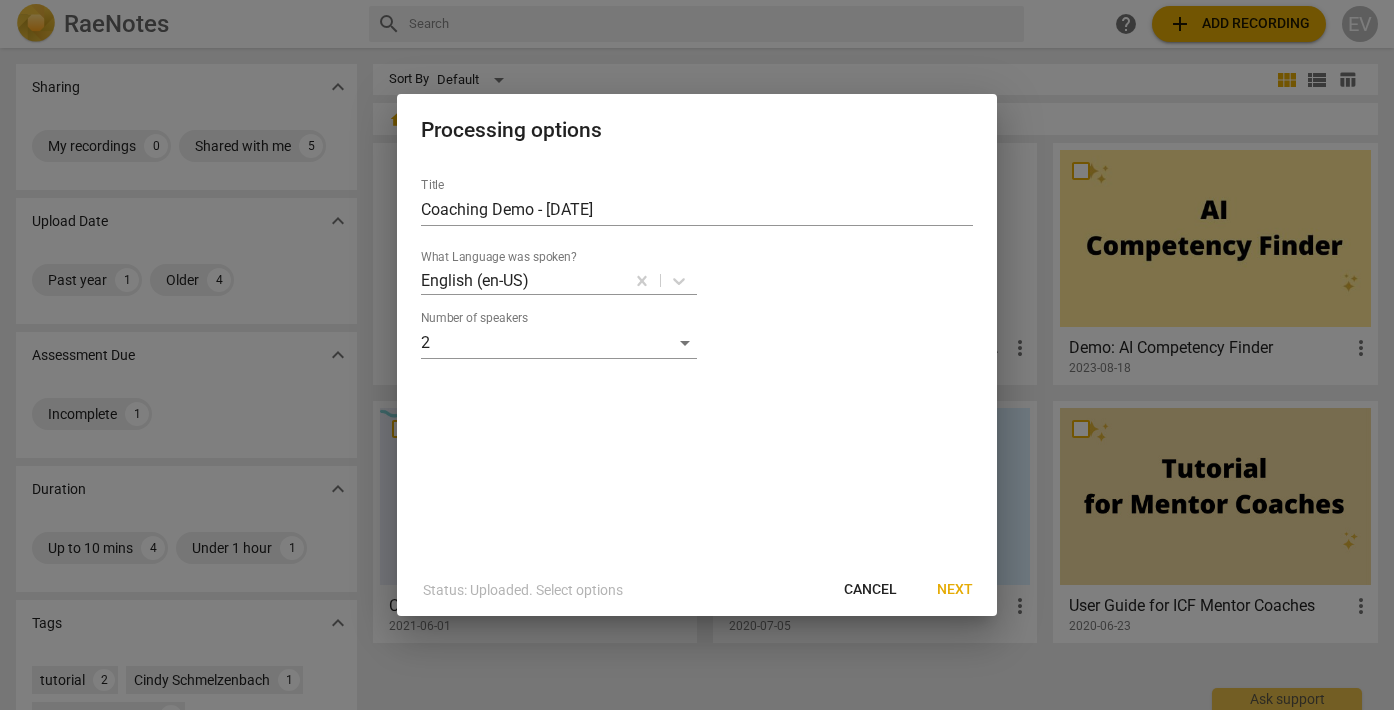 click on "Next" at bounding box center [955, 590] 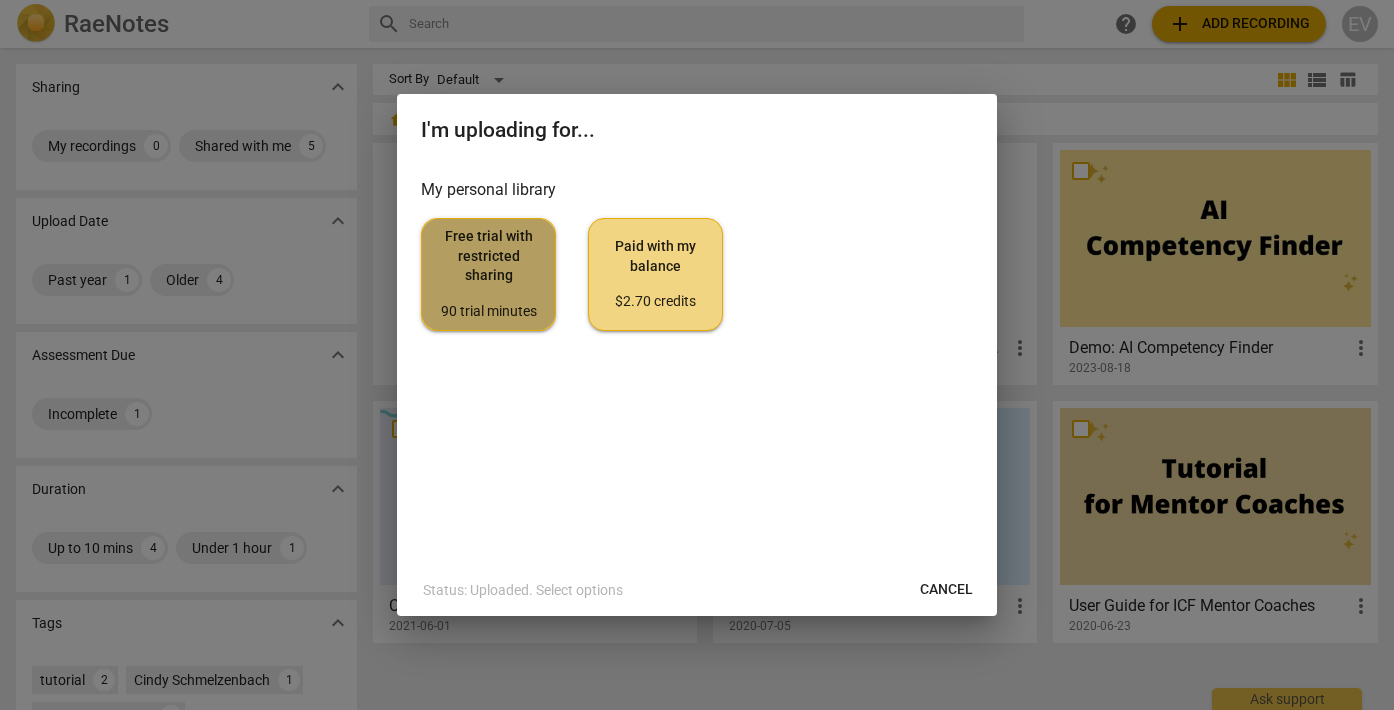 click on "Free trial with restricted sharing 90 trial minutes" at bounding box center [488, 274] 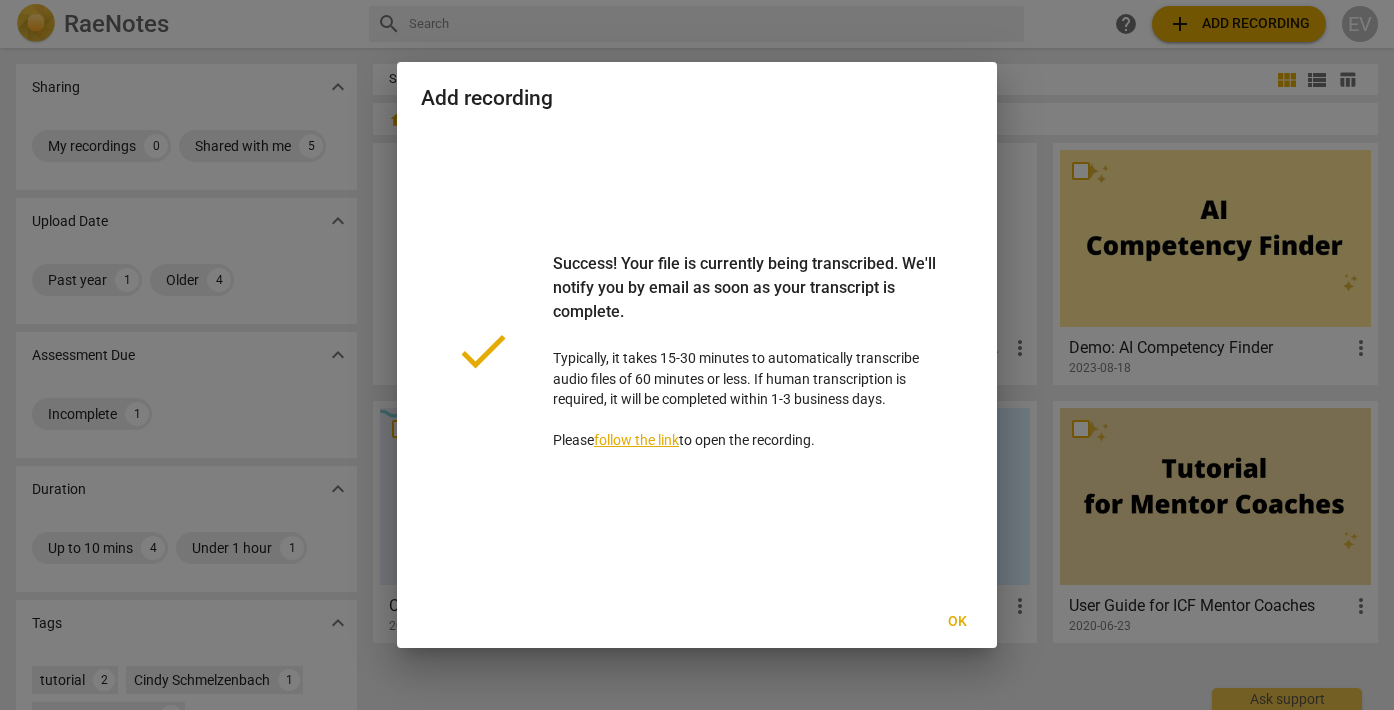 click on "follow the link" at bounding box center (636, 440) 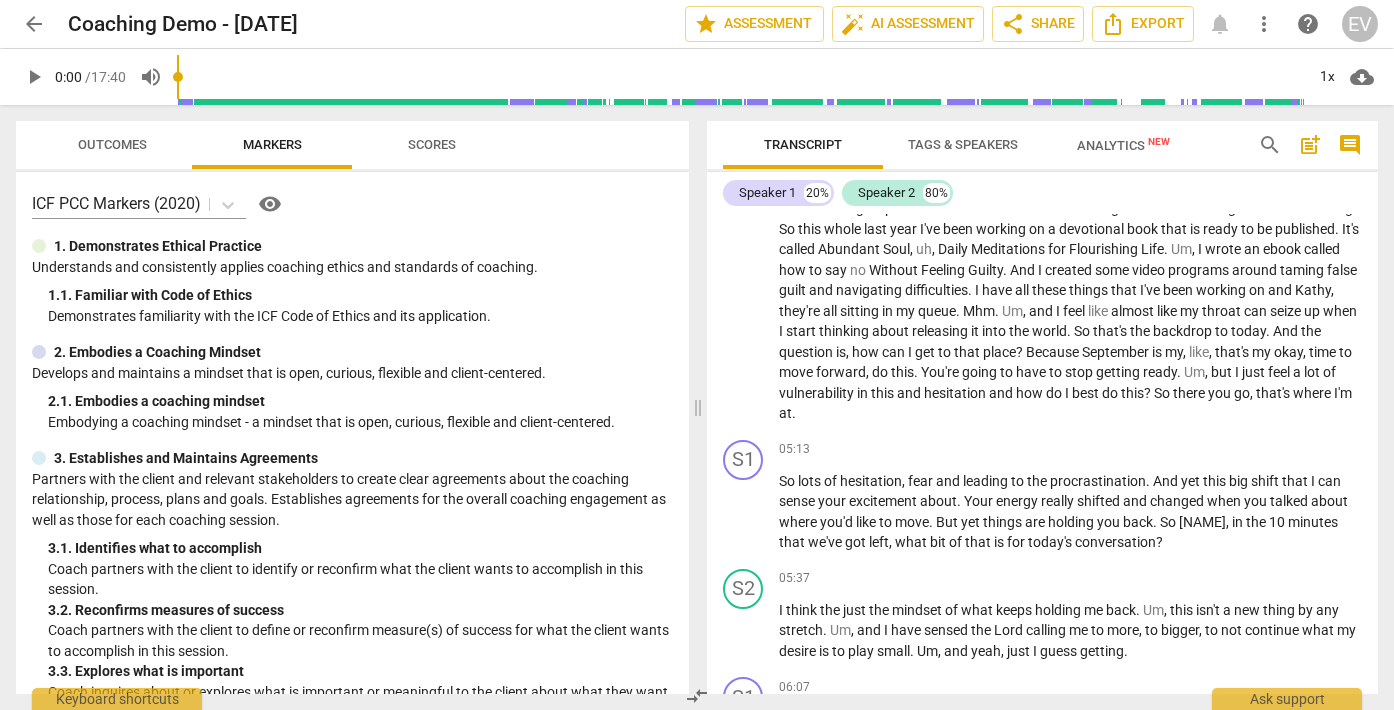 scroll, scrollTop: 937, scrollLeft: 0, axis: vertical 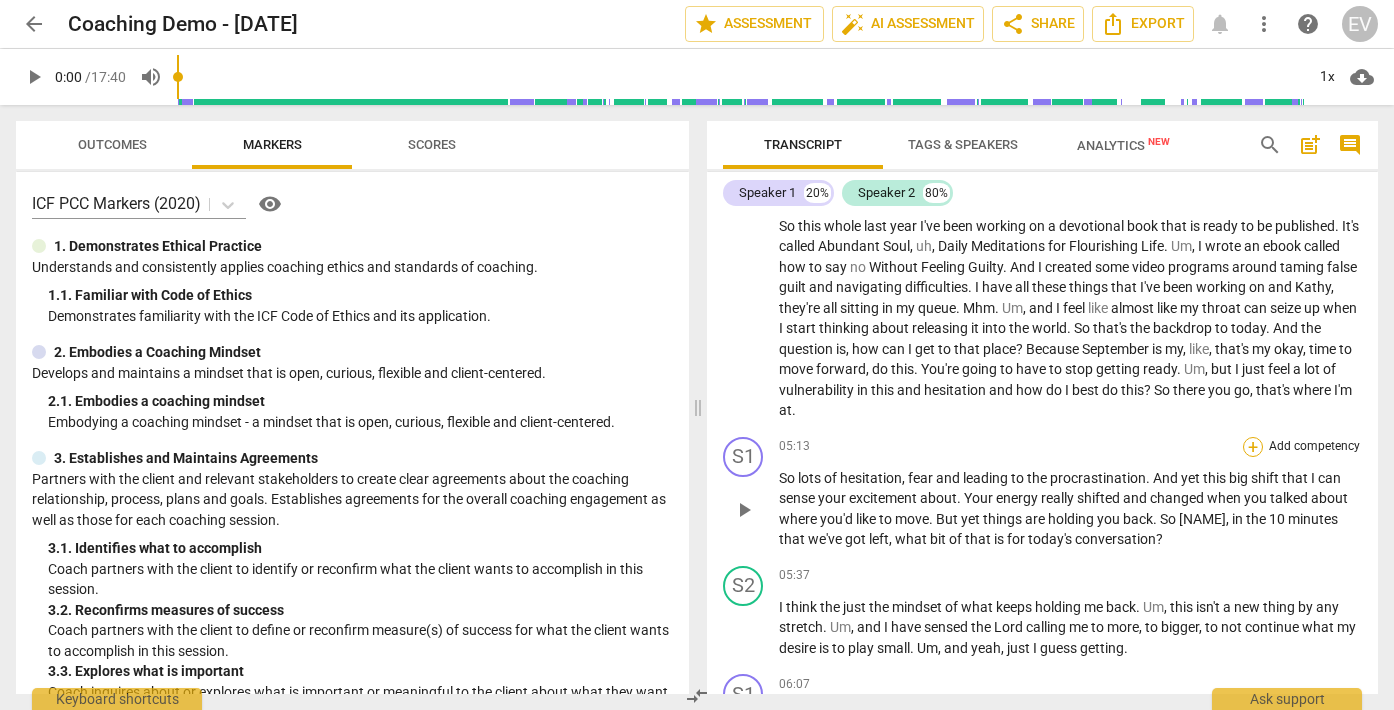 click on "+" at bounding box center (1253, 447) 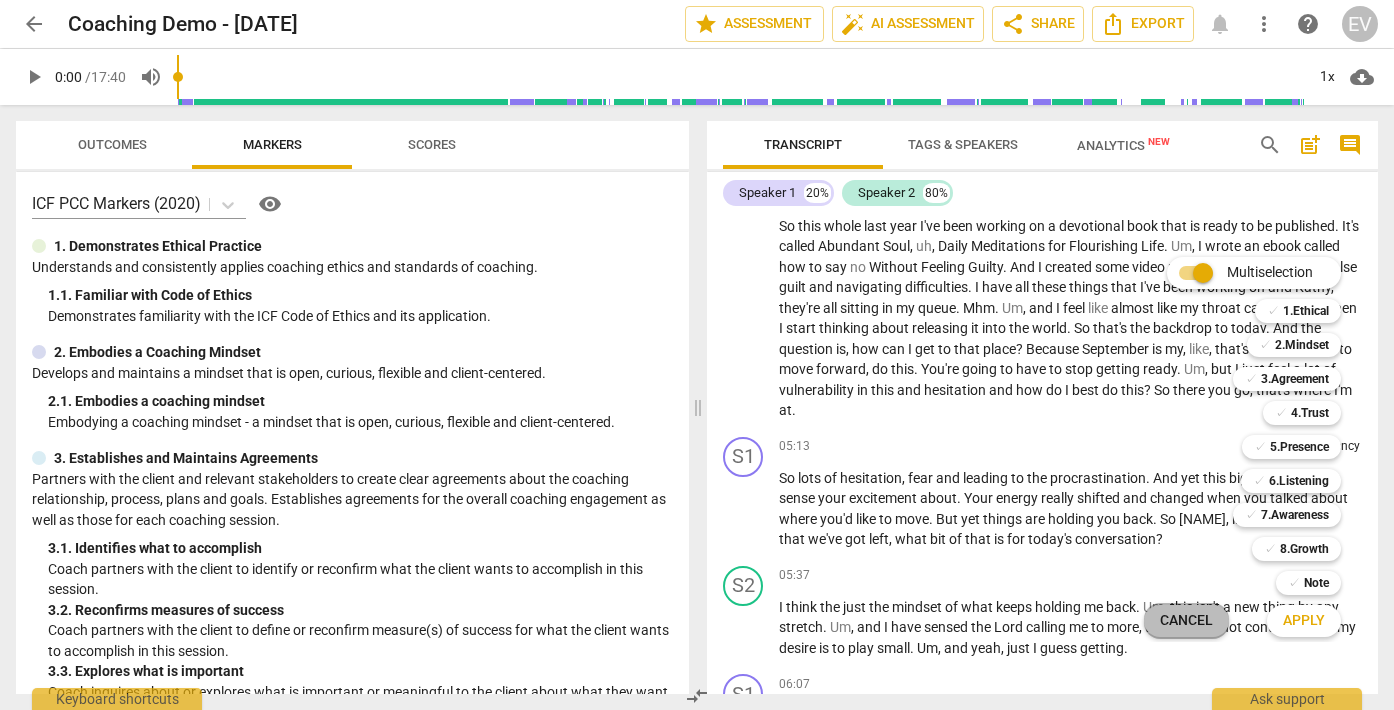 click on "Cancel" at bounding box center (1186, 621) 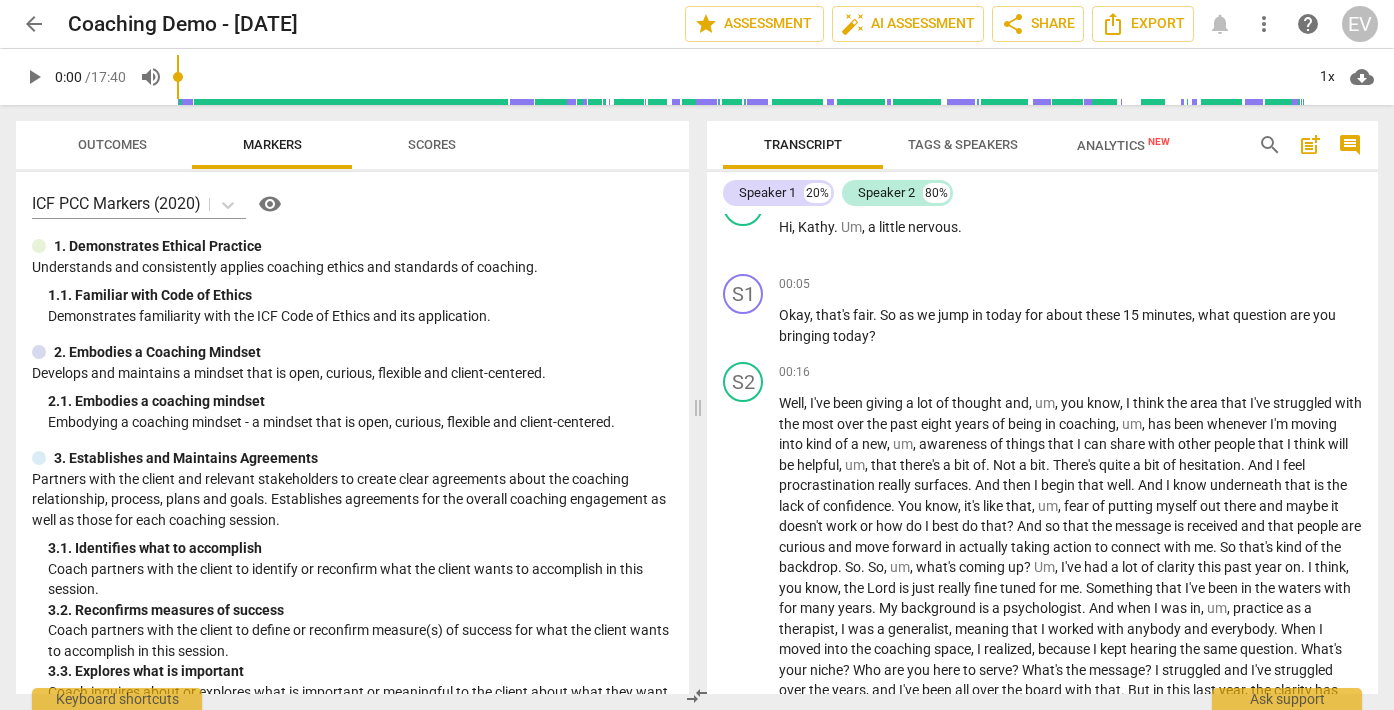 scroll, scrollTop: 0, scrollLeft: 0, axis: both 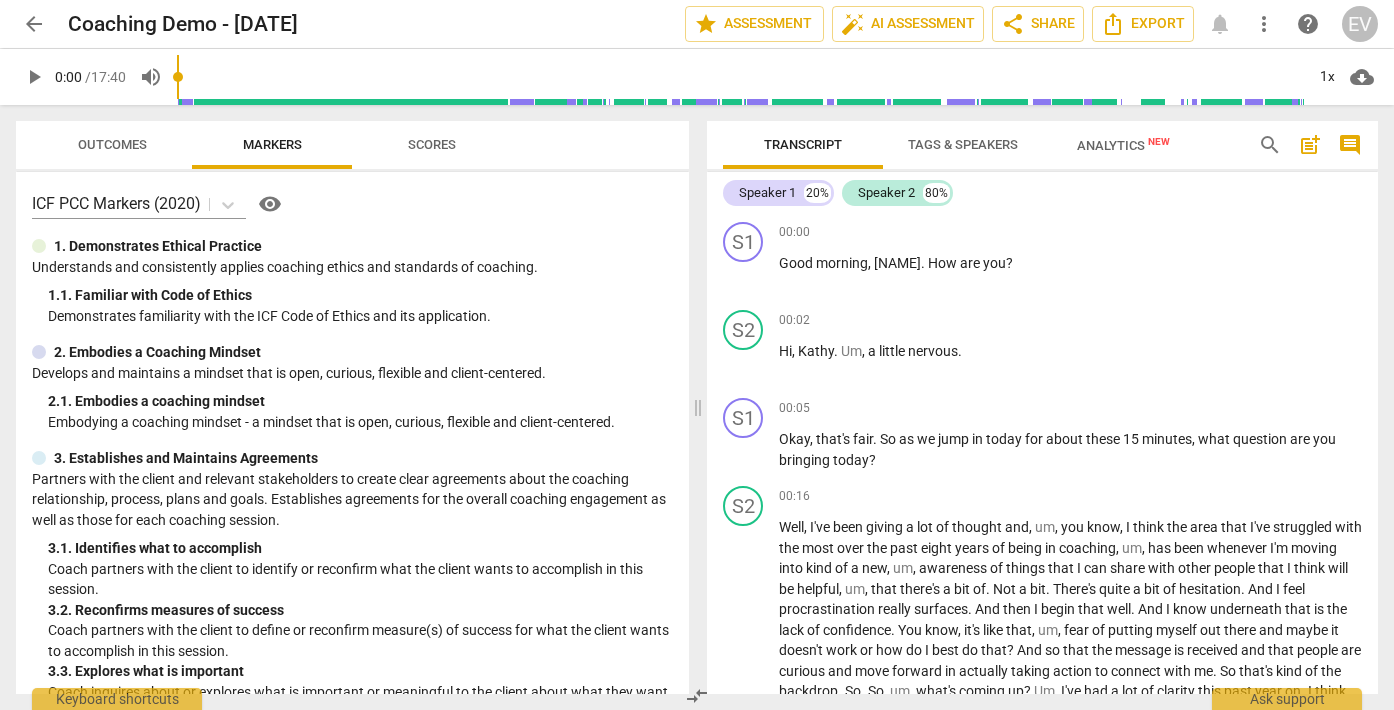 click on "Tags & Speakers" at bounding box center [963, 144] 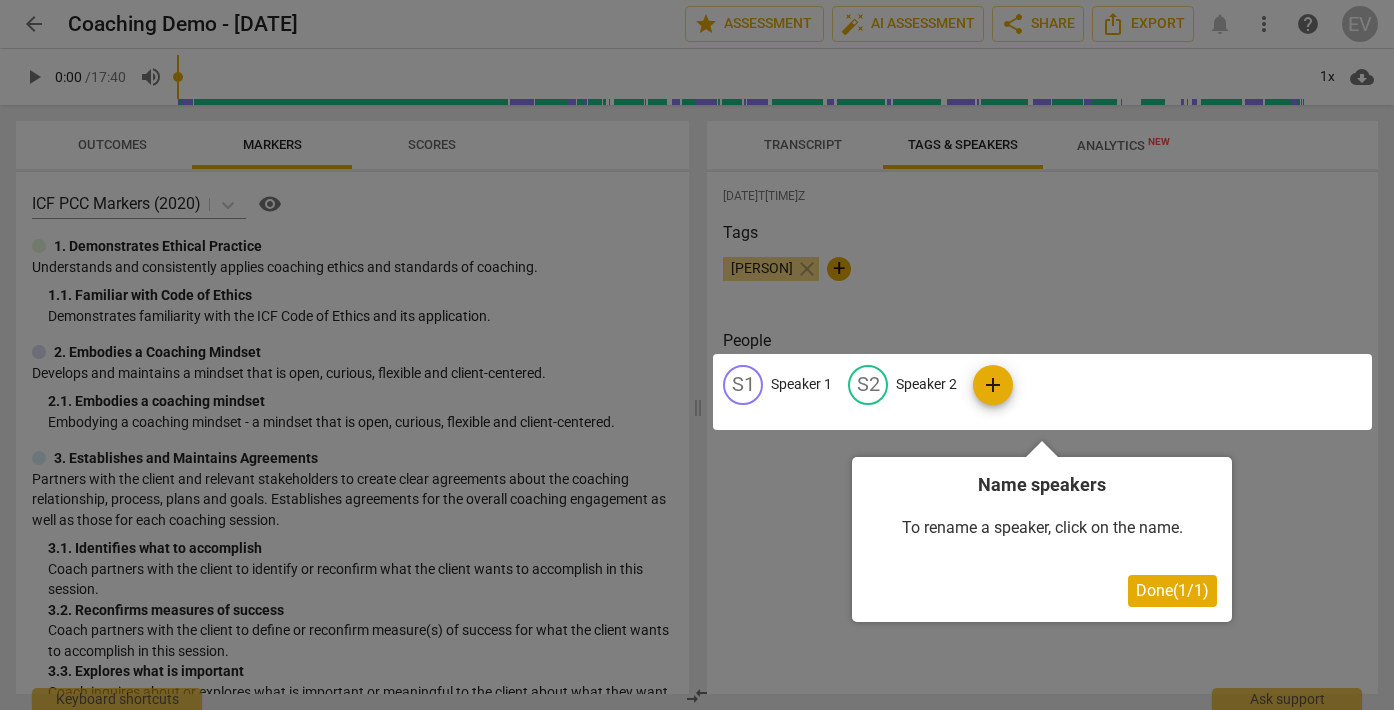 click at bounding box center [1042, 392] 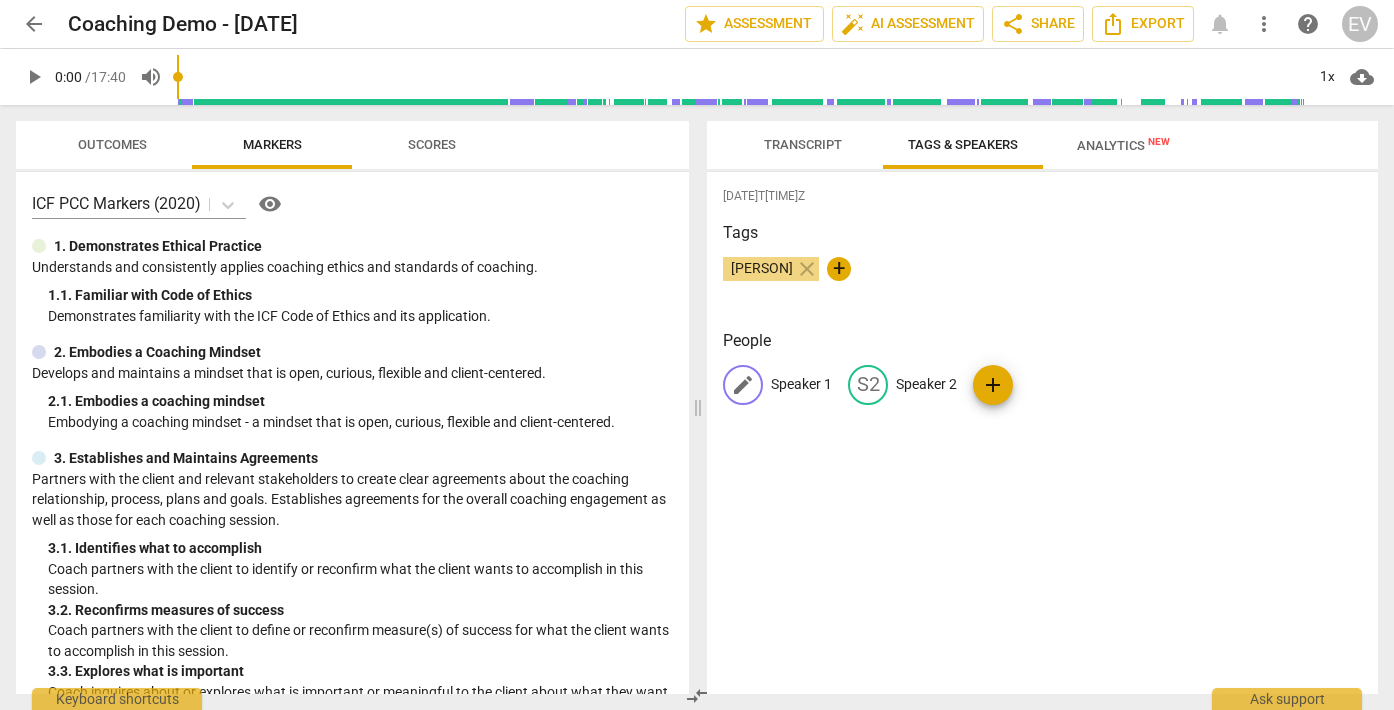 click on "edit" at bounding box center (743, 385) 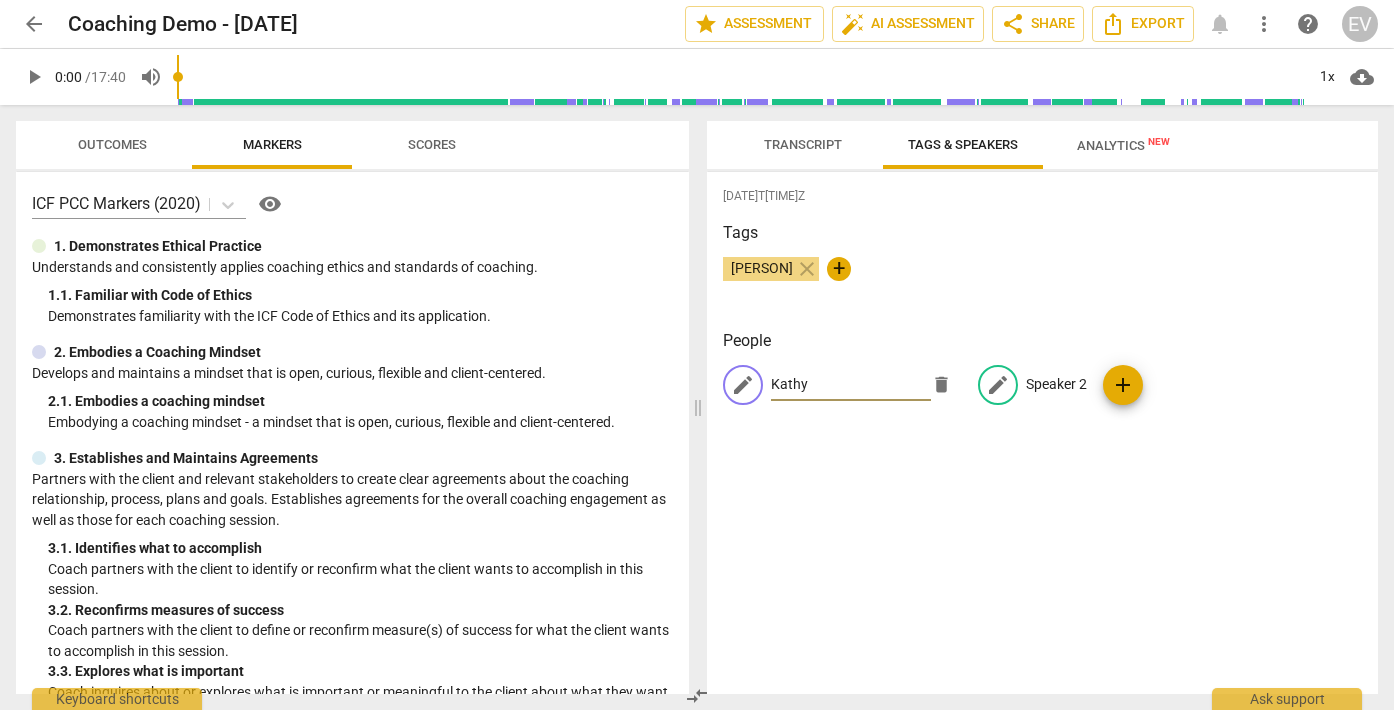 type on "Kathy" 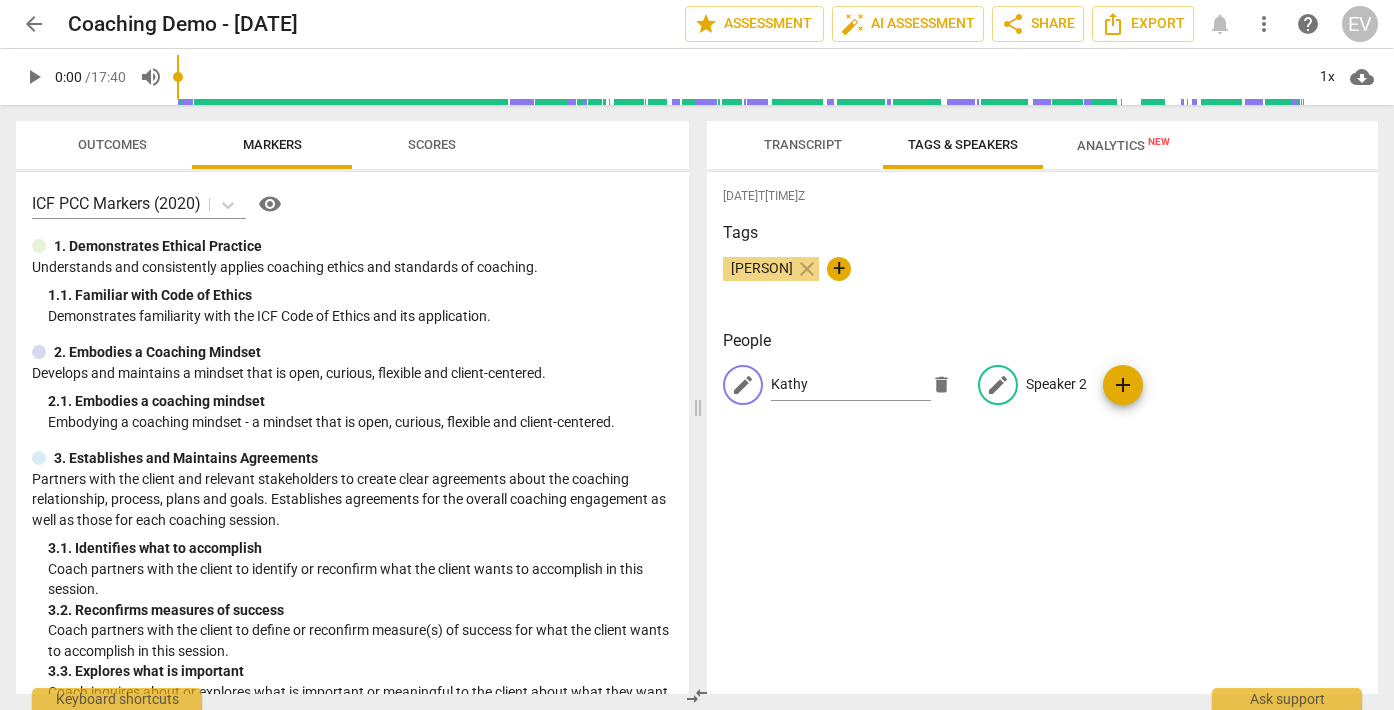 click on "edit" at bounding box center [998, 385] 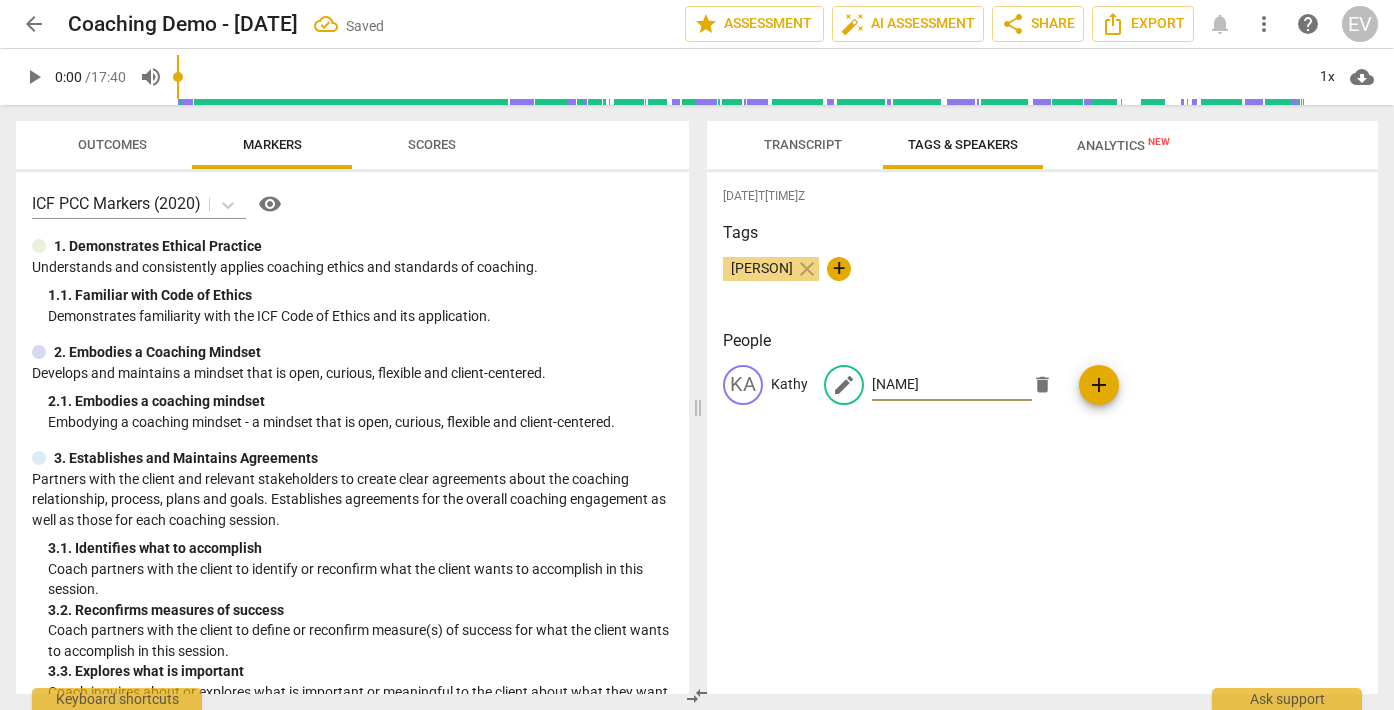 type on "[NAME]" 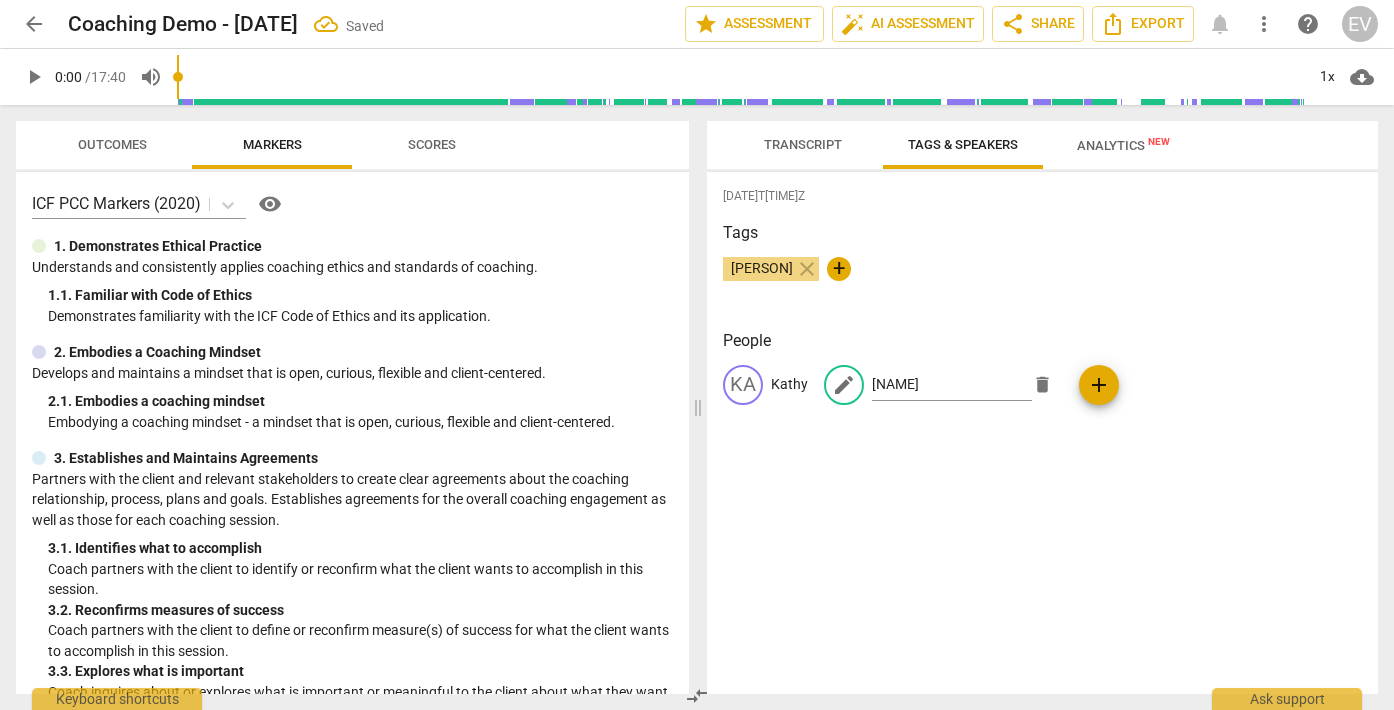 click on "People KA [PERSON] edit [PERSON] delete add" at bounding box center (1042, 383) 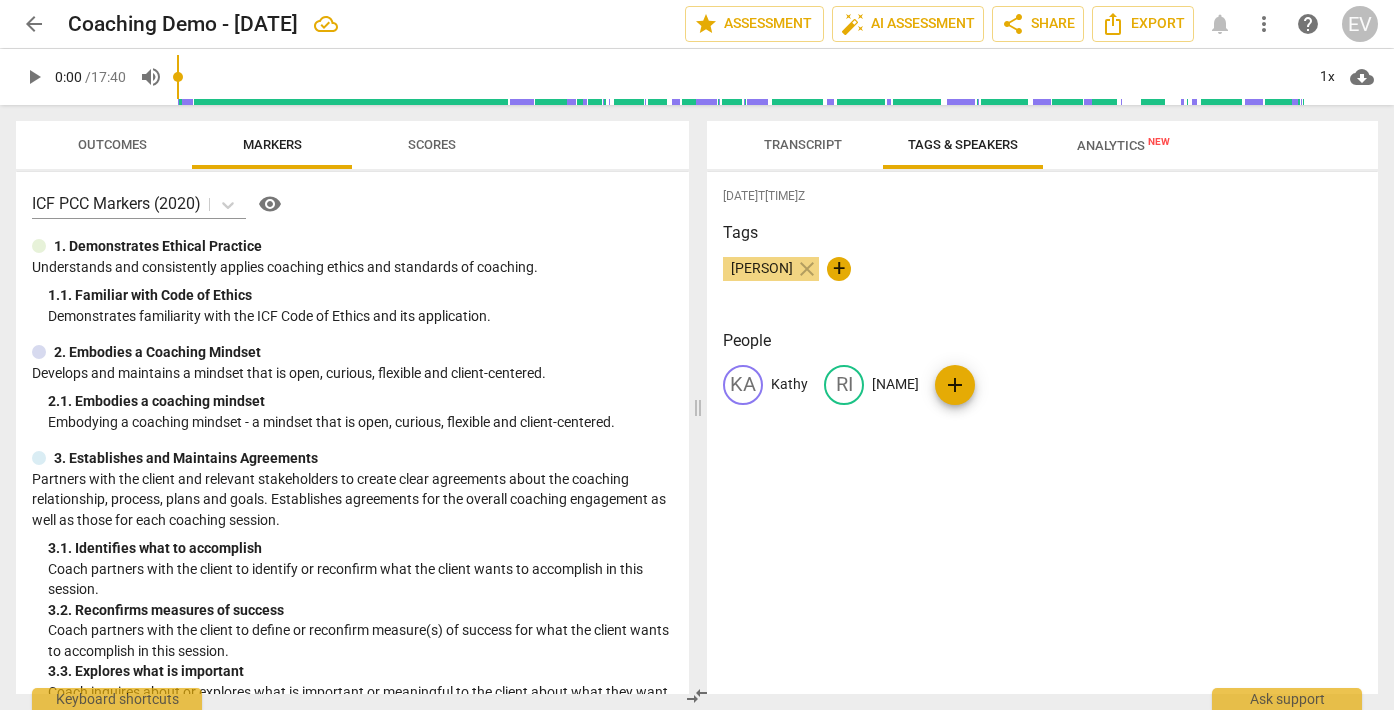 click on "Transcript" at bounding box center (803, 144) 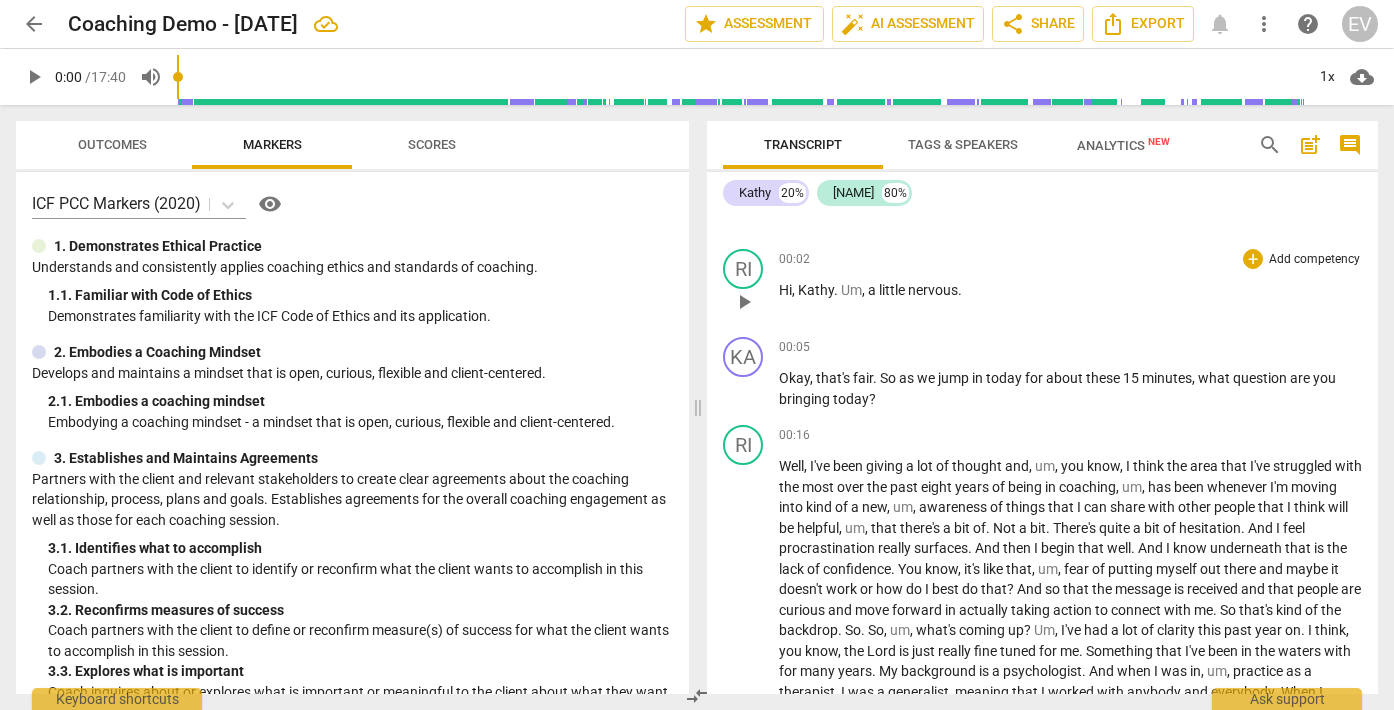 scroll, scrollTop: 0, scrollLeft: 0, axis: both 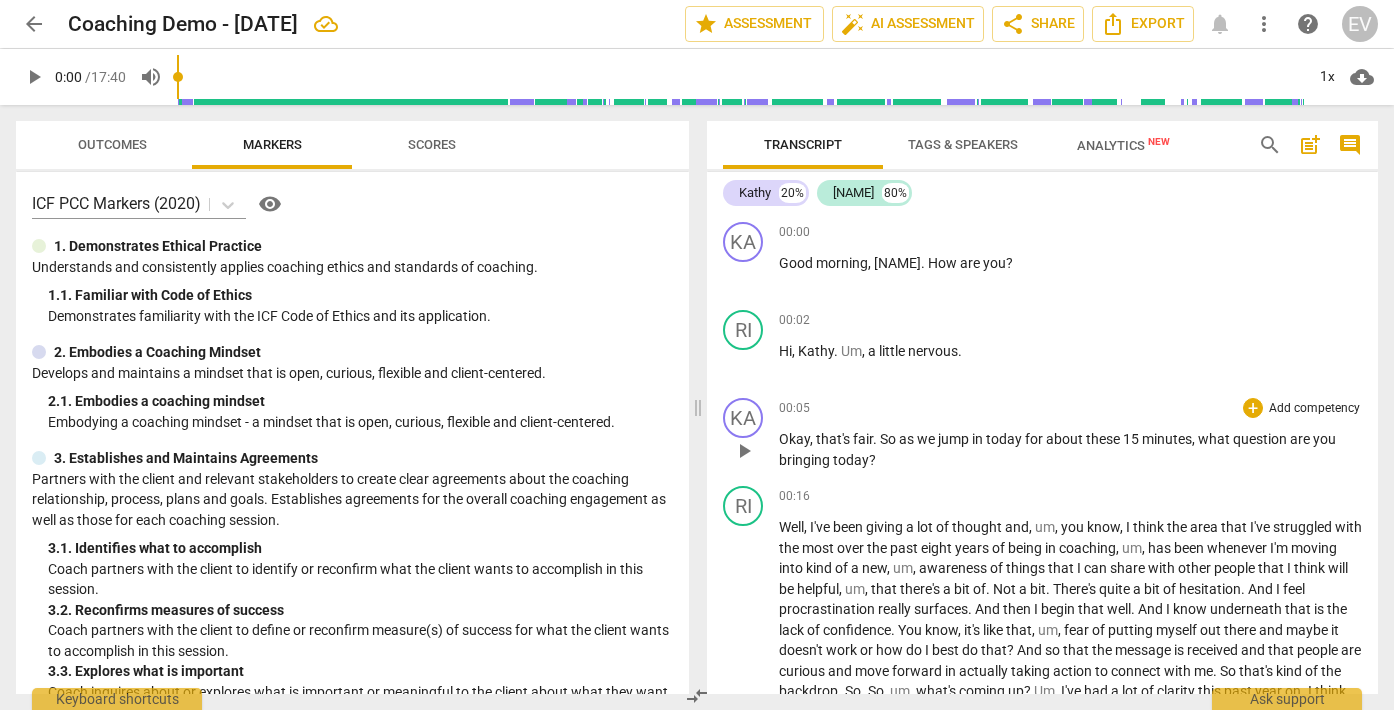 click on "Add competency" at bounding box center (1314, 409) 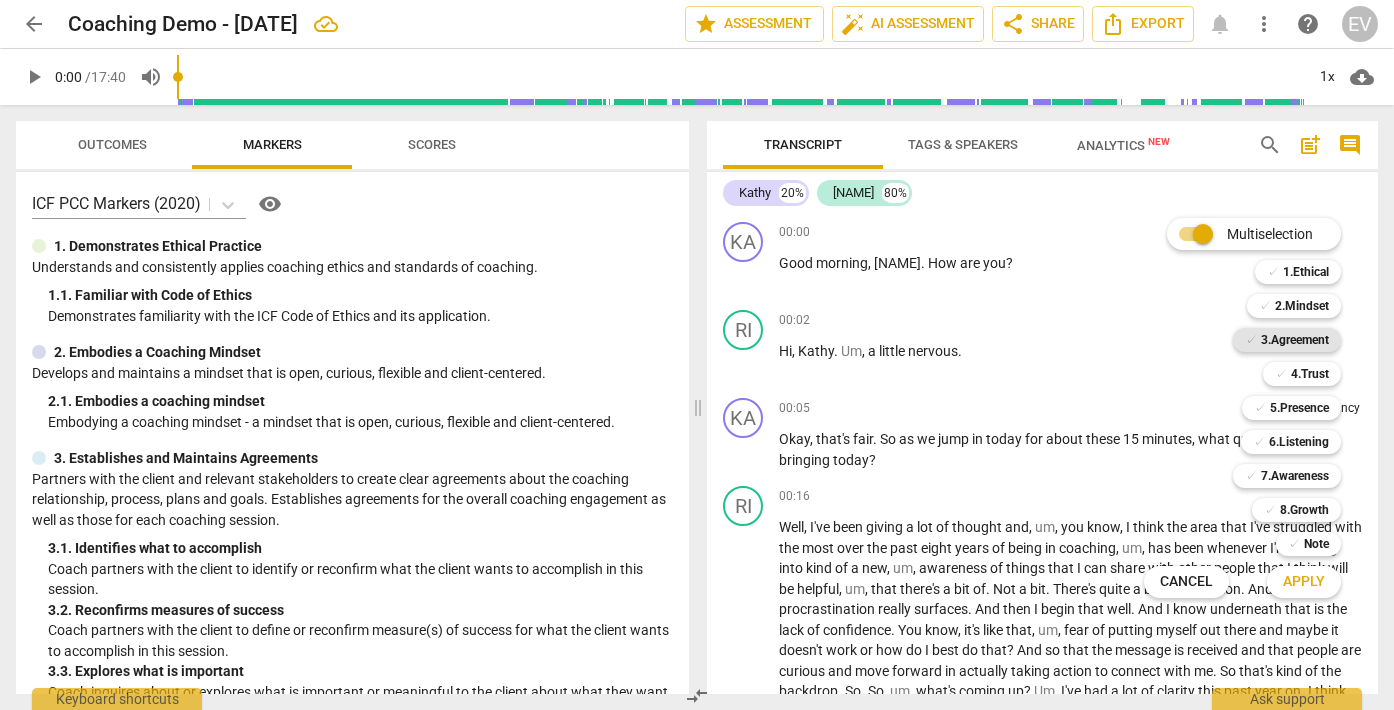 click on "3.Agreement" at bounding box center [1295, 340] 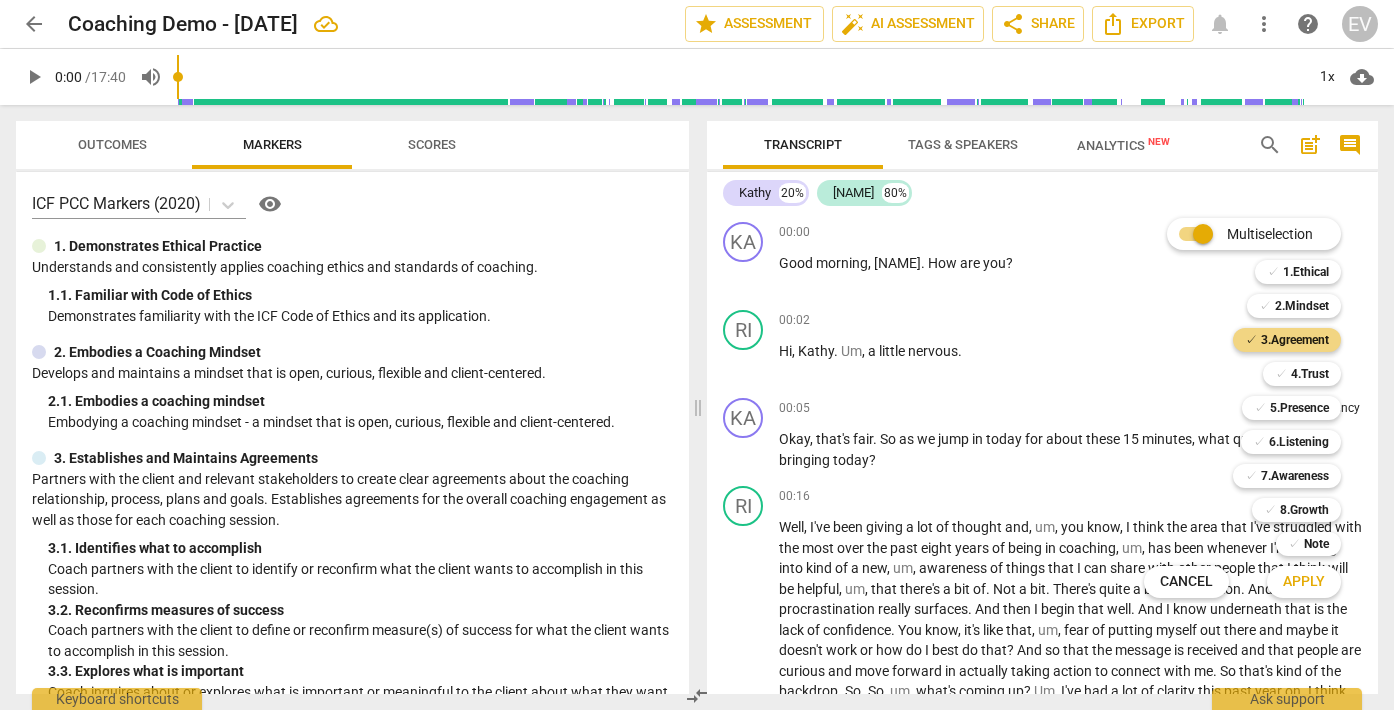 click on "Apply" at bounding box center [1304, 582] 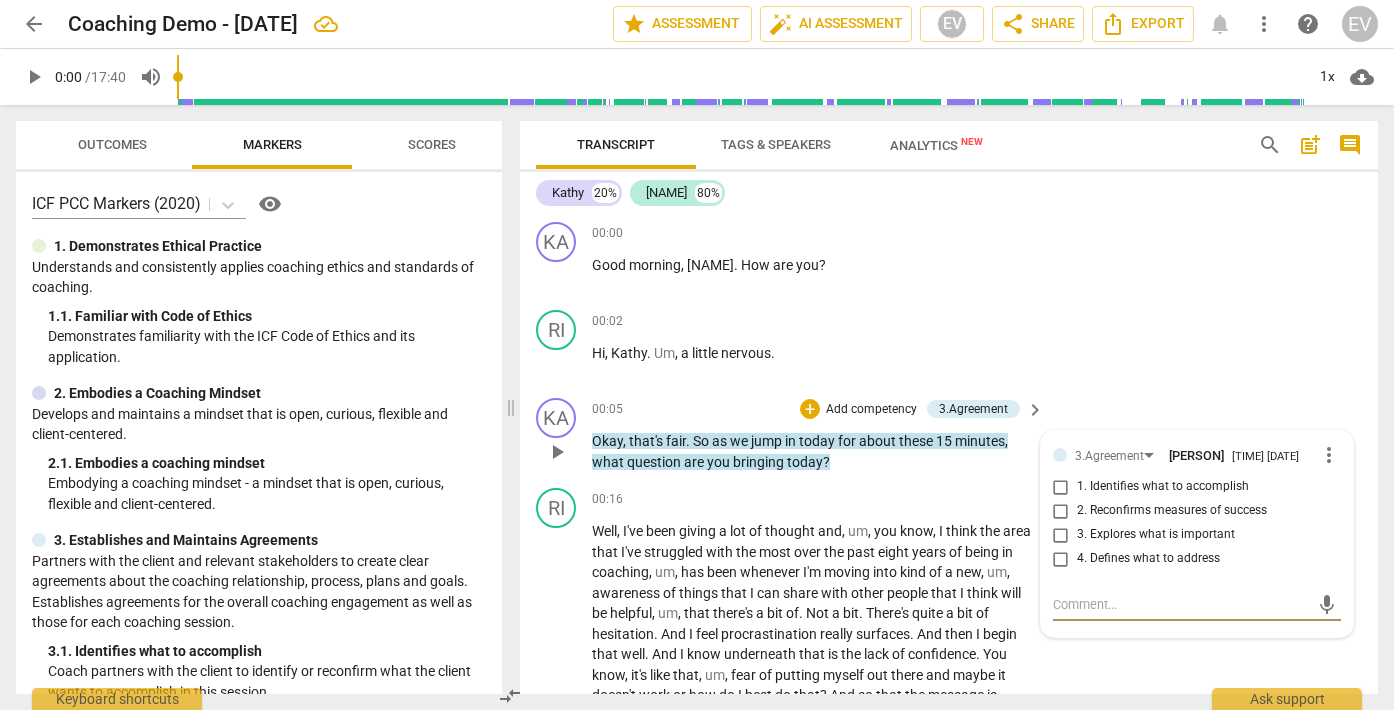 click on "1. Identifies what to accomplish" at bounding box center [1061, 487] 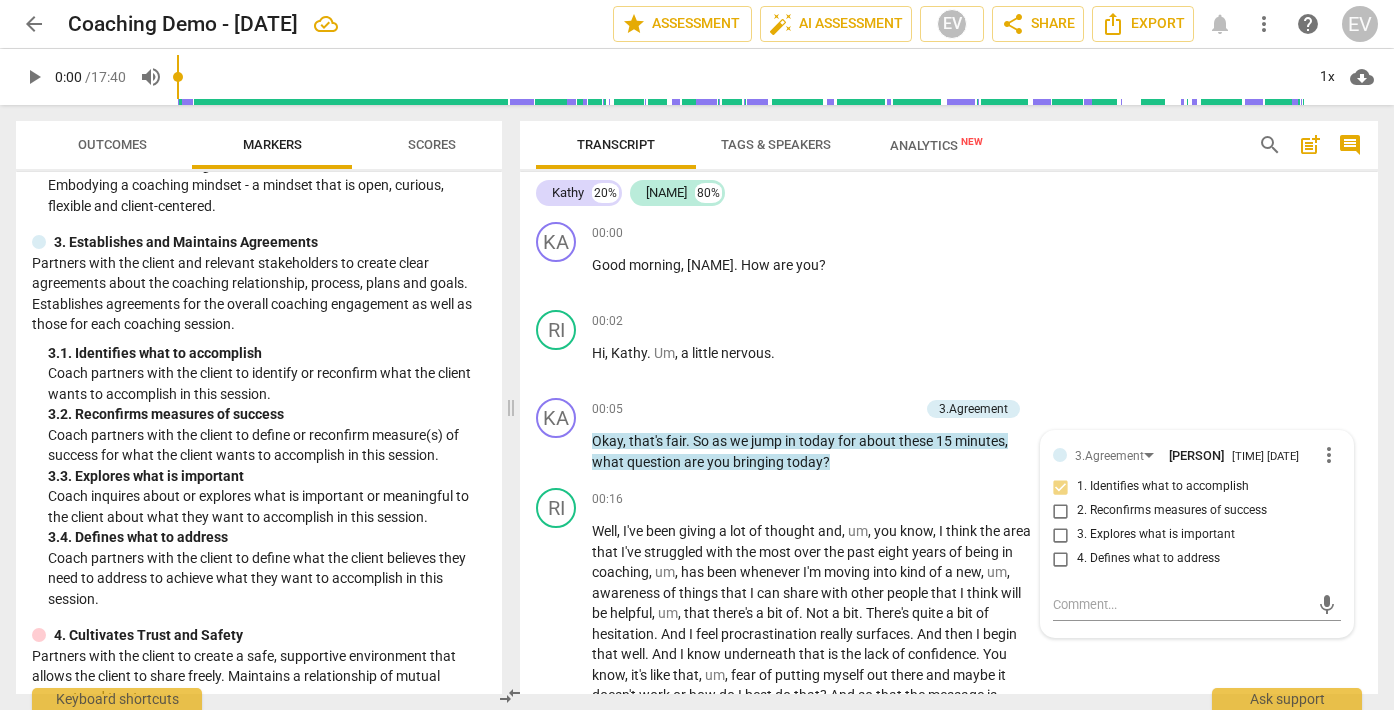 scroll, scrollTop: 303, scrollLeft: 0, axis: vertical 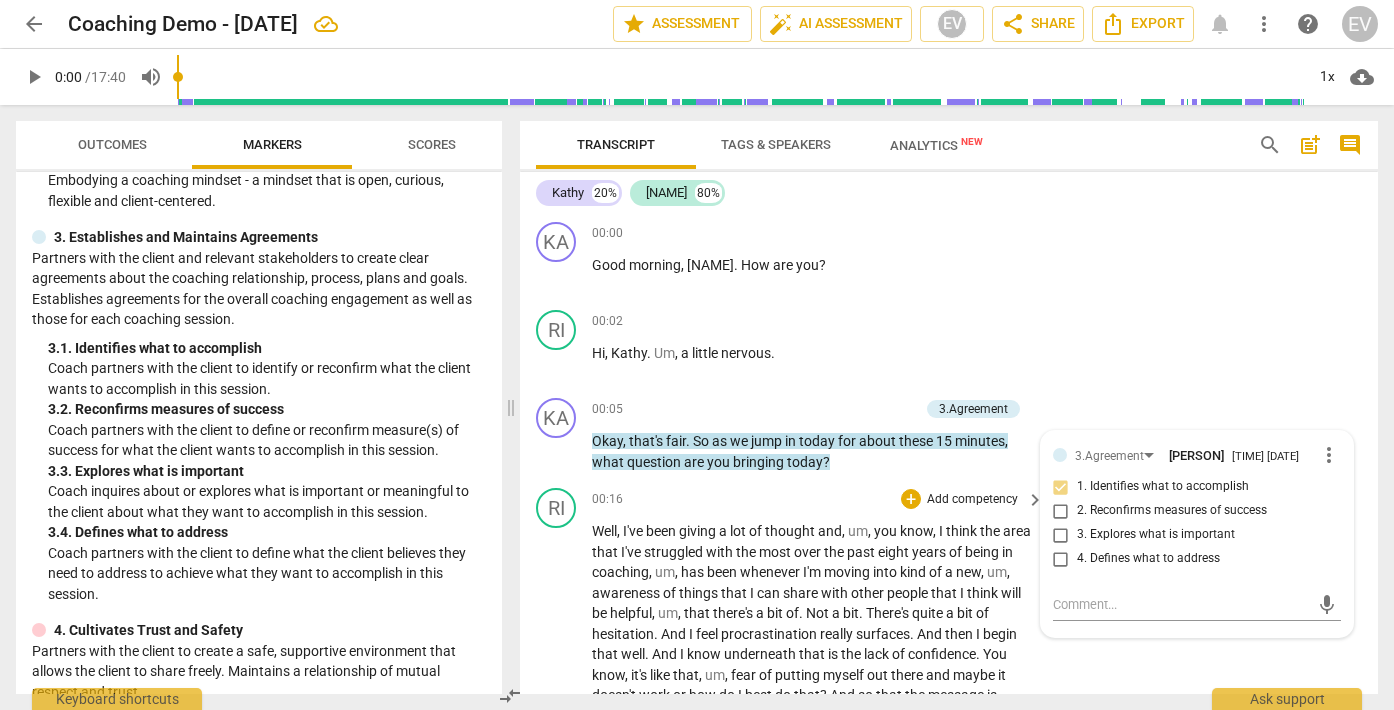 click on "RI play_arrow pause 00:16 + Add competency keyboard_arrow_right Well , I've been giving a lot of thought and , um , you know , I think the area that I've struggled with the most over the past eight years of being in coaching , um , has been whenever I'm moving into kind of a new , um , awareness of things that I can share with other people that I think will be helpful , um , that there's a bit of . Not a bit . There's quite a bit of hesitation . And I feel procrastination really surfaces . And then I begin that well . And I know underneath that is the lack of confidence . You know , it's like that , um , fear of putting myself out there and maybe it doesn't work or how do I best do that ? And so that the message is received and that people are curious" at bounding box center (949, 1058) 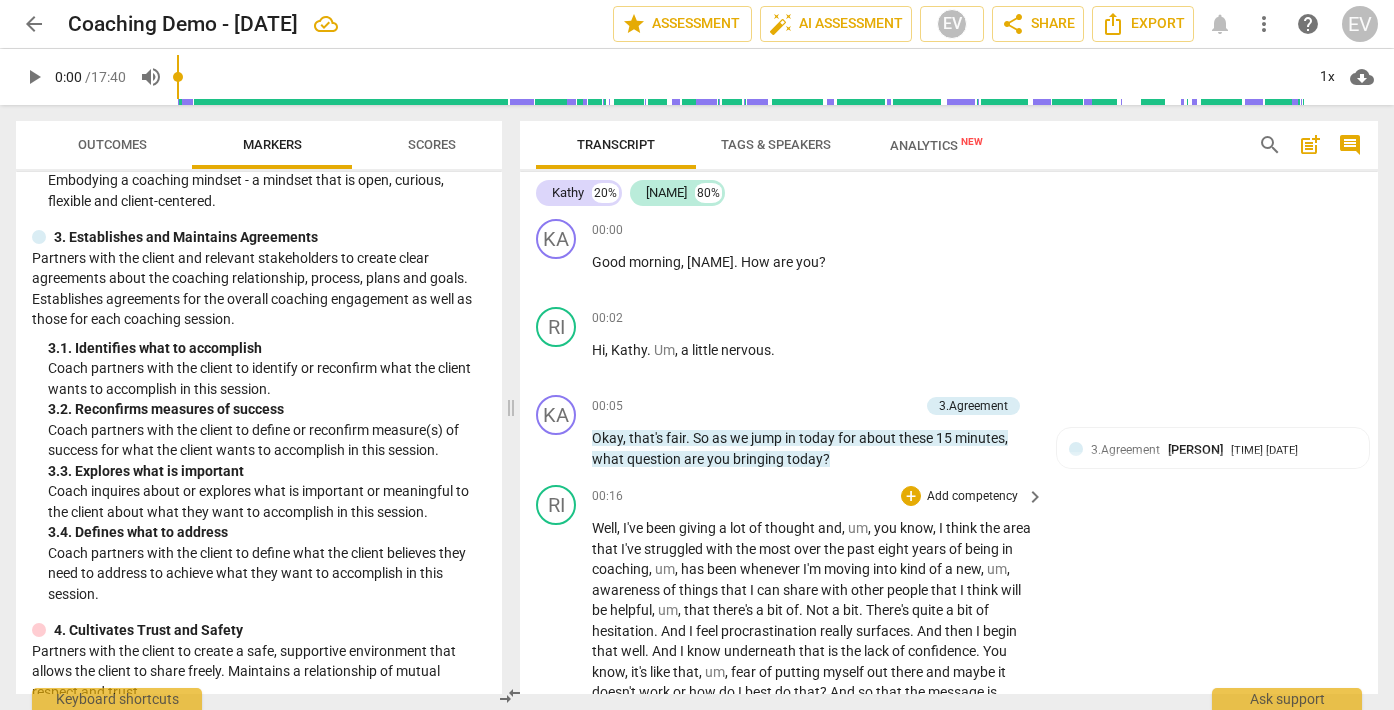 scroll, scrollTop: 0, scrollLeft: 0, axis: both 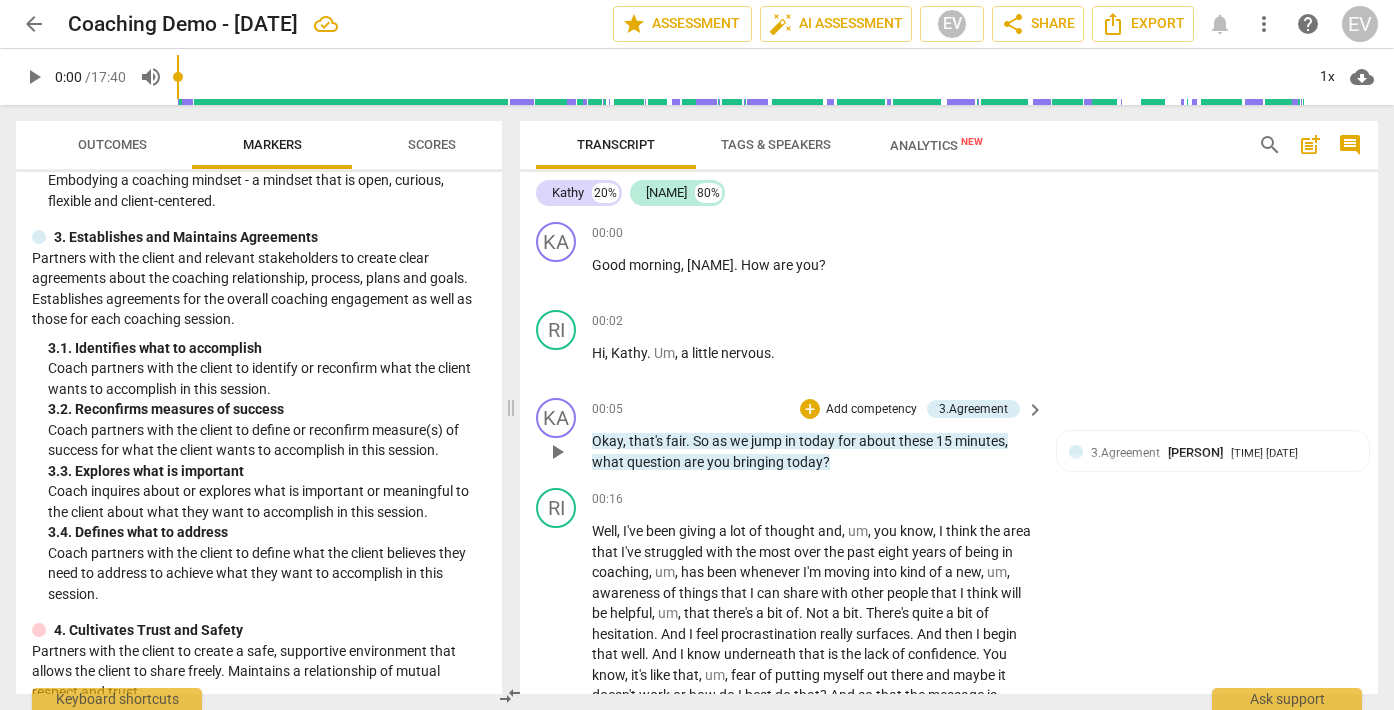 click on "Add competency" at bounding box center (871, 410) 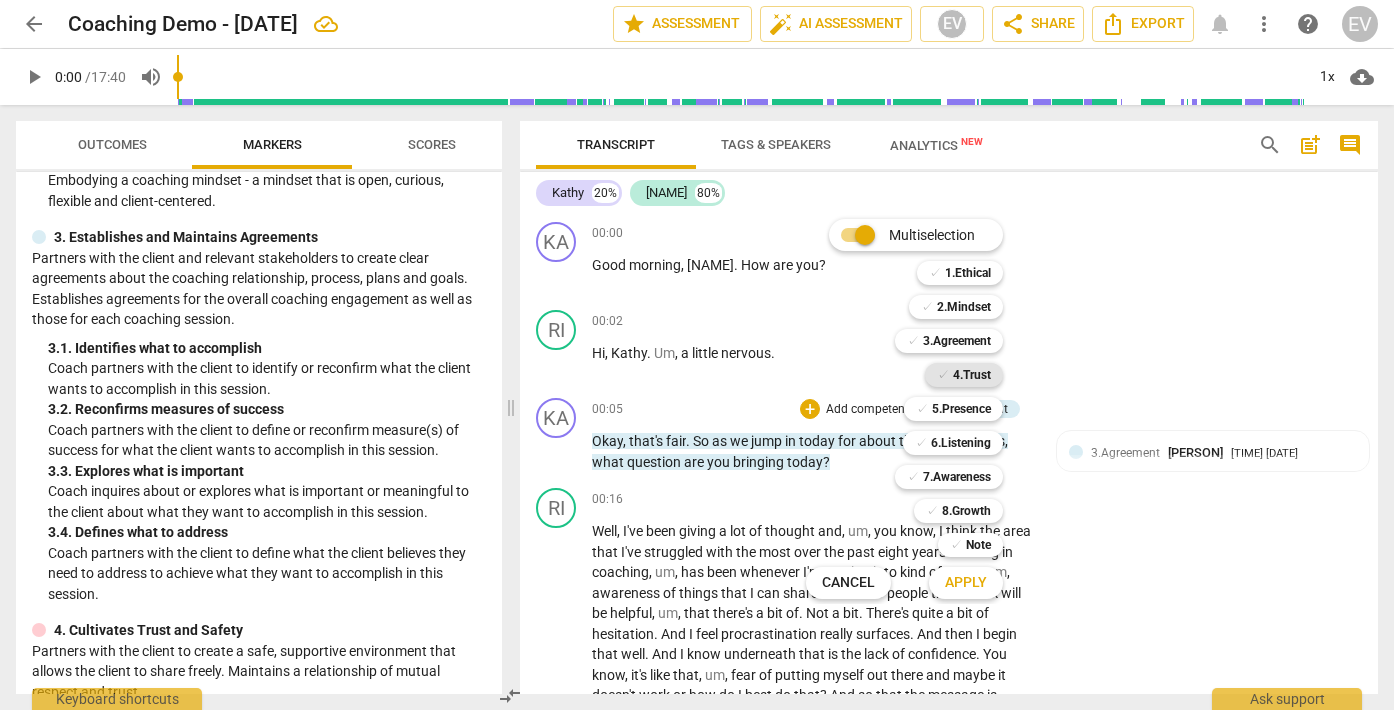 click on "✓ 4.Trust" at bounding box center (964, 375) 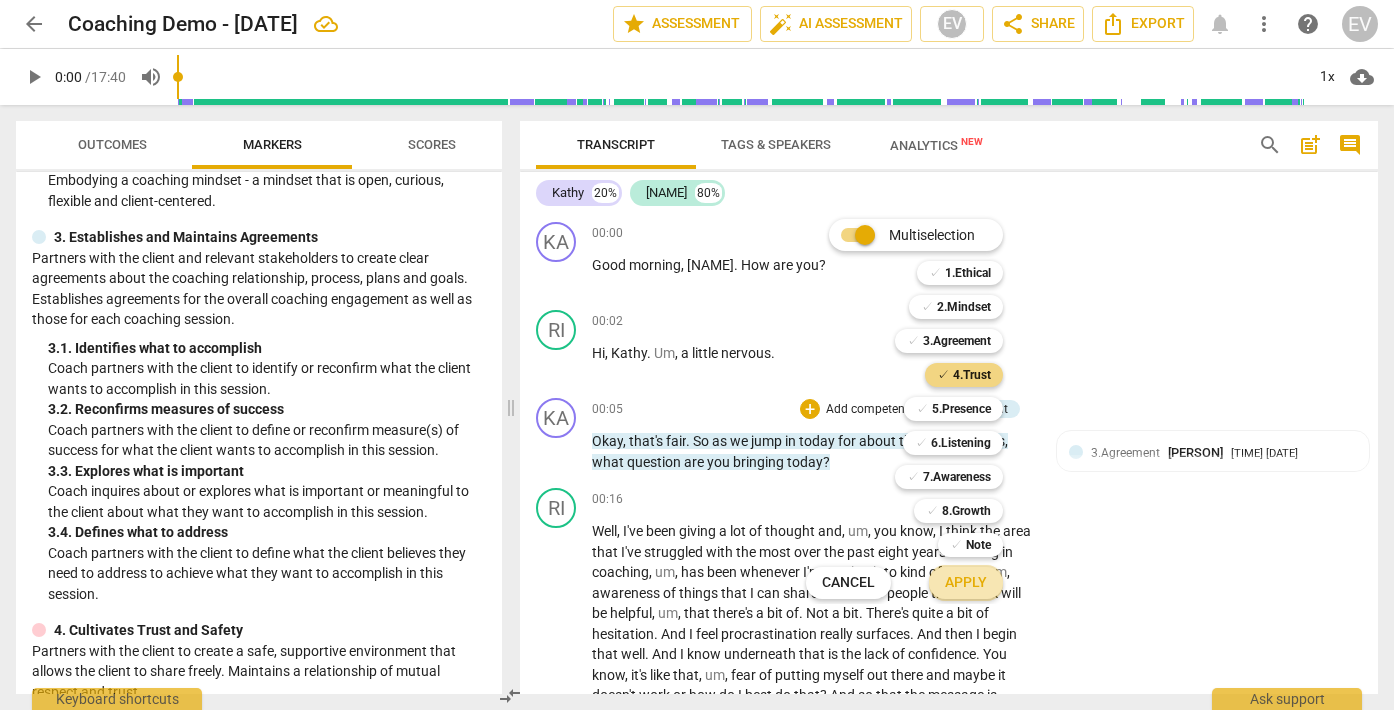 click on "Apply" at bounding box center [966, 583] 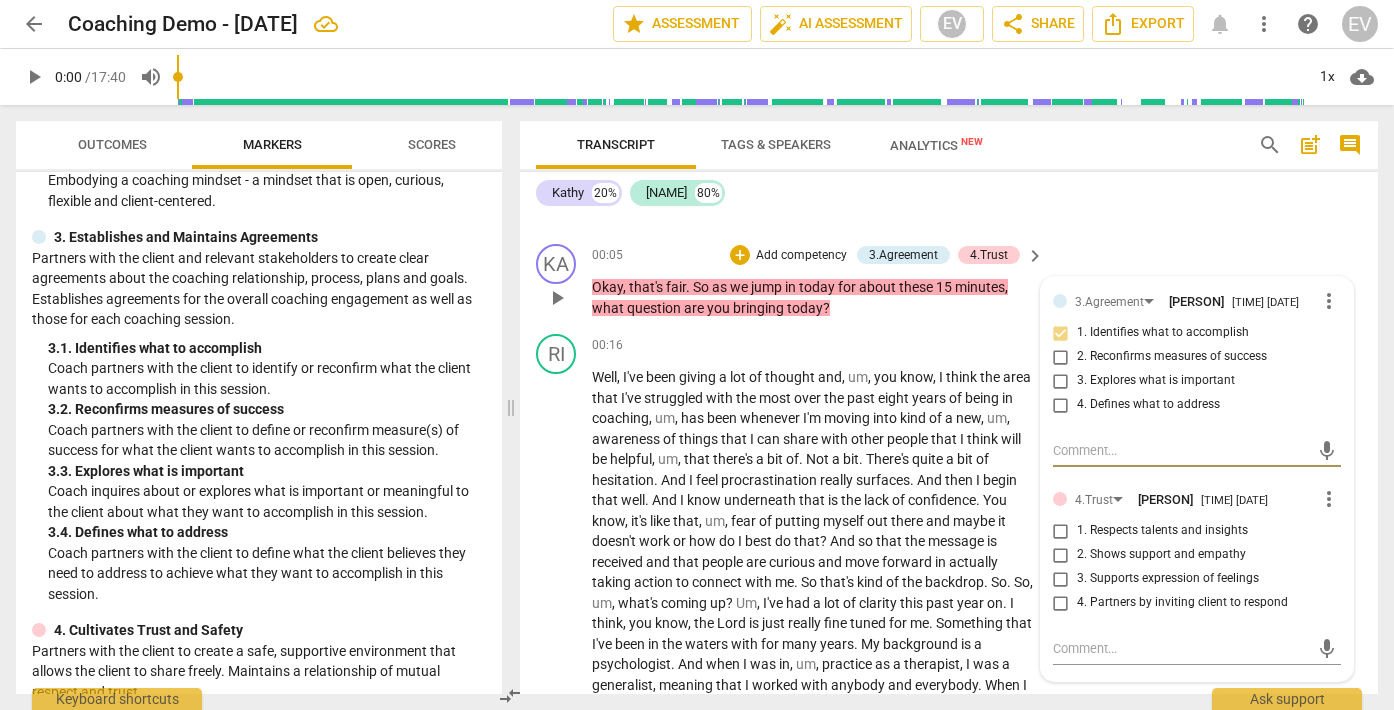 scroll, scrollTop: 159, scrollLeft: 0, axis: vertical 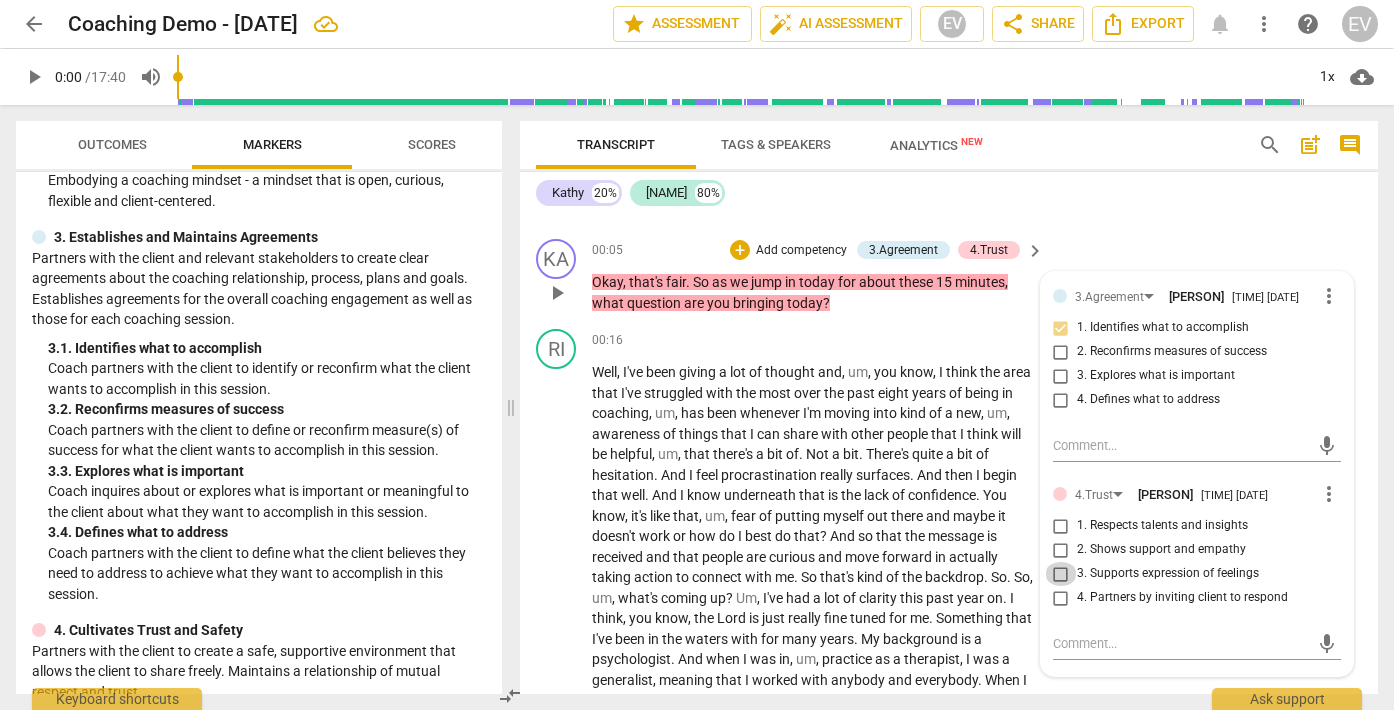 click on "3. Supports expression of feelings" at bounding box center (1061, 574) 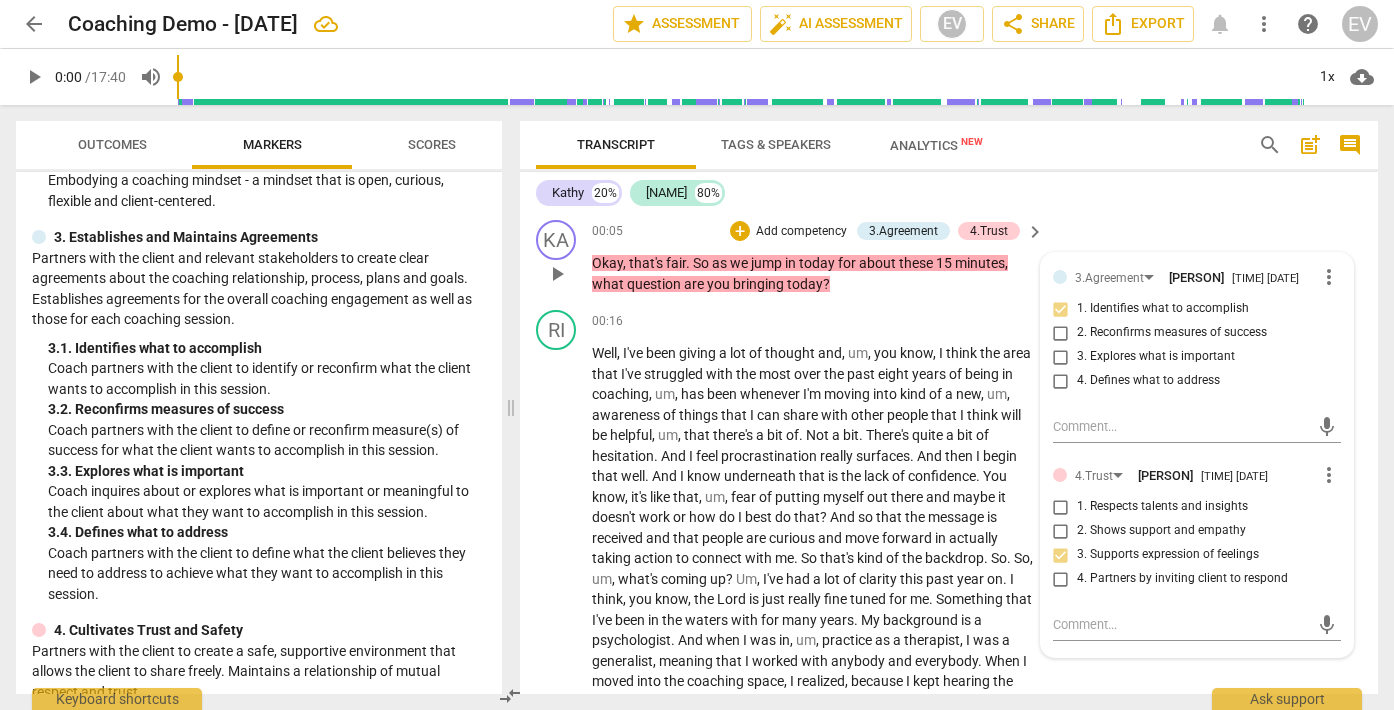 scroll, scrollTop: 180, scrollLeft: 0, axis: vertical 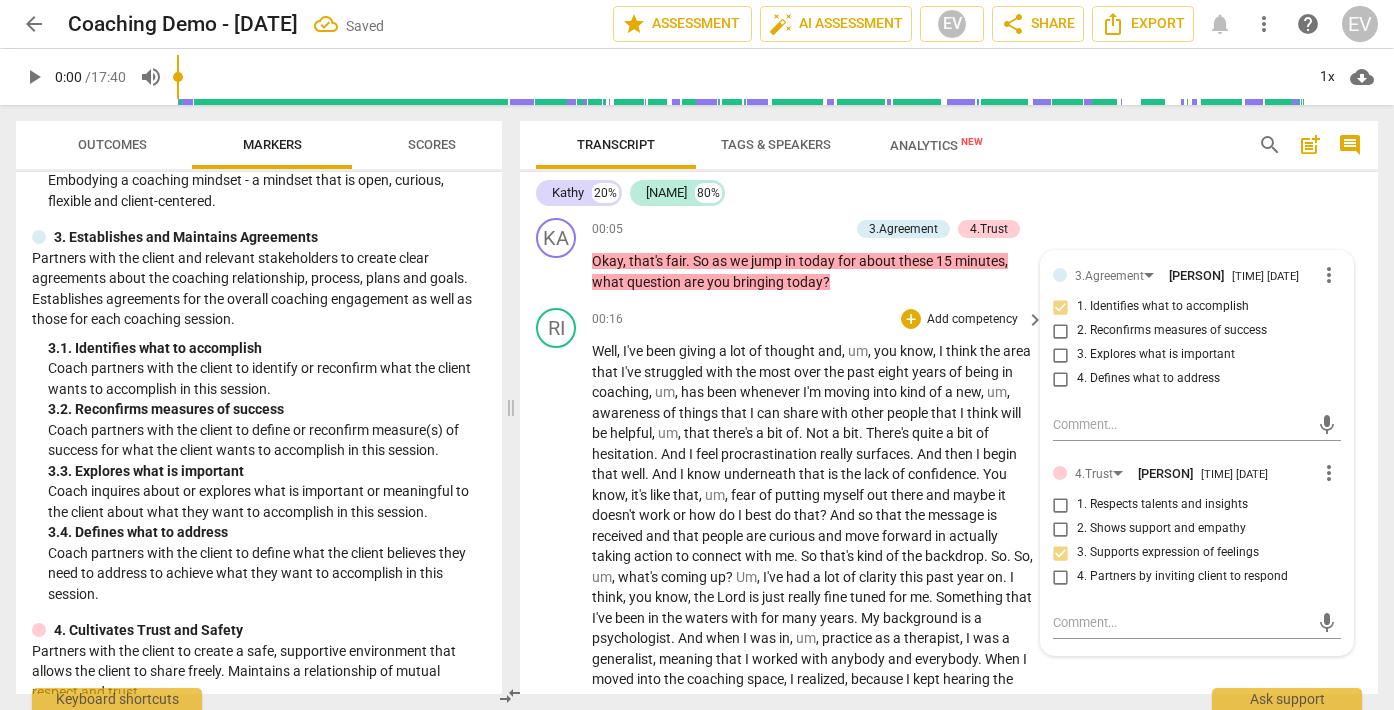 click on "RI play_arrow pause 00:16 + Add competency keyboard_arrow_right Well , I've been giving a lot of thought and , um , you know , I think the area that I've struggled with the most over the past eight years of being in coaching , um , has been whenever I'm moving into kind of a new , um , awareness of things that I can share with other people that I think will be helpful , um , that there's a bit of . Not a bit . There's quite a bit of hesitation . And I feel procrastination really surfaces . And then I begin that well . And I know underneath that is the lack of confidence . You know , it's like that , um , fear of putting myself out there and maybe it doesn't work or how do I best do that ? And so that the message is received and that people are curious" at bounding box center (949, 878) 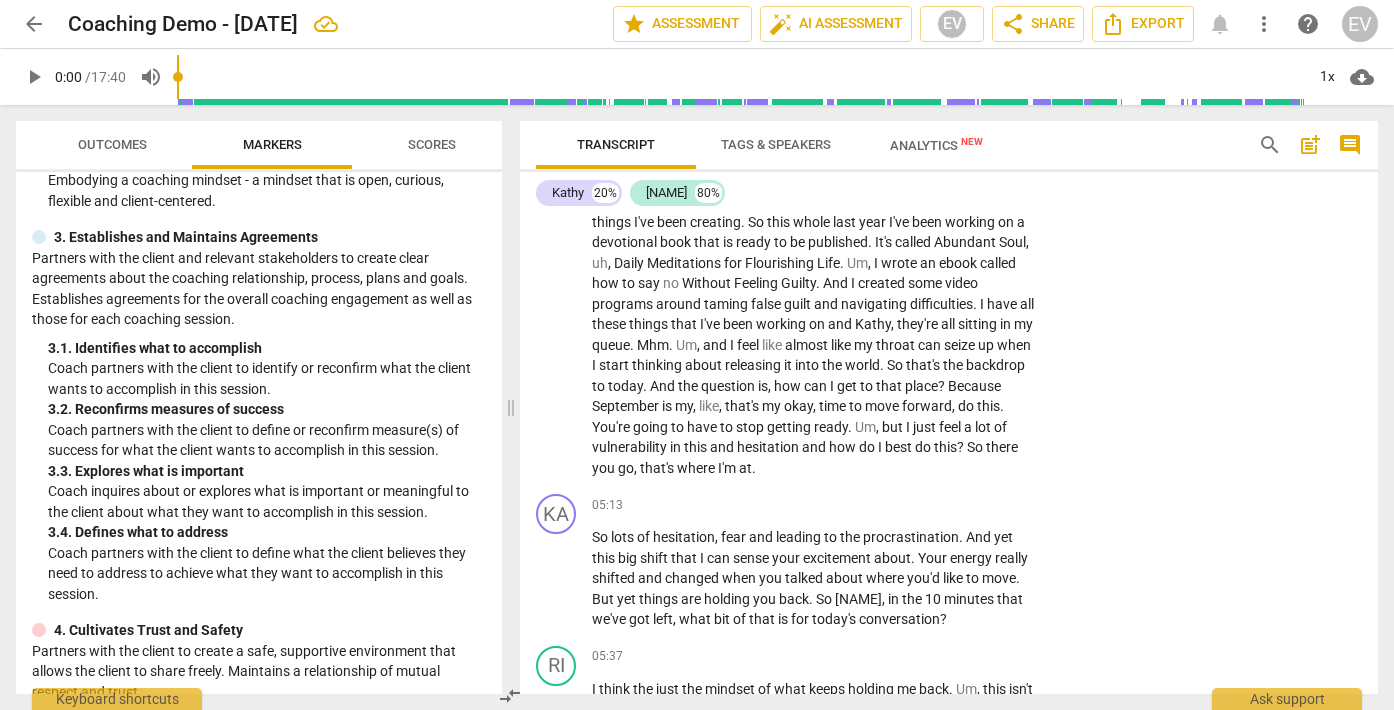 scroll, scrollTop: 1152, scrollLeft: 0, axis: vertical 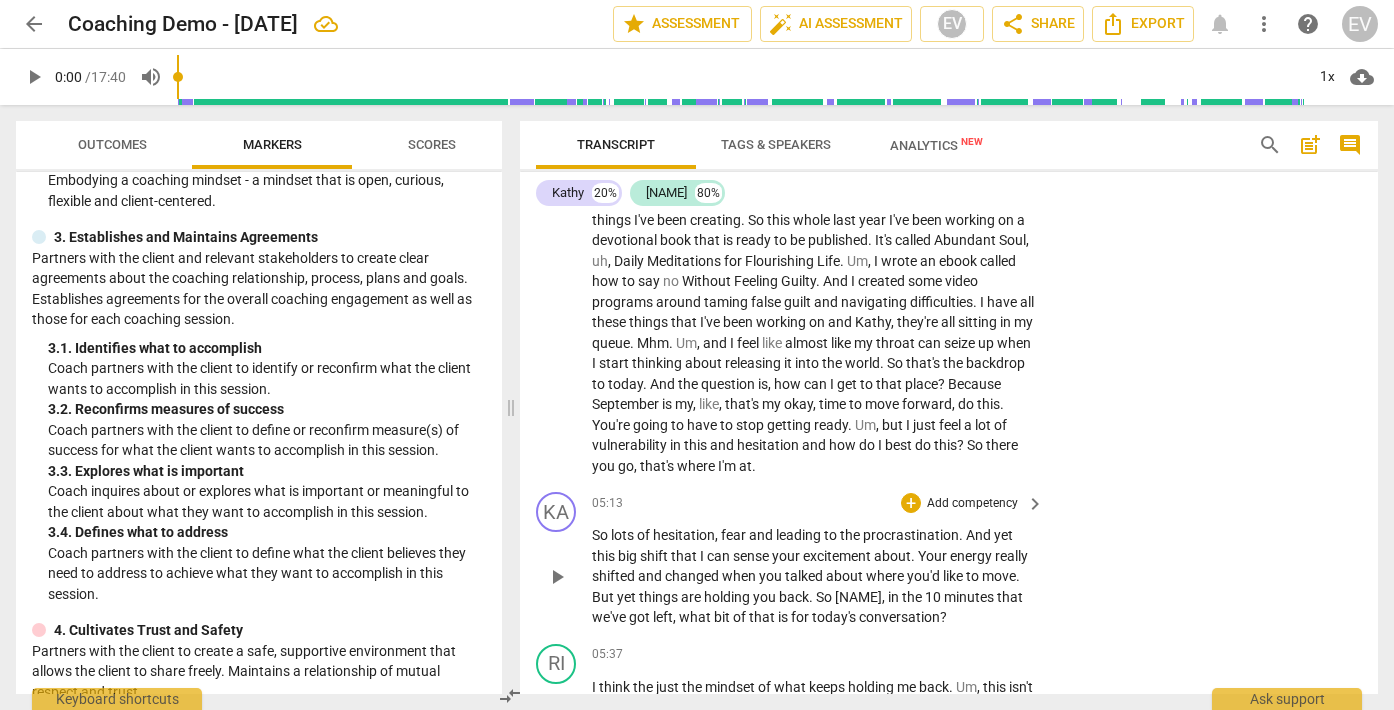 click on "Add competency" at bounding box center [972, 504] 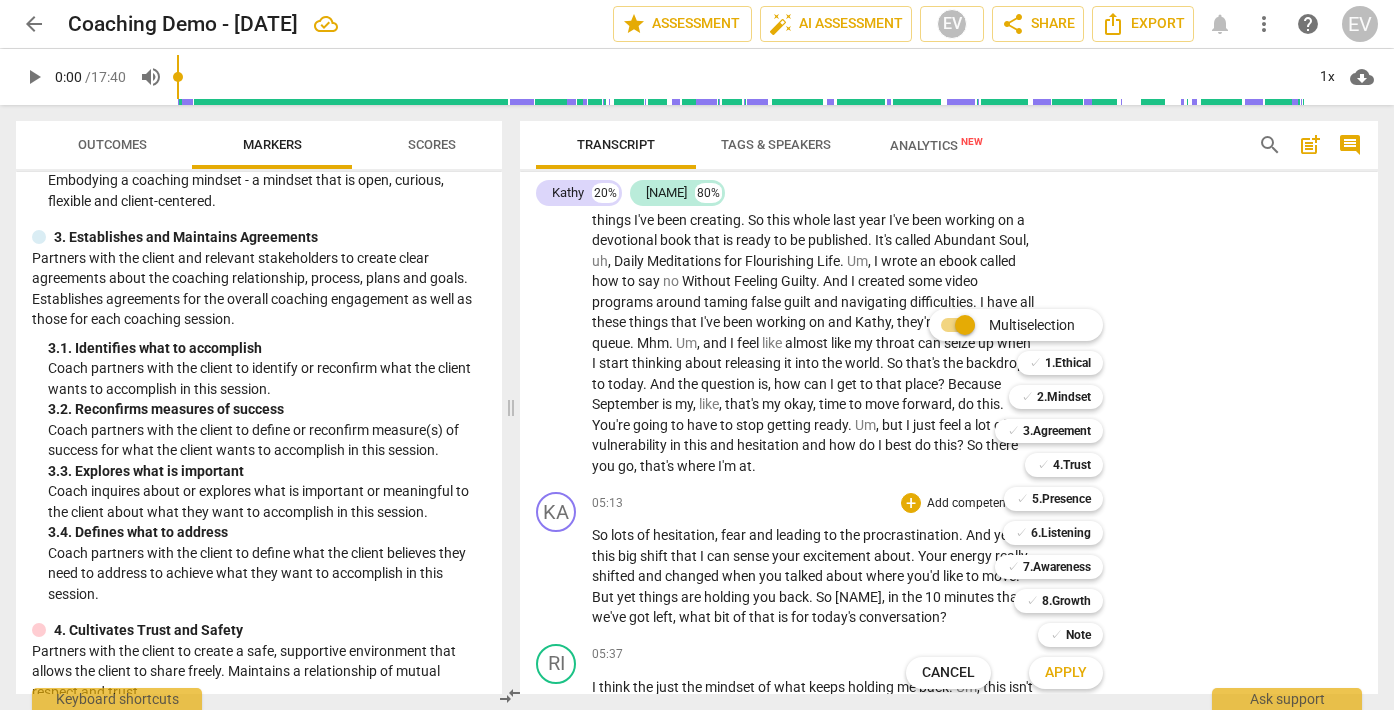 click at bounding box center [697, 355] 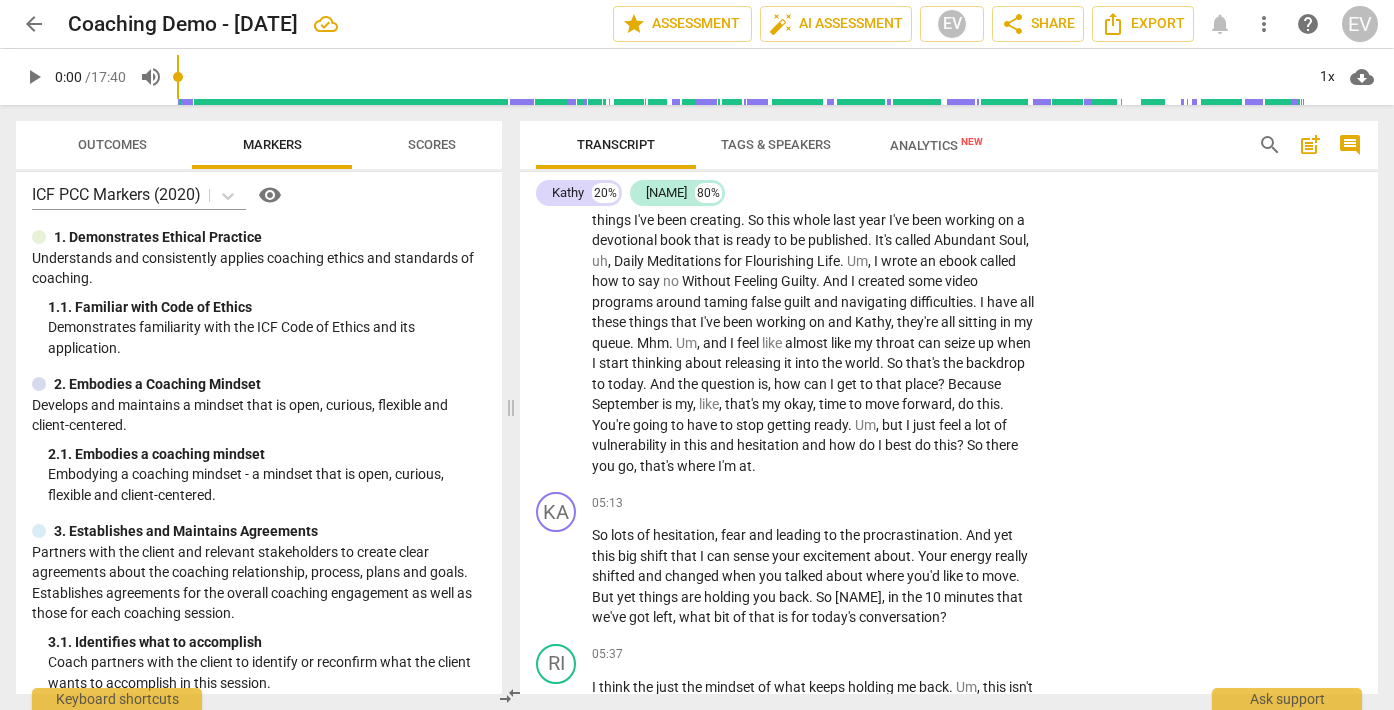 scroll, scrollTop: 0, scrollLeft: 0, axis: both 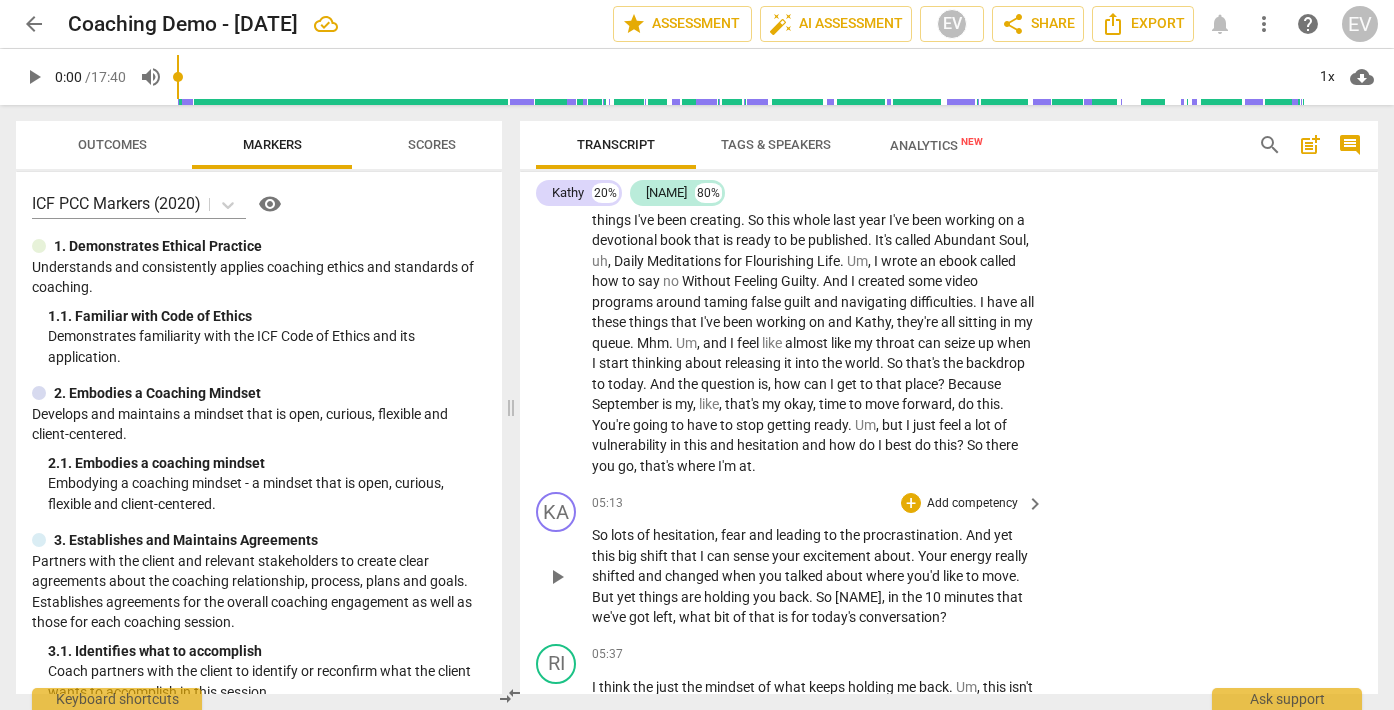 click on "Add competency" at bounding box center (972, 504) 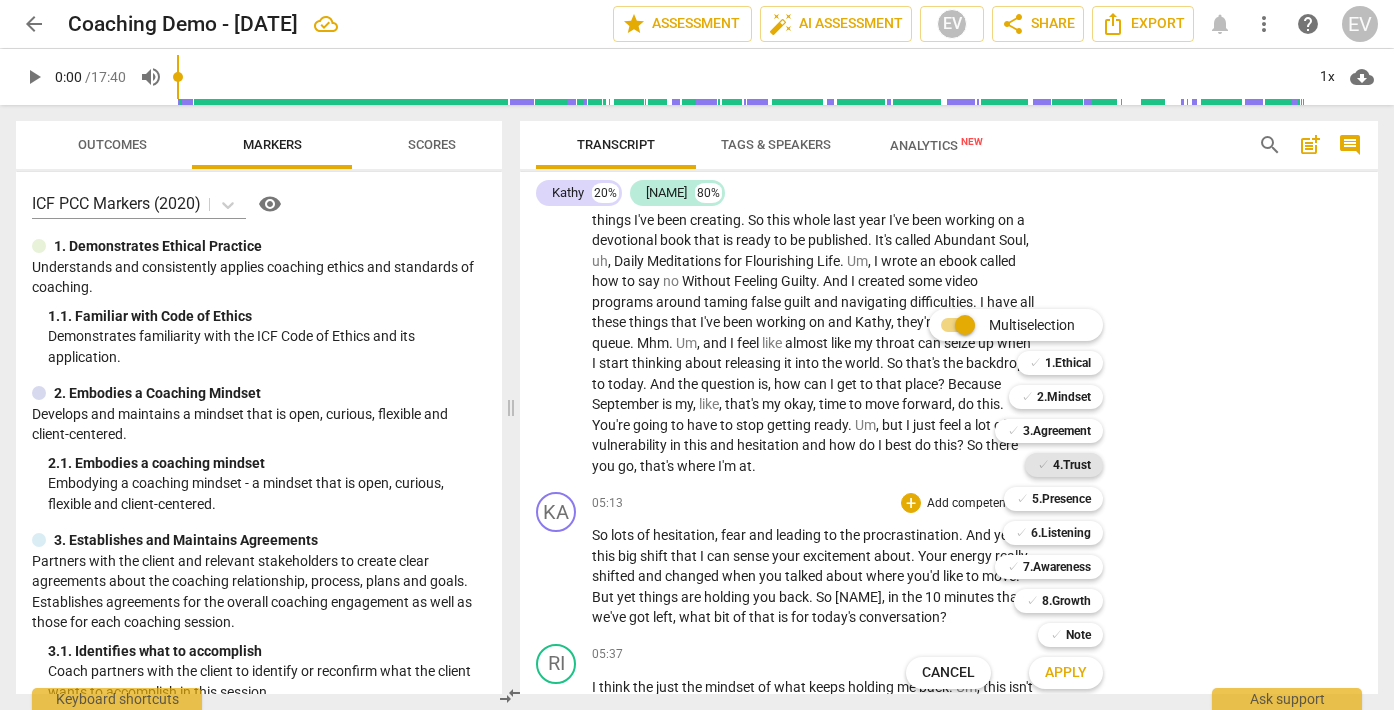 click on "✓" at bounding box center [1043, 465] 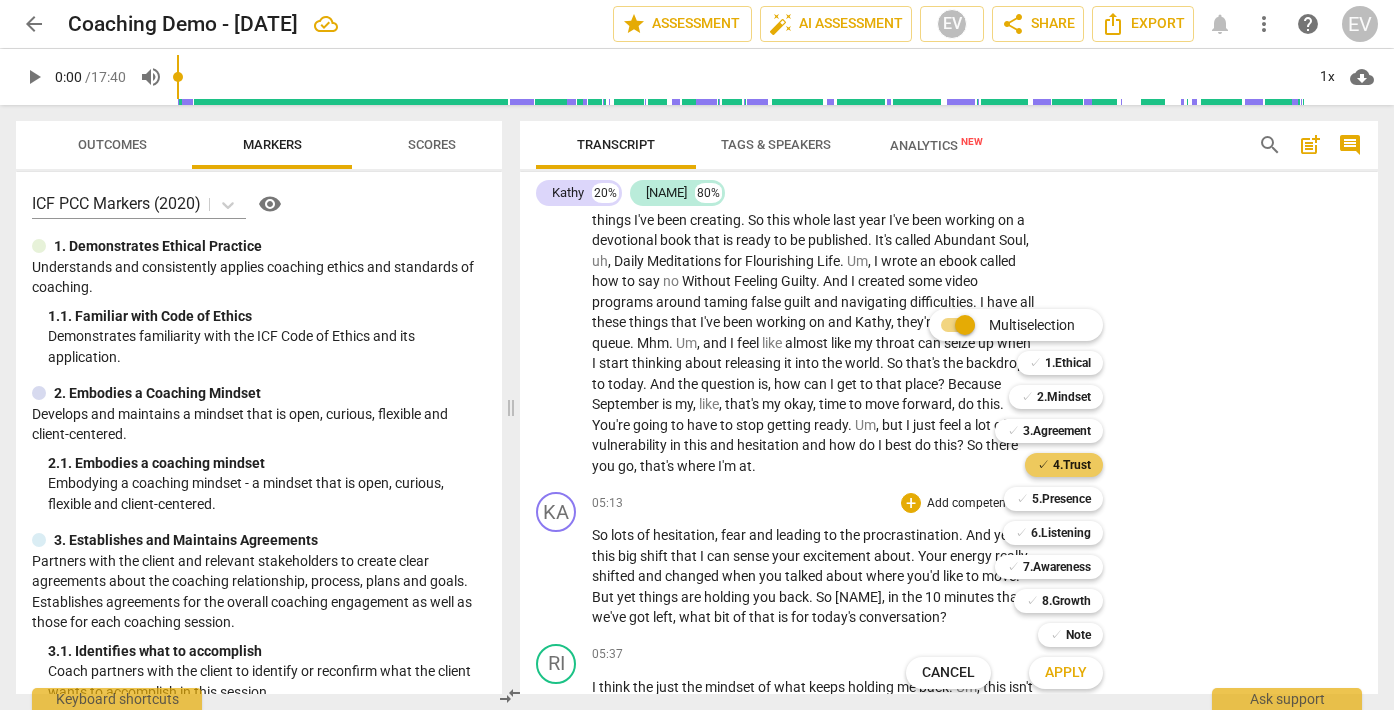 click on "4.Trust" at bounding box center (1072, 465) 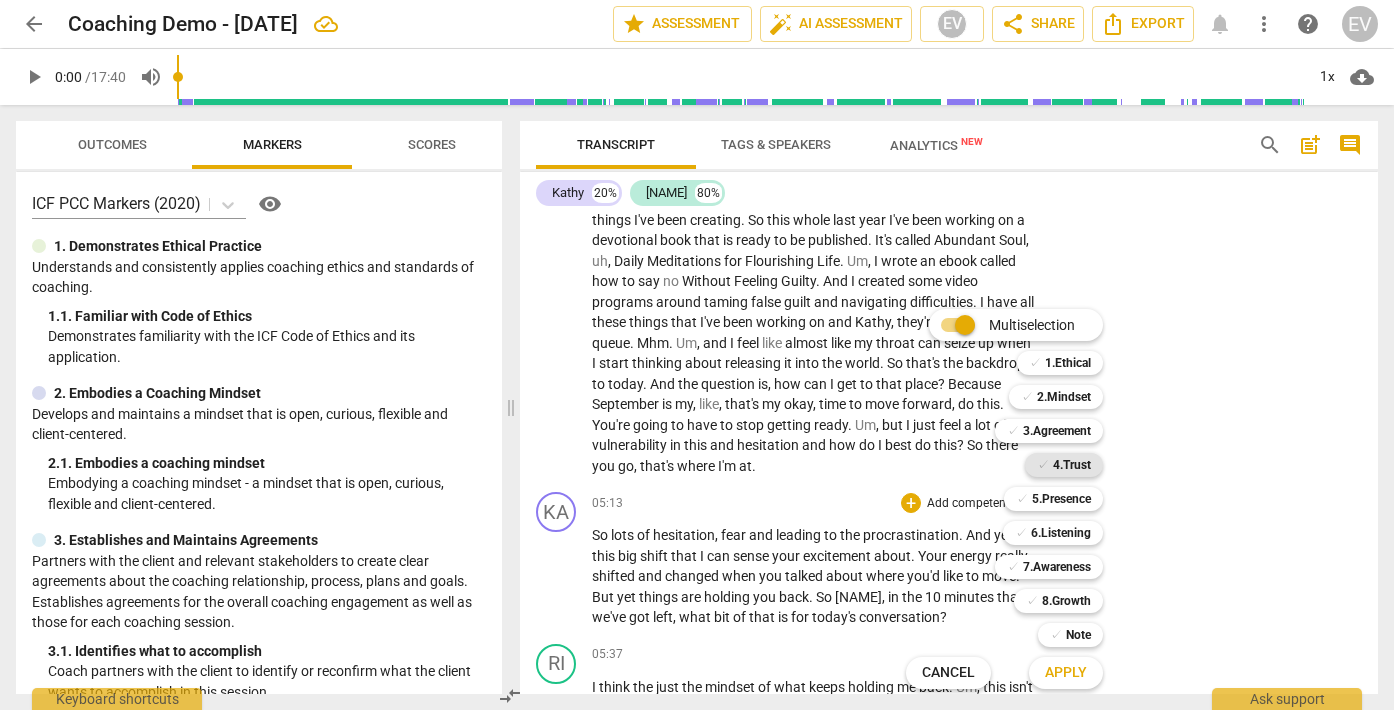 click on "4.Trust" at bounding box center (1072, 465) 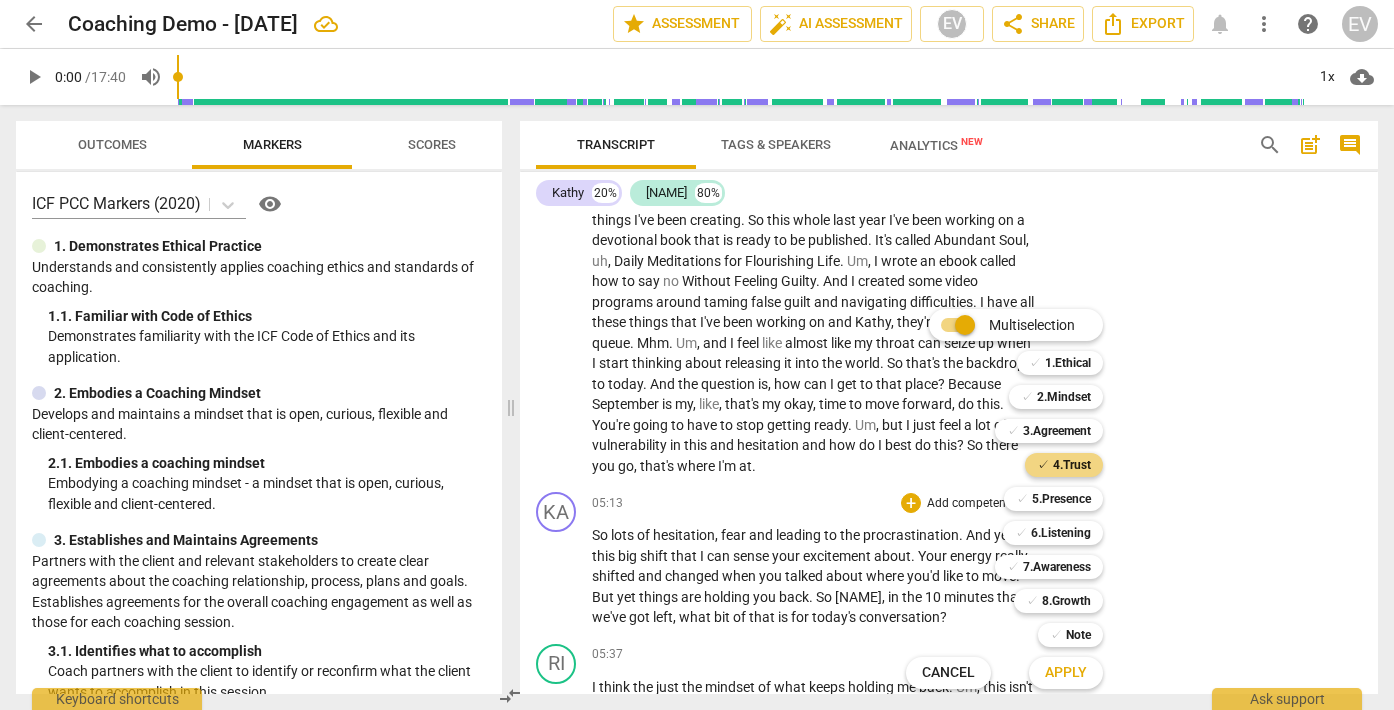 click at bounding box center (697, 355) 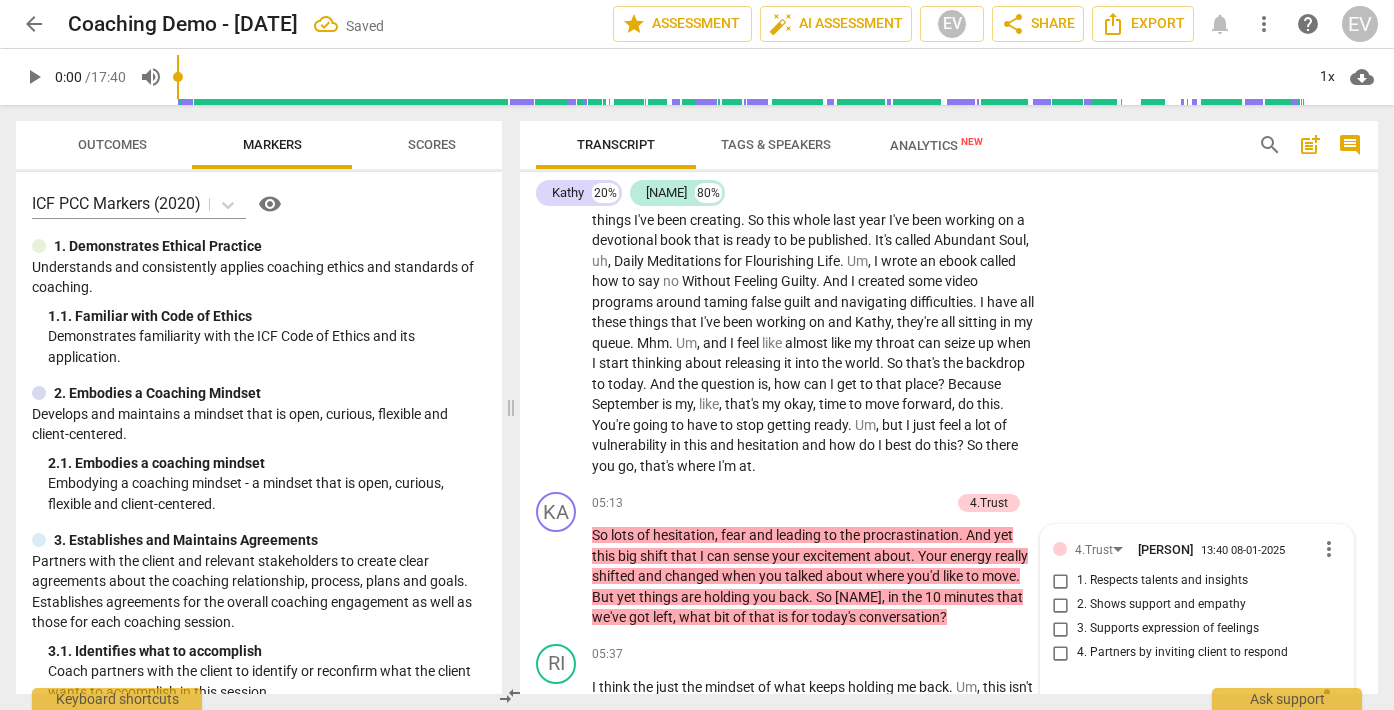 scroll, scrollTop: 1417, scrollLeft: 0, axis: vertical 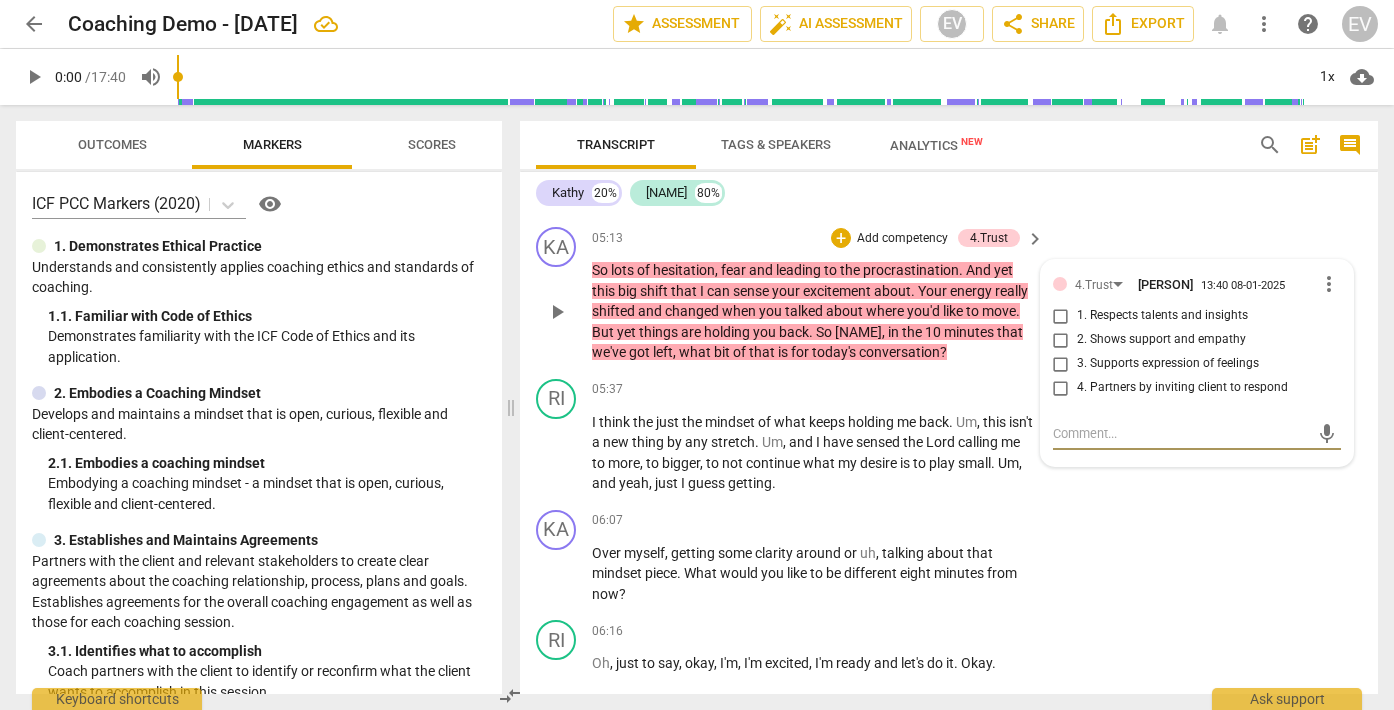 click on "2. Shows support and empathy" at bounding box center (1061, 340) 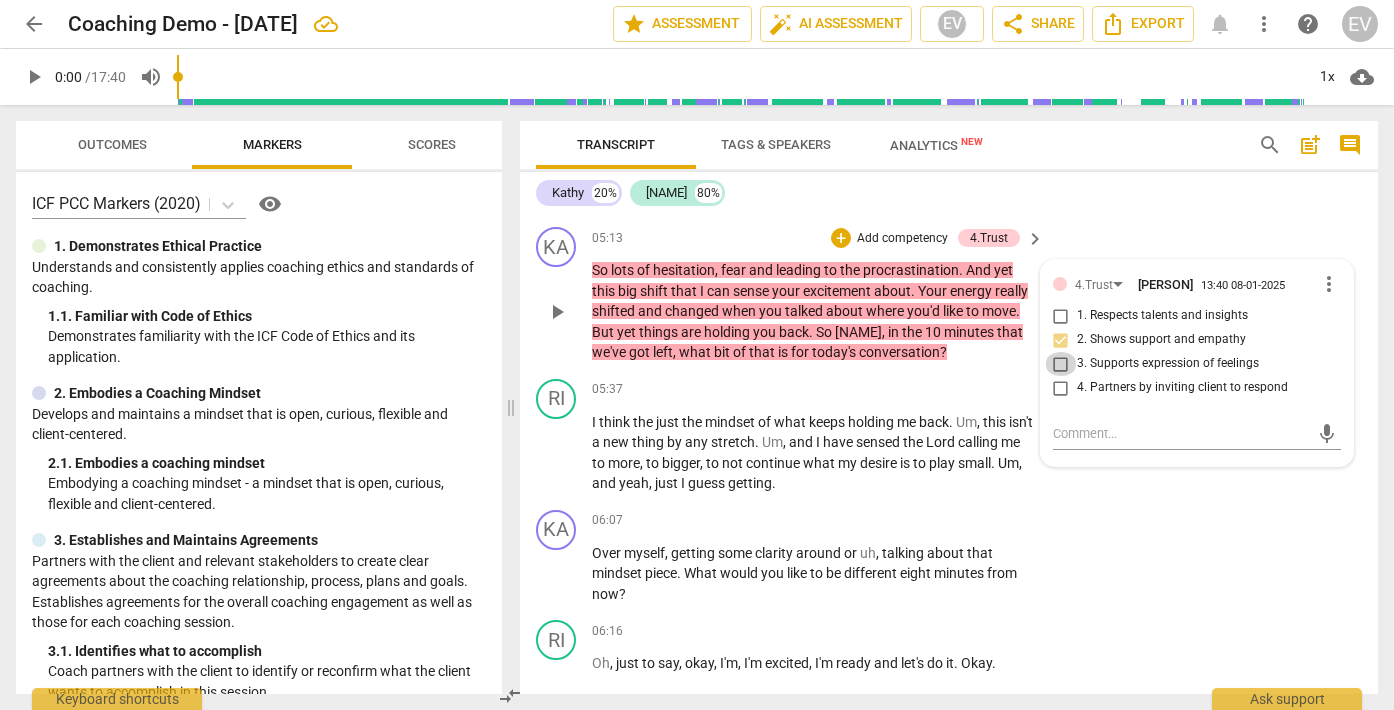 click on "3. Supports expression of feelings" at bounding box center [1061, 364] 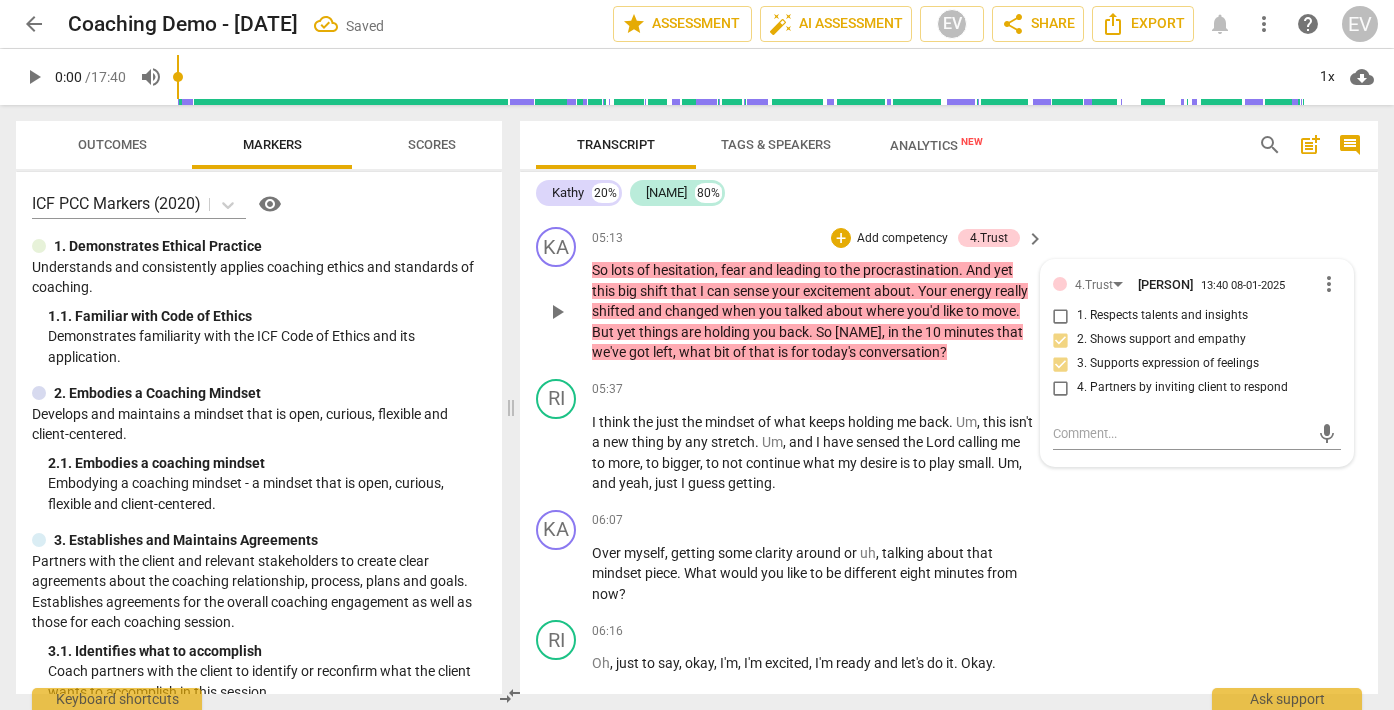 click on "KA play_arrow pause [TIME] + Add competency 4.Trust keyboard_arrow_right So lots of hesitation , fear and leading to the procrastination . And yet this big shift that I can sense your excitement about . Your energy really shifted and changed when you talked about where you'd like to move . But yet things are holding you back . So Rachelle , in the [NUMBER] minutes that we've got left , what bit of that is for today's conversation ? 4.Trust [PERSON] [TIME] [DATE] more_vert 1. Respects talents and insights 2. Shows support and empathy 3. Supports expression of feelings 4. Partners by inviting client to respond mic" at bounding box center [949, 295] 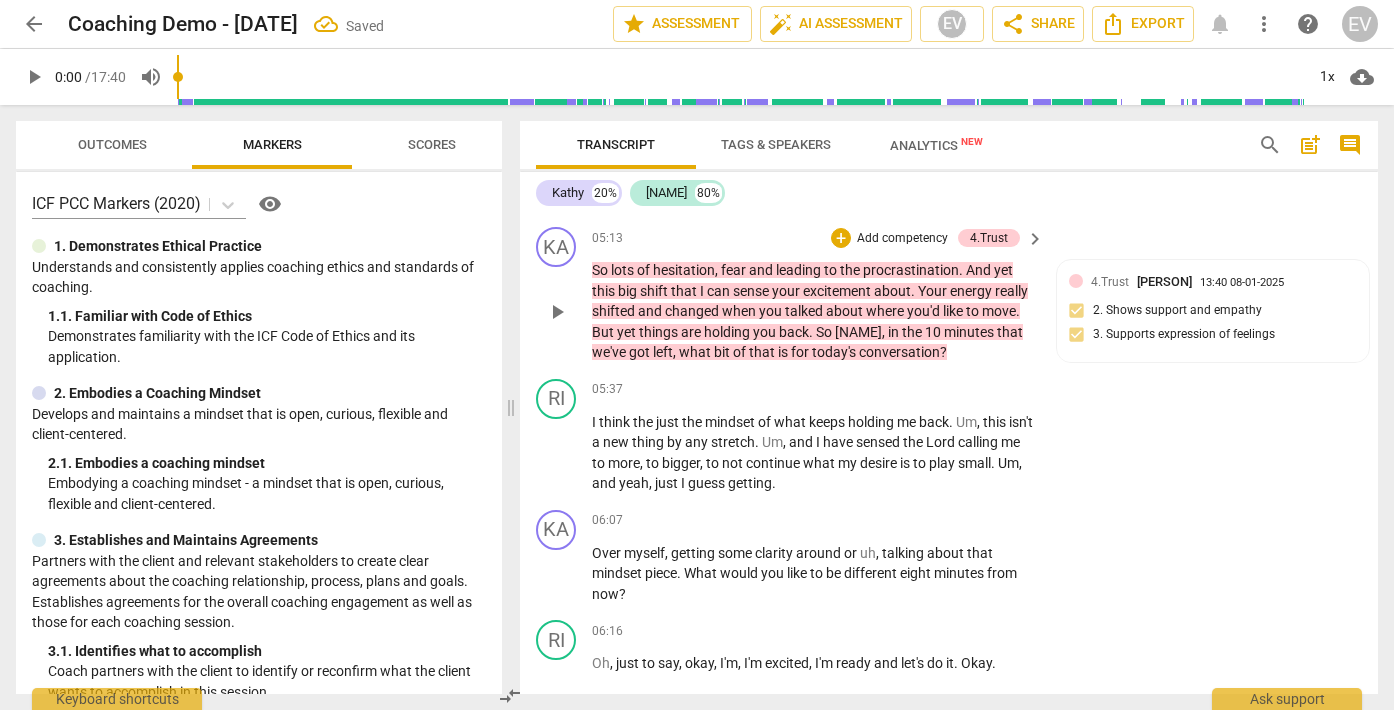 click on "+ Add competency" at bounding box center [890, 238] 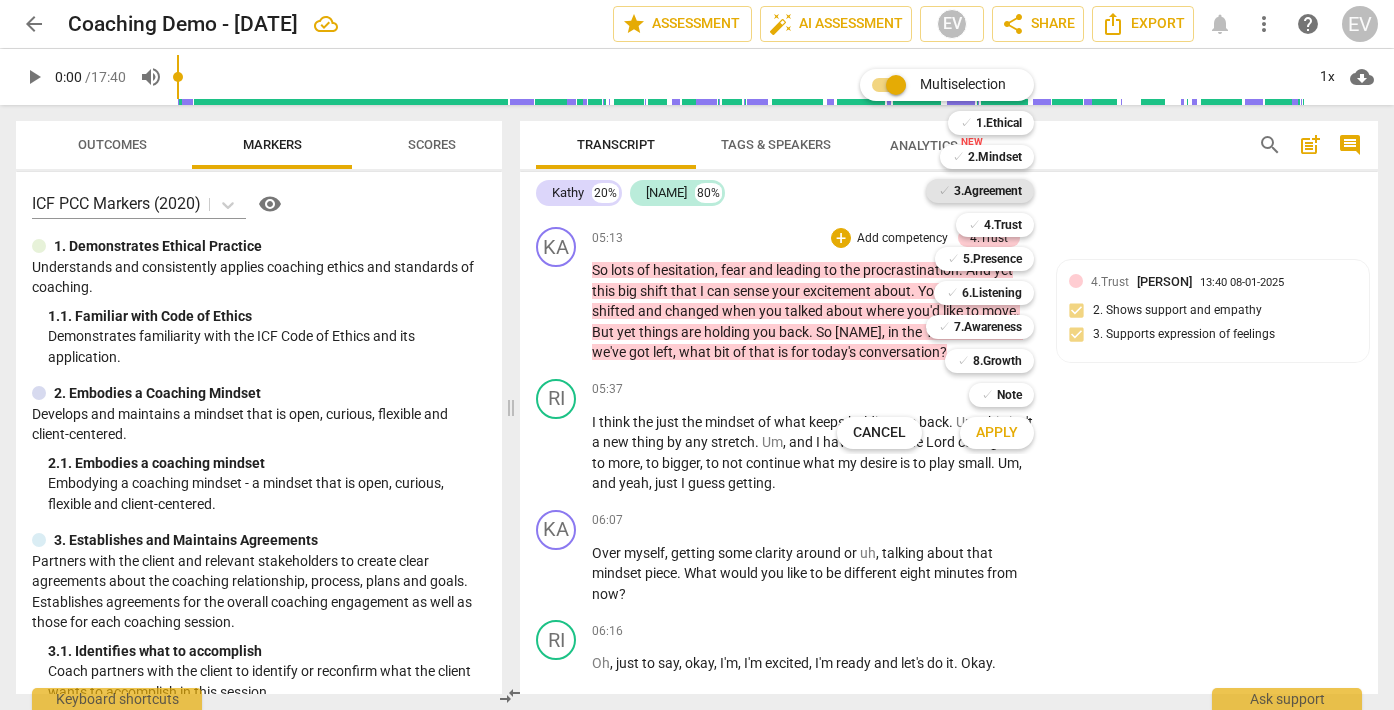 click on "3.Agreement" at bounding box center (988, 191) 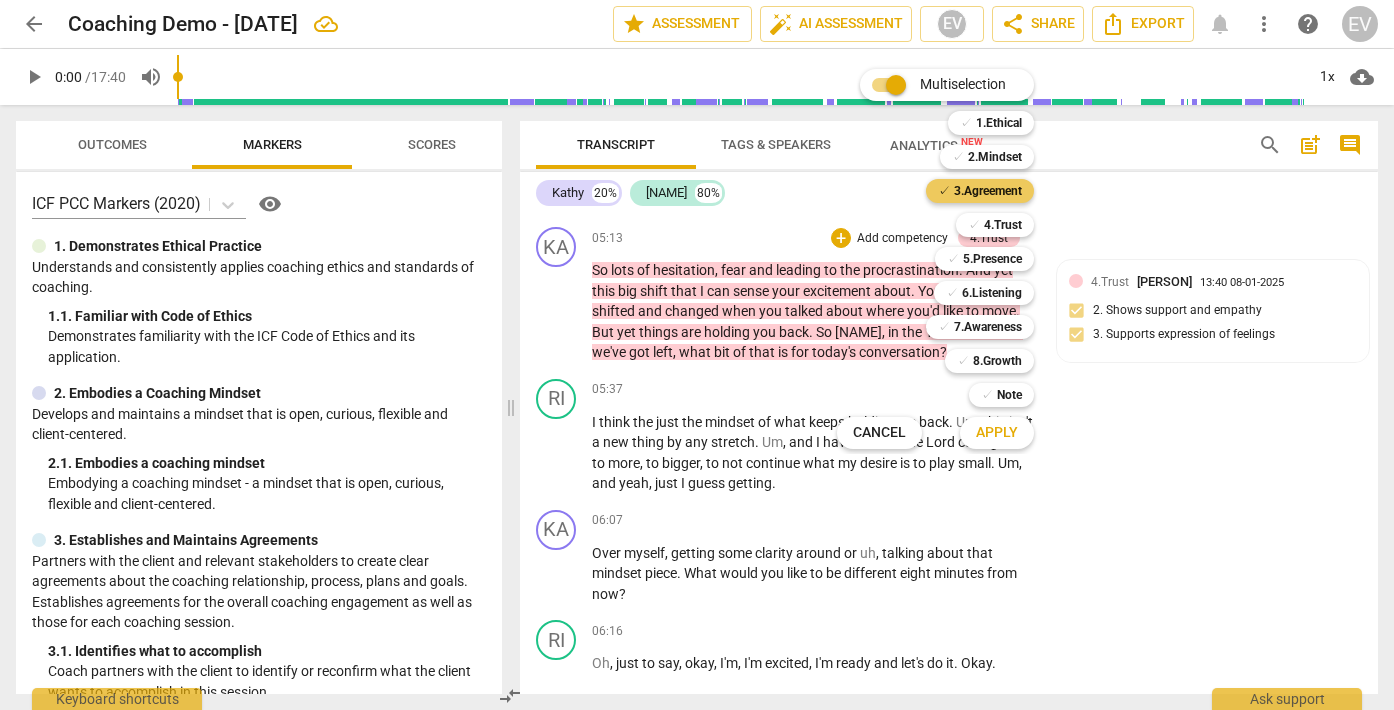 click on "3.Agreement" at bounding box center [988, 191] 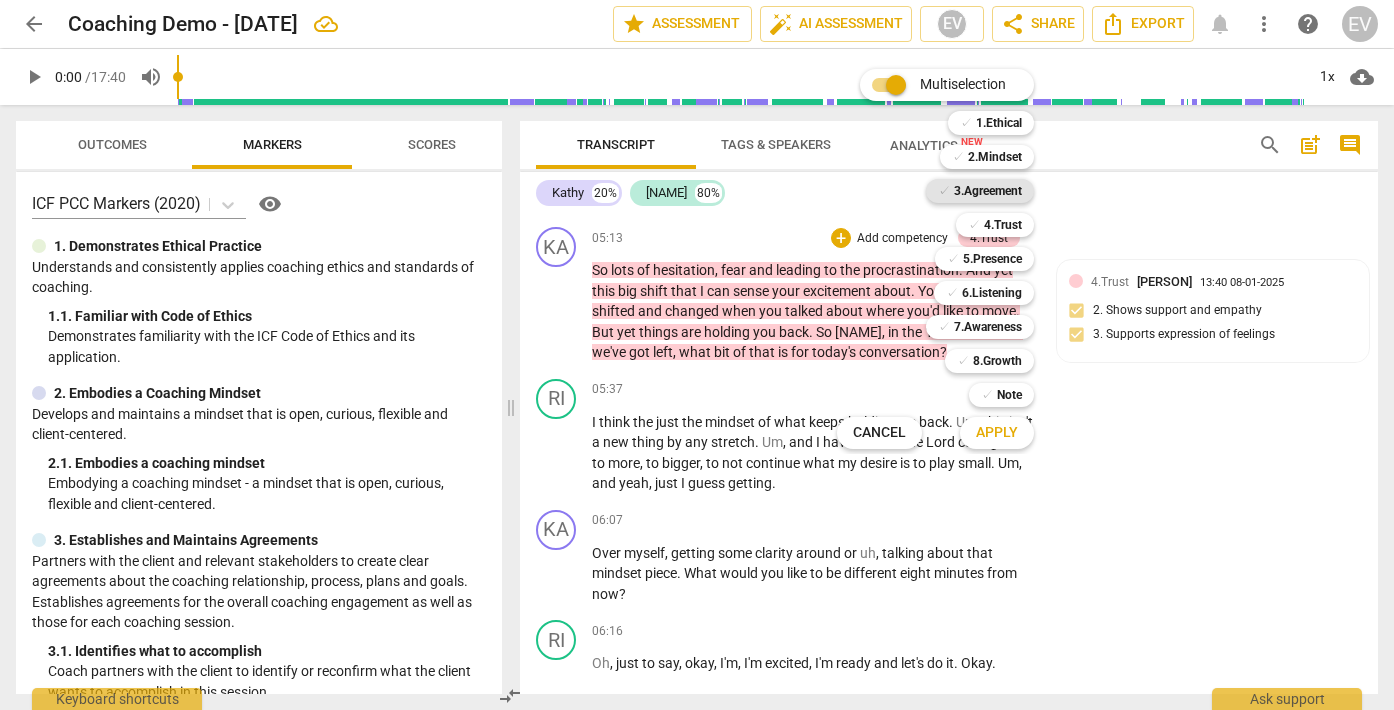 click on "3.Agreement" at bounding box center (988, 191) 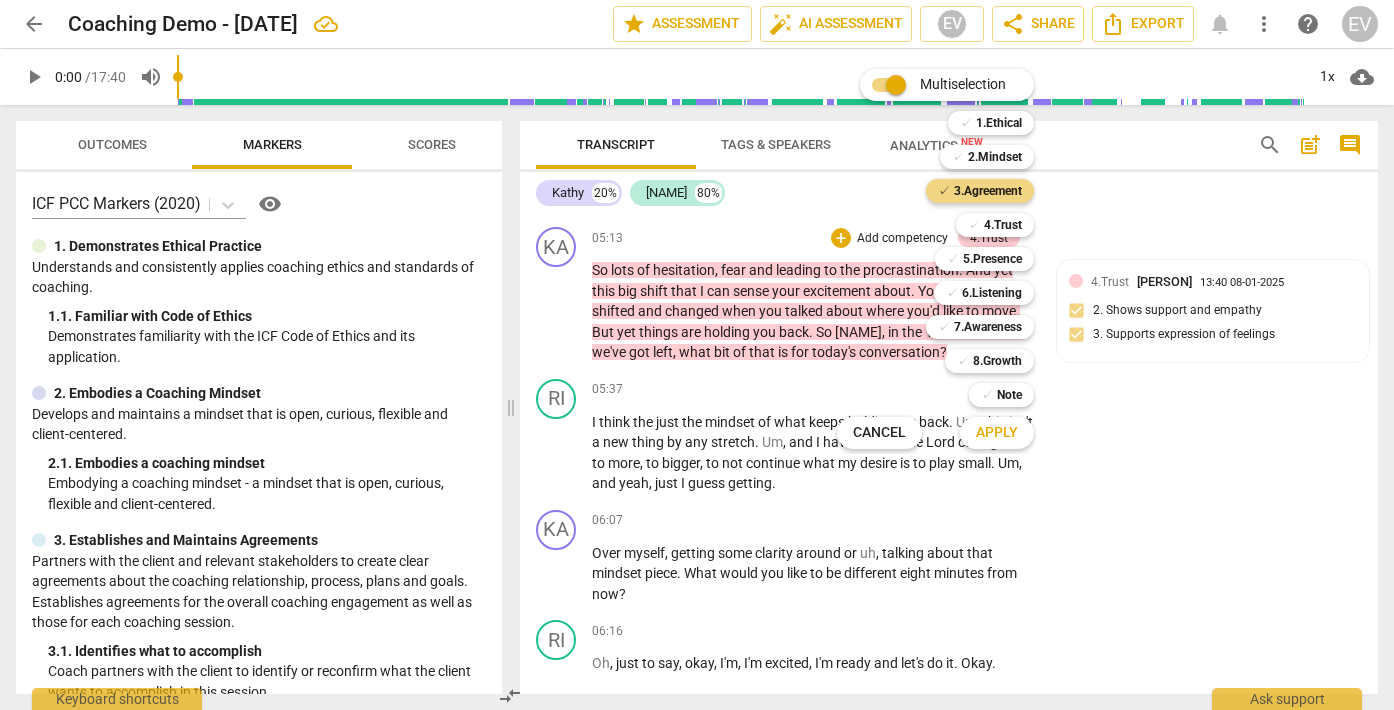 click at bounding box center (697, 355) 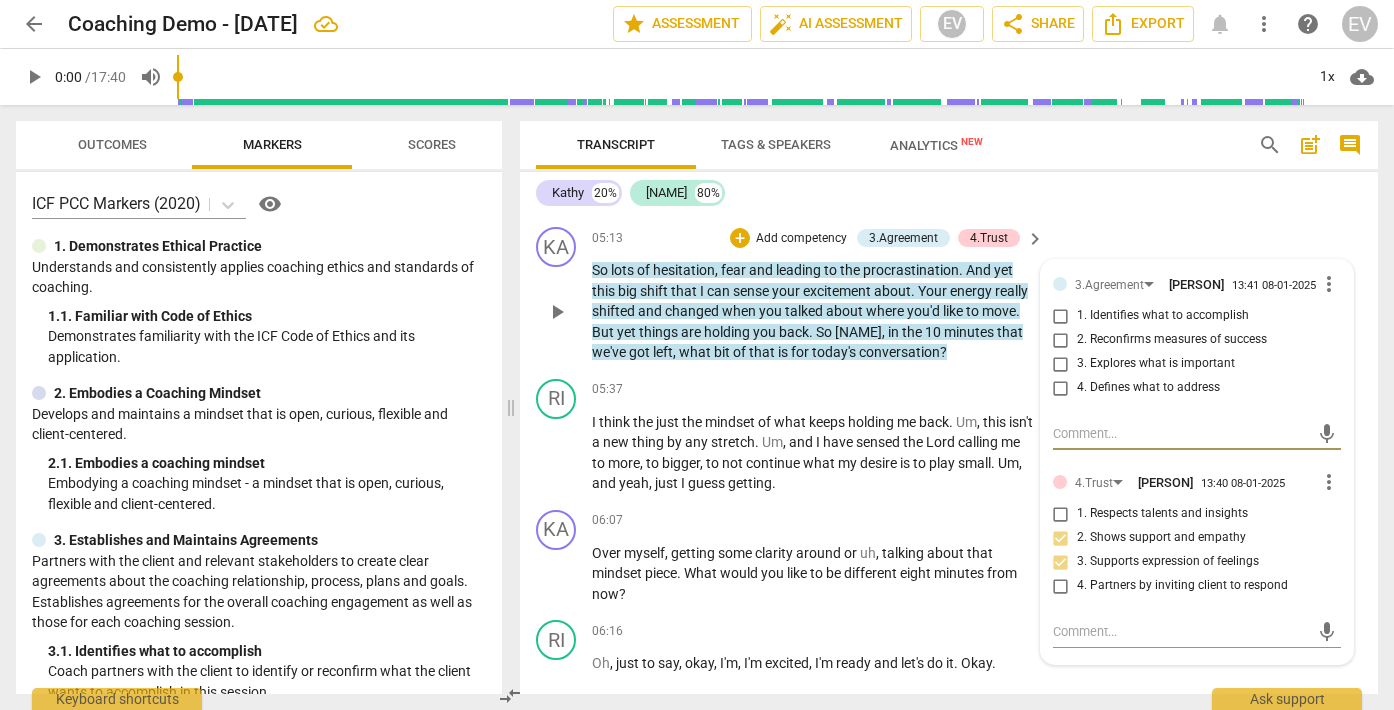 click on "more_vert" at bounding box center [1329, 284] 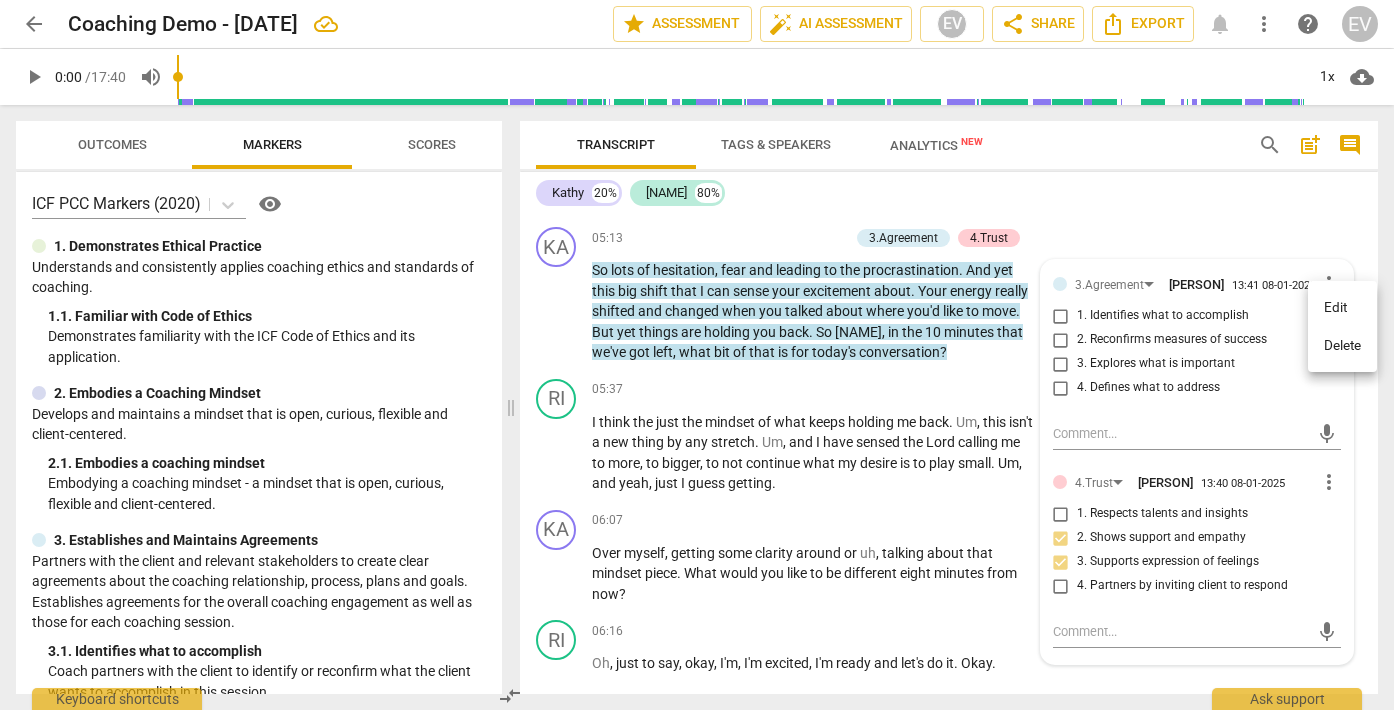 click on "Delete" at bounding box center (1342, 346) 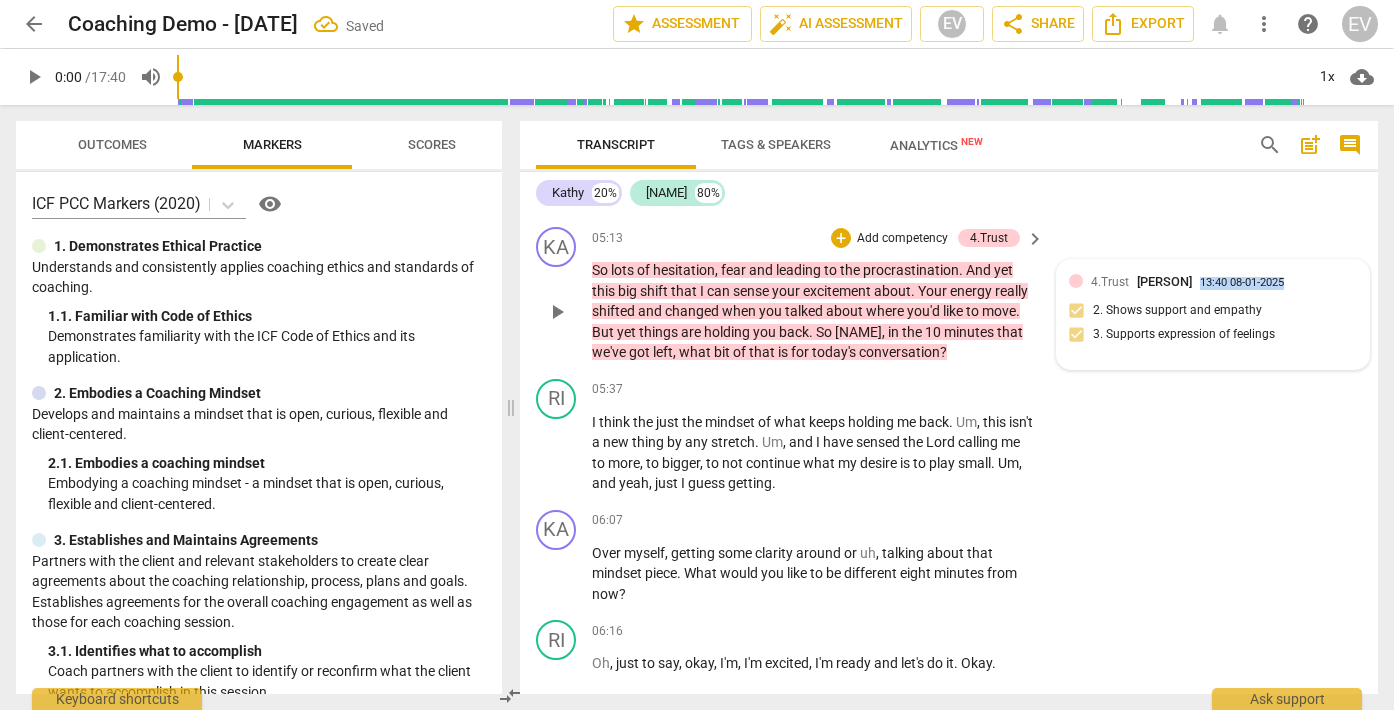 click on "4.Trust [NAME] [TIME] [DATE]" at bounding box center (1224, 281) 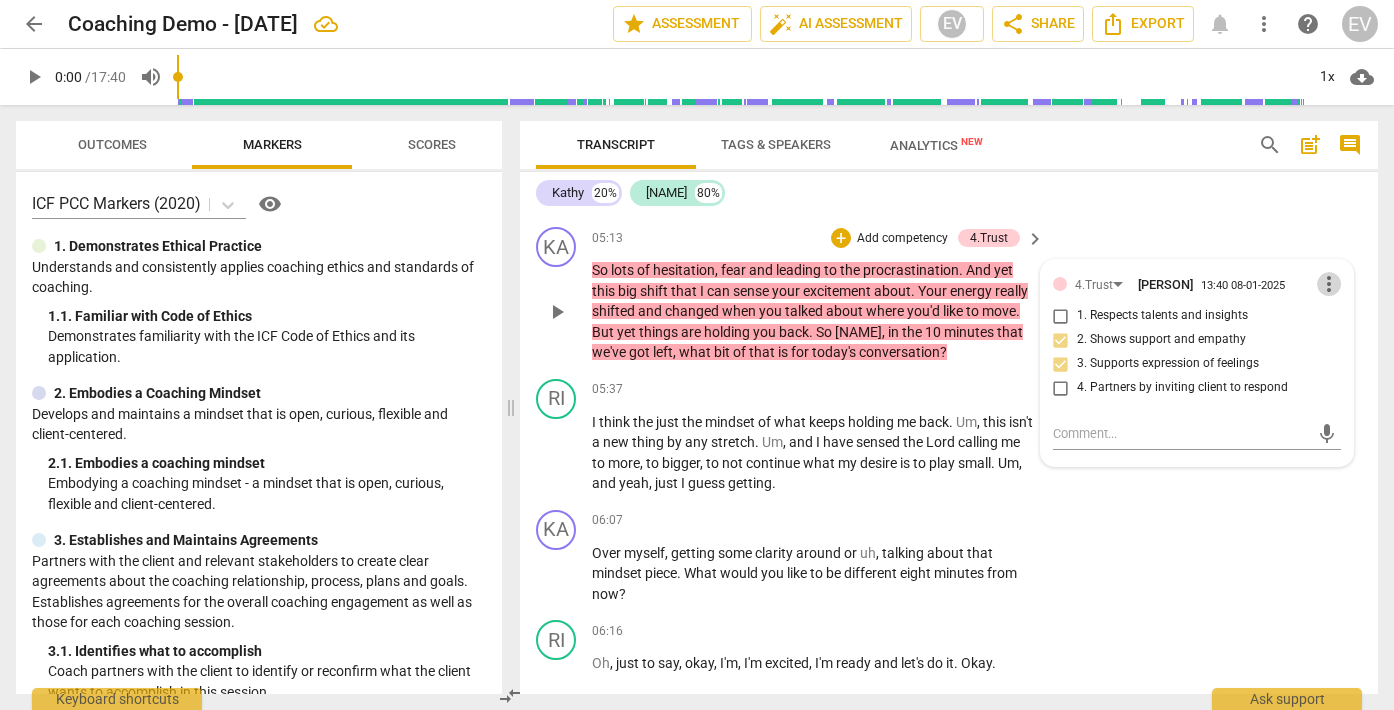 click on "more_vert" at bounding box center [1329, 284] 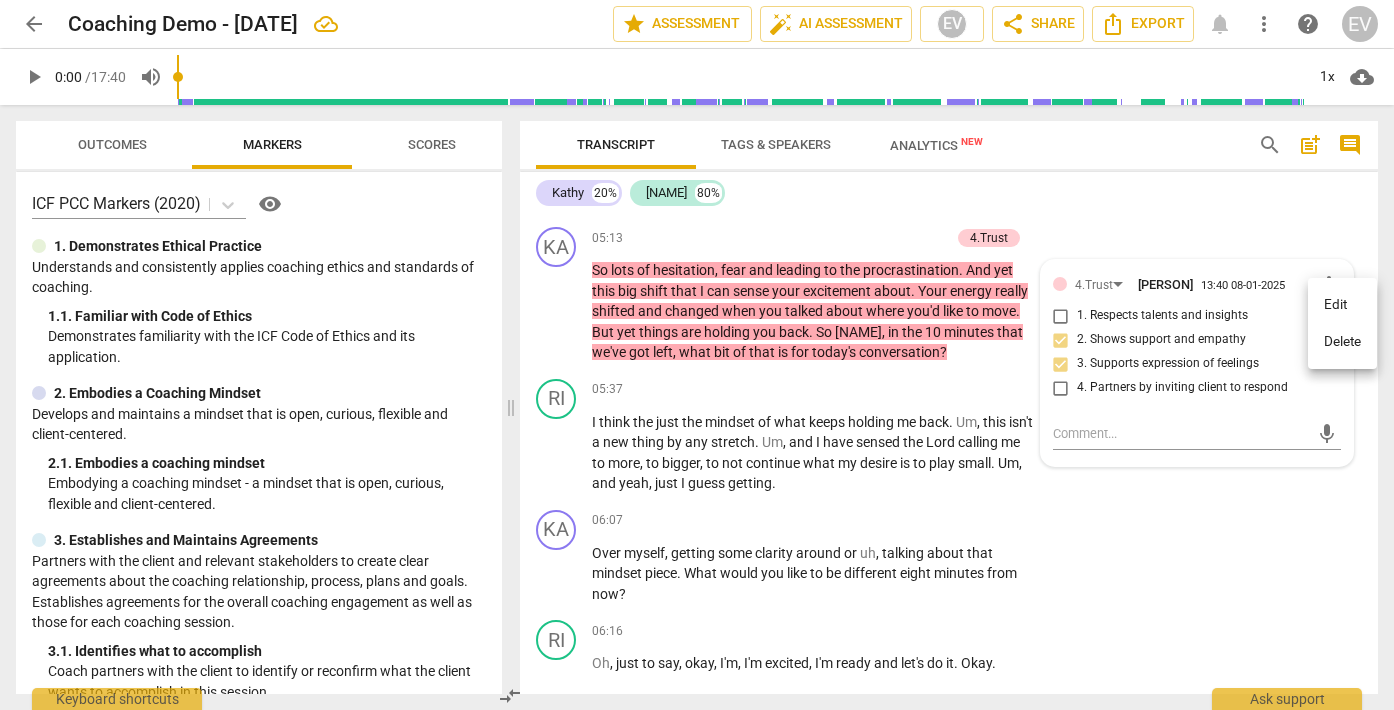 click on "Delete" at bounding box center (1342, 342) 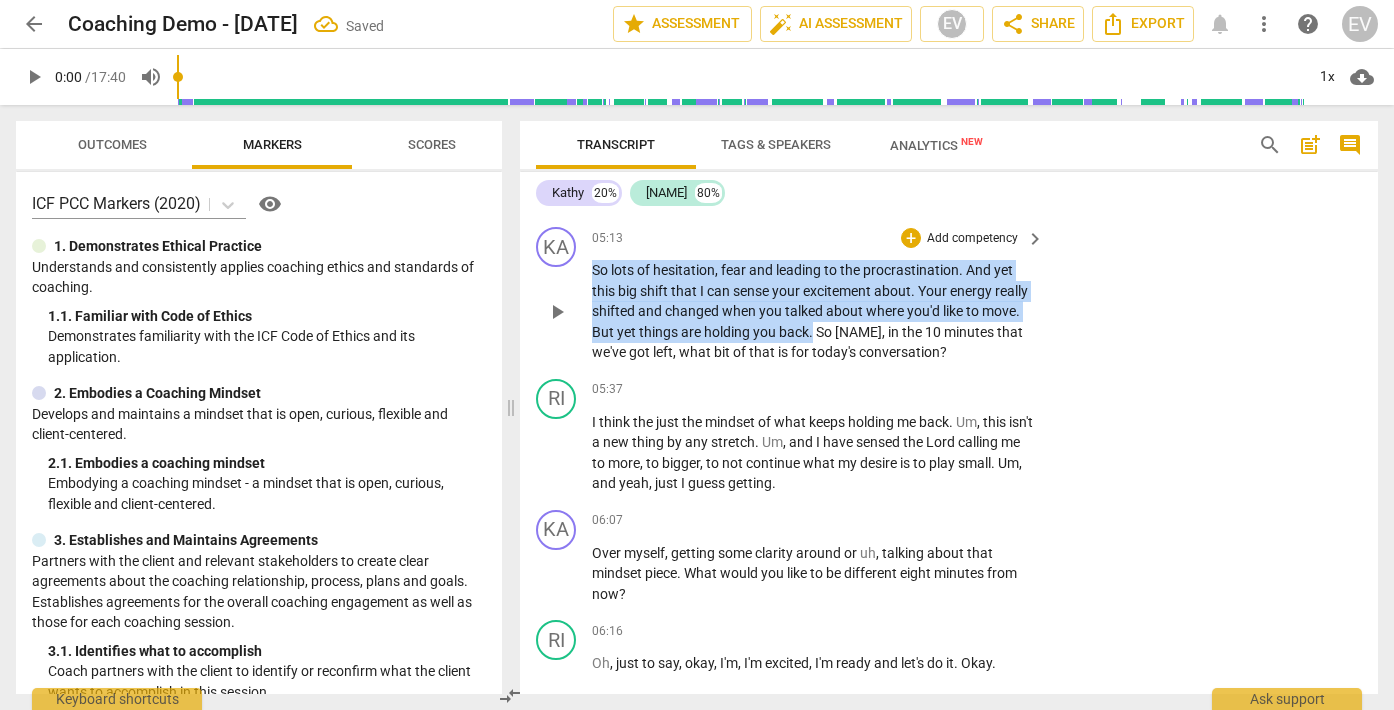 drag, startPoint x: 593, startPoint y: 294, endPoint x: 811, endPoint y: 345, distance: 223.88614 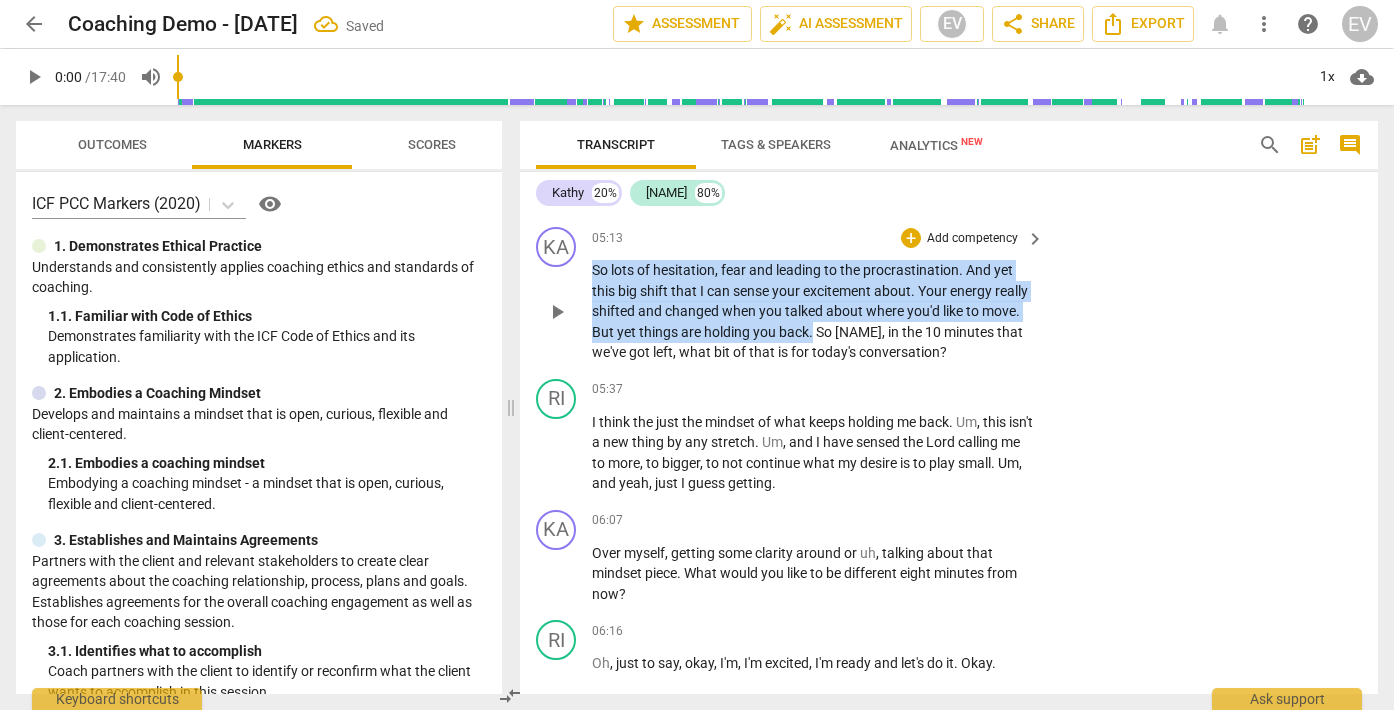 click on "So lots of hesitation , fear and leading to the procrastination . And yet this big shift that I can sense your excitement about . Your energy really shifted and changed when you talked about where you'd like to move . But yet things are holding you back . So [LAST], in the 10 minutes that we've got left , what bit of that is for today's conversation ?" at bounding box center [813, 311] 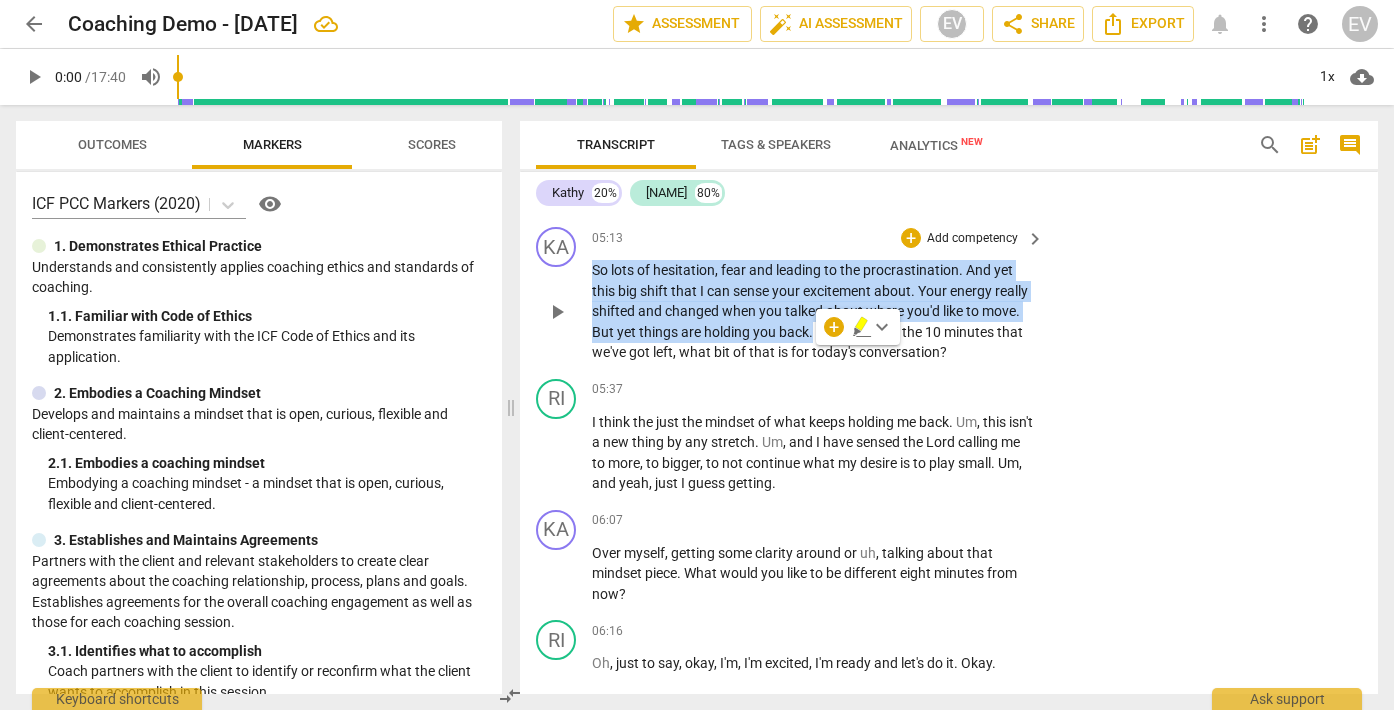 click on "Add competency" at bounding box center [972, 239] 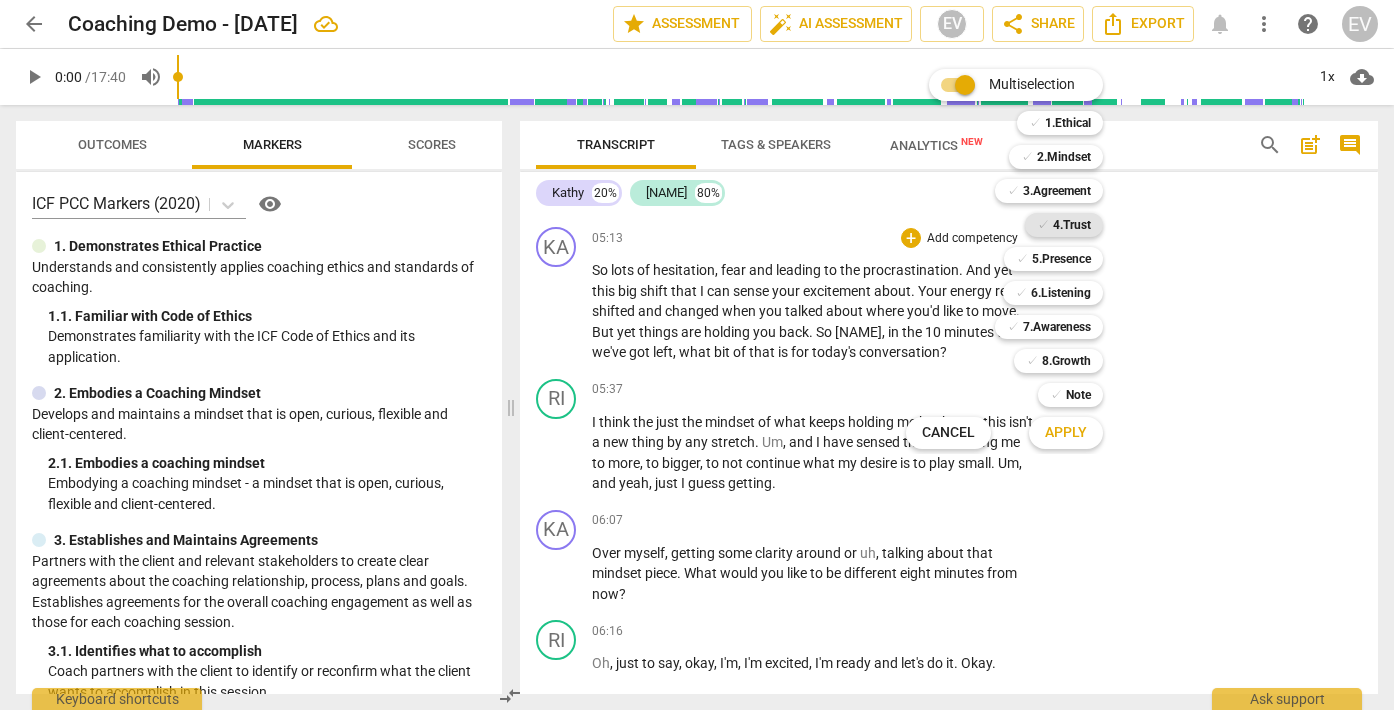 click on "4.Trust" at bounding box center [1072, 225] 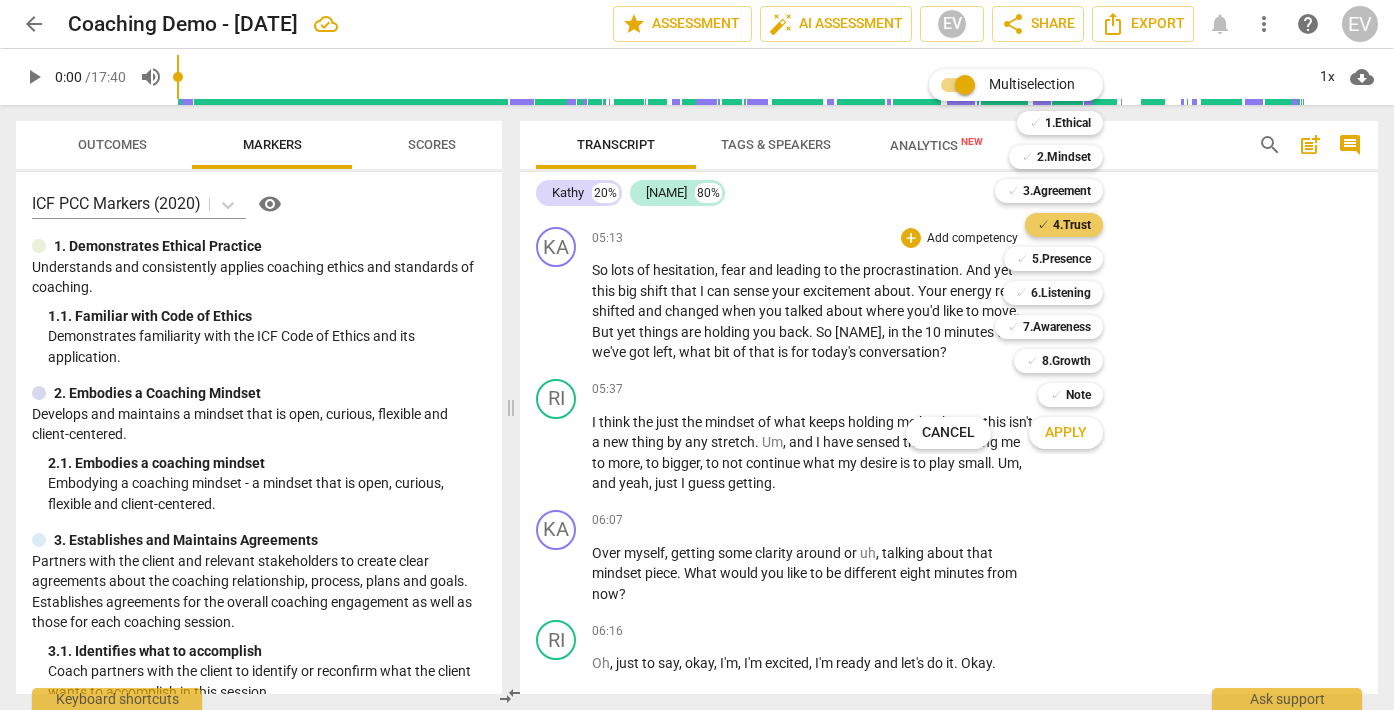 click on "4.Trust" at bounding box center (1072, 225) 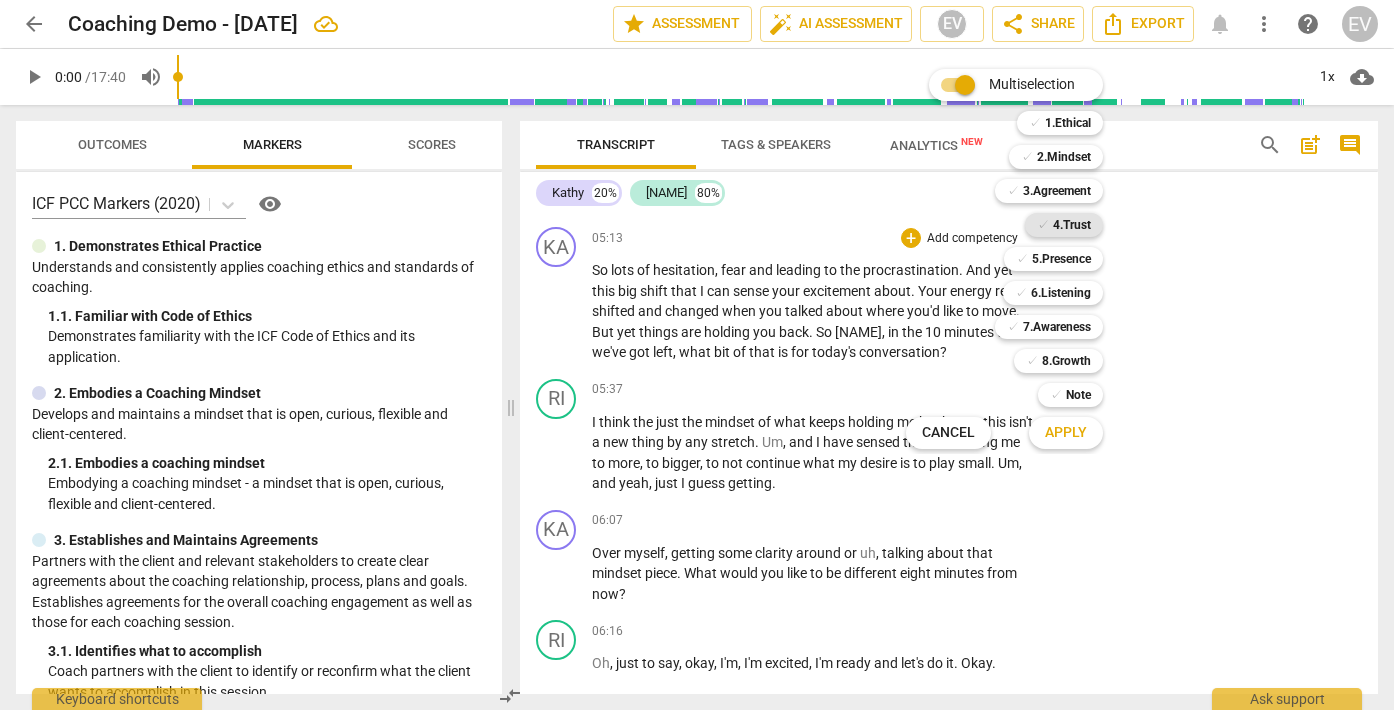 click on "4.Trust" at bounding box center (1072, 225) 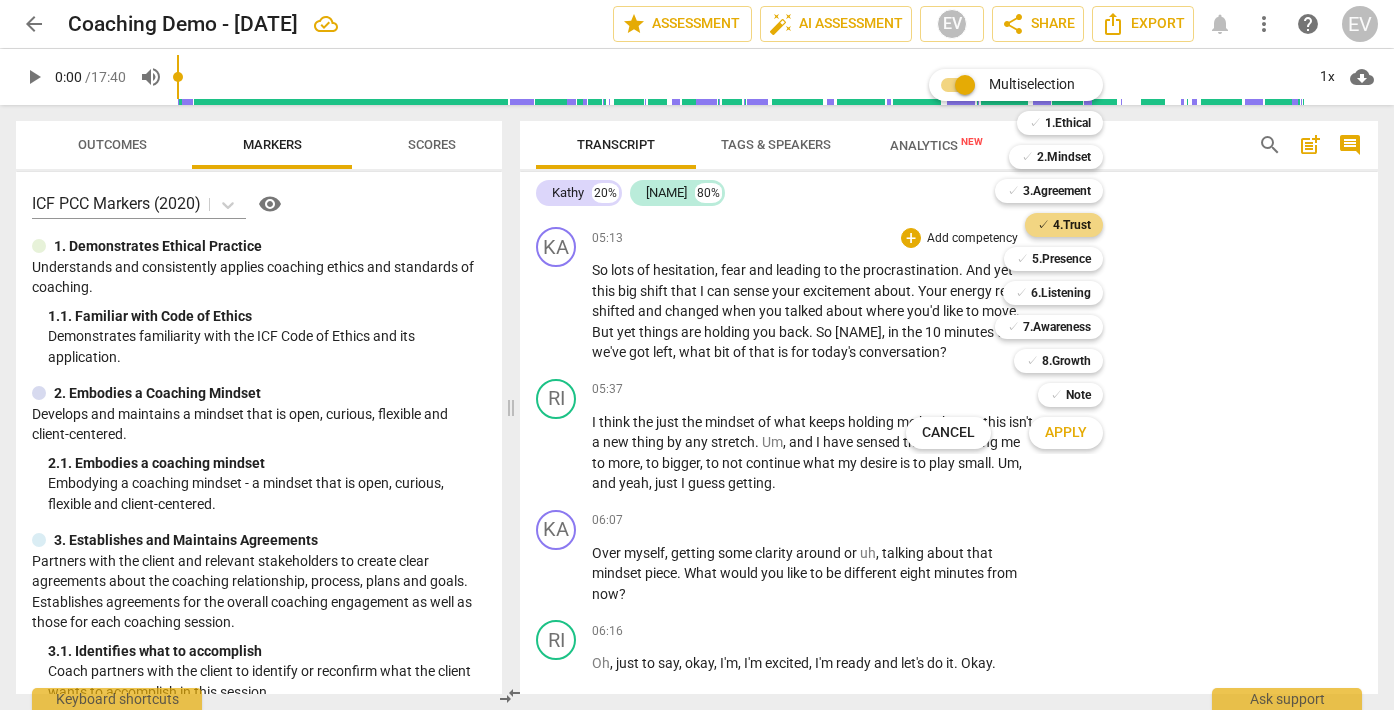 click on "Apply" at bounding box center [1066, 433] 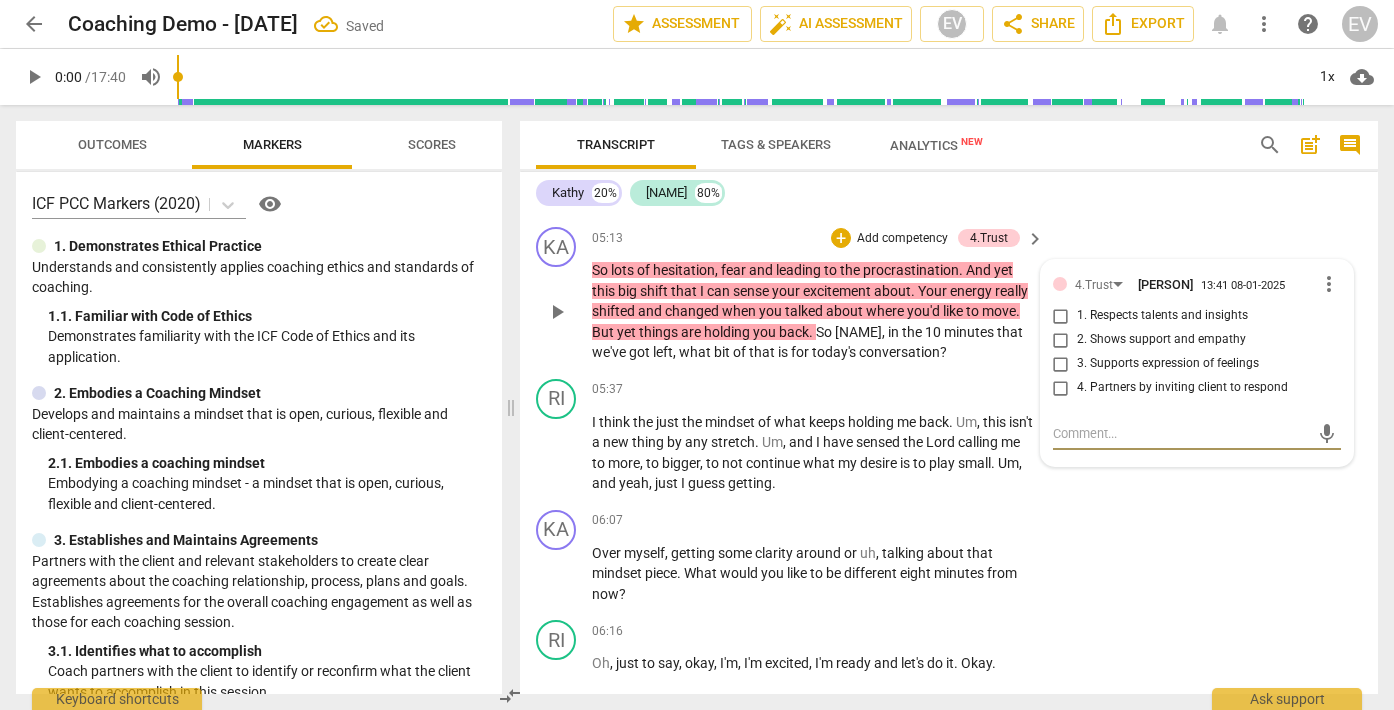 click on "2. Shows support and empathy" at bounding box center (1061, 340) 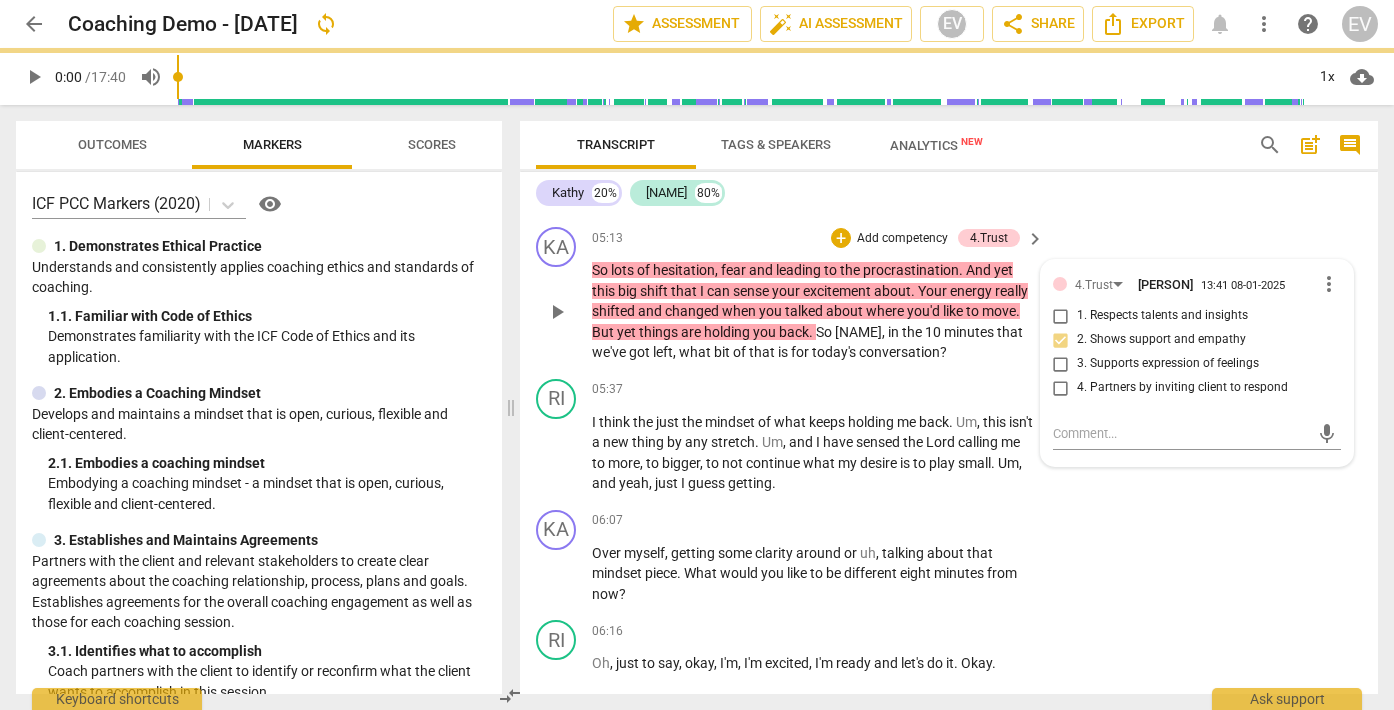 click on "3. Supports expression of feelings" at bounding box center (1061, 364) 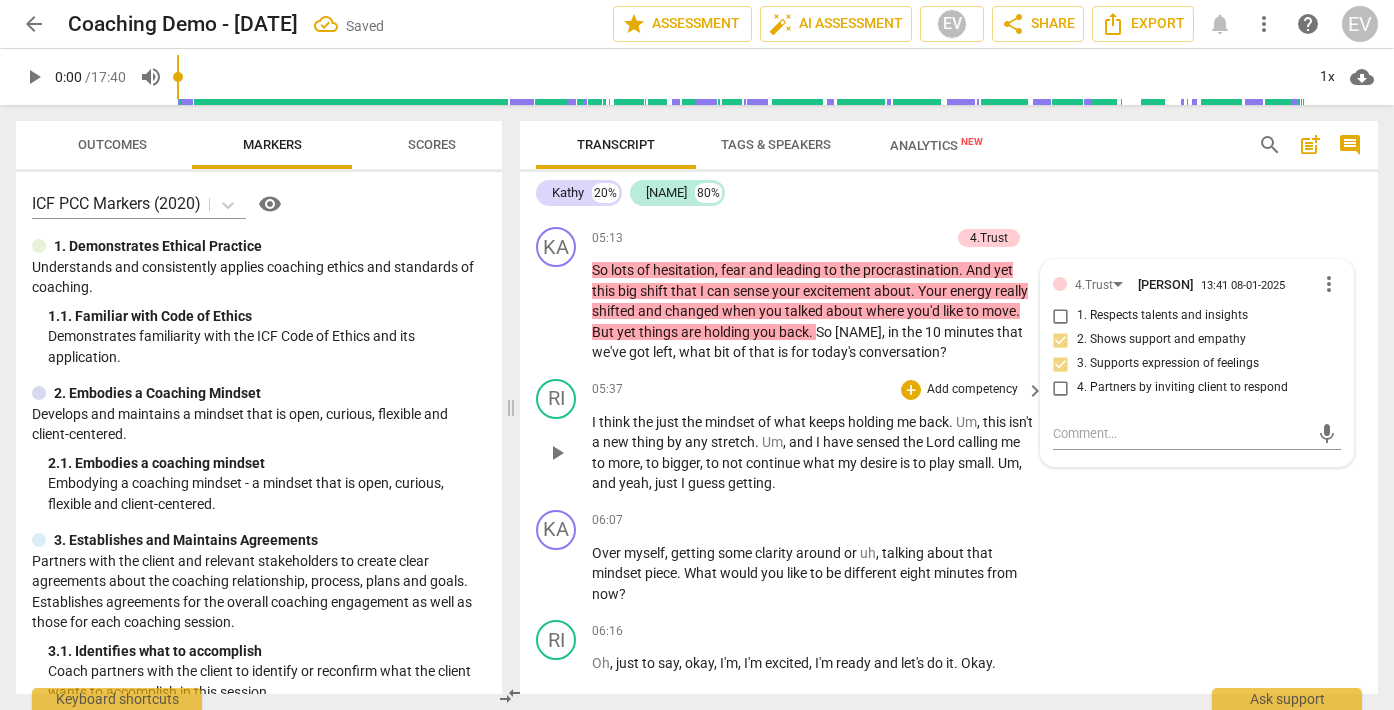 click on "RI play_arrow pause 05:37 + Add competency keyboard_arrow_right I think the just the mindset of what keeps holding me back . Um , this isn't a new thing by any stretch . Um , and I have sensed the Lord calling me to more , to bigger , to not continue what my desire is to play small . Um , and yeah , just I guess getting ." at bounding box center (949, 436) 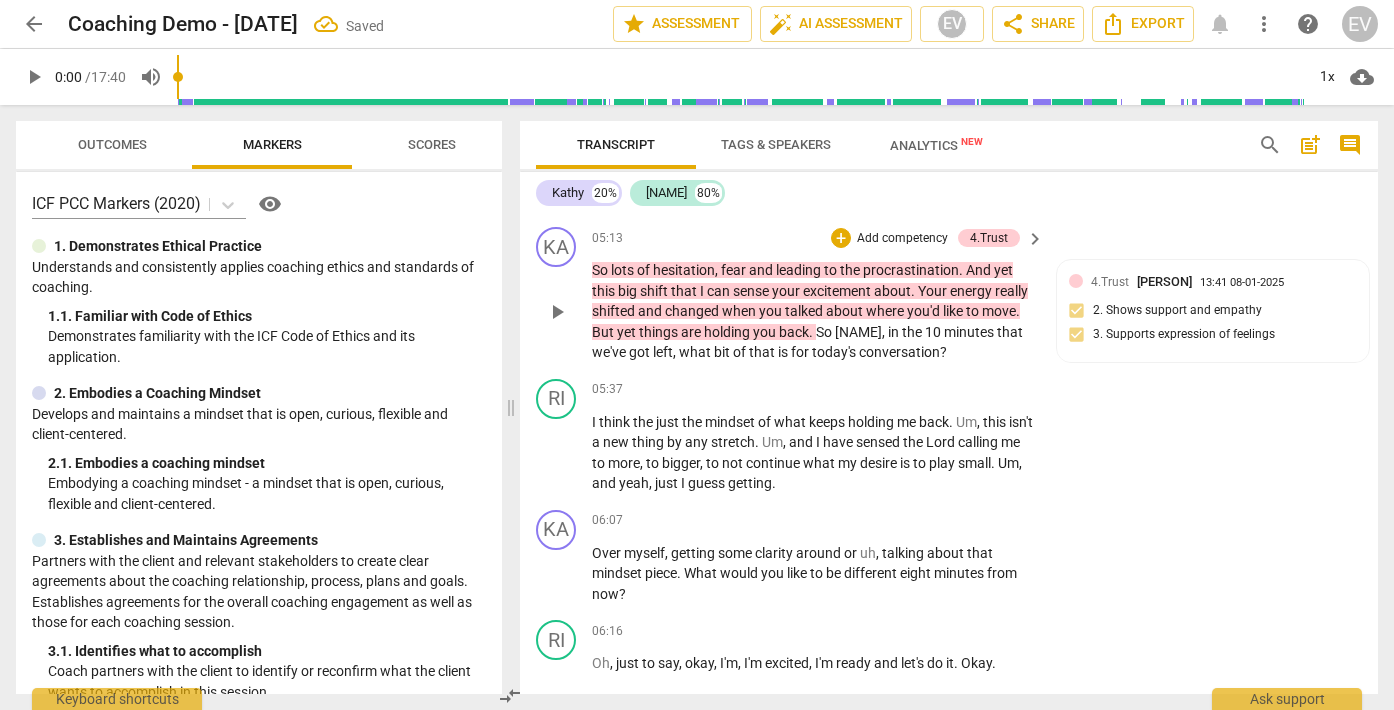 click on "[NAME]" at bounding box center [858, 332] 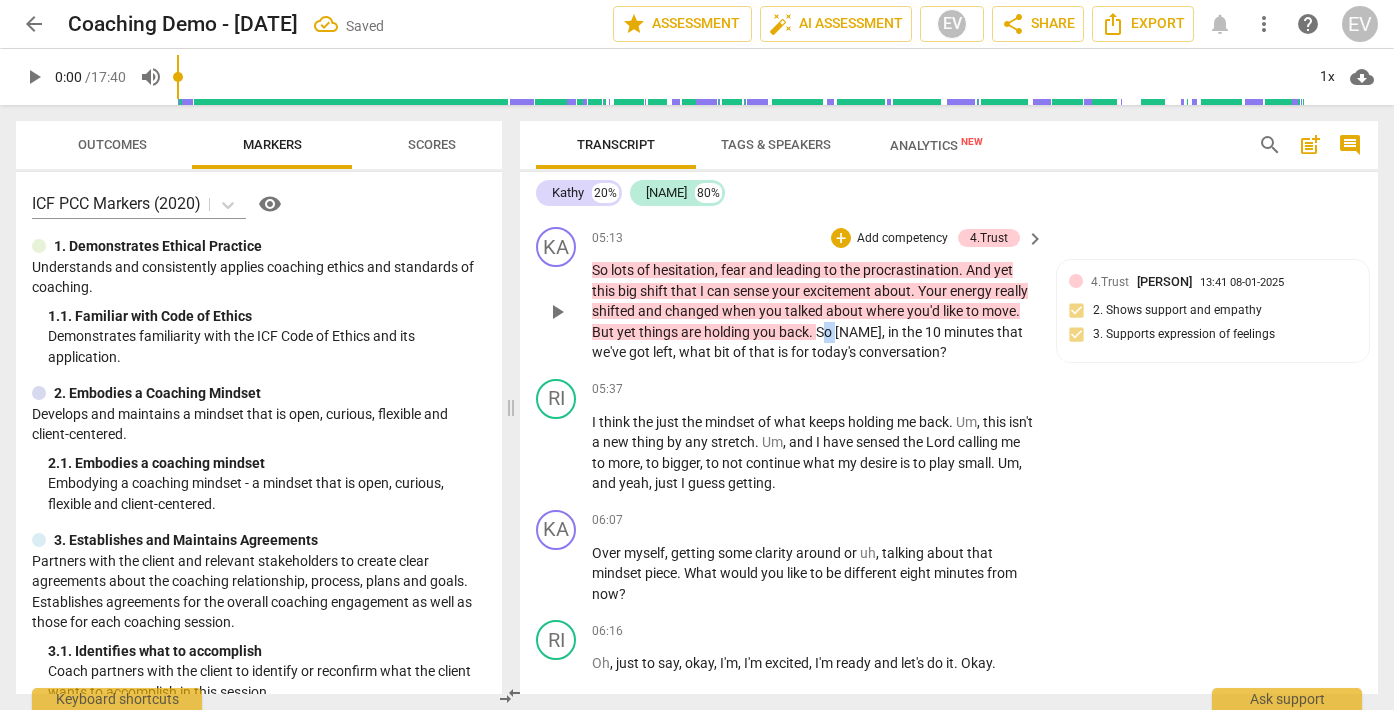 drag, startPoint x: 823, startPoint y: 353, endPoint x: 839, endPoint y: 360, distance: 17.464249 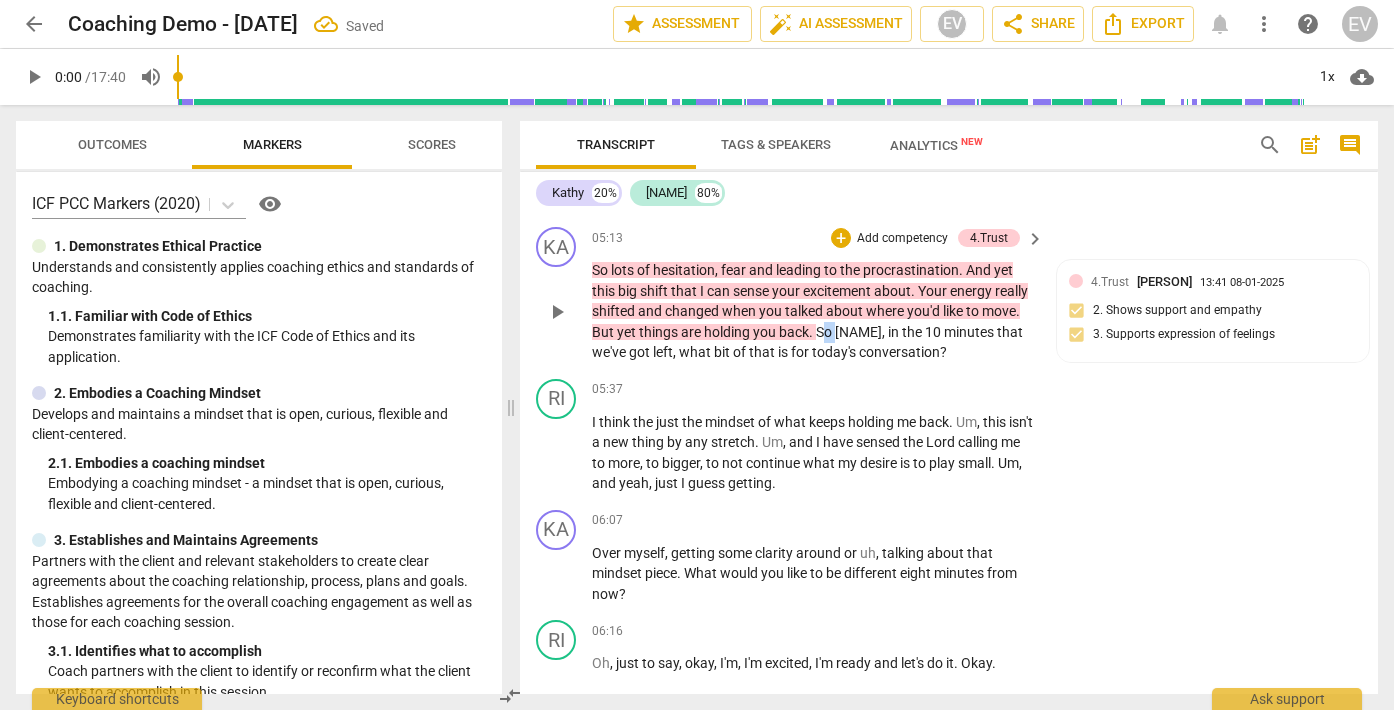 click on "So lots of hesitation , fear and leading to the procrastination . And yet this big shift that I can sense your excitement about . Your energy really shifted and changed when you talked about where you'd like to move . But yet things are holding you back . So [LAST], in the 10 minutes that we've got left , what bit of that is for today's conversation ?" at bounding box center (813, 311) 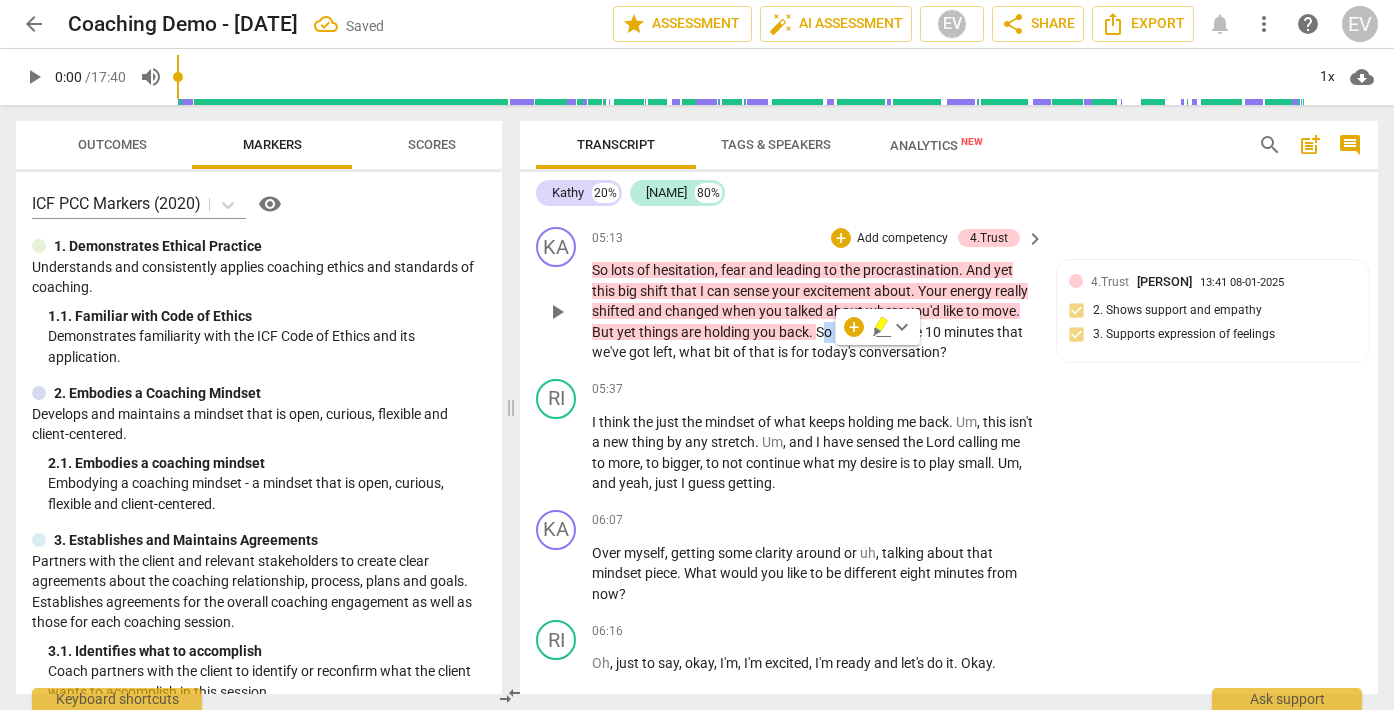 click on "So" at bounding box center [825, 332] 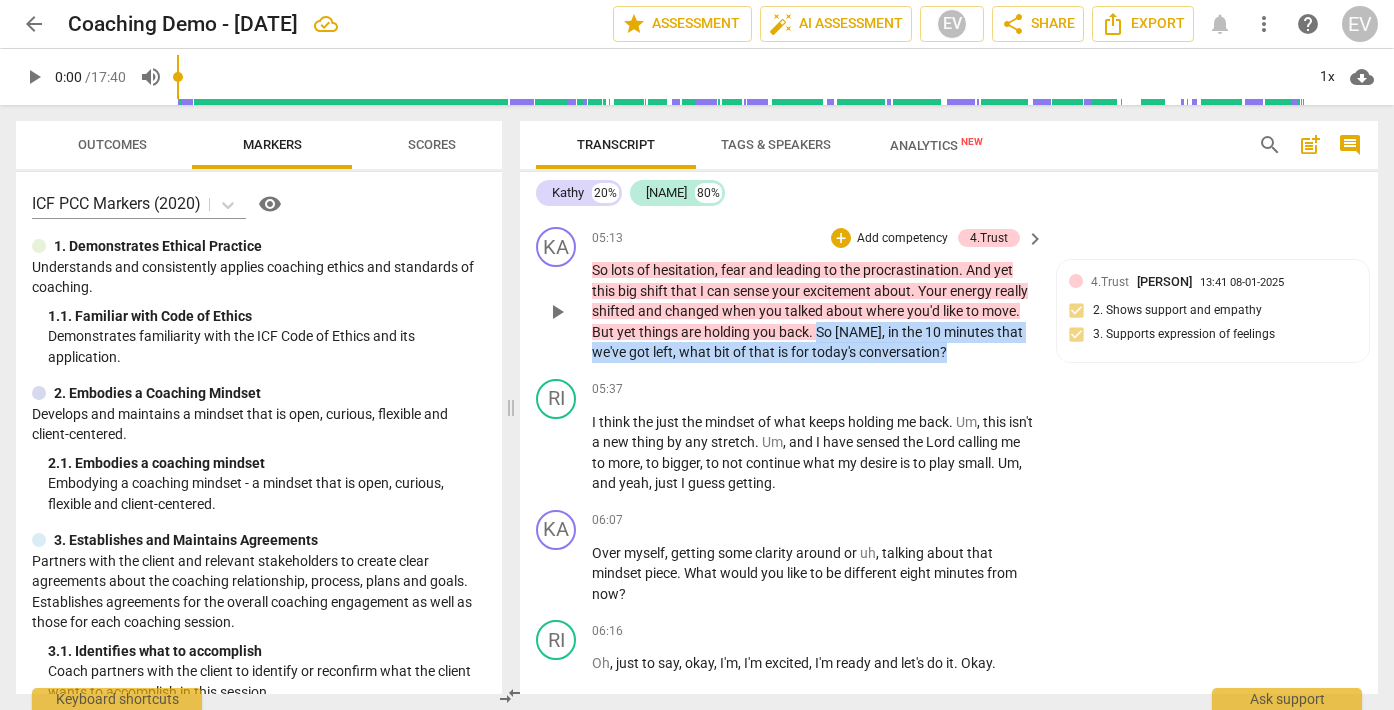drag, startPoint x: 819, startPoint y: 353, endPoint x: 946, endPoint y: 374, distance: 128.72452 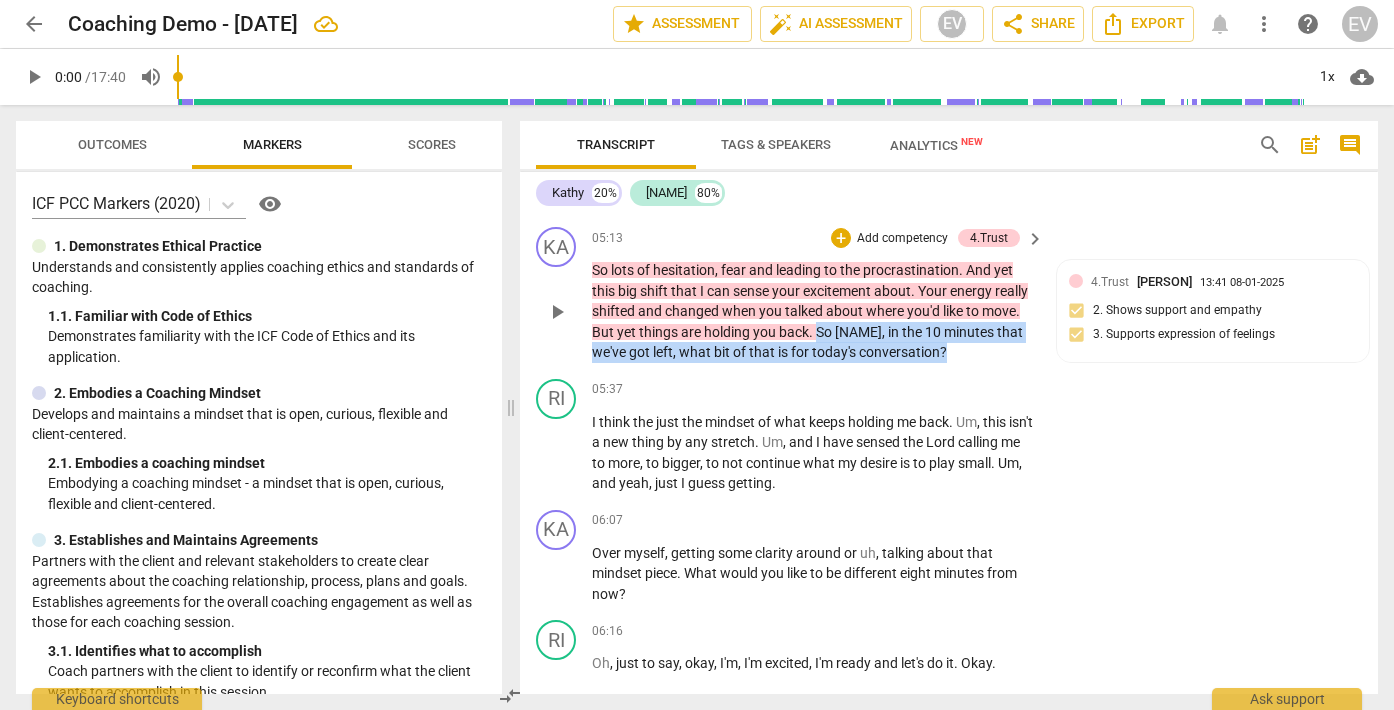 click on "So lots of hesitation , fear and leading to the procrastination . And yet this big shift that I can sense your excitement about . Your energy really shifted and changed when you talked about where you'd like to move . But yet things are holding you back . So [LAST], in the 10 minutes that we've got left , what bit of that is for today's conversation ?" at bounding box center (813, 311) 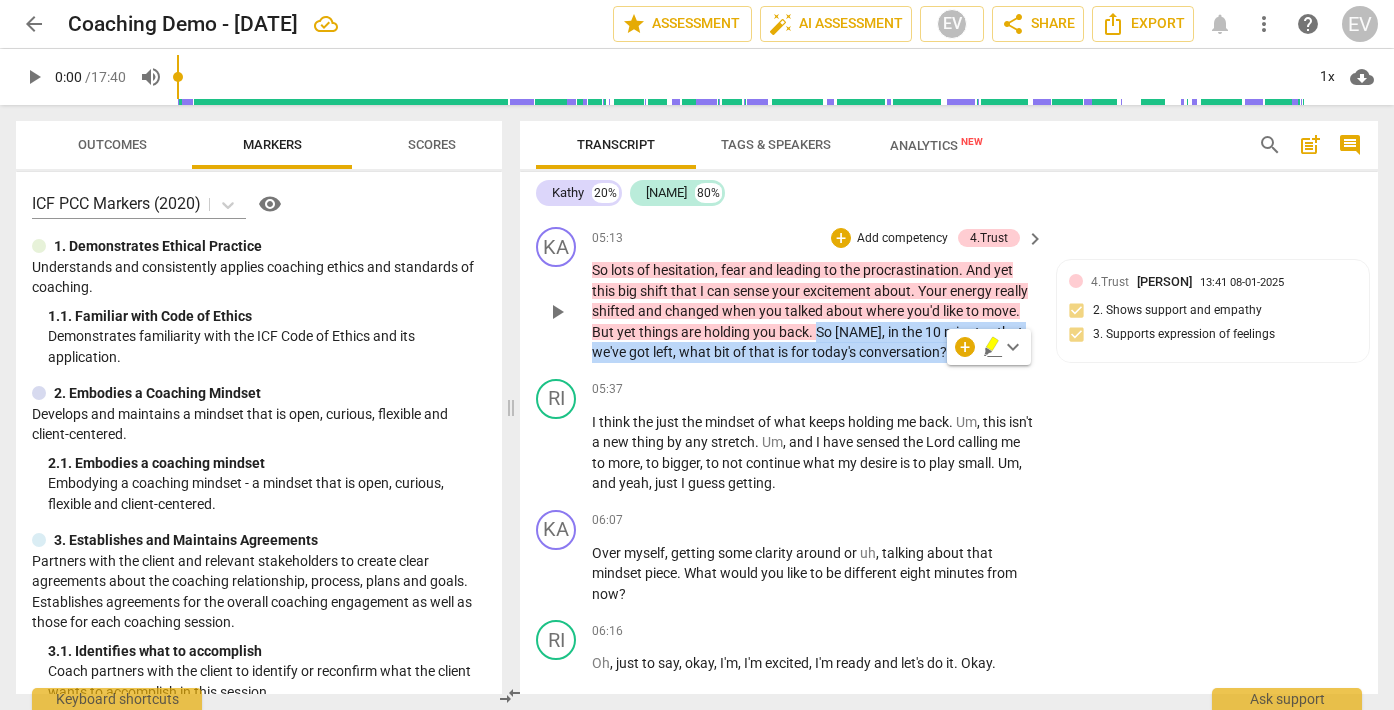 click on "Add competency" at bounding box center (902, 239) 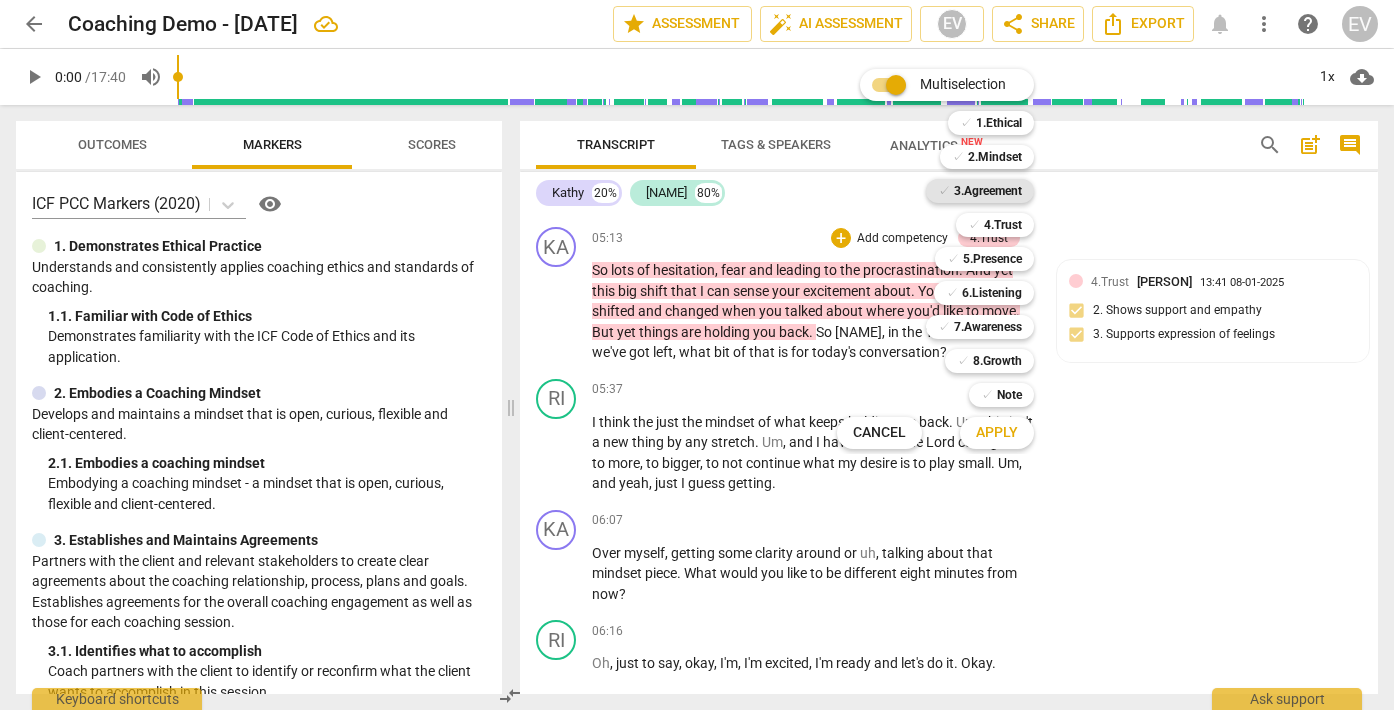 click on "3.Agreement" at bounding box center [988, 191] 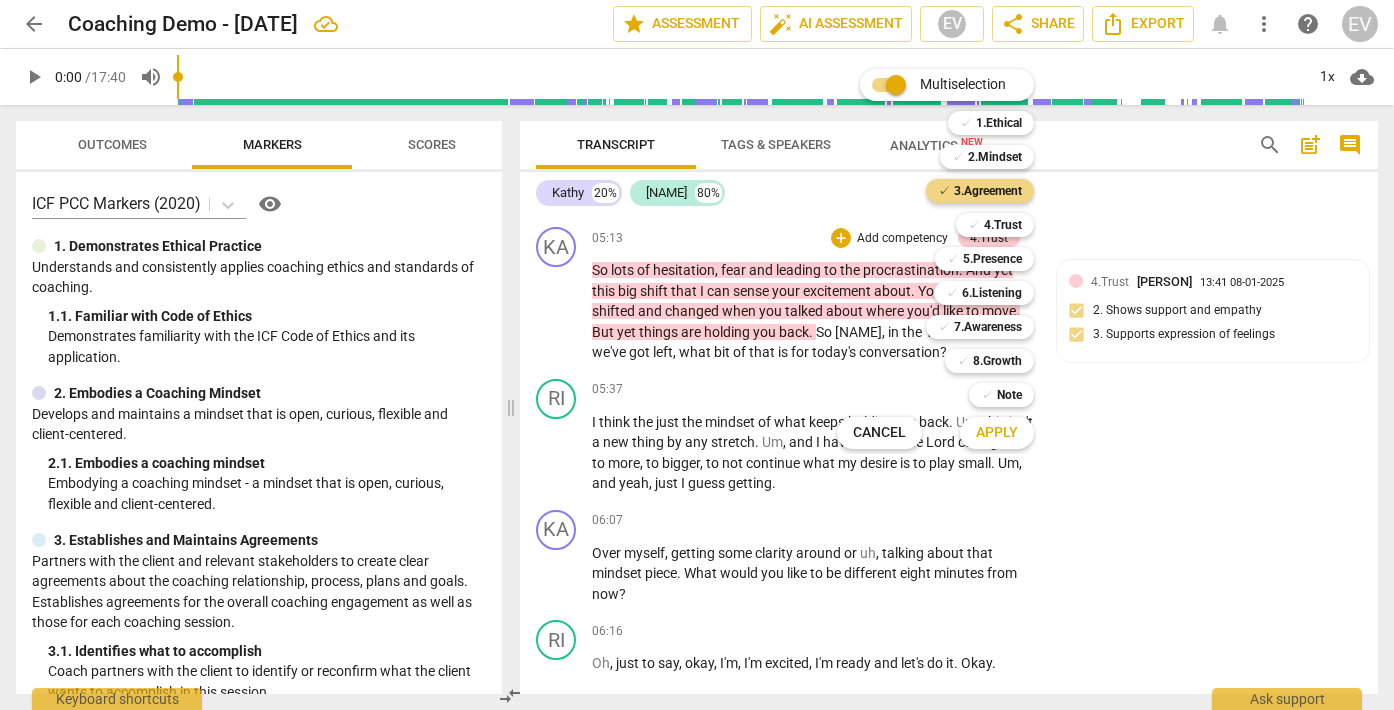 click on "Apply" at bounding box center [997, 433] 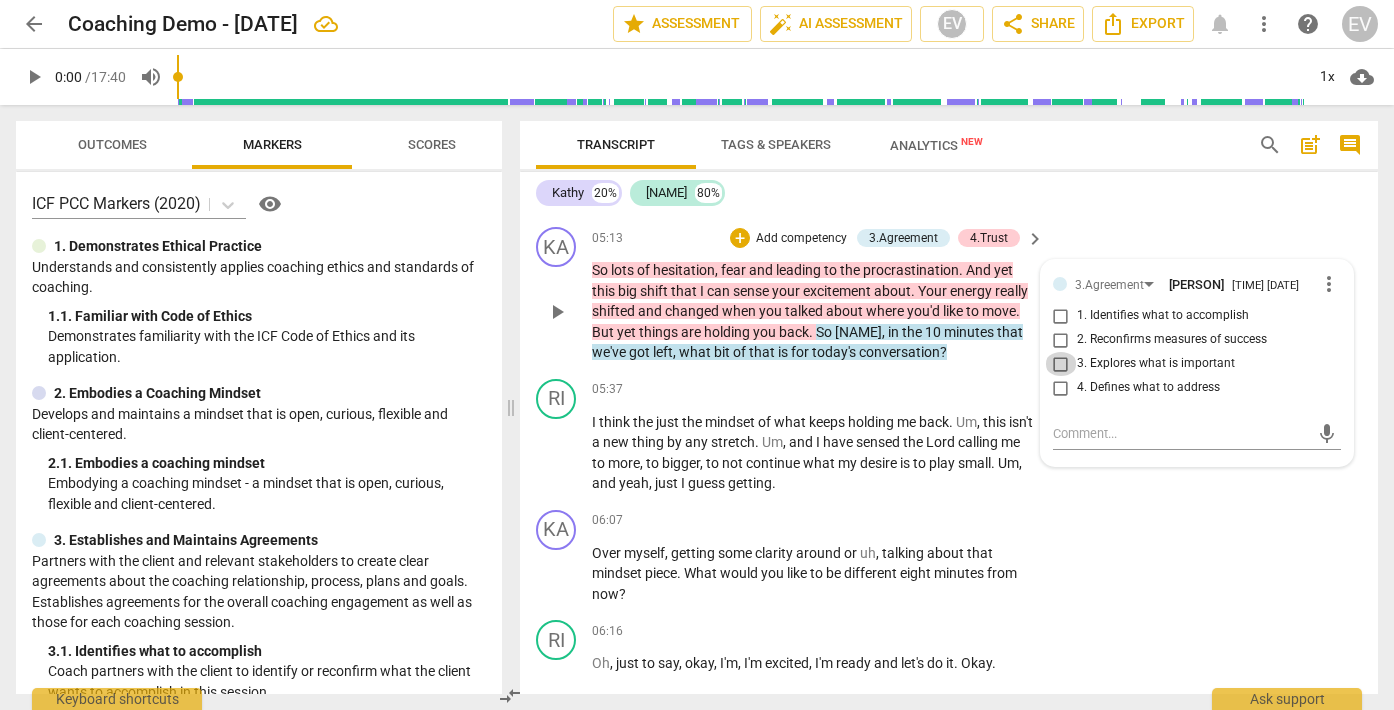 click on "3. Explores what is important" at bounding box center (1061, 364) 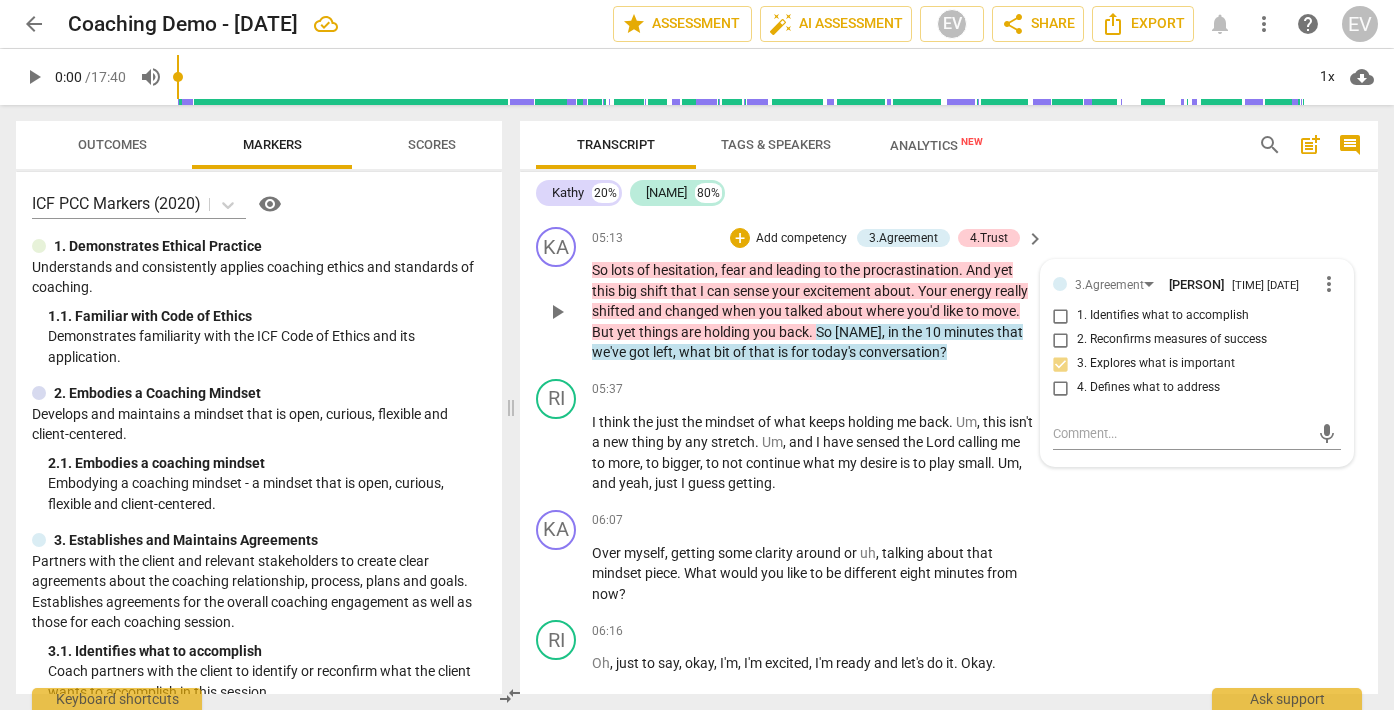 click on "4. Defines what to address" at bounding box center [1061, 388] 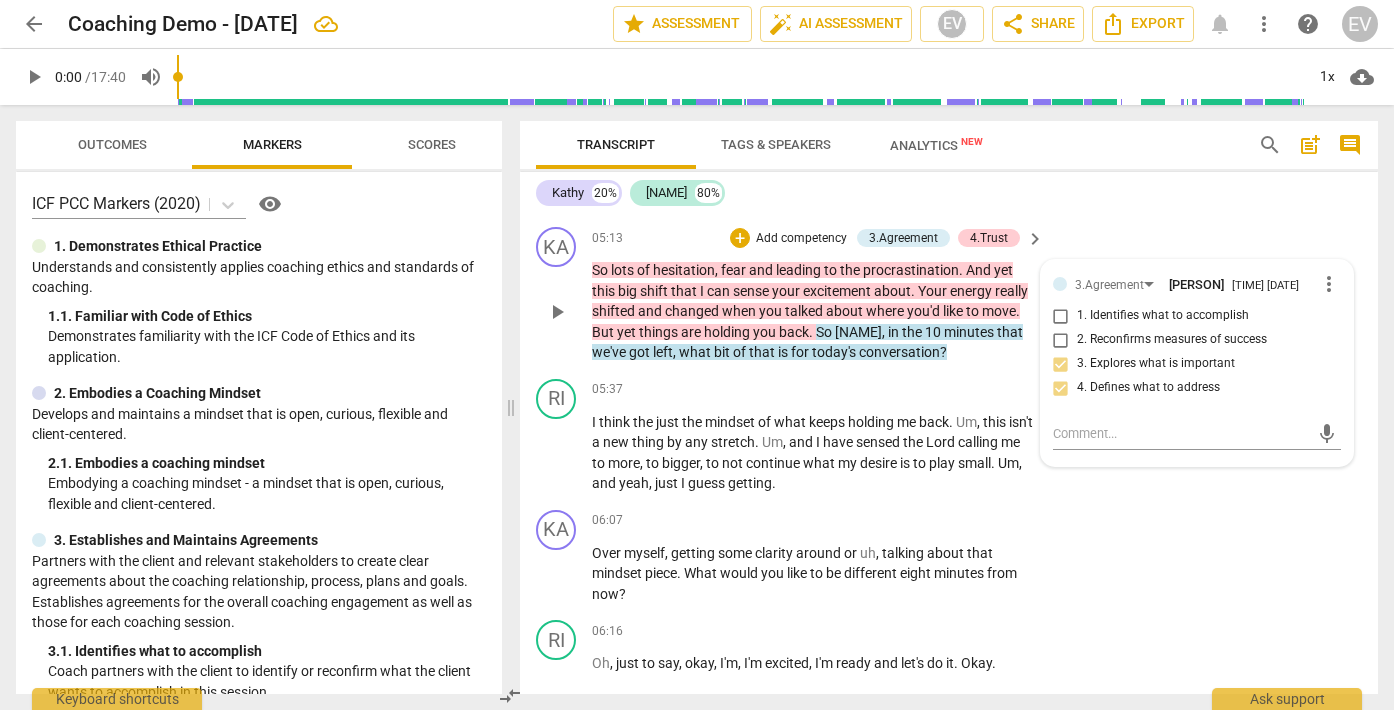 click on "3. Explores what is important" at bounding box center (1061, 364) 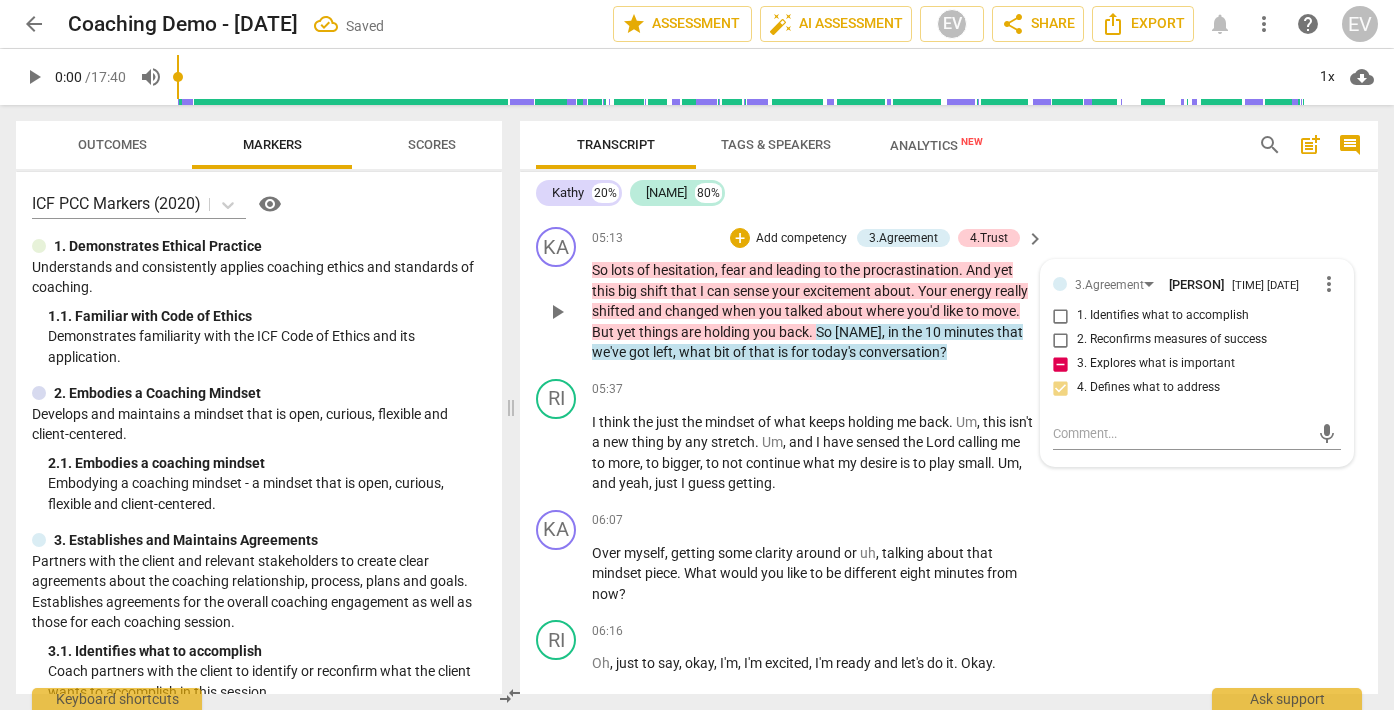 click on "3. Explores what is important" at bounding box center [1061, 364] 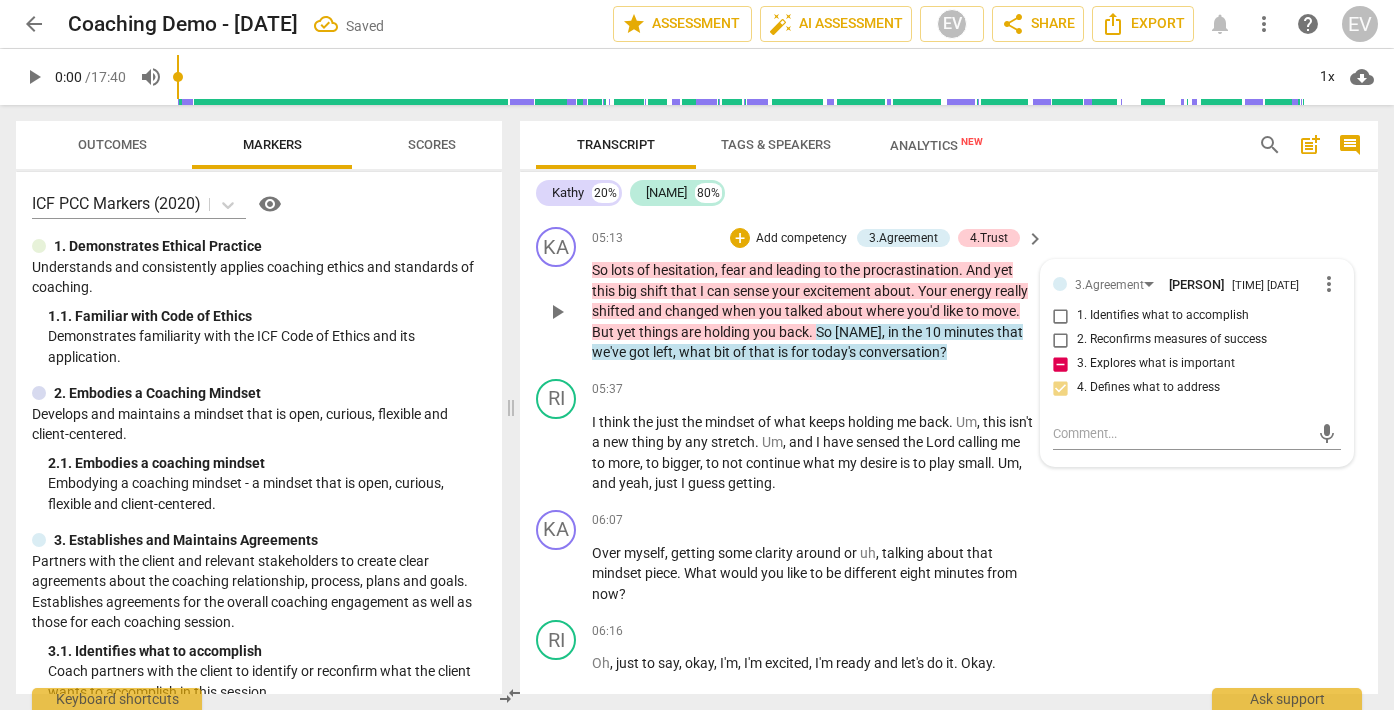 checkbox on "false" 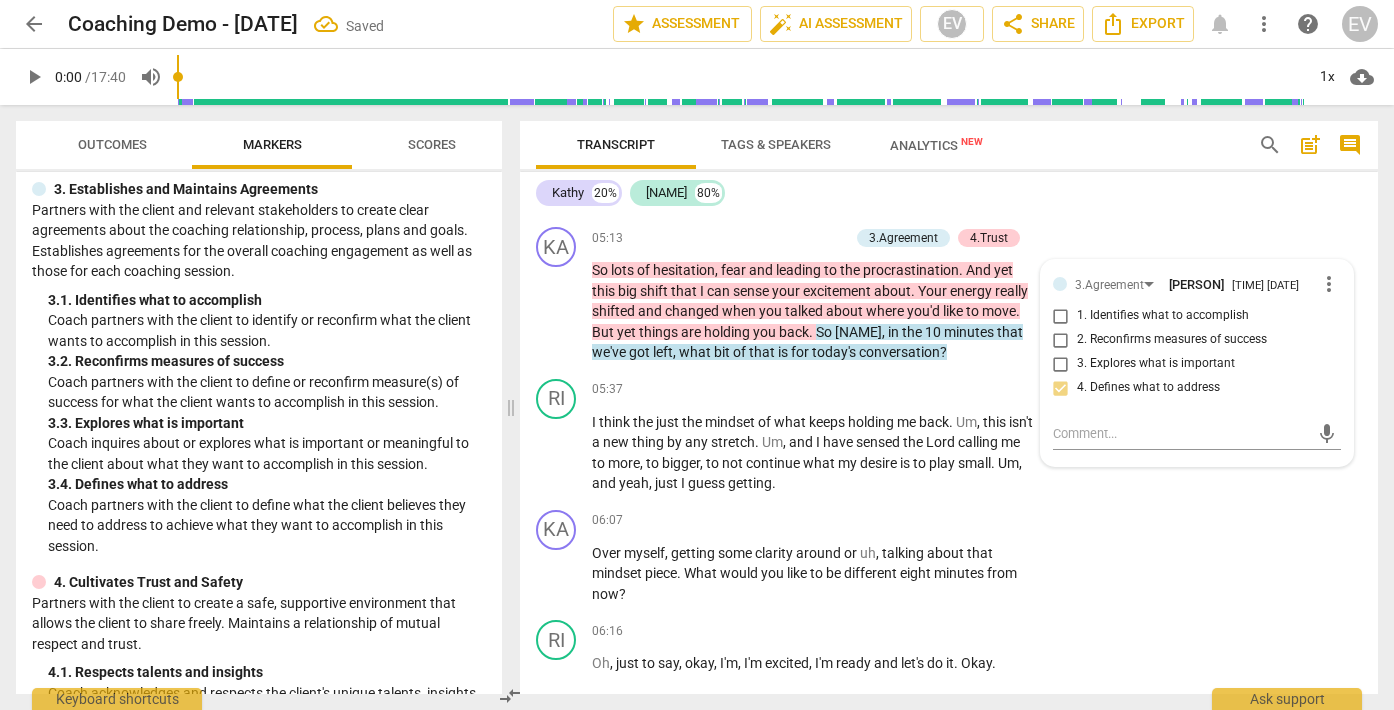 scroll, scrollTop: 396, scrollLeft: 0, axis: vertical 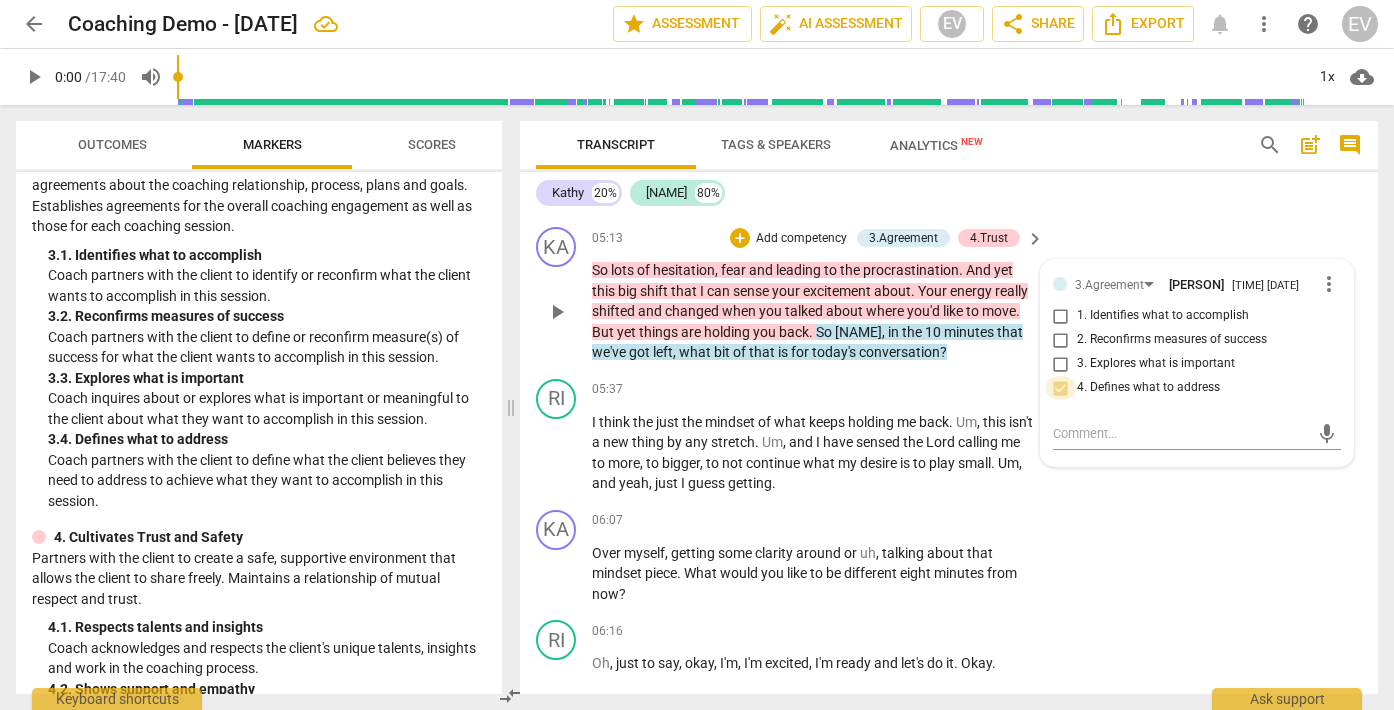 click on "4. Defines what to address" at bounding box center (1061, 388) 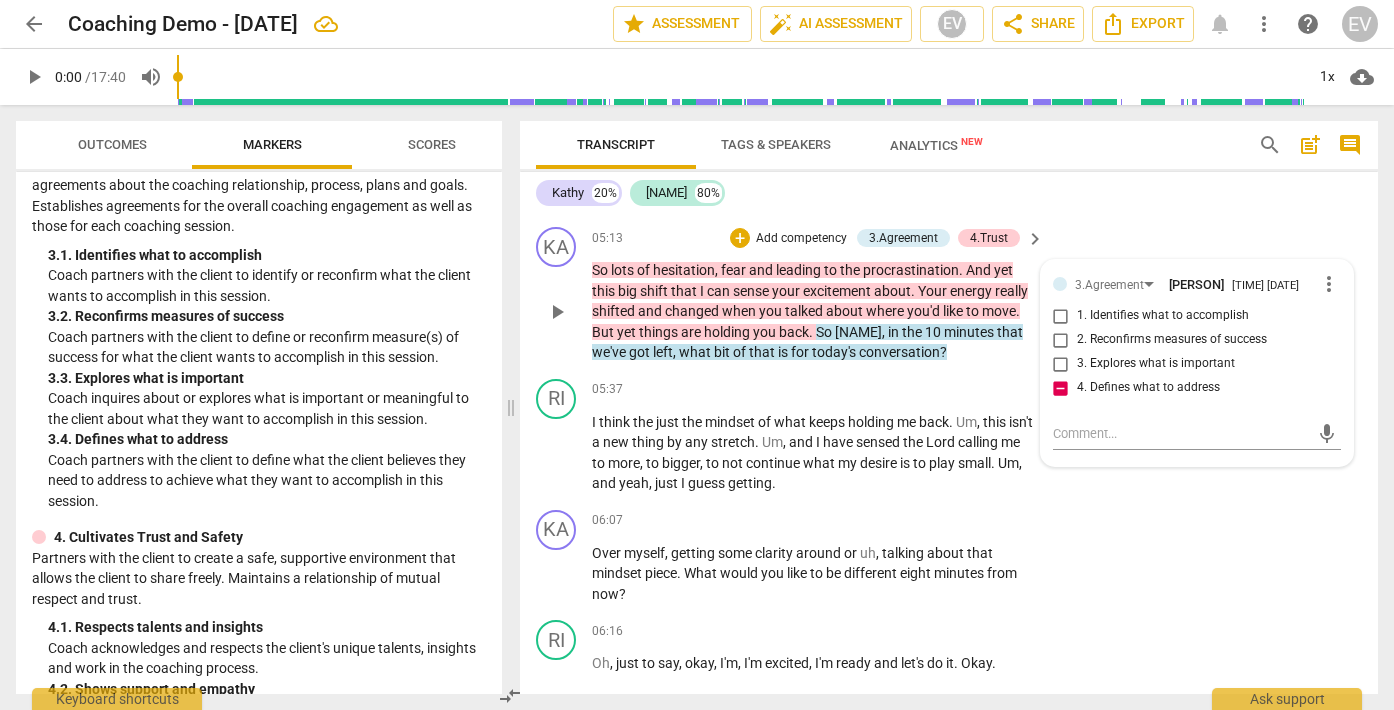 click on "4. Defines what to address" at bounding box center [1061, 388] 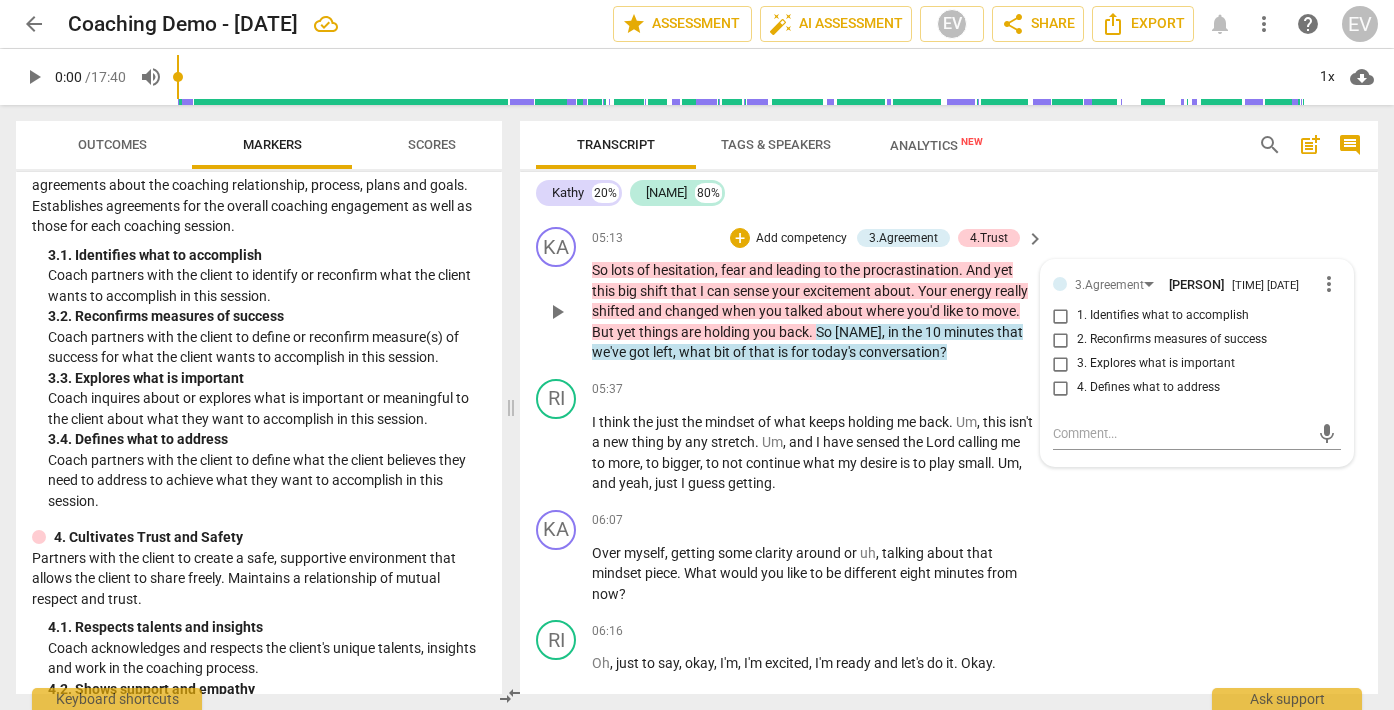 click on "1. Identifies what to accomplish" at bounding box center [1061, 316] 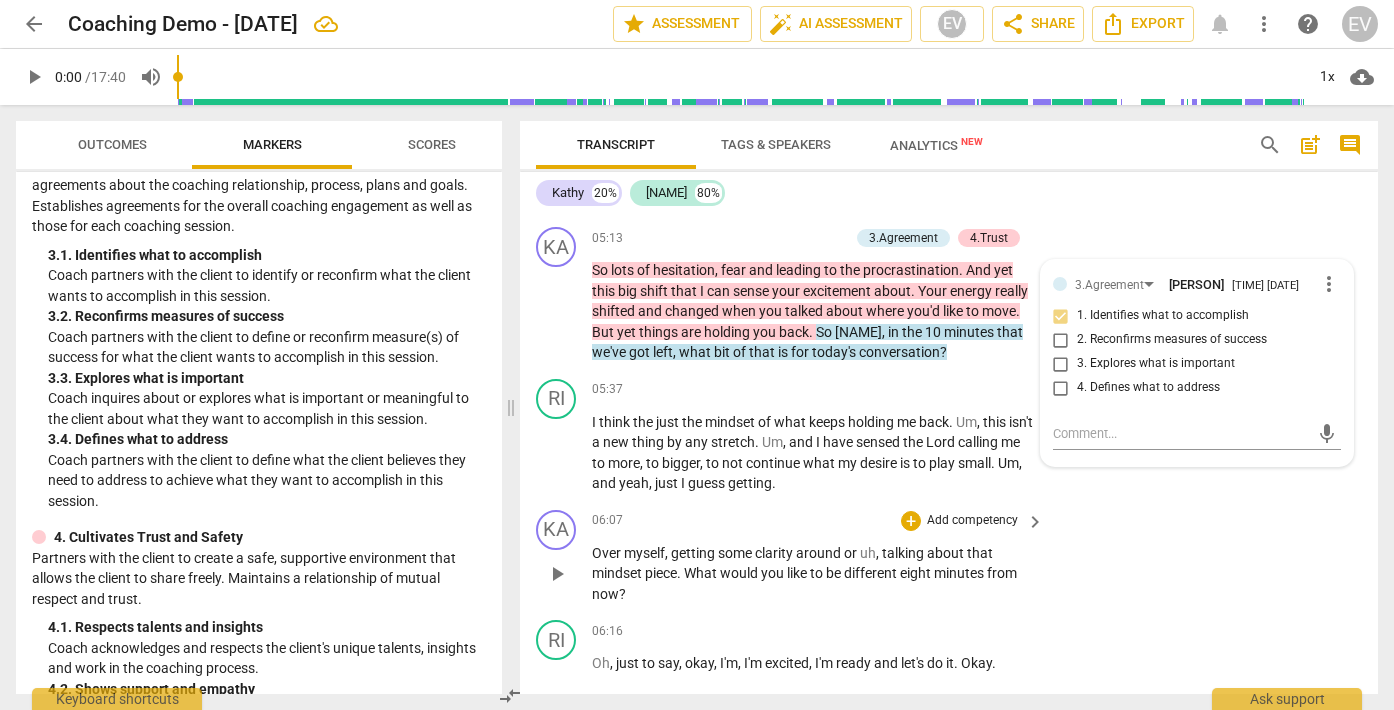 click on "KA play_arrow pause 06:07 + Add competency keyboard_arrow_right Over   myself ,   getting   some   clarity   around   or   uh ,   talking   about   that   mindset   piece .   What   would   you   like   to   be   different   eight   minutes   from   now ?" at bounding box center (949, 557) 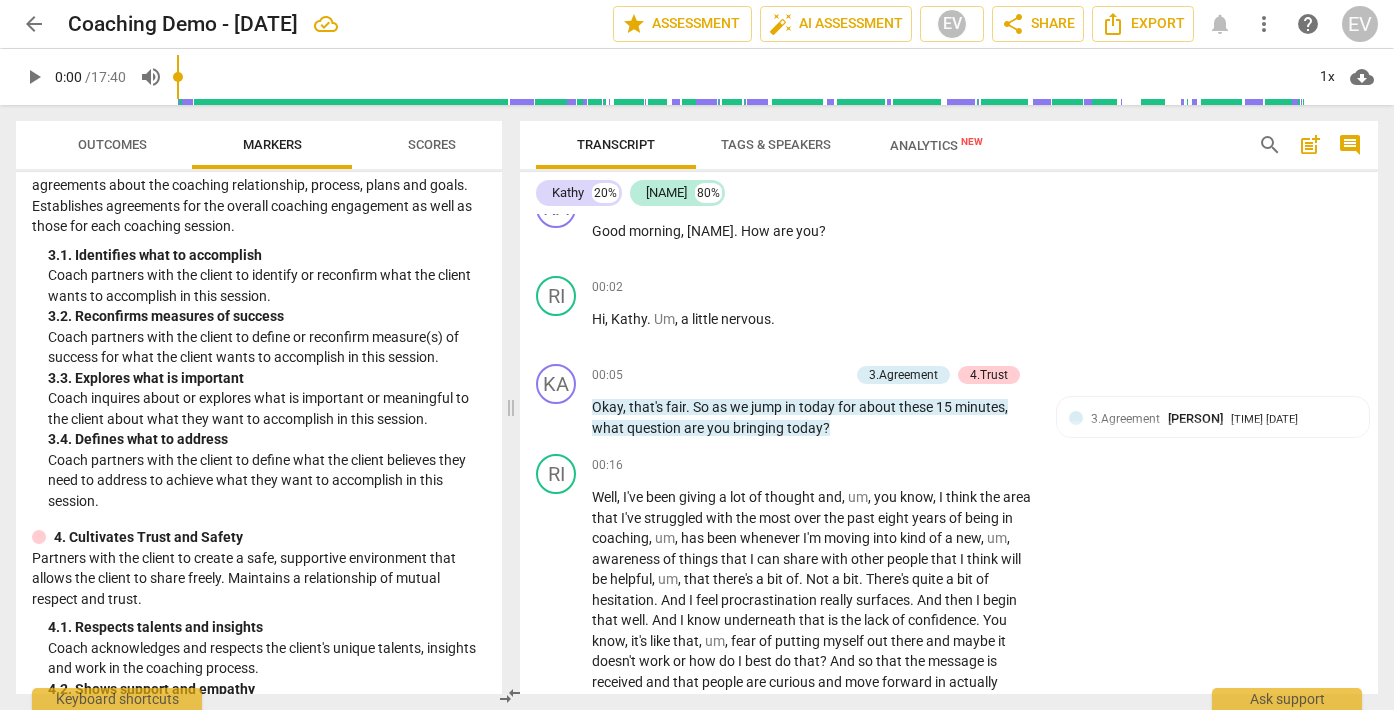 scroll, scrollTop: 38, scrollLeft: 0, axis: vertical 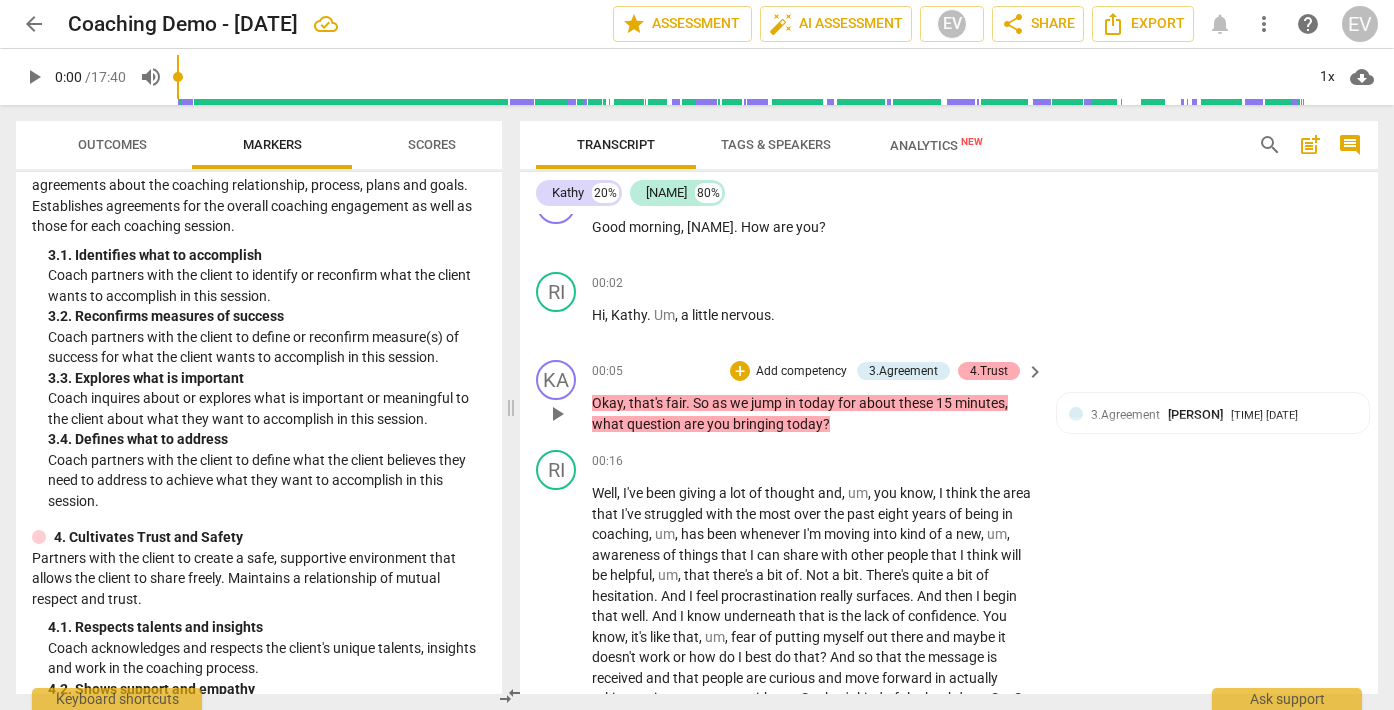 click on "4.Trust" at bounding box center [989, 371] 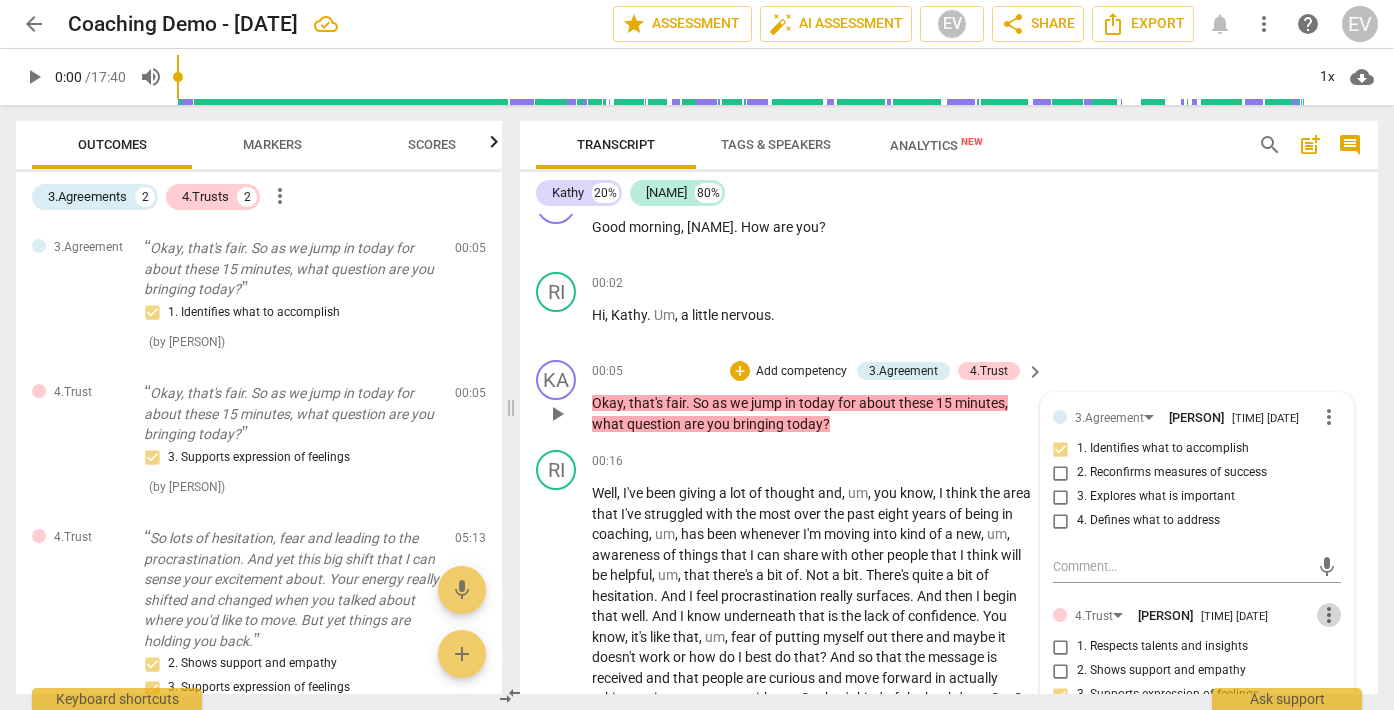 click on "more_vert" at bounding box center [1329, 615] 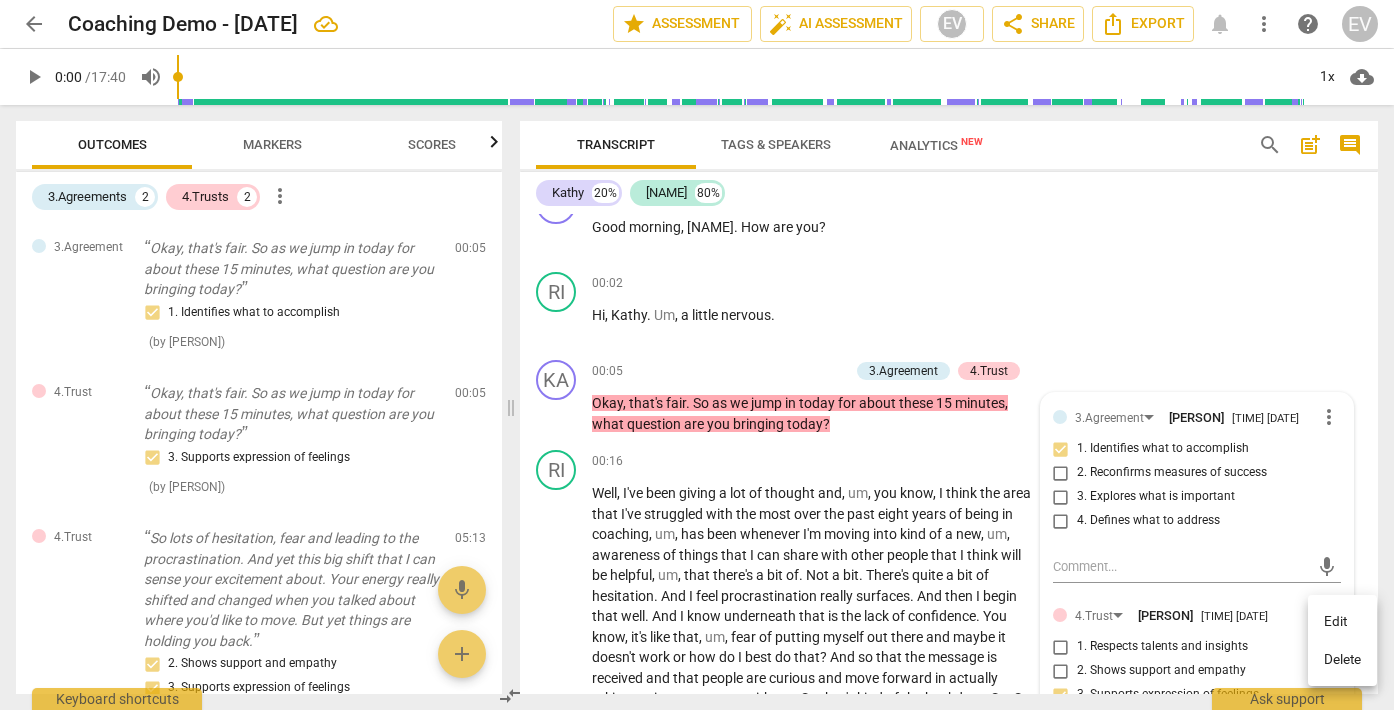 click on "Delete" at bounding box center (1342, 660) 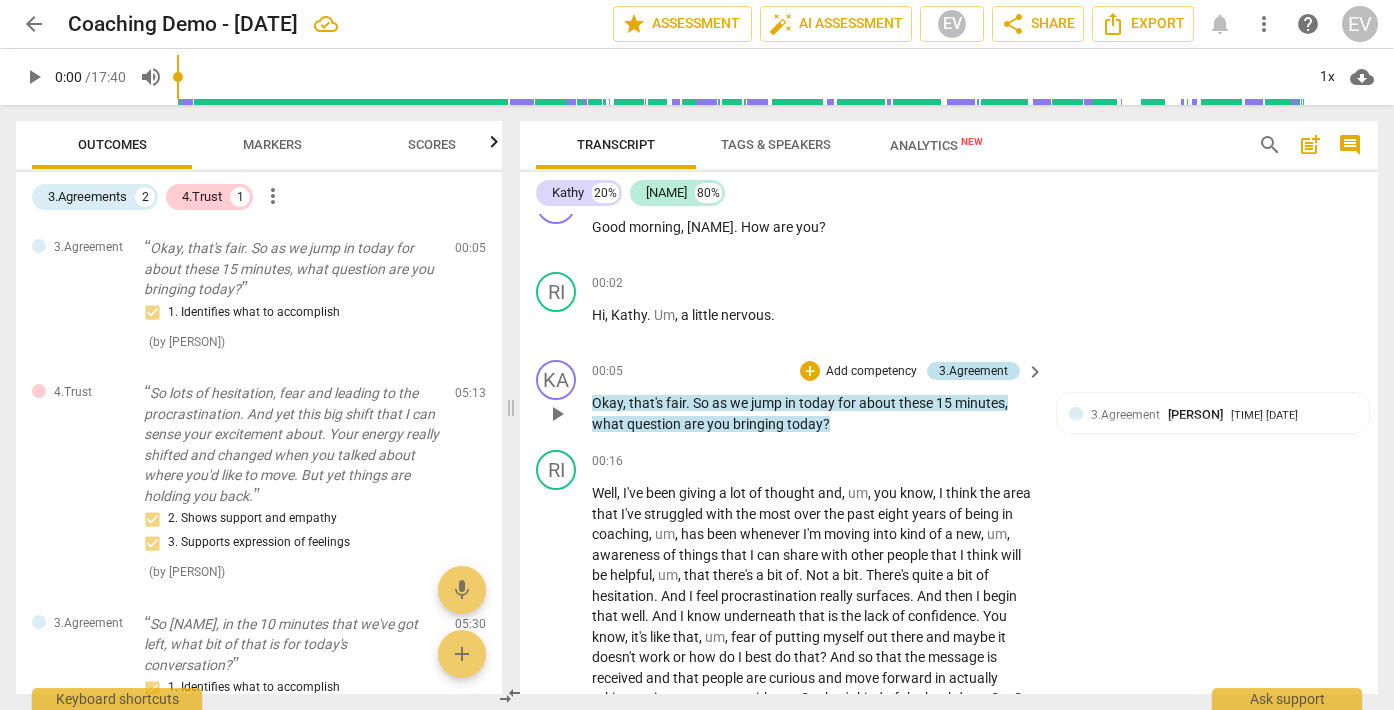 click on "3.Agreement" at bounding box center (973, 371) 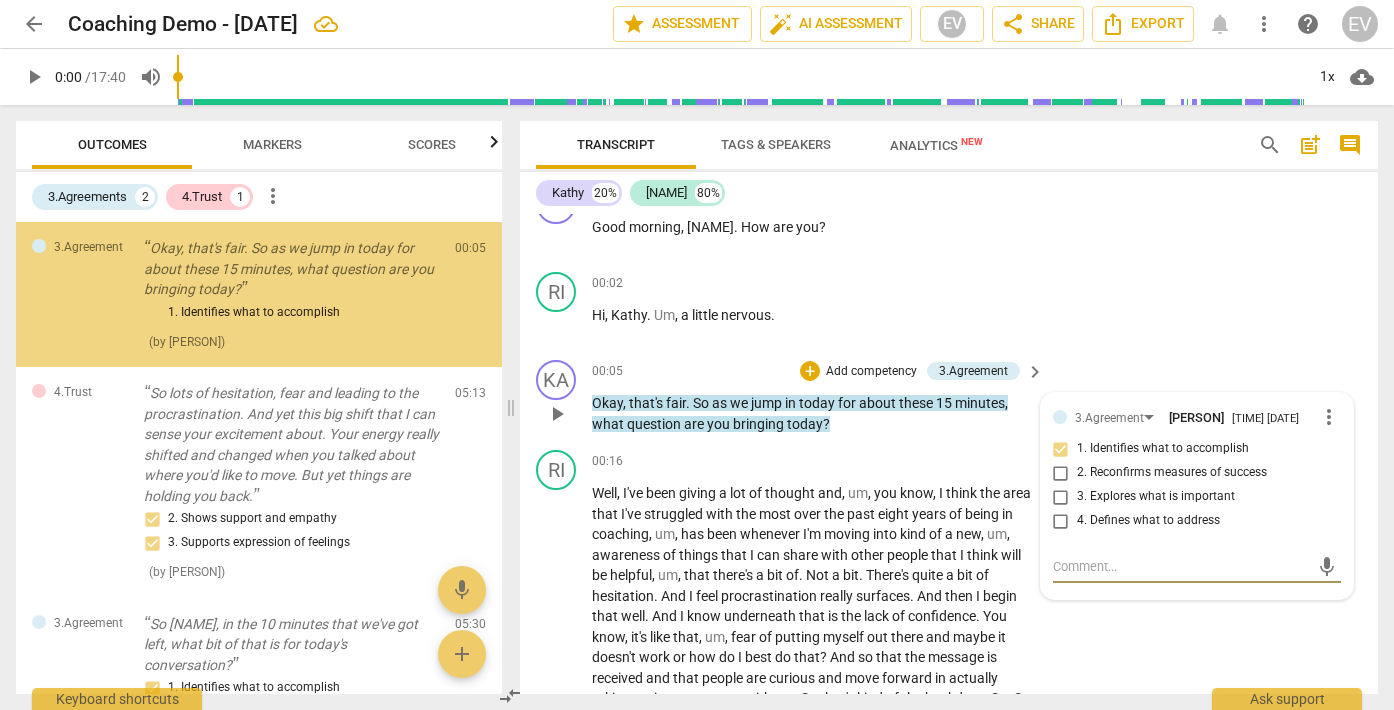 click on "more_vert" at bounding box center (1329, 417) 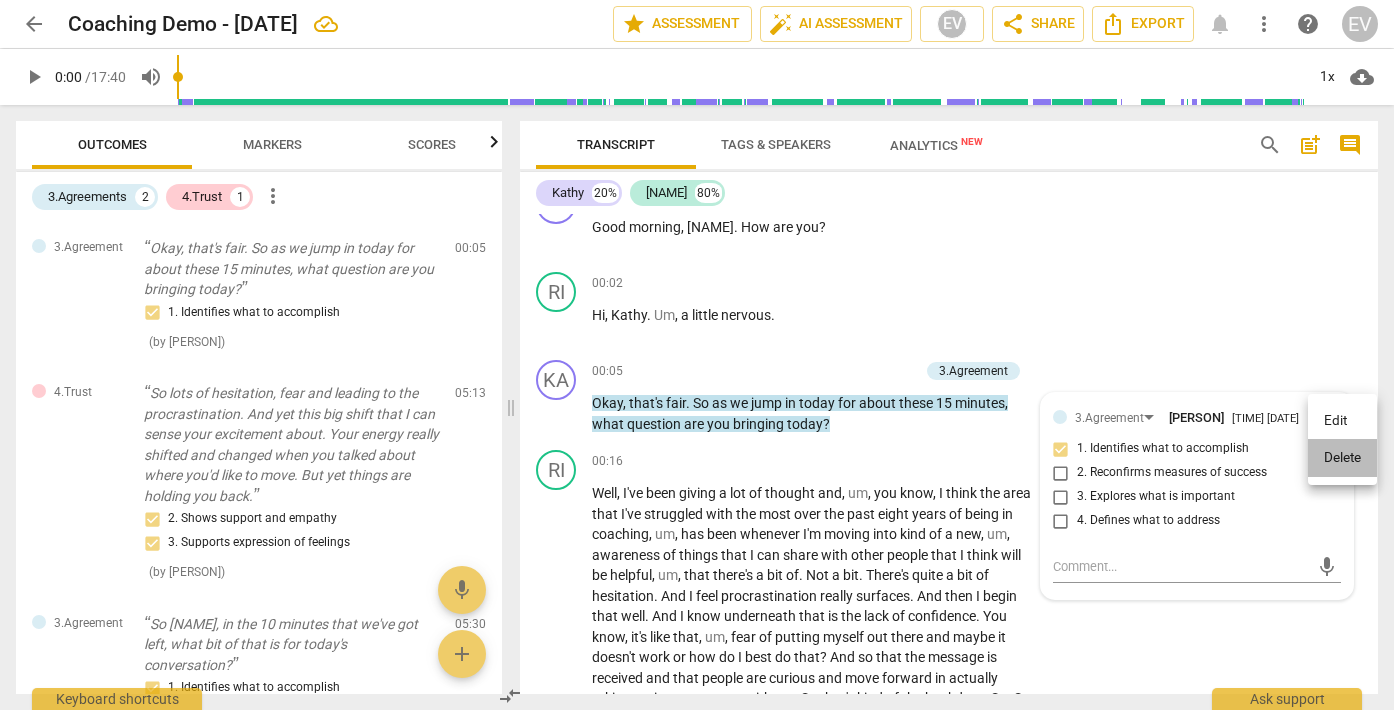click on "Delete" at bounding box center (1342, 458) 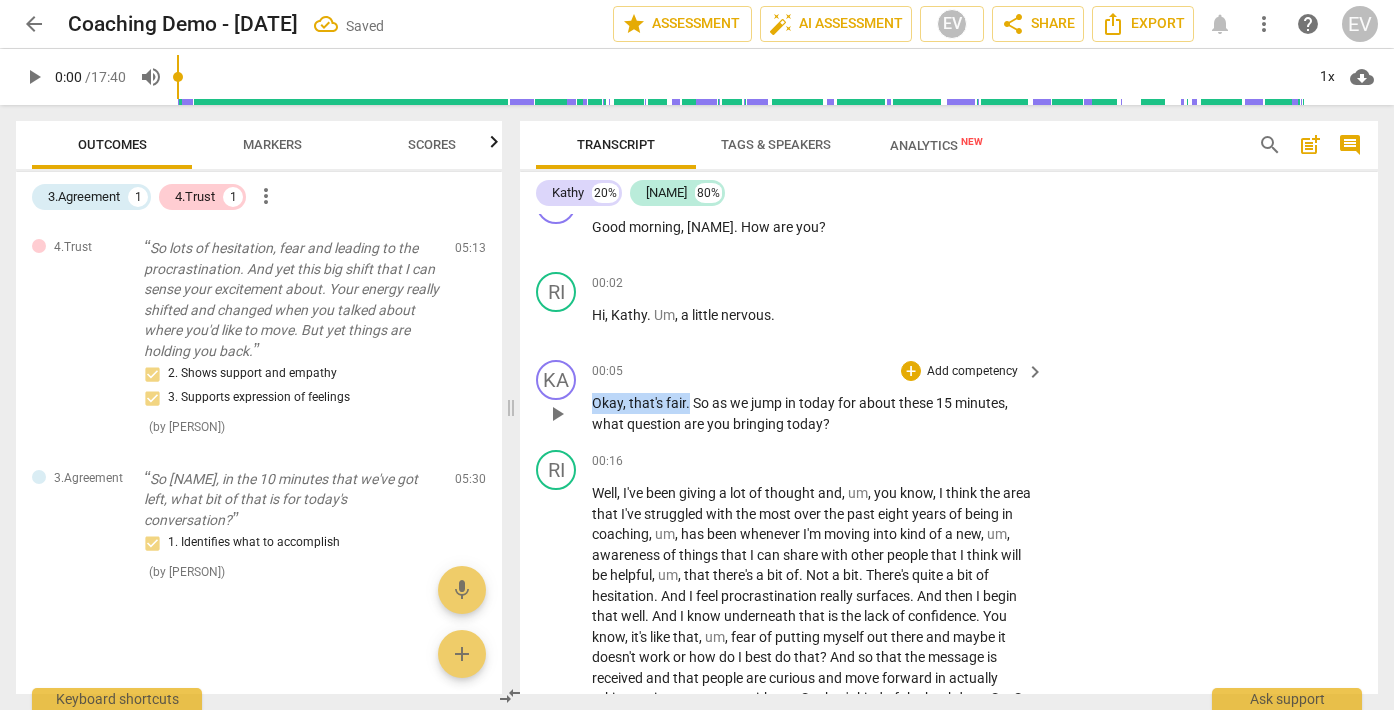 drag, startPoint x: 594, startPoint y: 403, endPoint x: 690, endPoint y: 402, distance: 96.00521 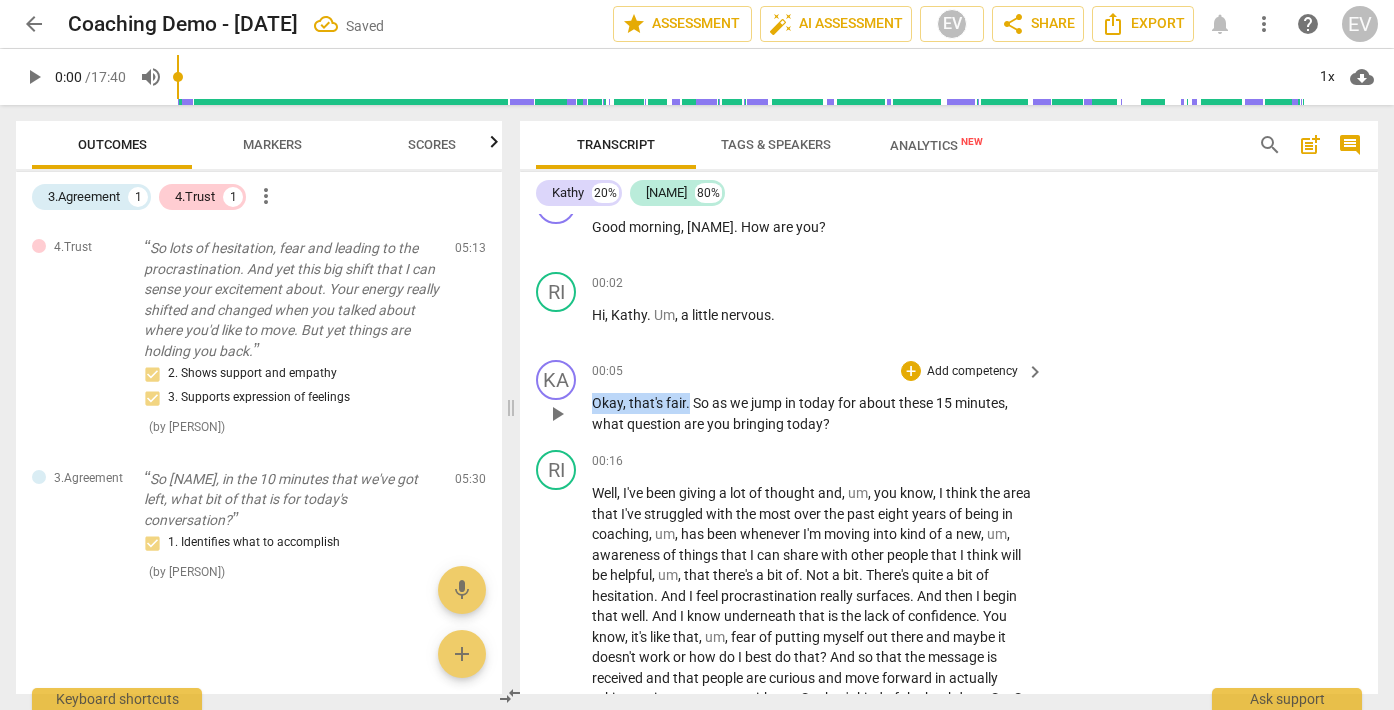 click on "Okay ,   that's   fair .   So   as   we   jump   in   today   for   about   these   15   minutes ,   what   question   are   you   bringing   today ?" at bounding box center [813, 413] 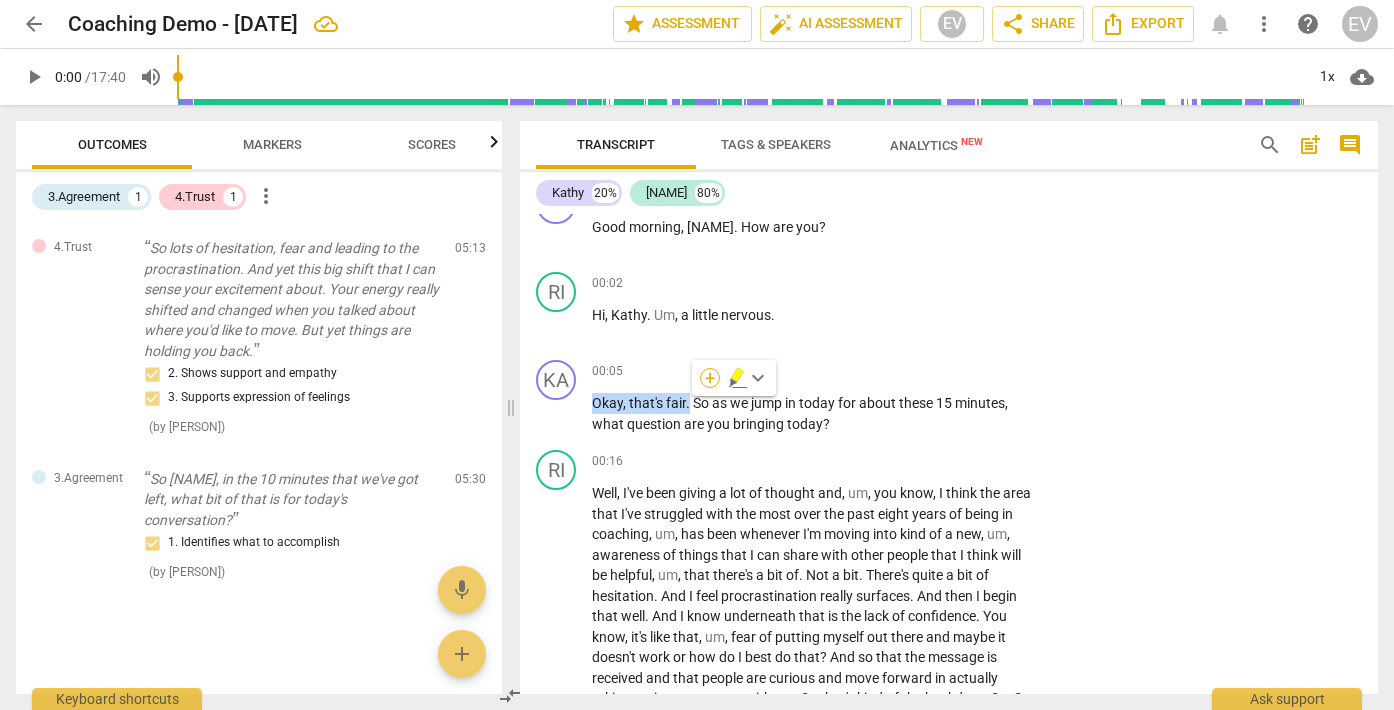 click on "+" at bounding box center [710, 378] 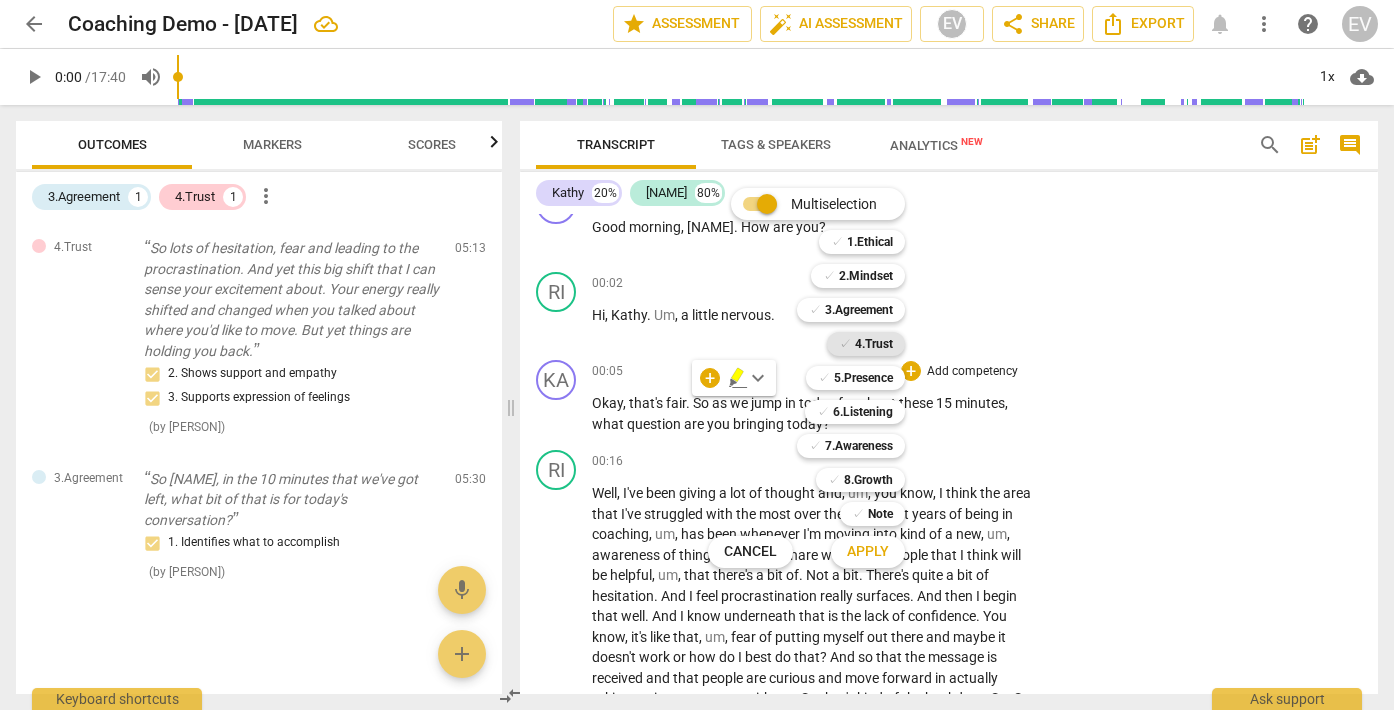 click on "✓ 4.Trust" at bounding box center [866, 344] 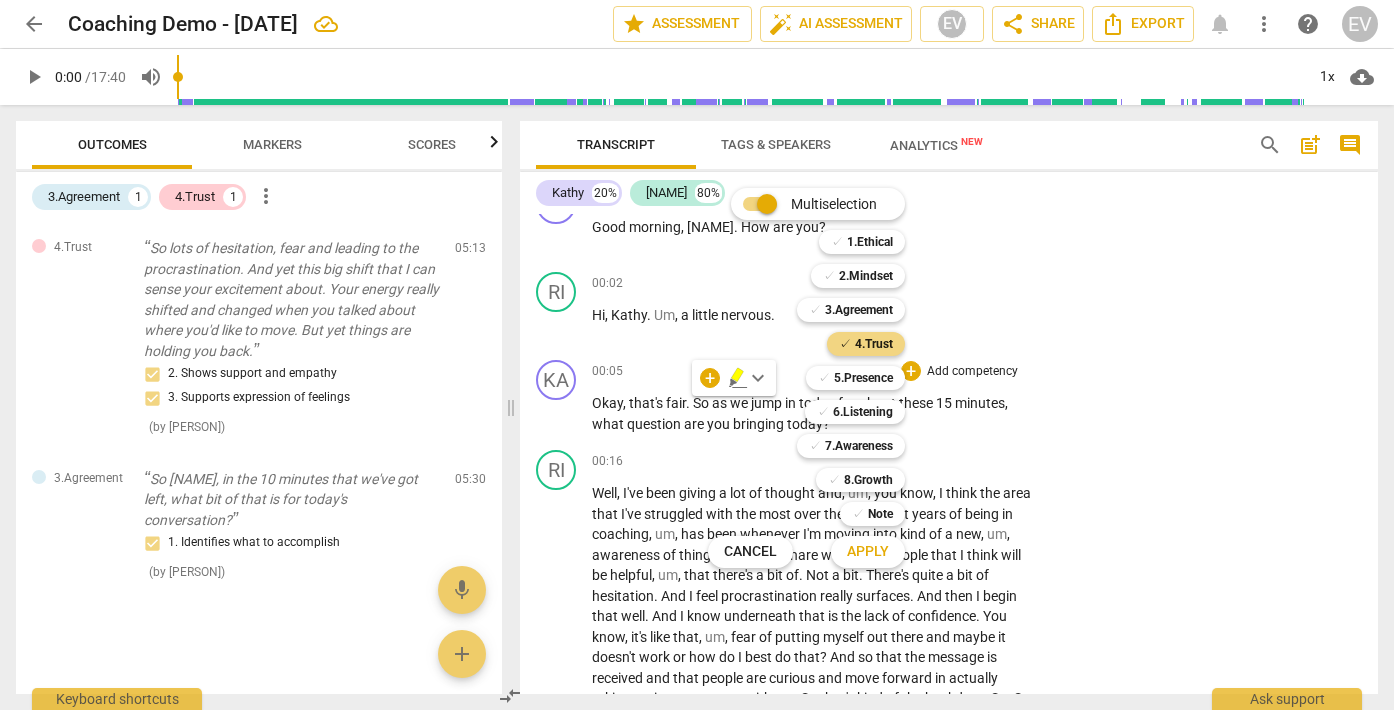 click on "Apply" at bounding box center (868, 552) 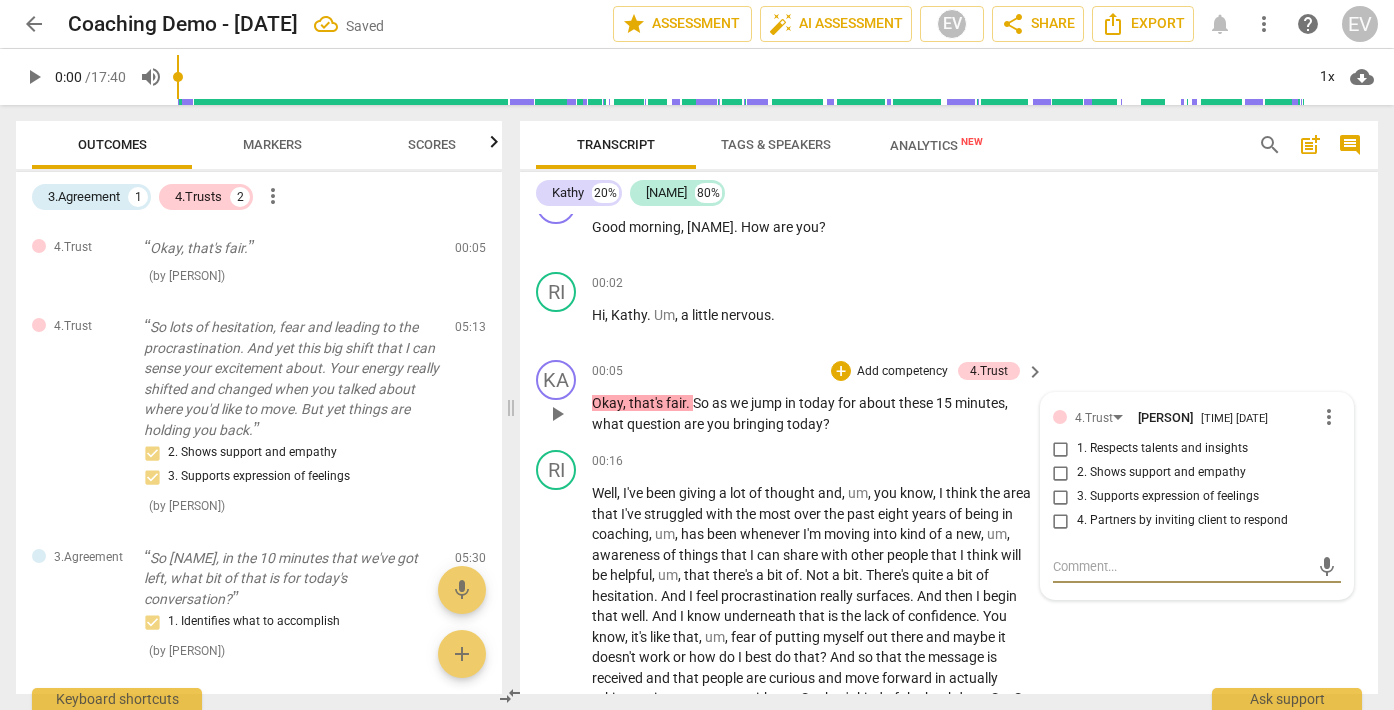 click on "3. Supports expression of feelings" at bounding box center (1061, 497) 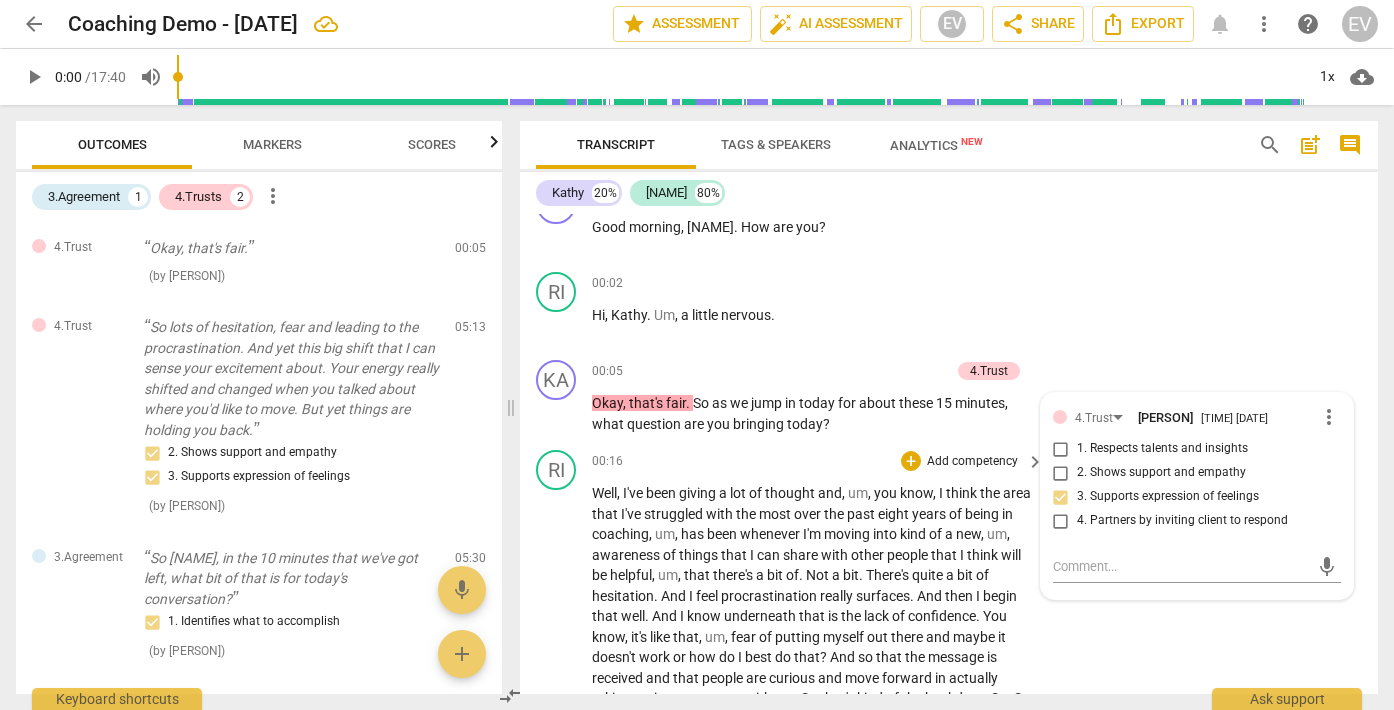 click on "RI play_arrow pause 00:16 + Add competency keyboard_arrow_right Well , I've been giving a lot of thought and , um , you know , I think the area that I've struggled with the most over the past eight years of being in coaching , um , has been whenever I'm moving into kind of a new , um , awareness of things that I can share with other people that I think will be helpful , um , that there's a bit of . Not a bit . There's quite a bit of hesitation . And I feel procrastination really surfaces . And then I begin that well . And I know underneath that is the lack of confidence . You know , it's like that , um , fear of putting myself out there and maybe it doesn't work or how do I best do that ? And so that the message is received and that people are curious" at bounding box center (949, 1020) 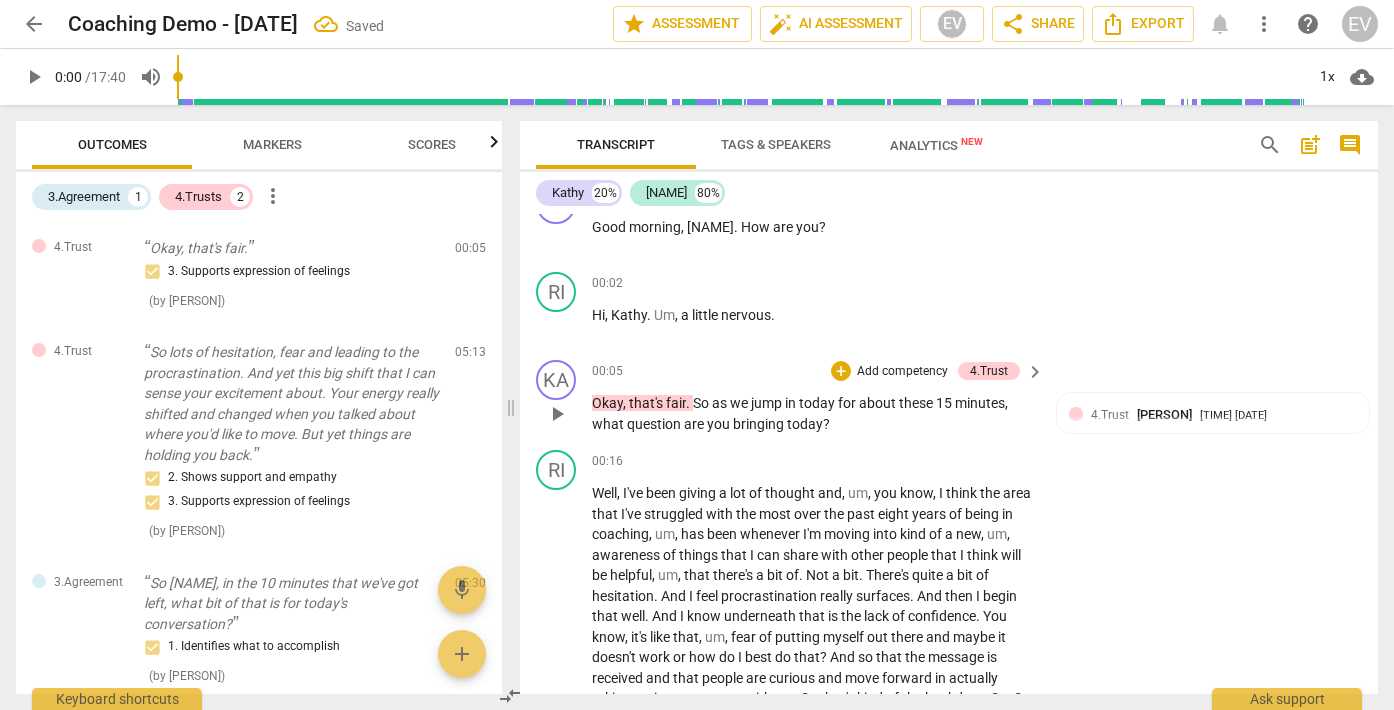 click on "So" at bounding box center [702, 403] 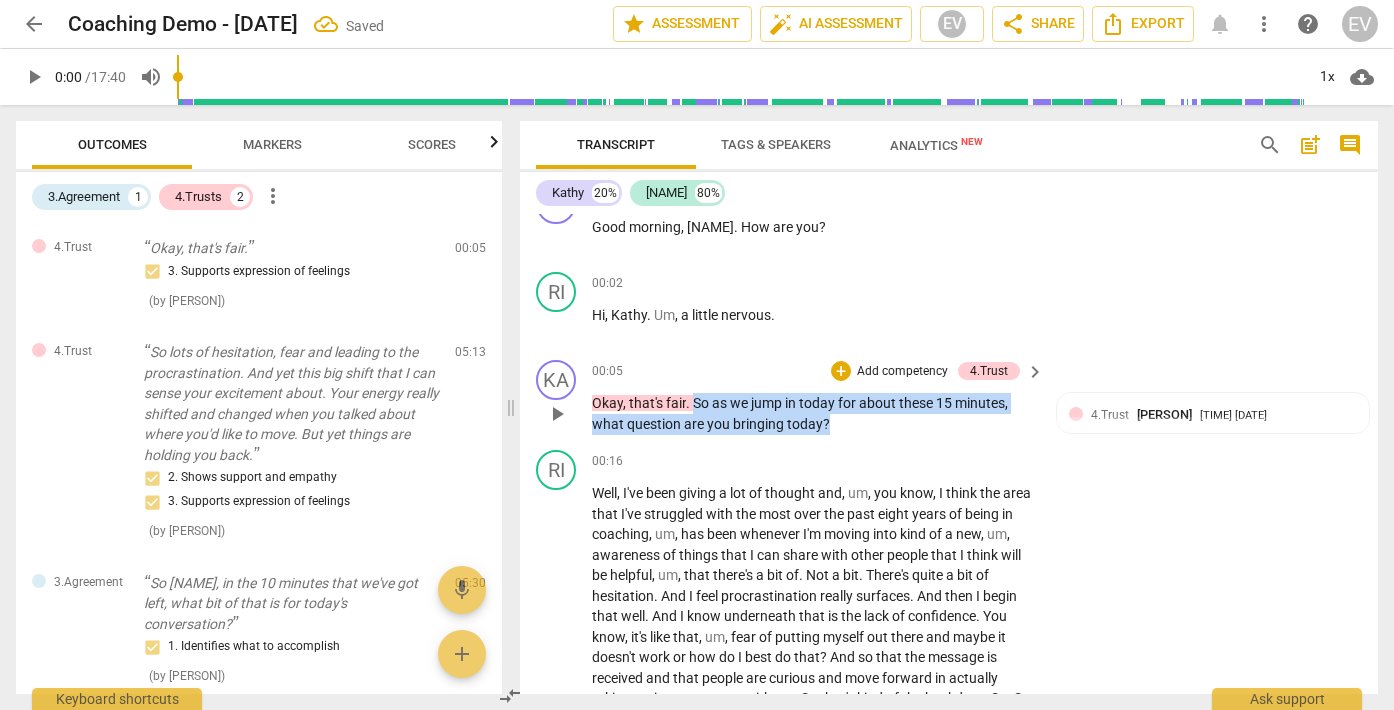 drag, startPoint x: 696, startPoint y: 404, endPoint x: 833, endPoint y: 428, distance: 139.0863 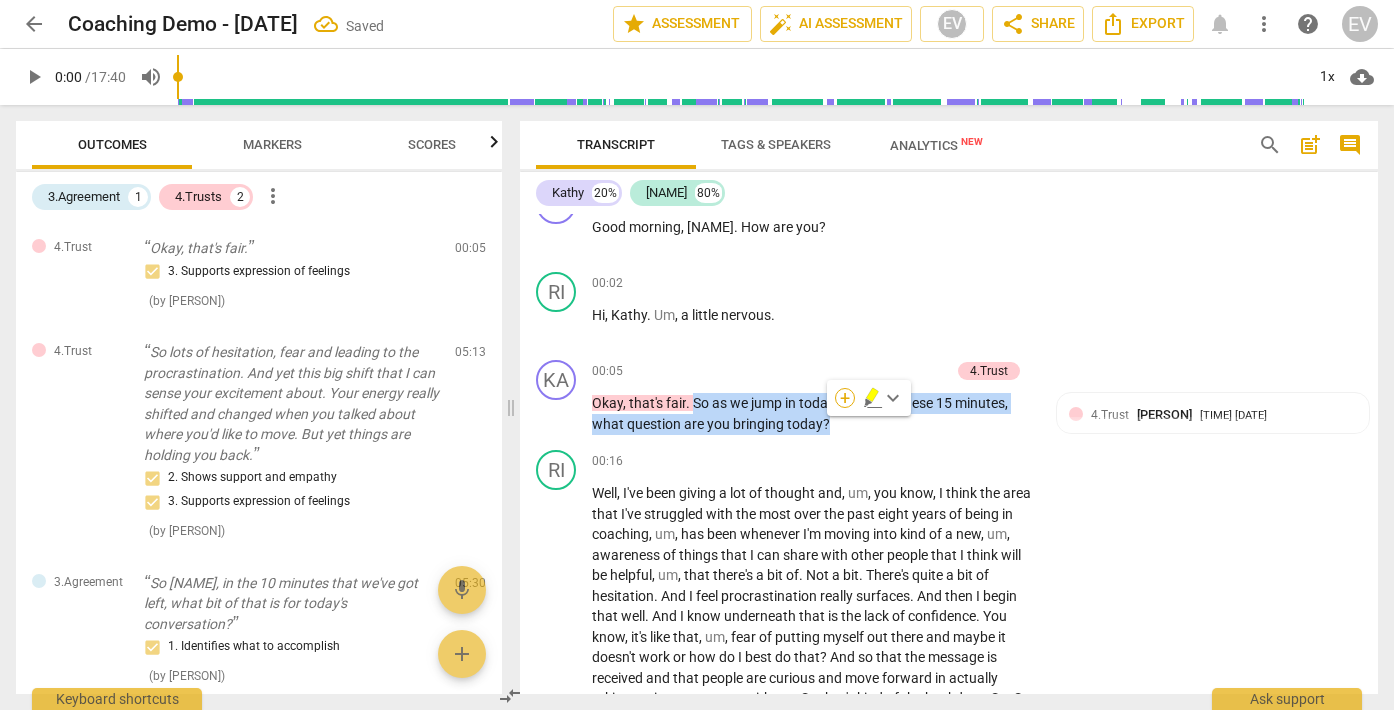 click on "+" at bounding box center (845, 398) 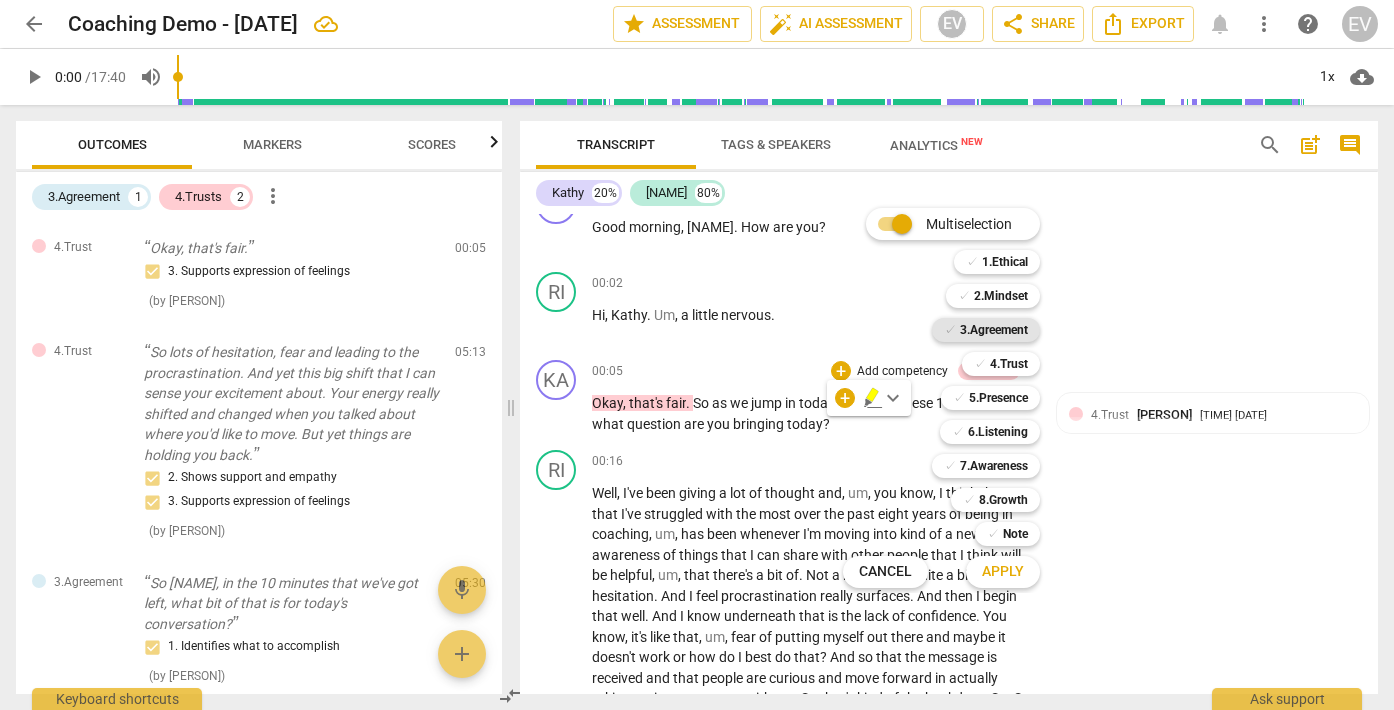 click on "3.Agreement" at bounding box center [994, 330] 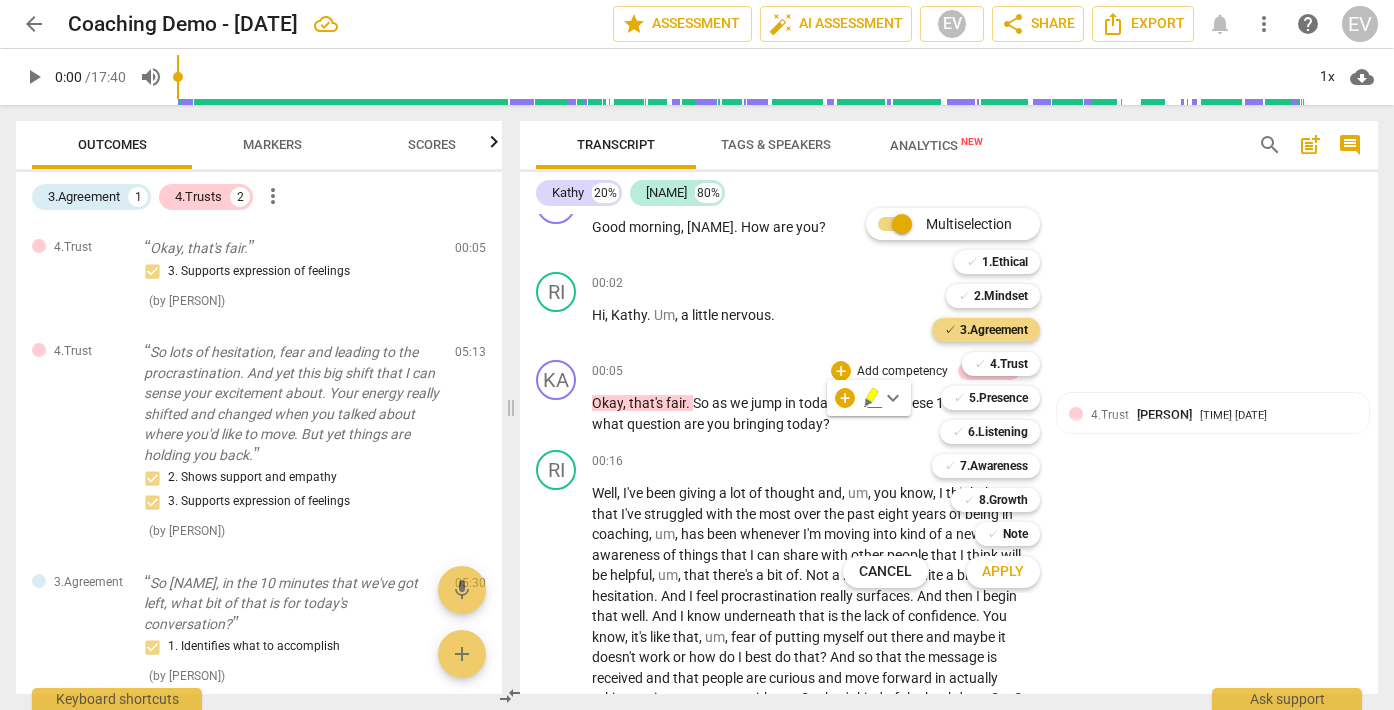 click on "Apply" at bounding box center (1003, 572) 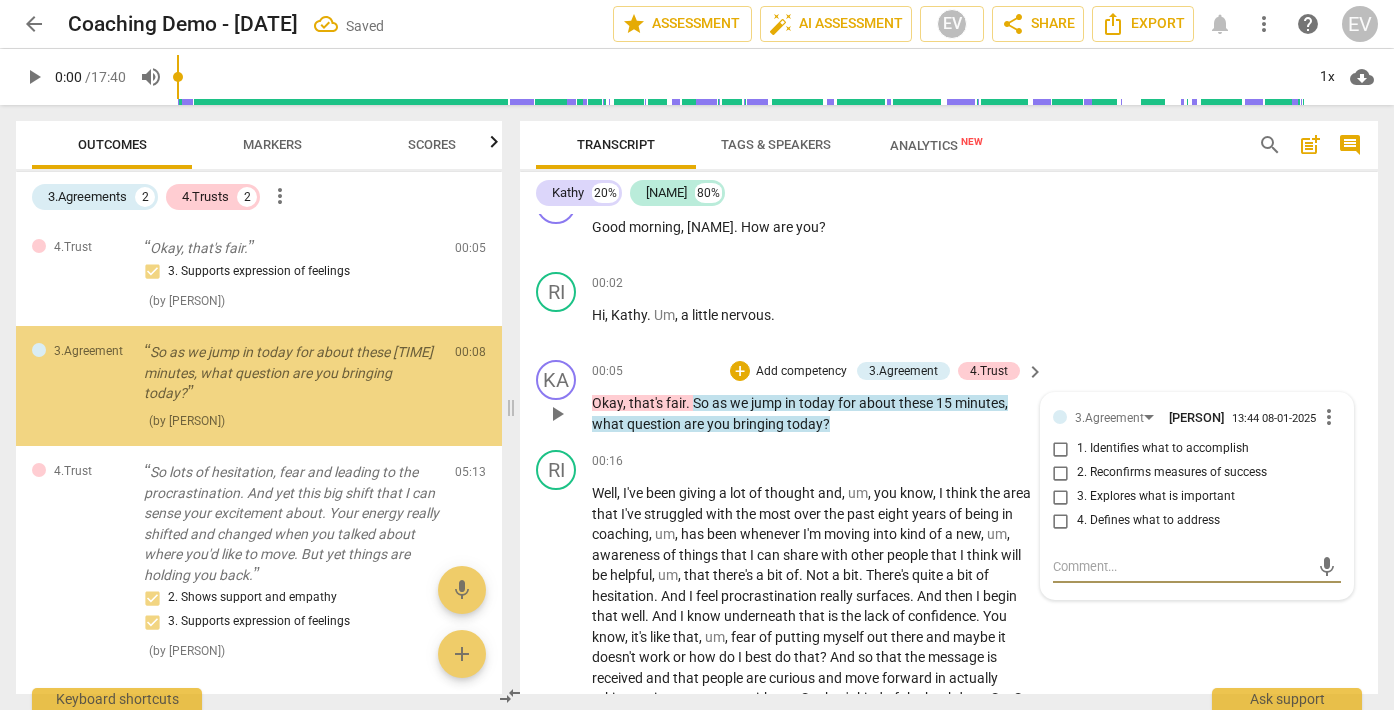 click on "1. Identifies what to accomplish" at bounding box center [1061, 449] 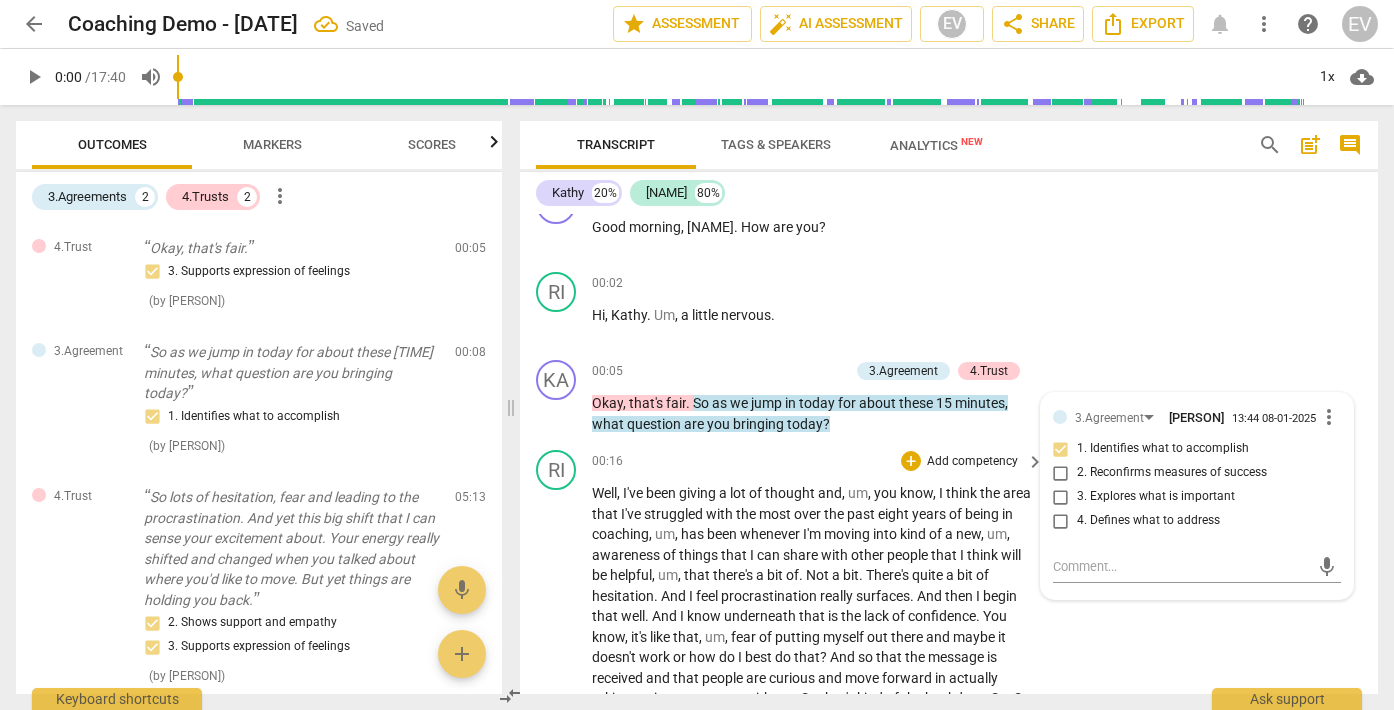 click on "RI play_arrow pause 00:16 + Add competency keyboard_arrow_right Well , I've been giving a lot of thought and , um , you know , I think the area that I've struggled with the most over the past eight years of being in coaching , um , has been whenever I'm moving into kind of a new , um , awareness of things that I can share with other people that I think will be helpful , um , that there's a bit of . Not a bit . There's quite a bit of hesitation . And I feel procrastination really surfaces . And then I begin that well . And I know underneath that is the lack of confidence . You know , it's like that , um , fear of putting myself out there and maybe it doesn't work or how do I best do that ? And so that the message is received and that people are curious" at bounding box center [949, 1020] 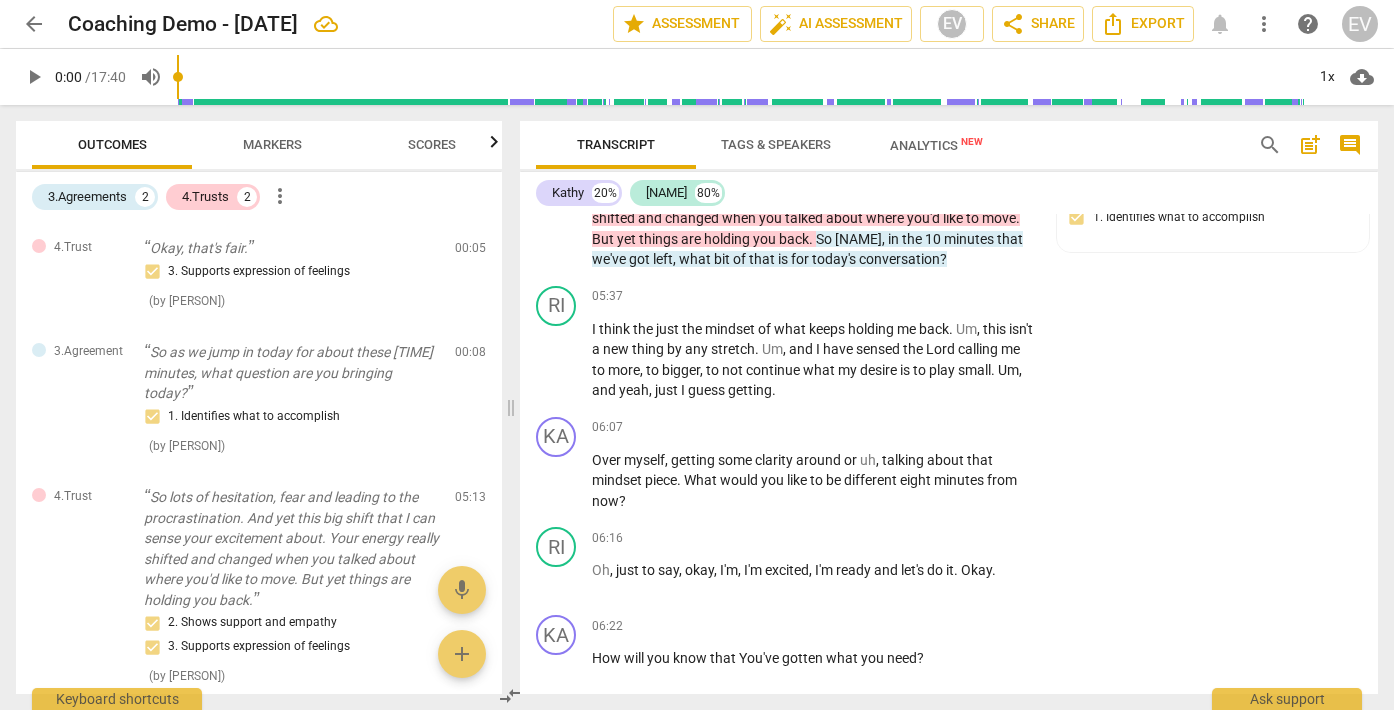 scroll, scrollTop: 1517, scrollLeft: 0, axis: vertical 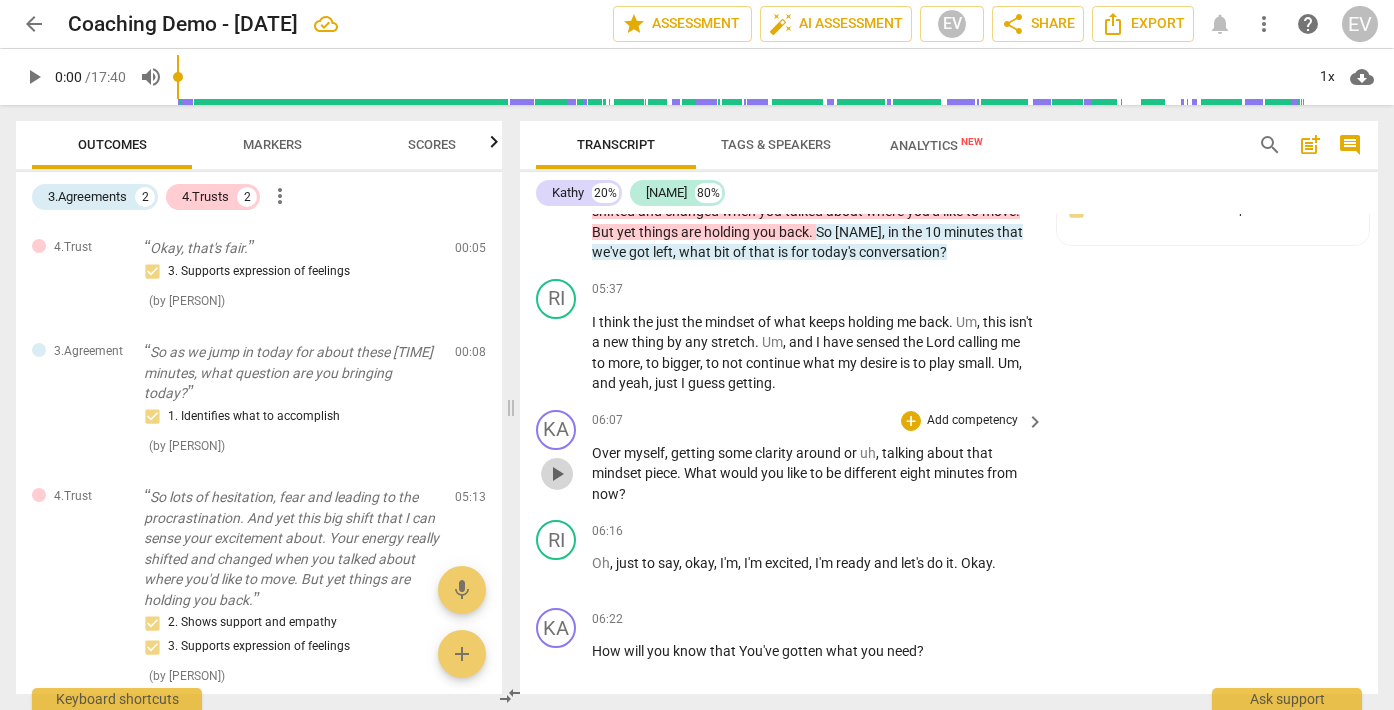 click on "play_arrow" at bounding box center [557, 474] 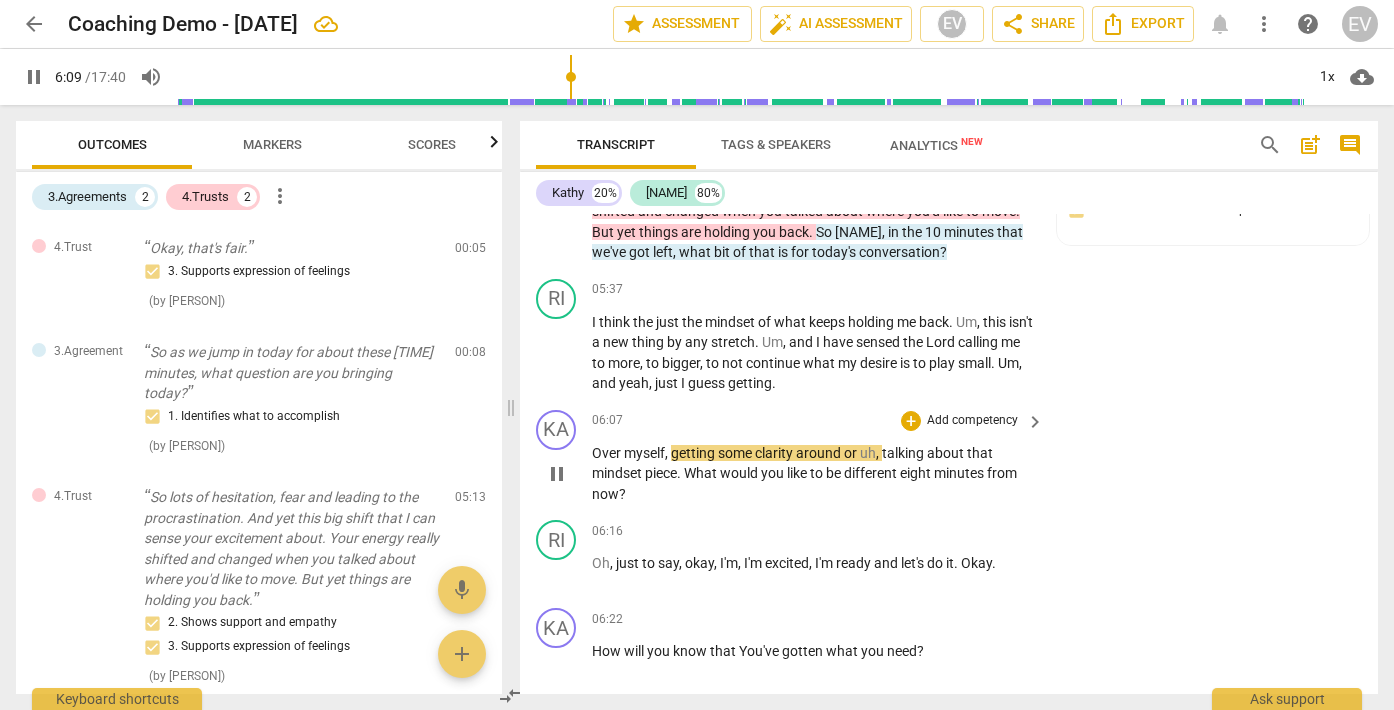 click on "pause" at bounding box center (557, 474) 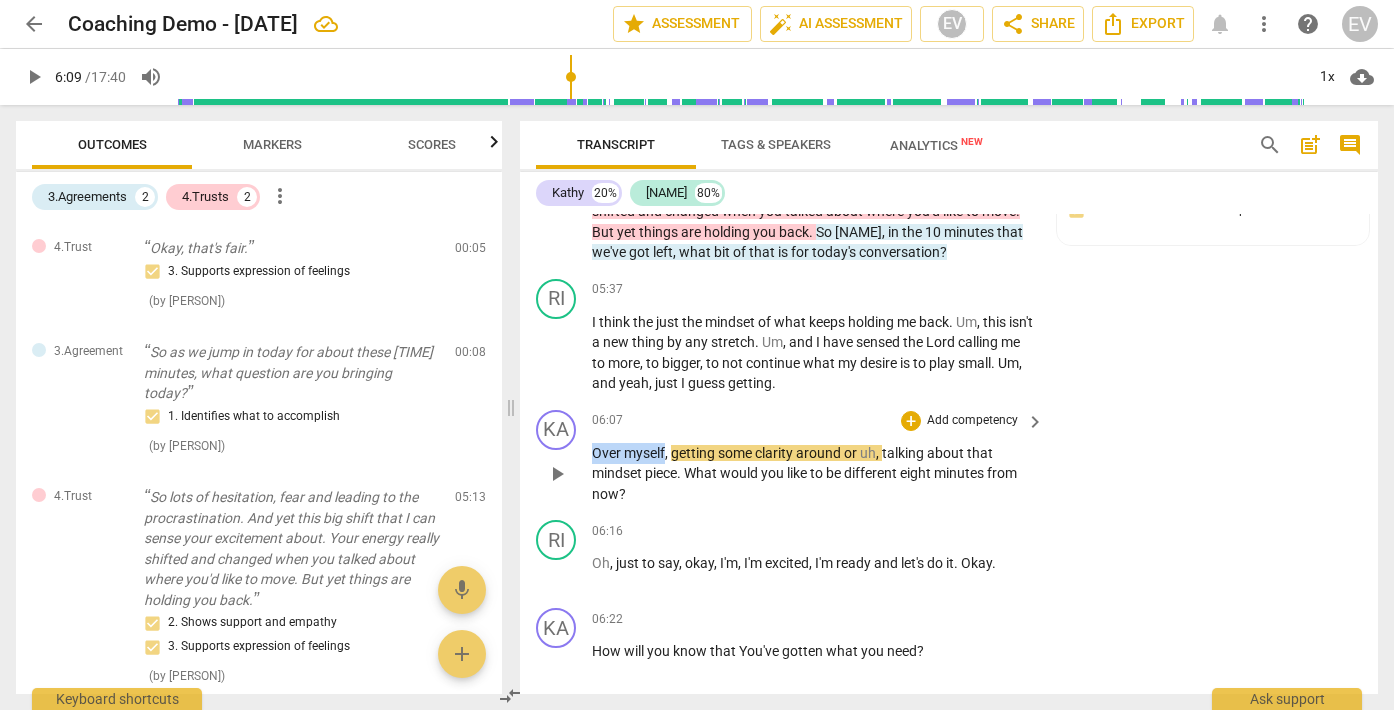 drag, startPoint x: 663, startPoint y: 474, endPoint x: 588, endPoint y: 474, distance: 75 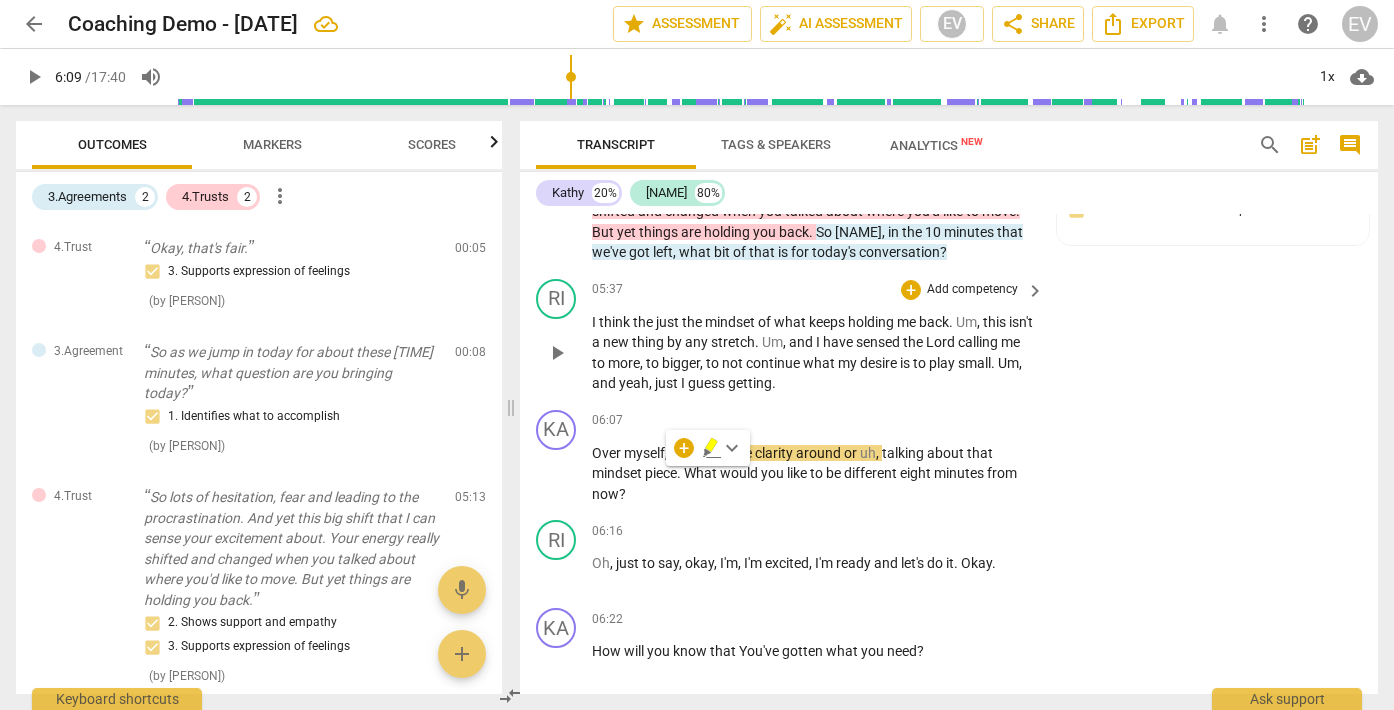click on "getting" at bounding box center (750, 383) 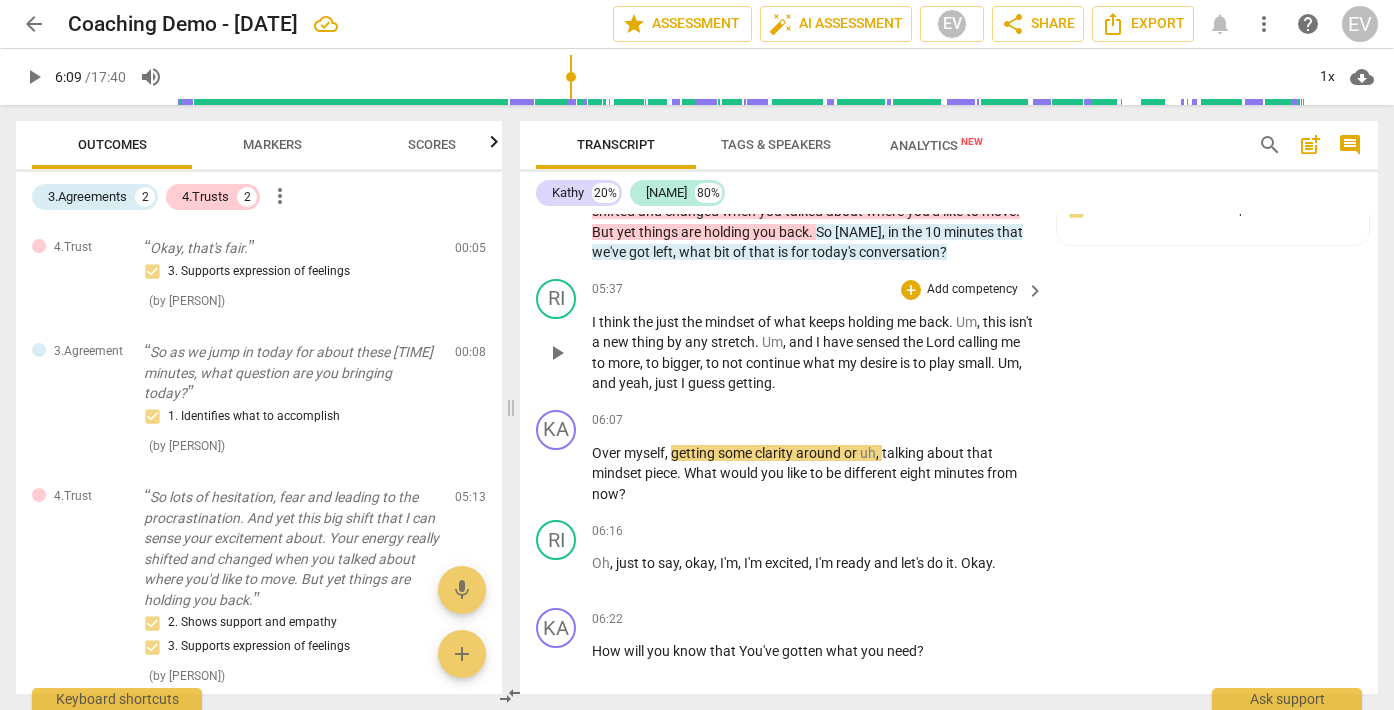 type 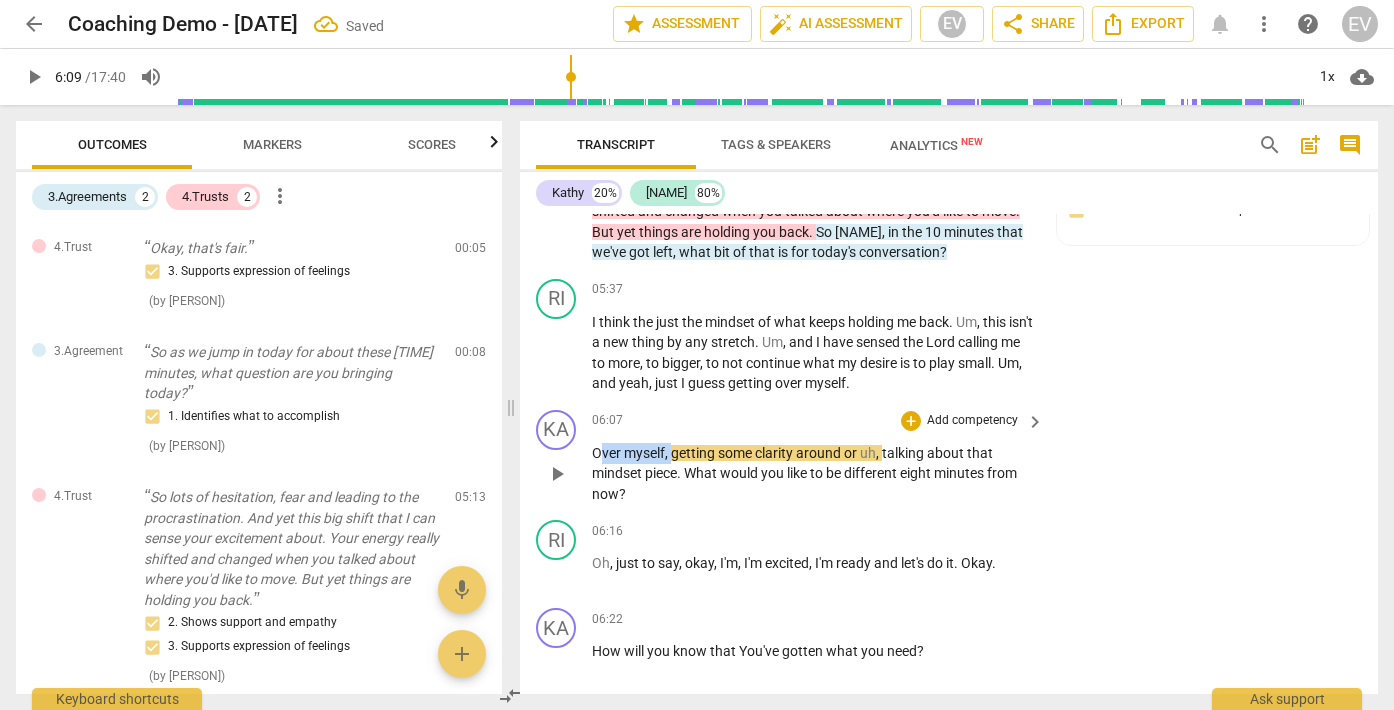 drag, startPoint x: 671, startPoint y: 475, endPoint x: 601, endPoint y: 471, distance: 70.11419 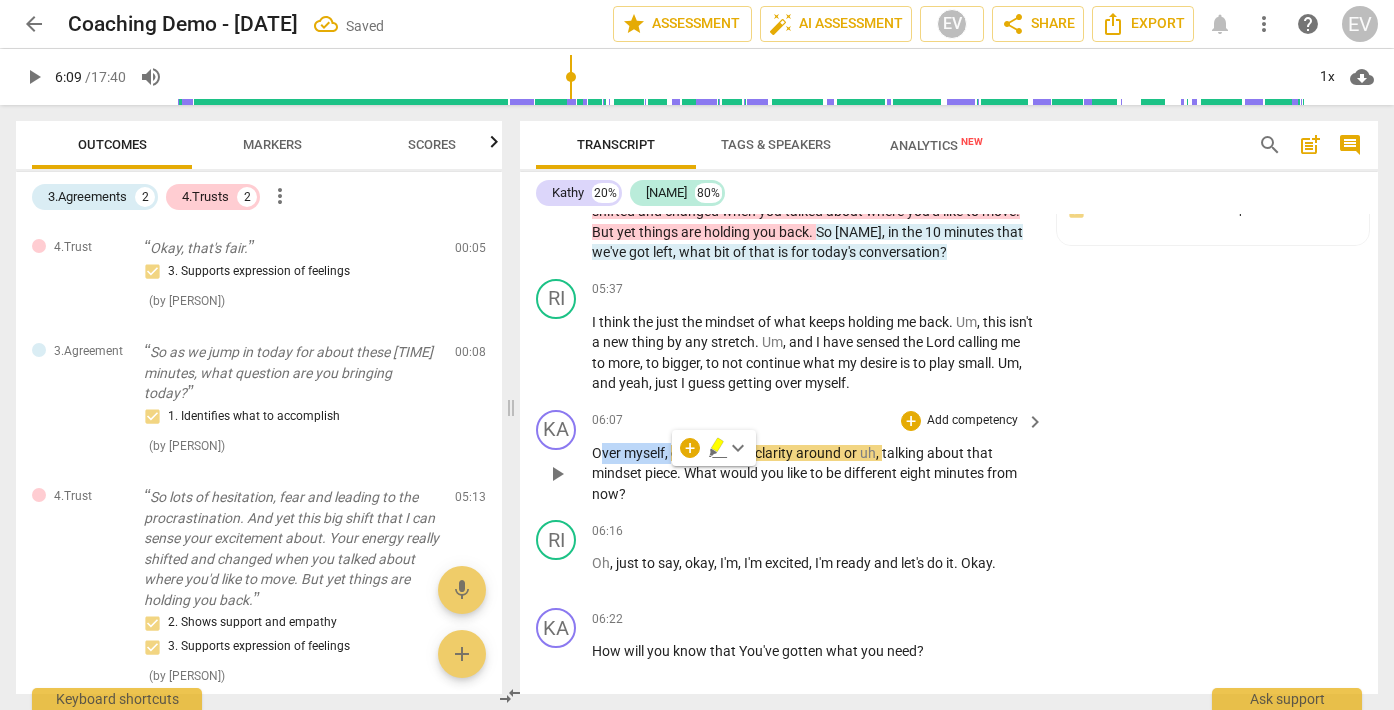 type 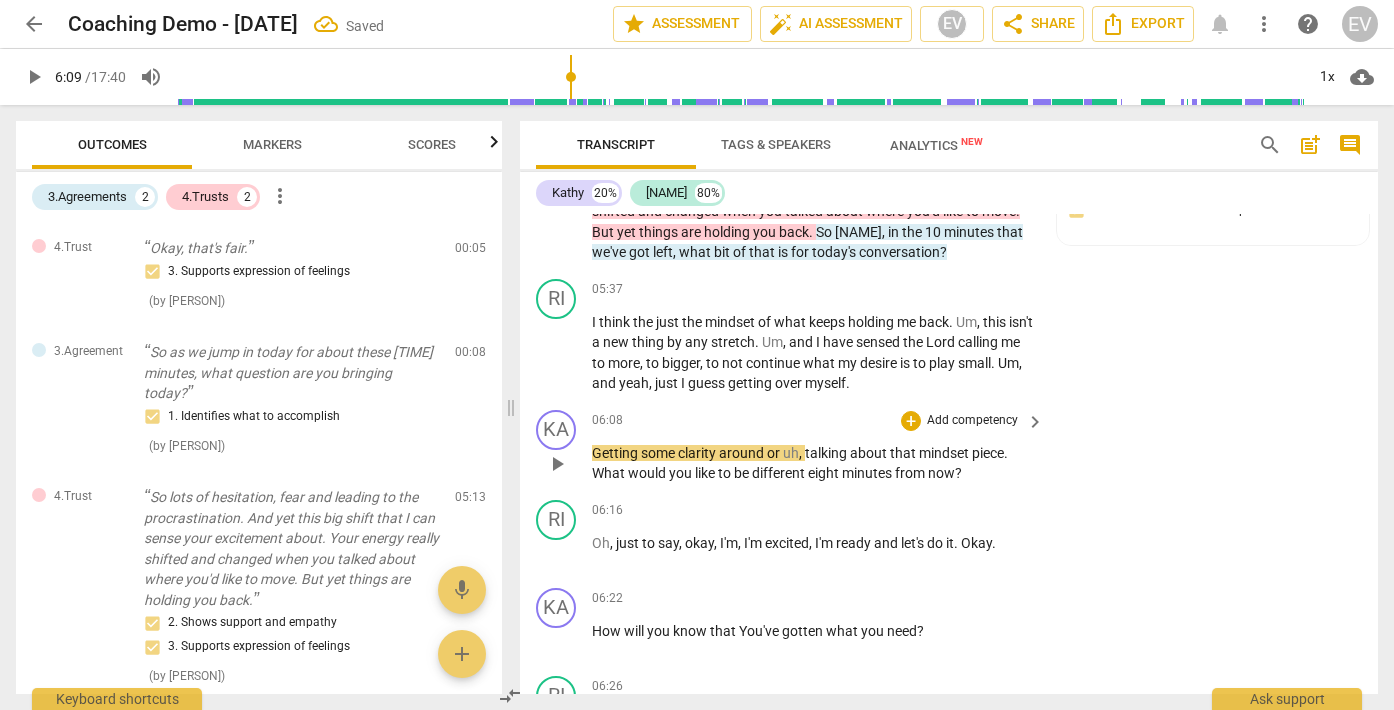 click on "play_arrow" at bounding box center (557, 464) 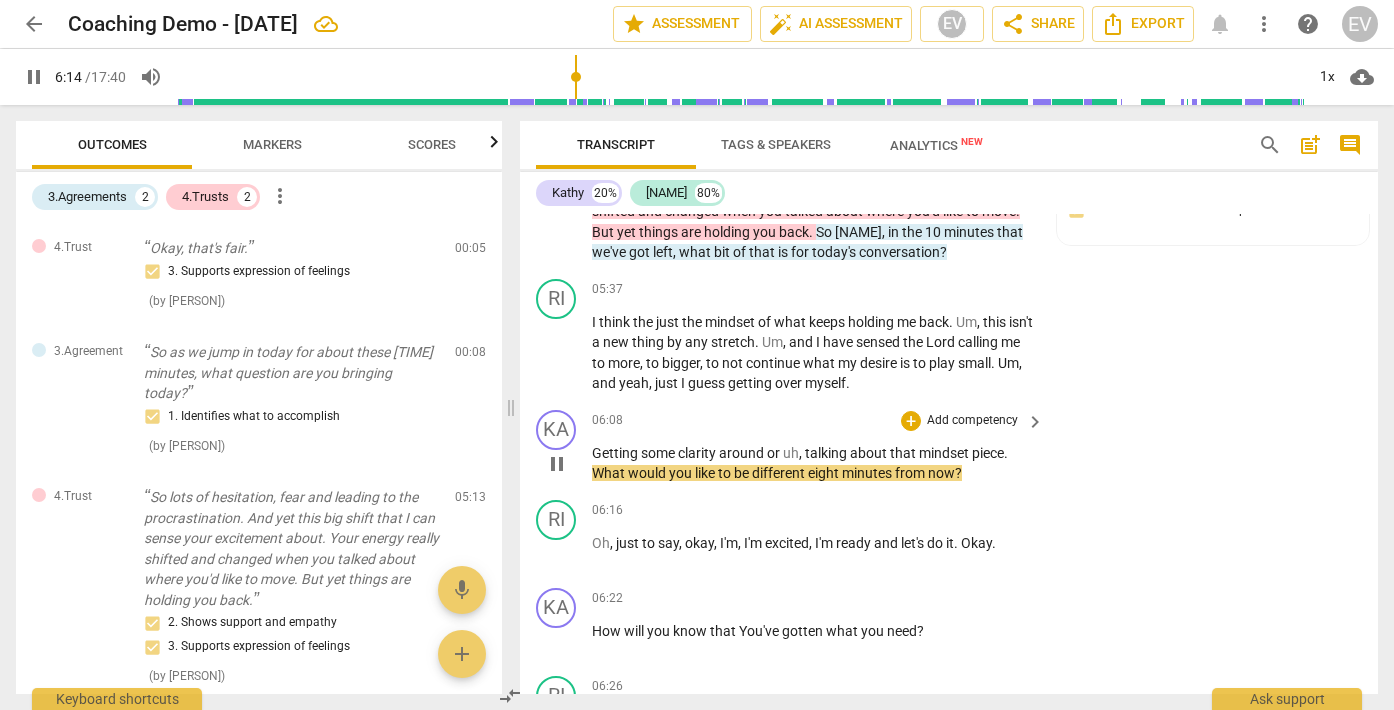 click on "pause" at bounding box center (557, 464) 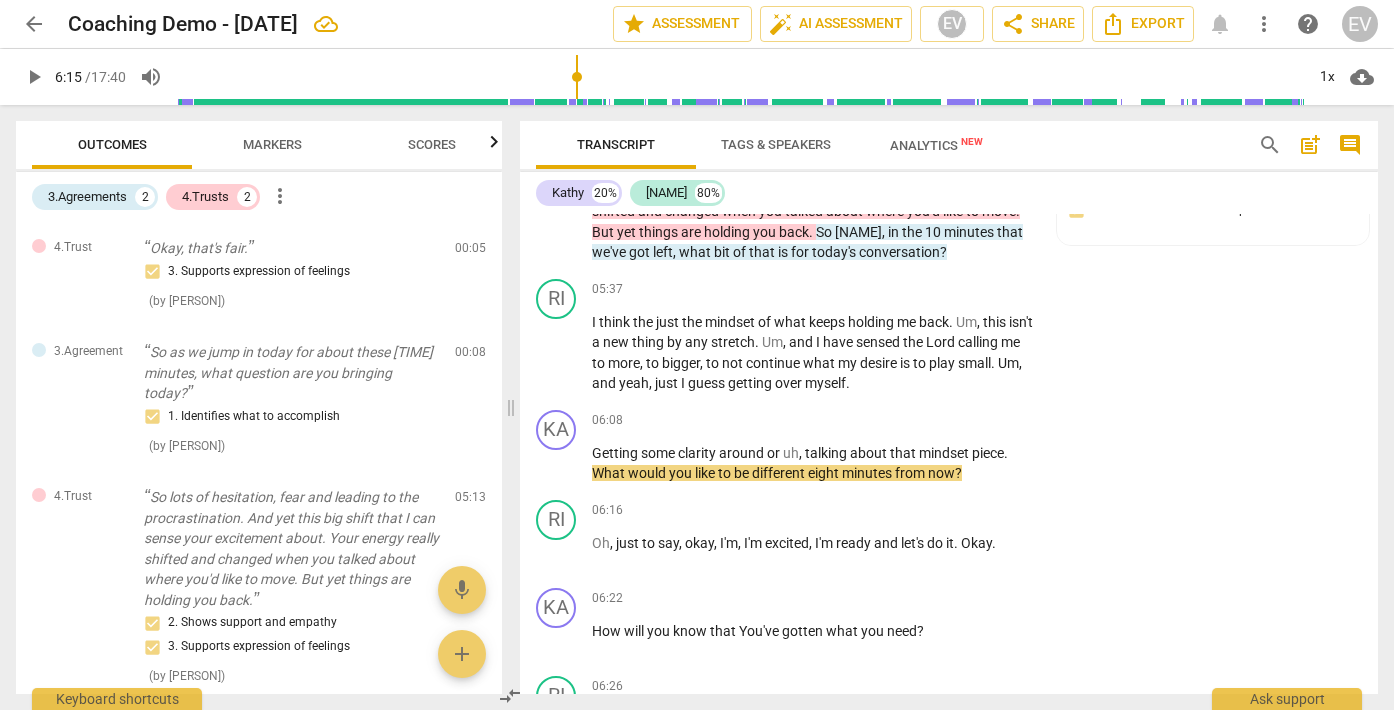click on "some" at bounding box center [659, 453] 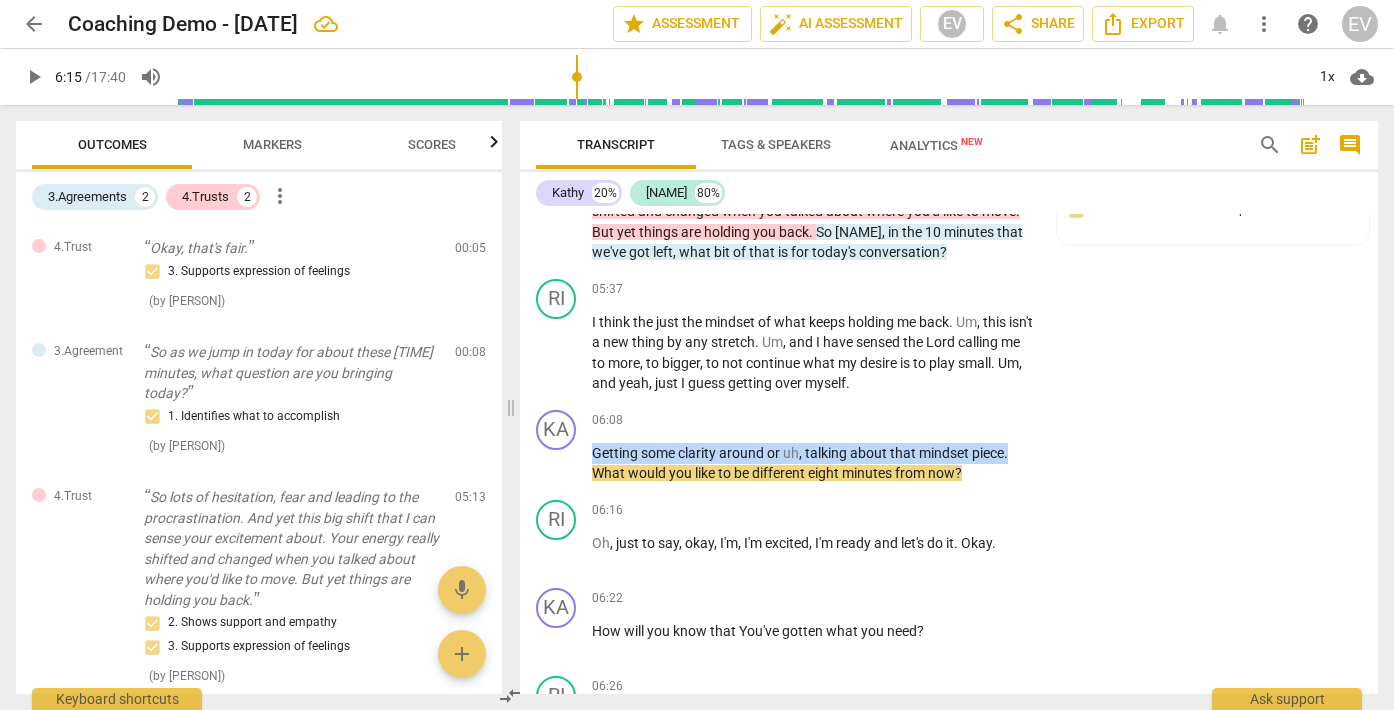 drag, startPoint x: 594, startPoint y: 470, endPoint x: 1007, endPoint y: 474, distance: 413.01938 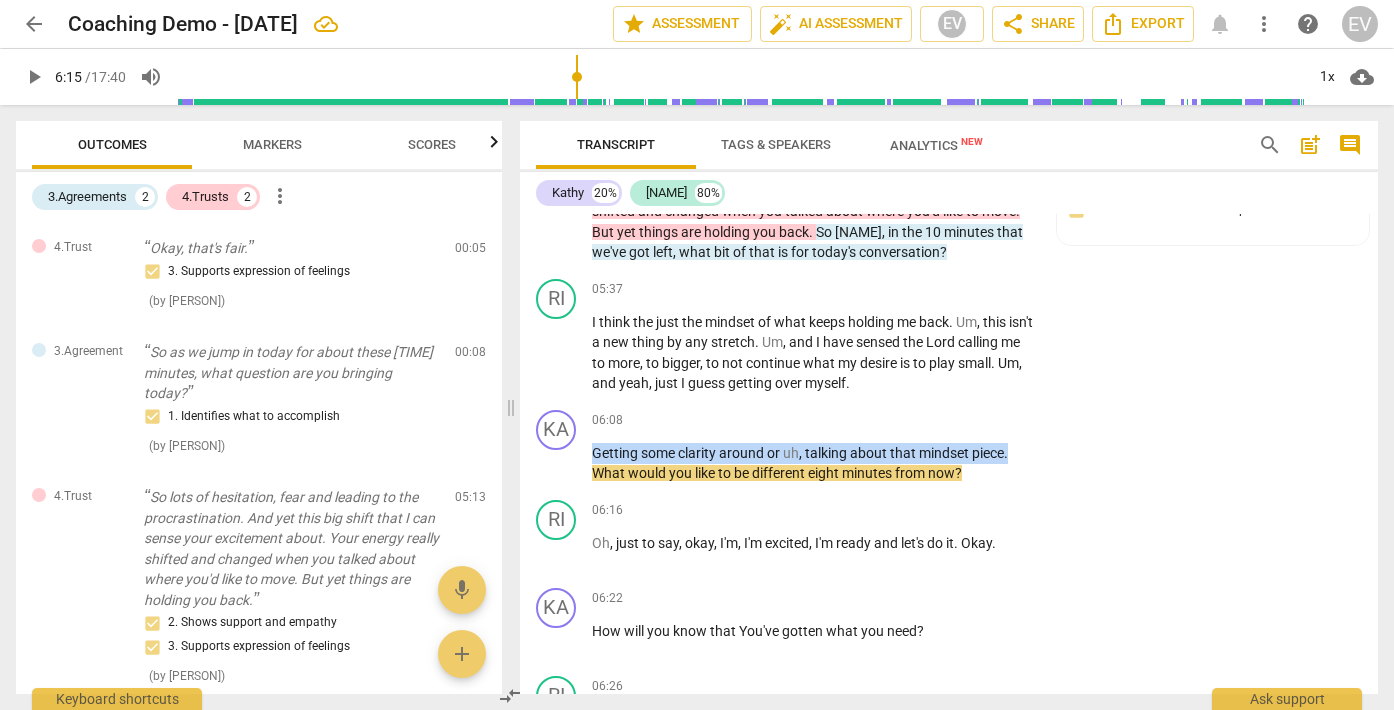 click on "Getting   some   clarity   around   or   uh ,   talking   about   that   mindset   piece .   What   would   you   like   to   be   different   eight   minutes   from   now ?" at bounding box center (813, 463) 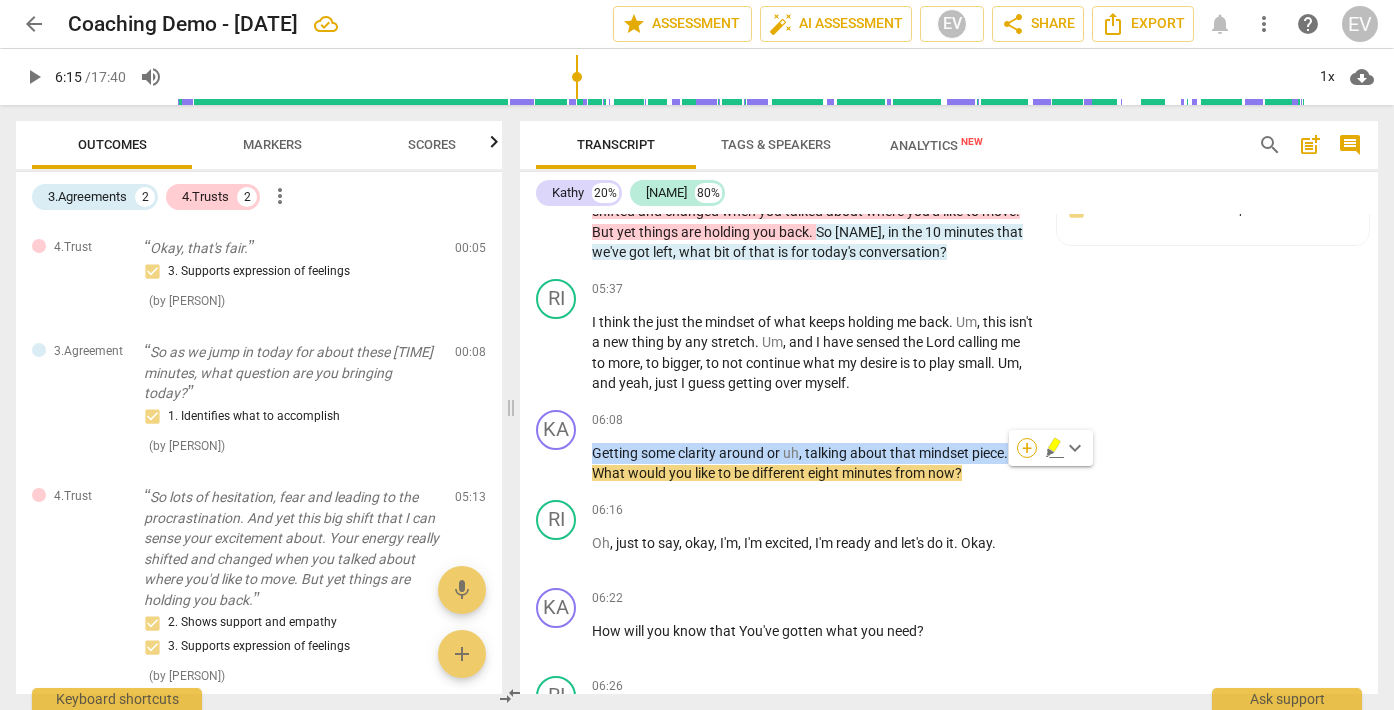 click on "+" at bounding box center [1027, 448] 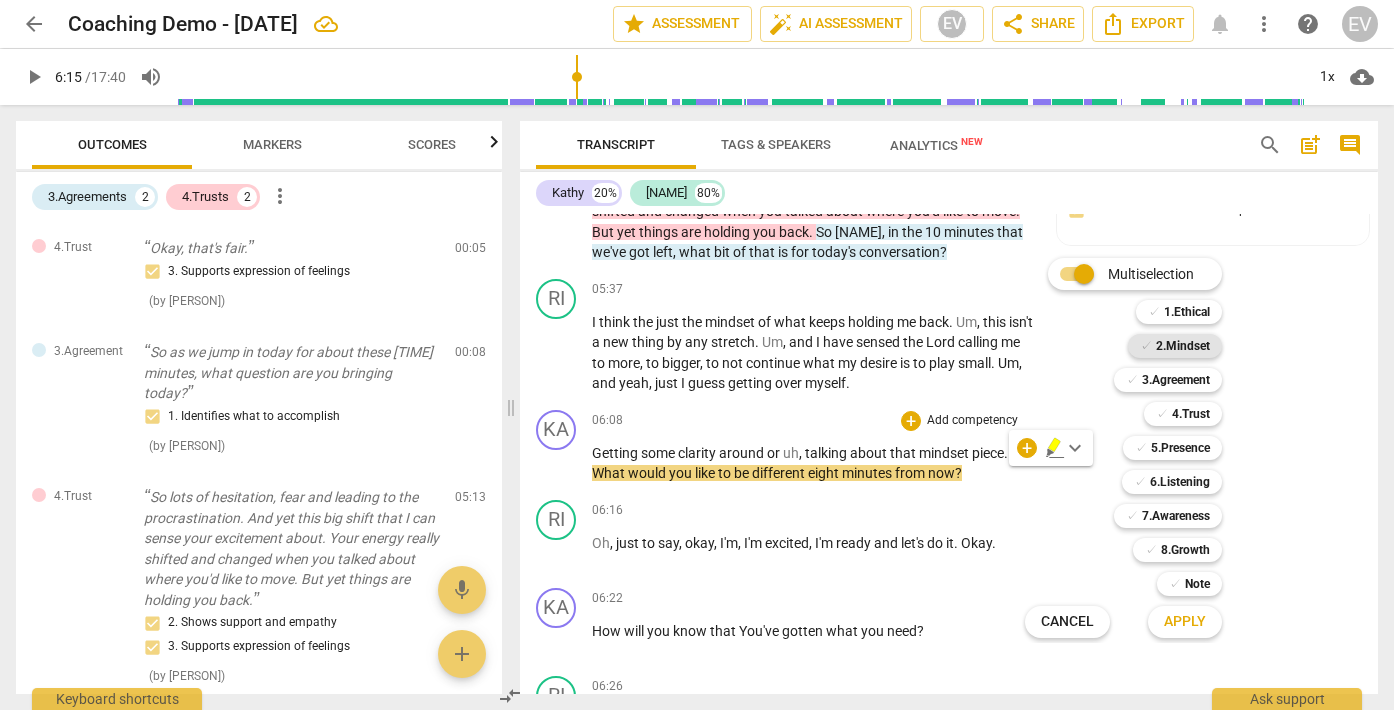 click on "2.Mindset" at bounding box center [1183, 346] 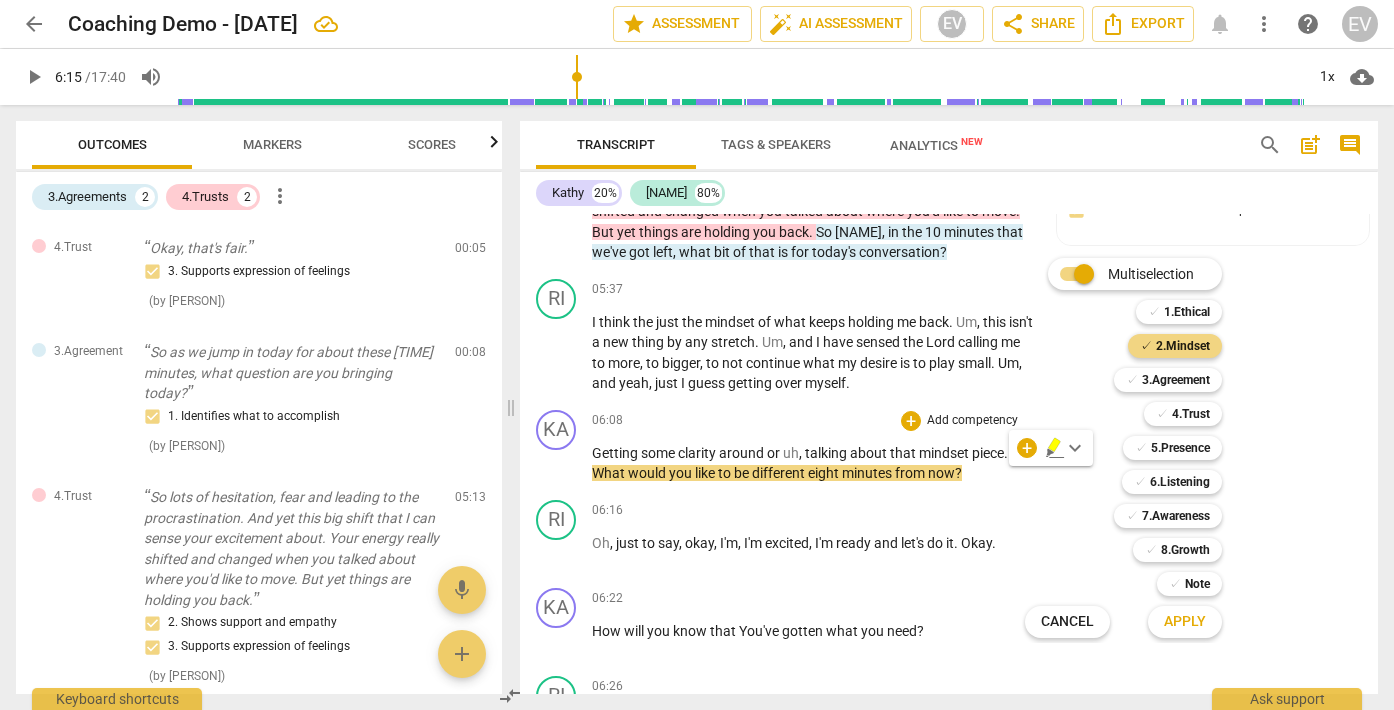click on "Apply" at bounding box center (1185, 622) 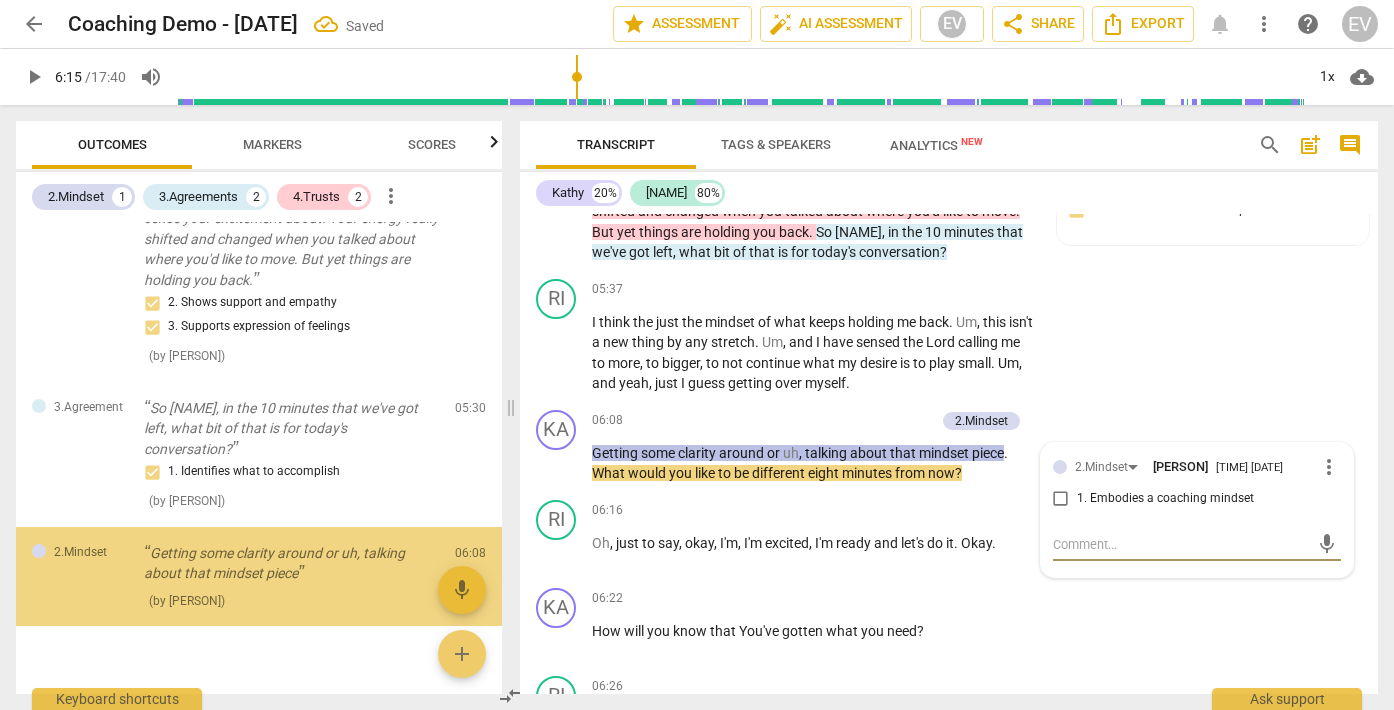 scroll, scrollTop: 352, scrollLeft: 0, axis: vertical 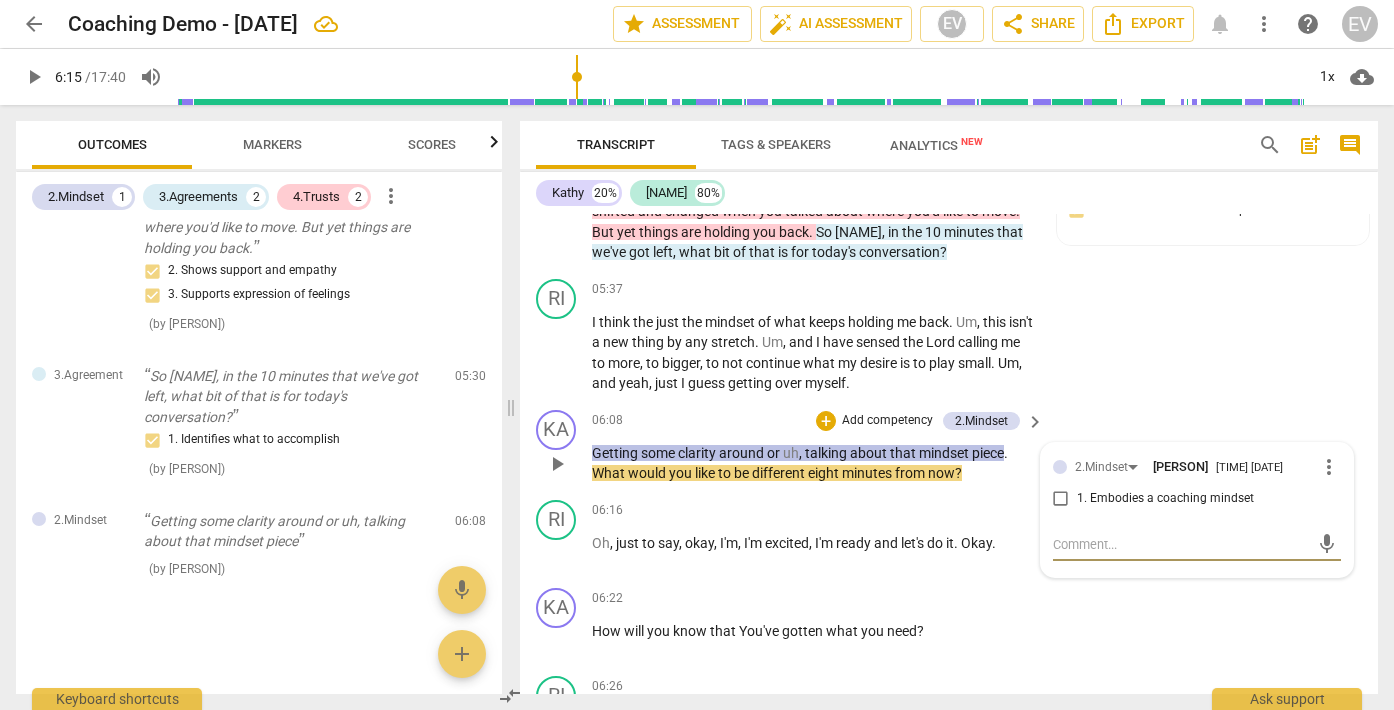 click on "more_vert" at bounding box center (1329, 467) 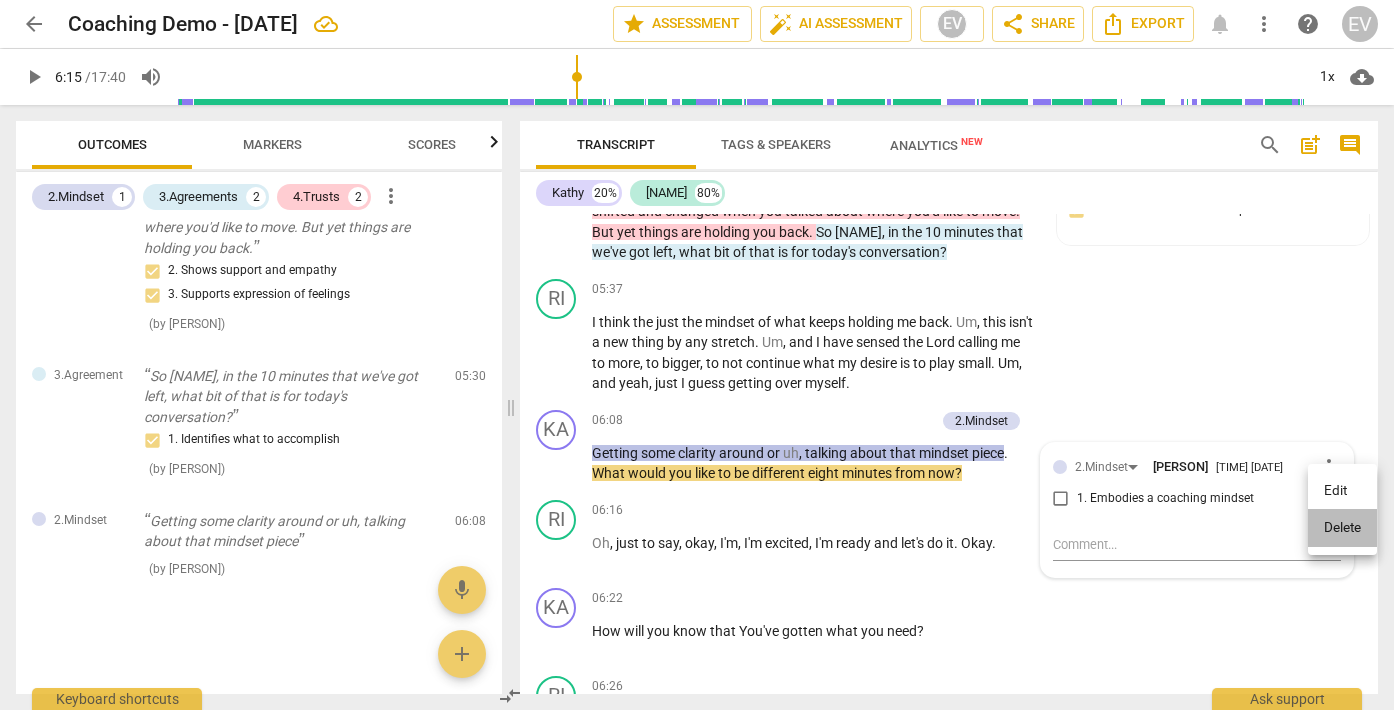 click on "Delete" at bounding box center [1342, 528] 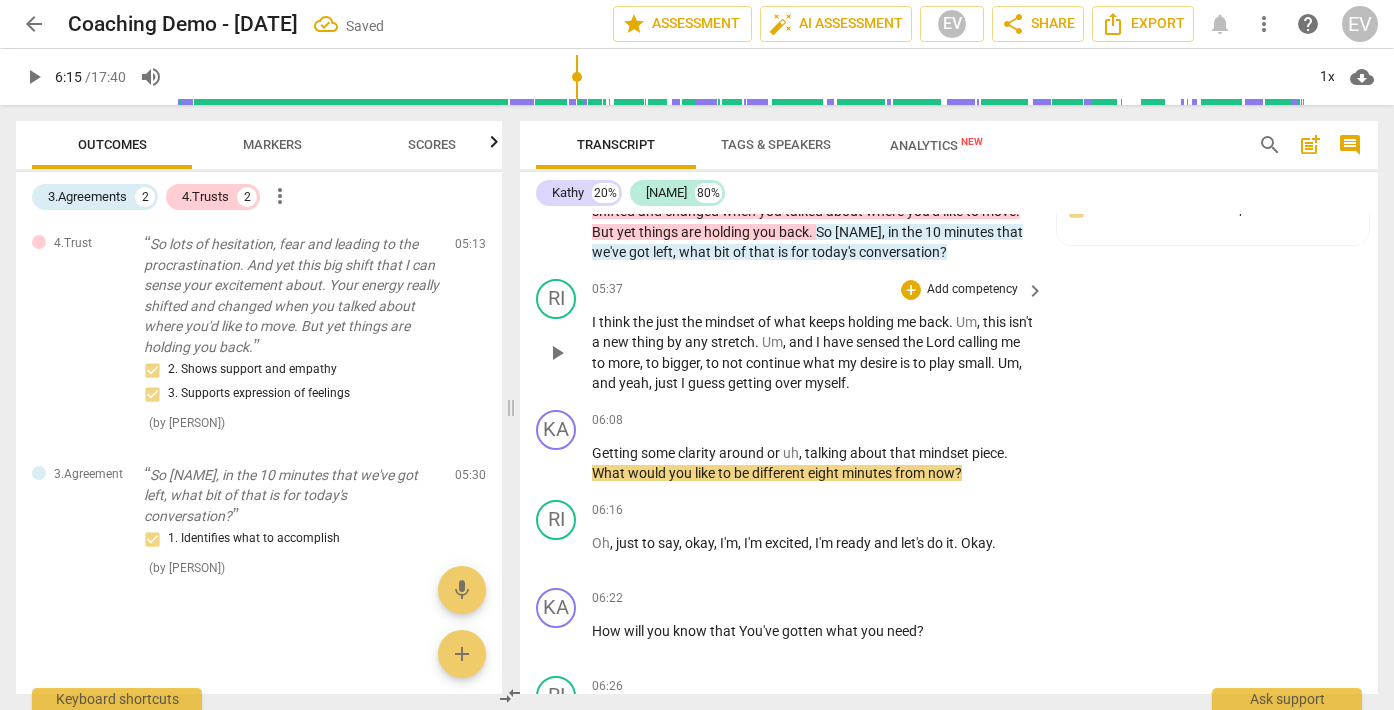 scroll, scrollTop: 252, scrollLeft: 0, axis: vertical 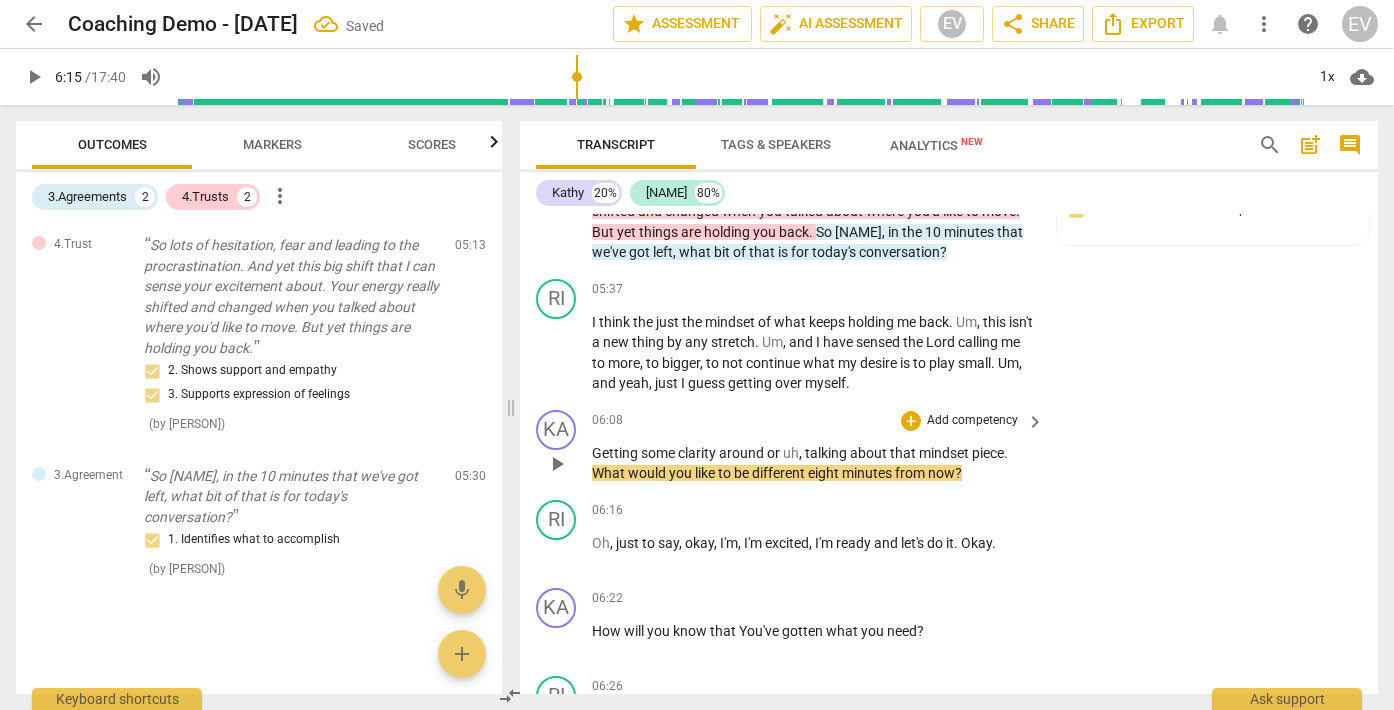 click on "Getting" at bounding box center [616, 453] 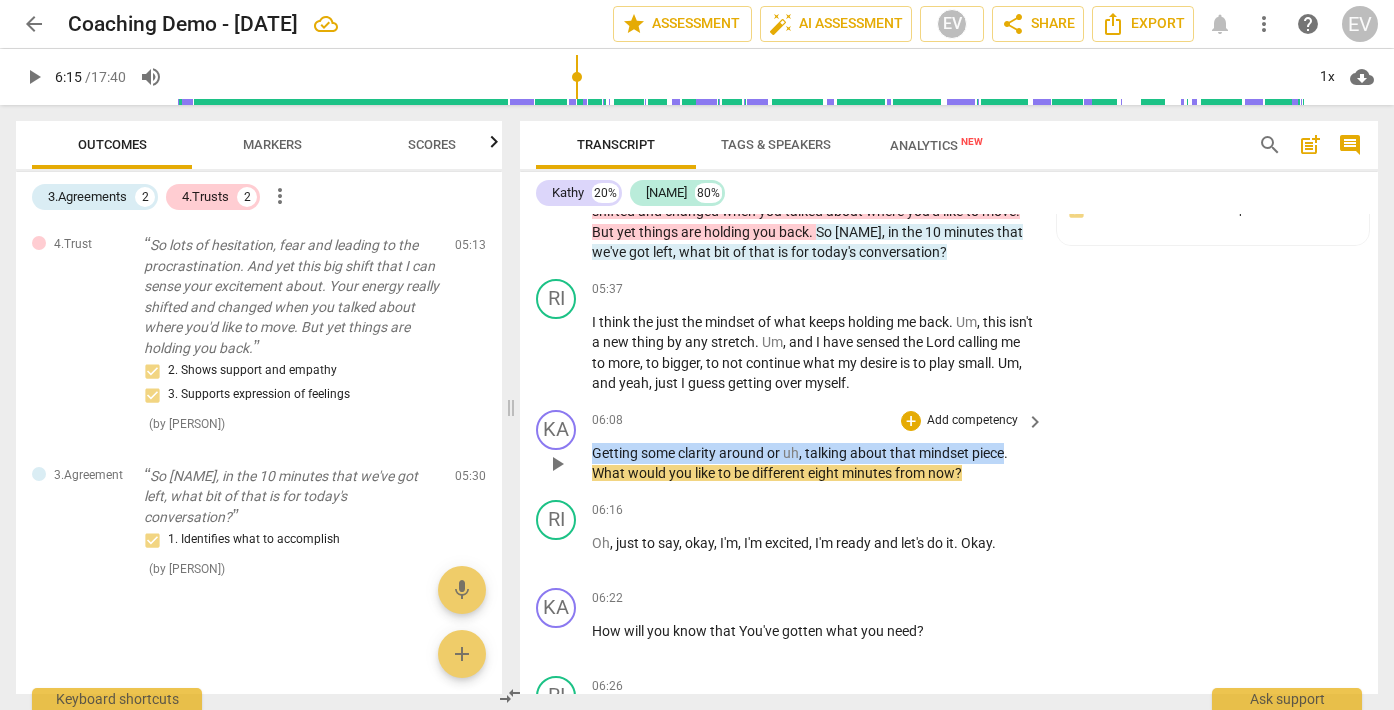 drag, startPoint x: 593, startPoint y: 474, endPoint x: 1005, endPoint y: 477, distance: 412.01093 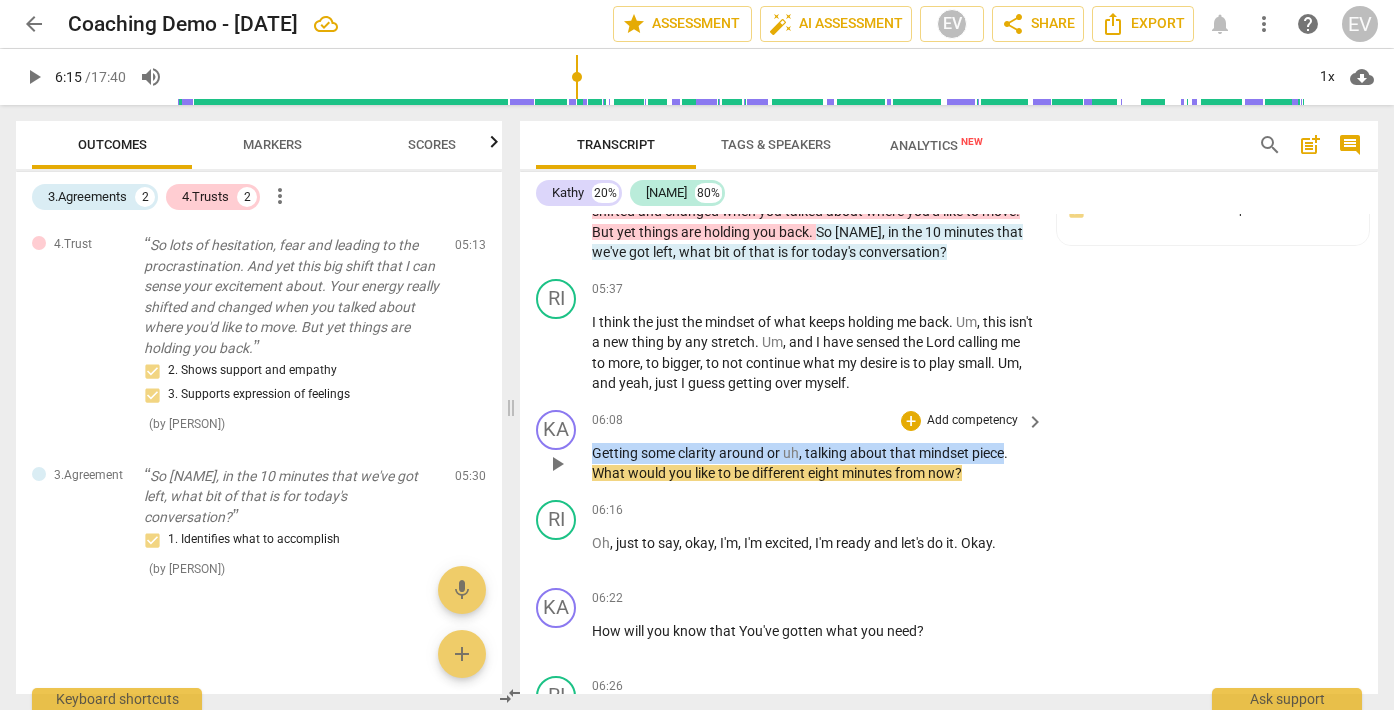 click on "Getting   some   clarity   around   or   uh ,   talking   about   that   mindset   piece .   What   would   you   like   to   be   different   eight   minutes   from   now ?" at bounding box center [813, 463] 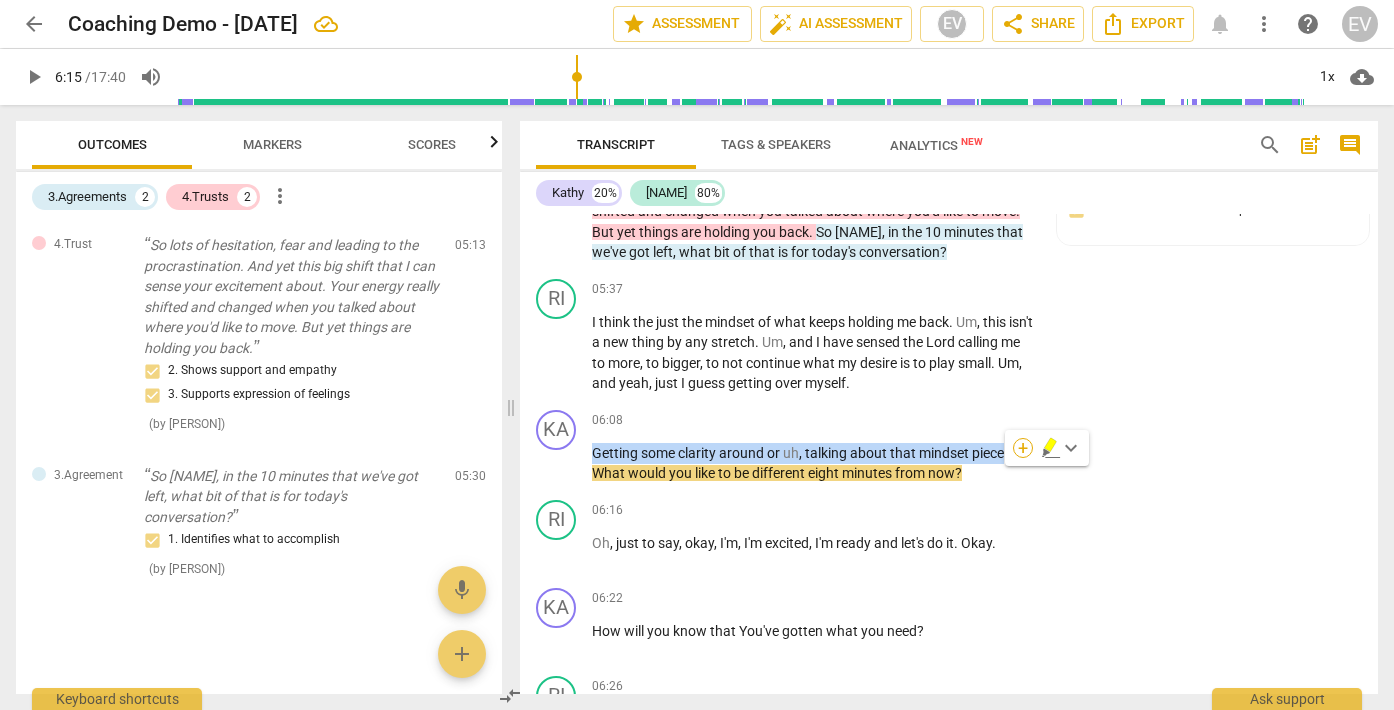 click on "+" at bounding box center (1023, 448) 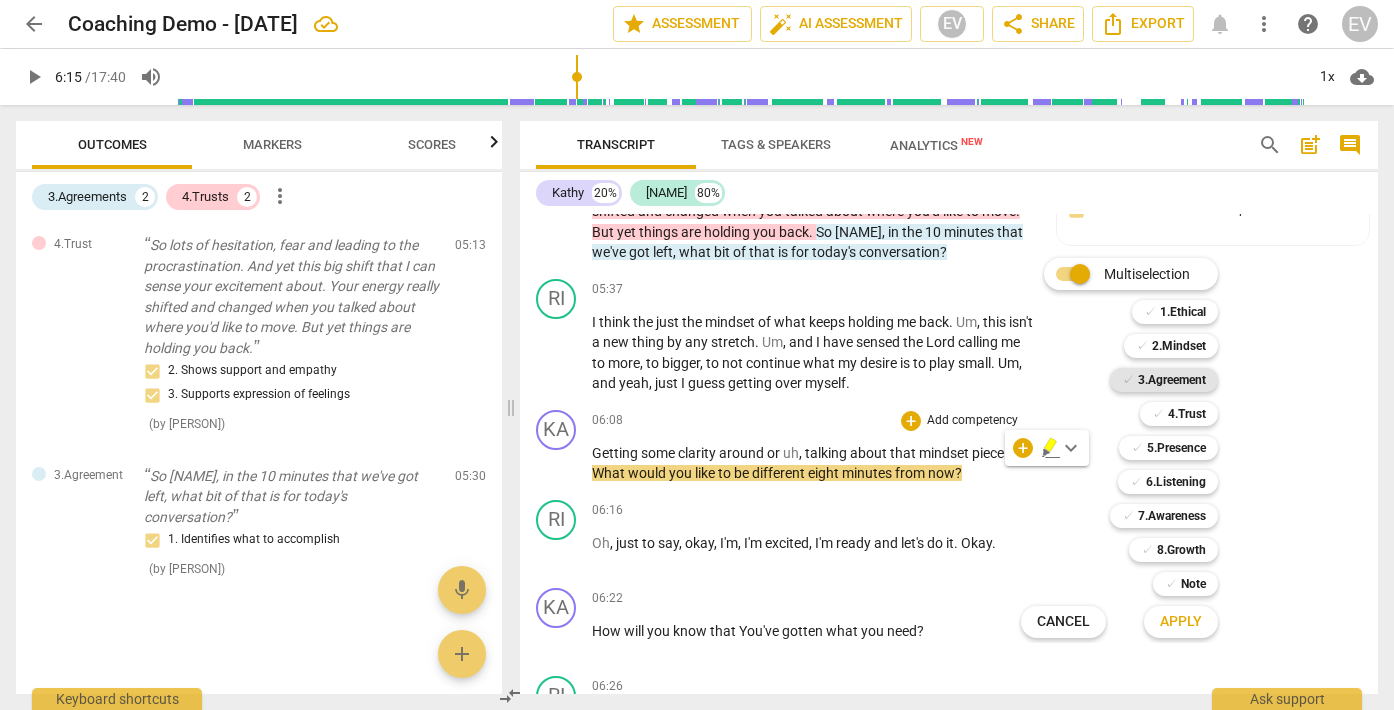 click on "3.Agreement" at bounding box center [1172, 380] 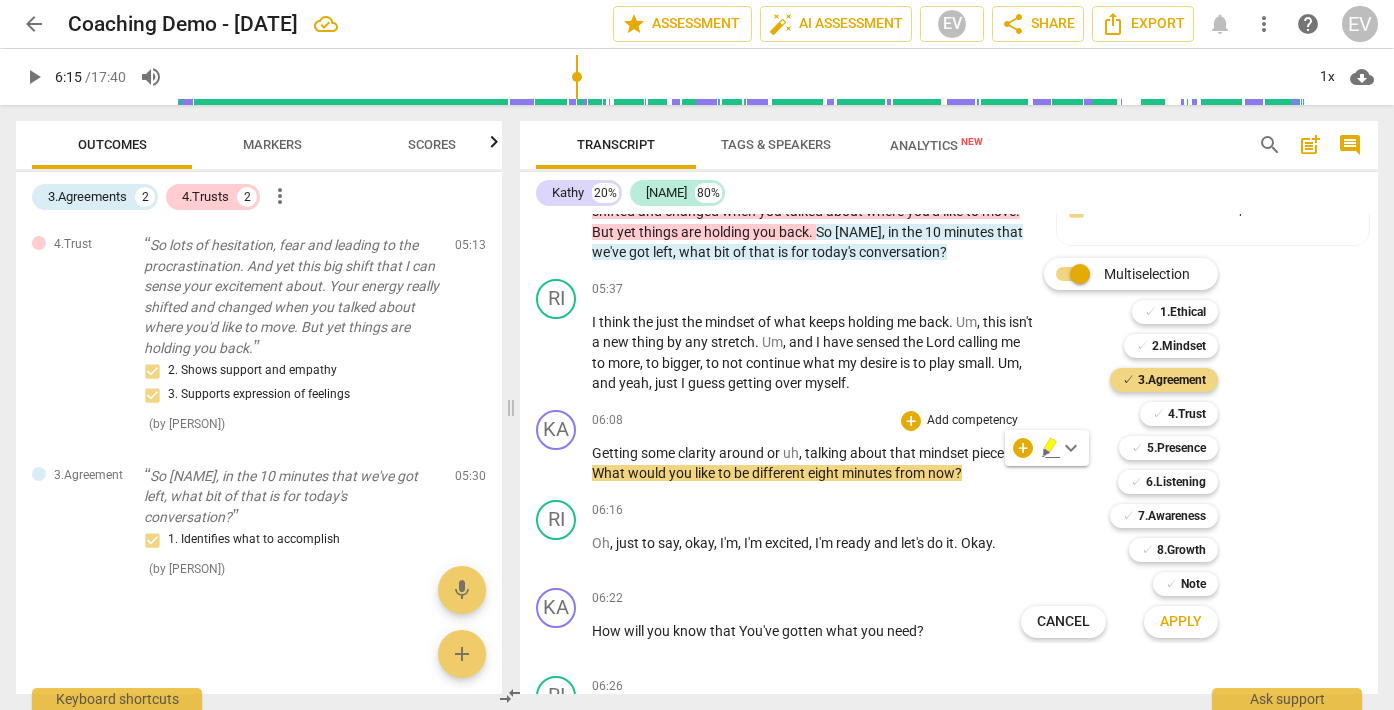 click on "Apply" at bounding box center [1181, 622] 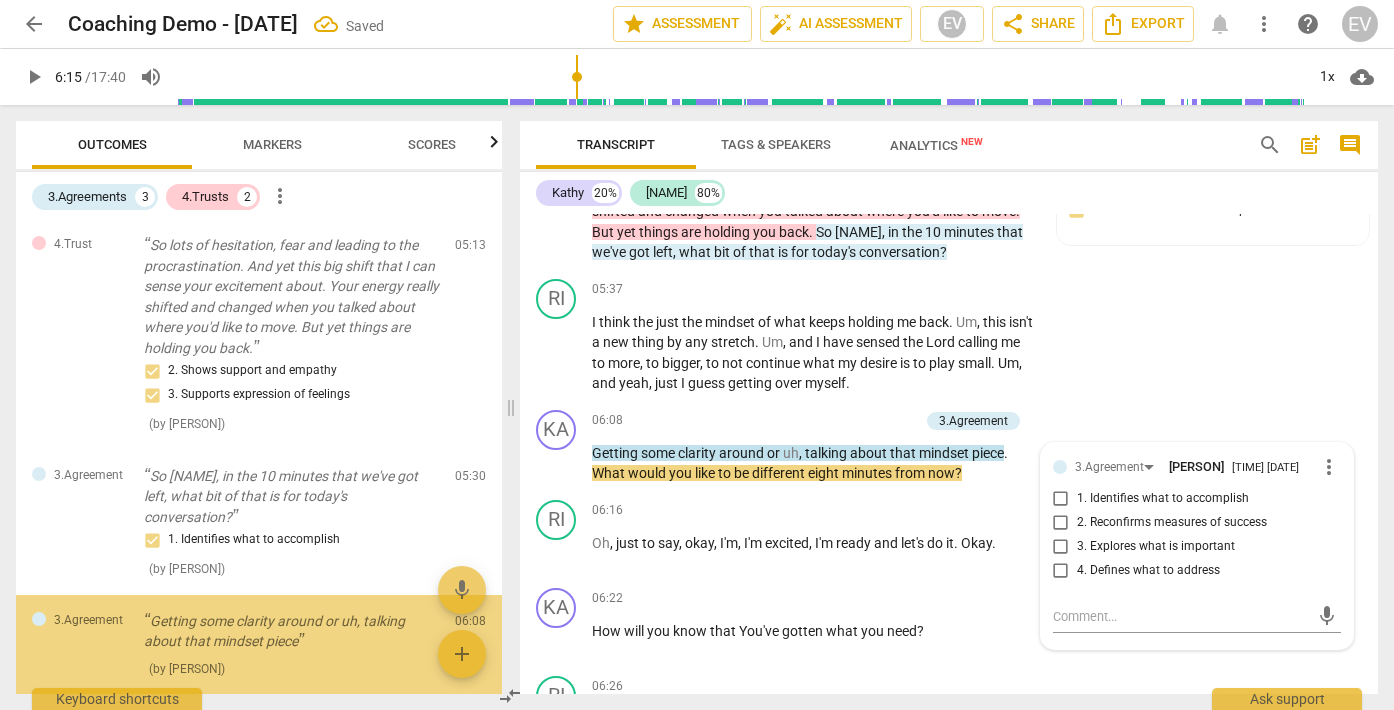 scroll, scrollTop: 352, scrollLeft: 0, axis: vertical 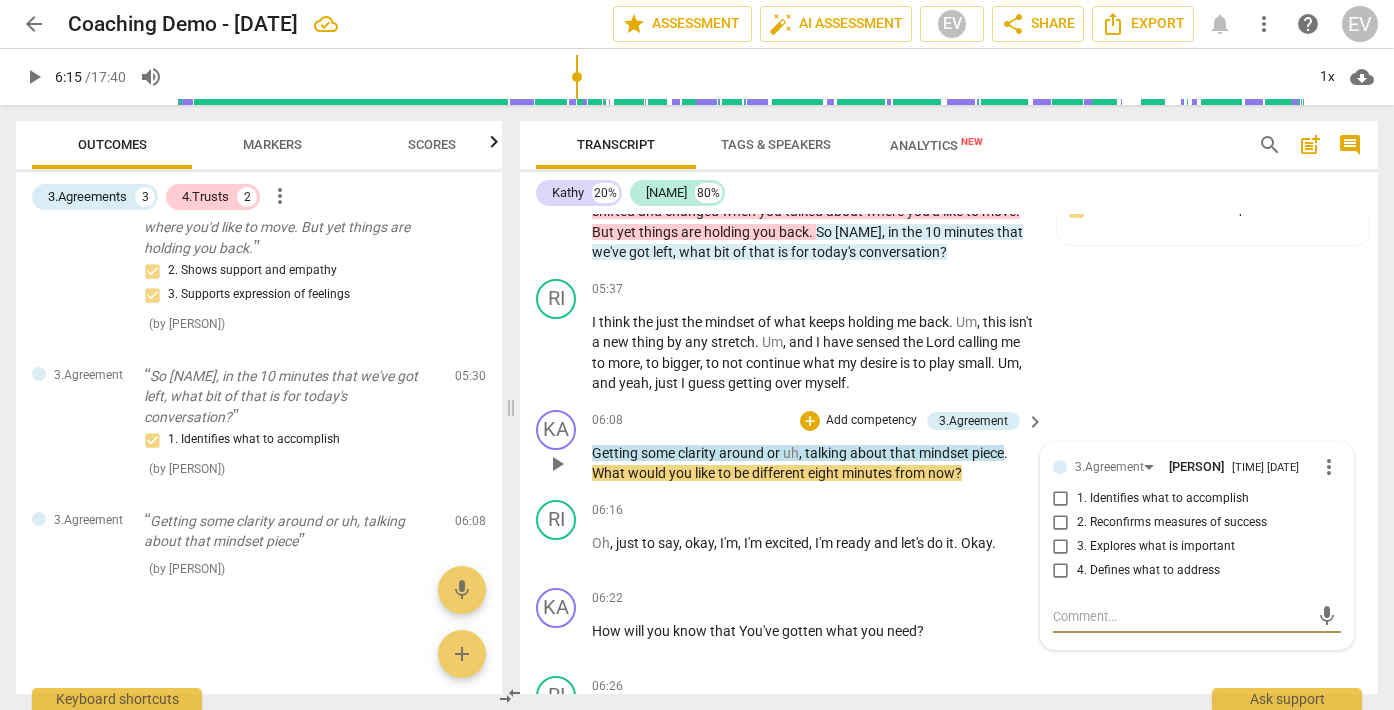 click on "3. Explores what is important" at bounding box center (1061, 547) 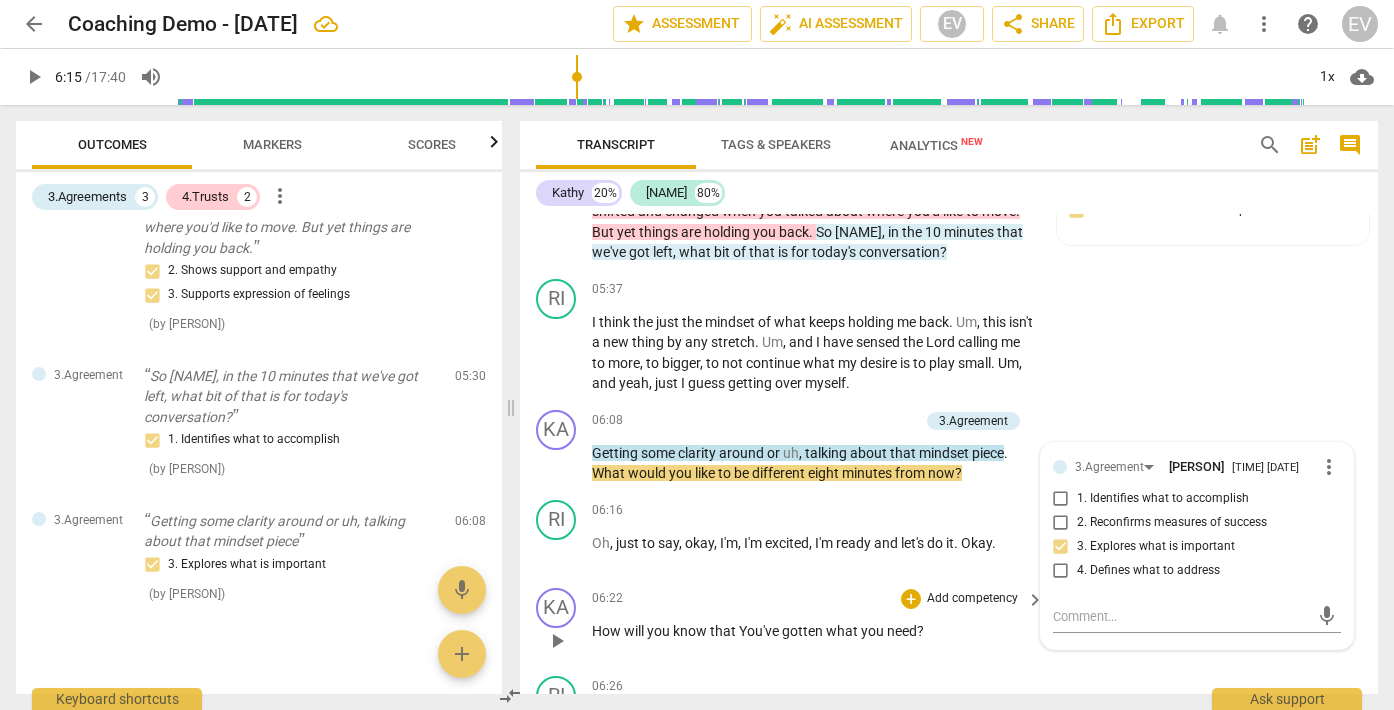 click on "+ Add competency keyboard_arrow_right" at bounding box center [971, 599] 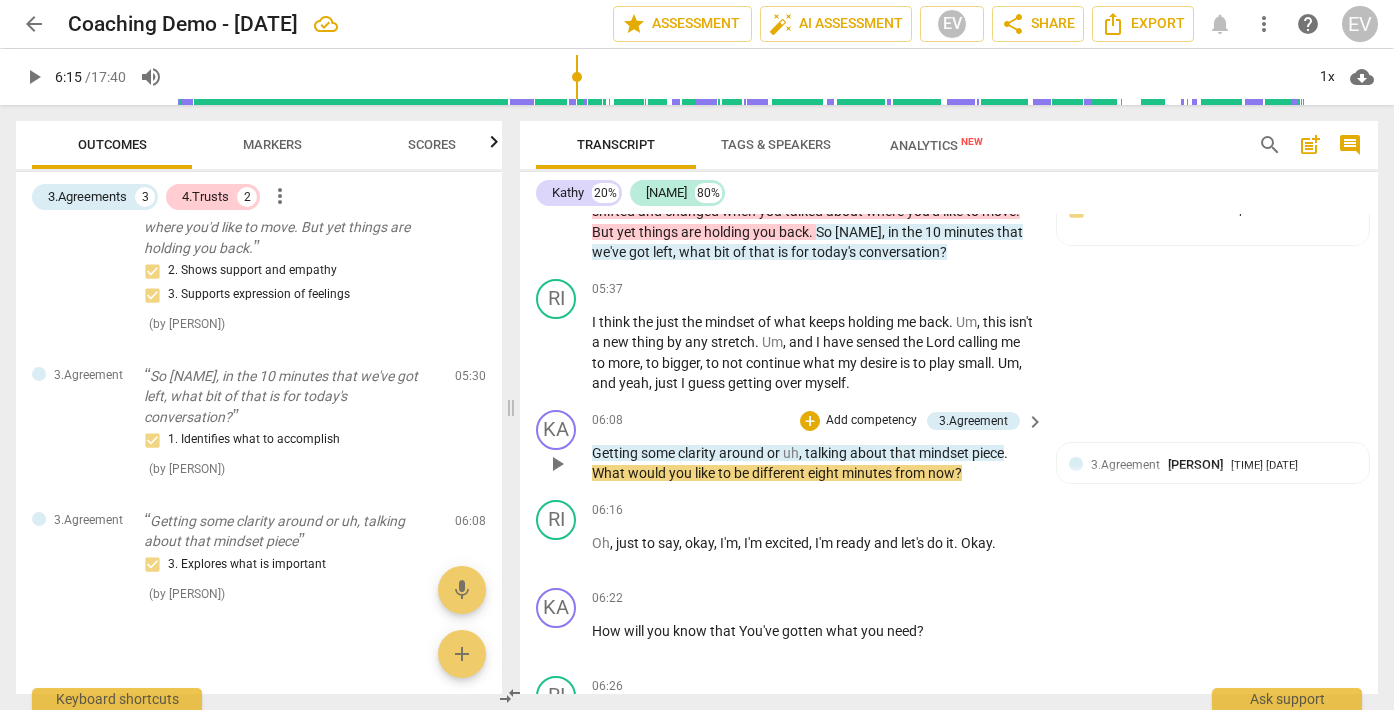 click on "eight" at bounding box center [825, 473] 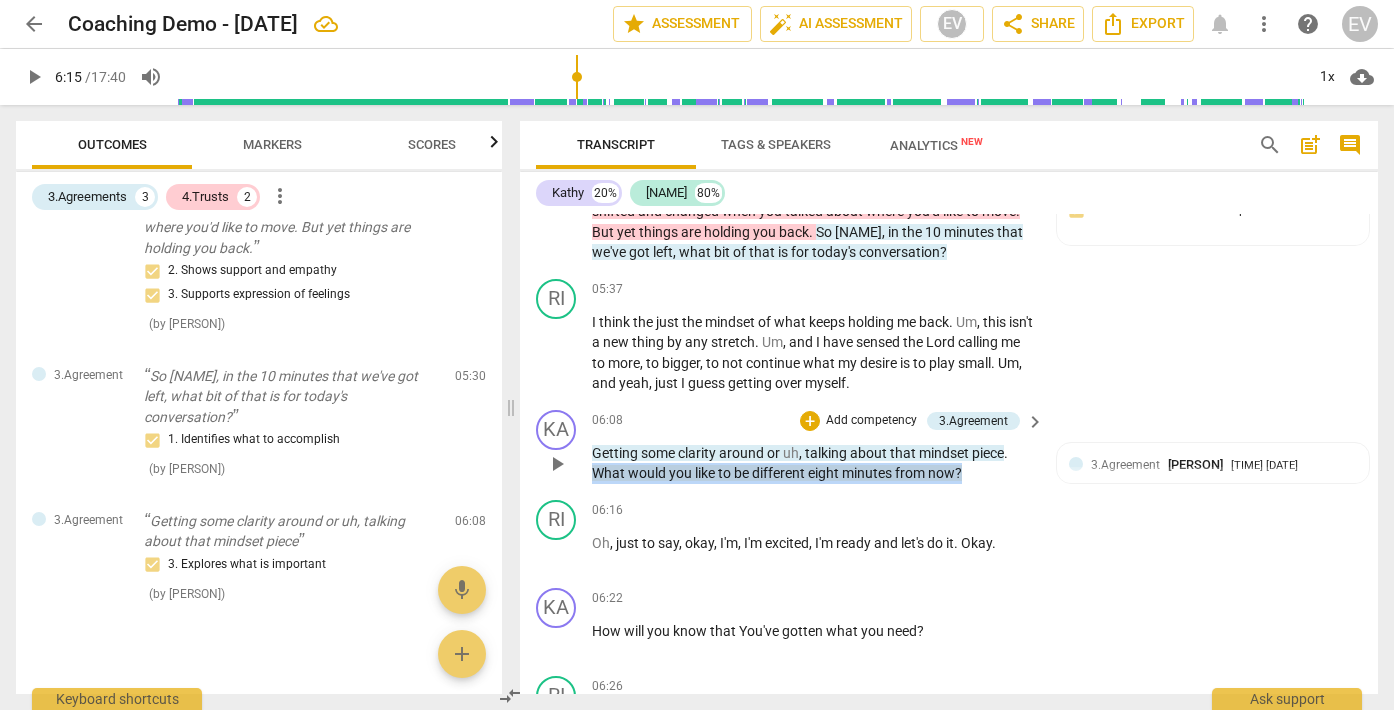 drag, startPoint x: 593, startPoint y: 494, endPoint x: 966, endPoint y: 501, distance: 373.06567 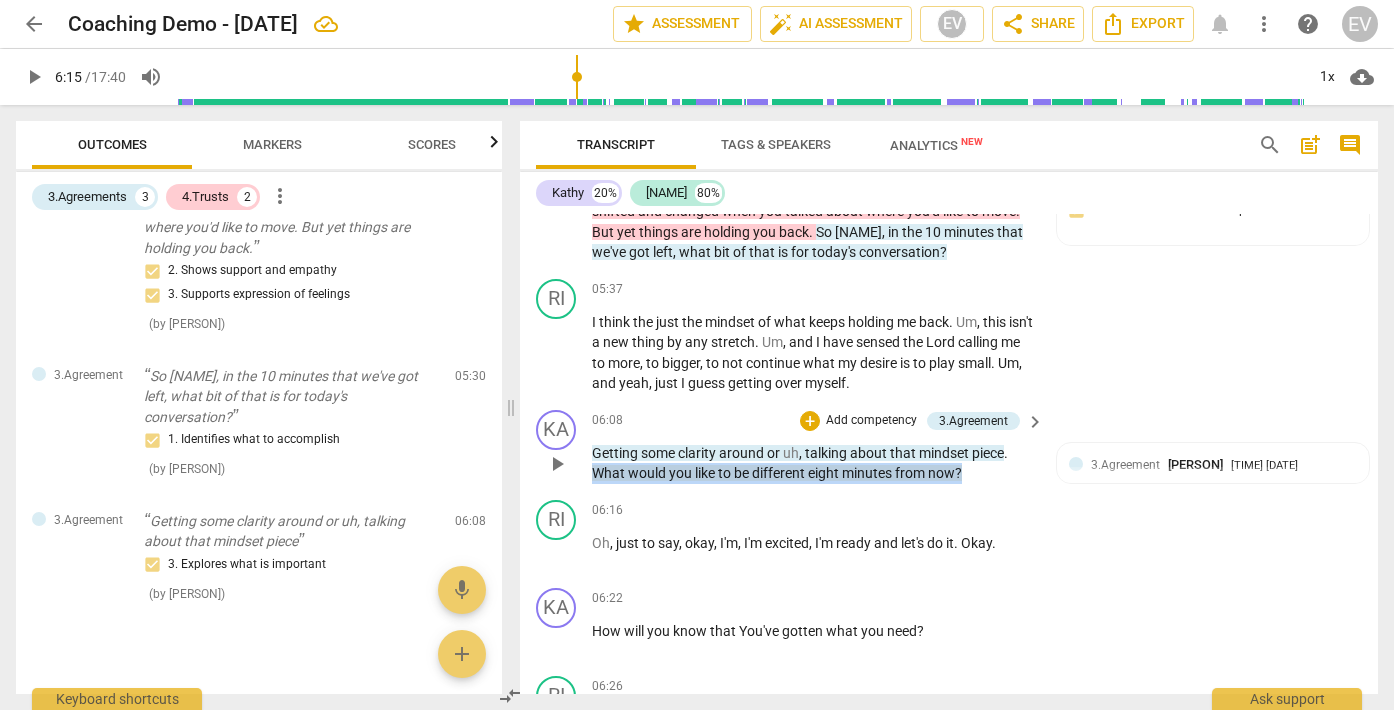 click on "Getting   some   clarity   around   or   uh ,   talking   about   that   mindset   piece .   What   would   you   like   to   be   different   eight   minutes   from   now ?" at bounding box center (813, 463) 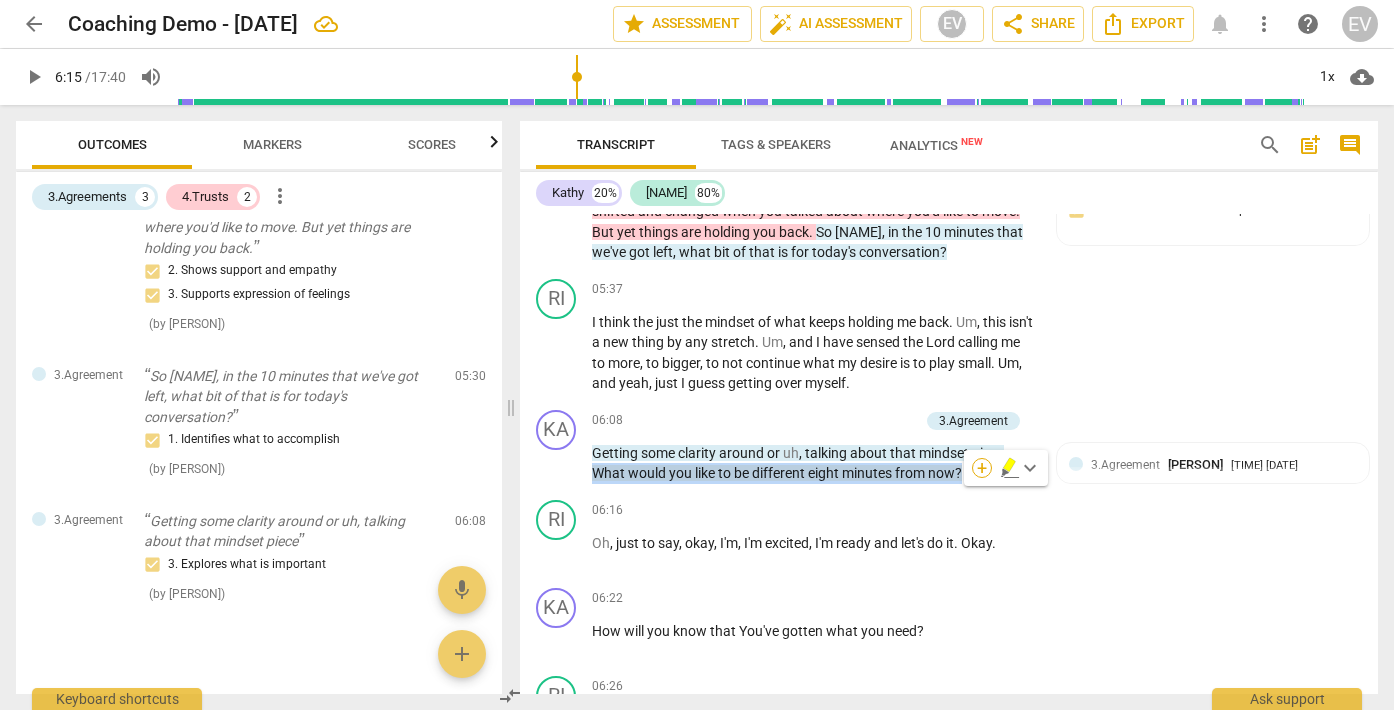 click on "+" at bounding box center [982, 468] 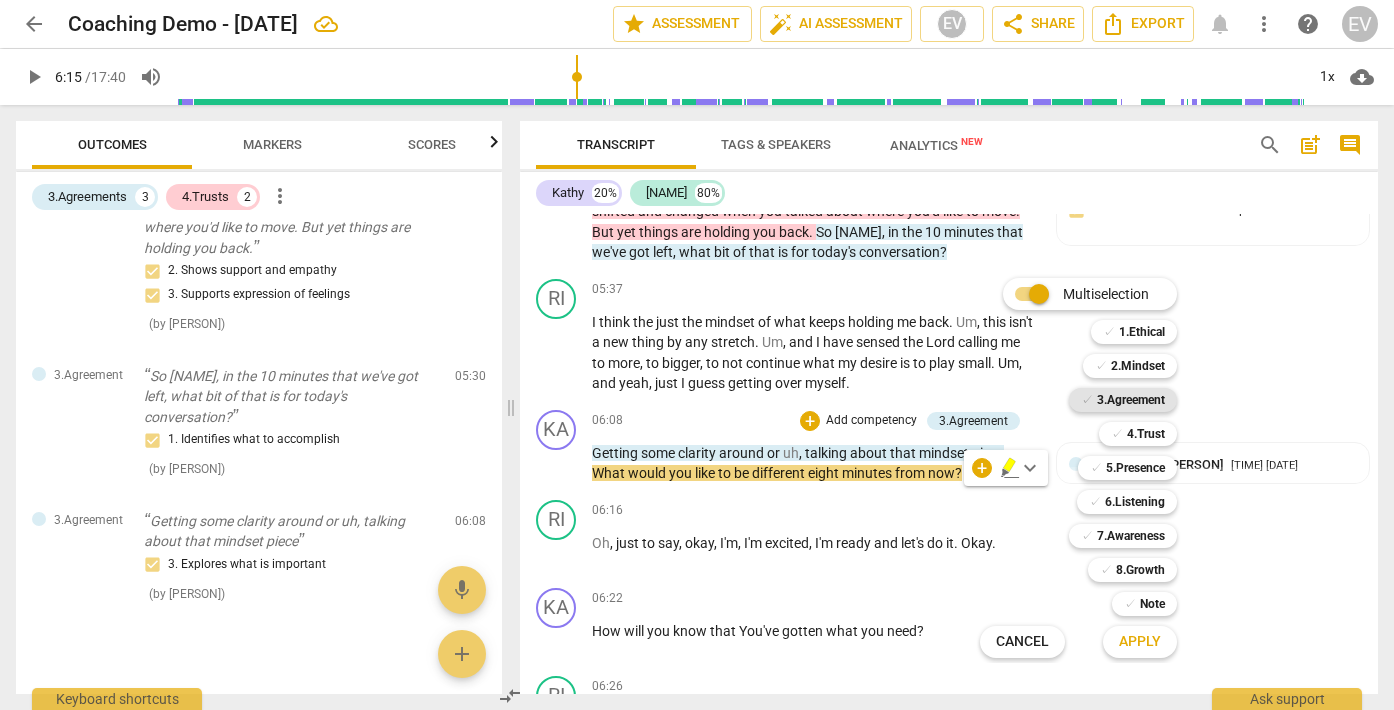 click on "3.Agreement" at bounding box center [1131, 400] 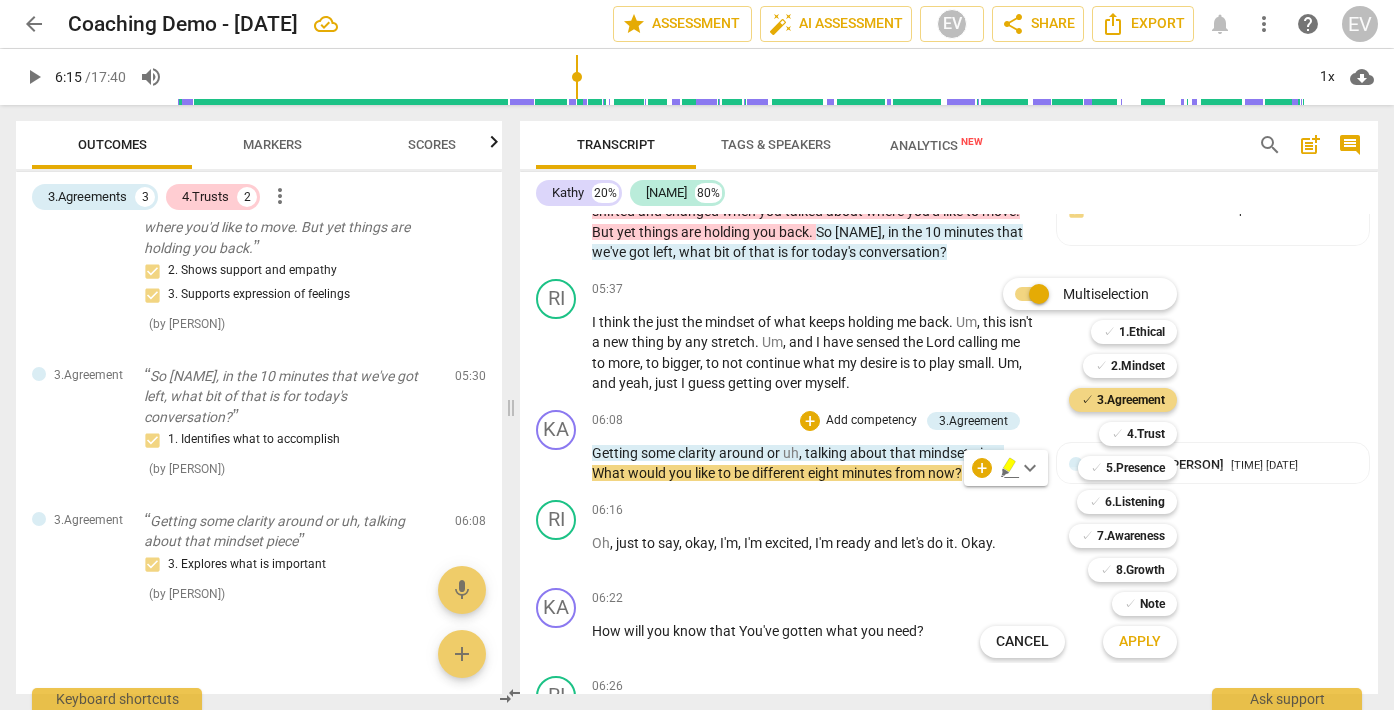 click on "Apply" at bounding box center (1140, 642) 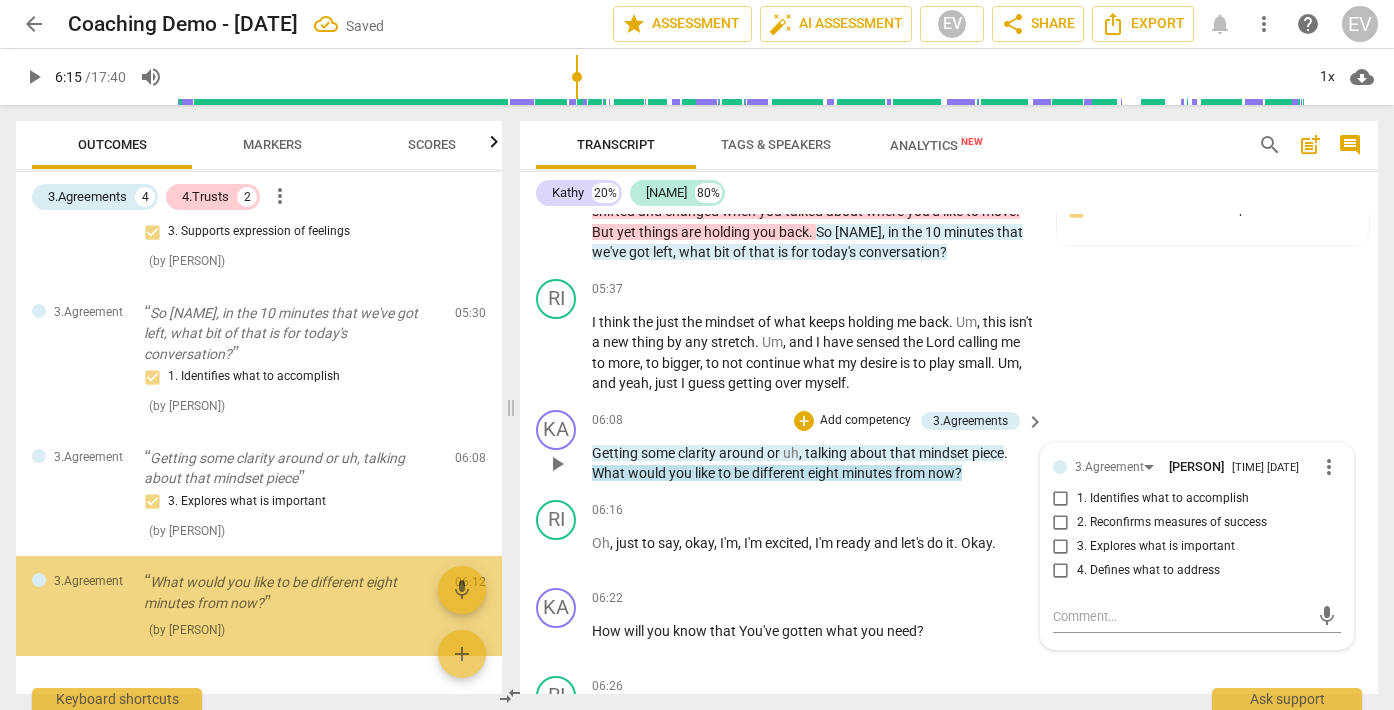 scroll, scrollTop: 476, scrollLeft: 0, axis: vertical 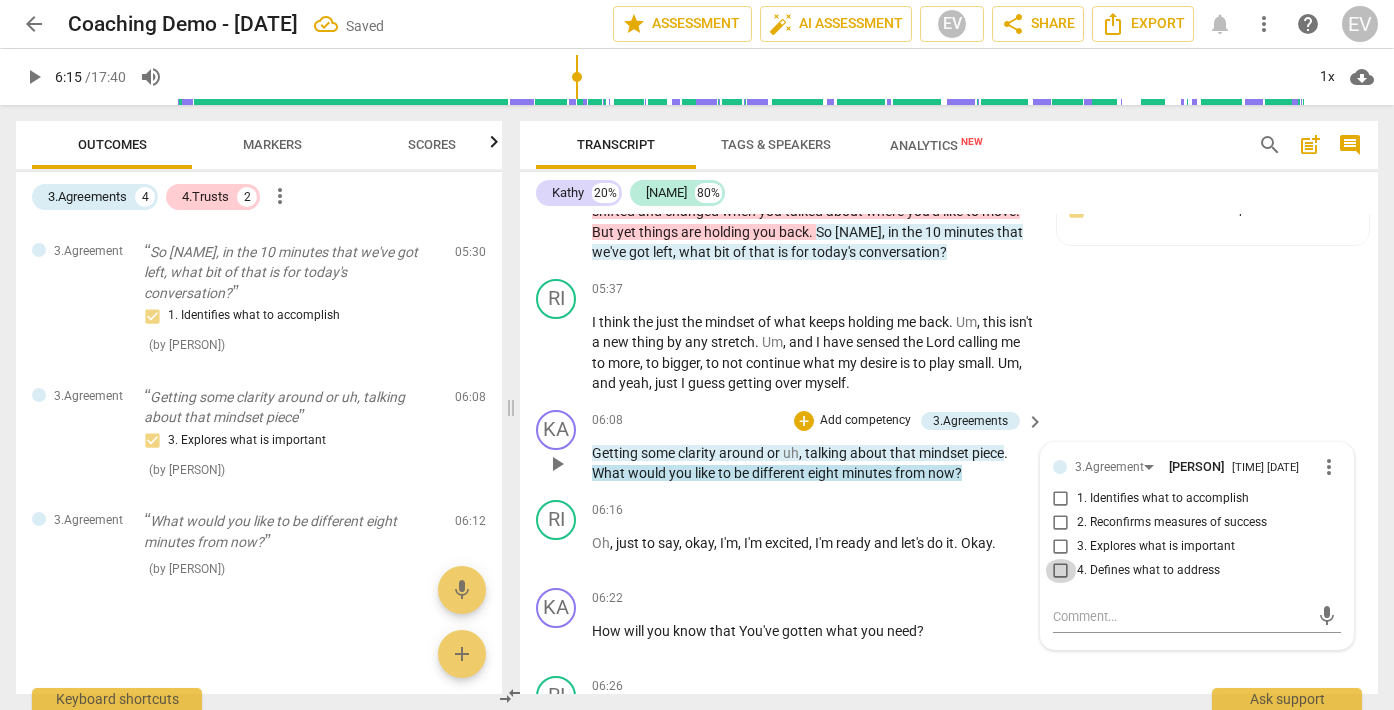 click on "4. Defines what to address" at bounding box center [1061, 571] 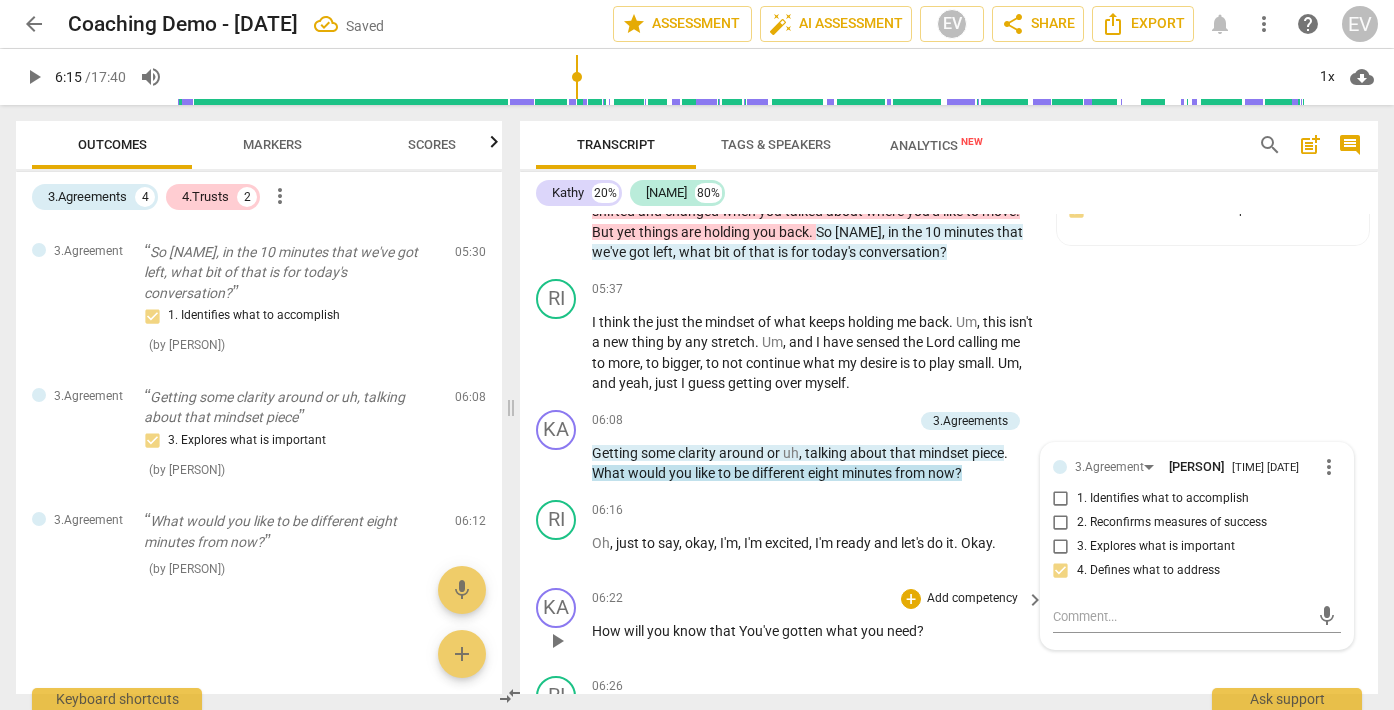 click on "KA play_arrow pause 06:22 + Add competency keyboard_arrow_right How will you know that You've gotten what you need ?" at bounding box center [949, 624] 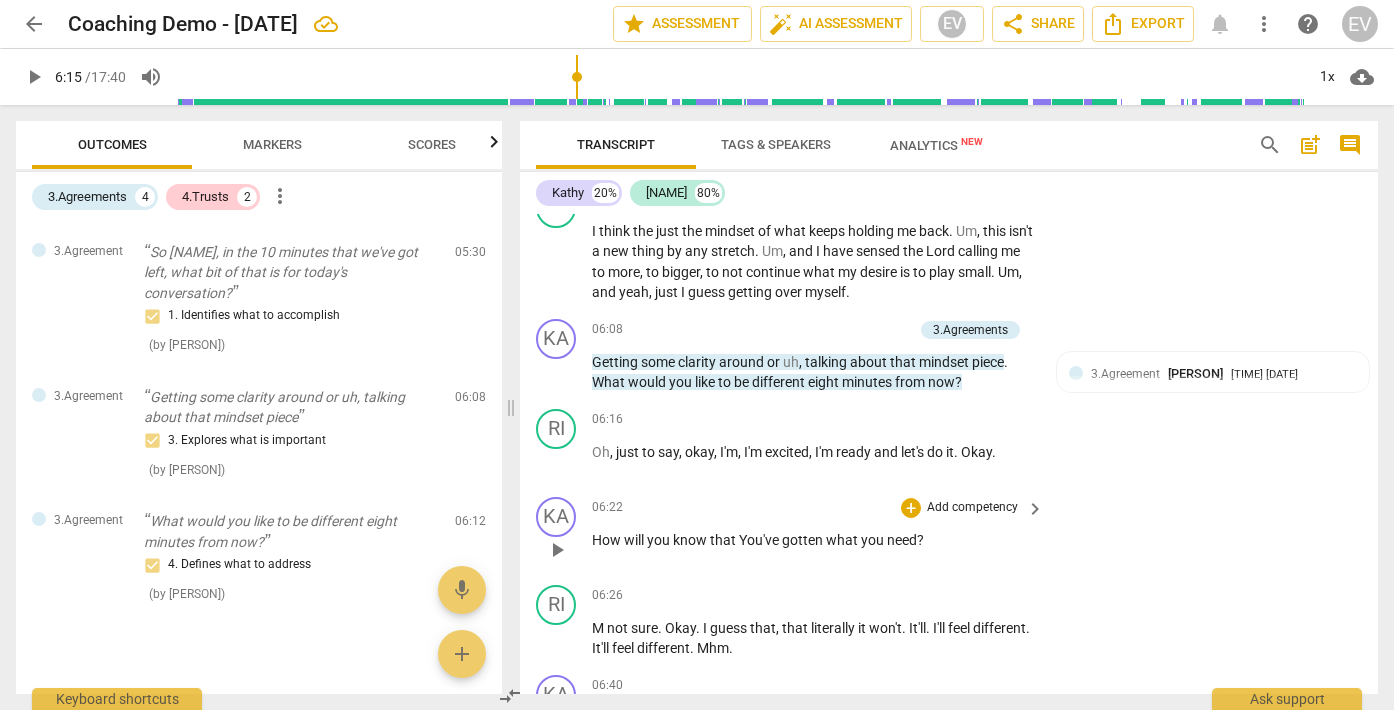 scroll, scrollTop: 1610, scrollLeft: 0, axis: vertical 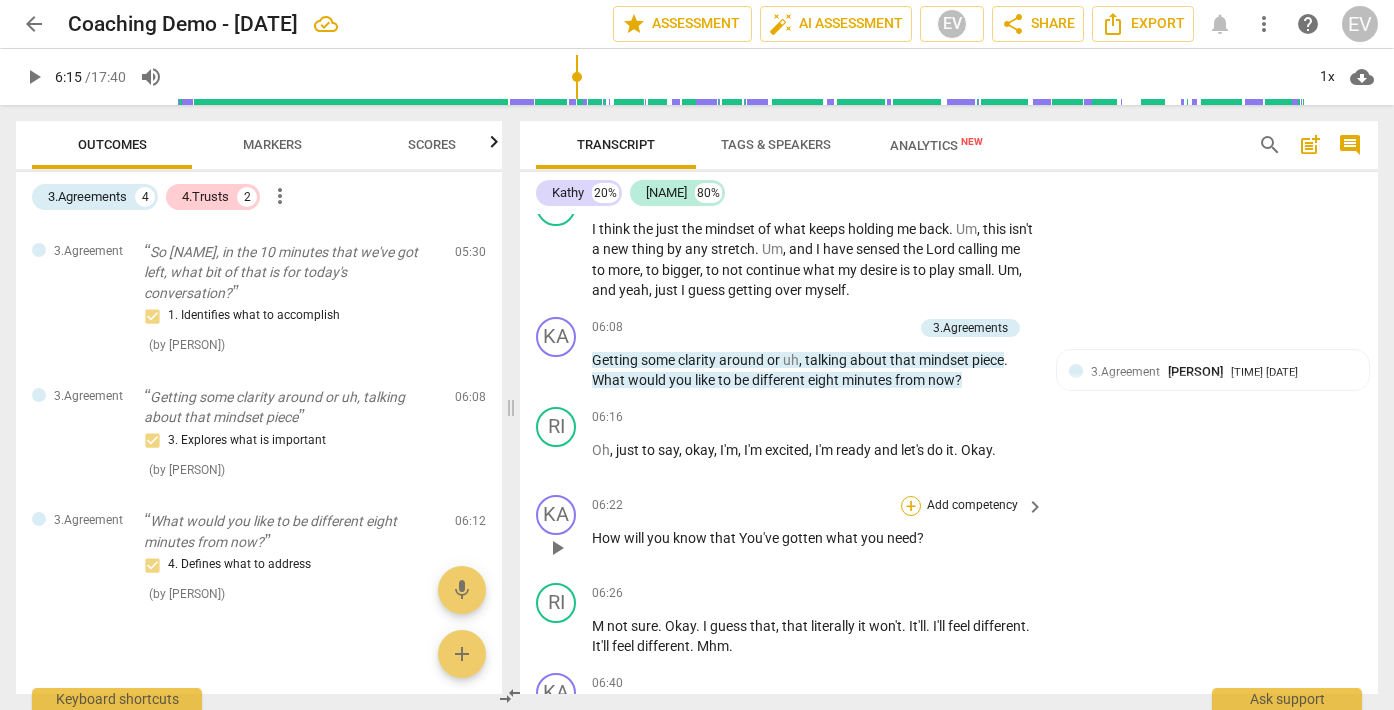 click on "+" at bounding box center (911, 506) 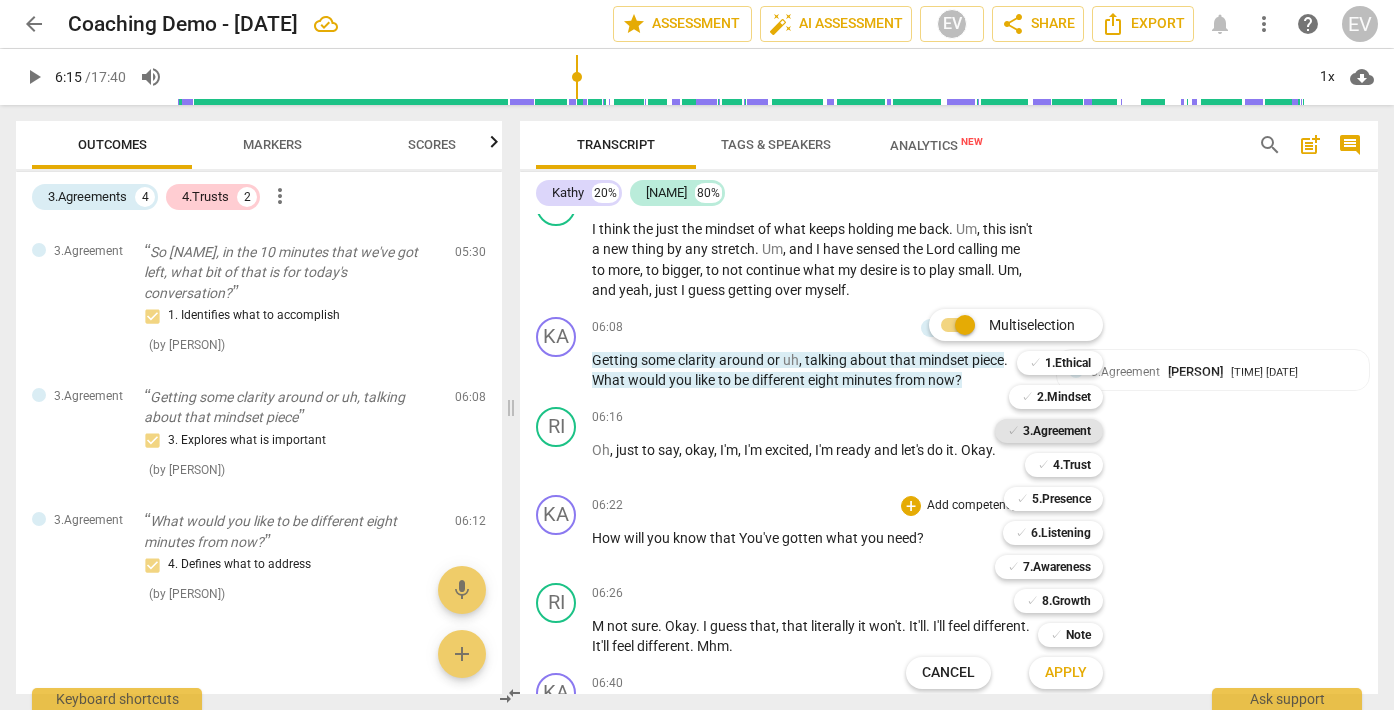 click on "3.Agreement" at bounding box center (1057, 431) 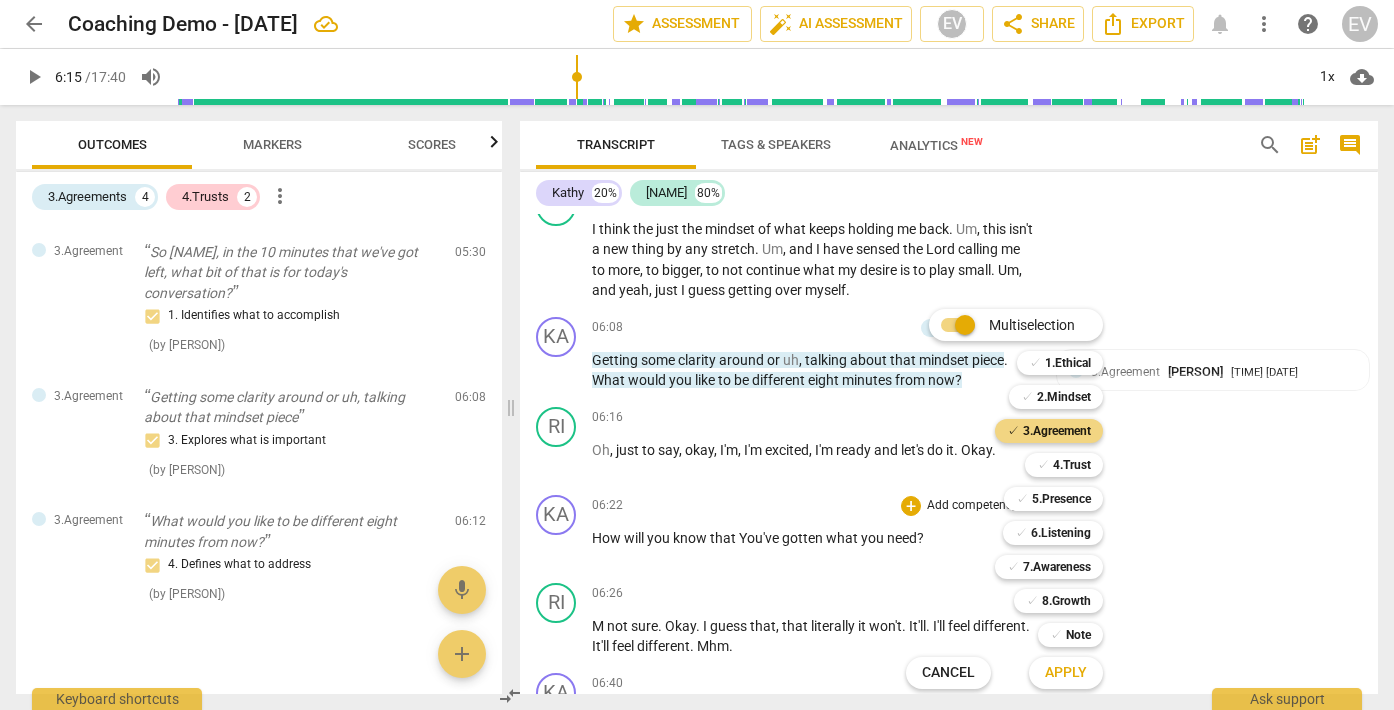 click on "Apply" at bounding box center [1066, 673] 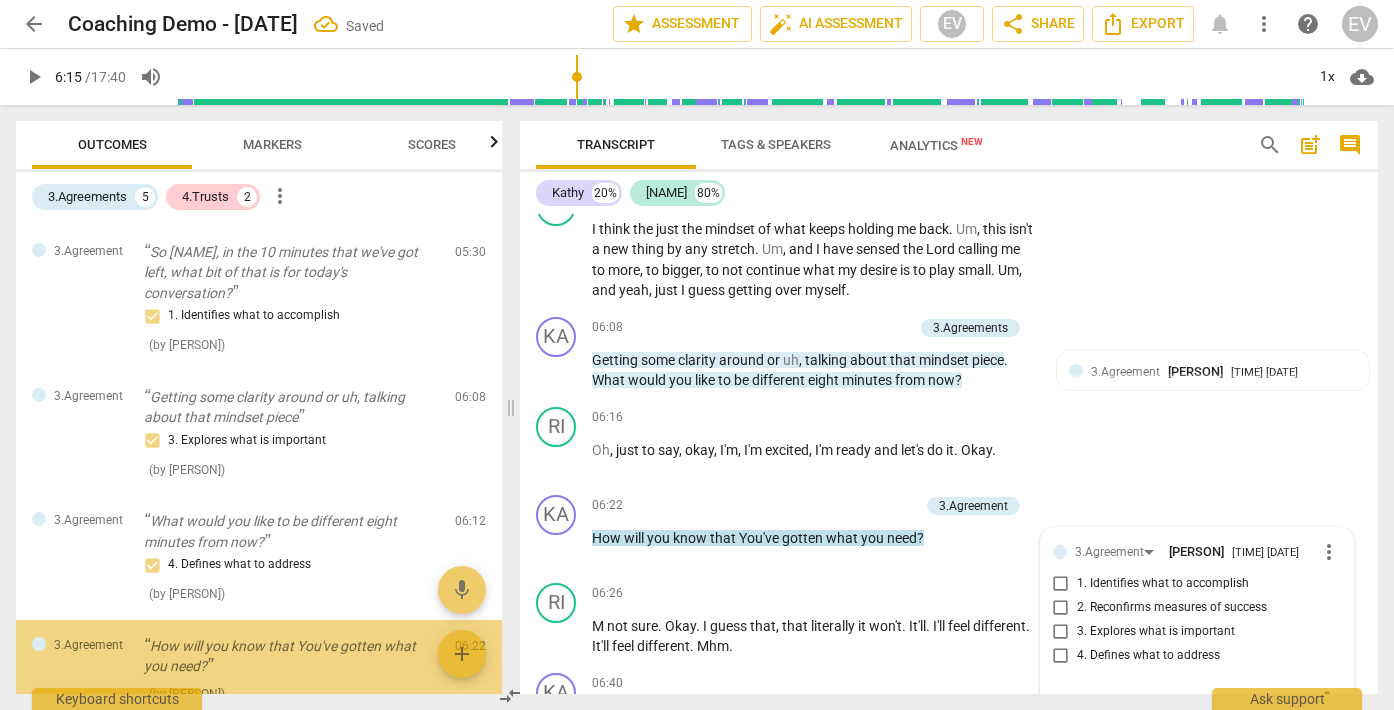 scroll, scrollTop: 1885, scrollLeft: 0, axis: vertical 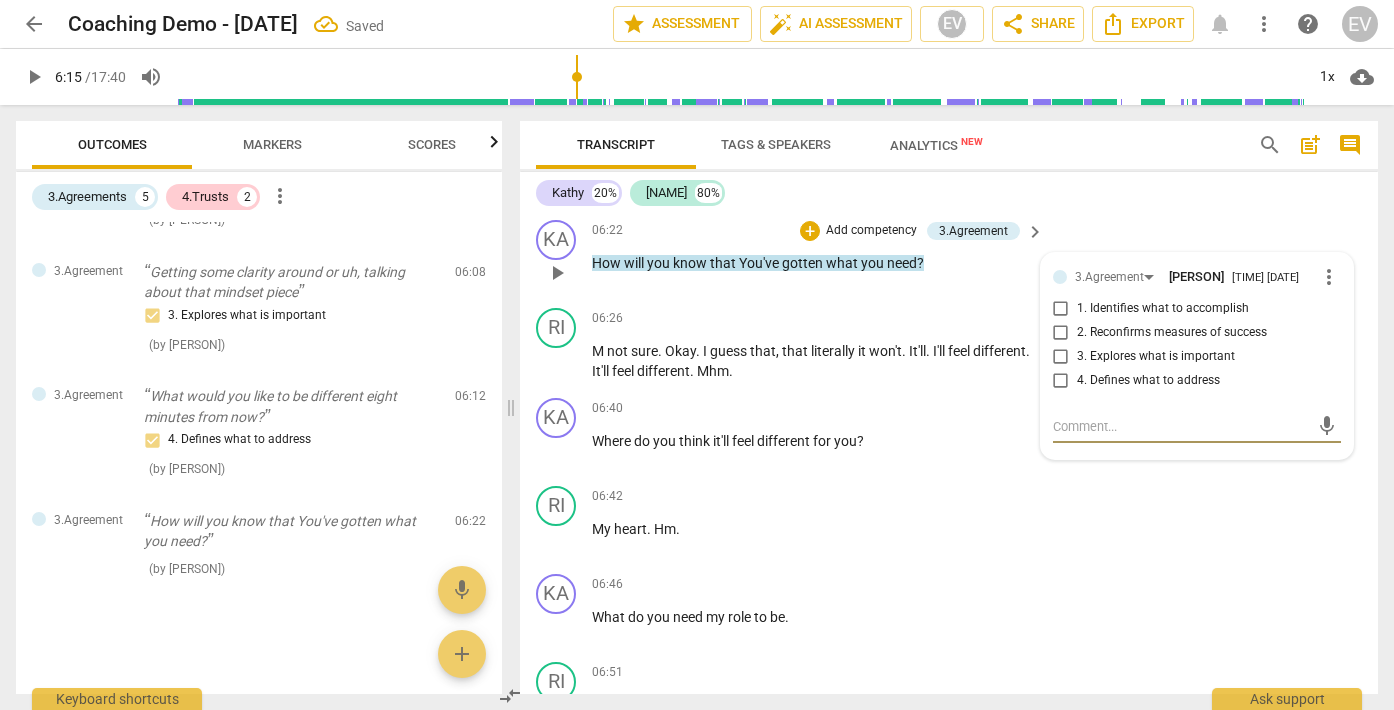 click on "2. Reconfirms measures of success" at bounding box center [1061, 333] 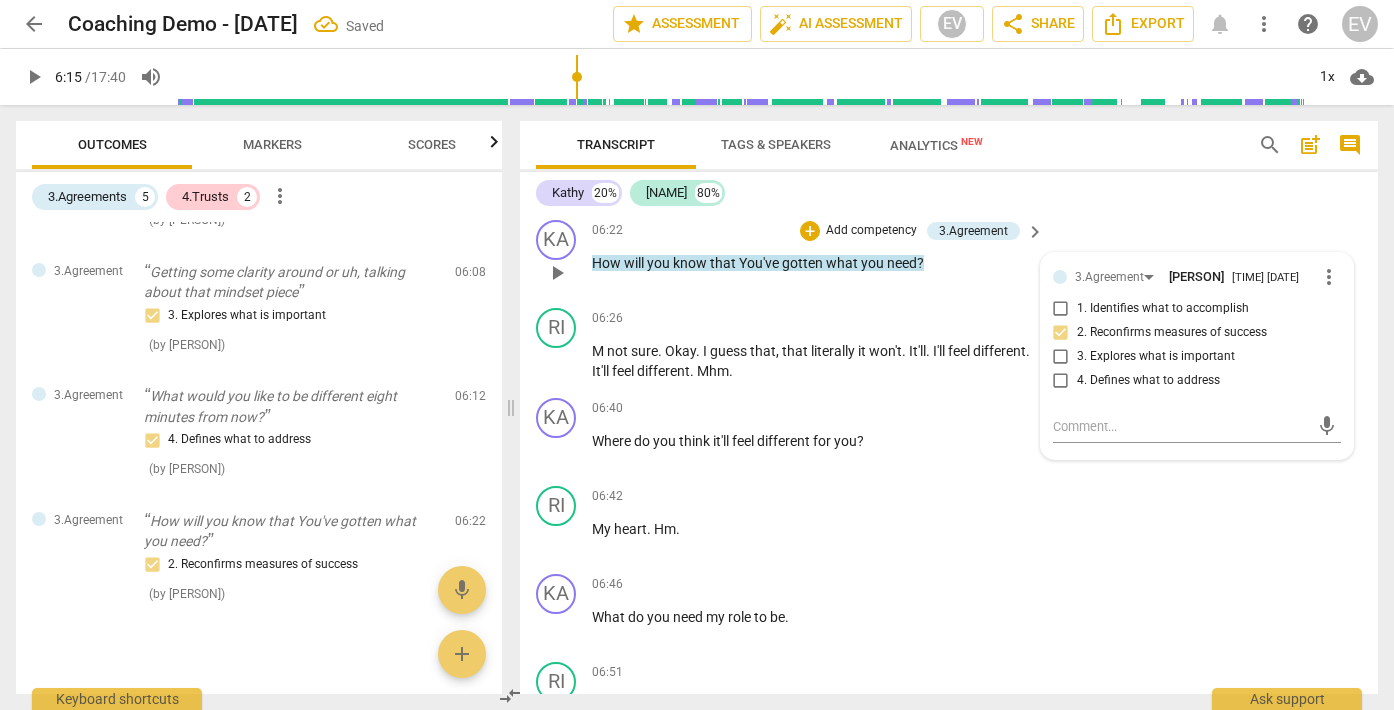 click on "KA play_arrow pause 06:22 + Add competency 3.Agreement keyboard_arrow_right How will you know that You've gotten what you need ? 3.Agreement [NAME] [TIME] [DATE] more_vert 1. Identifies what to accomplish 2. Reconfirms measures of success 3. Explores what is important 4. Defines what to address mic" at bounding box center (949, 256) 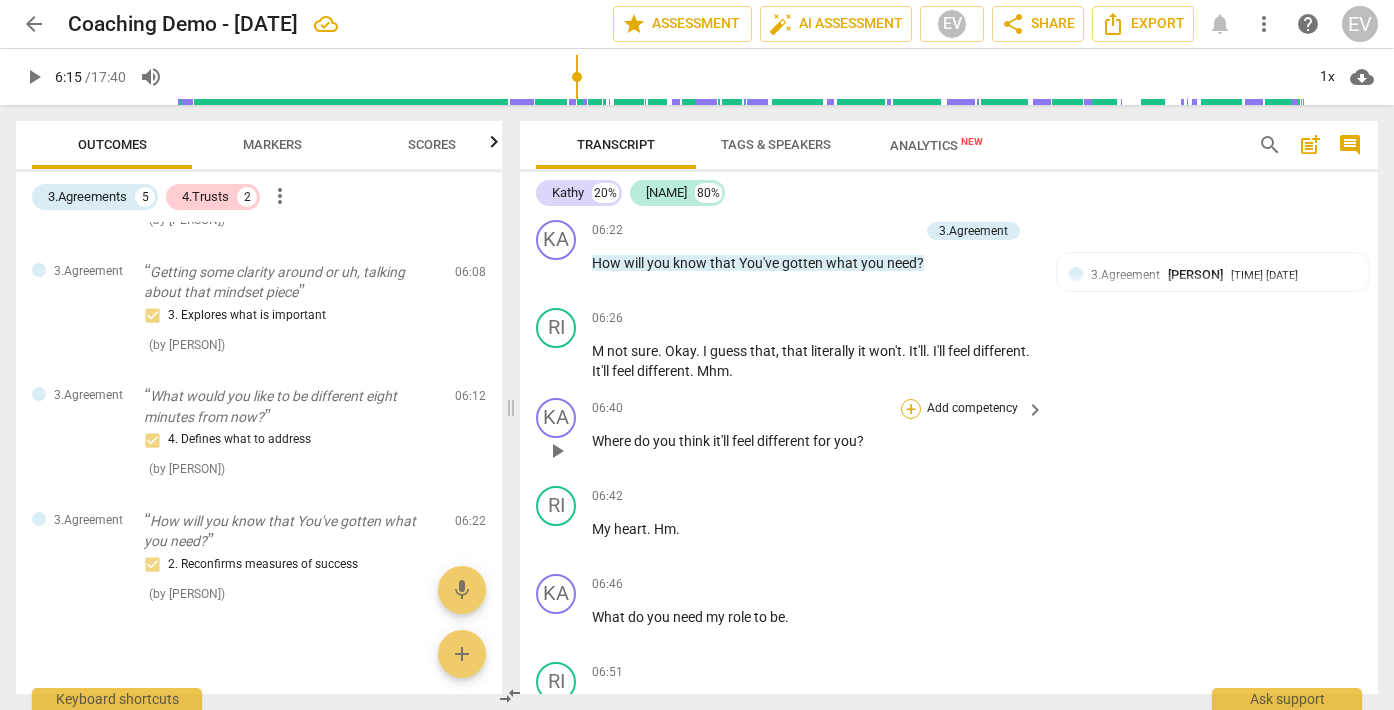 click on "+" at bounding box center (911, 409) 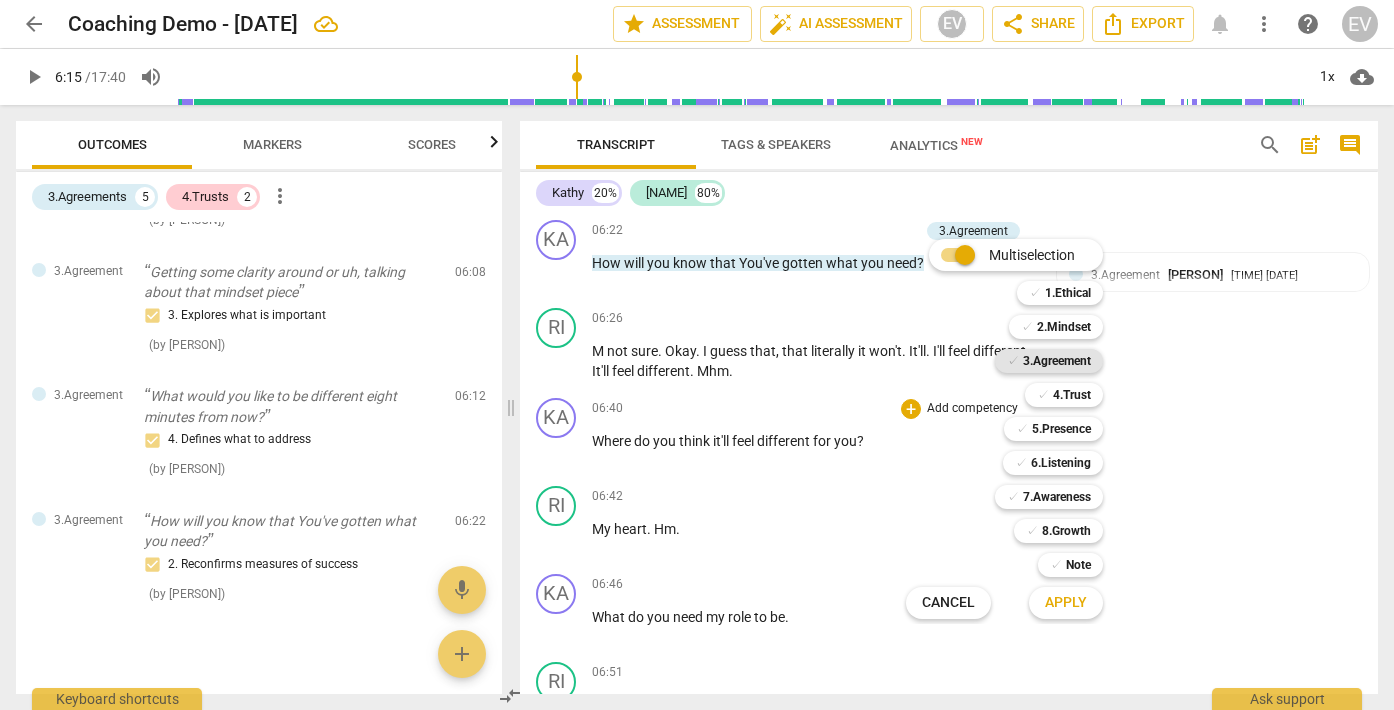 click on "3.Agreement" at bounding box center (1057, 361) 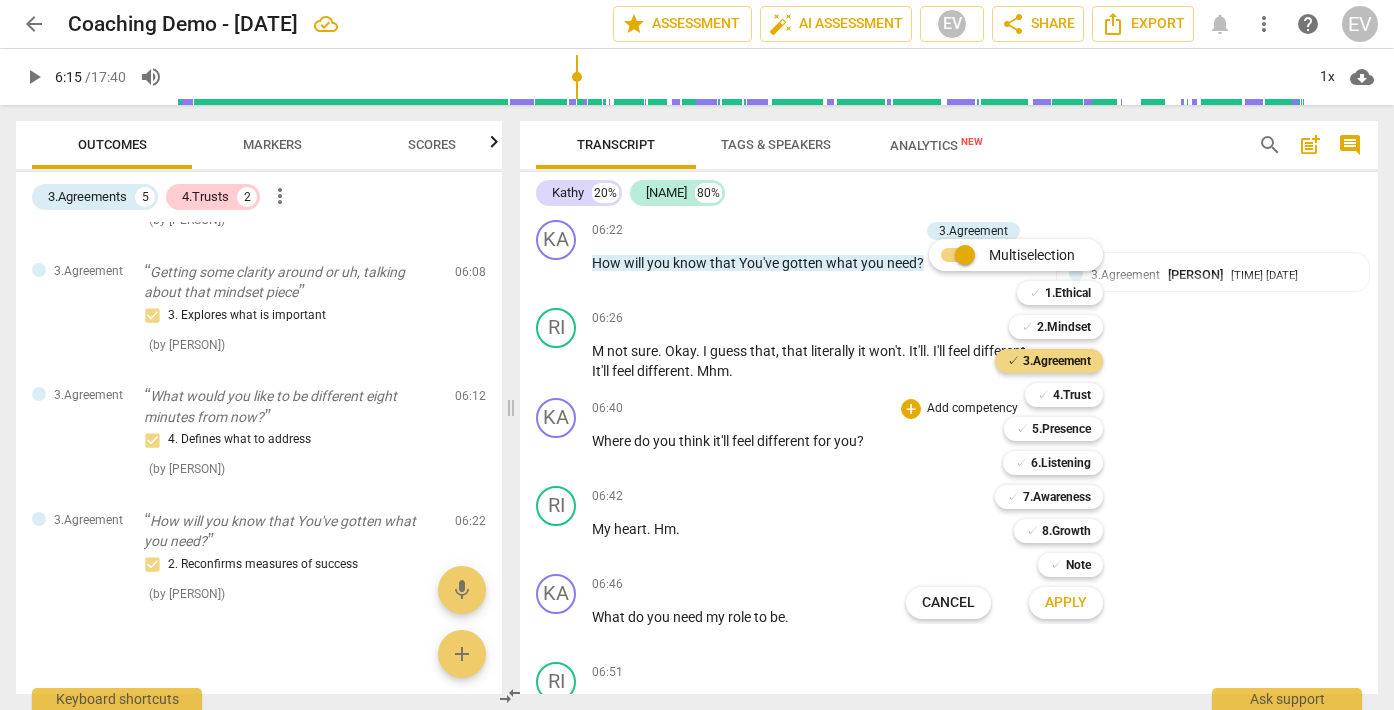 click on "Apply" at bounding box center [1066, 603] 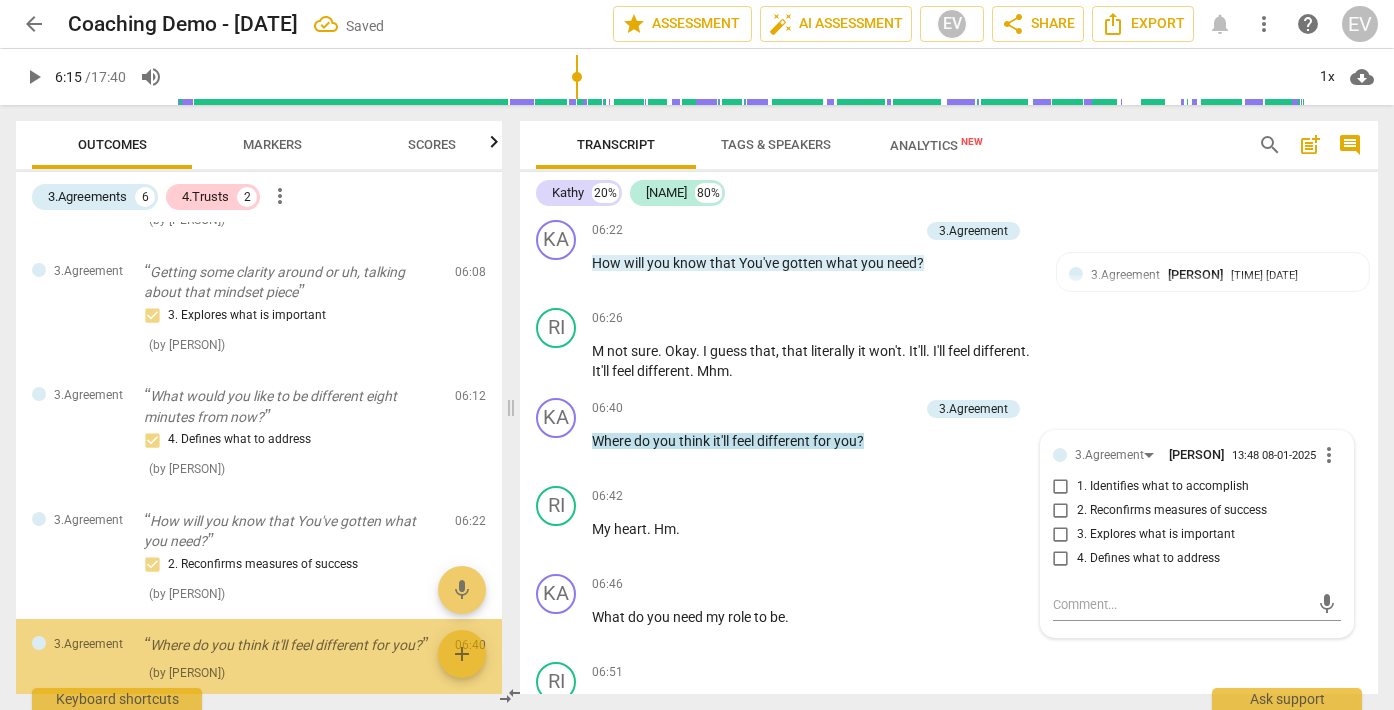 scroll, scrollTop: 705, scrollLeft: 0, axis: vertical 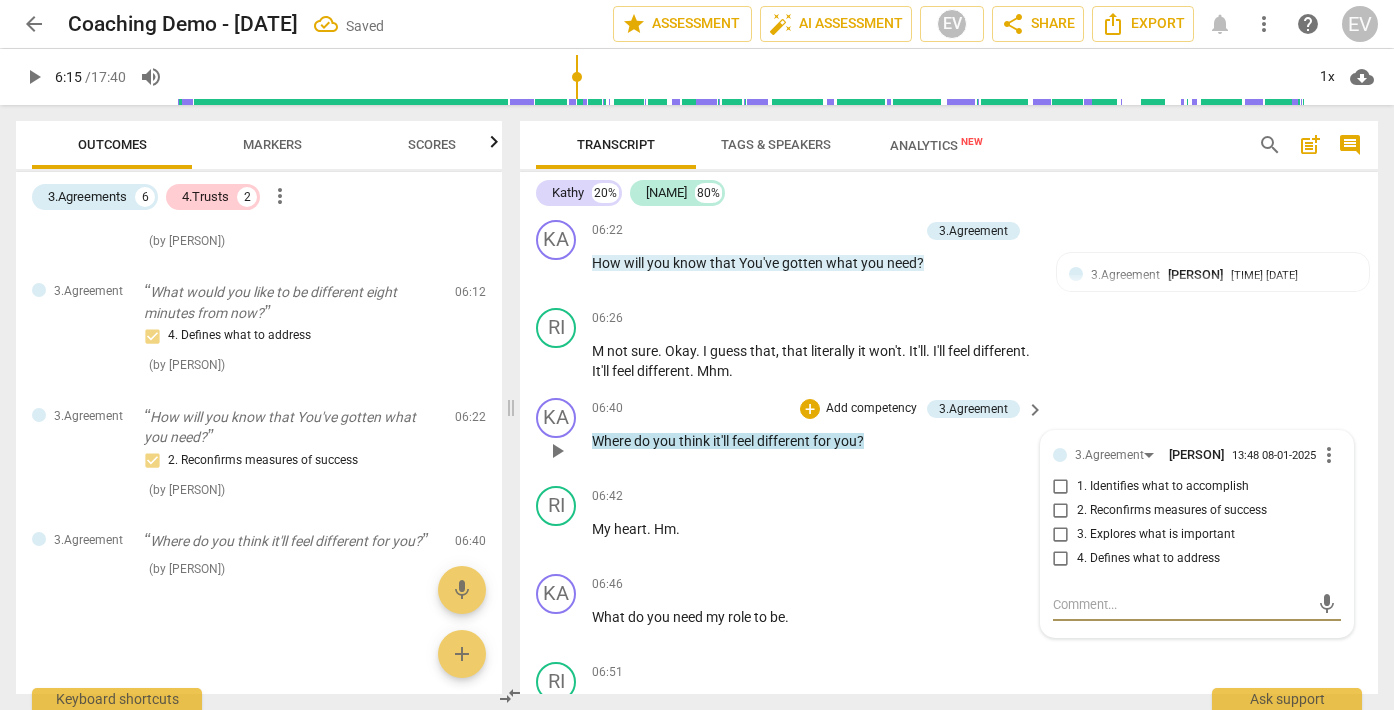 click on "2. Reconfirms measures of success" at bounding box center [1061, 511] 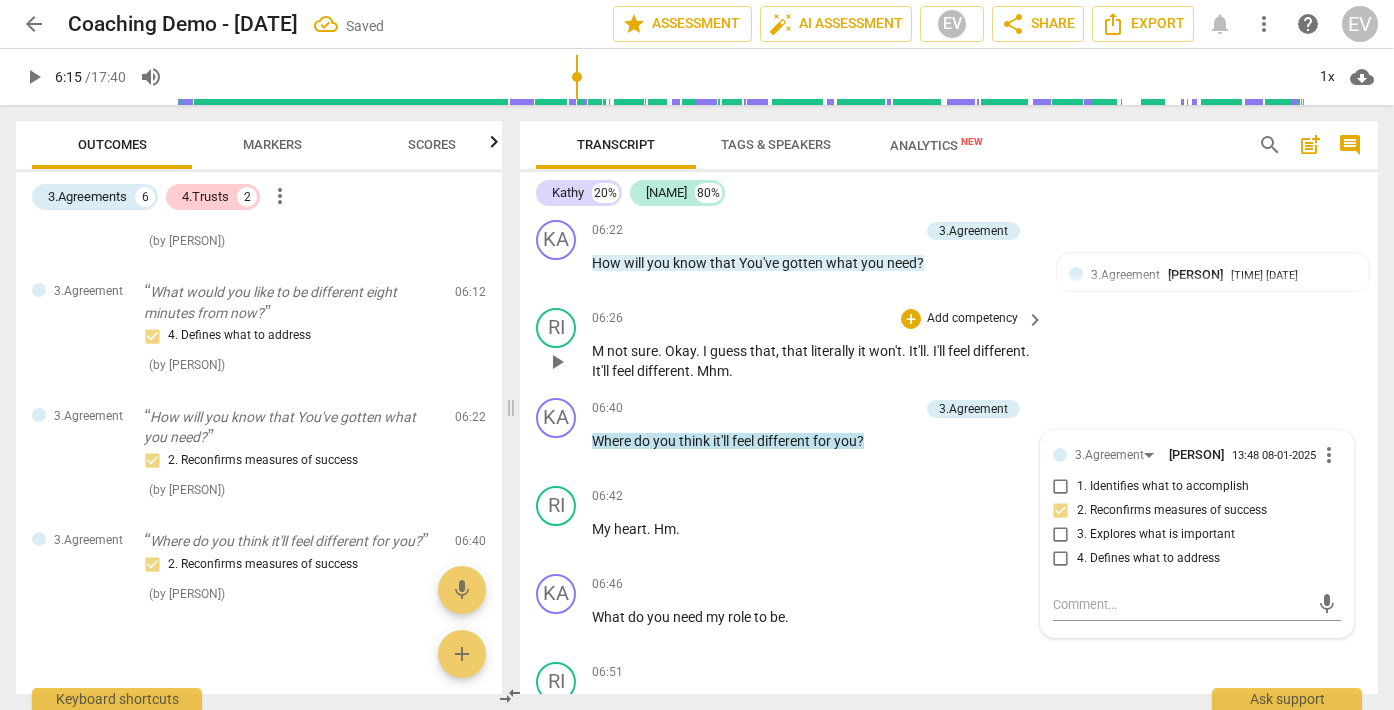 click on "RI play_arrow pause [TIME] + Add competency keyboard_arrow_right M not sure . Okay . I guess that , that literally it won't . It'll . I'll feel different . It'll feel different . Mhm ." at bounding box center [949, 345] 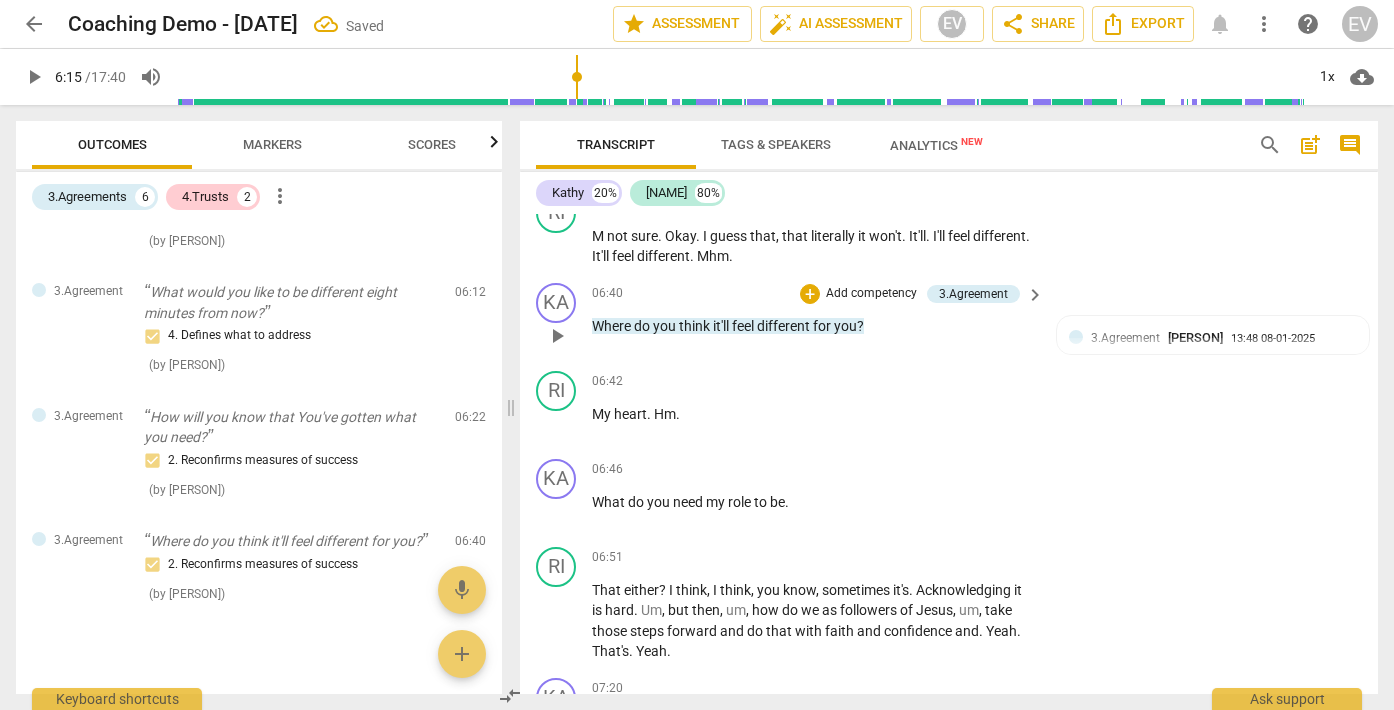scroll, scrollTop: 2010, scrollLeft: 0, axis: vertical 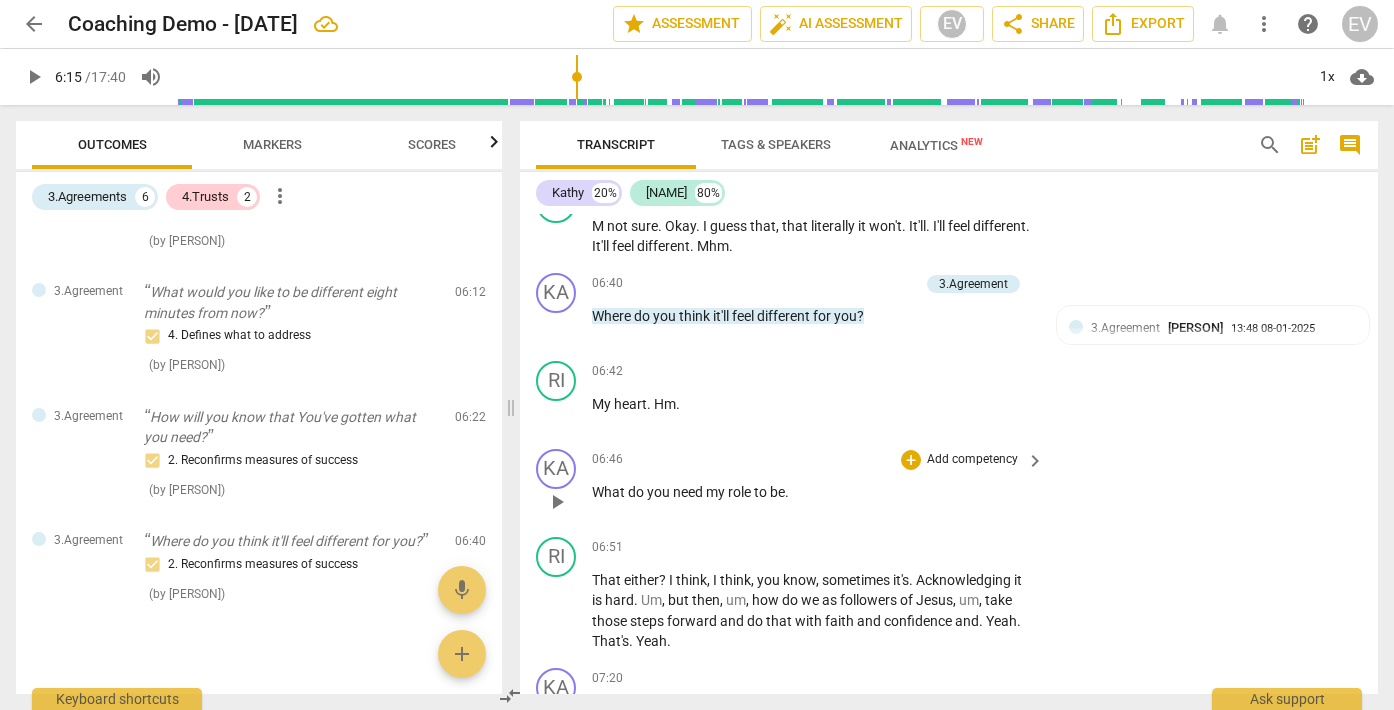 click on "Add competency" at bounding box center [972, 460] 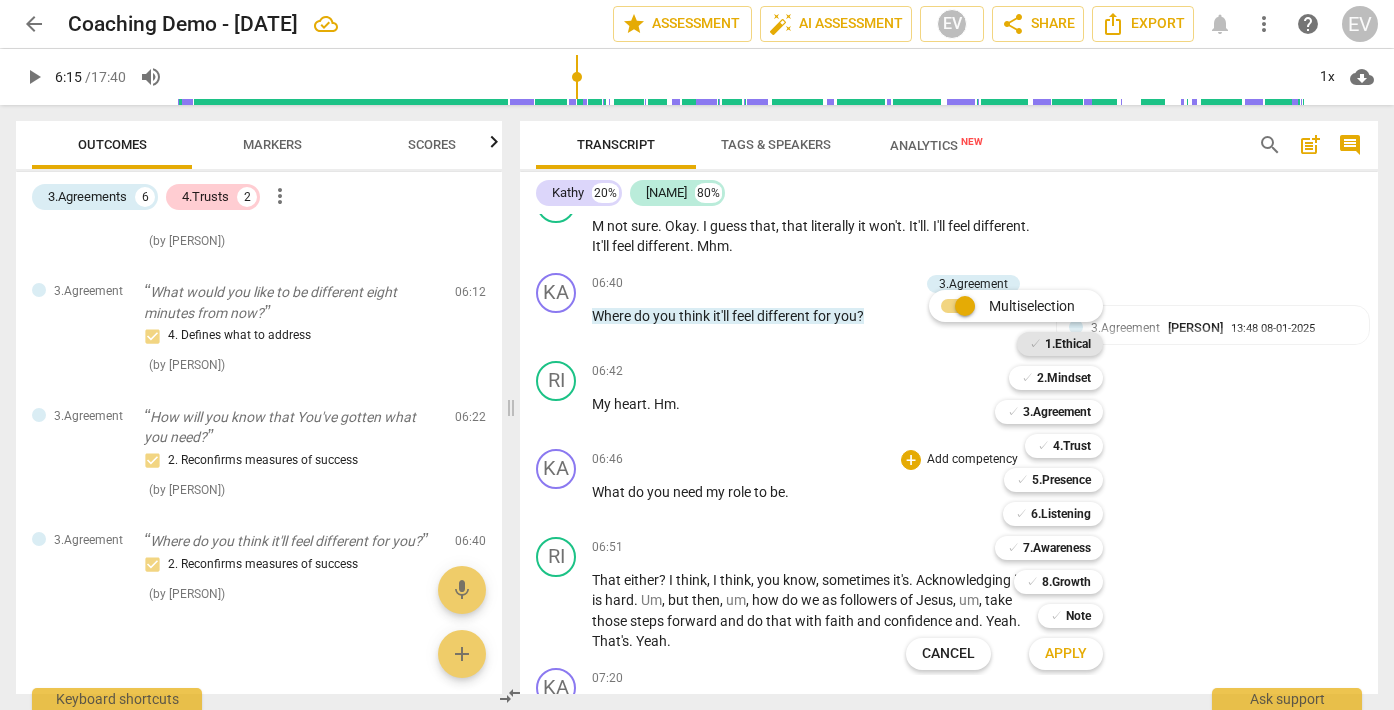 click on "1.Ethical" at bounding box center [1068, 344] 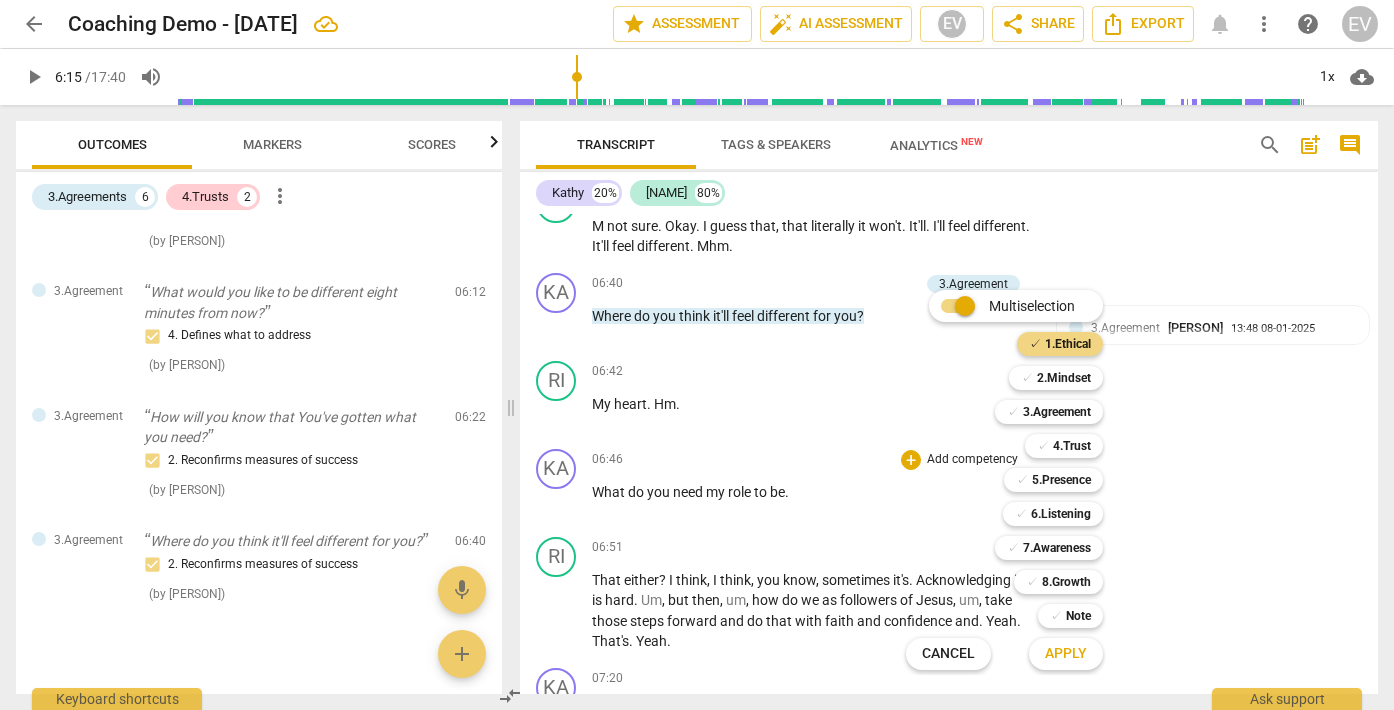 click on "Apply" at bounding box center [1066, 654] 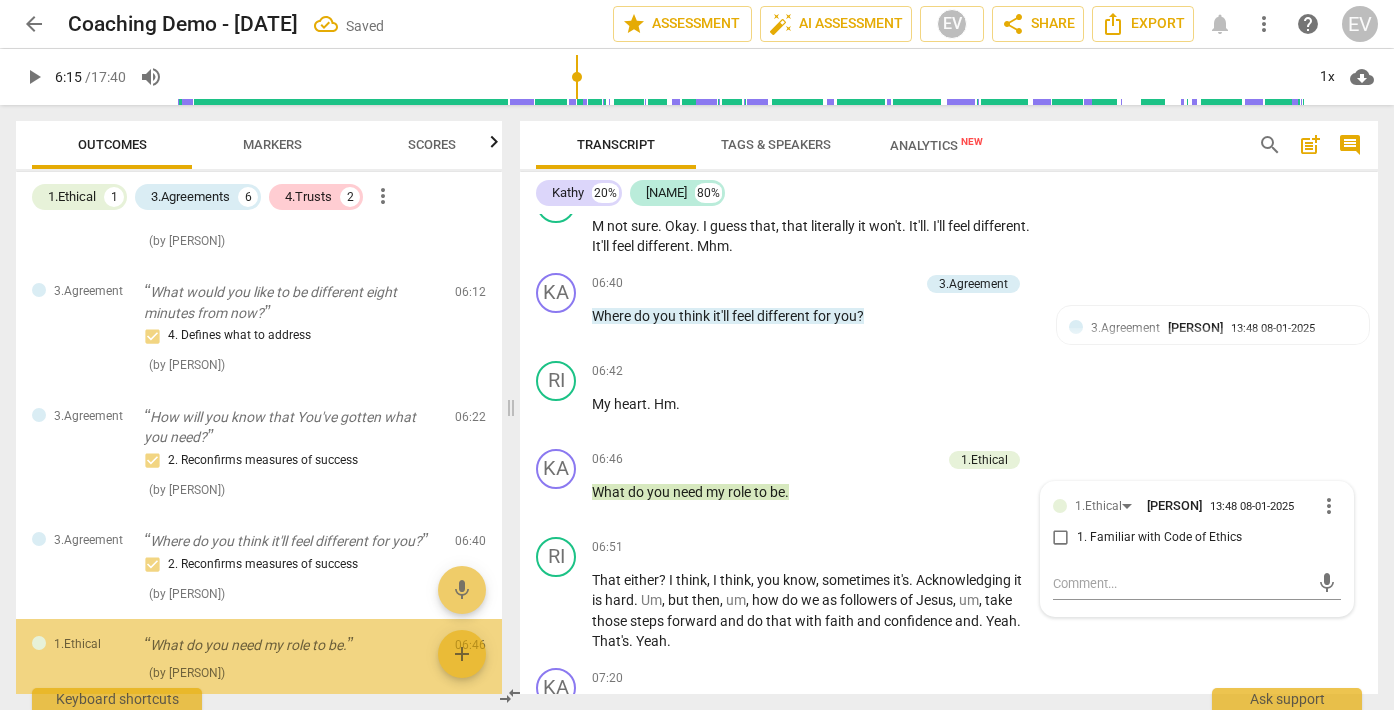 scroll, scrollTop: 809, scrollLeft: 0, axis: vertical 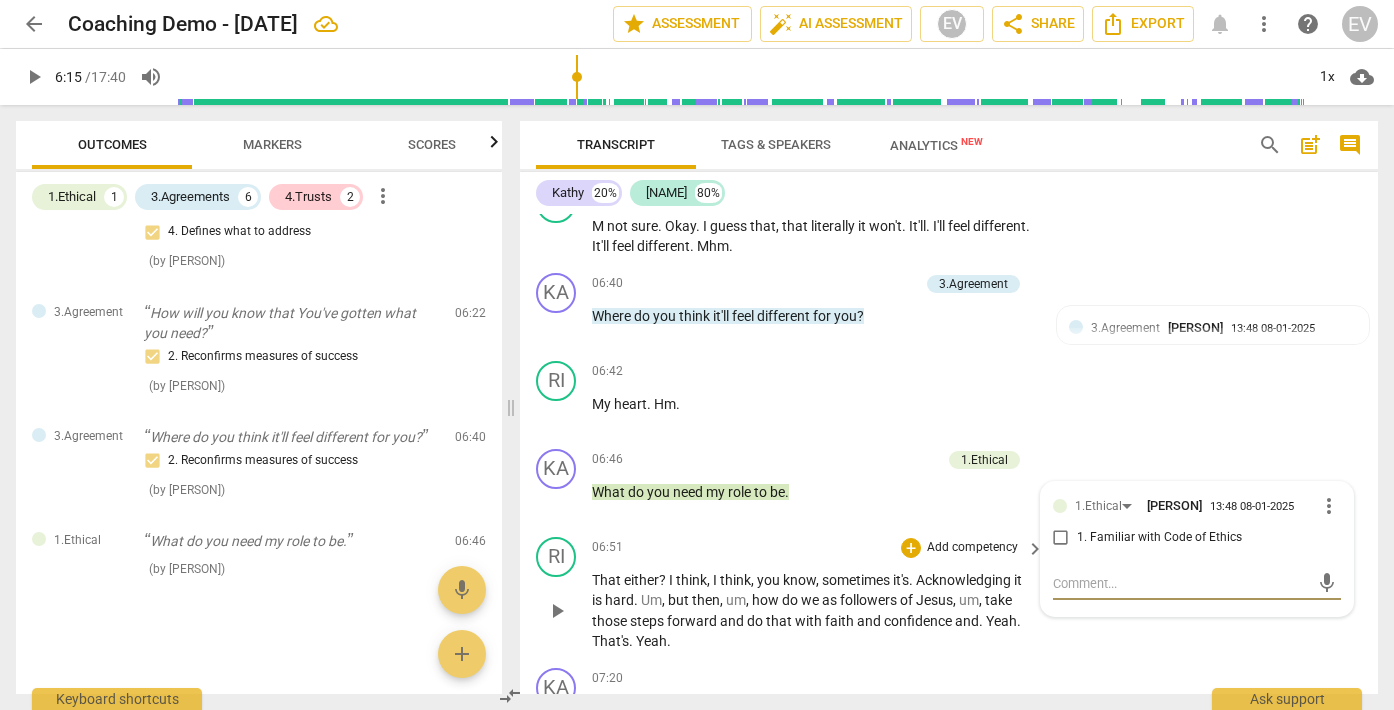 click on "play_arrow" at bounding box center [557, 611] 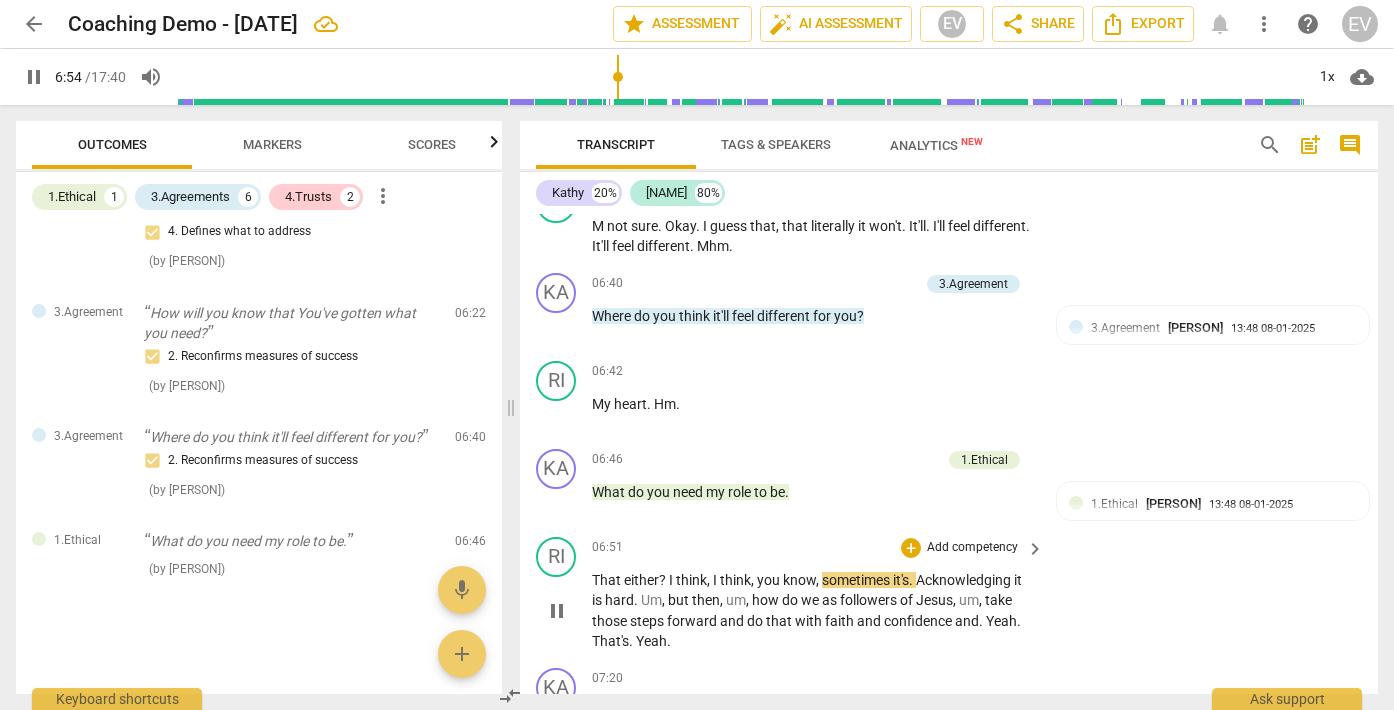click on "pause" at bounding box center (557, 611) 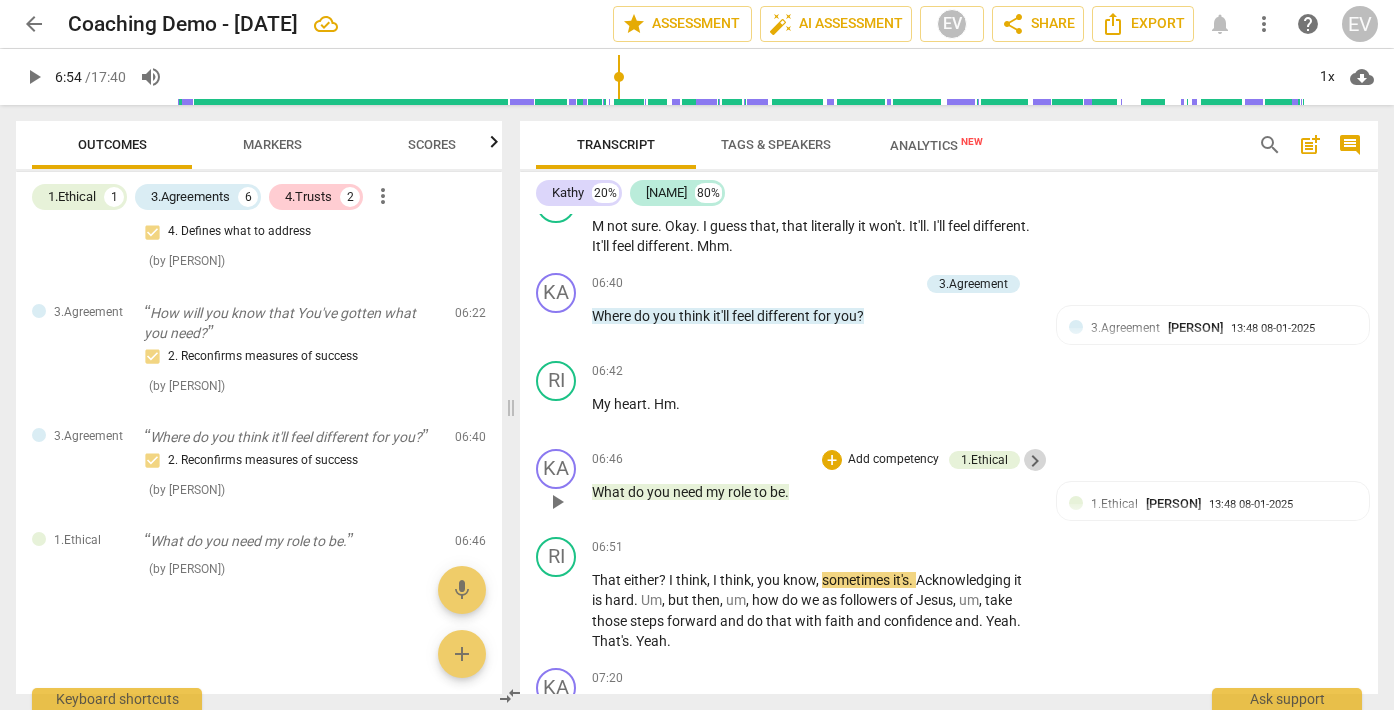 click on "keyboard_arrow_right" at bounding box center [1035, 461] 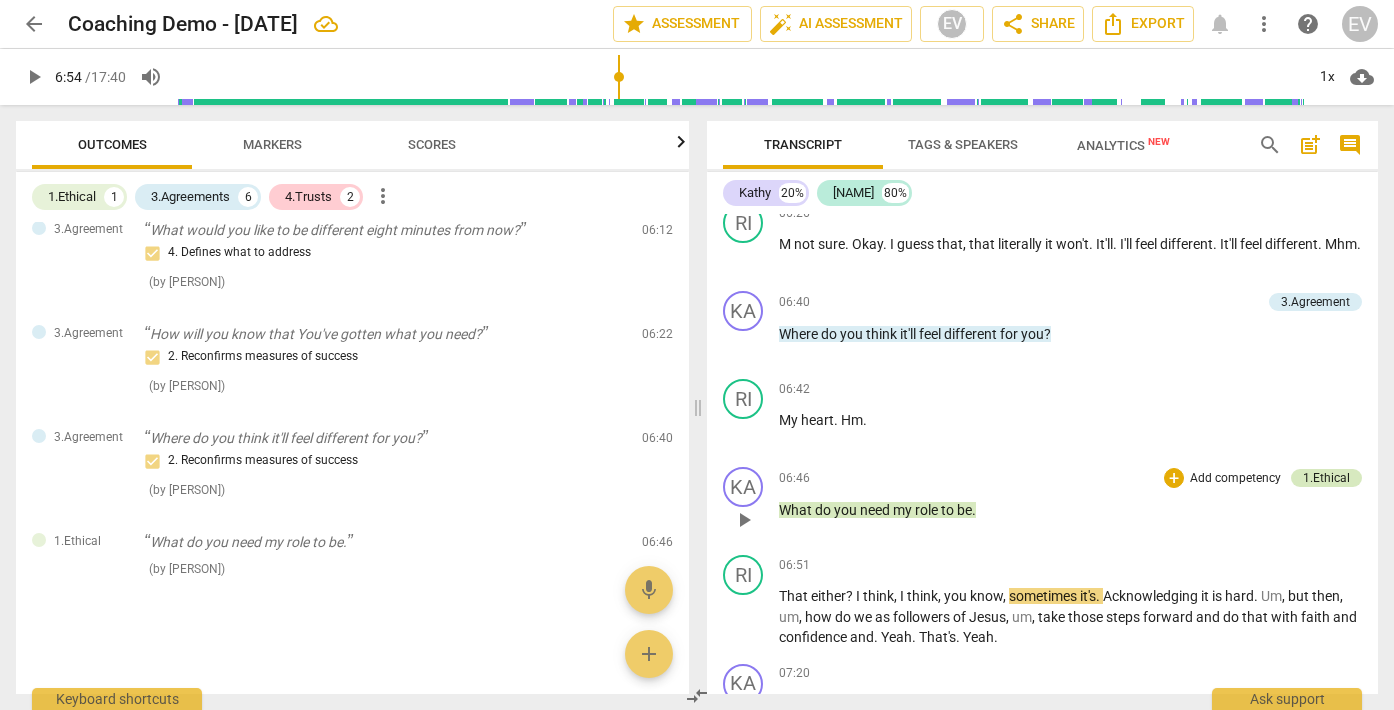click on "1.Ethical" at bounding box center (1326, 478) 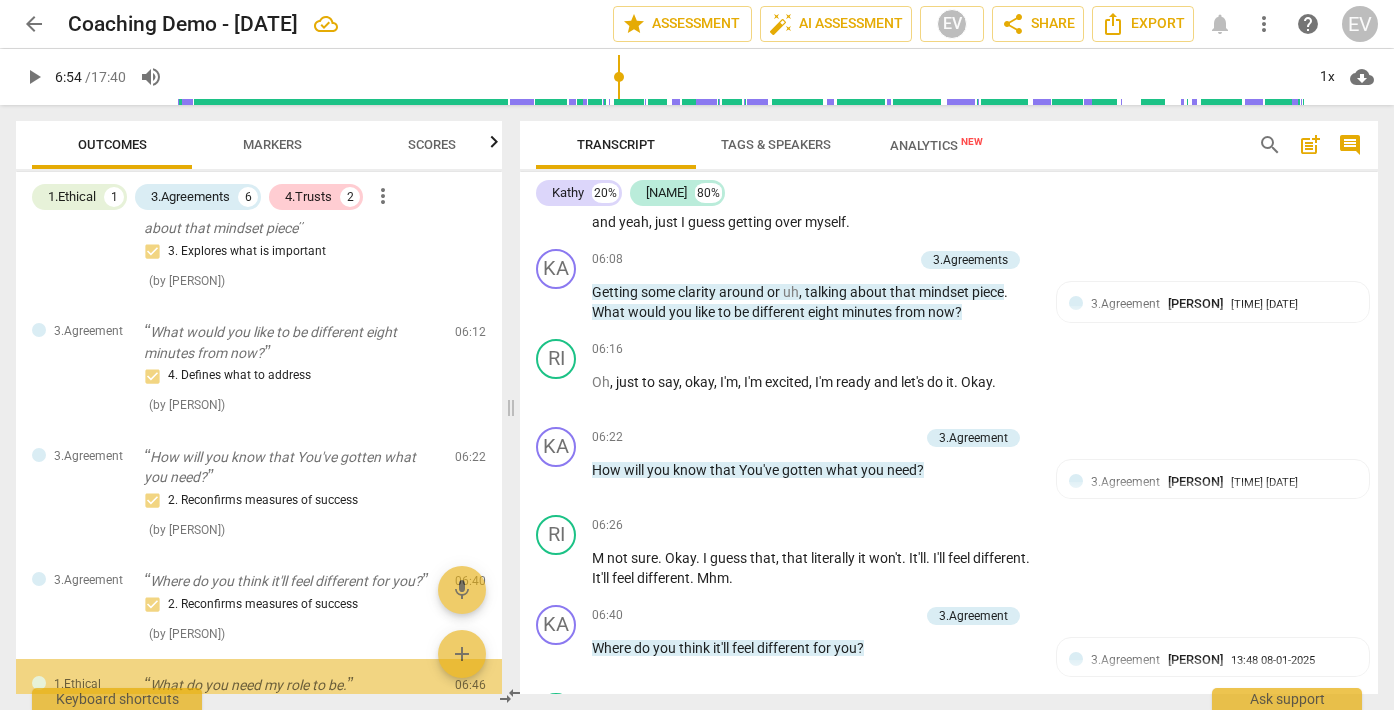 scroll, scrollTop: 2010, scrollLeft: 0, axis: vertical 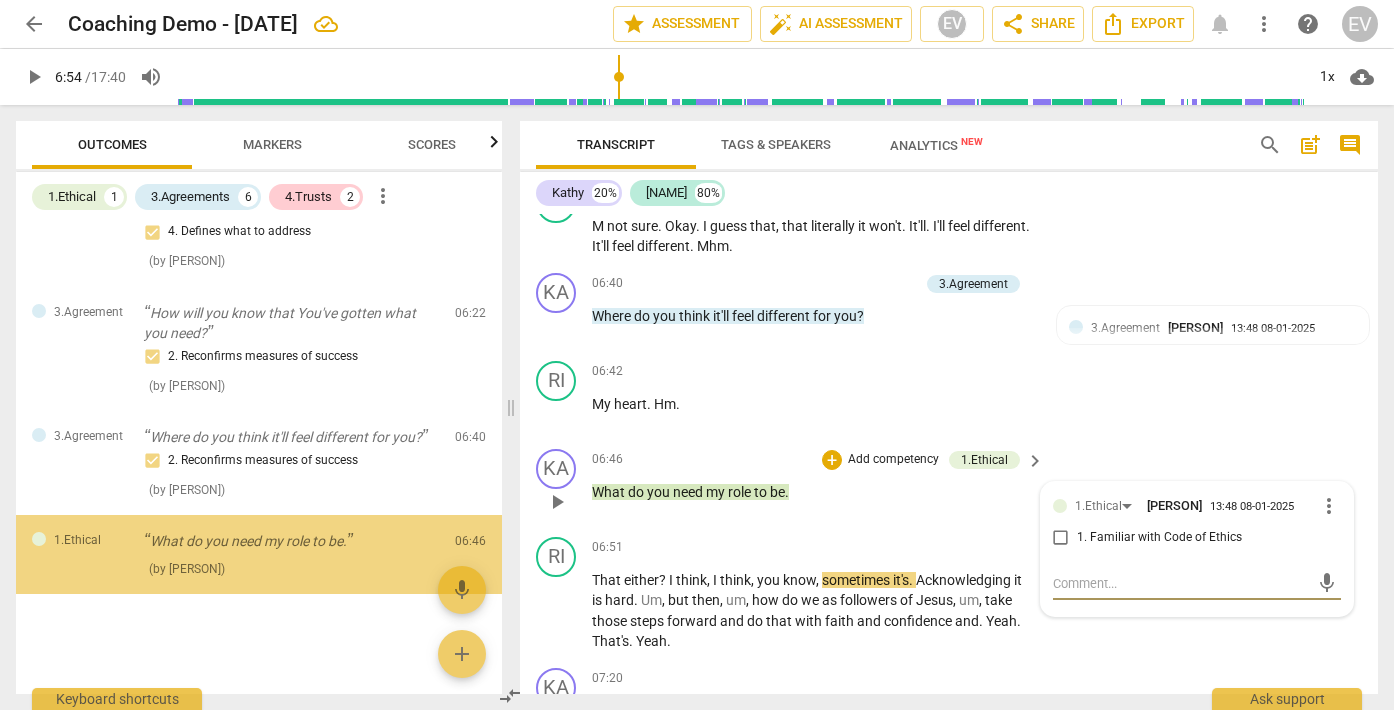 click on "more_vert" at bounding box center [1329, 506] 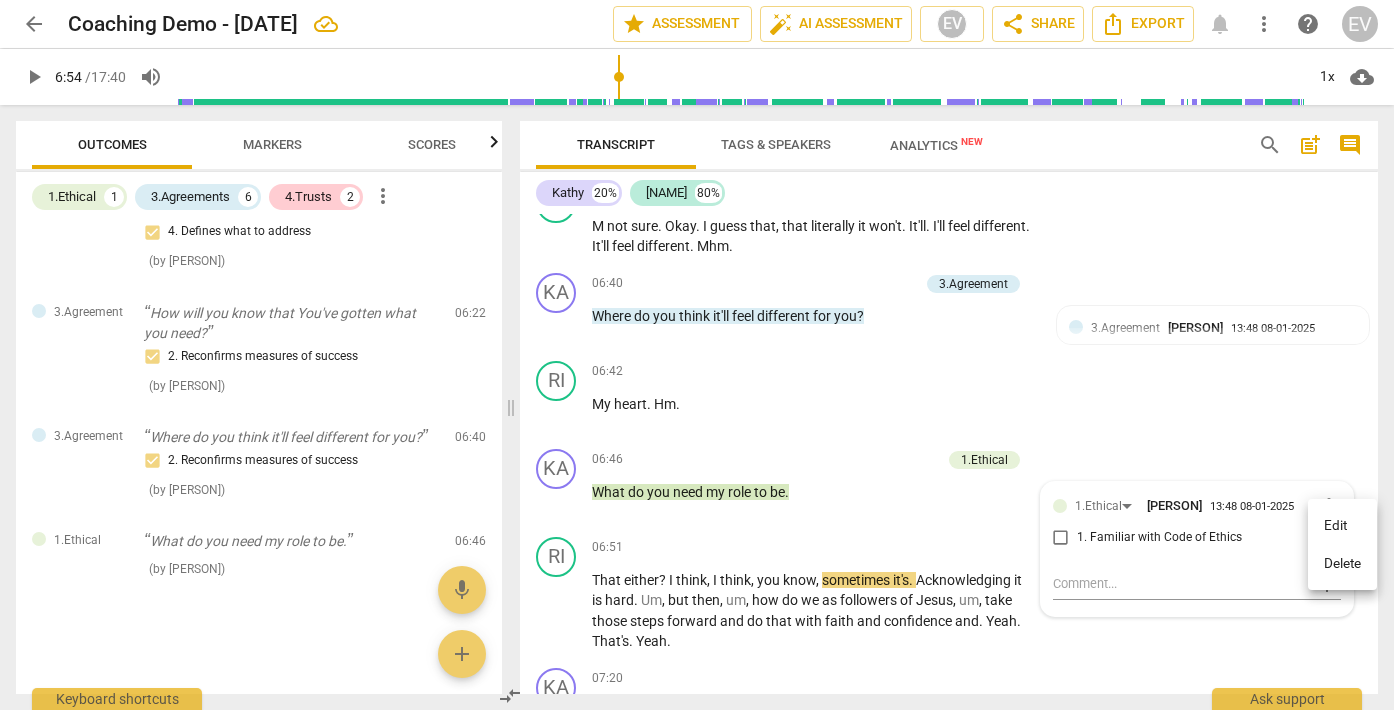 click on "Delete" at bounding box center [1342, 564] 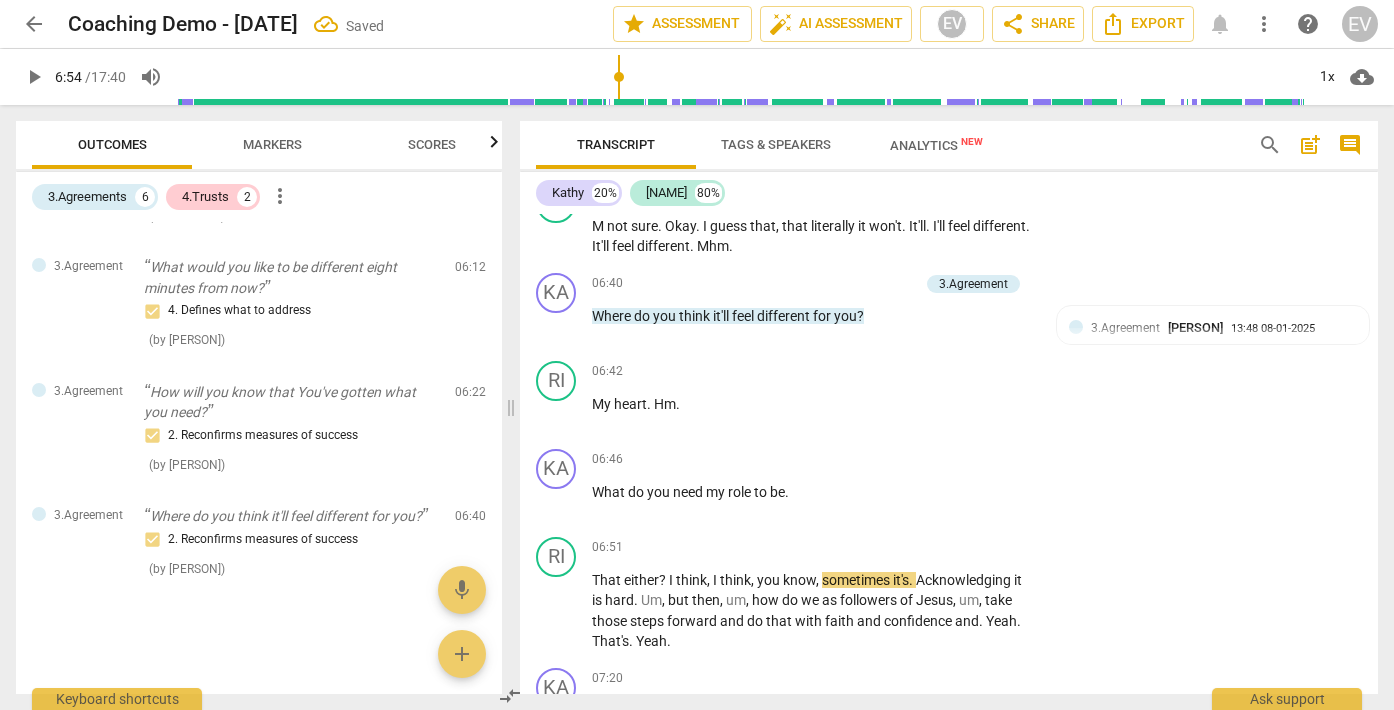 scroll, scrollTop: 730, scrollLeft: 0, axis: vertical 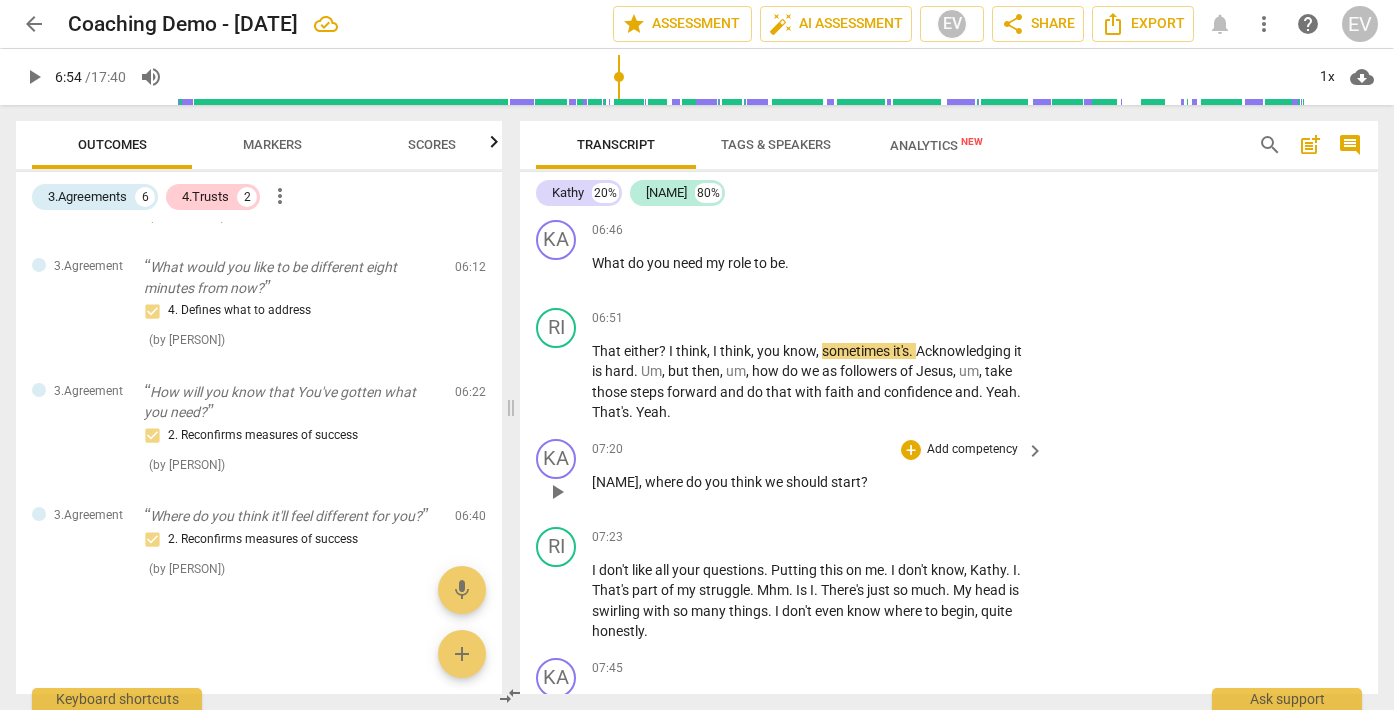 click on "Add competency" at bounding box center [972, 450] 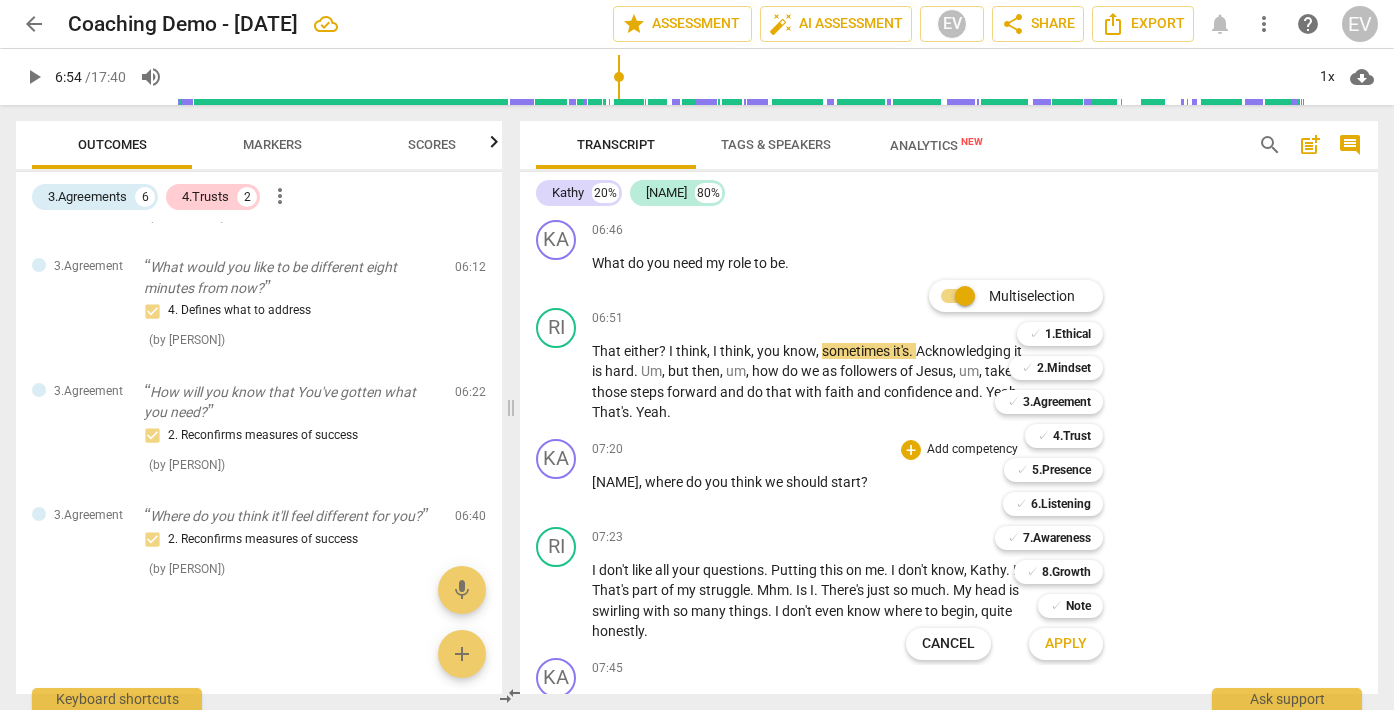 click at bounding box center [697, 355] 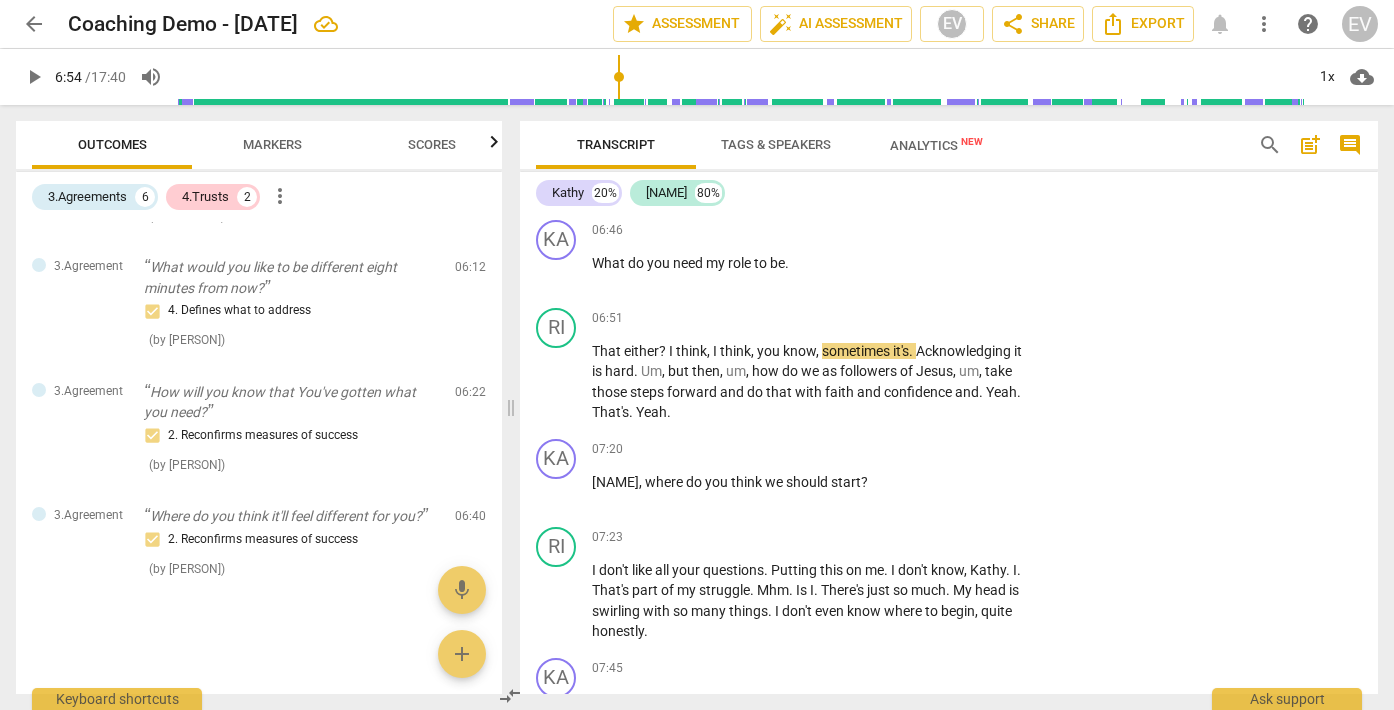 click on "Markers" at bounding box center (272, 144) 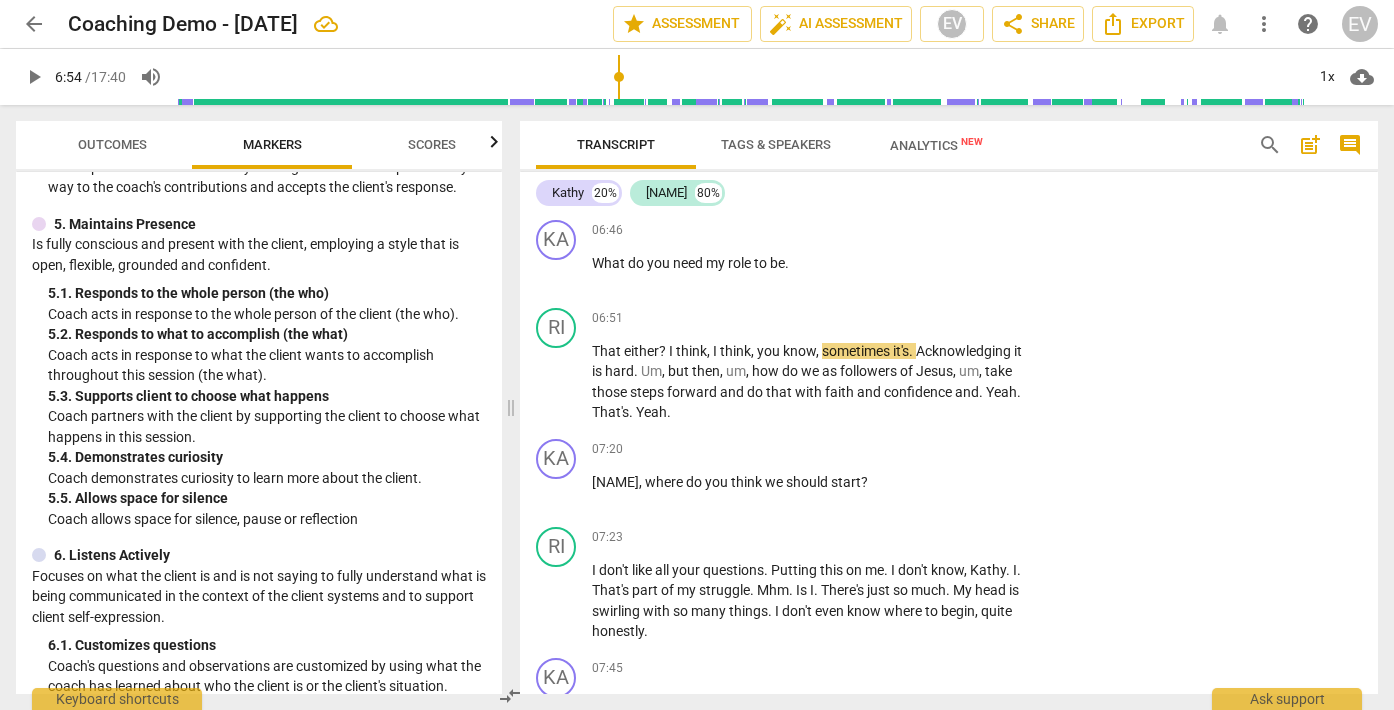 scroll, scrollTop: 1043, scrollLeft: 0, axis: vertical 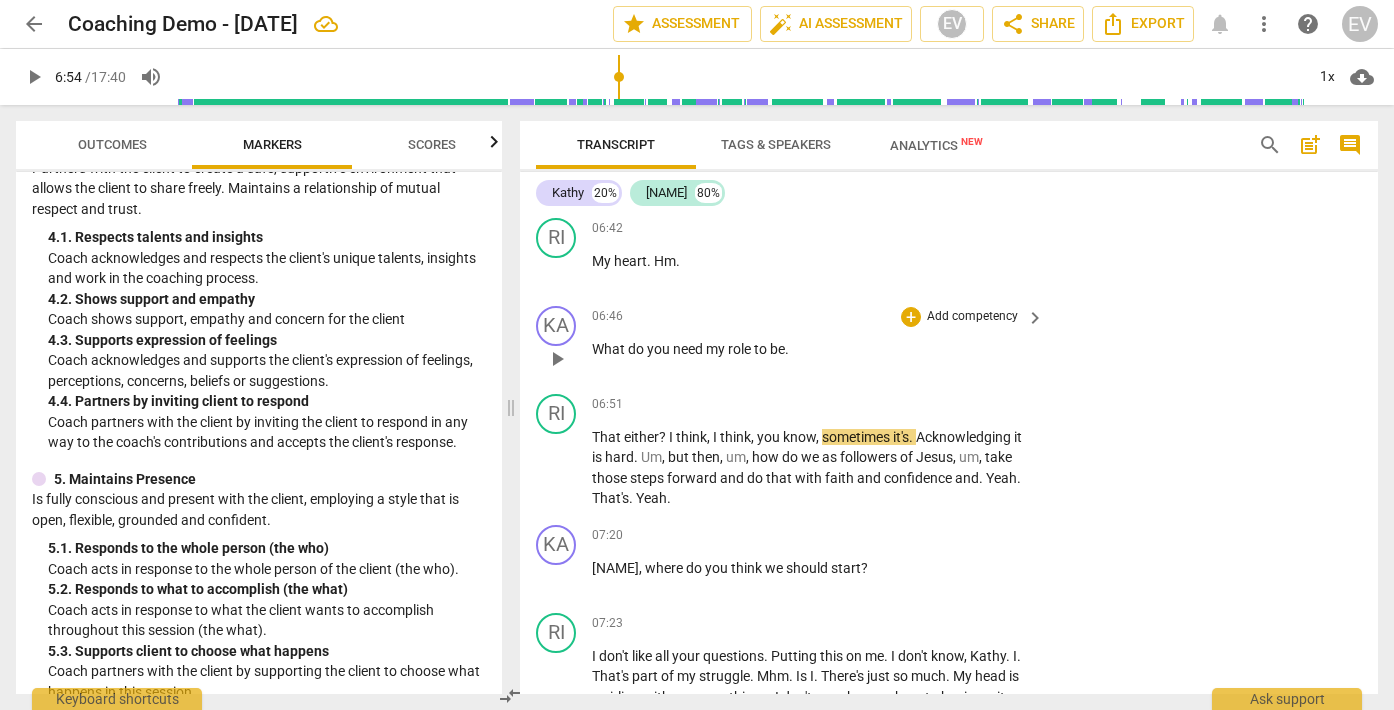 click on "Add competency" at bounding box center [972, 317] 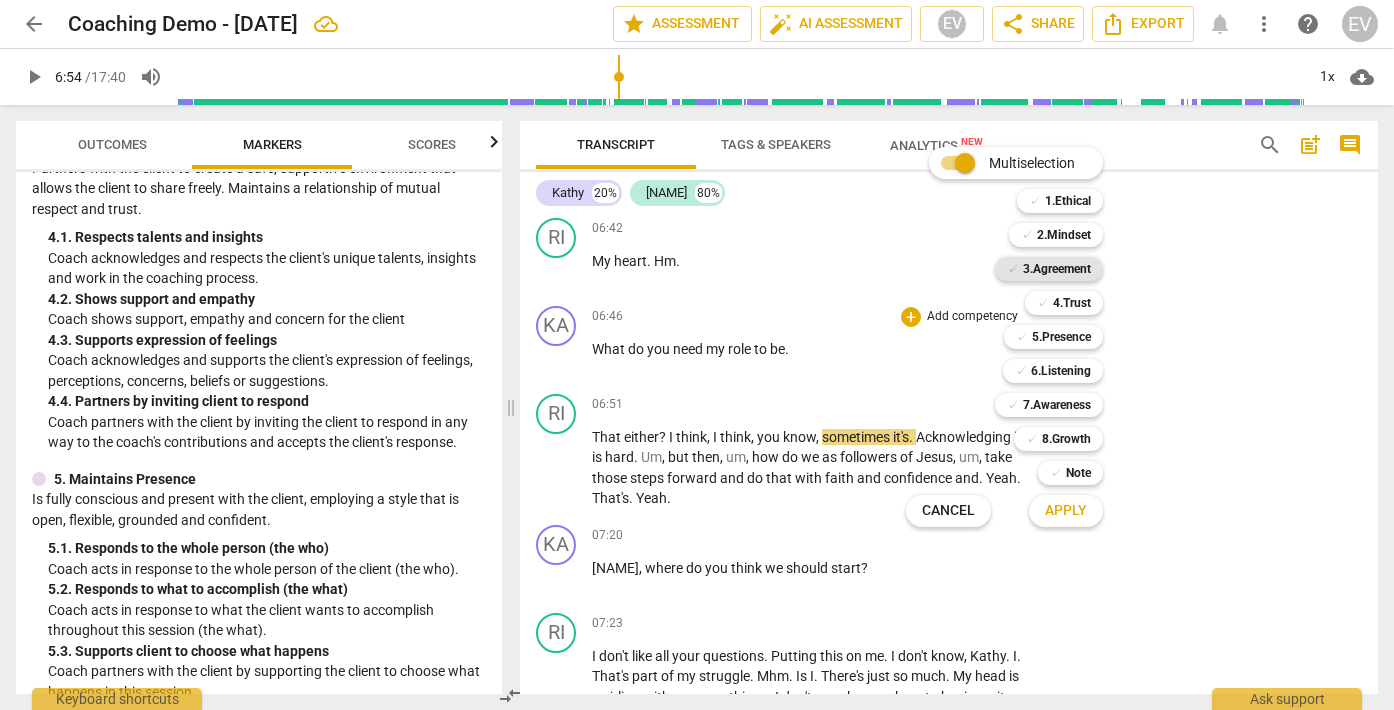 click on "3.Agreement" at bounding box center (1057, 269) 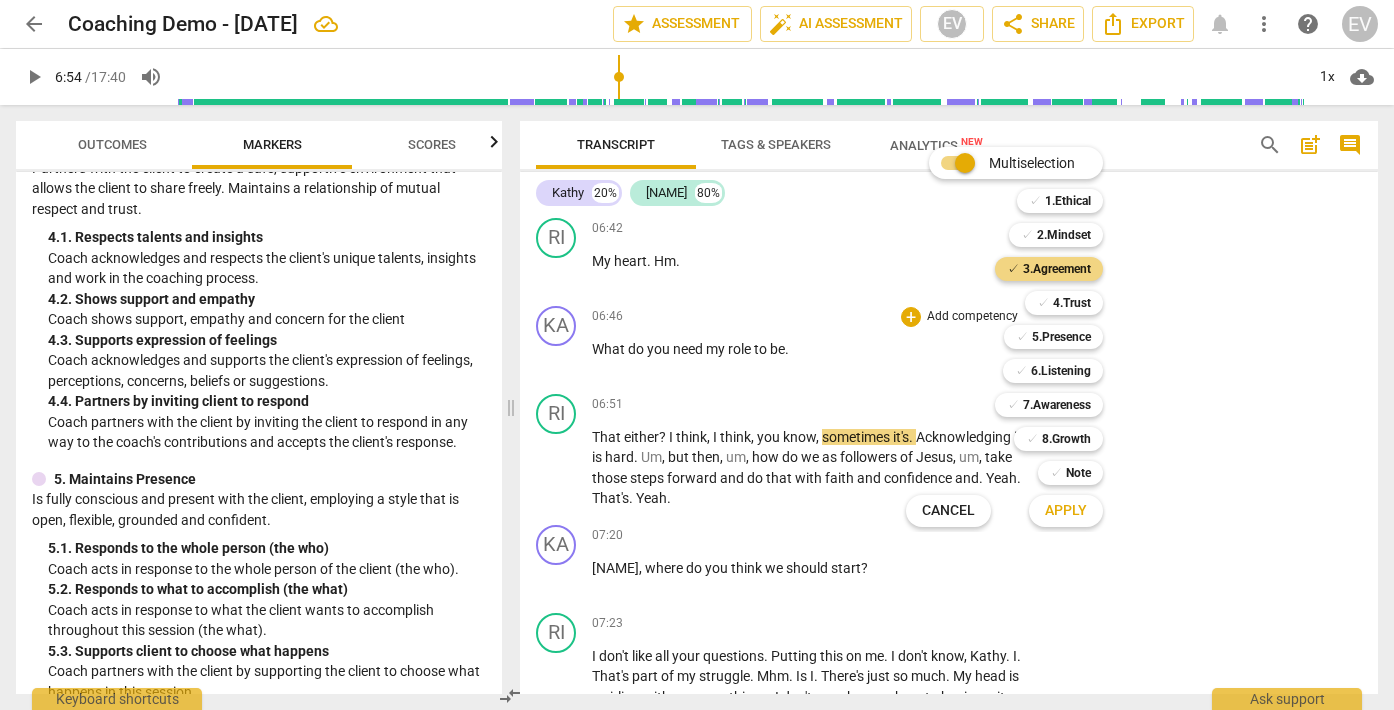 click on "Apply" at bounding box center (1066, 511) 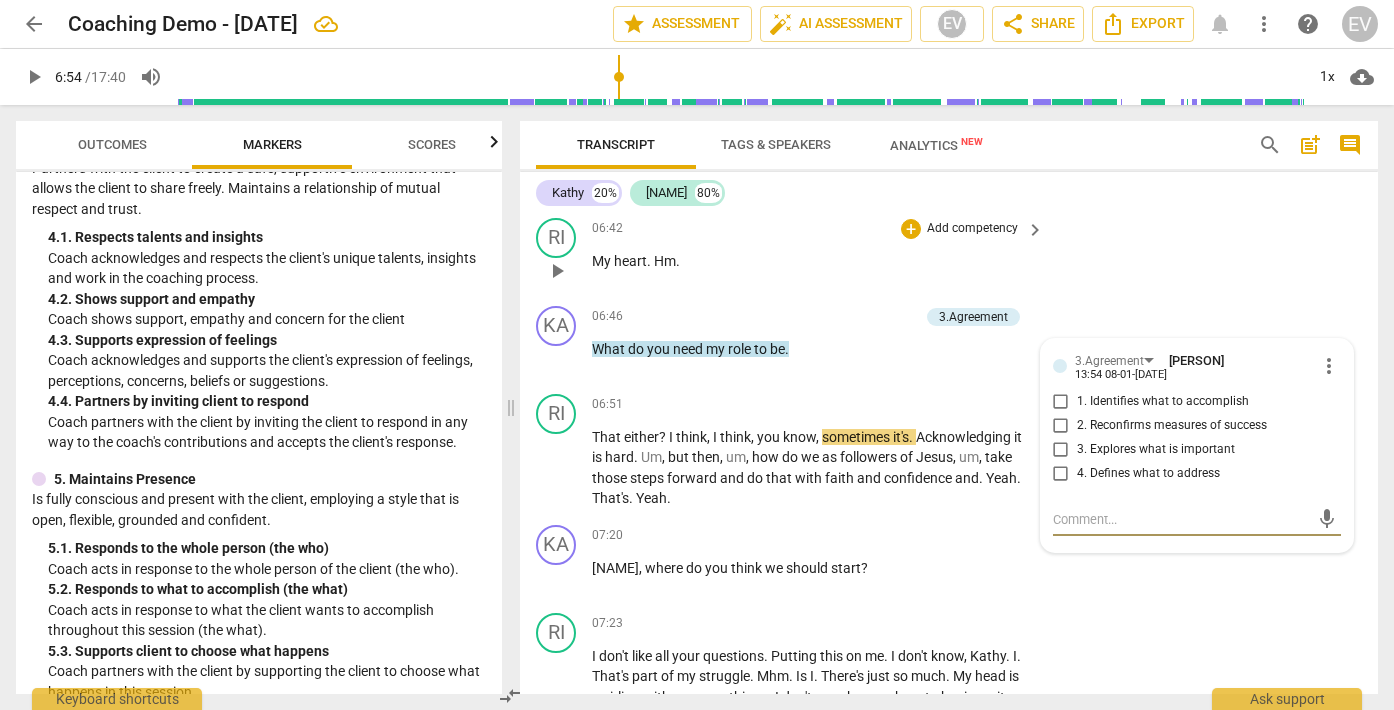 type on "H" 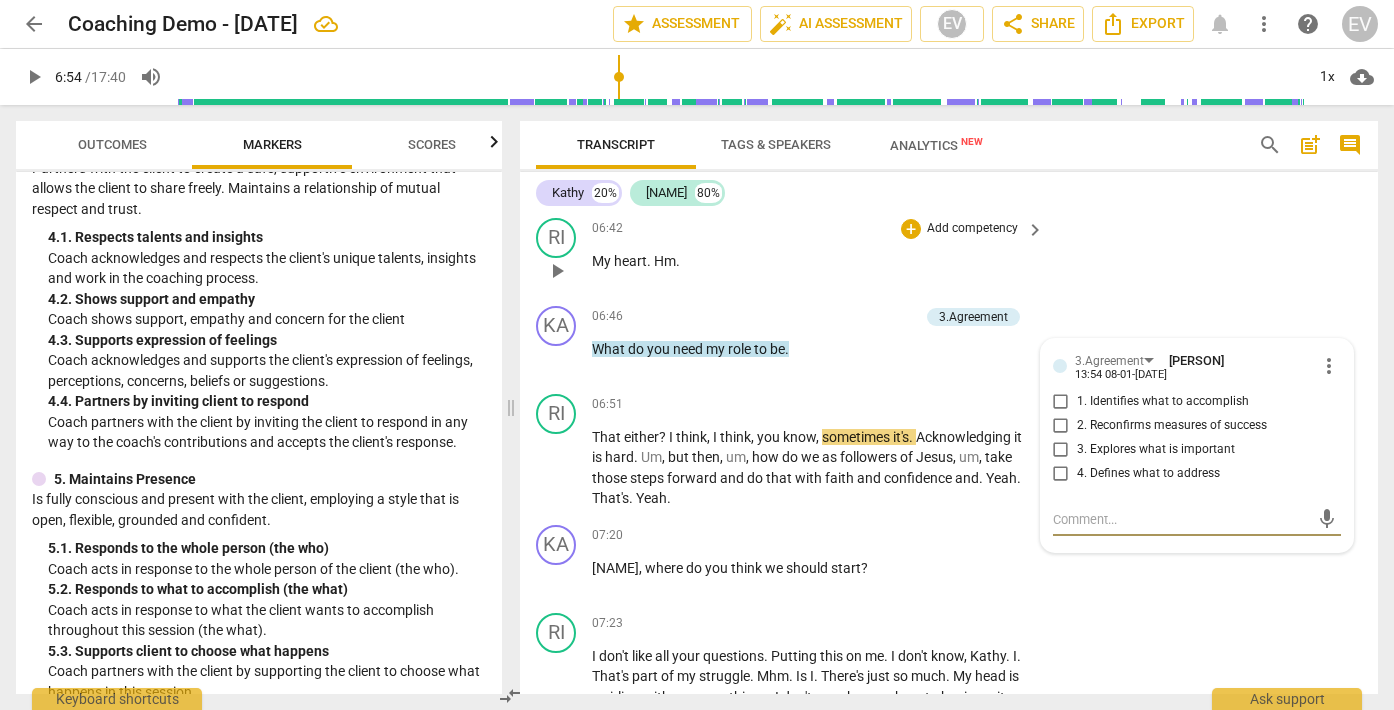 type on "H" 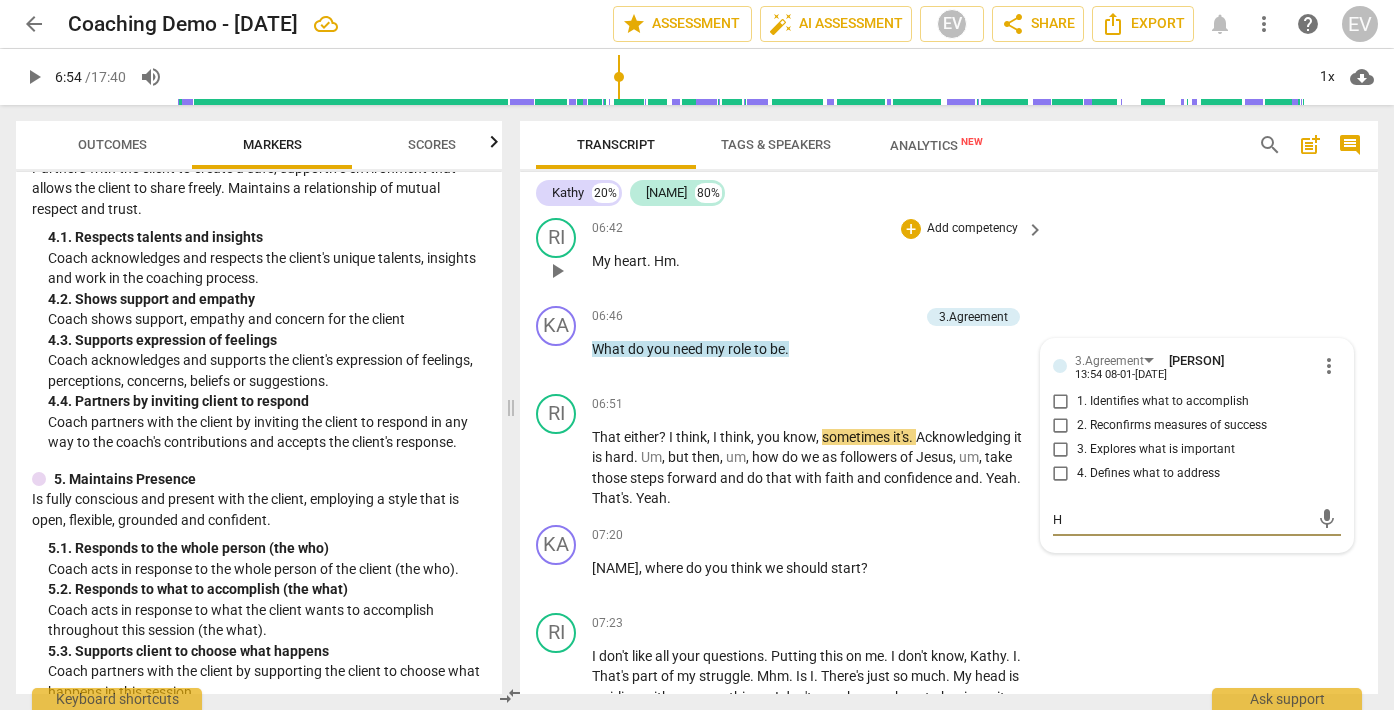 type on "He" 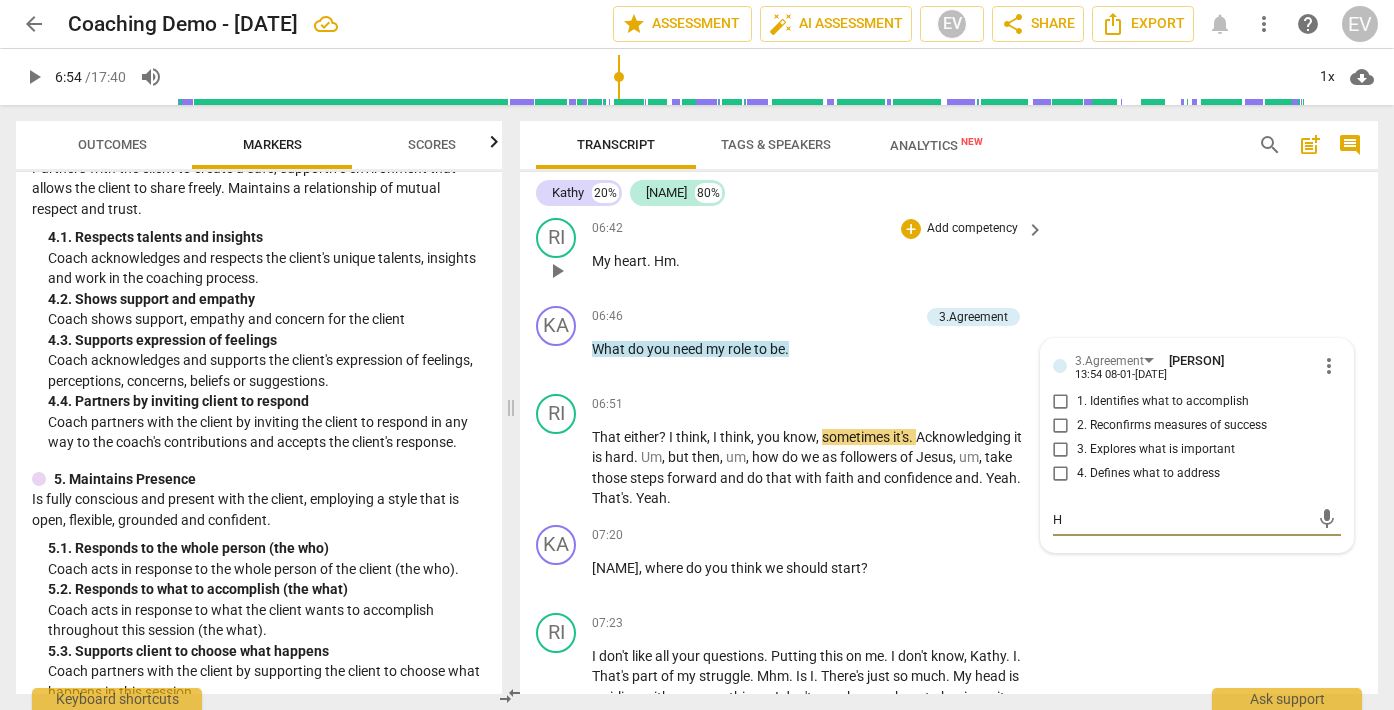 type on "He" 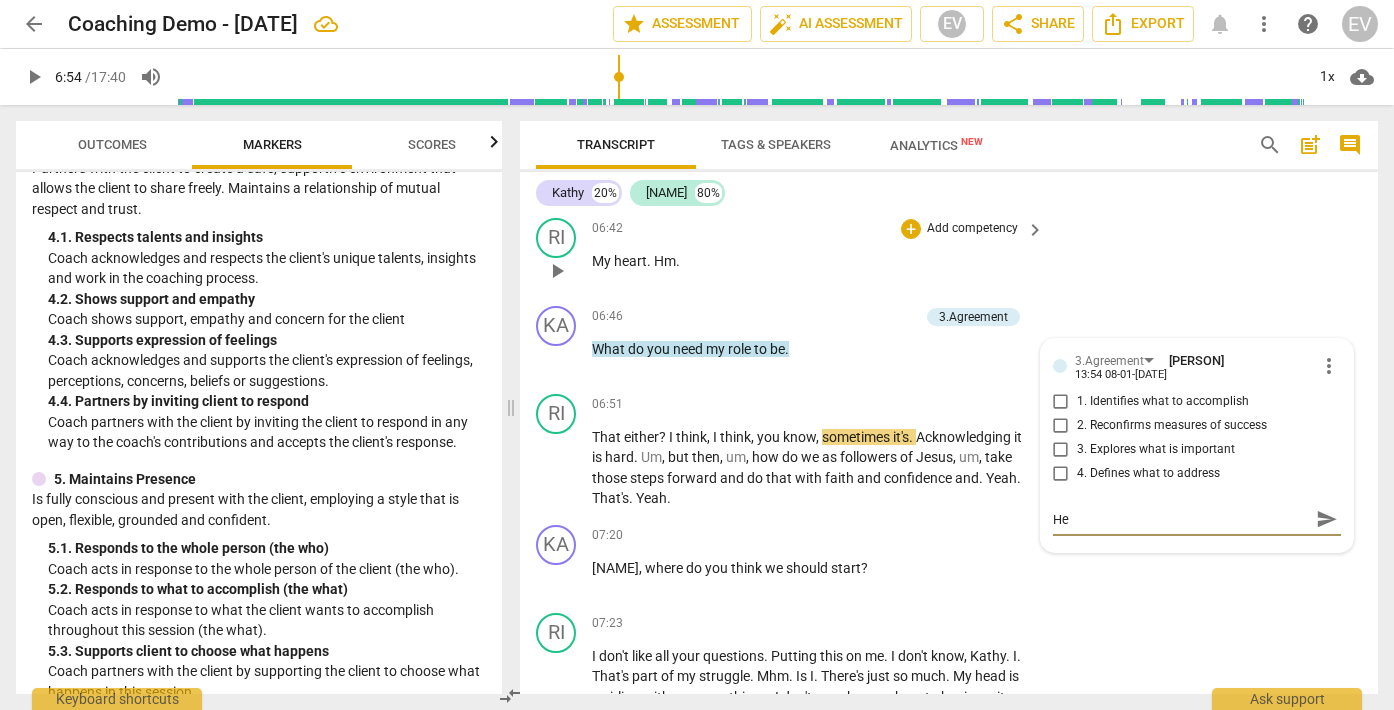 type on "Hel" 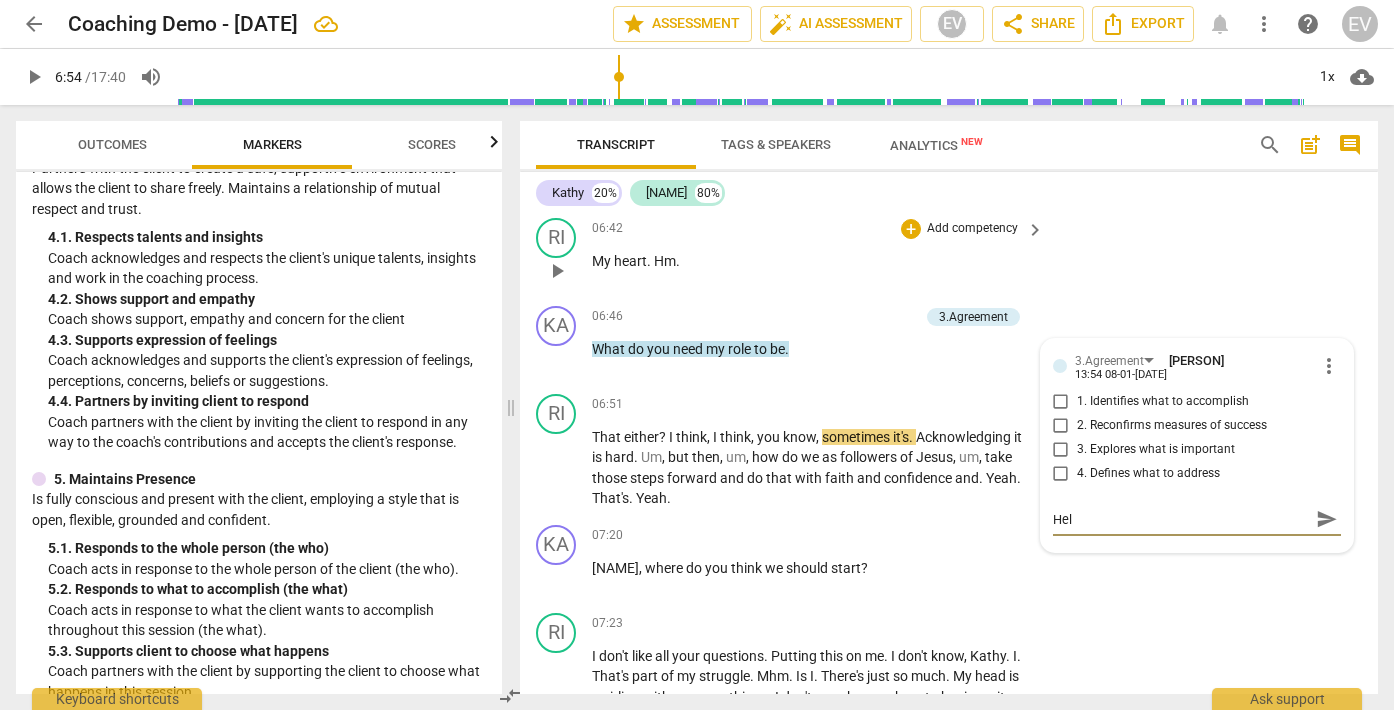 type on "Help" 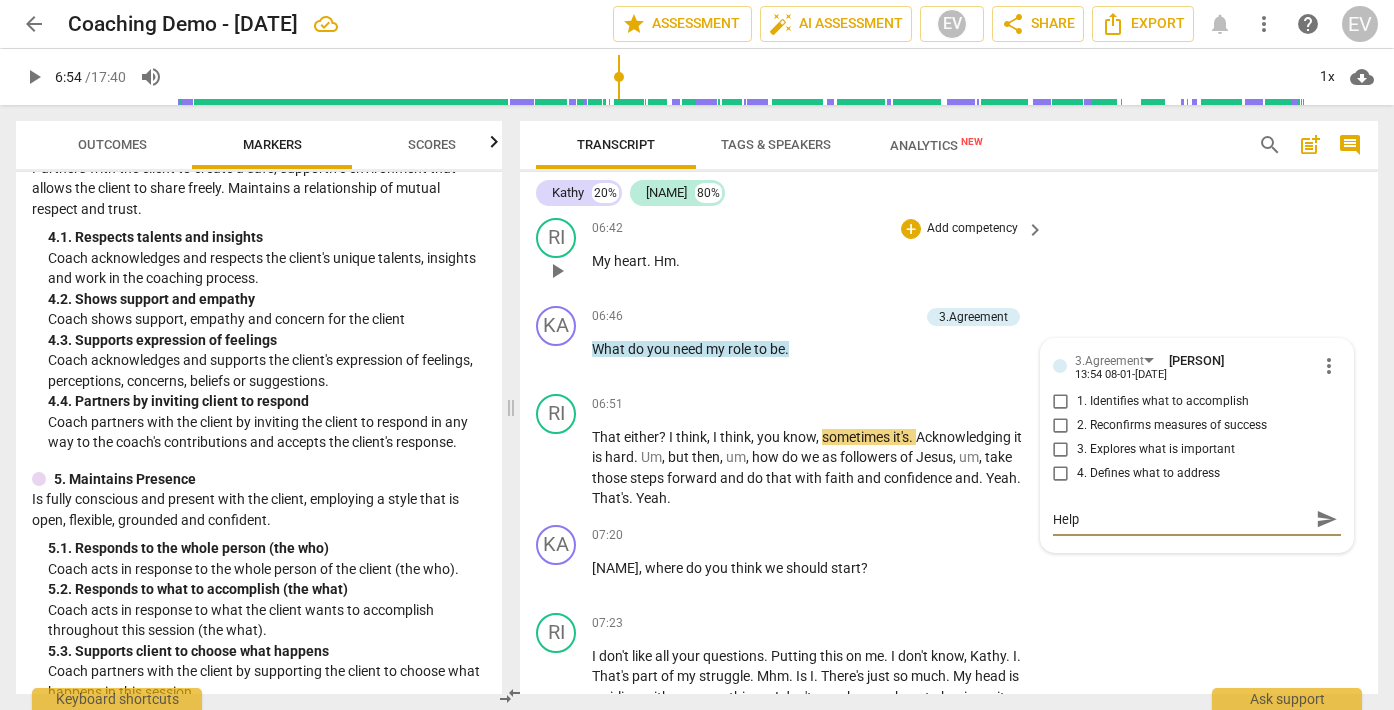 type on "Helps" 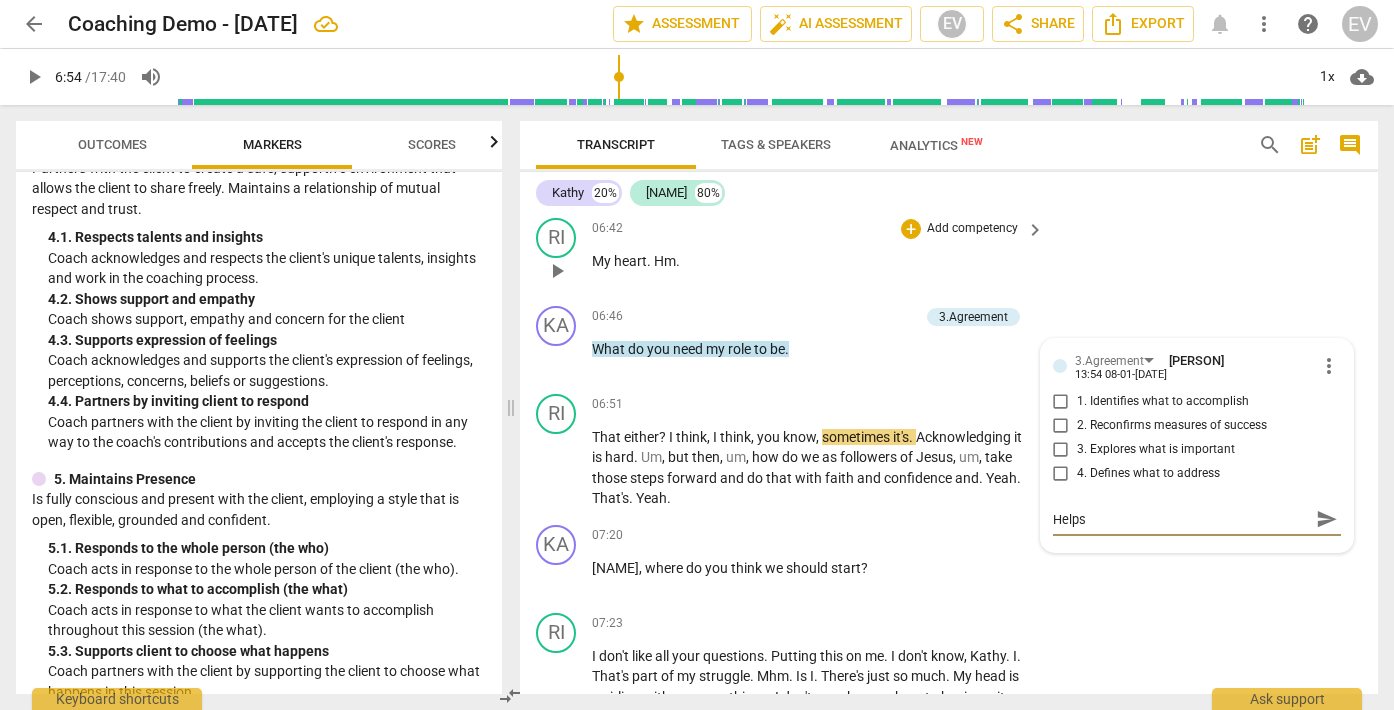 type on "Helps" 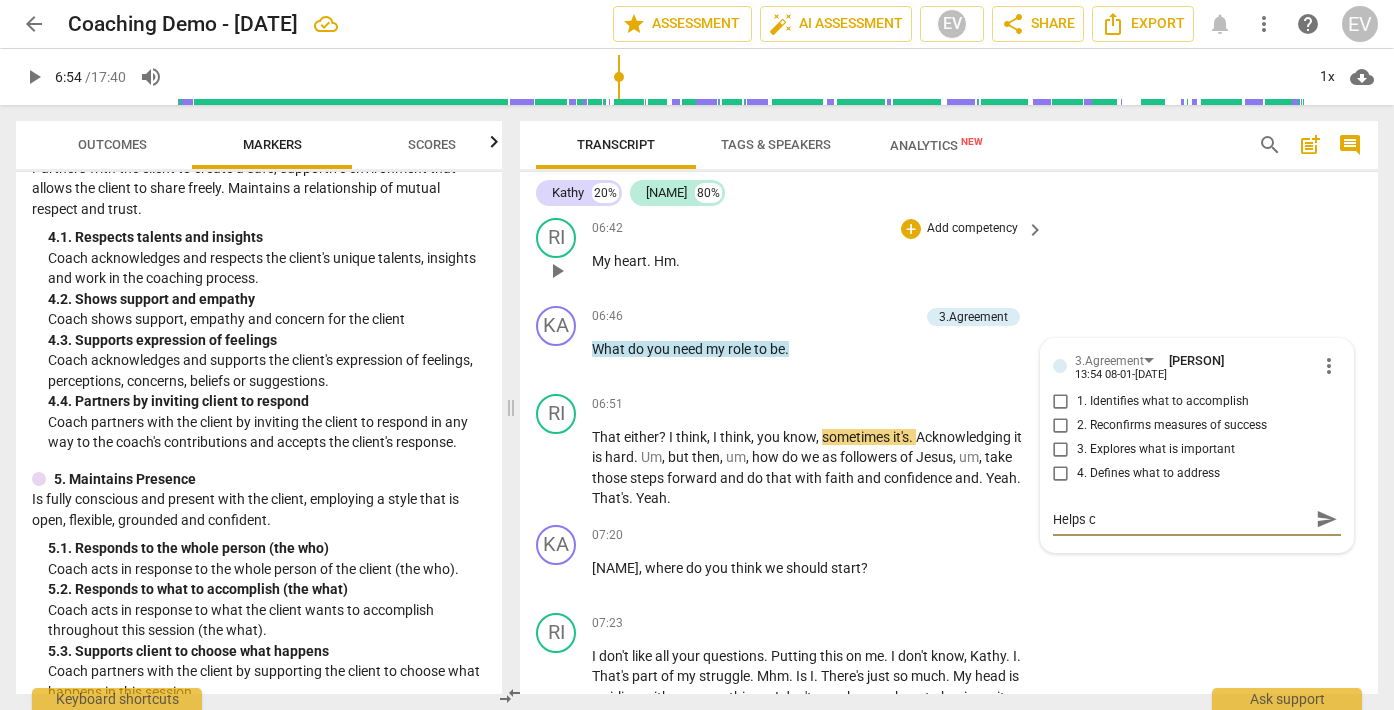 type on "Helps co" 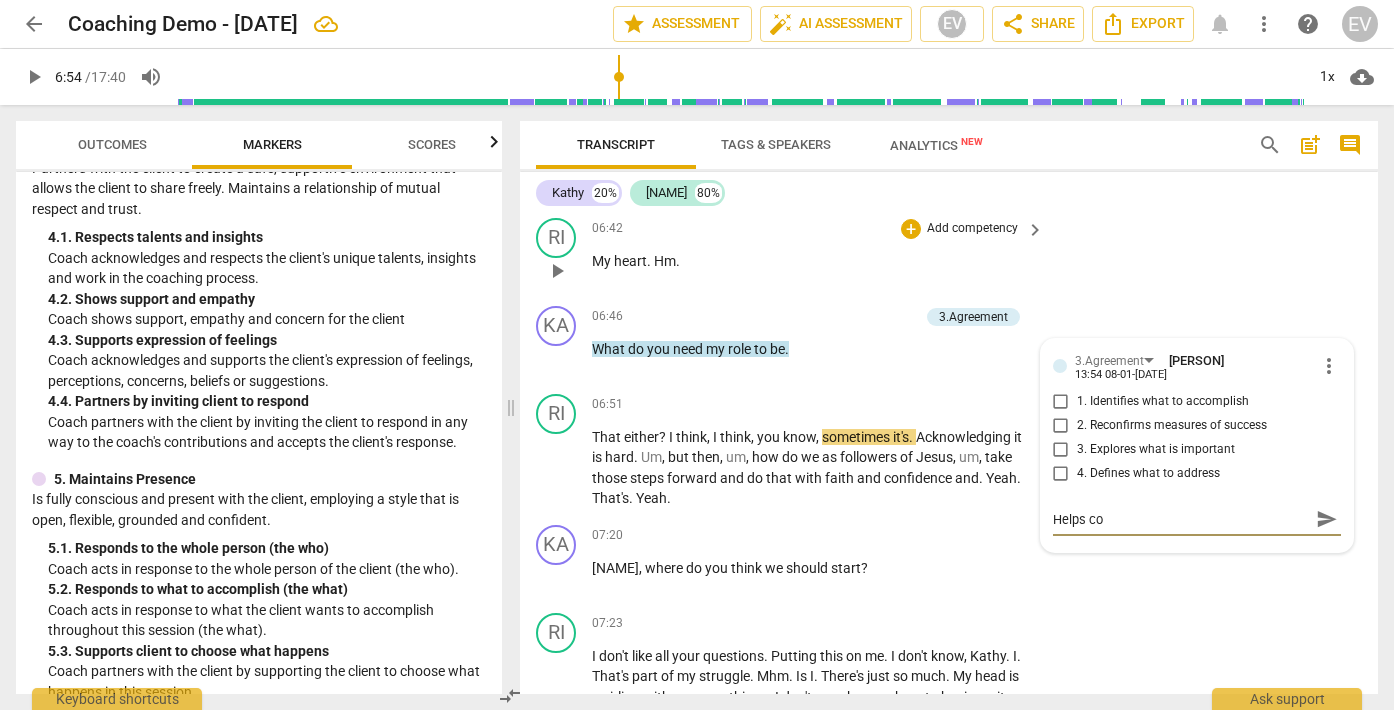 type on "Helps co-" 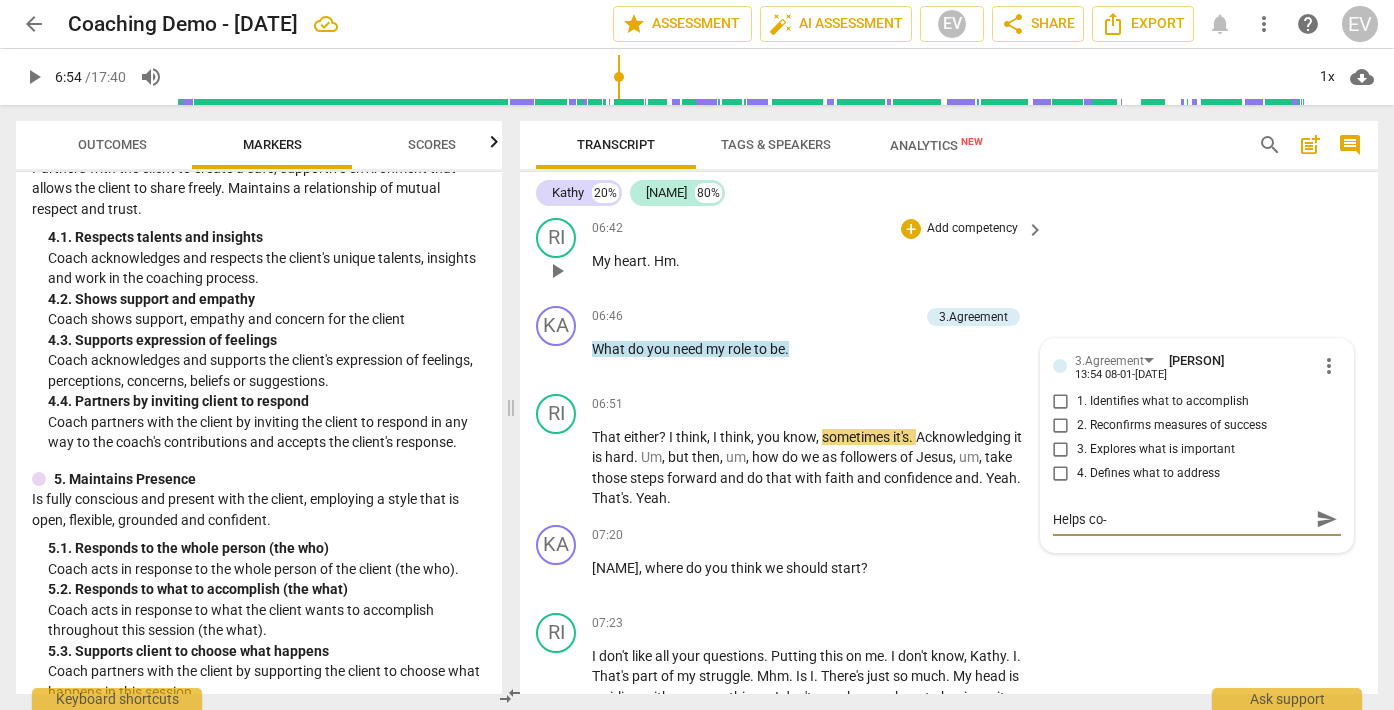 type on "Helps co-c" 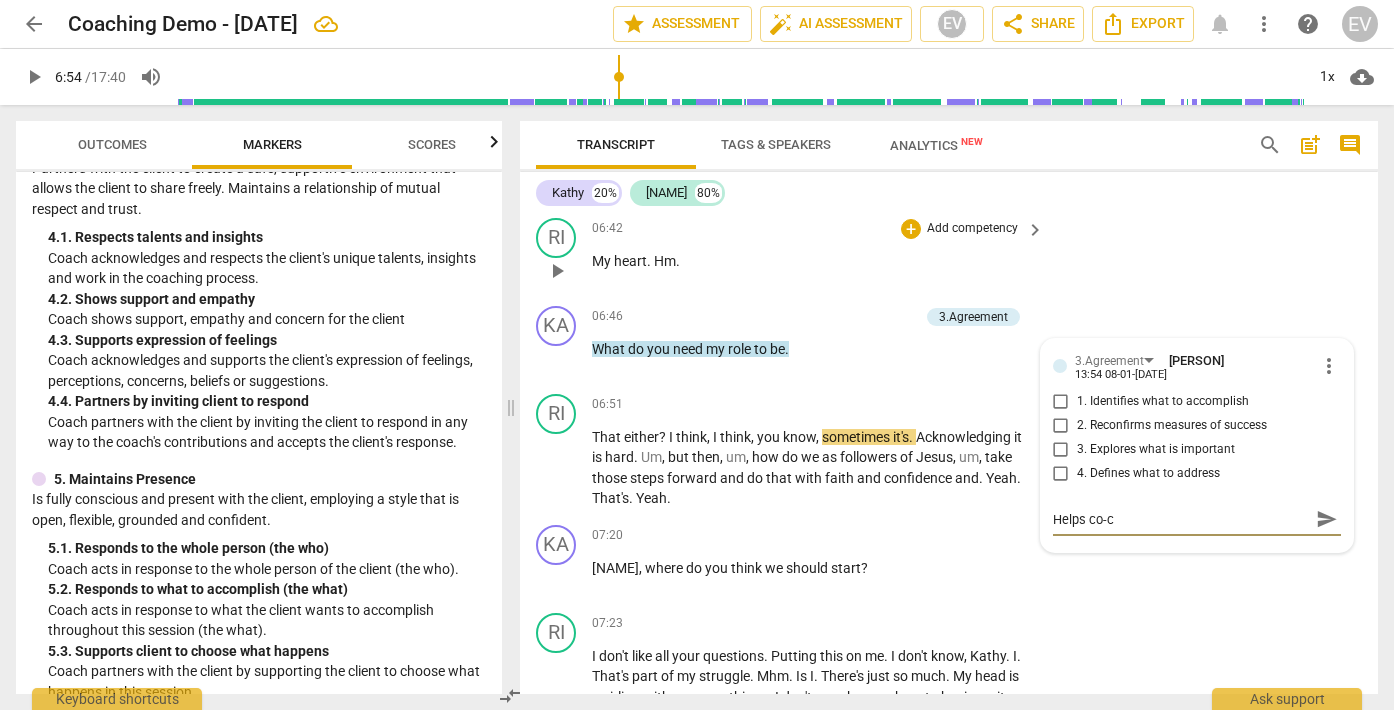 type on "Helps co-cr" 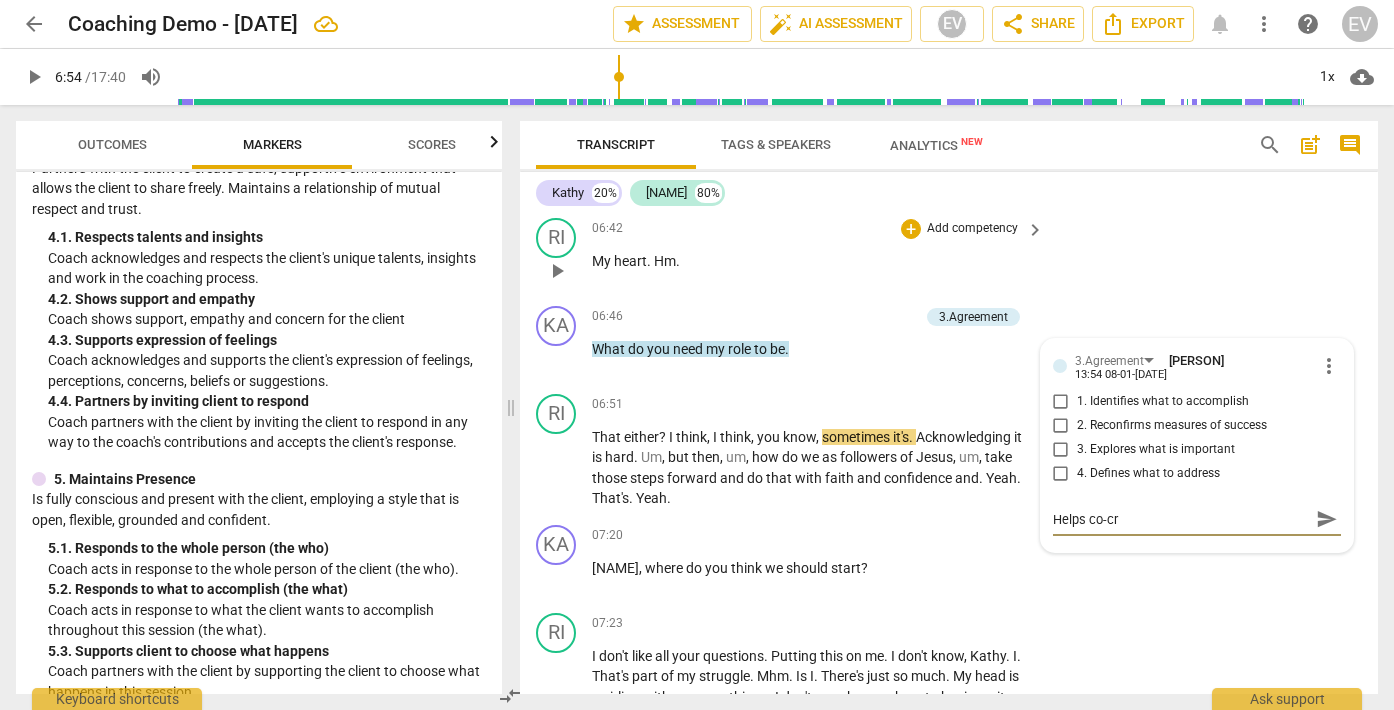 type on "Helps co-cre" 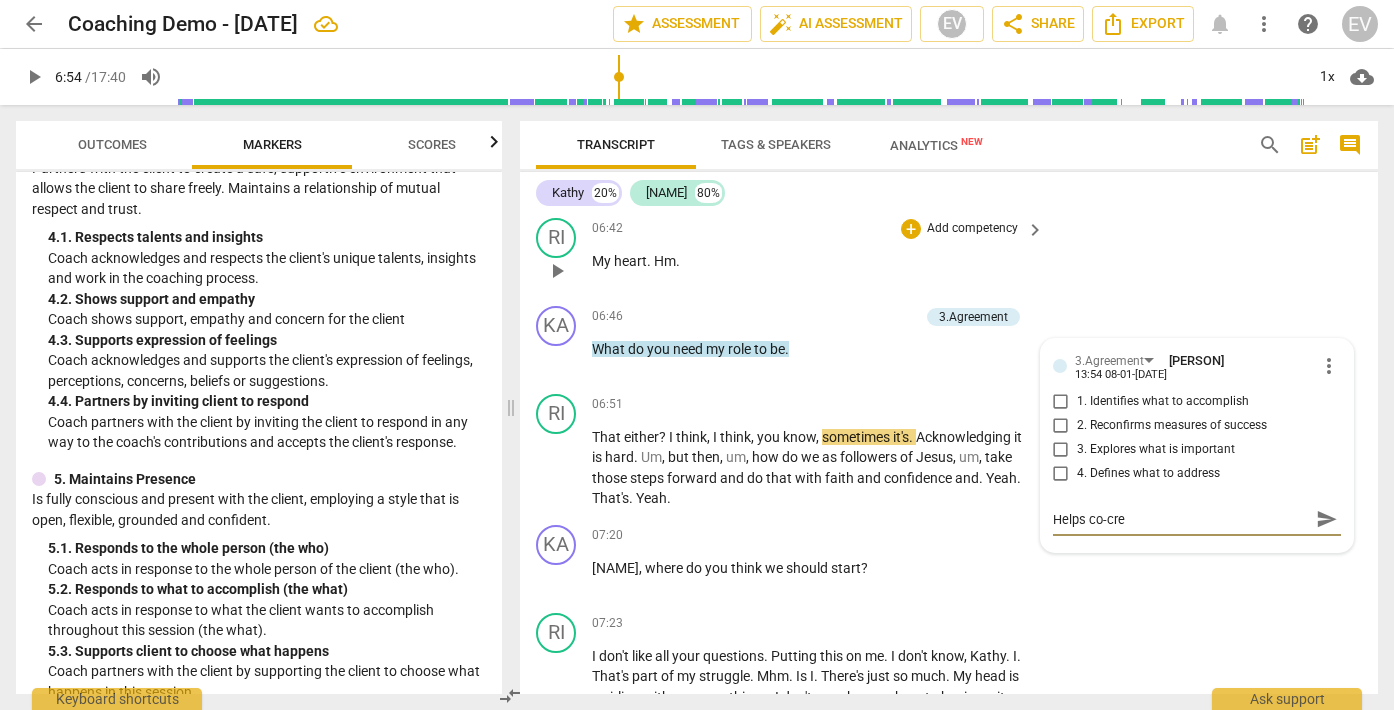 type on "Helps co-crea" 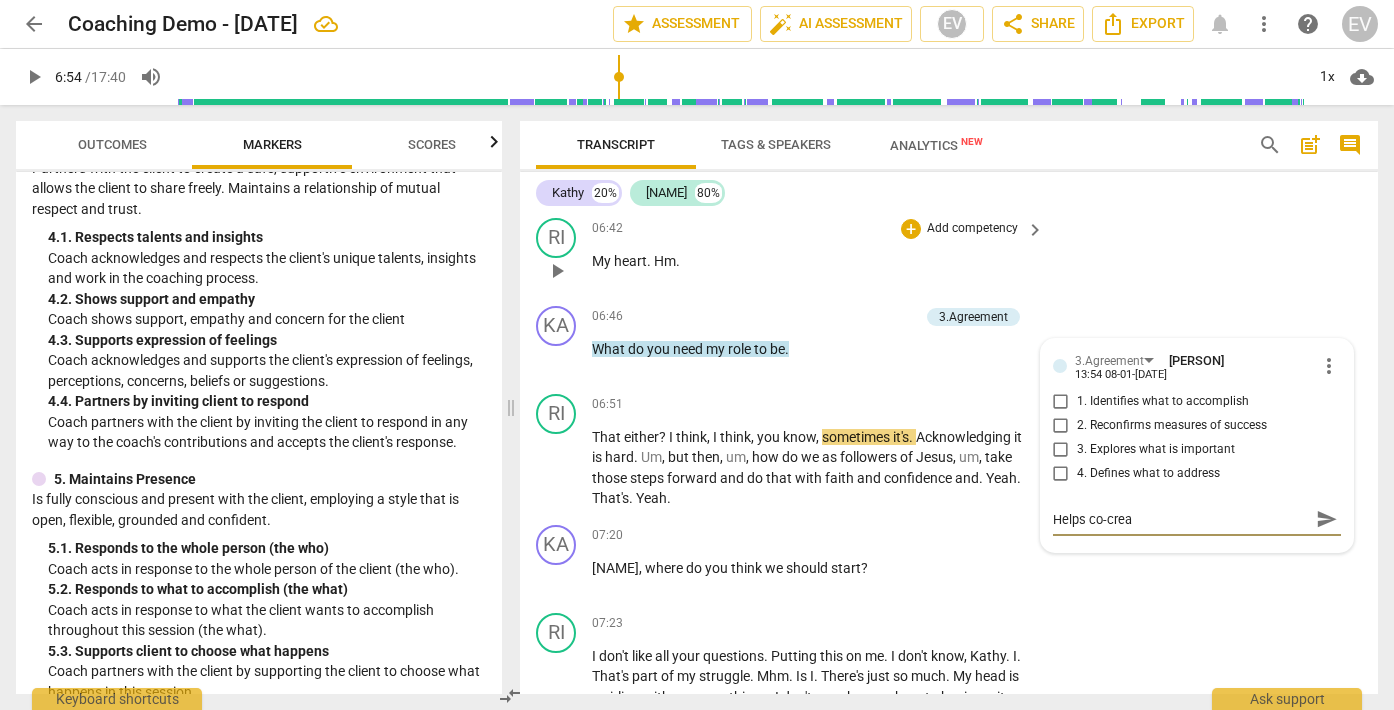 type on "Helps co-creat" 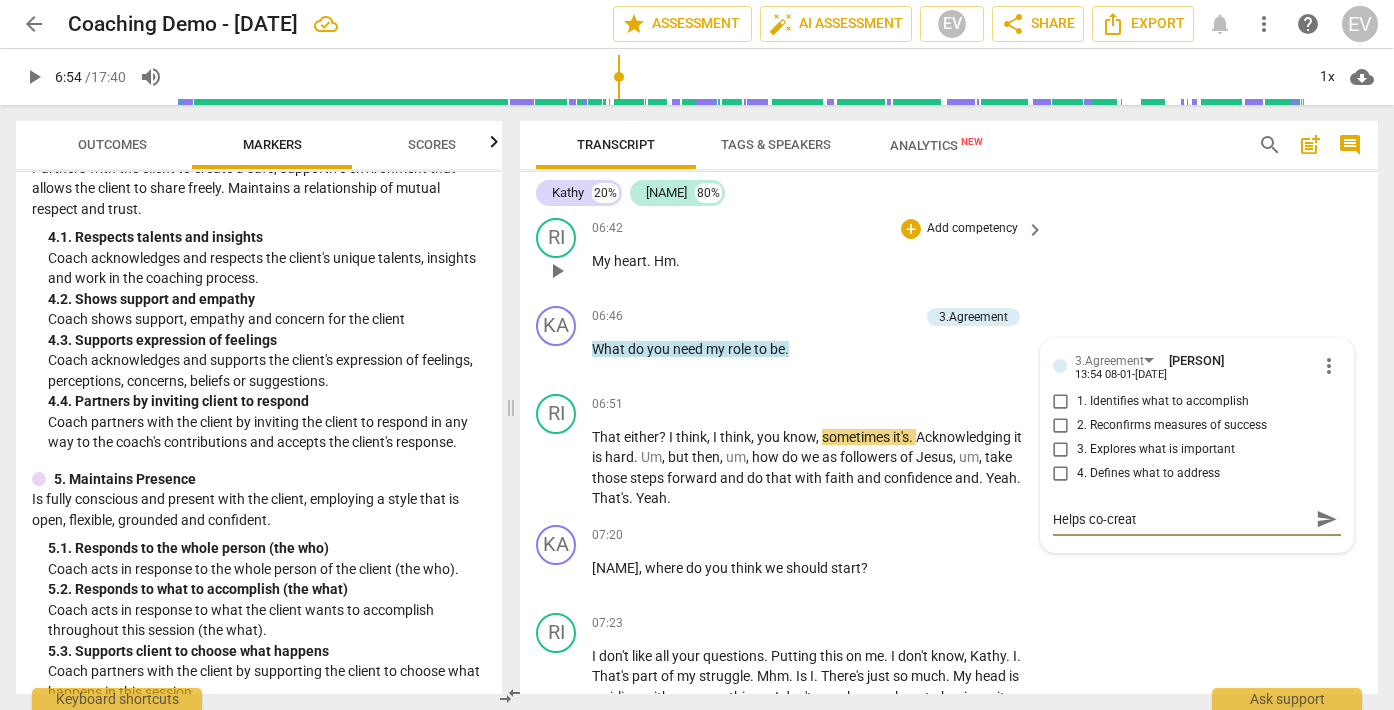type on "Helps co-create" 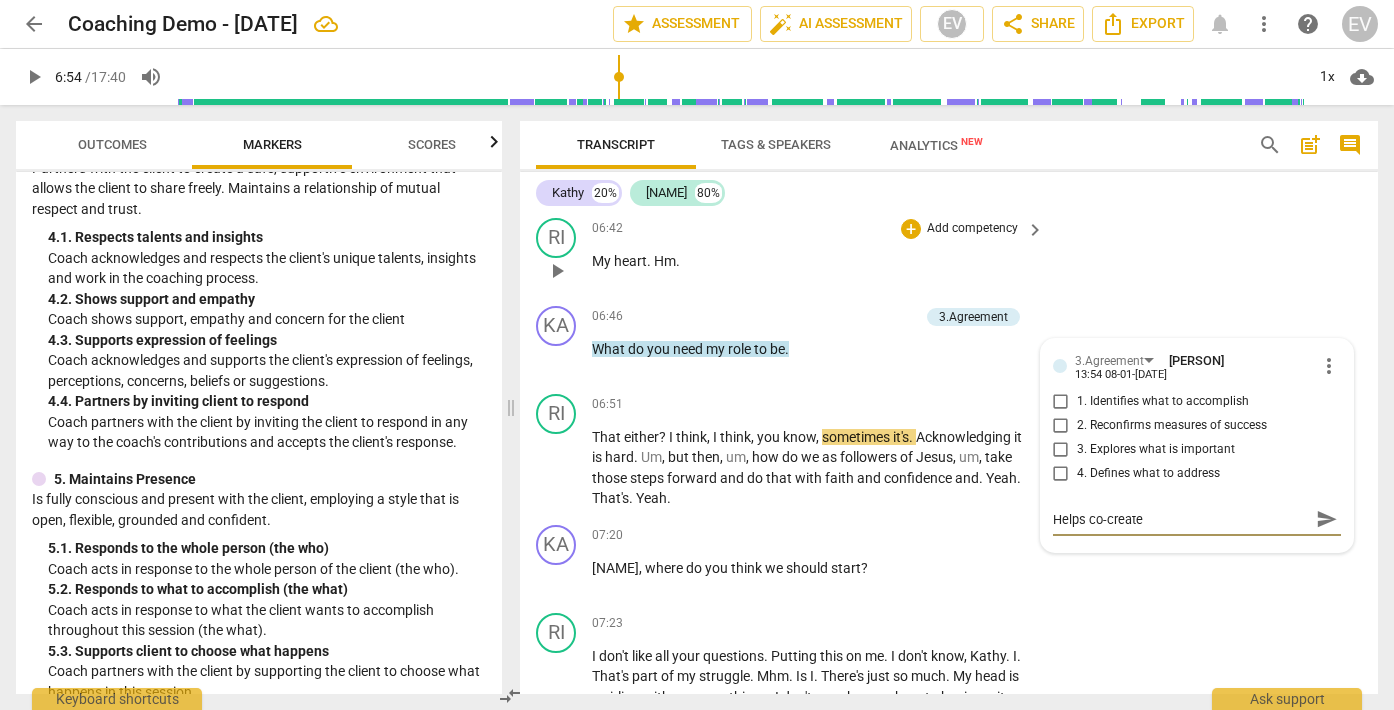 type on "Helps co-create" 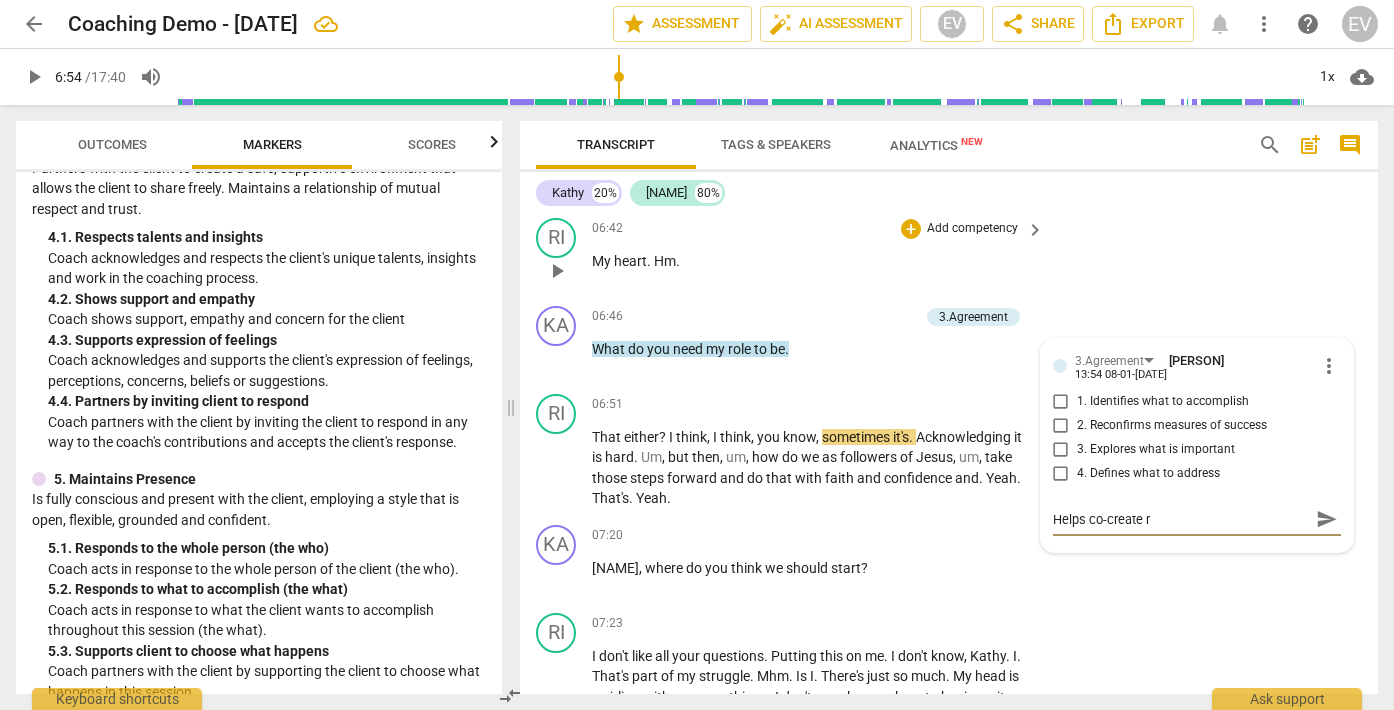 type on "Helps co-create re" 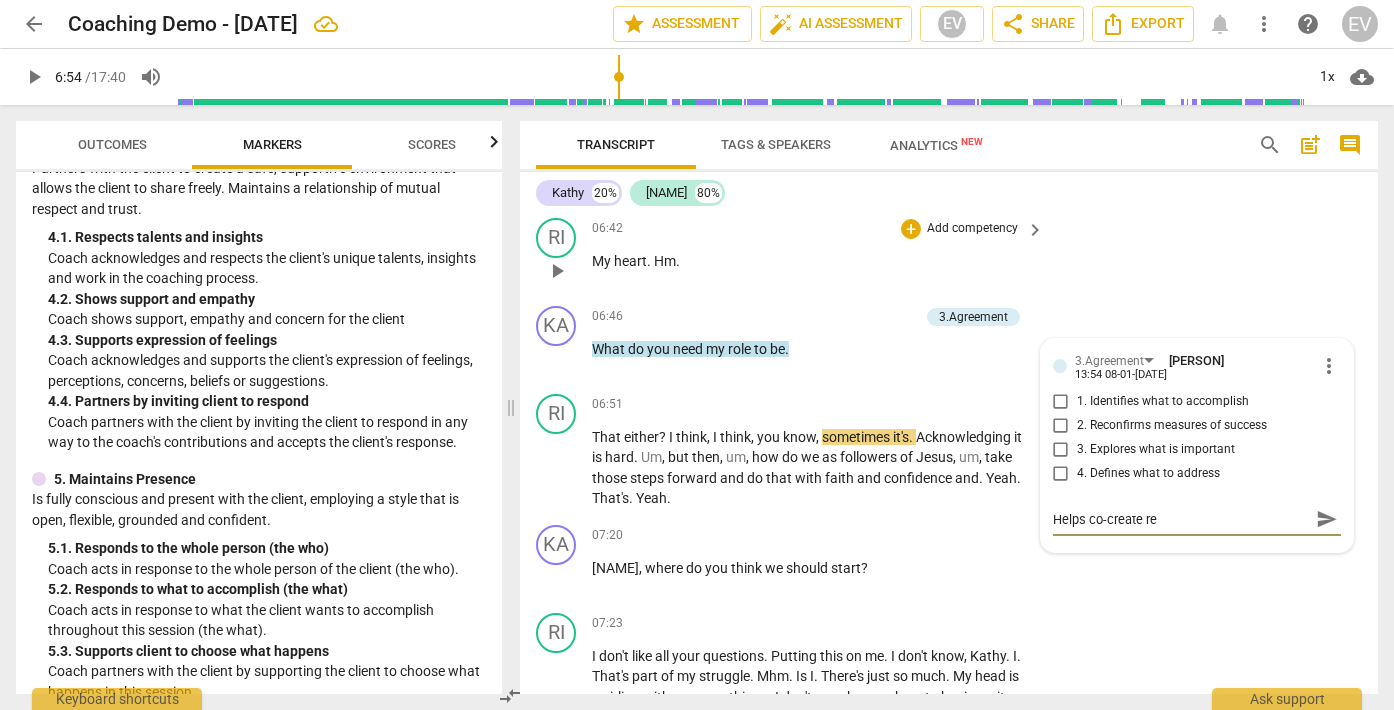 type on "Helps co-create rel" 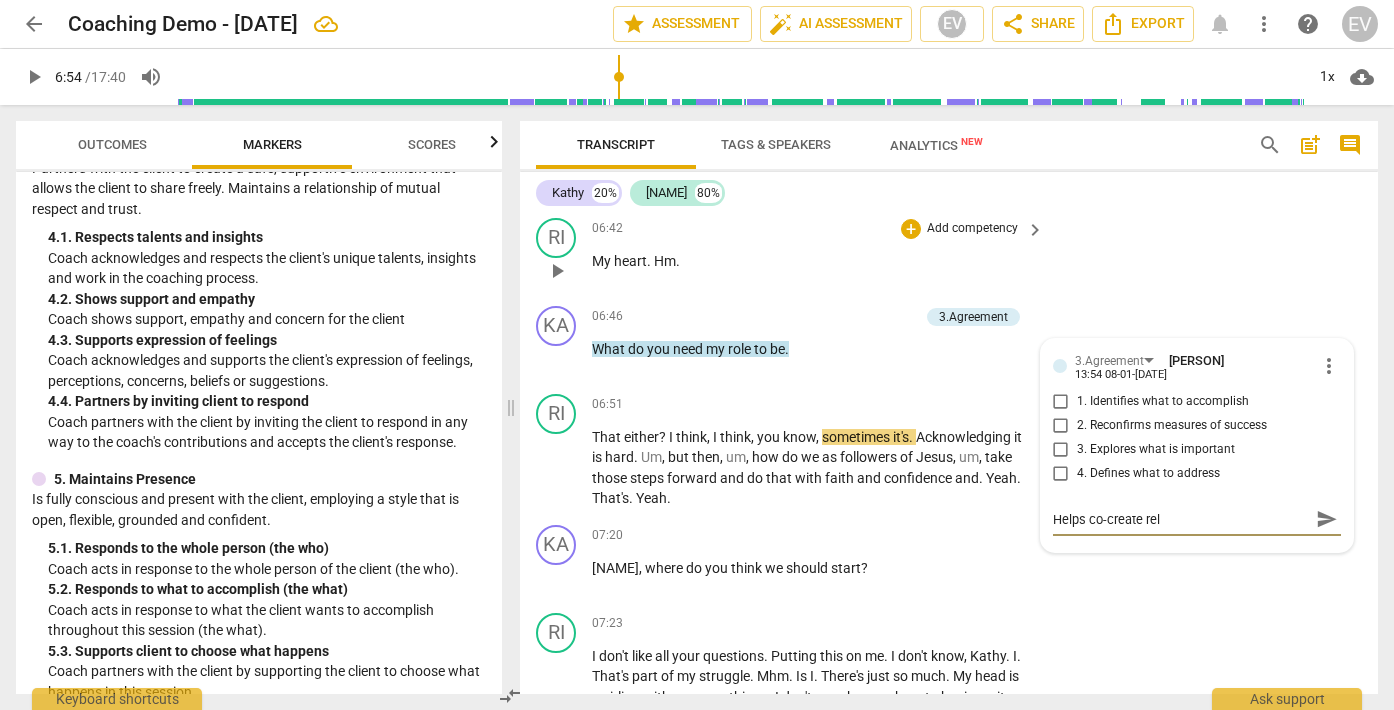 type on "Helps co-create rela" 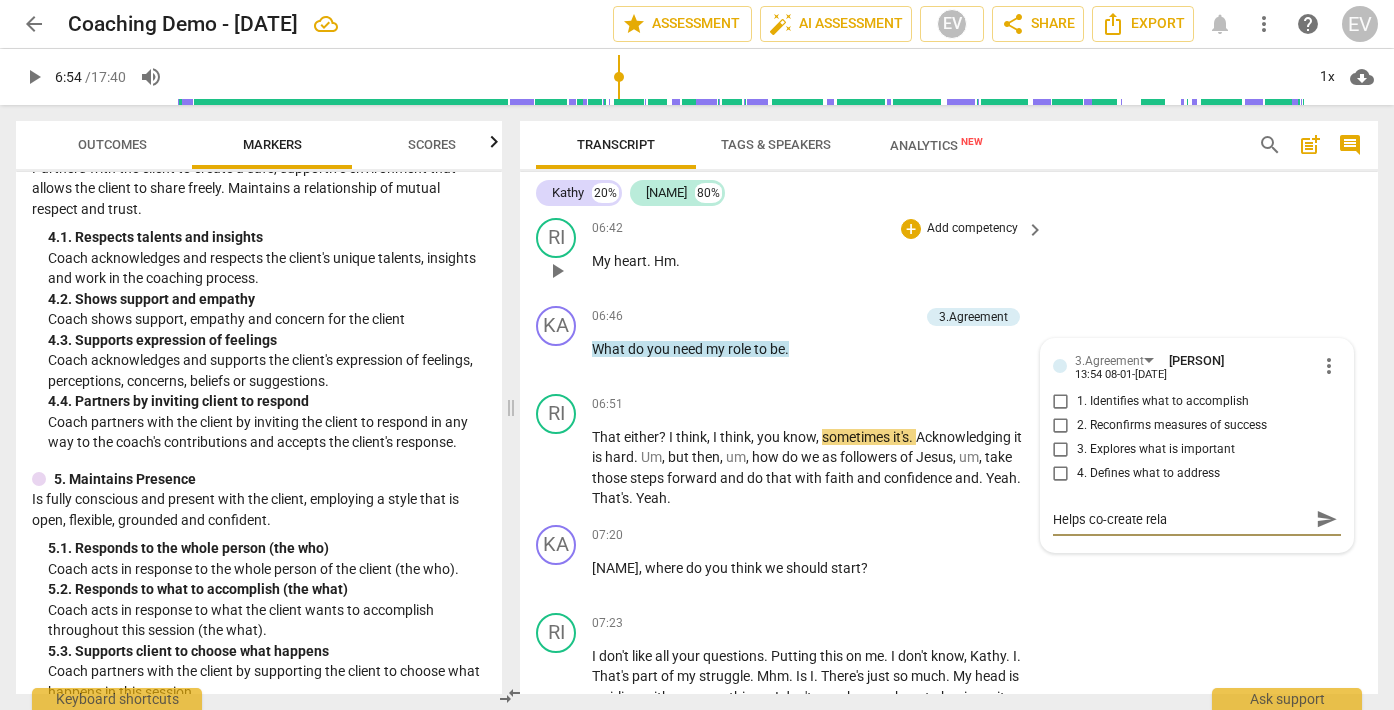 type on "Helps co-create rela" 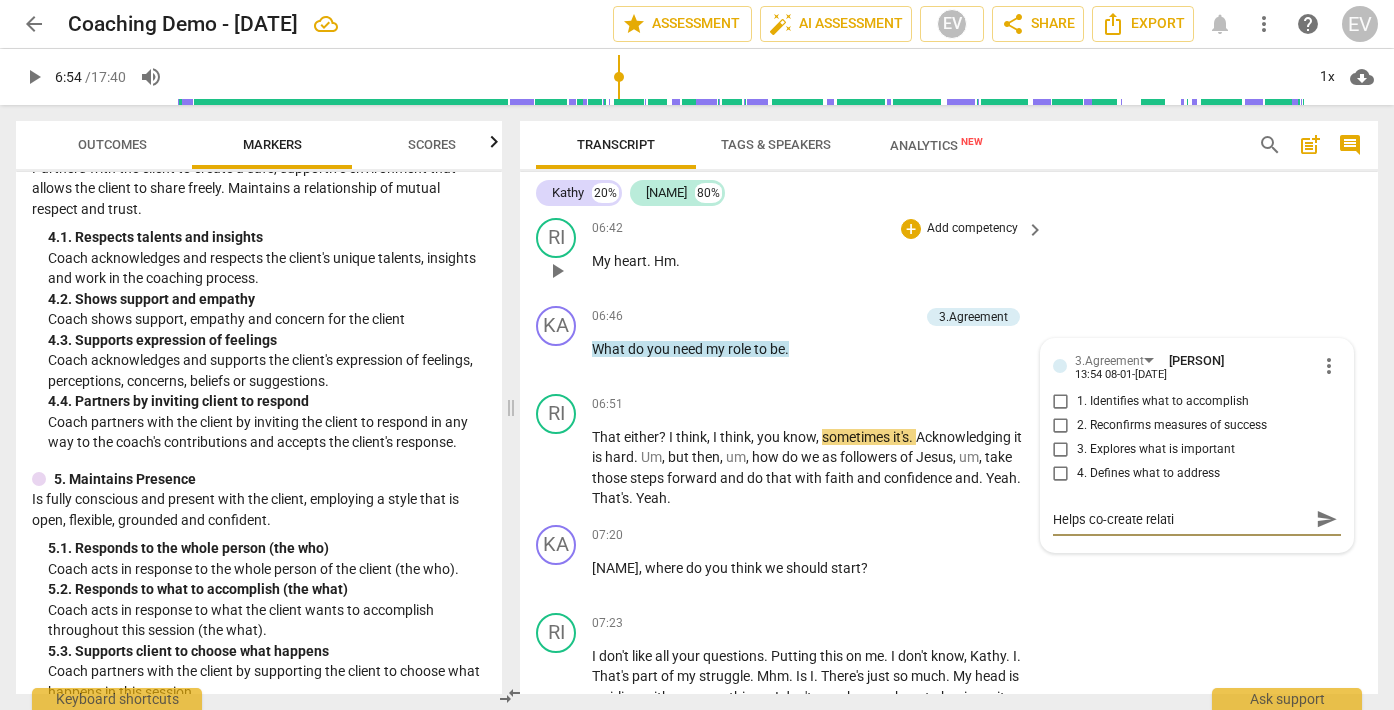 type on "Helps co-create relatio" 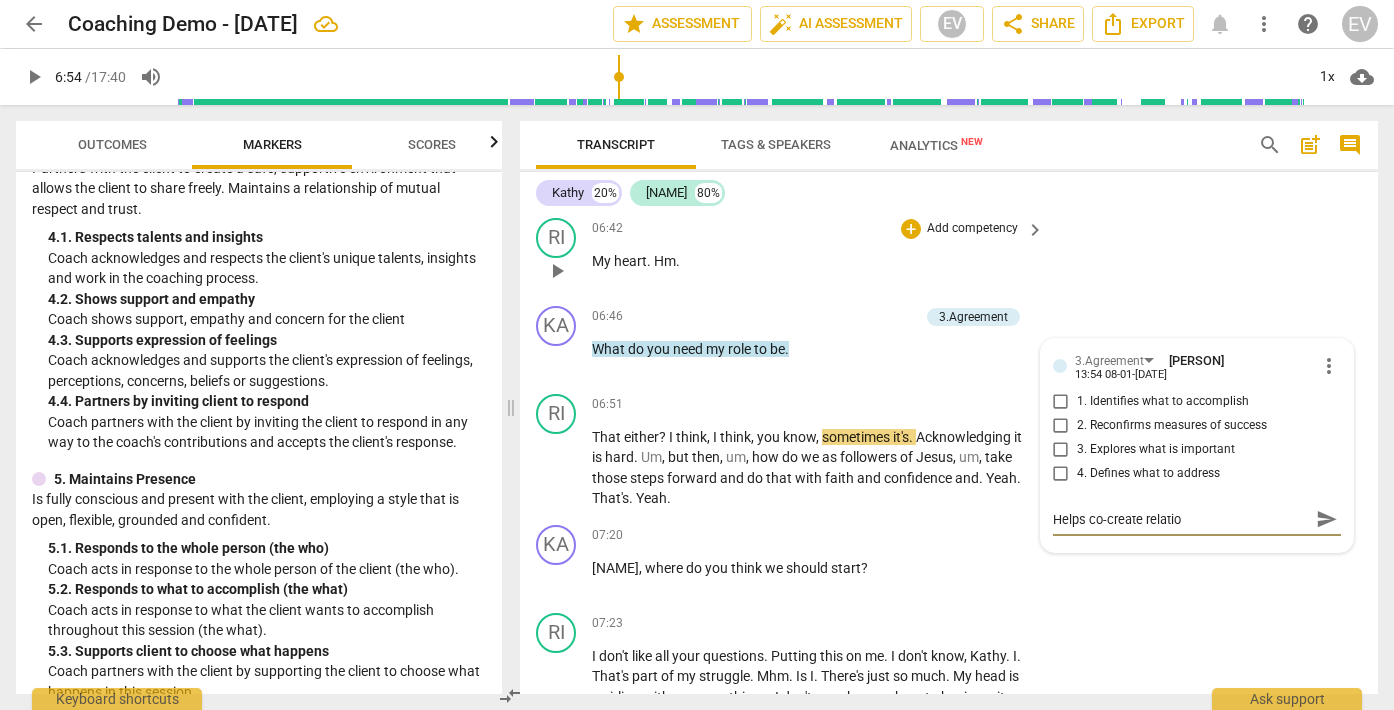 type on "Helps co-create relation" 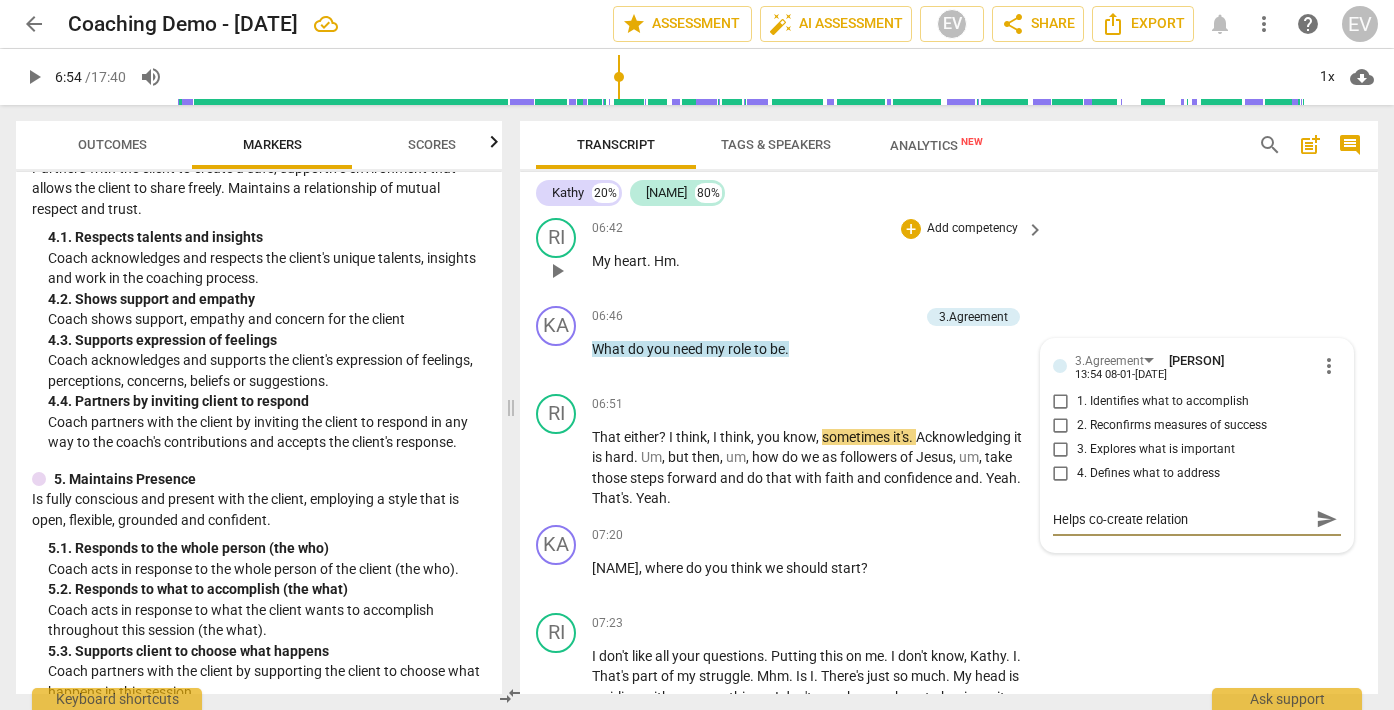 type on "Helps co-create relations" 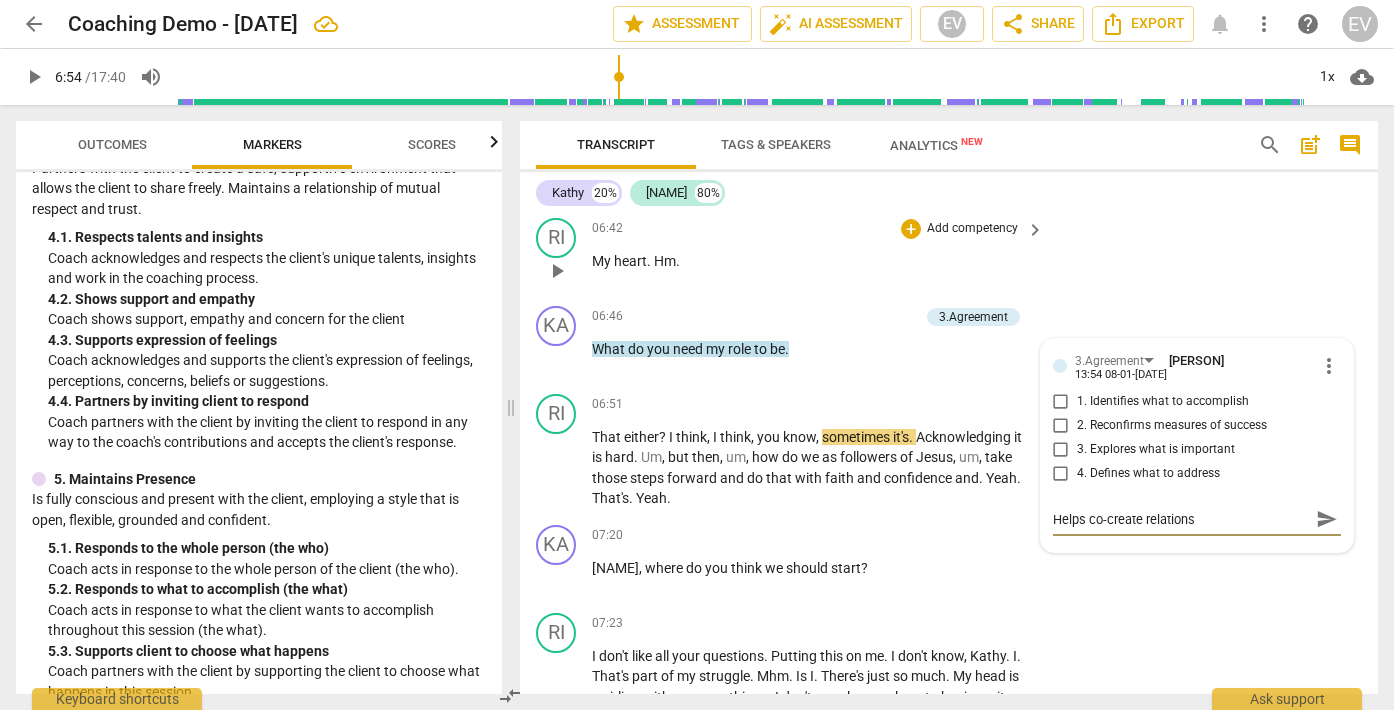 type on "Helps co-create relationsh" 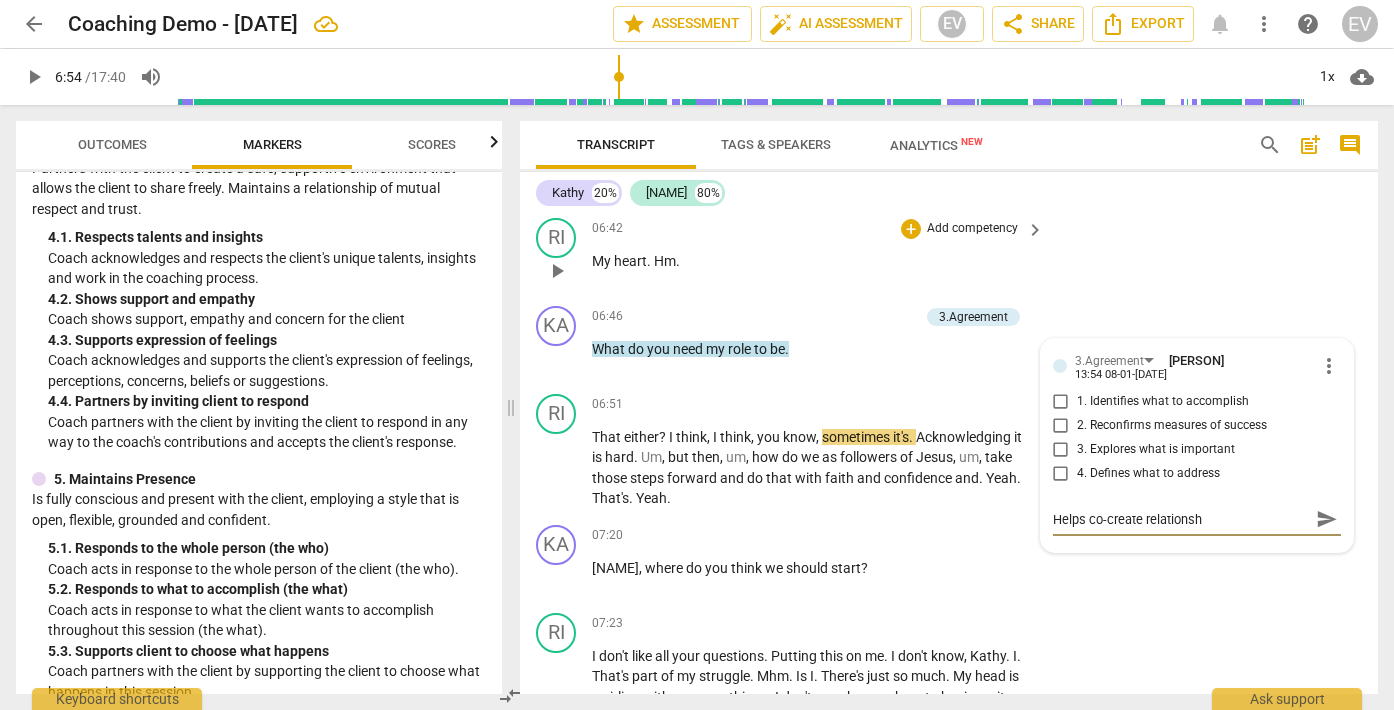 type on "Helps co-create relationshi" 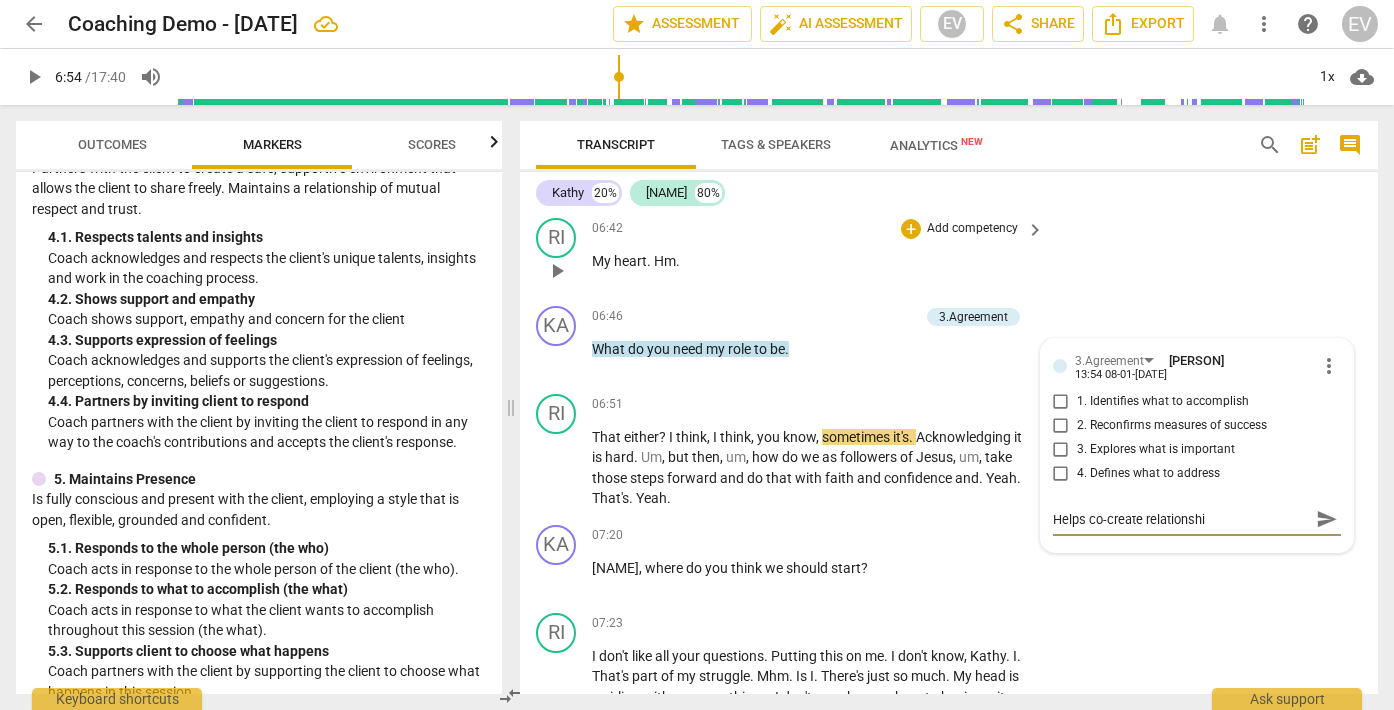 type on "Helps co-create relationship" 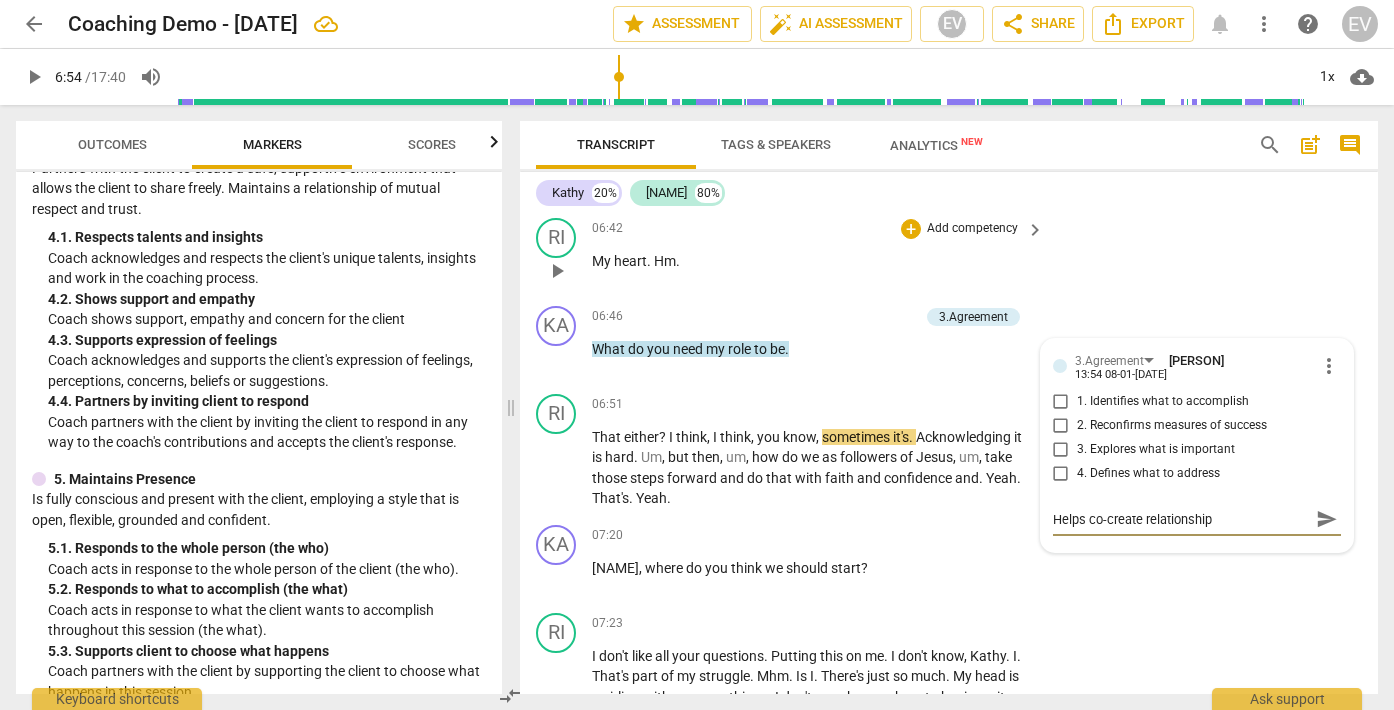 type on "Helps co-create relationships" 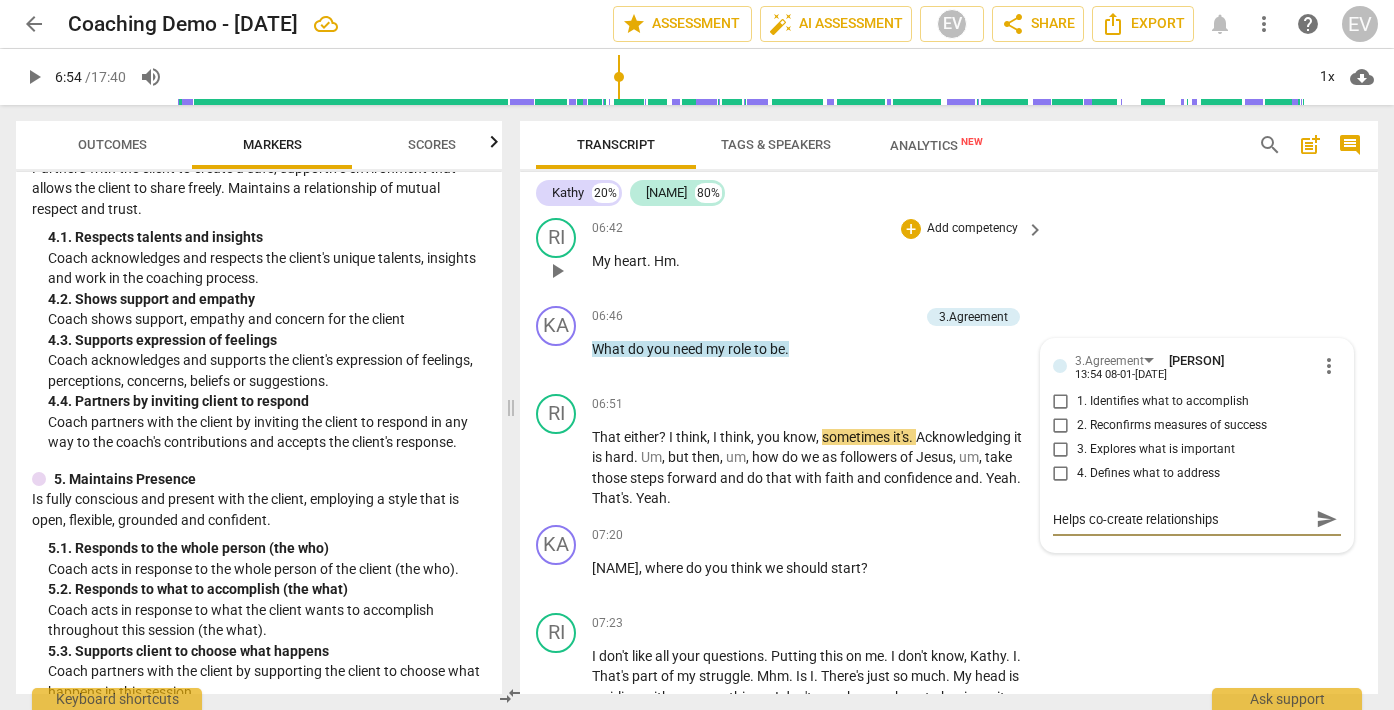 type on "Helps co-create relationship" 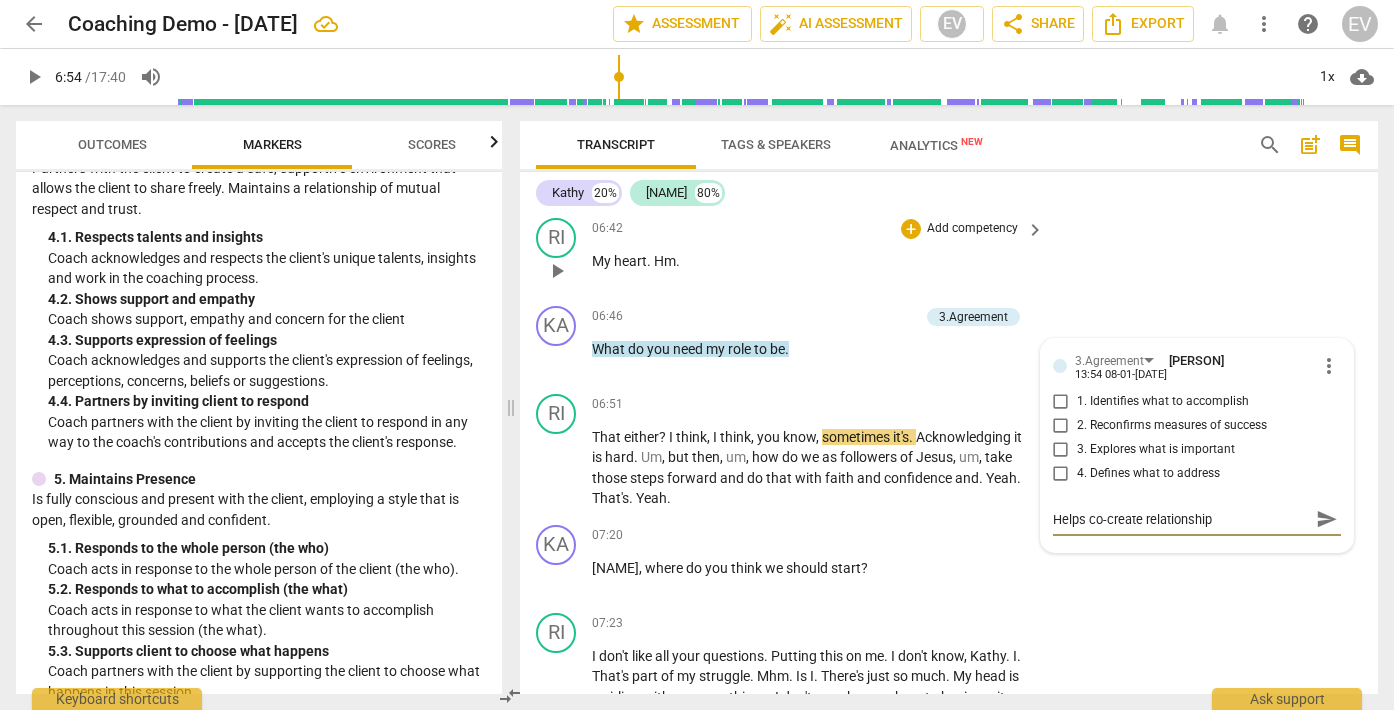 type on "Helps co-create relationship–" 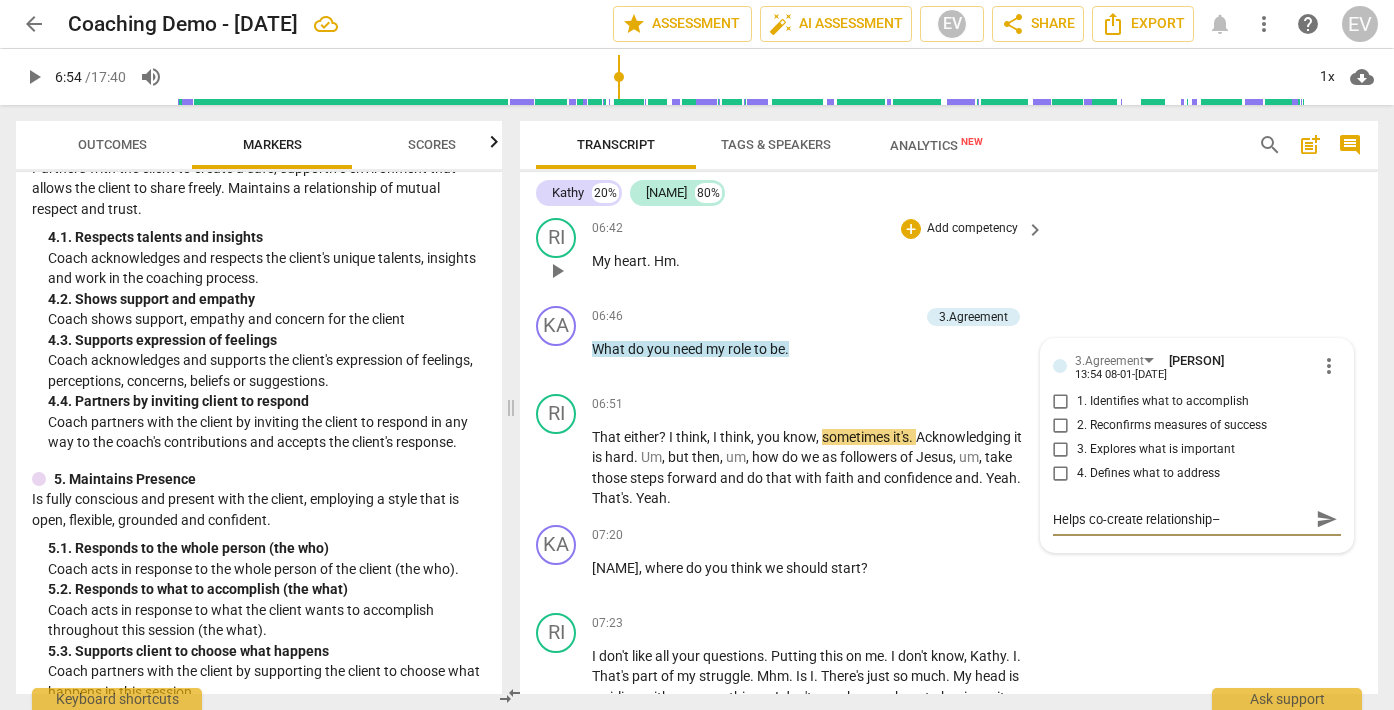 paste on "clarifies expectations and boundaries (e.g., “Do you want me to mainly listen, challenge, offer observations?" 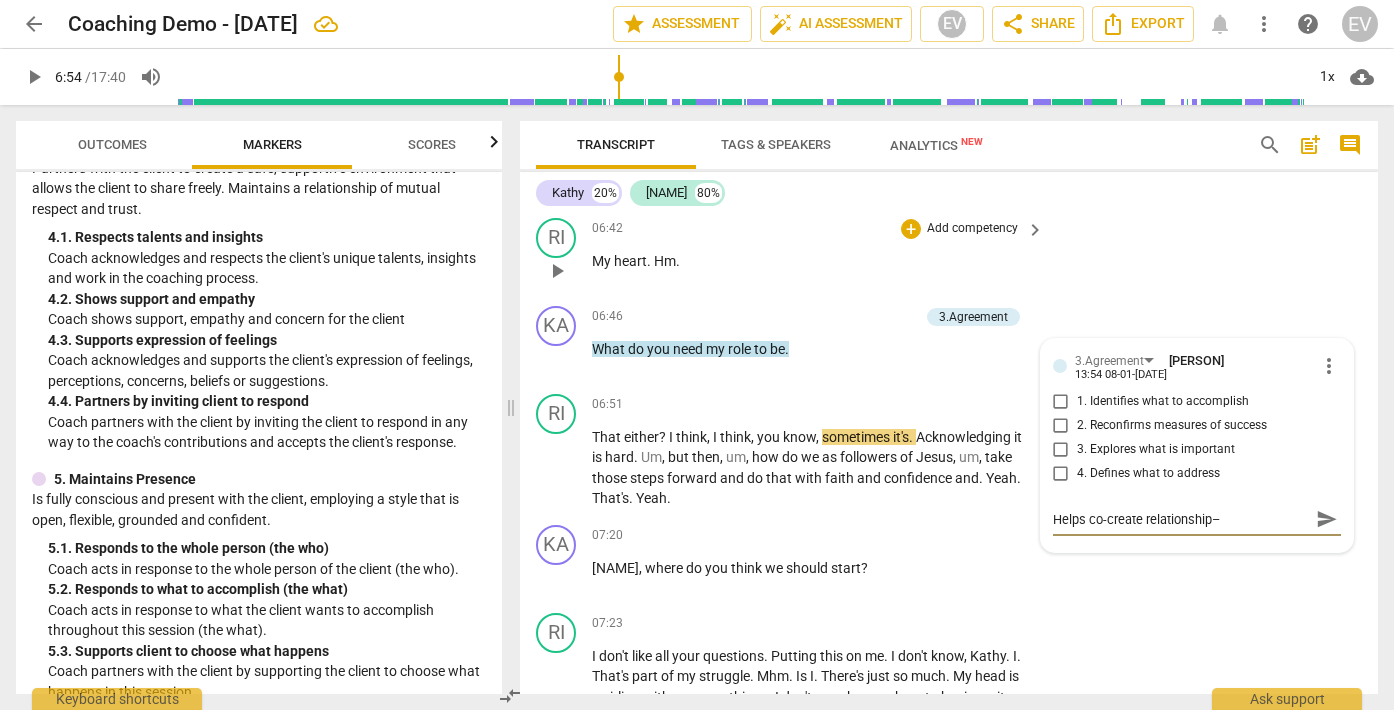 type on "Helps co-create relationship–clarifies expectations and boundaries (e.g., “Do you want me to mainly listen, challenge, offer observations?"" 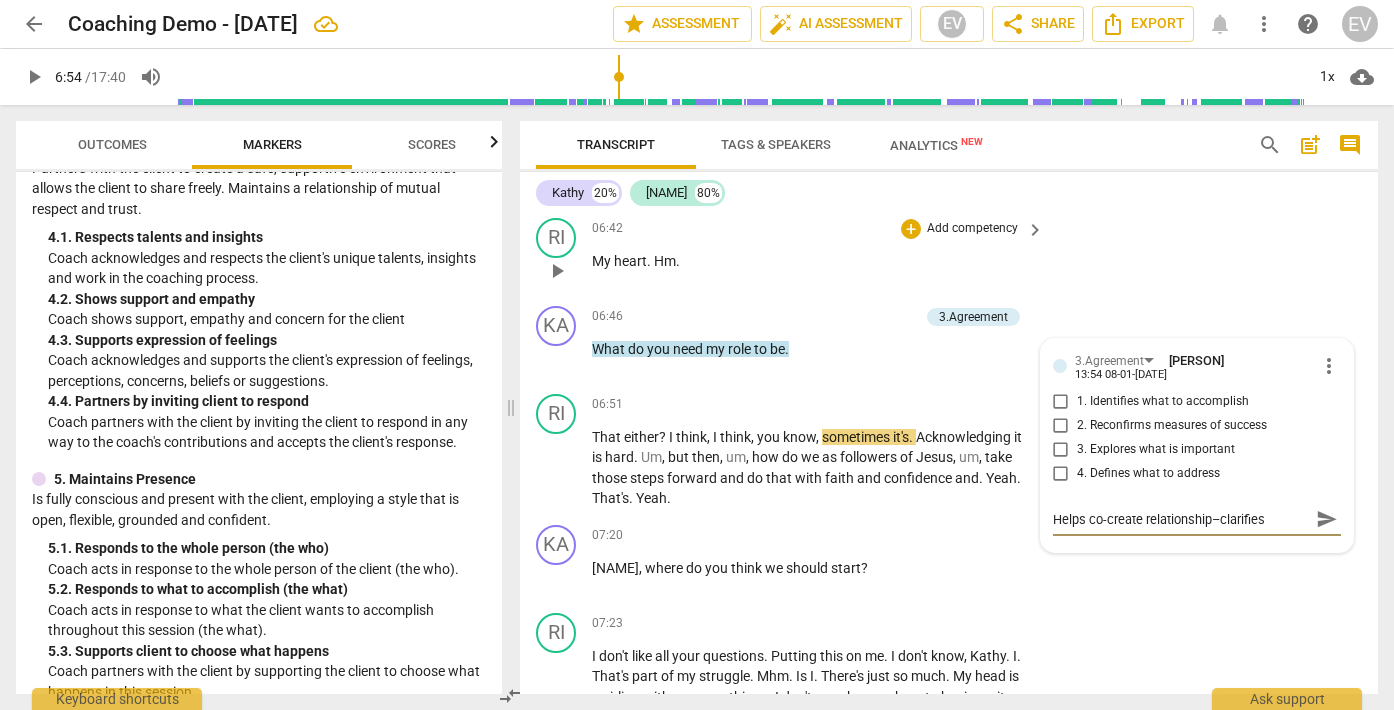 scroll, scrollTop: 17, scrollLeft: 0, axis: vertical 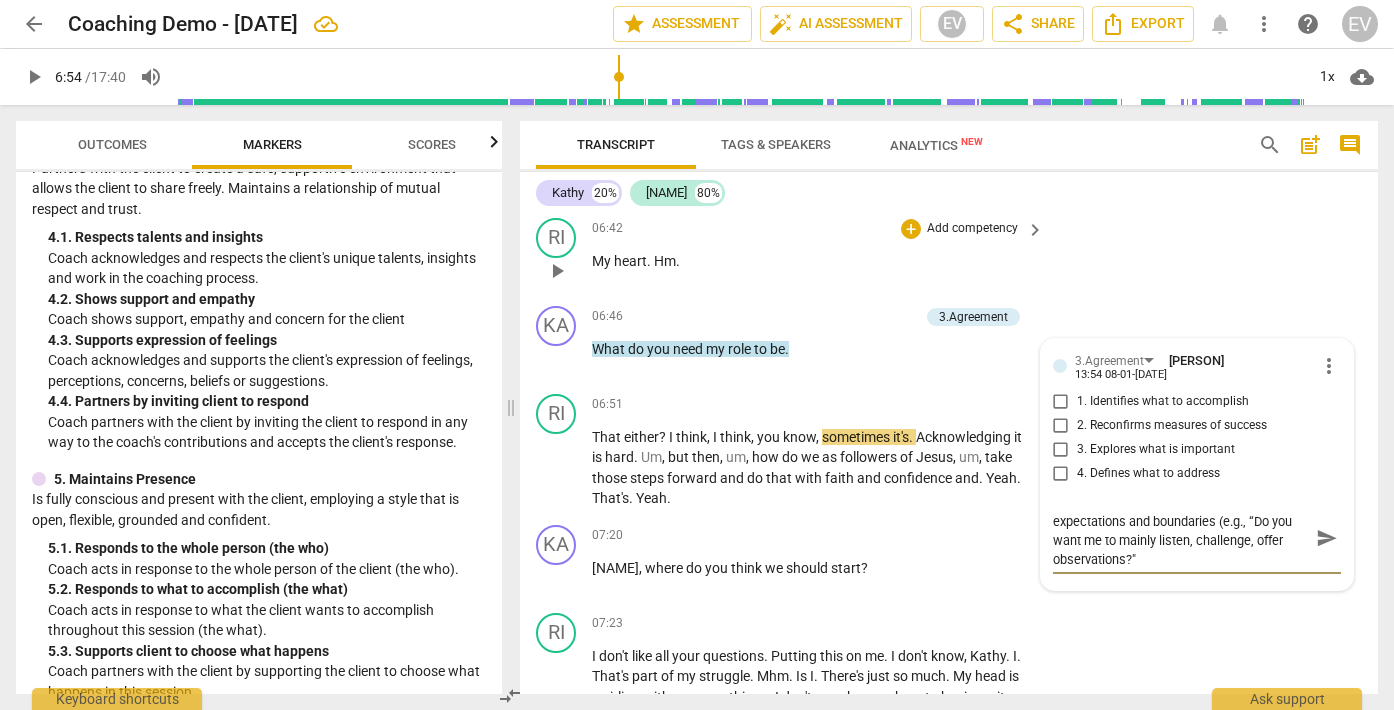 type on "Helps co-create relationship–clarifies expectations and boundaries (e.g., “Do you want me to mainly listen, challenge, offer observations?)" 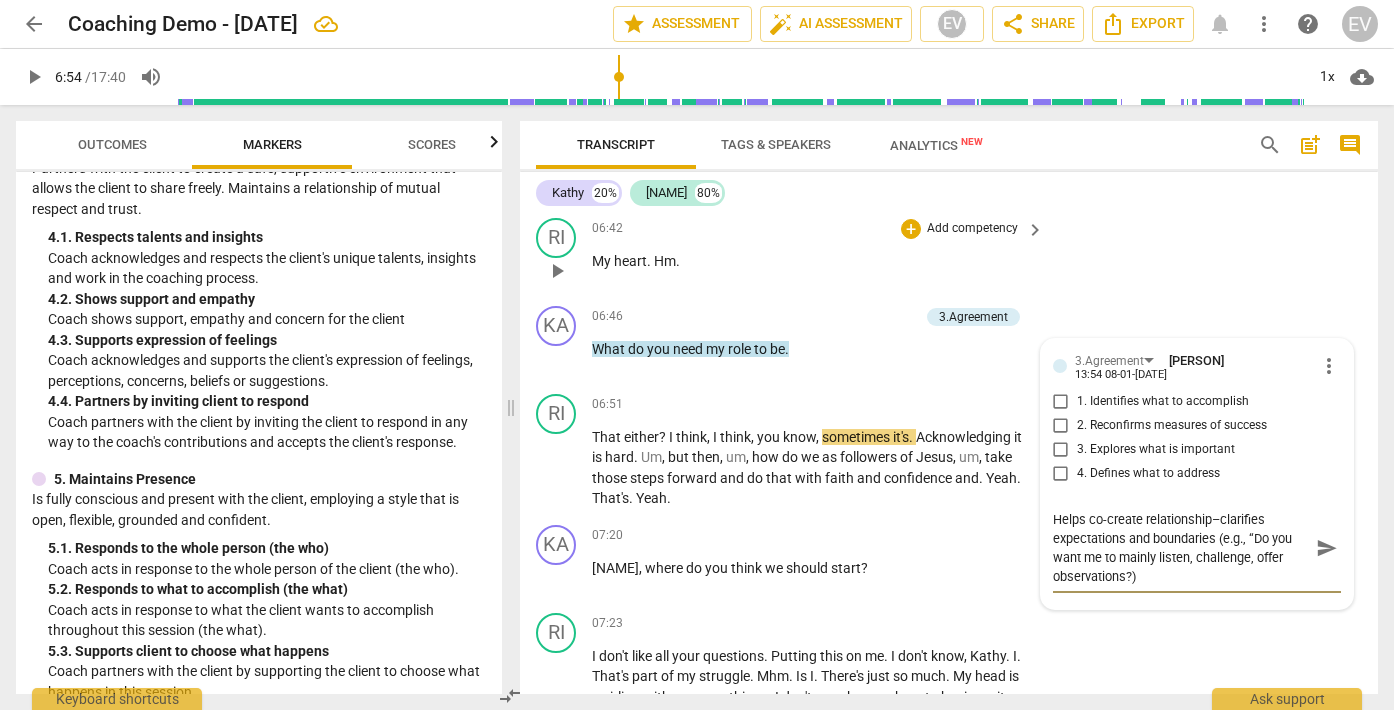 scroll, scrollTop: 0, scrollLeft: 0, axis: both 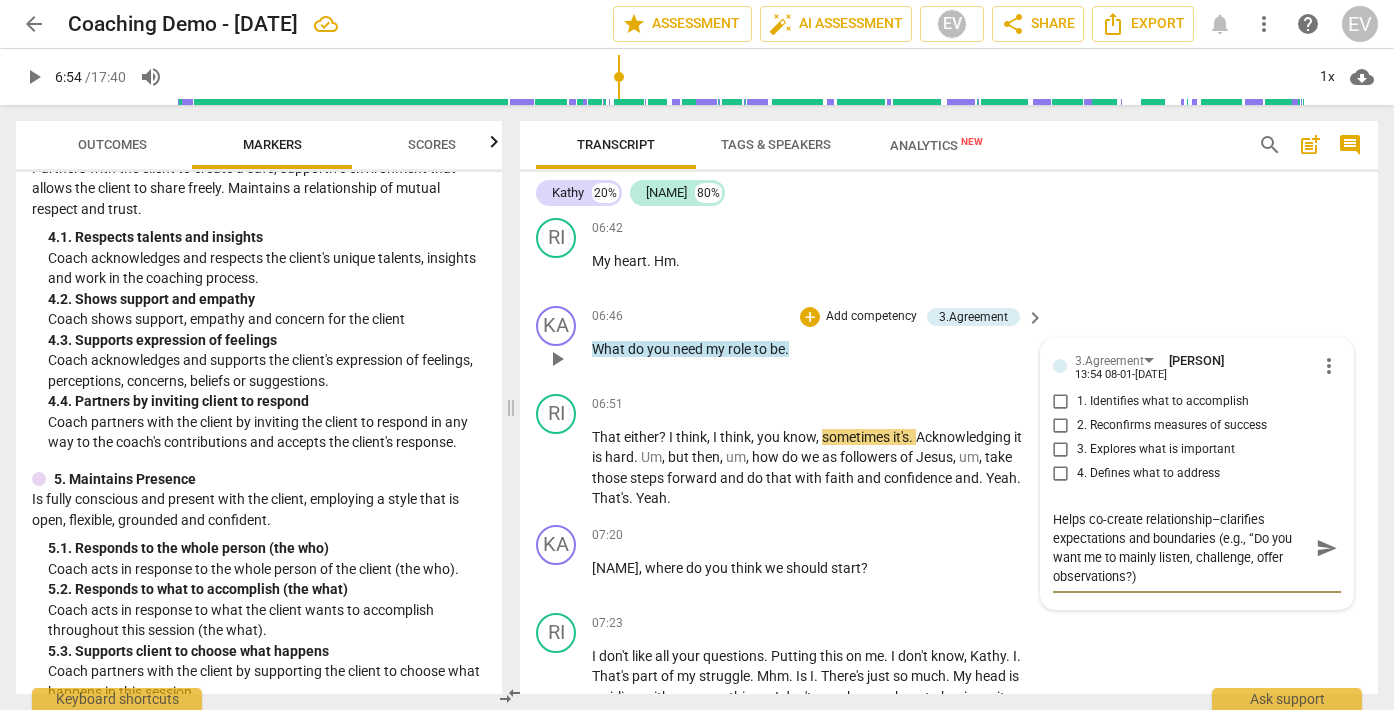 type on "Helps co-create relationship–clarifies expectations and boundaries (e.g., “Do you want me to mainly listen, challenge, offer observations?)" 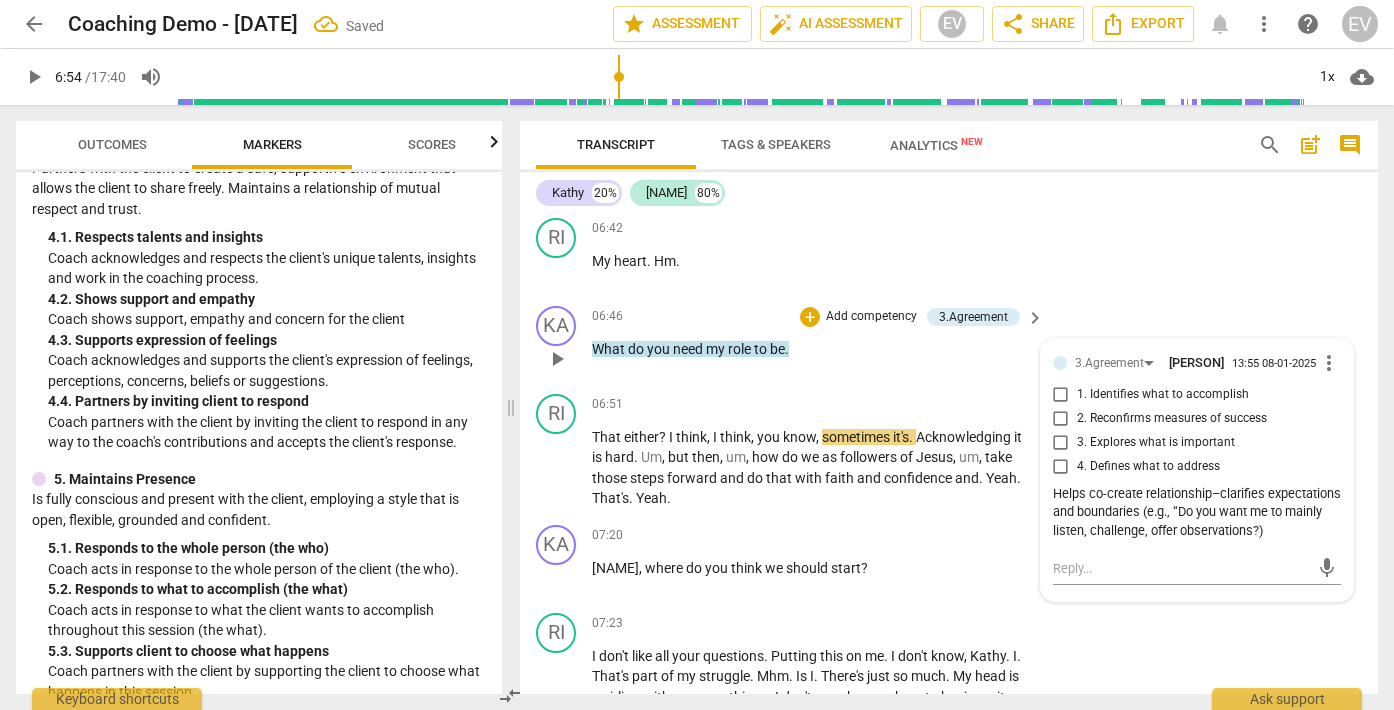 click on "Add competency" at bounding box center (871, 317) 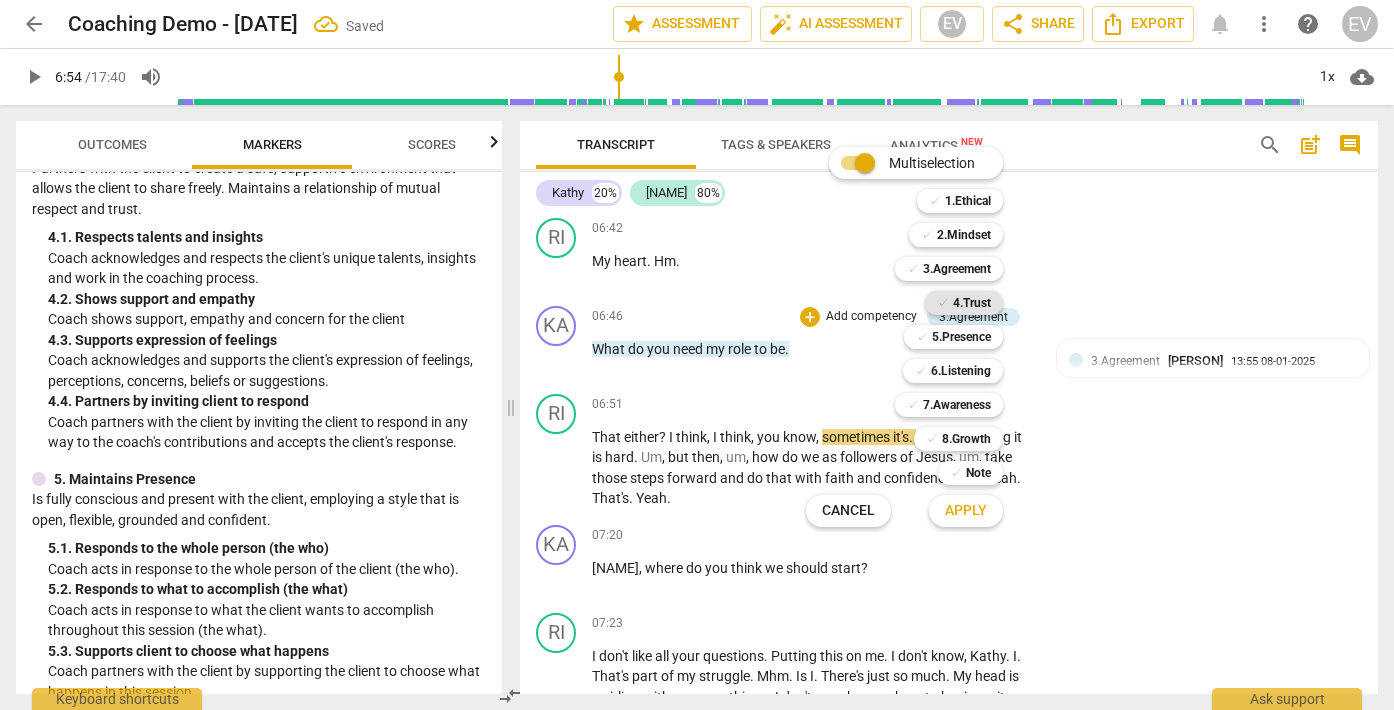 click on "4.Trust" at bounding box center (972, 303) 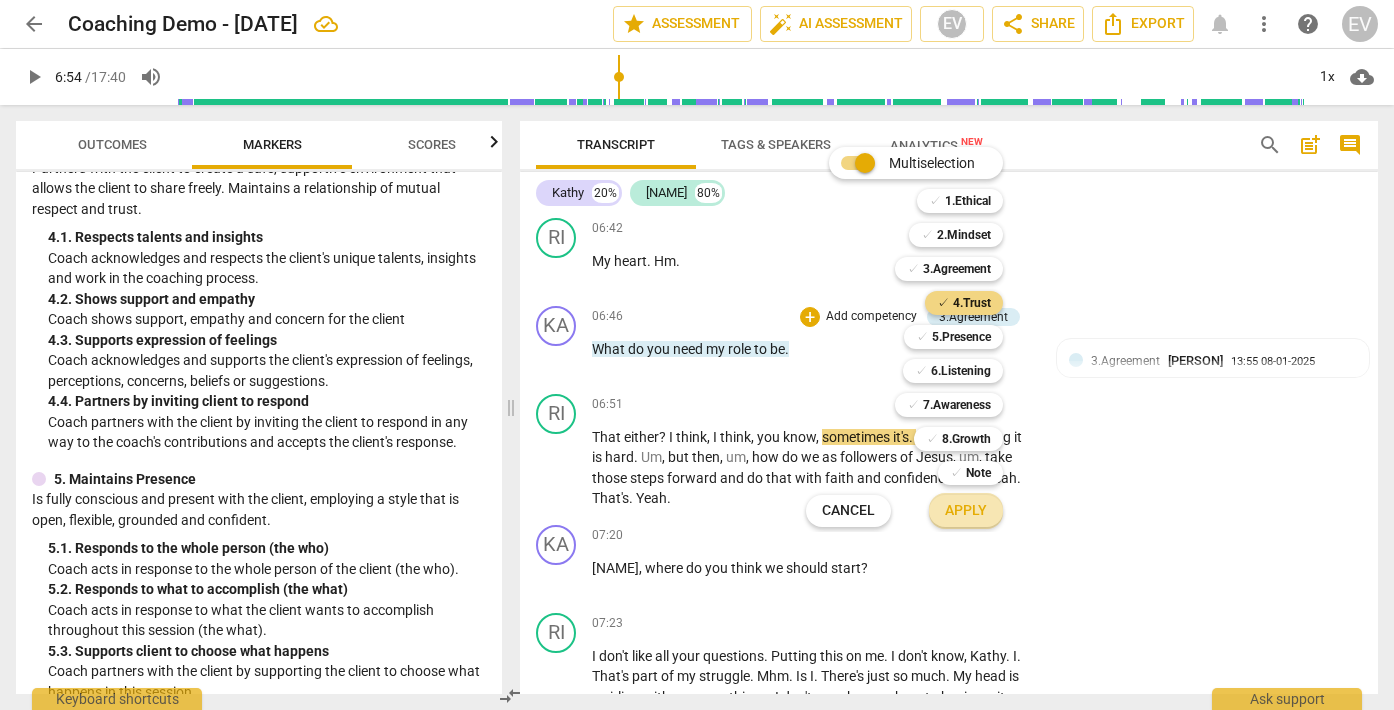 click on "Apply" at bounding box center (966, 511) 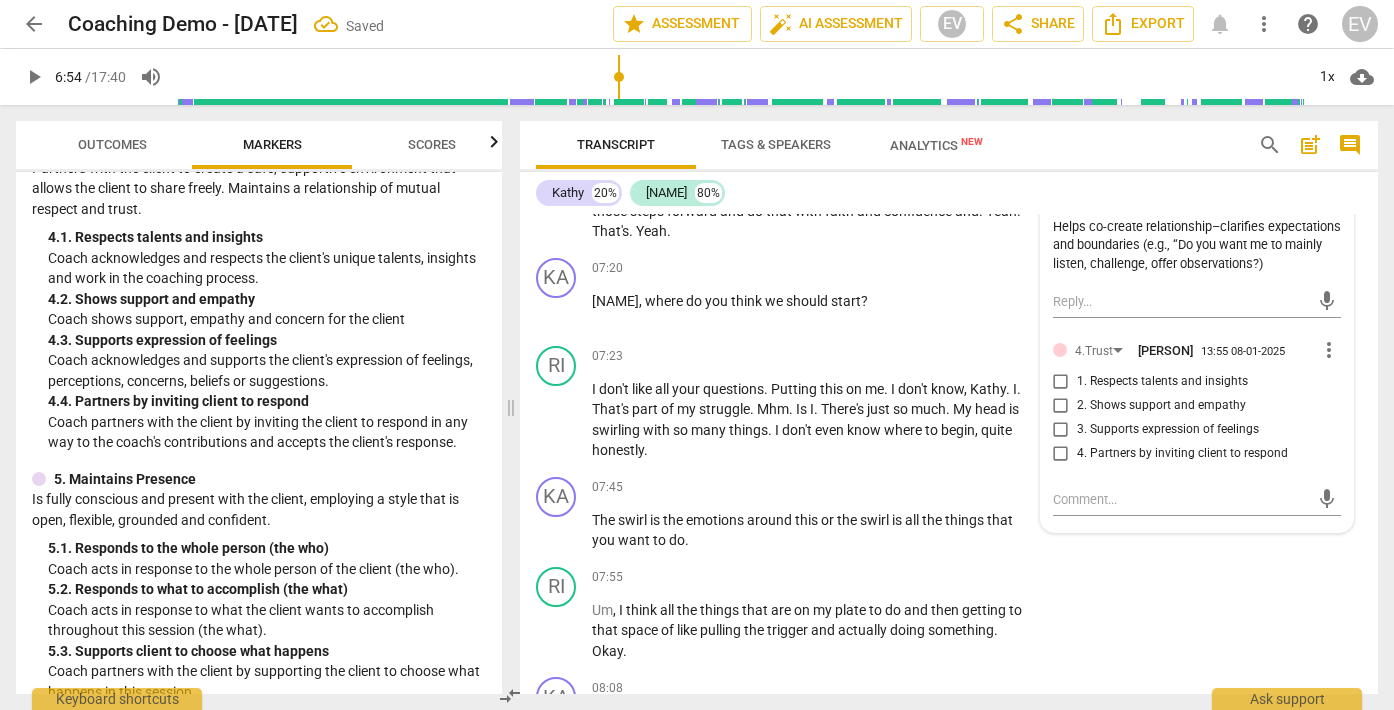 scroll, scrollTop: 2427, scrollLeft: 0, axis: vertical 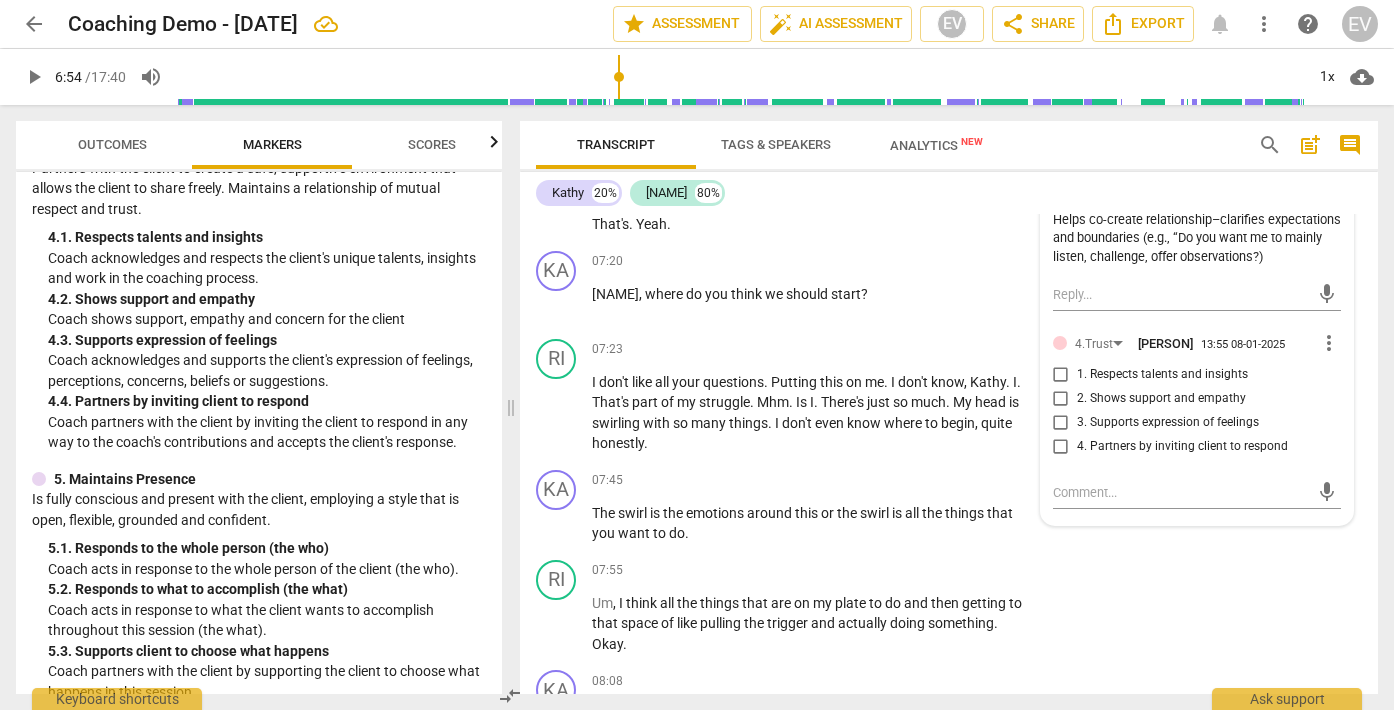 click on "4. Partners by inviting client to respond" at bounding box center [1061, 447] 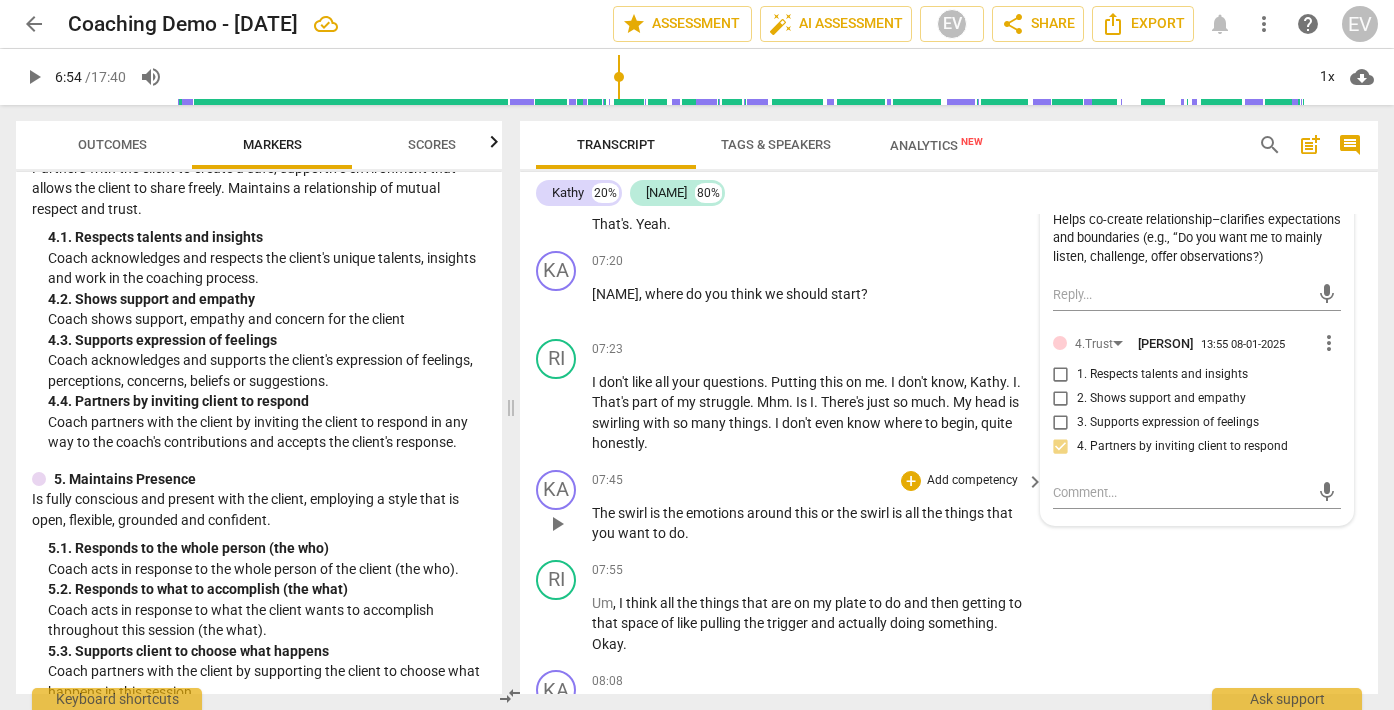 click on "KA play_arrow pause 07:45 + Add competency keyboard_arrow_right The   swirl   is   the   emotions   around   this   or   the   swirl   is   all   the   things   that   you   want   to   do ." at bounding box center [949, 507] 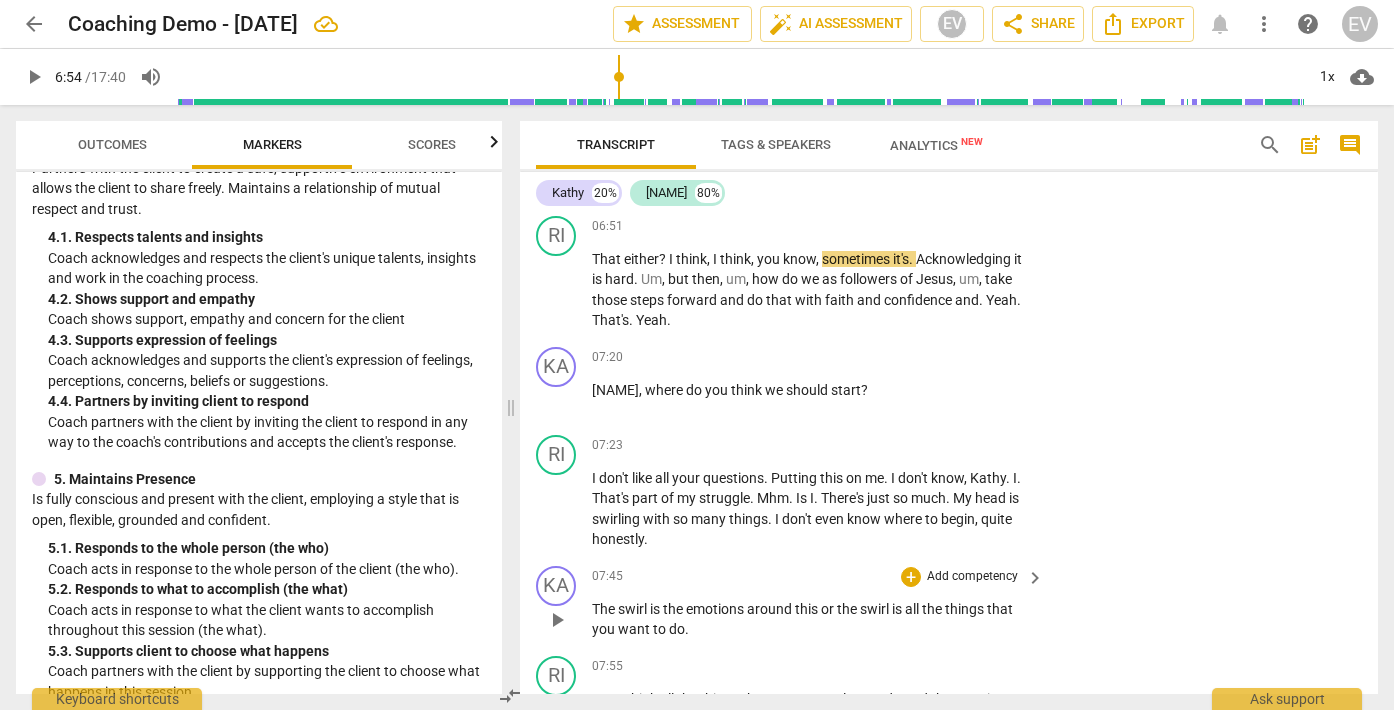 scroll, scrollTop: 2322, scrollLeft: 0, axis: vertical 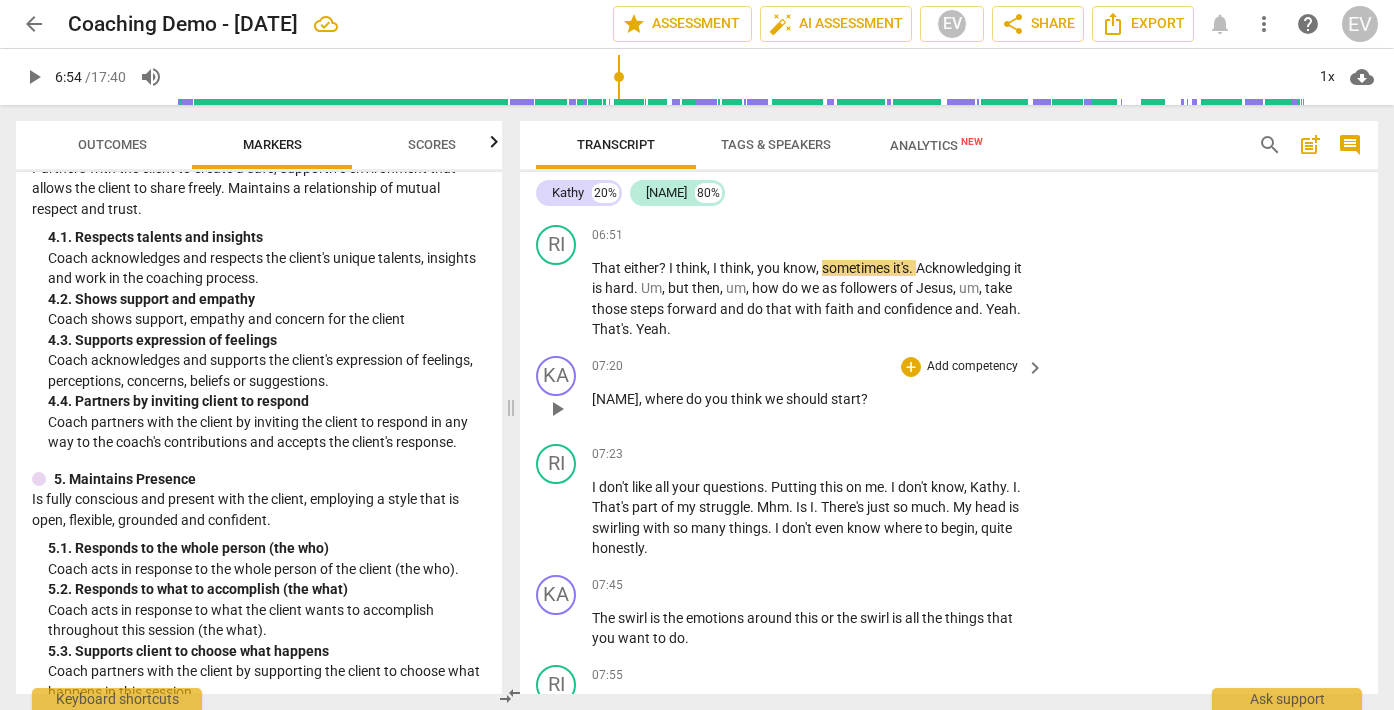 click on "Add competency" at bounding box center (972, 367) 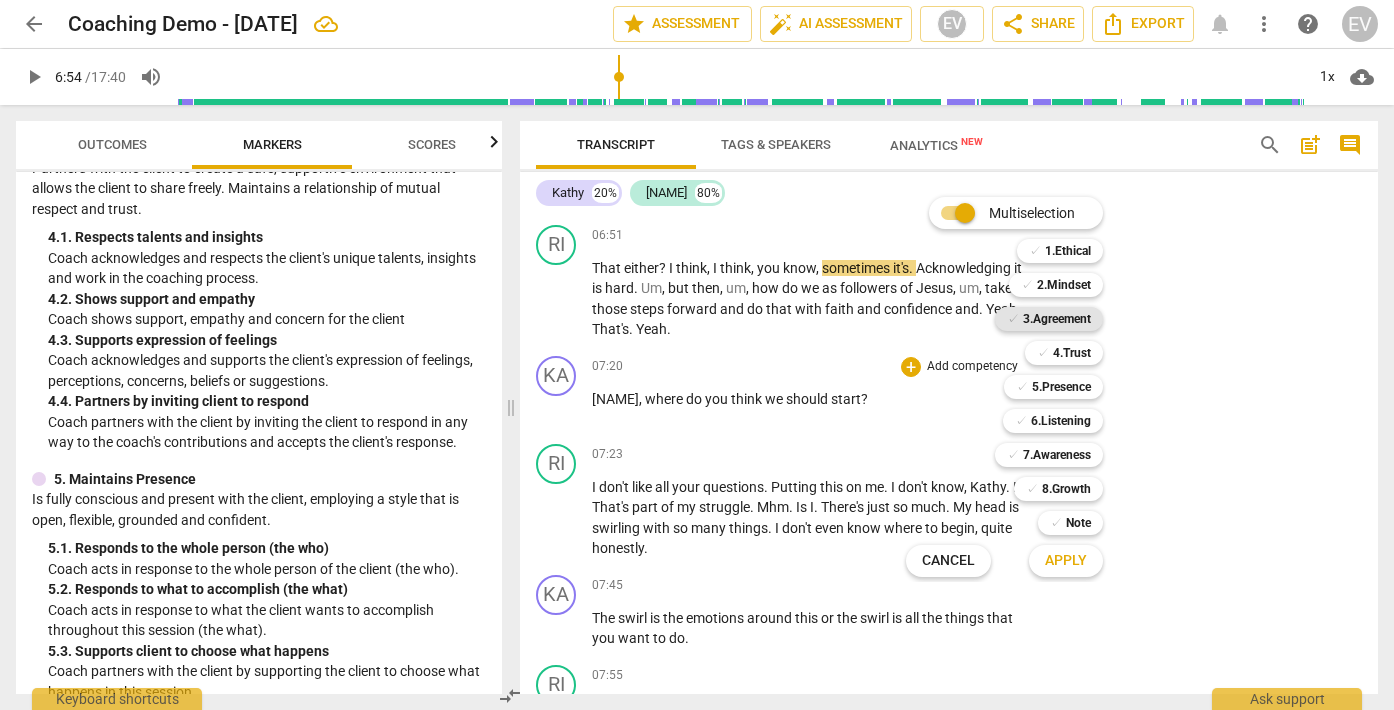 click on "3.Agreement" at bounding box center [1057, 319] 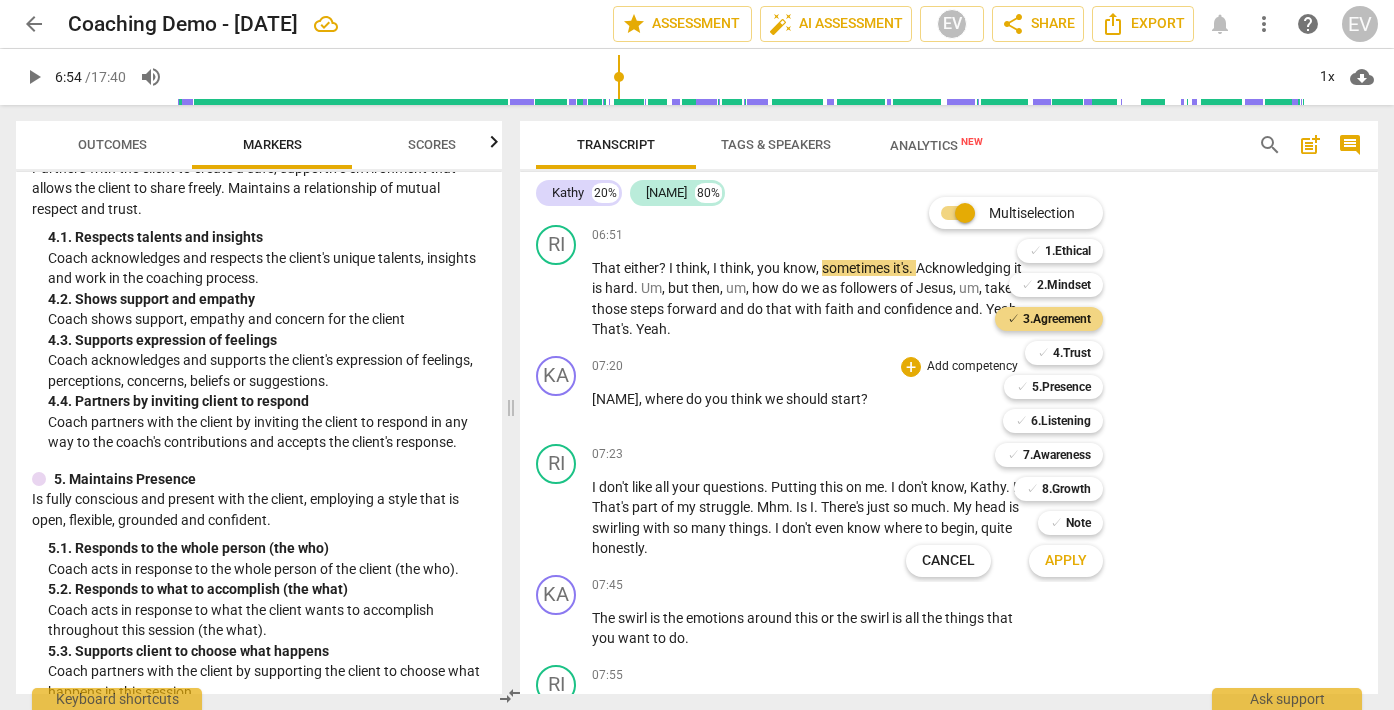 click on "Apply" at bounding box center (1066, 561) 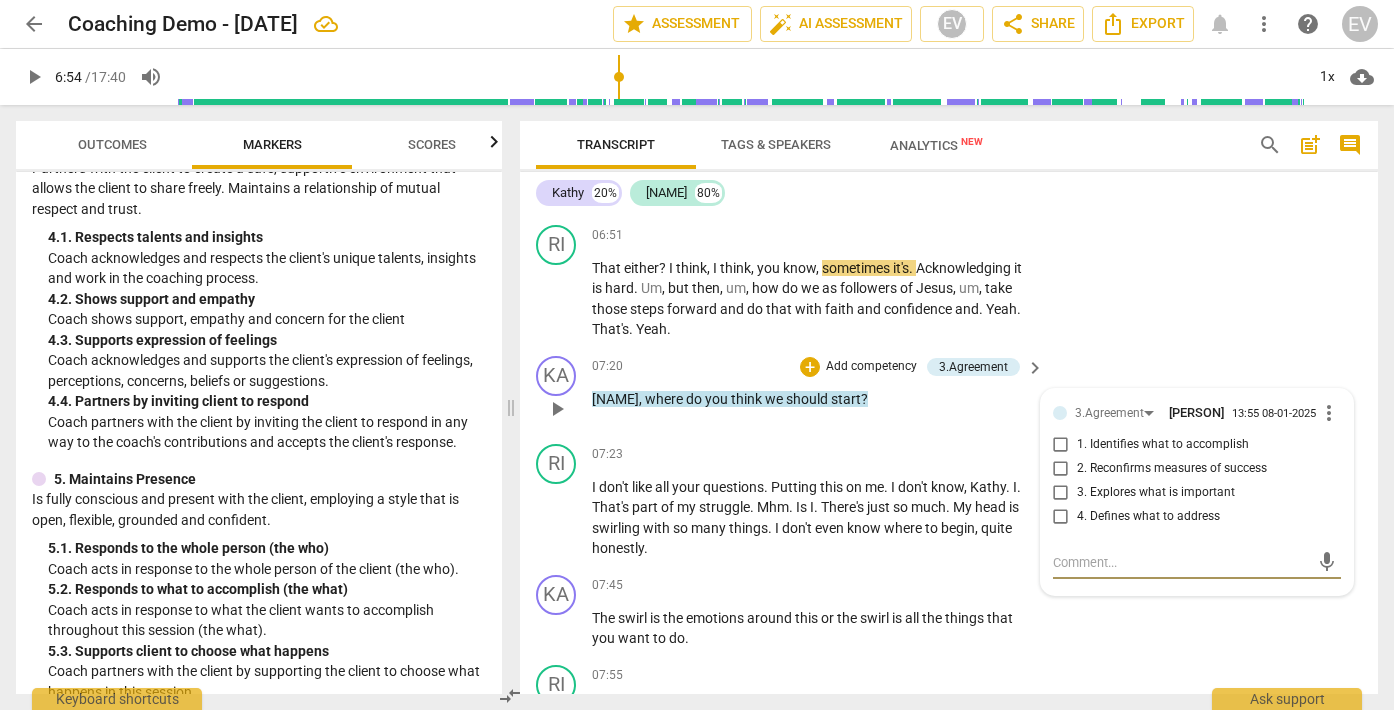 click on "more_vert" at bounding box center (1329, 413) 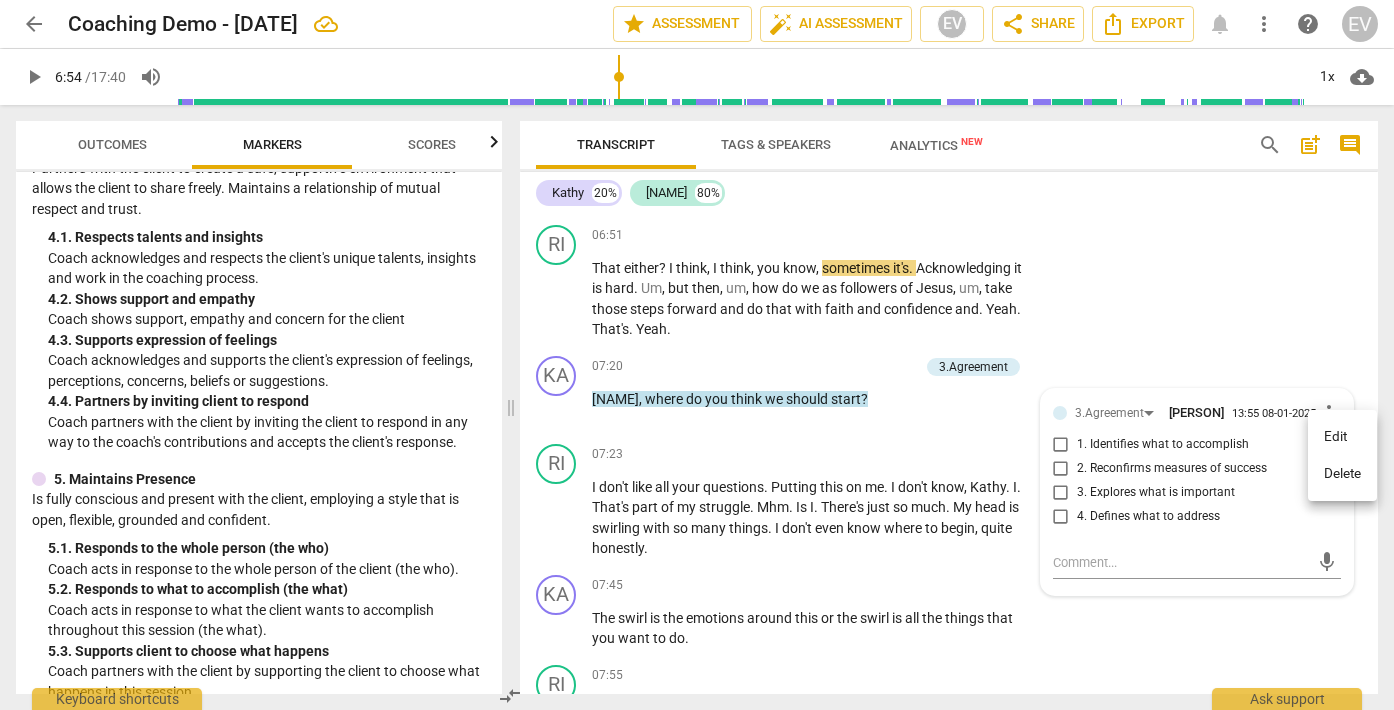 click on "Delete" at bounding box center [1342, 474] 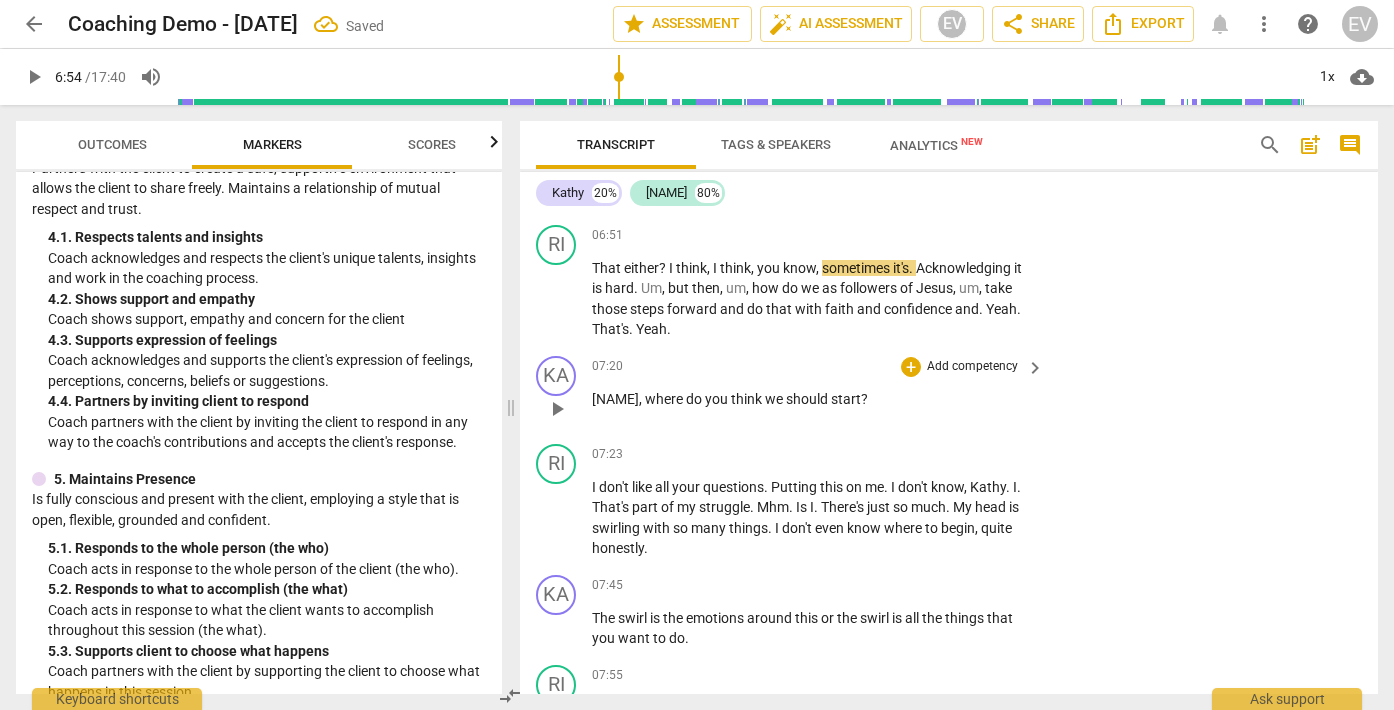 click on "Add competency" at bounding box center (972, 367) 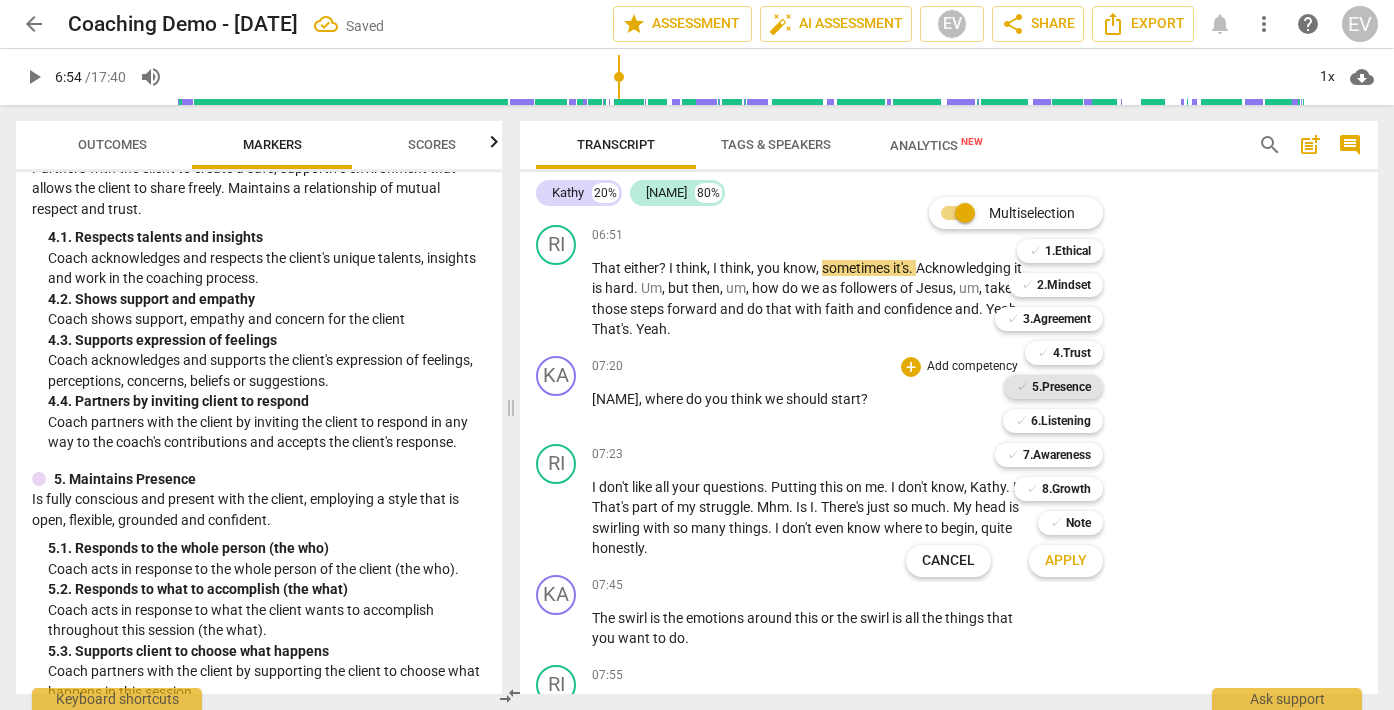 click on "5.Presence" at bounding box center (1061, 387) 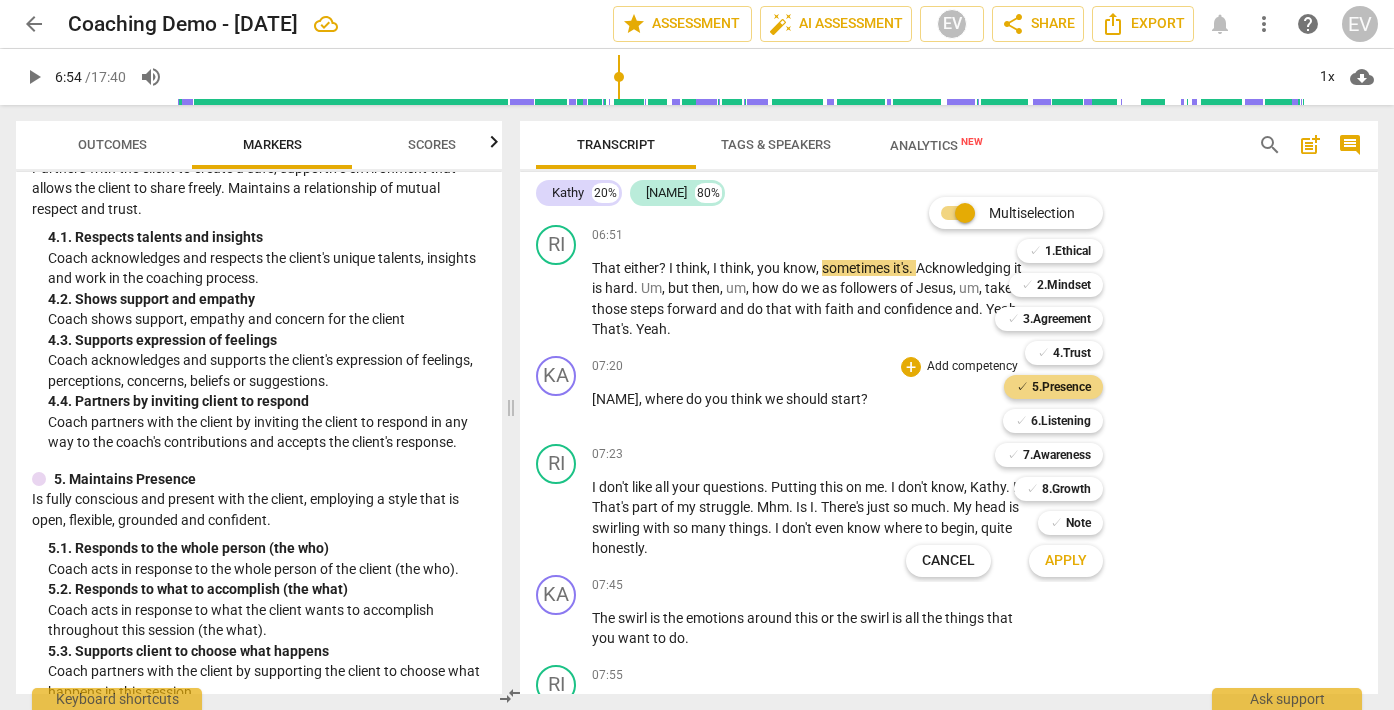 click at bounding box center (697, 355) 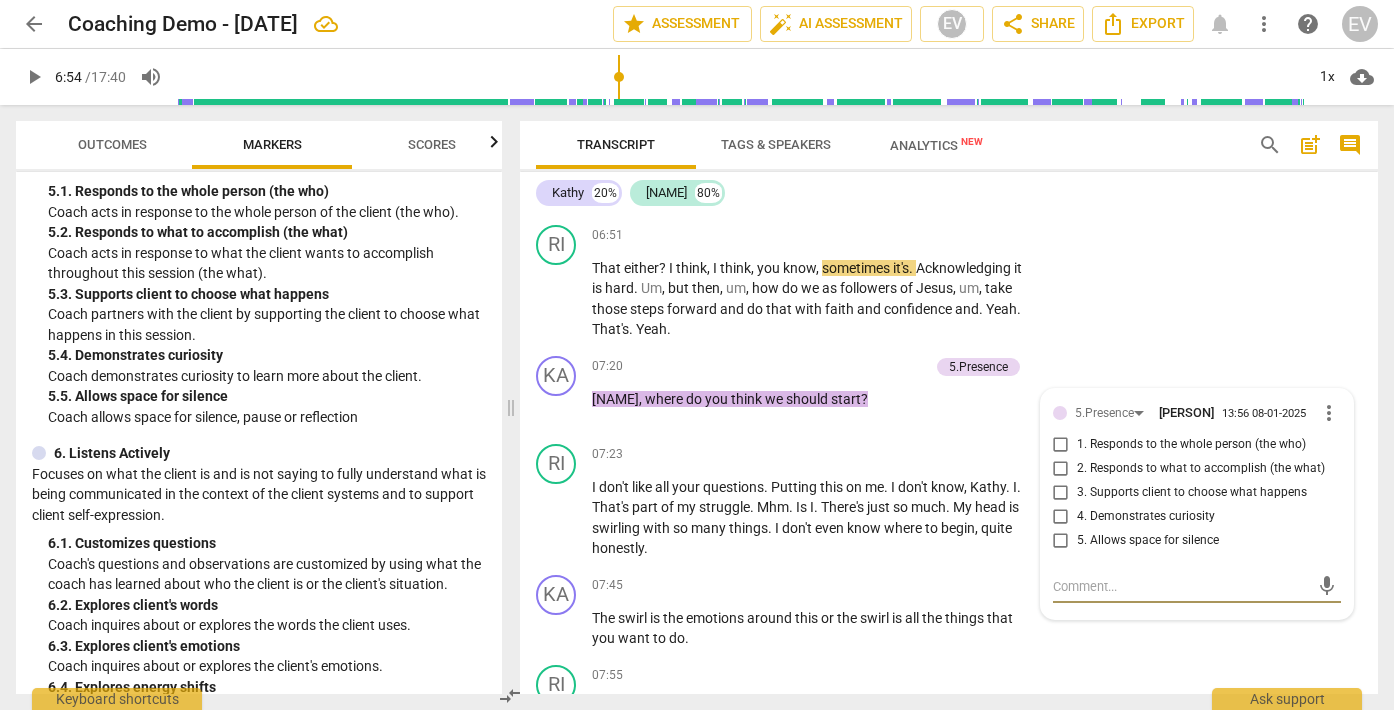 scroll, scrollTop: 1259, scrollLeft: 0, axis: vertical 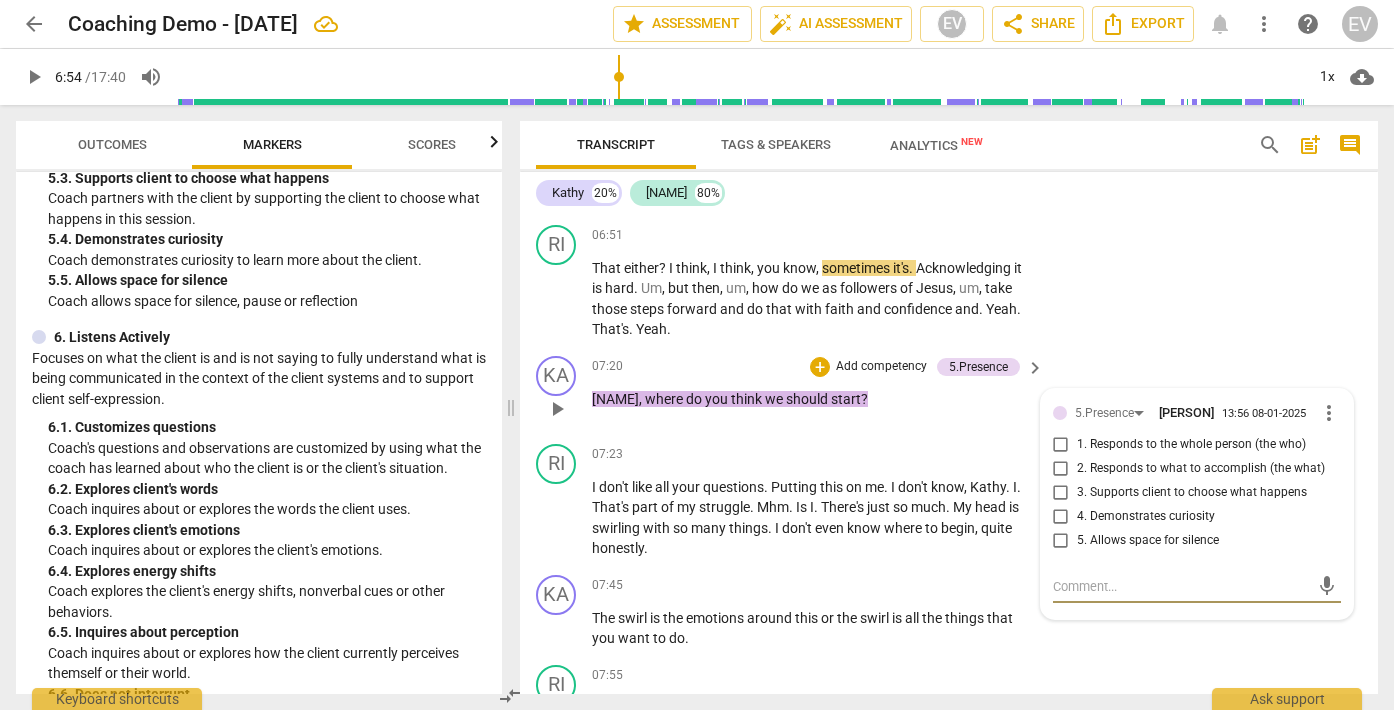 click on "4. Demonstrates curiosity" at bounding box center (1061, 517) 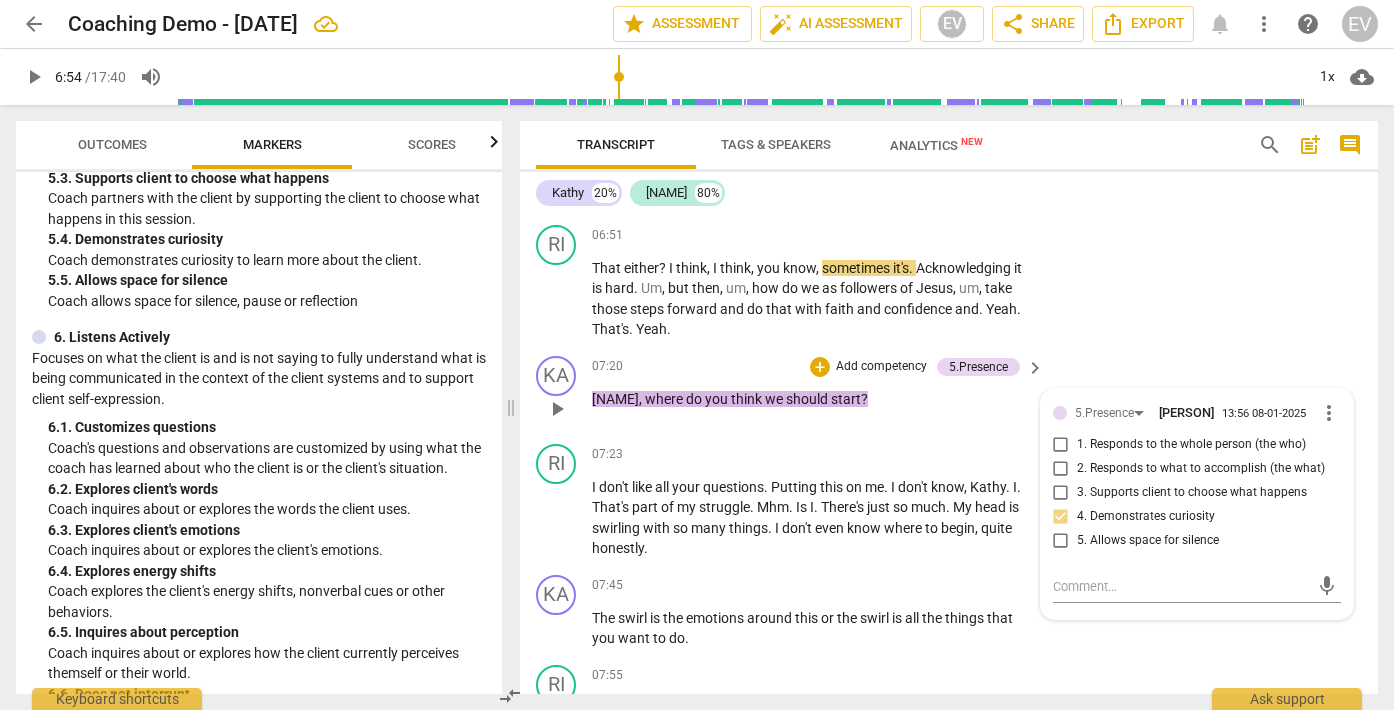 click on "3. Supports client to choose what happens" at bounding box center [1061, 493] 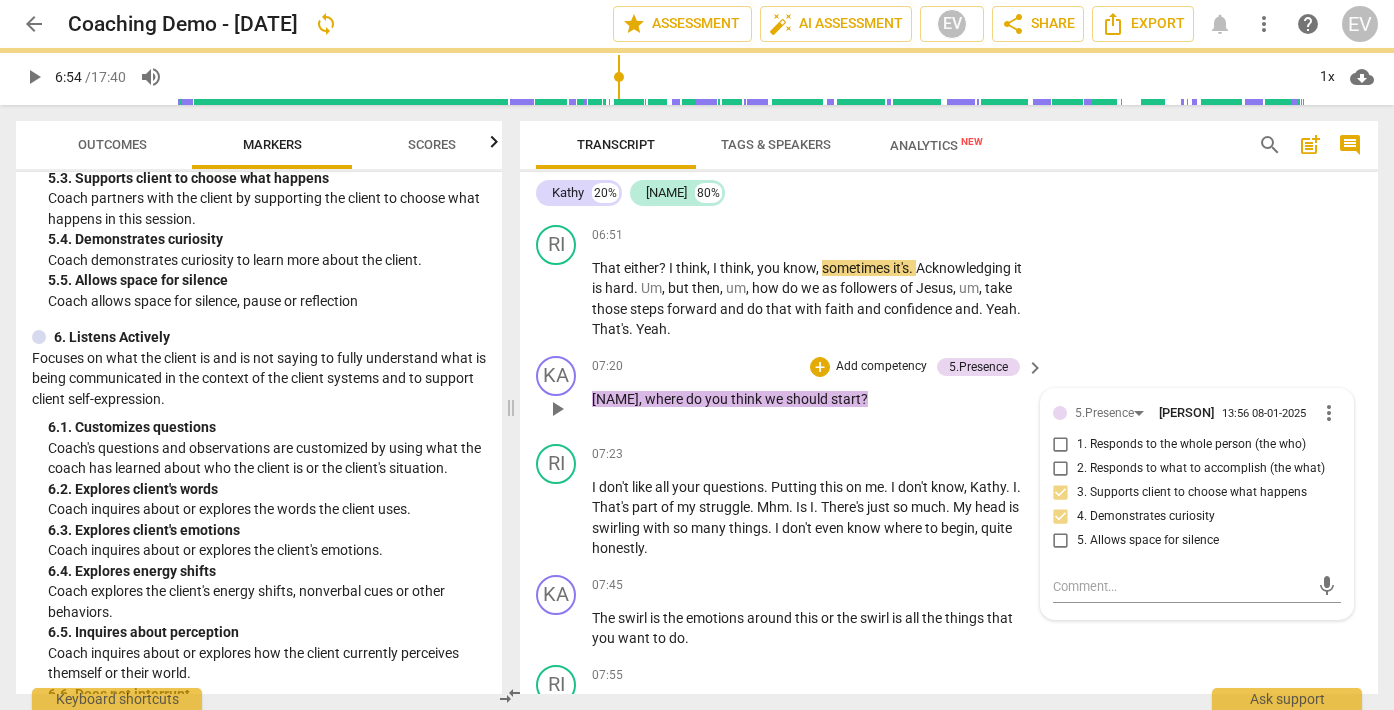 click on "KA play_arrow pause 07:20 + Add competency 5.Presence keyboard_arrow_right Rochelle , where do you think we should start ? 5.Presence [LAST] 13:56 08-01-[DATE] more_vert 1. Responds to the whole person (the who) 2. Responds to what to accomplish (the what) 3. Supports client to choose what happens 4. Demonstrates curiosity 5. Allows space for silence mic" at bounding box center (949, 392) 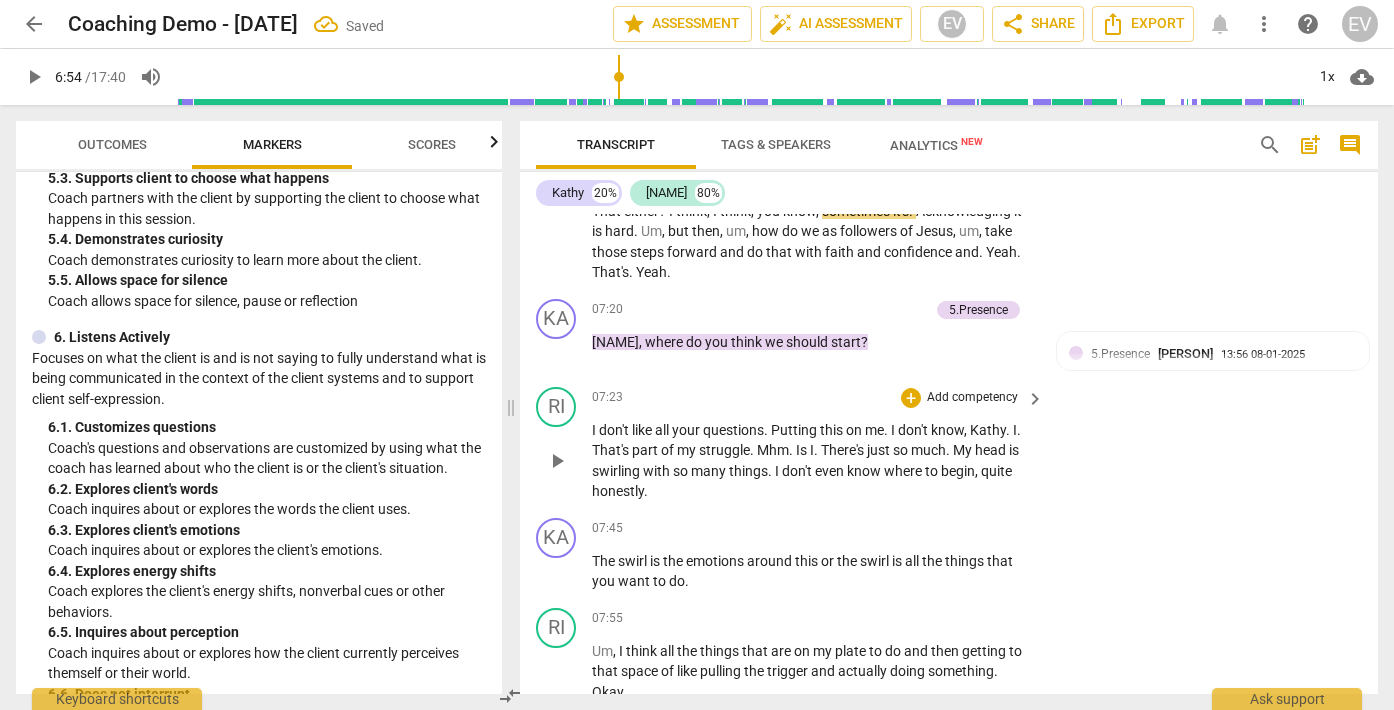 scroll, scrollTop: 2390, scrollLeft: 0, axis: vertical 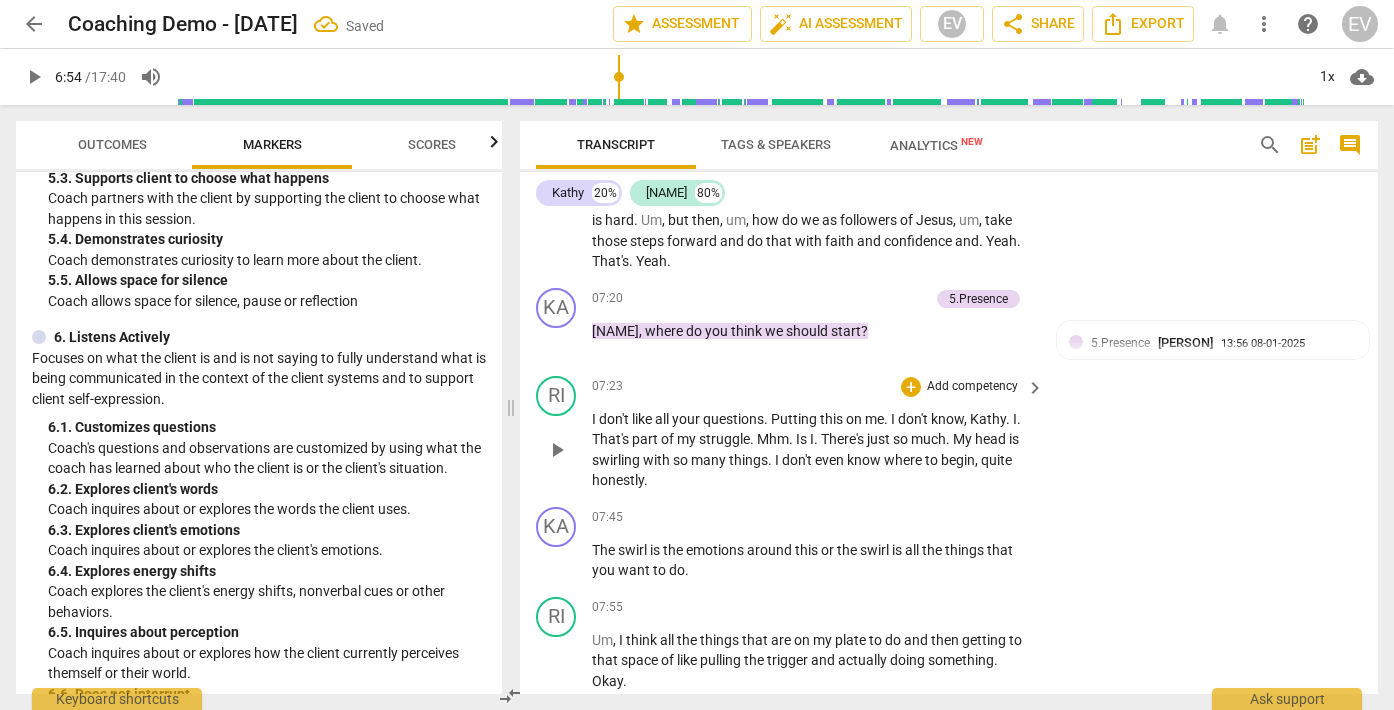 click on "play_arrow" at bounding box center [557, 450] 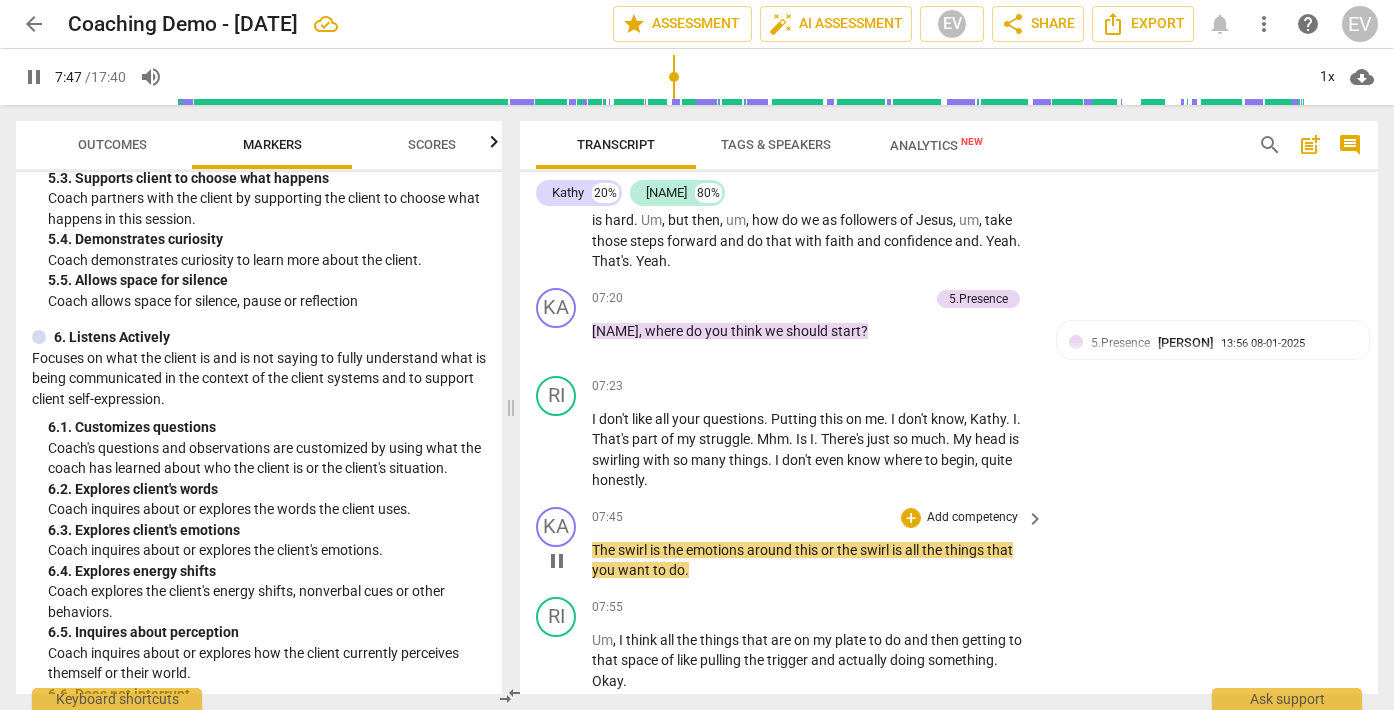click on "pause" at bounding box center [557, 561] 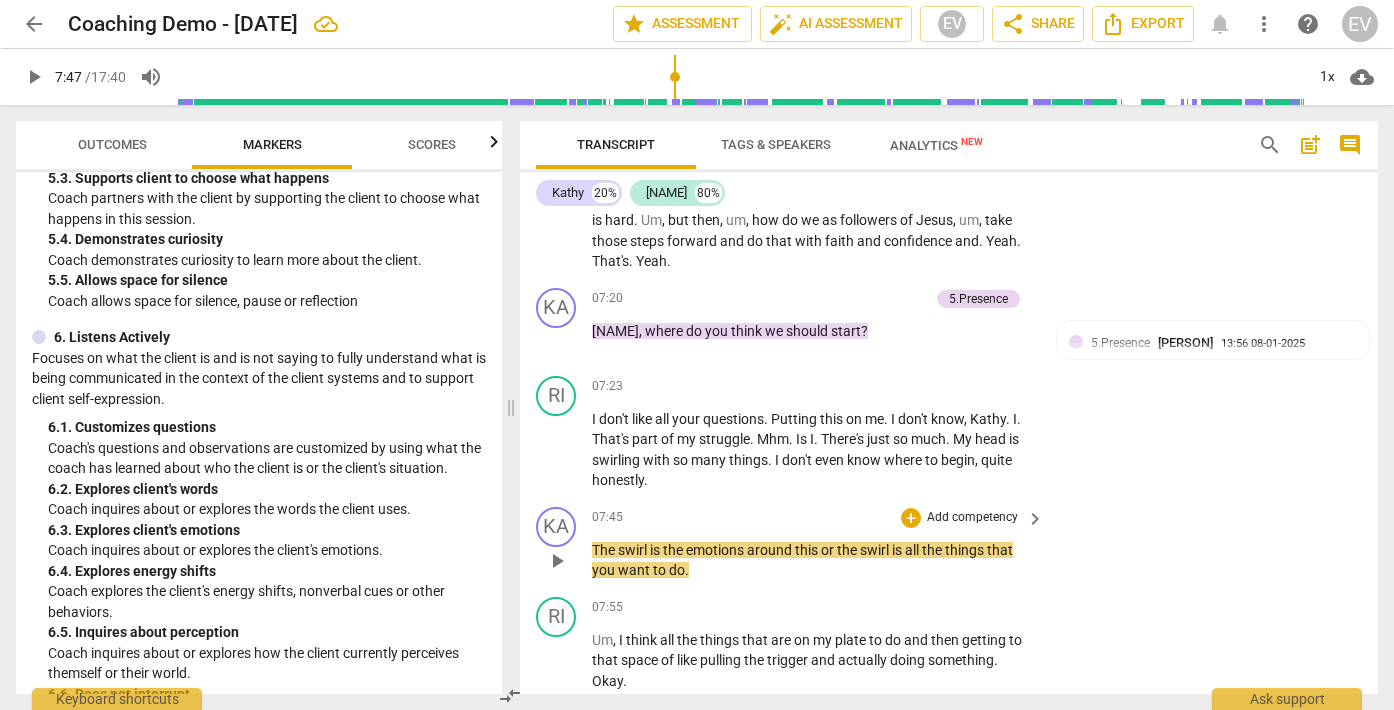 click on "+ Add competency" at bounding box center (960, 518) 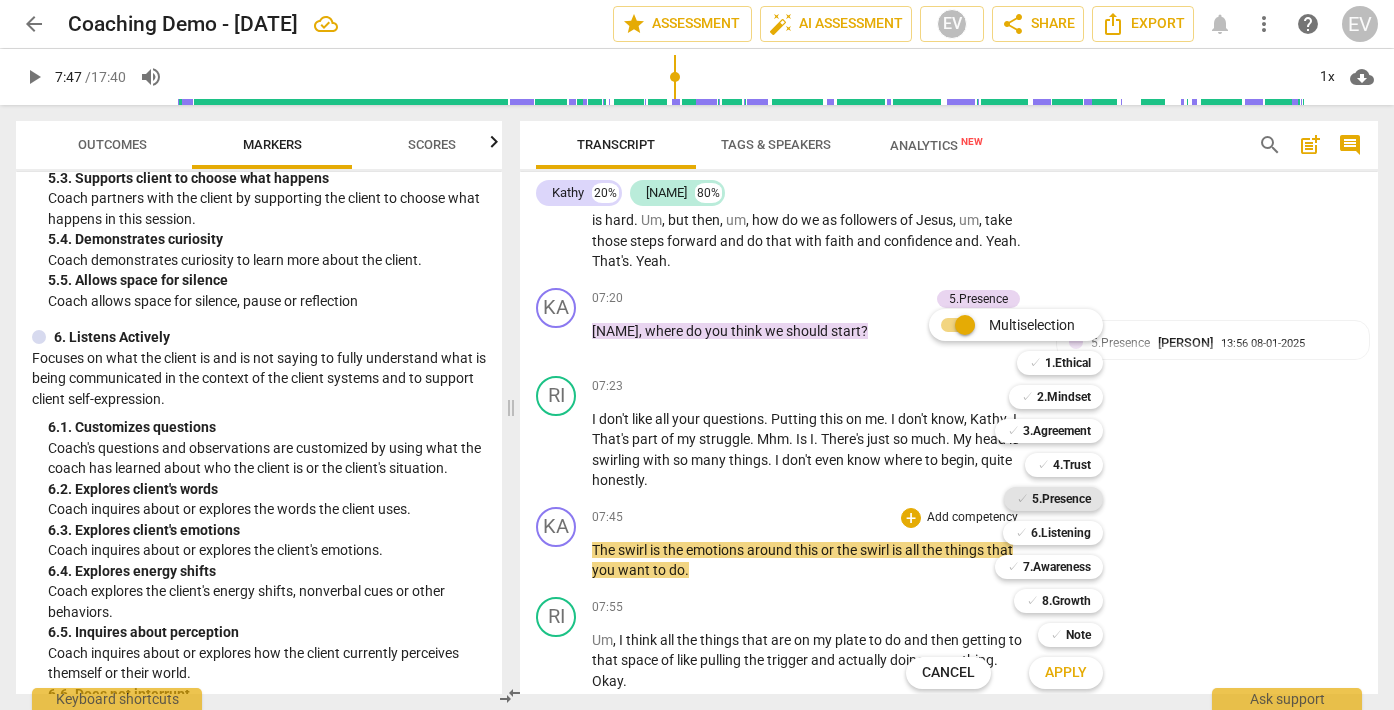 click on "5.Presence" at bounding box center [1061, 499] 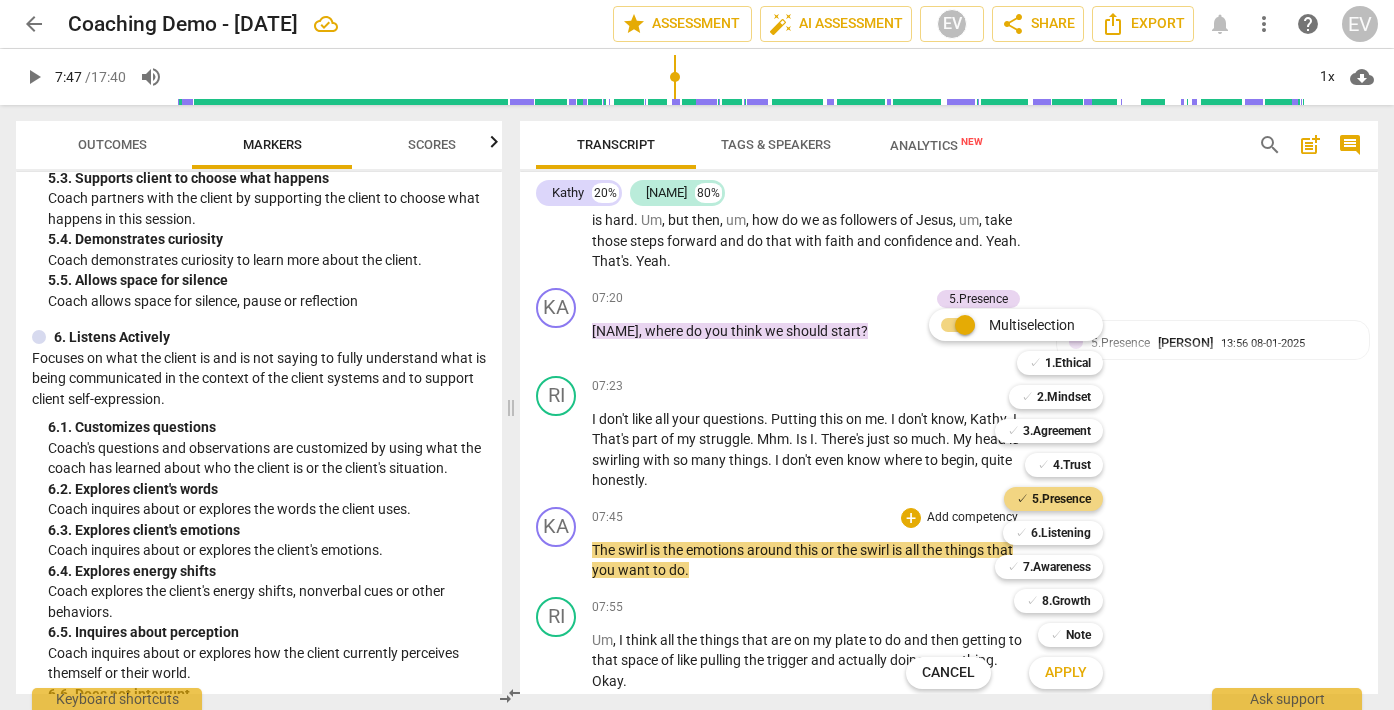 click on "Apply" at bounding box center (1066, 673) 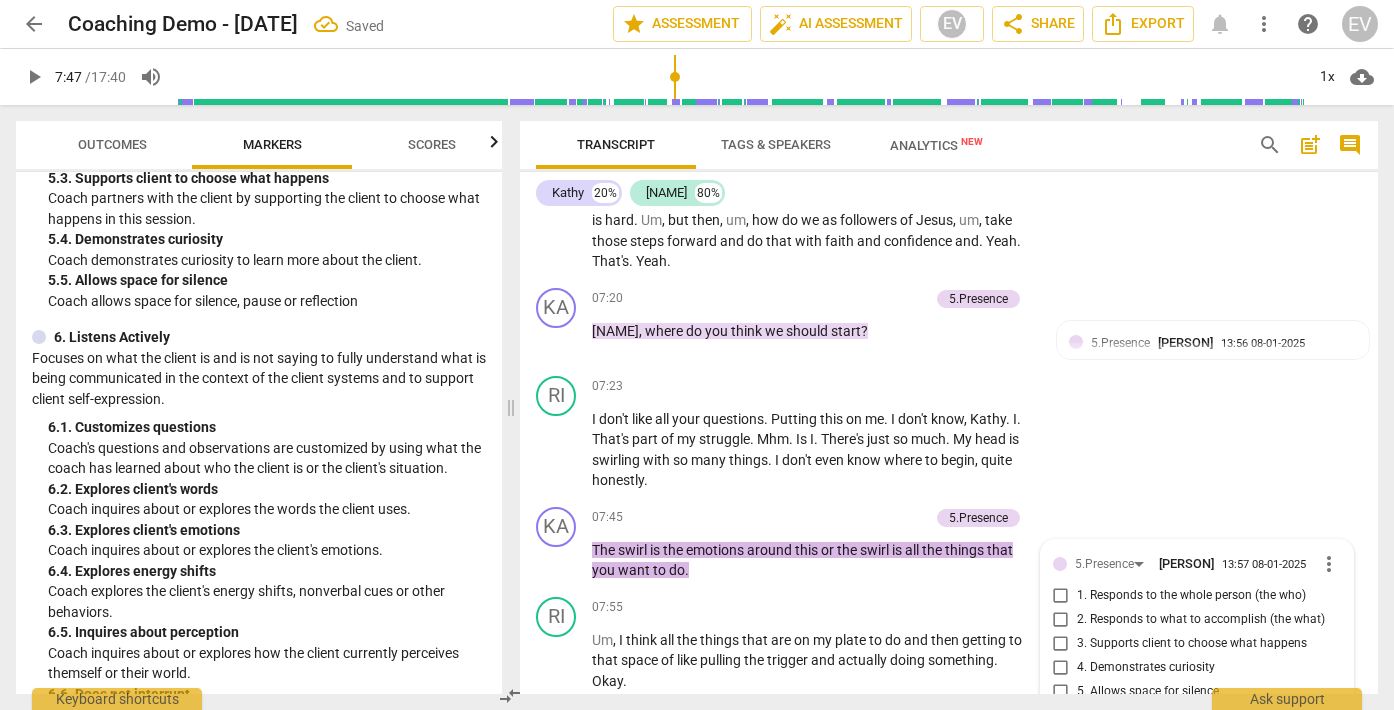 scroll, scrollTop: 2701, scrollLeft: 0, axis: vertical 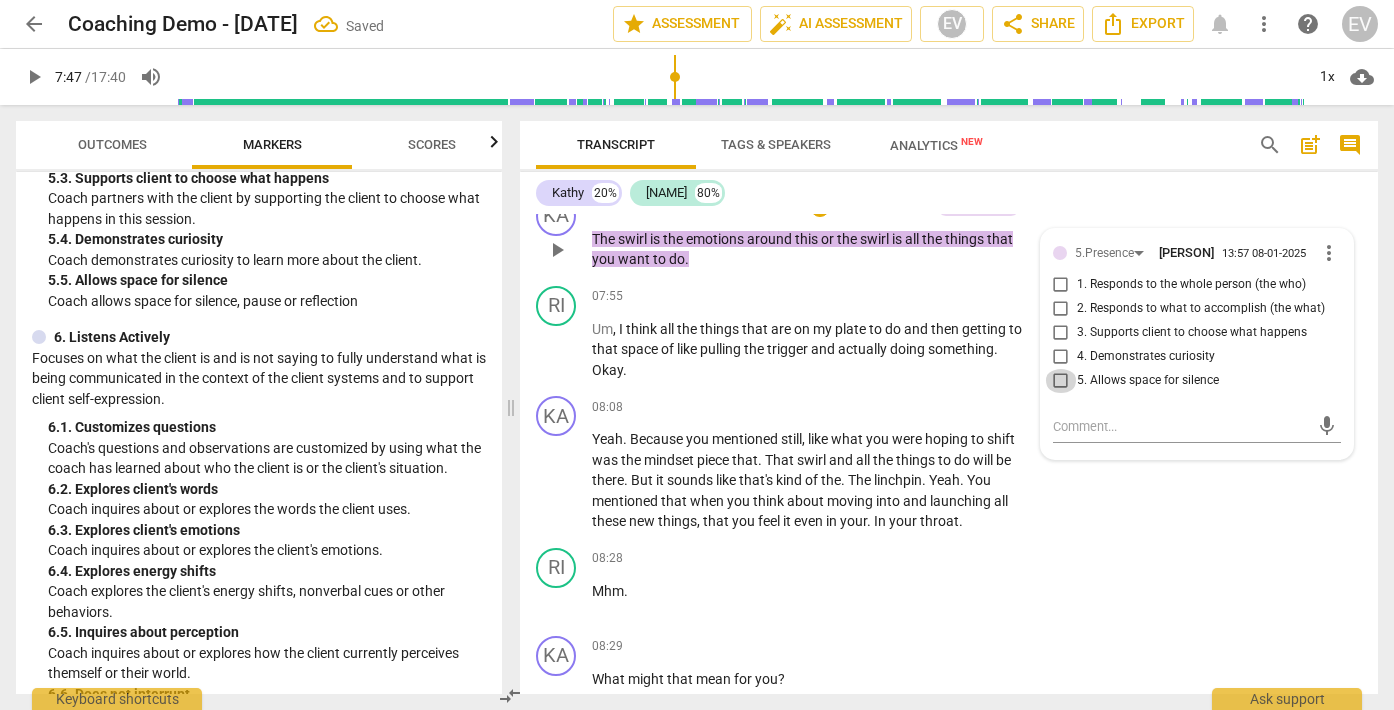 click on "5. Allows space for silence" at bounding box center [1061, 381] 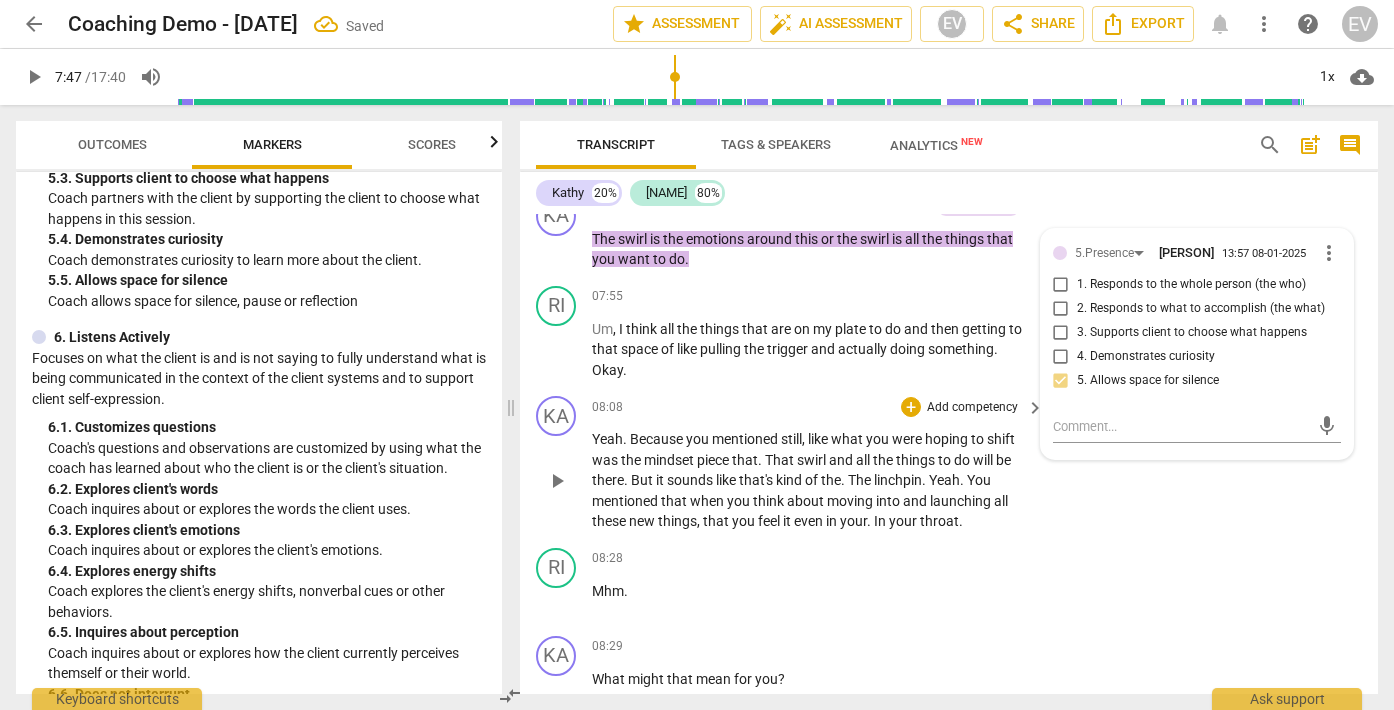 click on "[NAME] play_arrow pause [TIME] + Add competency keyboard_arrow_right Yeah . Because you mentioned still , like what you were hoping to shift was the mindset piece that . That swirl and all the things to do will be there . But it sounds like that's kind of the . The linchpin . Yeah . You mentioned that when you think about moving into and launching all these new things , that you feel it even in your . In your throat ." at bounding box center [949, 464] 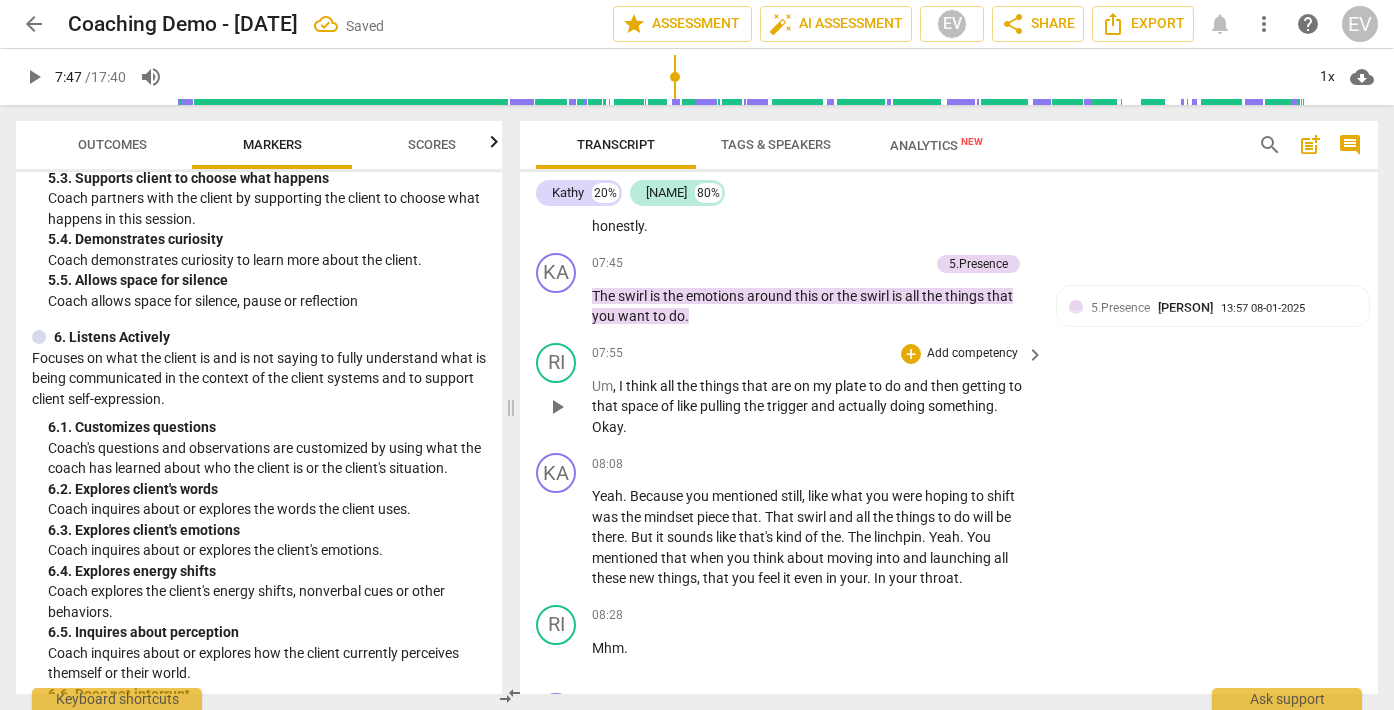 scroll, scrollTop: 2613, scrollLeft: 0, axis: vertical 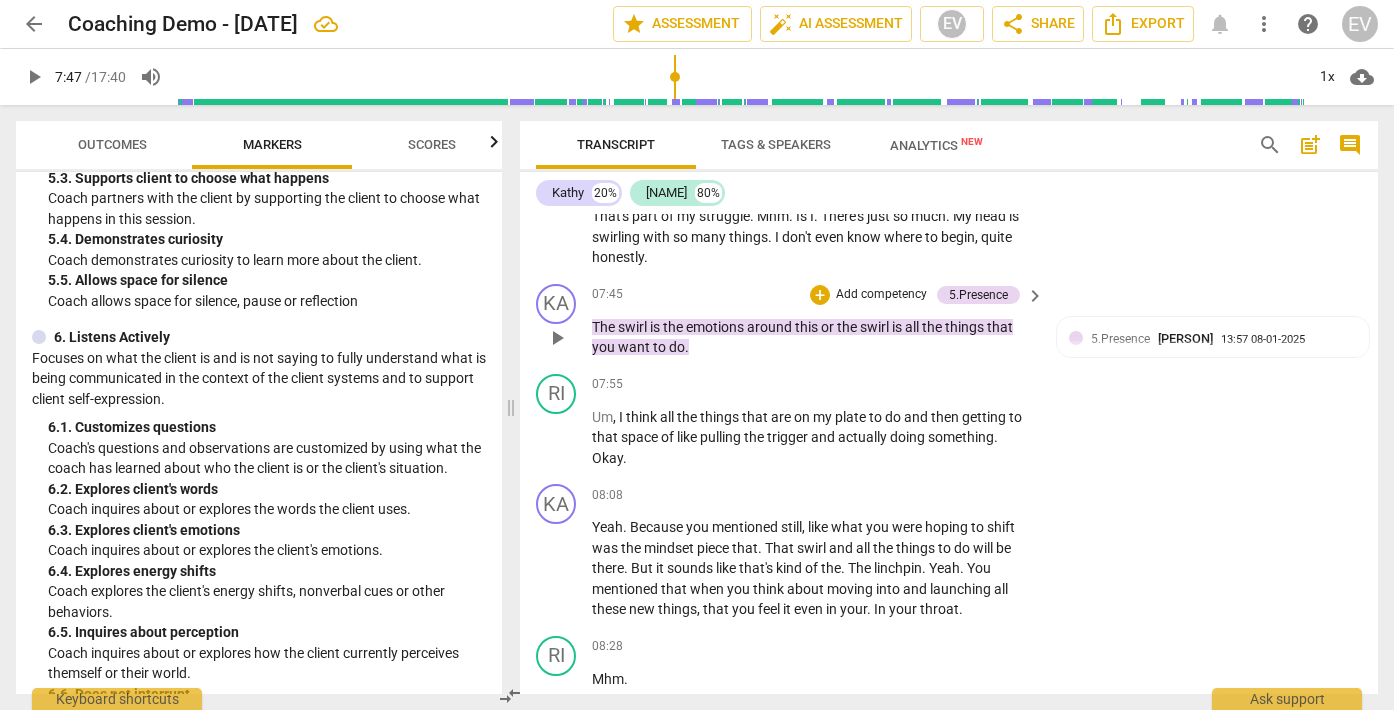 click on "Add competency" at bounding box center (881, 295) 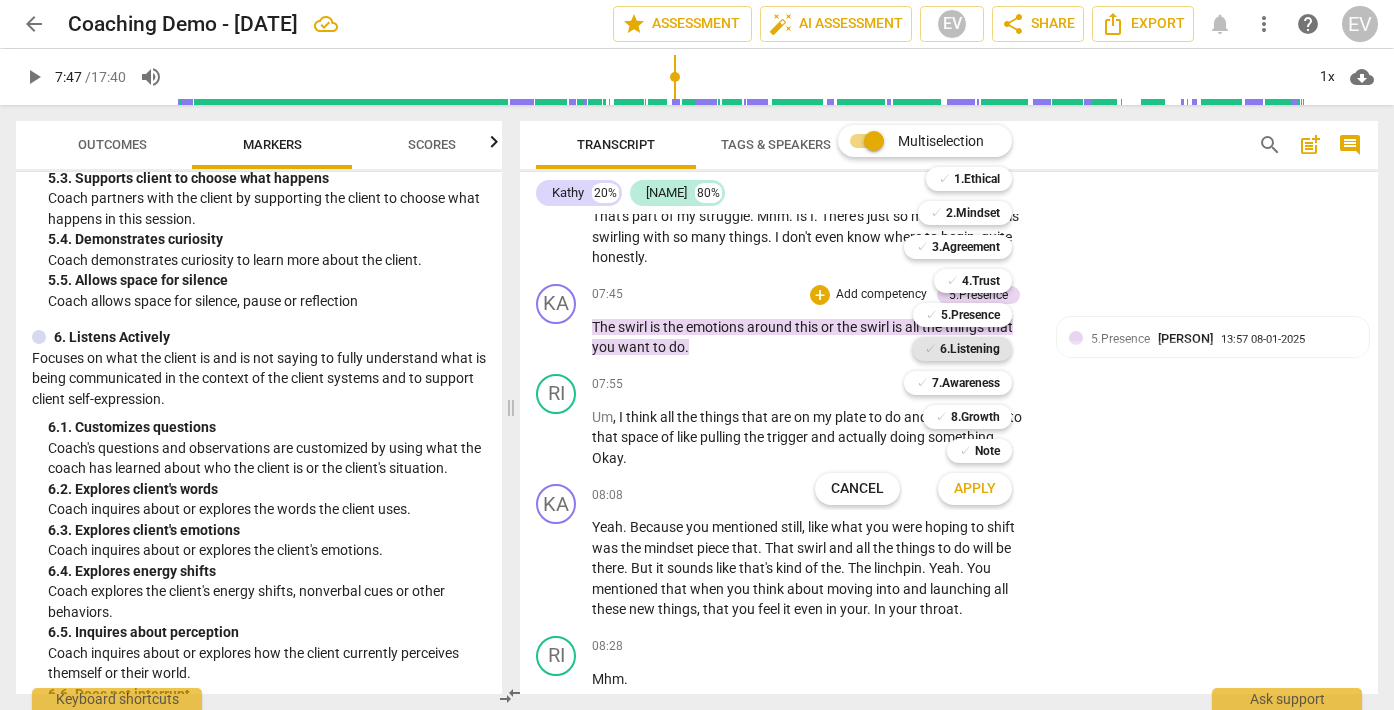 click on "6.Listening" at bounding box center [970, 349] 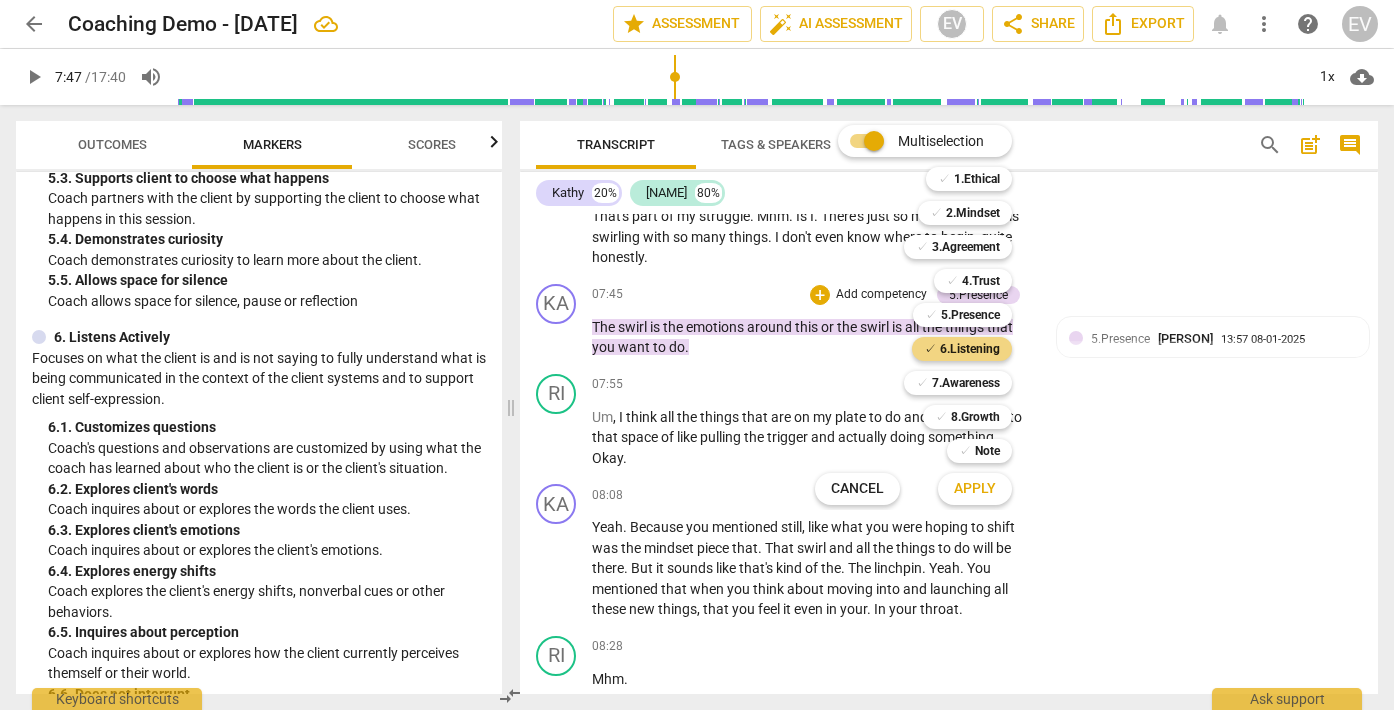click on "Apply" at bounding box center (975, 489) 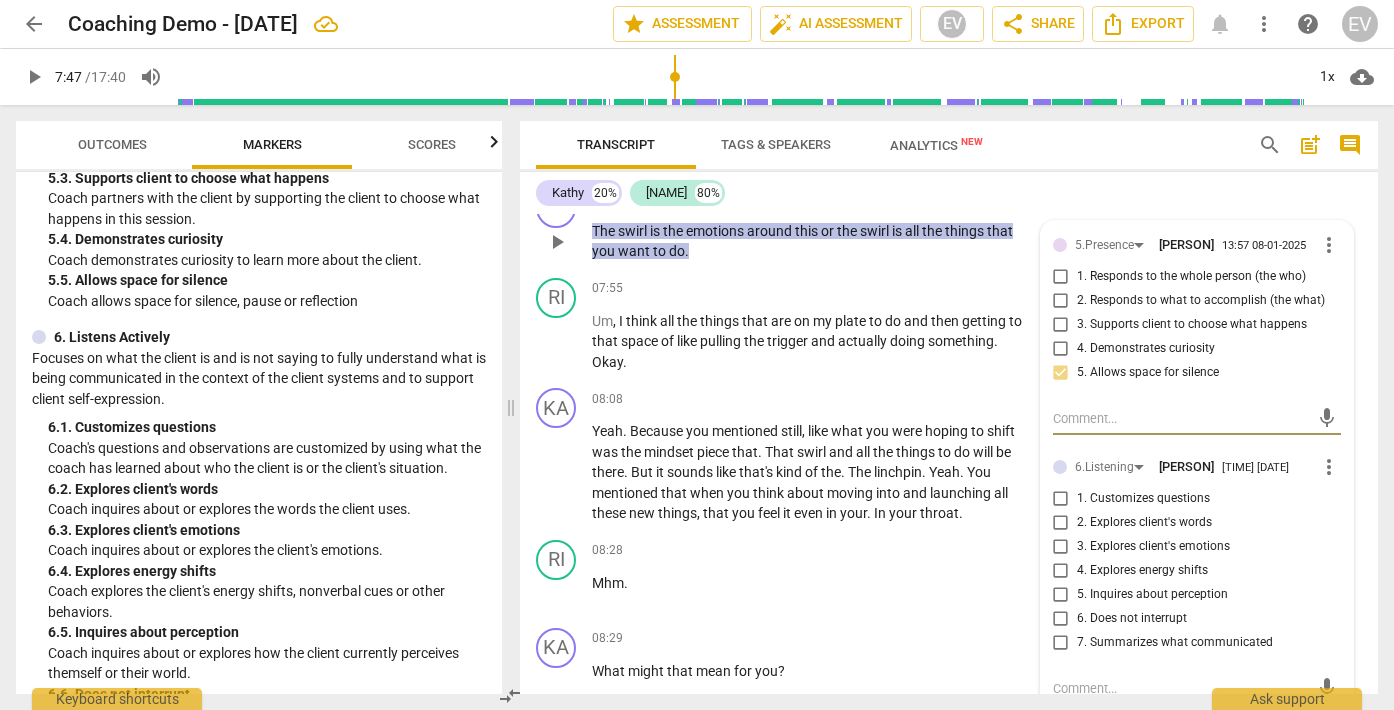 scroll, scrollTop: 2711, scrollLeft: 0, axis: vertical 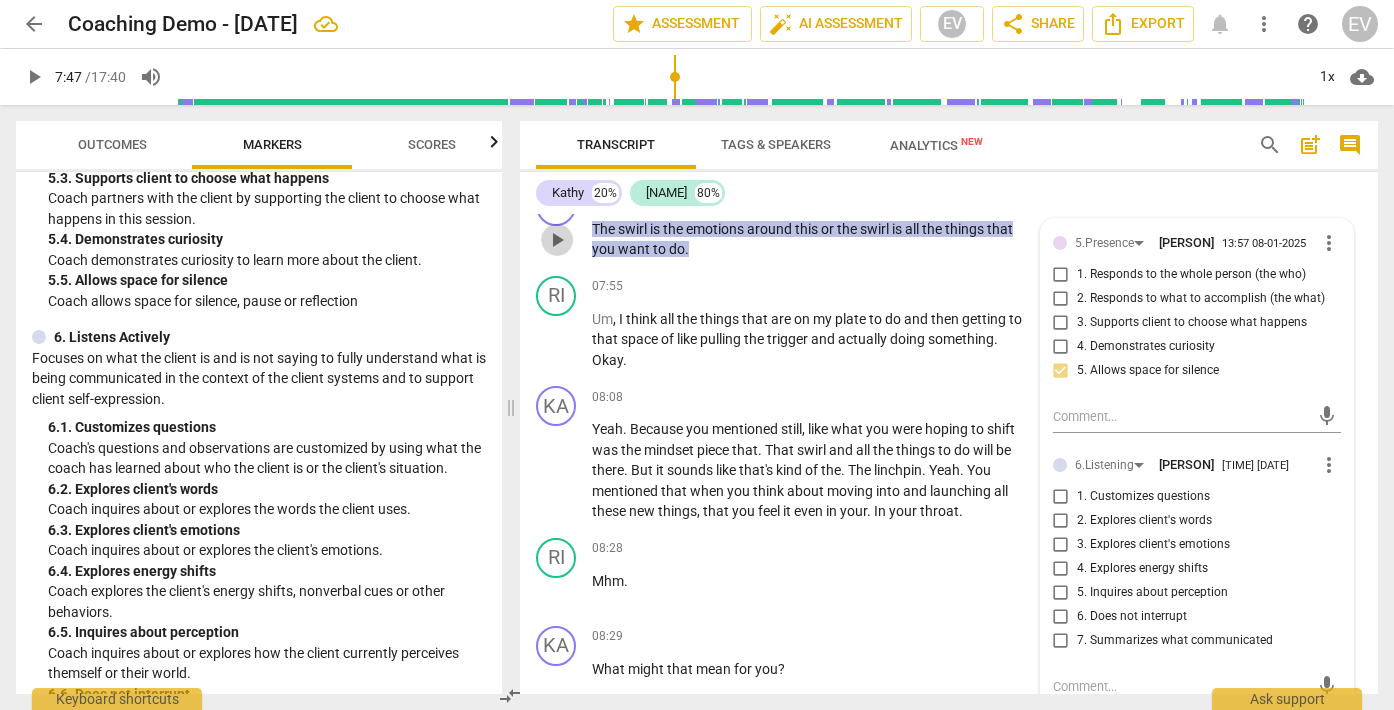 click on "play_arrow" at bounding box center (557, 240) 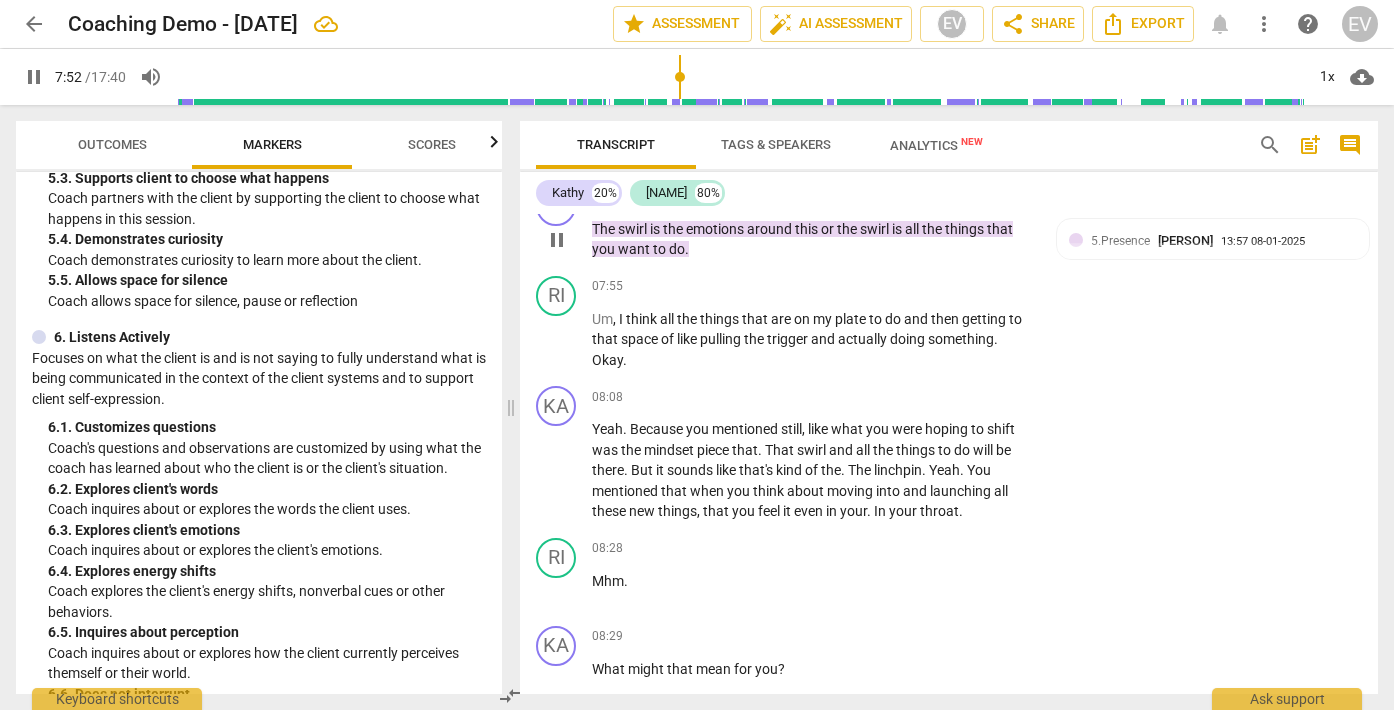 click on "pause" at bounding box center [557, 240] 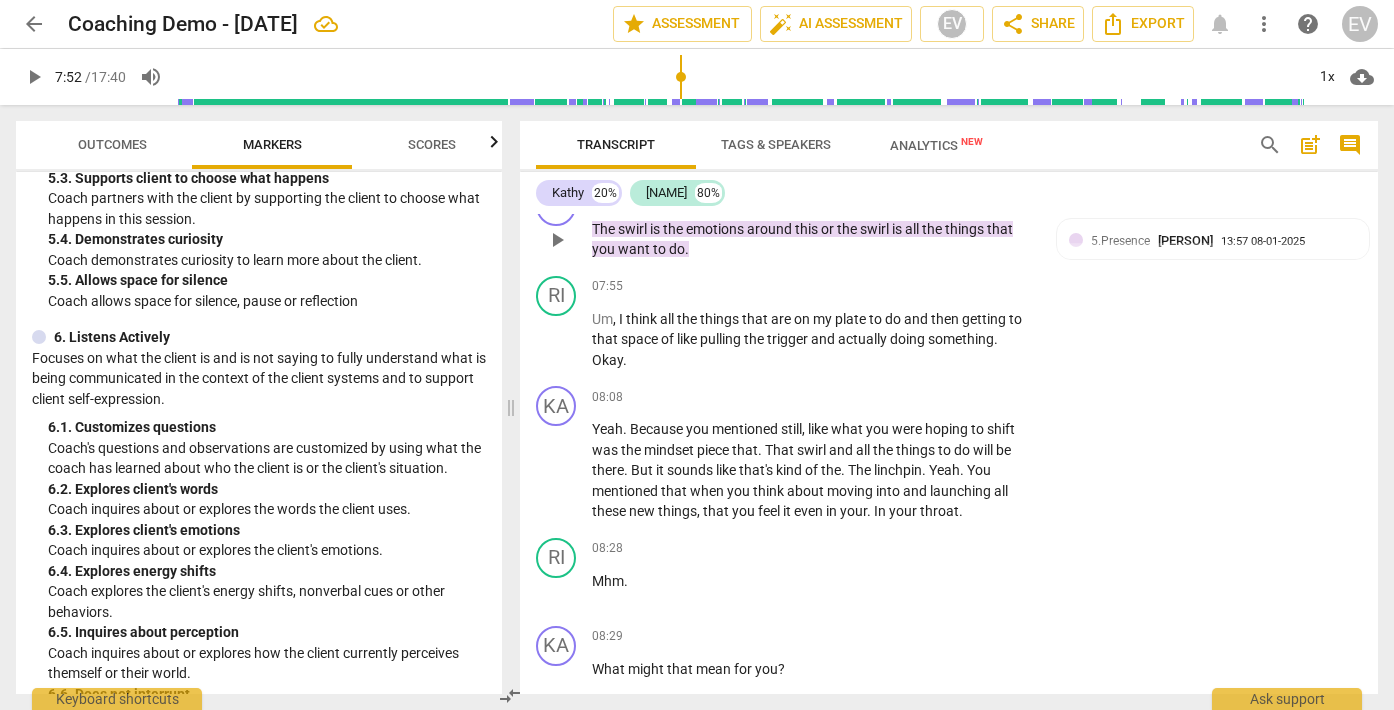 type on "473" 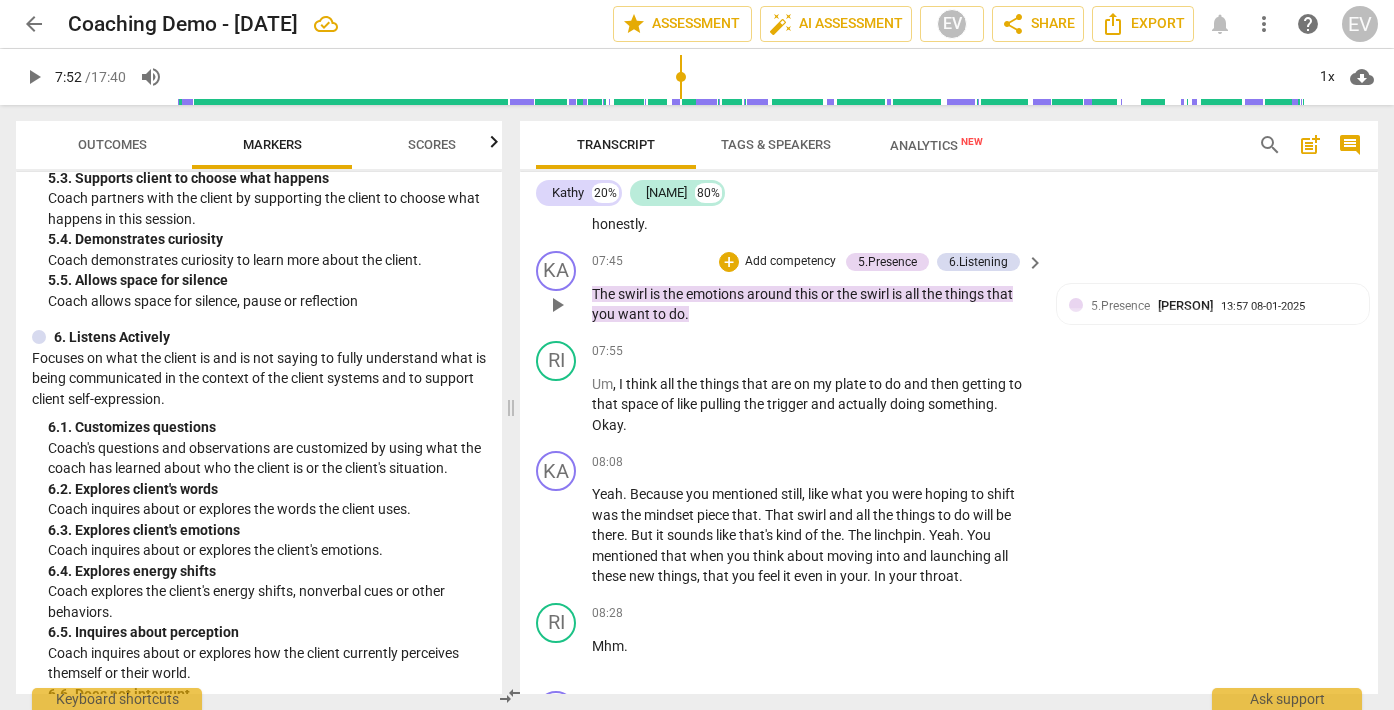 scroll, scrollTop: 2614, scrollLeft: 0, axis: vertical 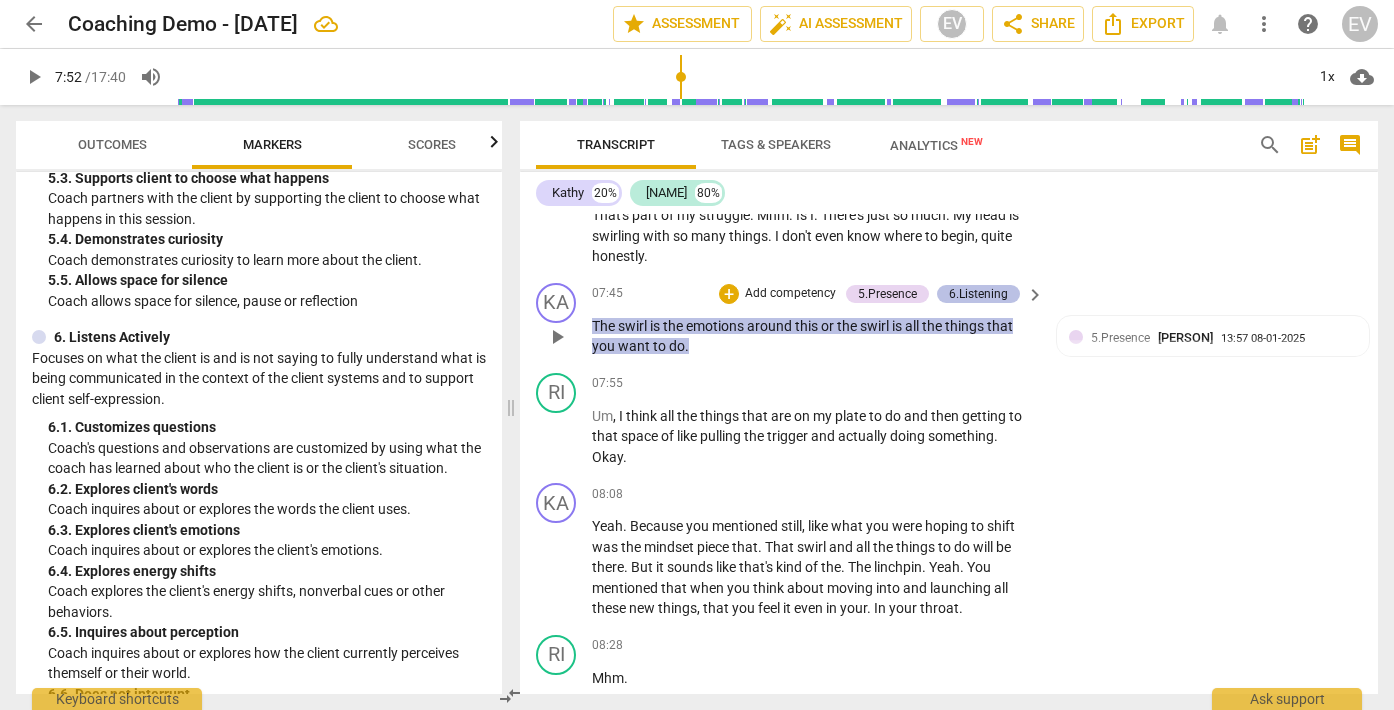 click on "6.Listening" at bounding box center (978, 294) 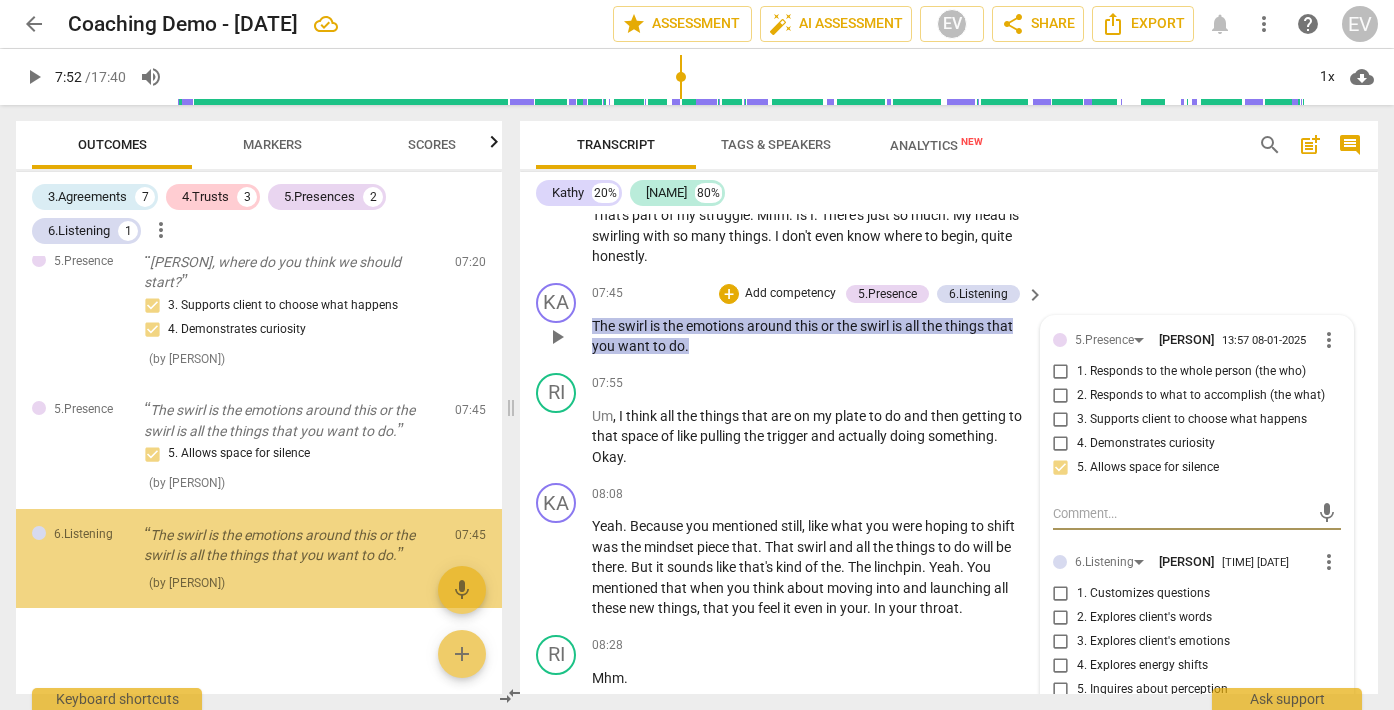 scroll, scrollTop: 1381, scrollLeft: 0, axis: vertical 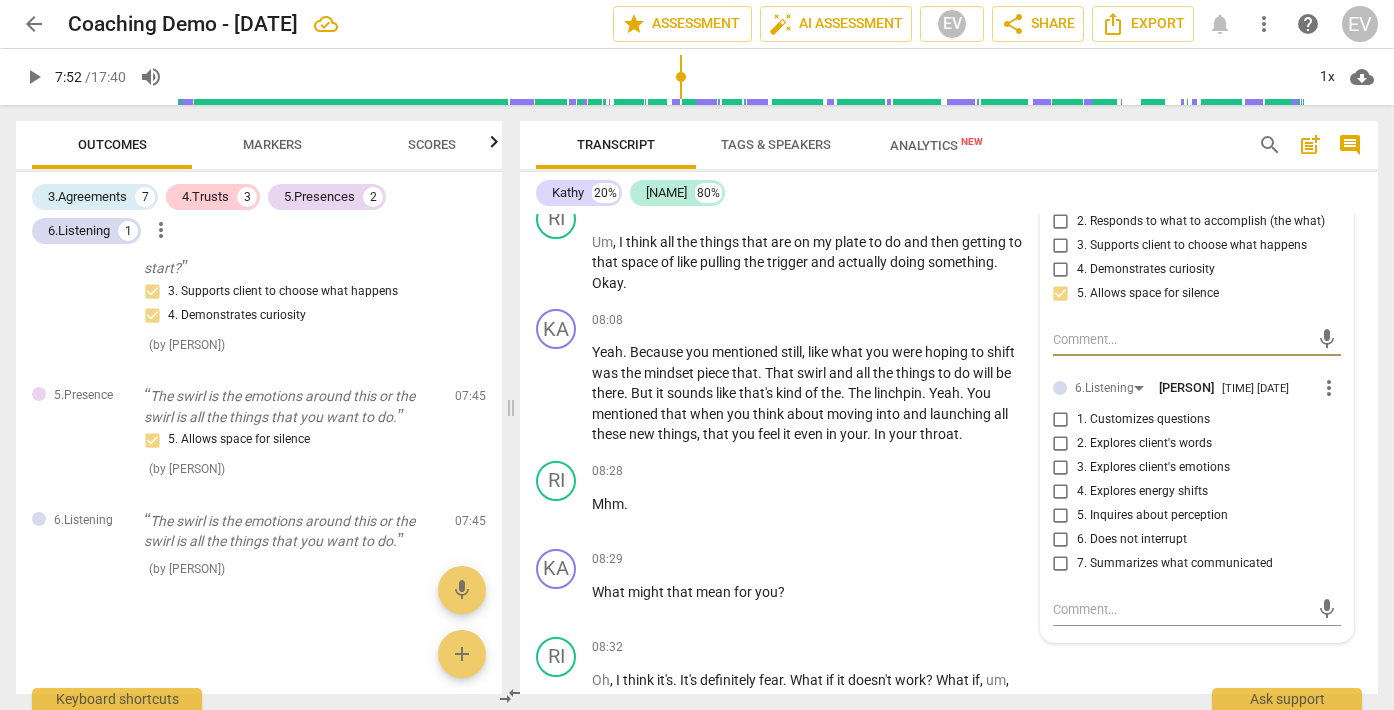 click on "Markers" at bounding box center [272, 144] 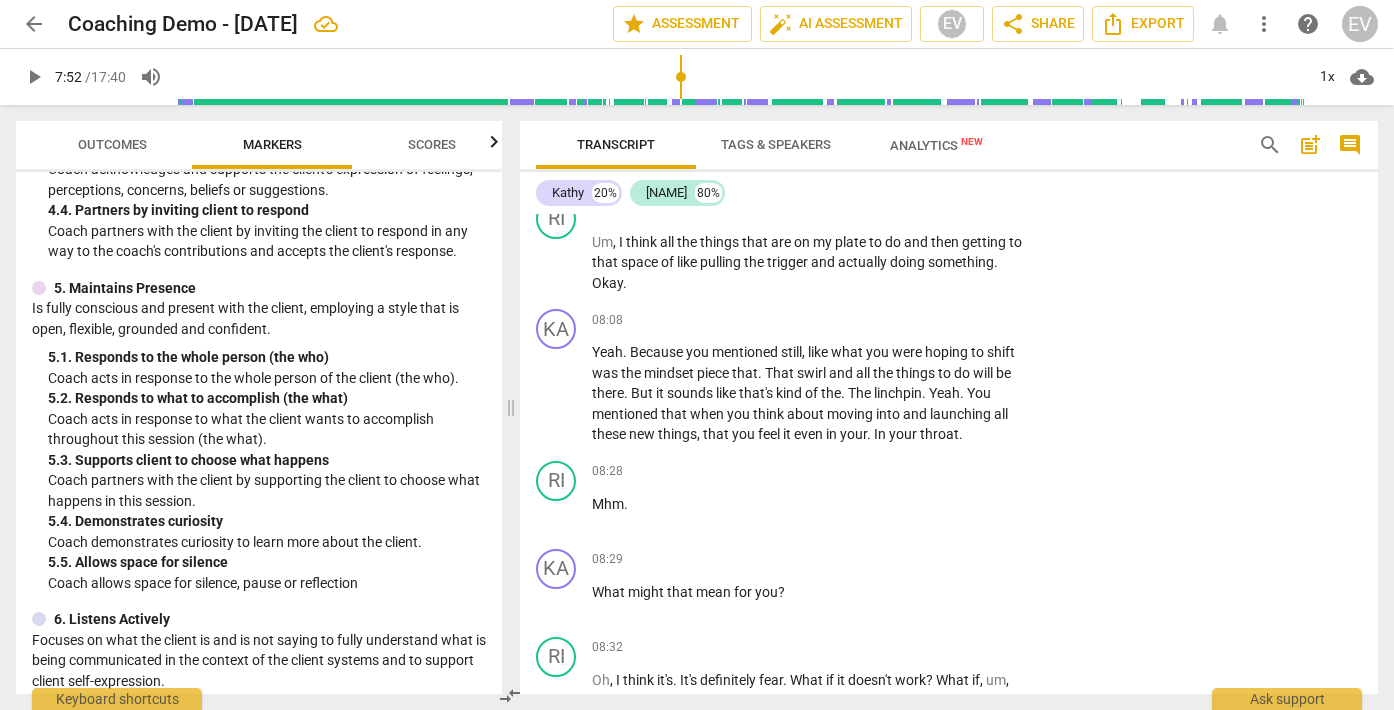 scroll, scrollTop: 981, scrollLeft: 0, axis: vertical 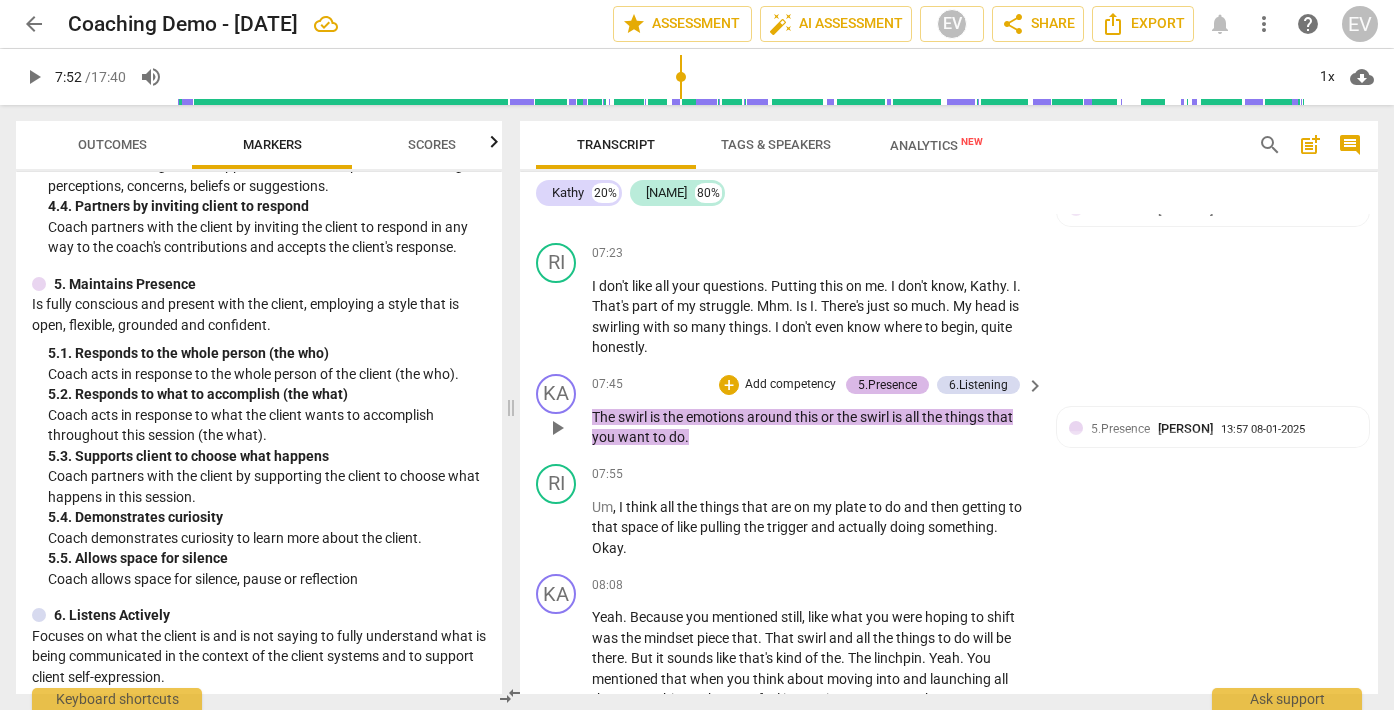 click on "5.Presence" at bounding box center [887, 385] 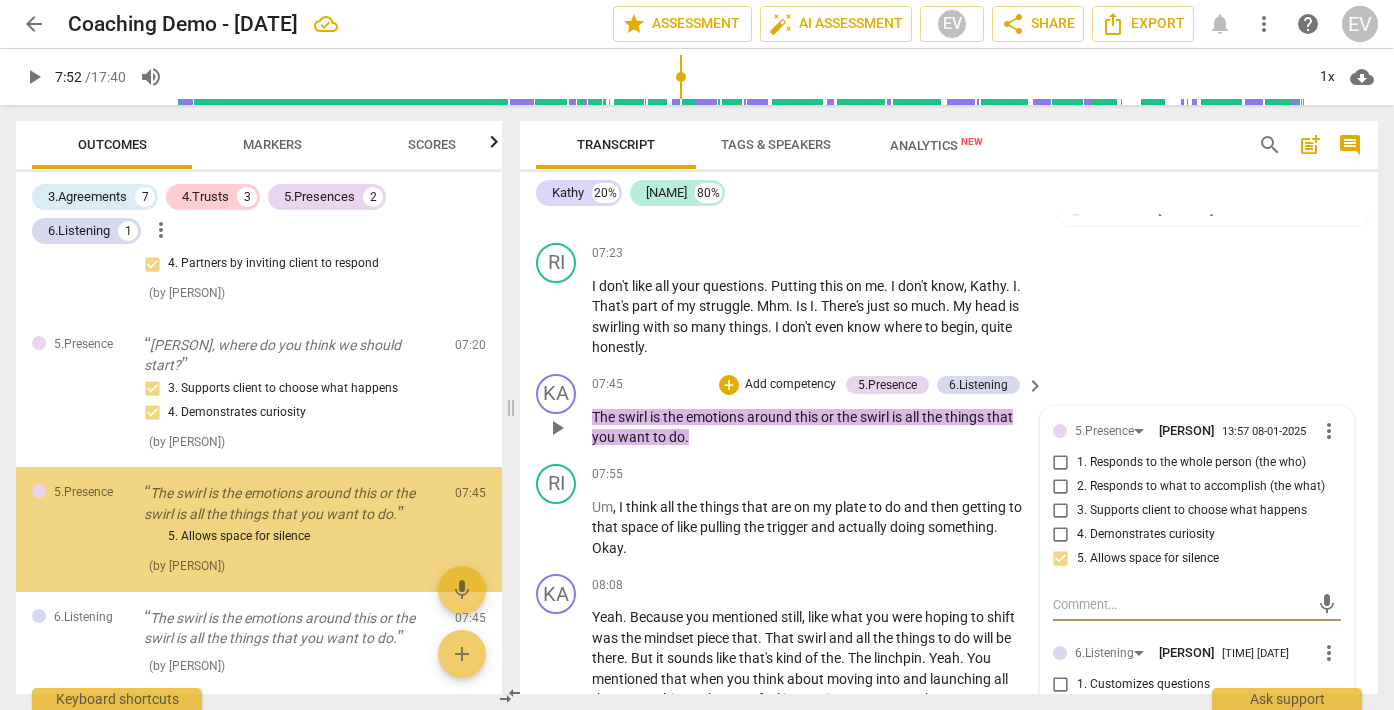 scroll, scrollTop: 1338, scrollLeft: 0, axis: vertical 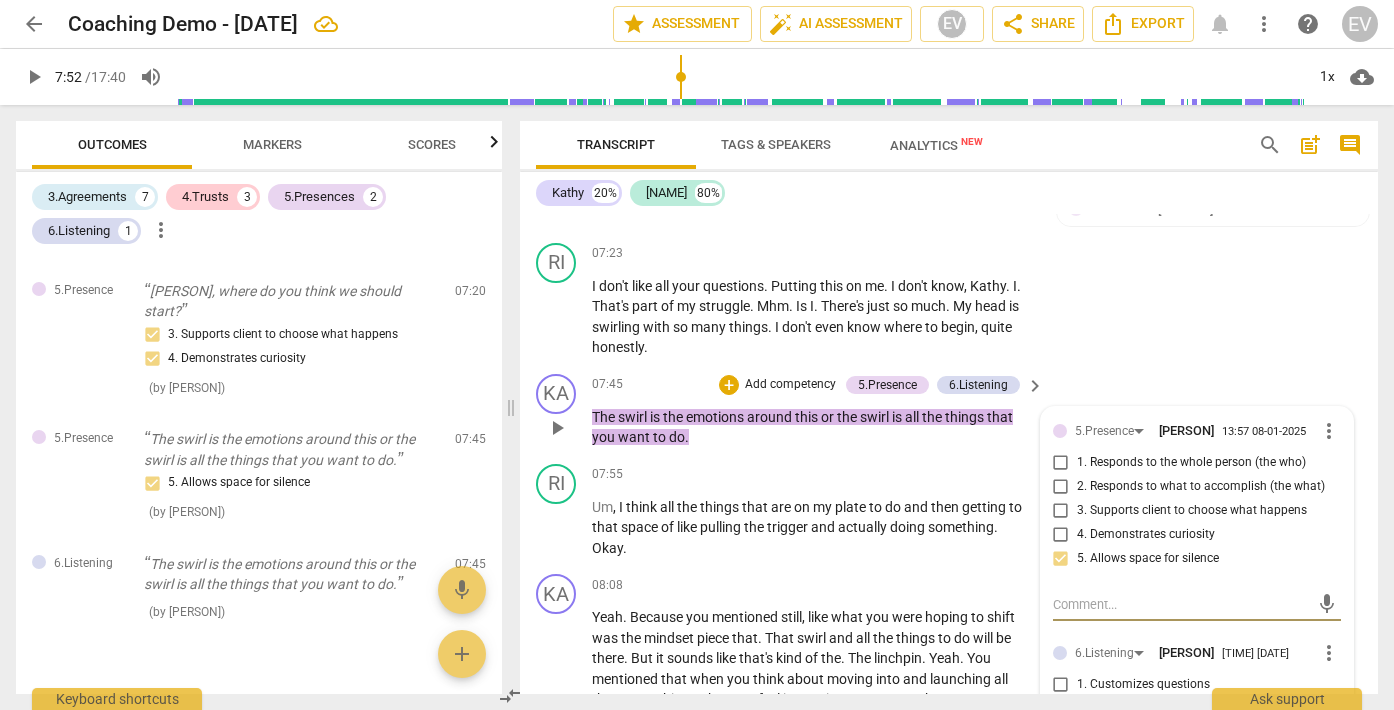 click on "4. Demonstrates curiosity" at bounding box center (1061, 535) 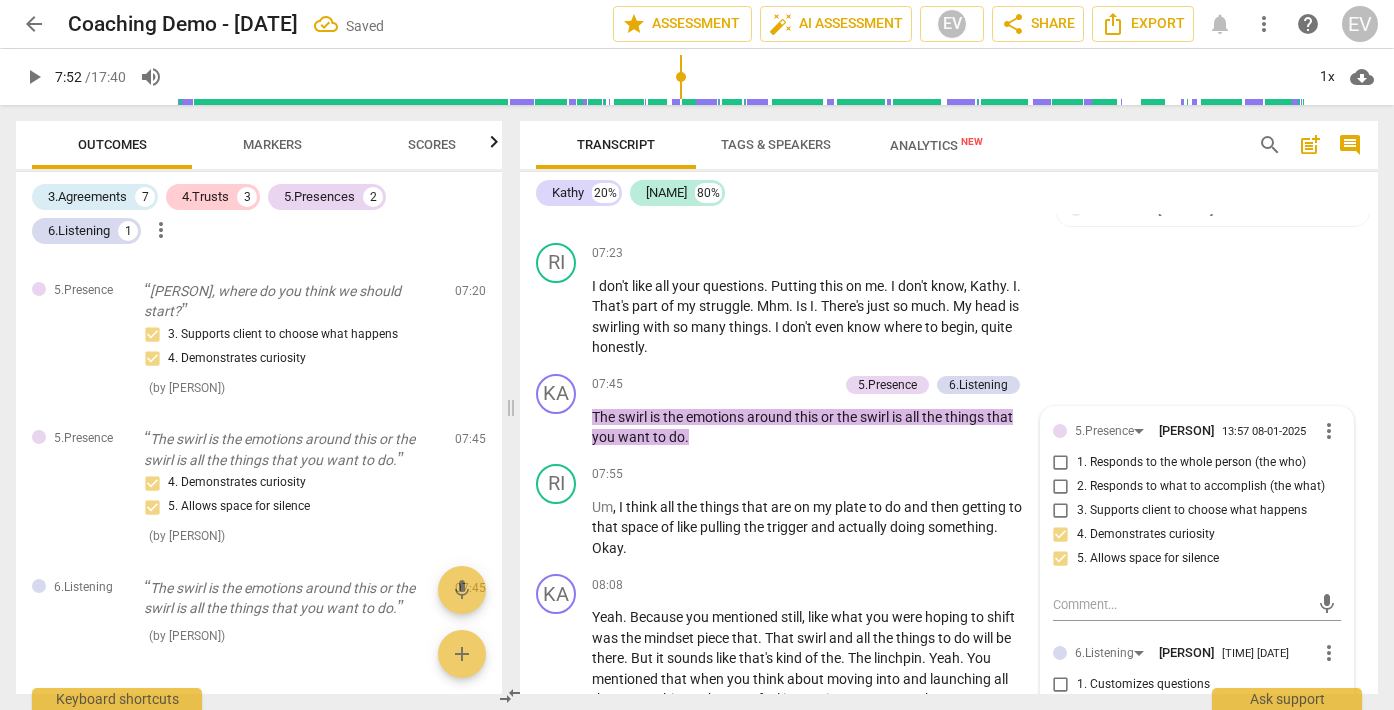 click on "Markers" at bounding box center (272, 144) 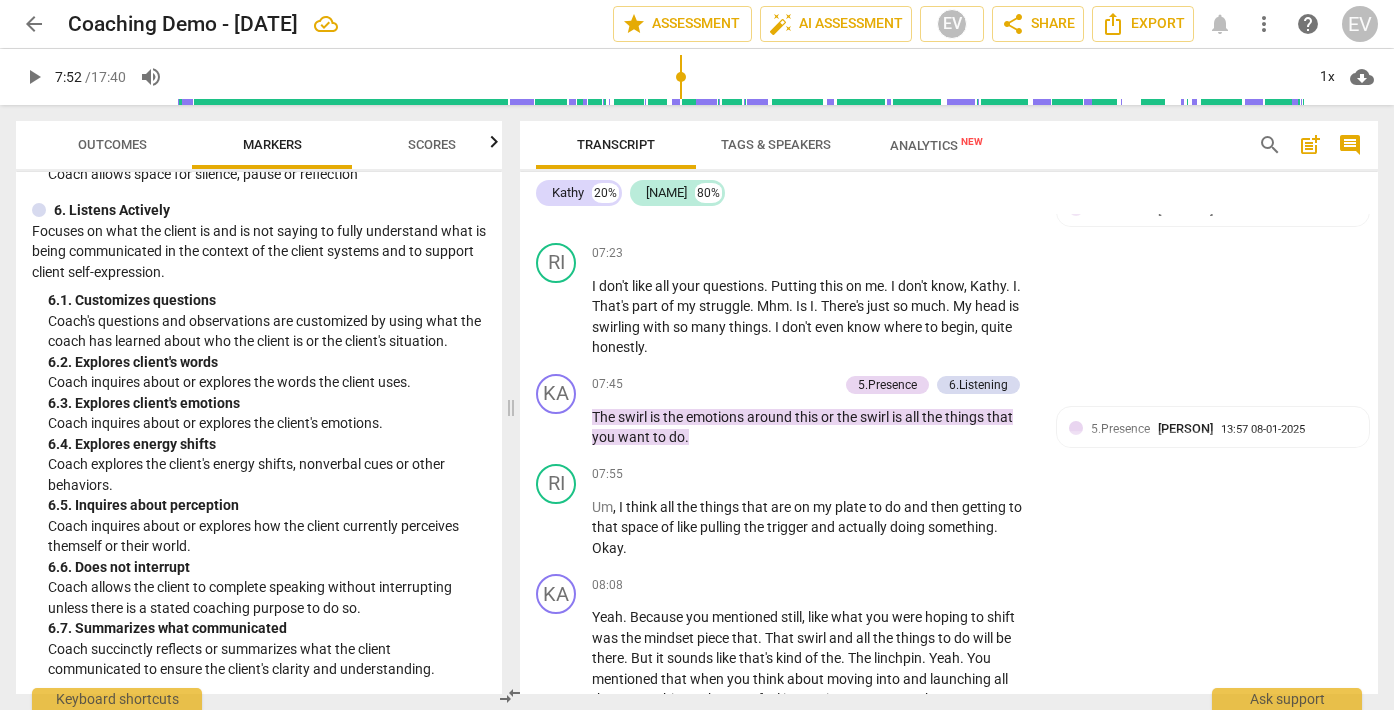 scroll, scrollTop: 1387, scrollLeft: 0, axis: vertical 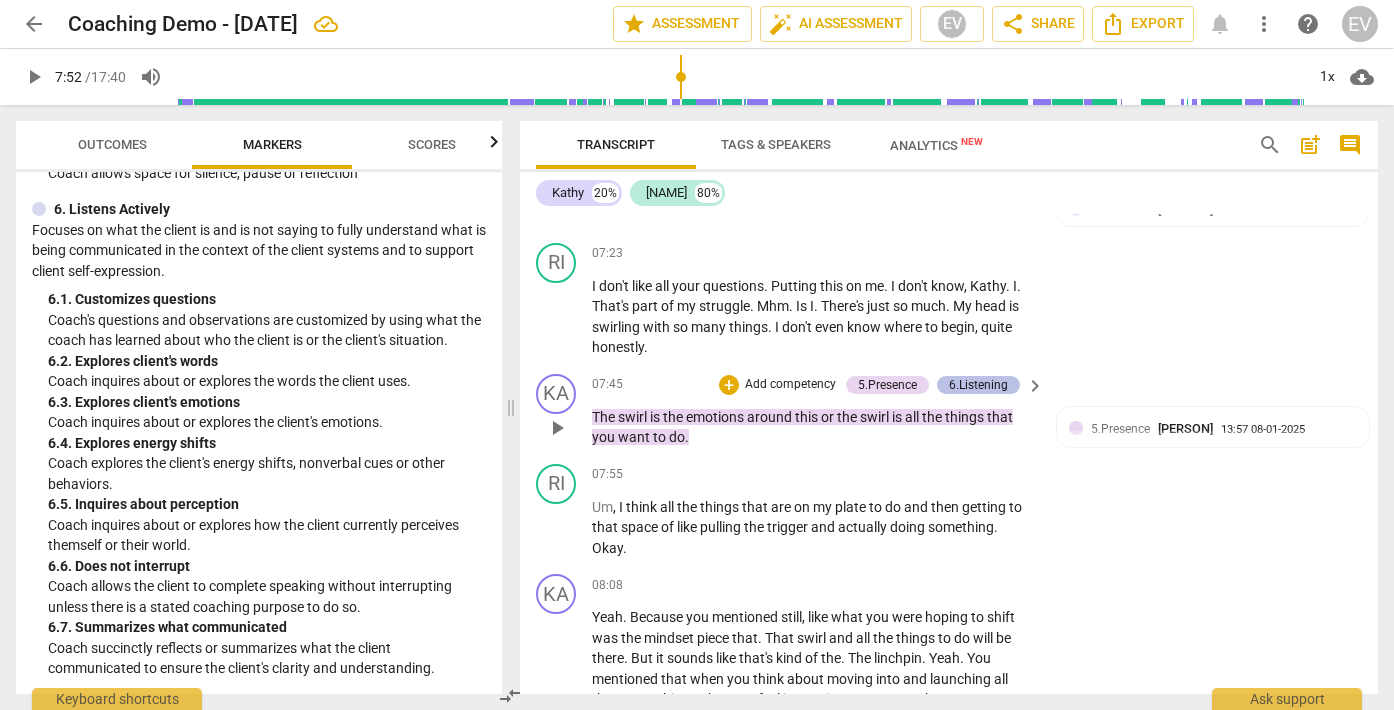 click on "6.Listening" at bounding box center [978, 385] 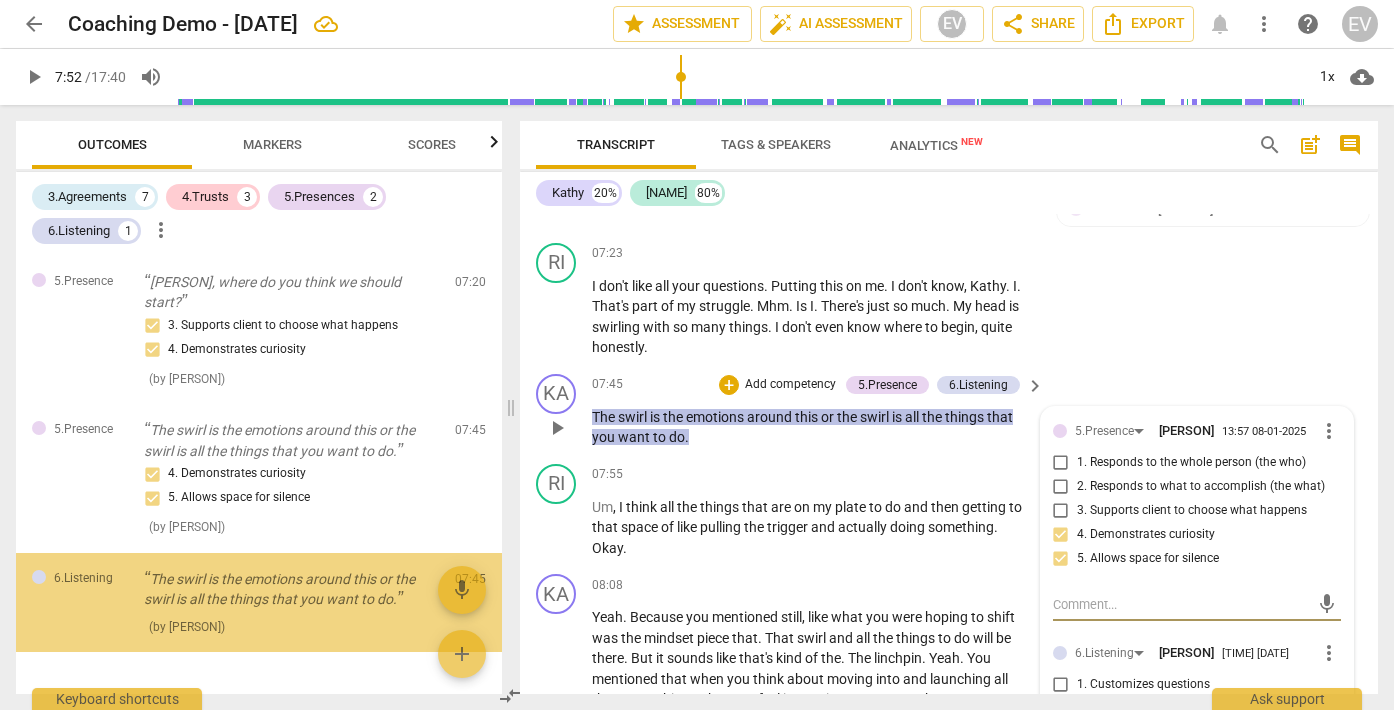 scroll, scrollTop: 1405, scrollLeft: 0, axis: vertical 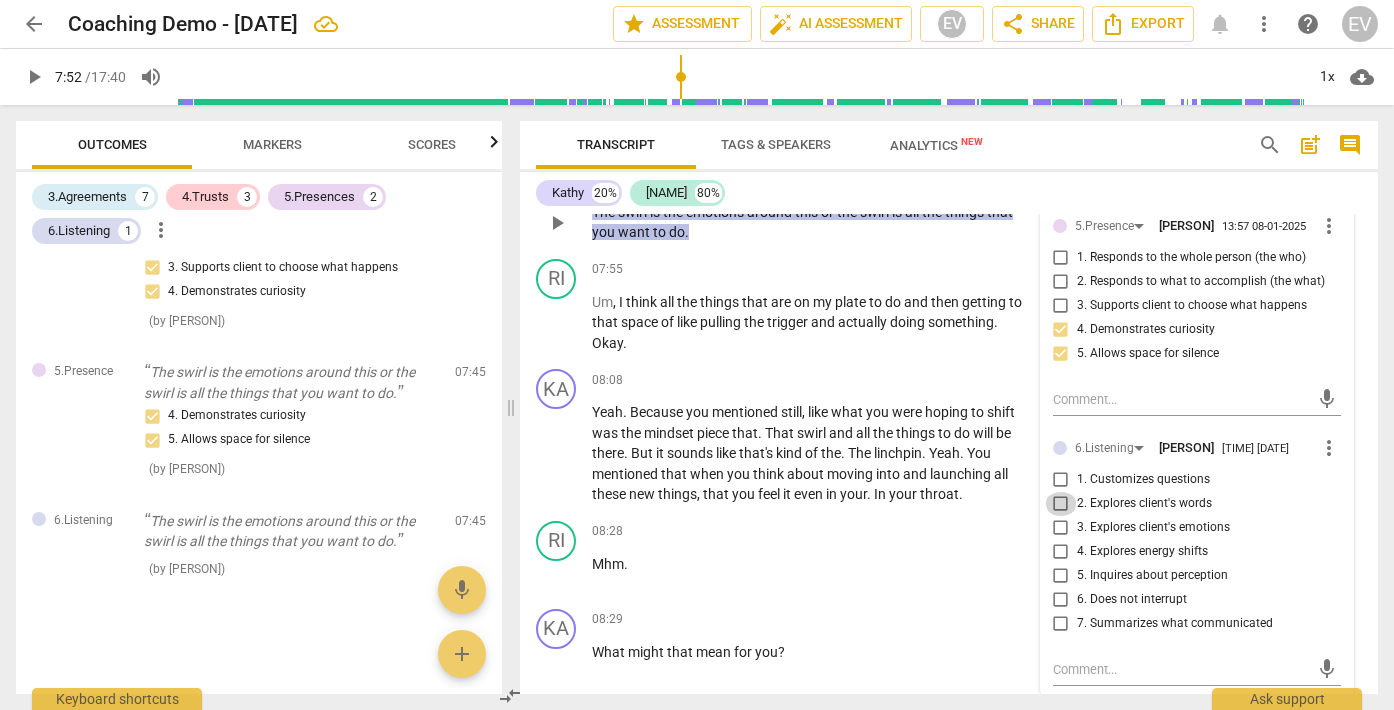 click on "2. Explores client's words" at bounding box center [1061, 504] 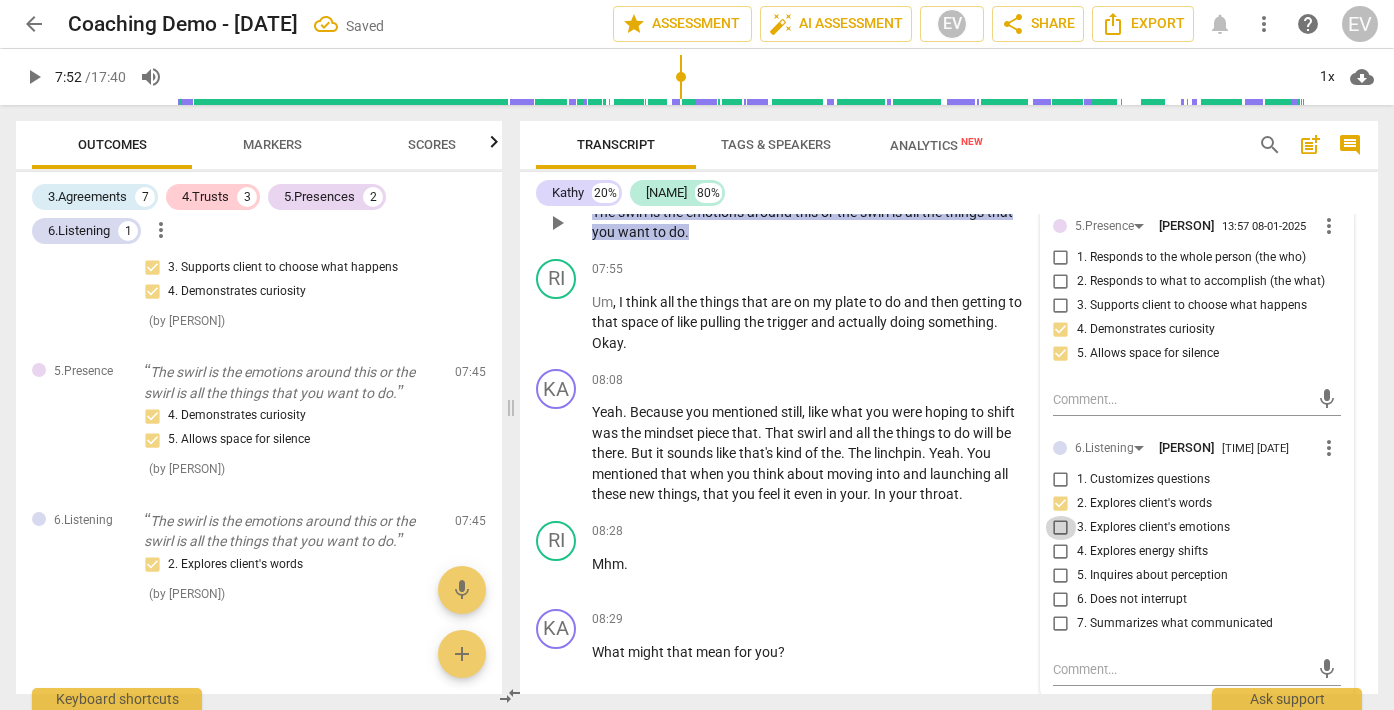 click on "3. Explores client's emotions" at bounding box center [1061, 528] 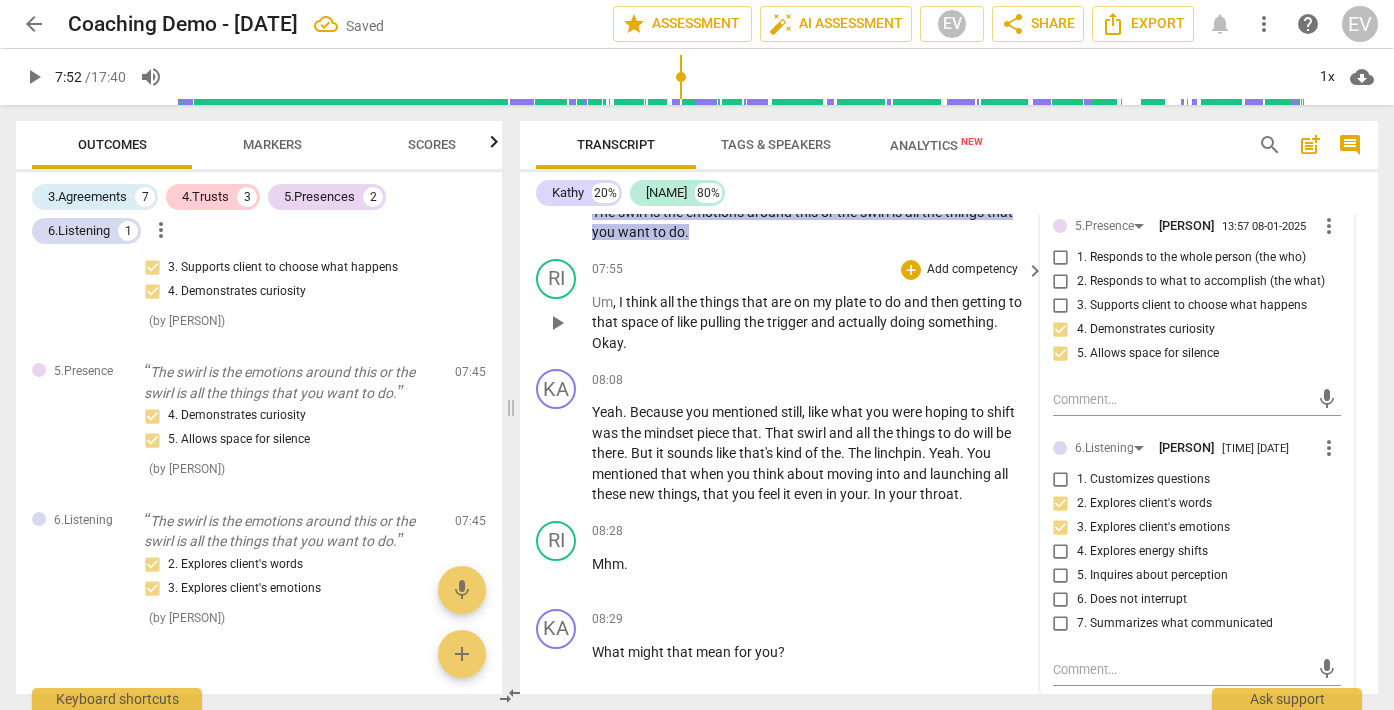 click on "Um, I think all the things that are on my plate to do and then getting to that space of like pulling the trigger and actually doing something. Okay." at bounding box center (813, 323) 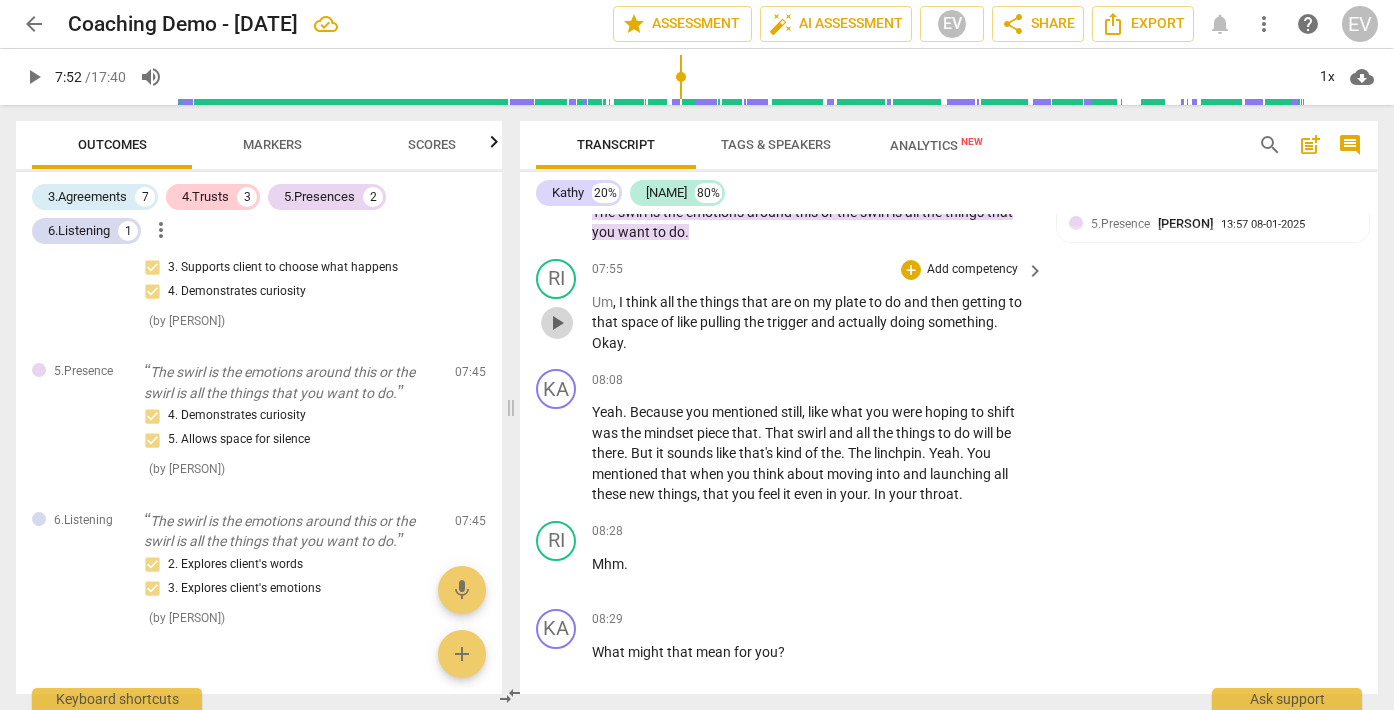 click on "play_arrow" at bounding box center (557, 323) 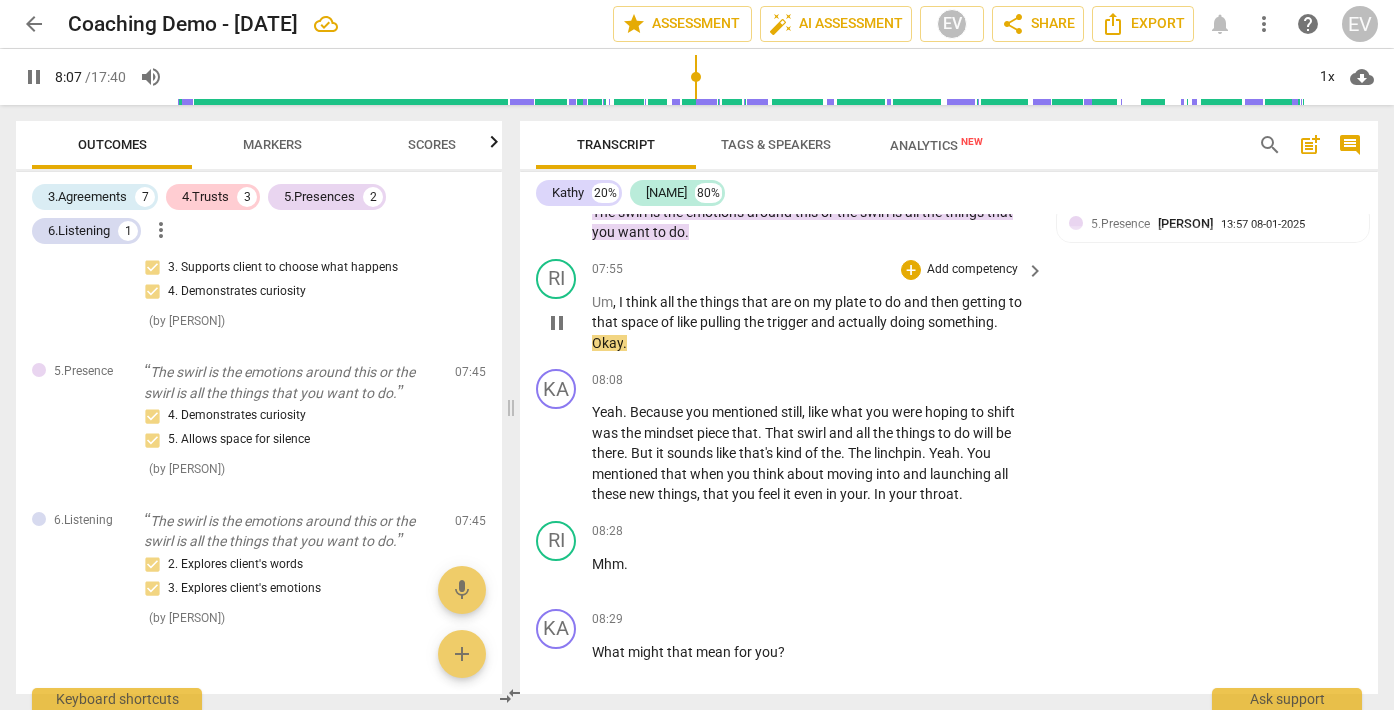 scroll, scrollTop: 2764, scrollLeft: 0, axis: vertical 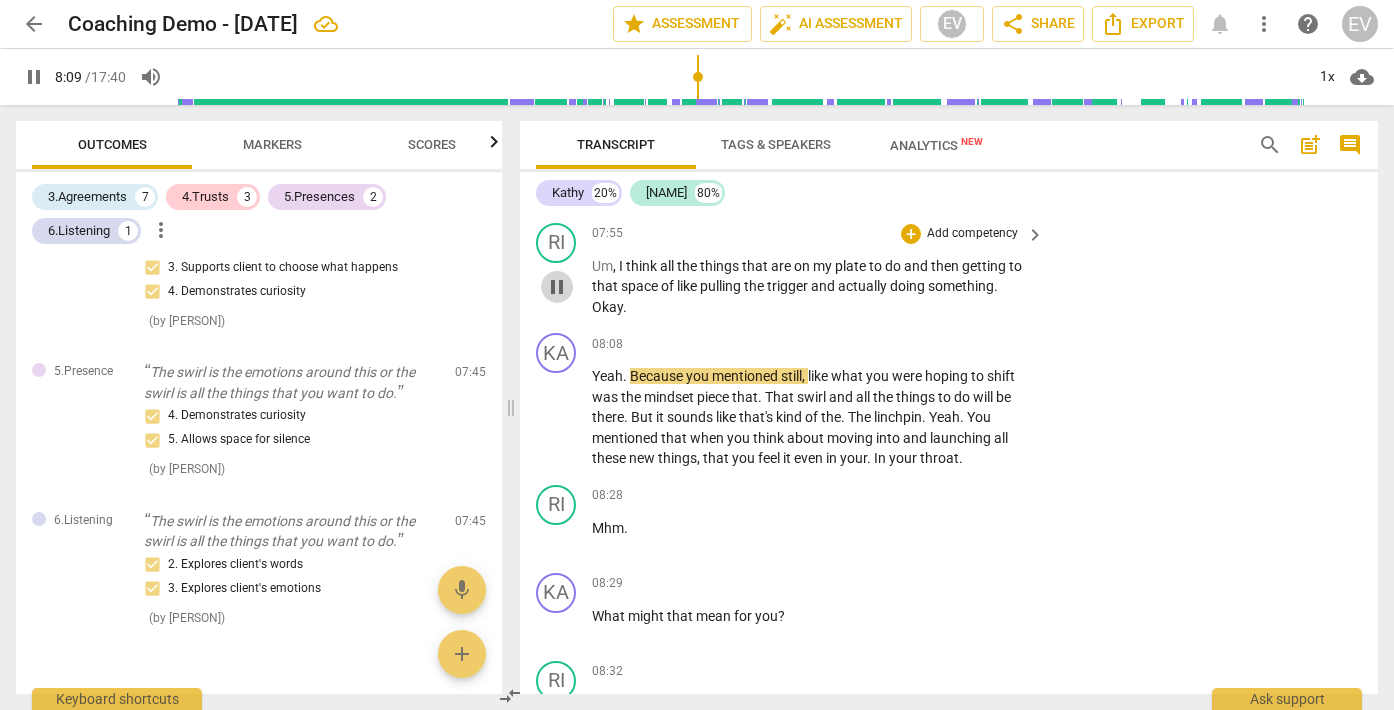 click on "pause" at bounding box center (557, 287) 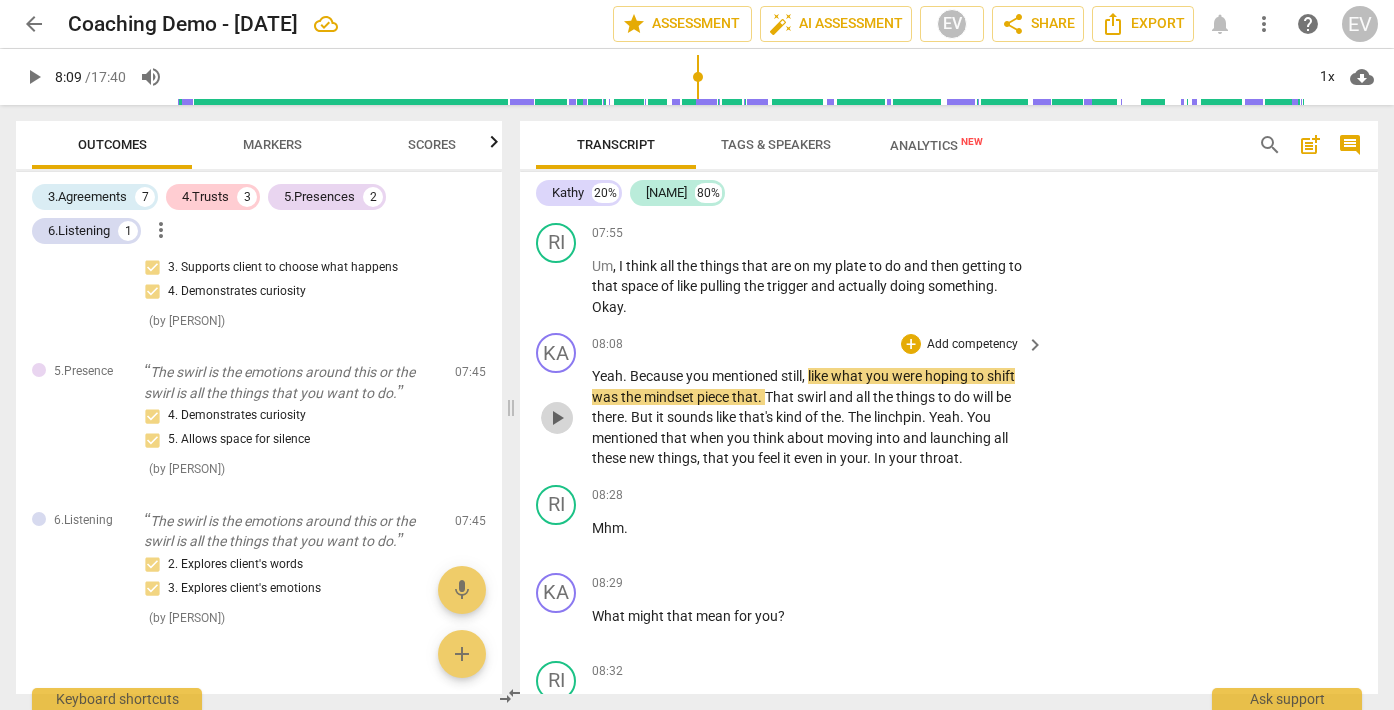 click on "play_arrow" at bounding box center (557, 418) 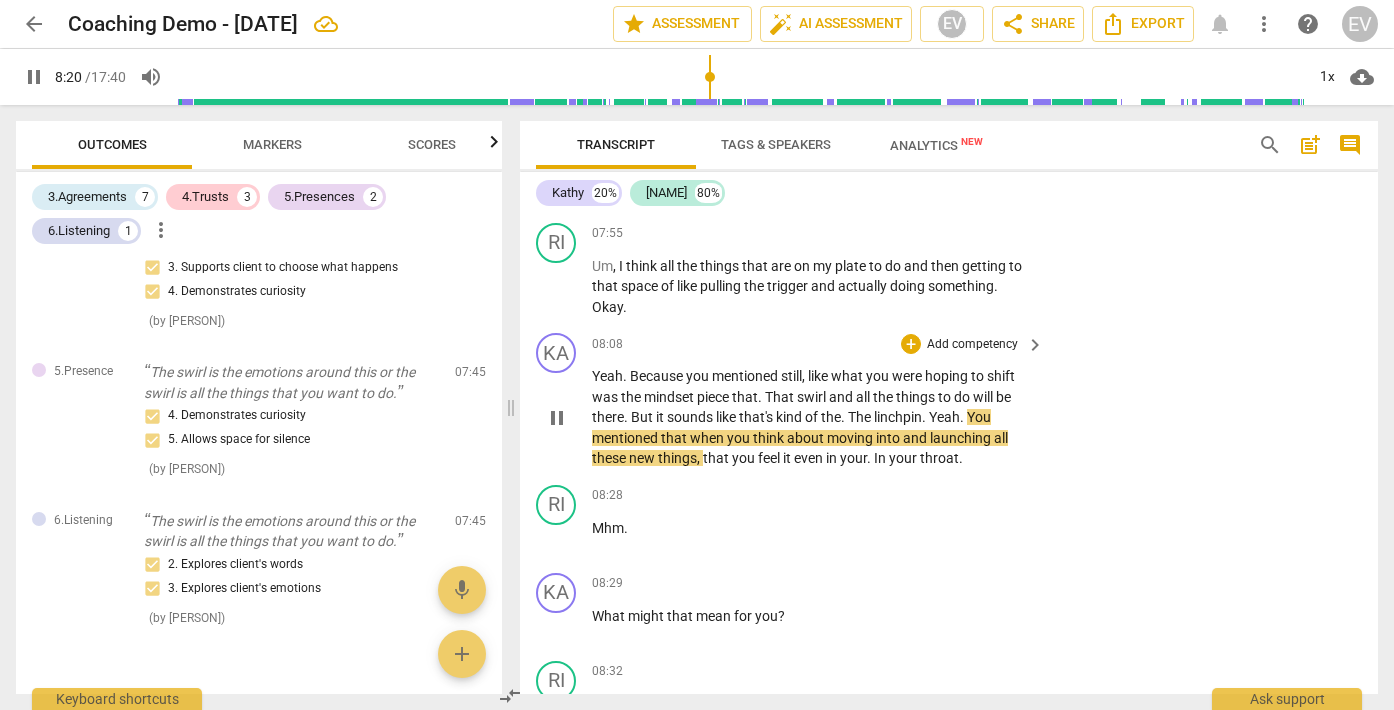click on "pause" at bounding box center [557, 418] 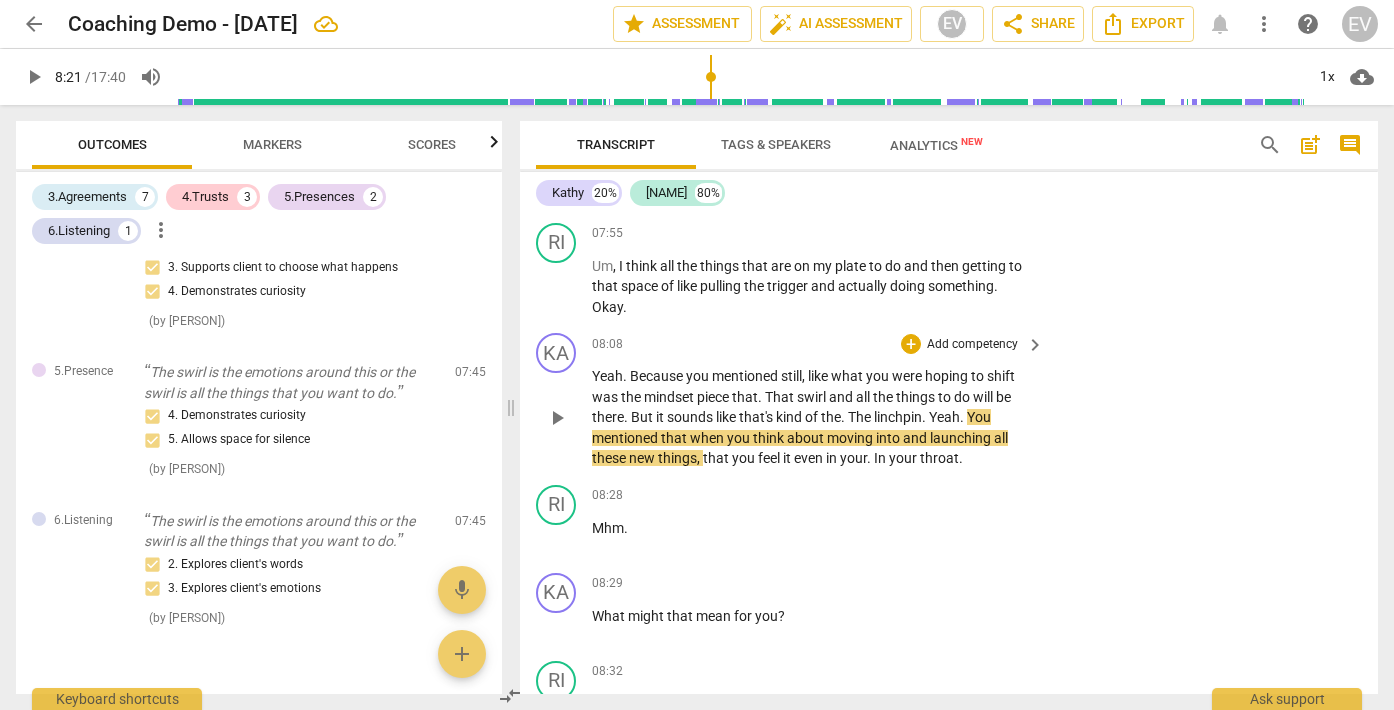 click on "Add competency" at bounding box center [972, 345] 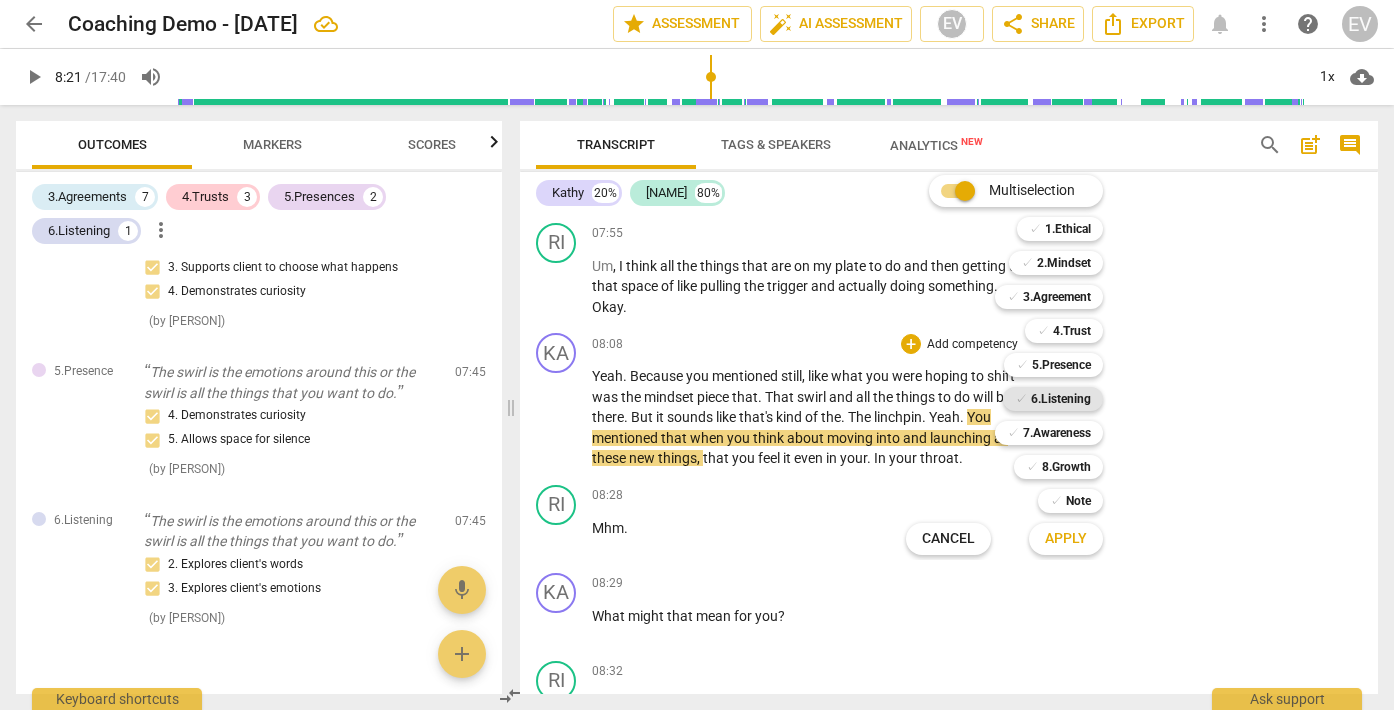 click on "6.Listening" at bounding box center [1061, 399] 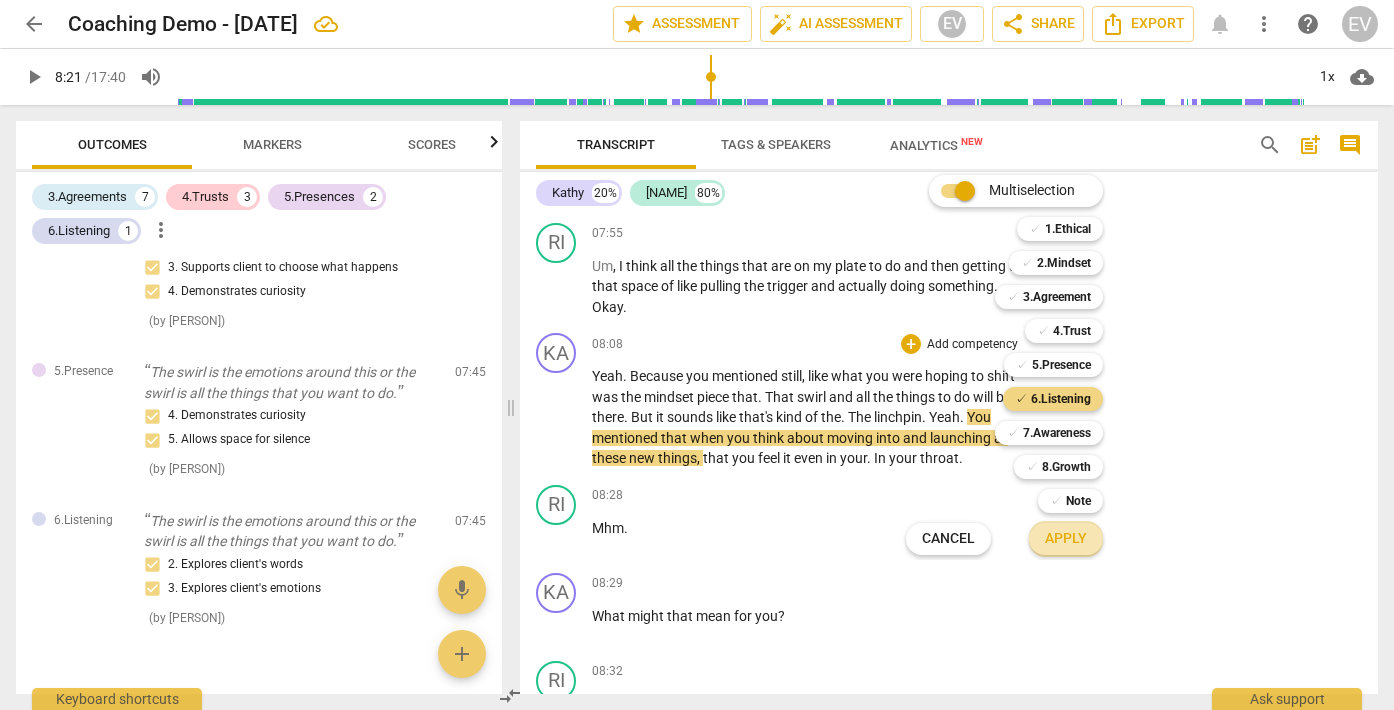 click on "Apply" at bounding box center [1066, 539] 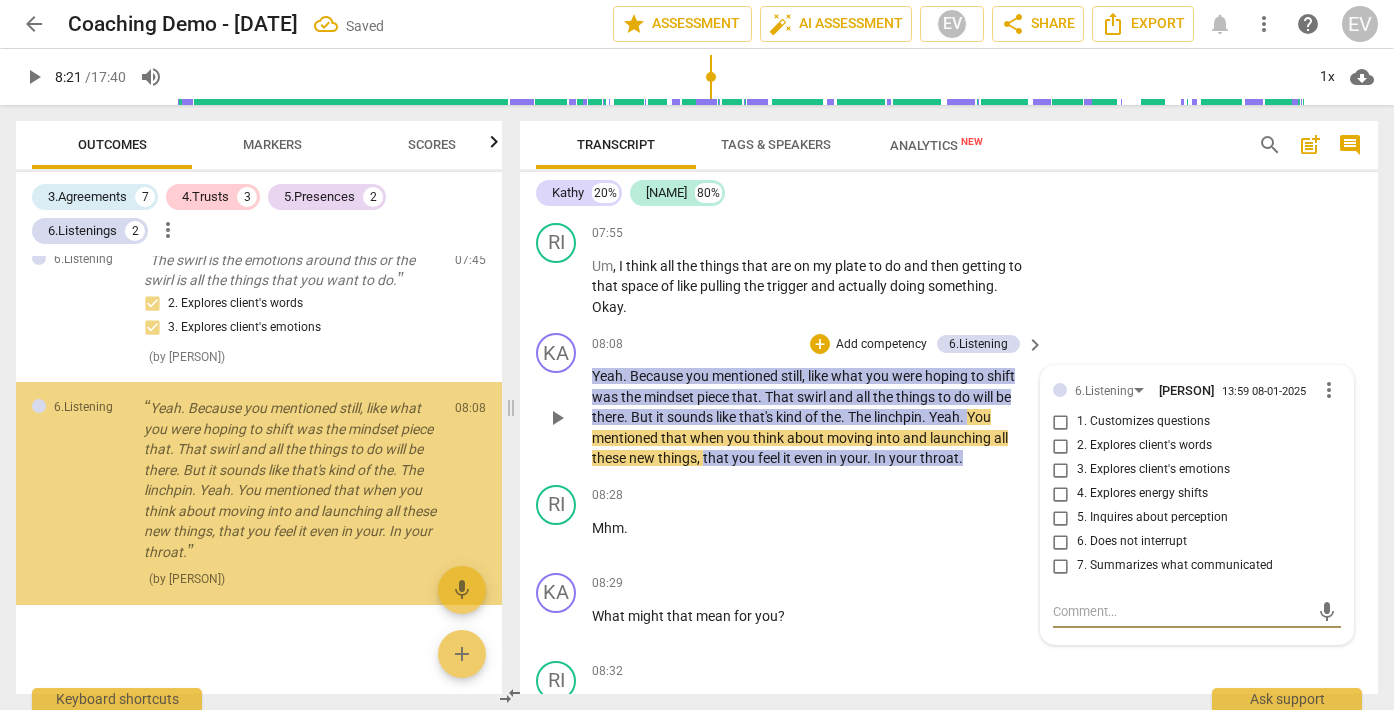 scroll, scrollTop: 1676, scrollLeft: 0, axis: vertical 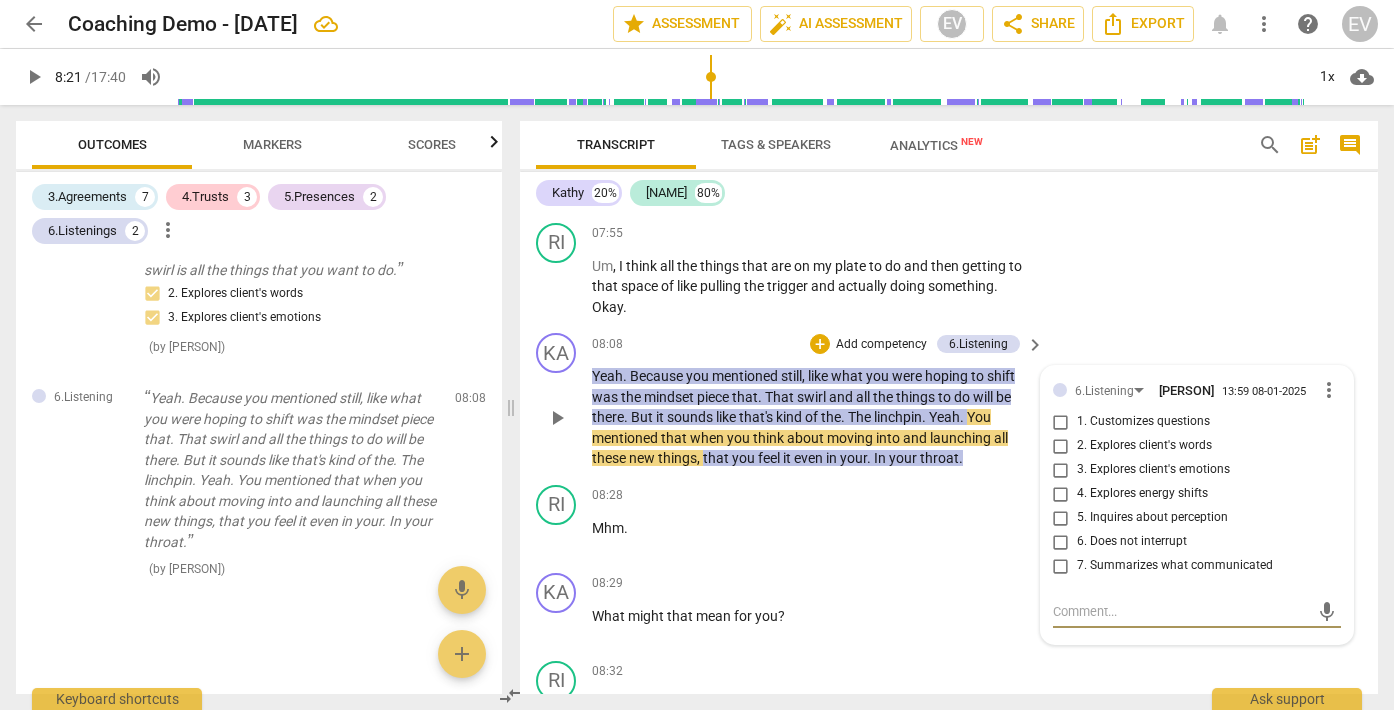 click on "Yeah .   Because   you   mentioned   still ,   like   what   you   were   hoping   to   shift   was   the   mindset   piece   that .   That   swirl   and   all   the   things   to   do   will   be   there .   But   it   sounds   like   that's   kind   of   the .   The   linchpin .   Yeah .   You   mentioned   that   when   you   think   about   moving   into   and   launching   all   these   new   things ,   that   you   feel   it   even   in   your .   In   your   throat ." at bounding box center [813, 417] 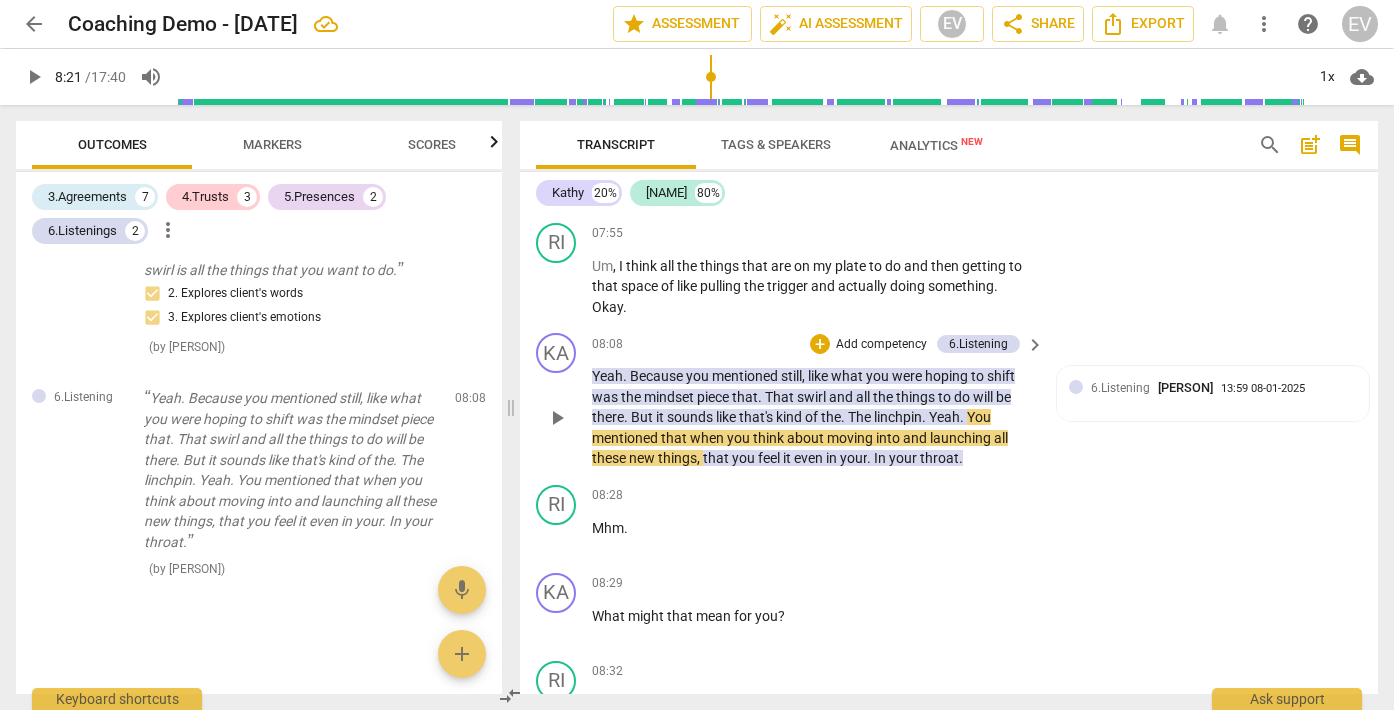 click on "." at bounding box center [925, 417] 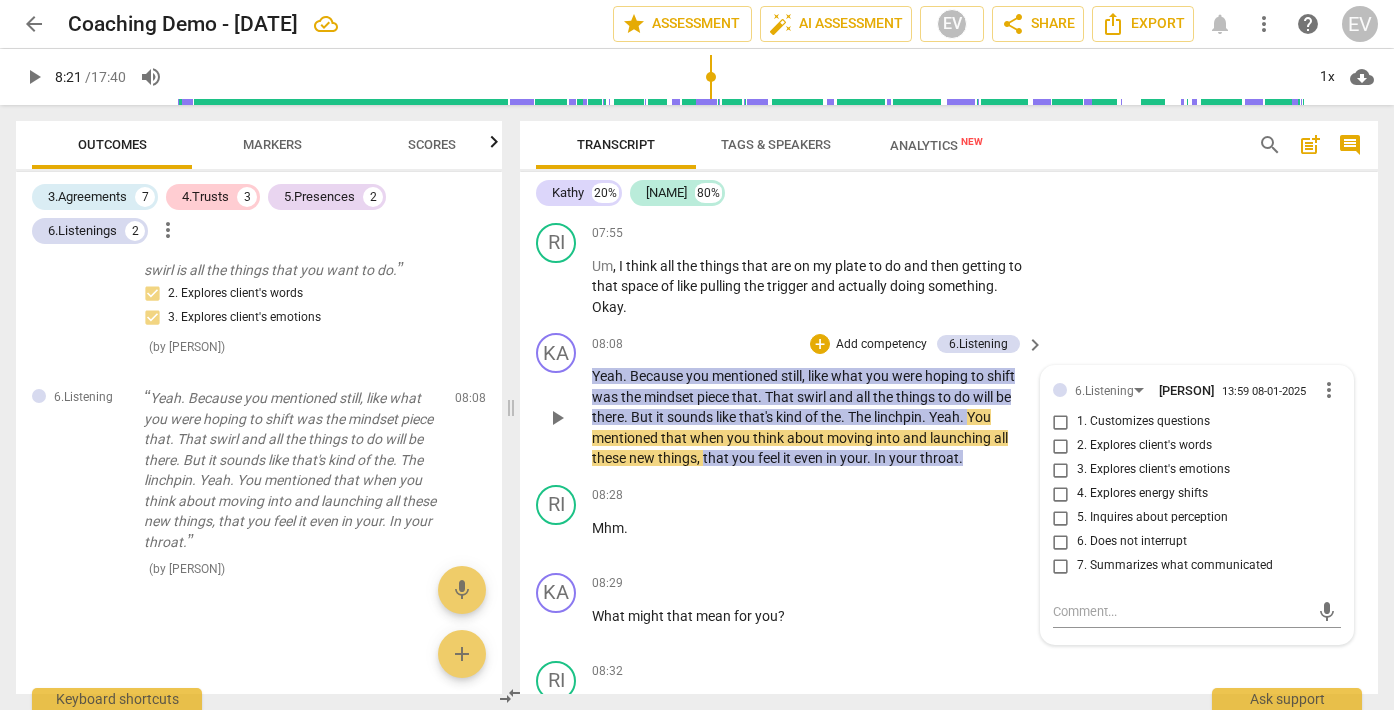 click on "mindset" at bounding box center (670, 397) 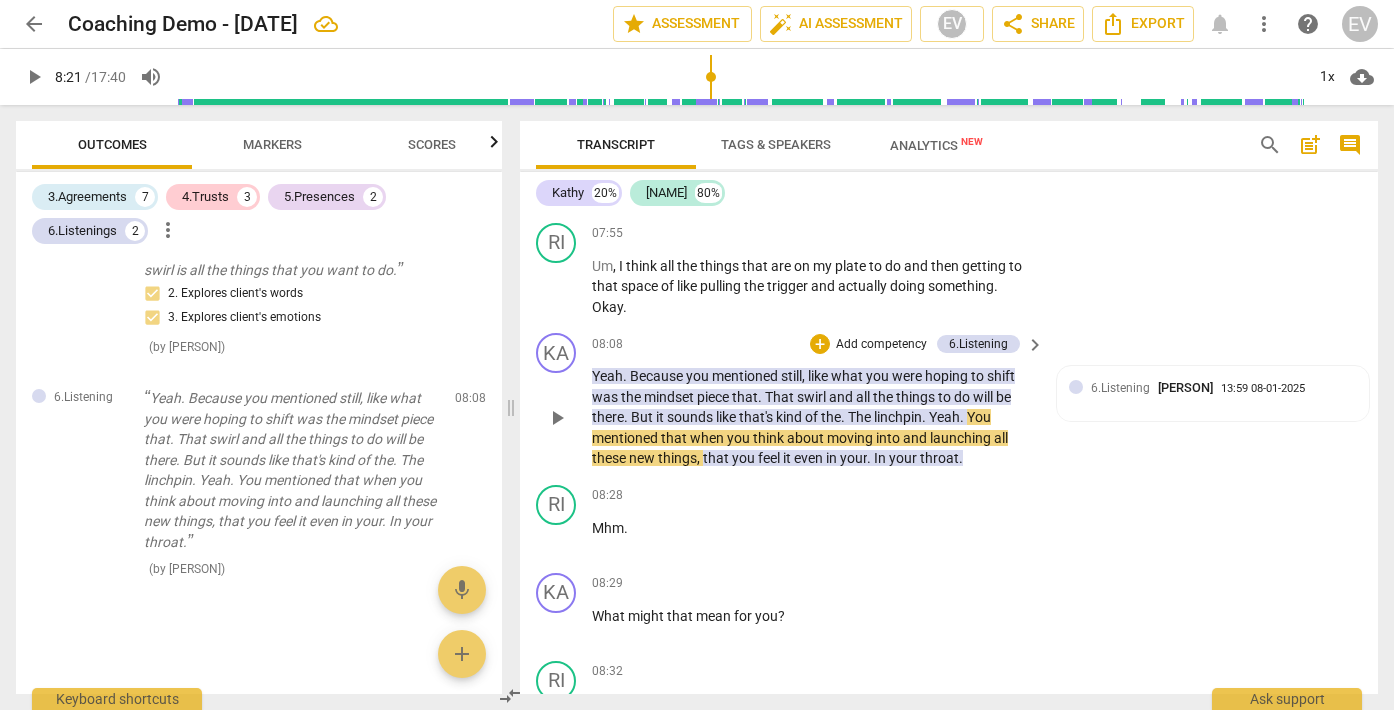 click on "KA play_arrow pause" at bounding box center (564, 401) 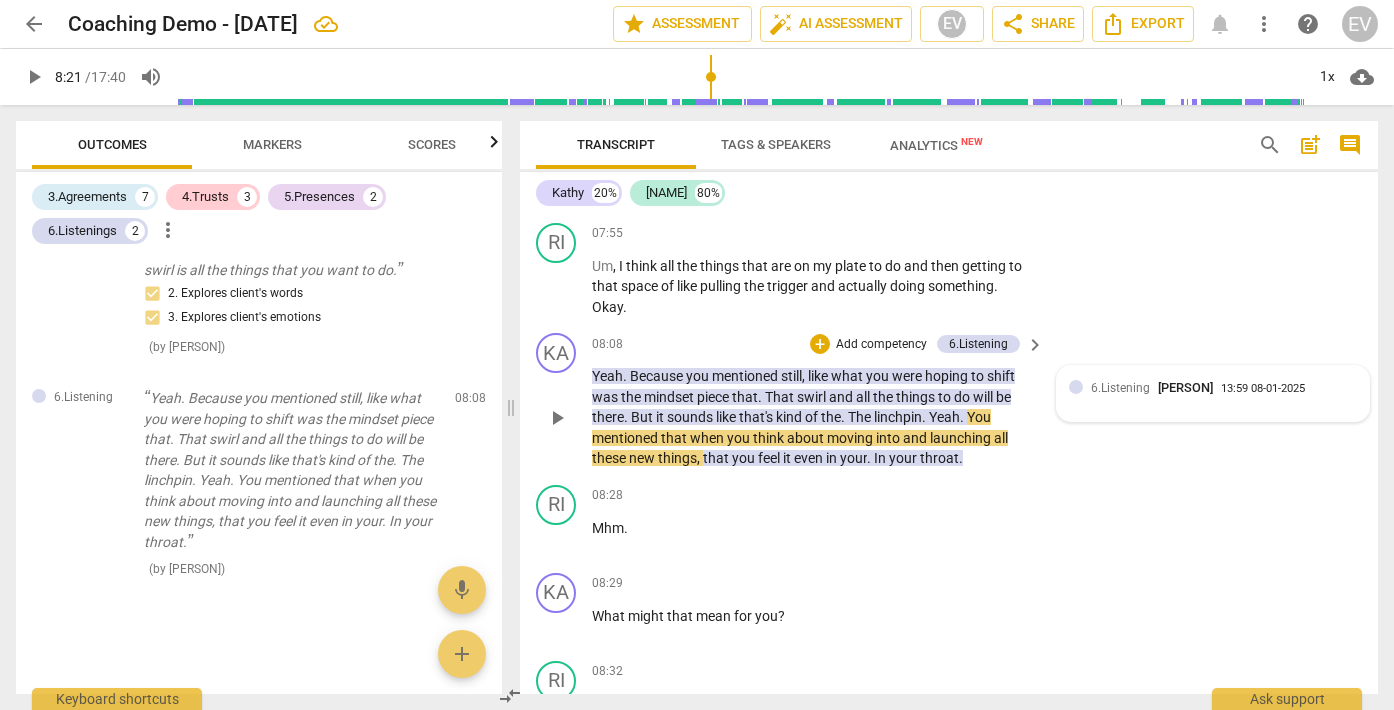 click on "6.Listening [PERSON] [TIME] [DATE]" at bounding box center [1213, 393] 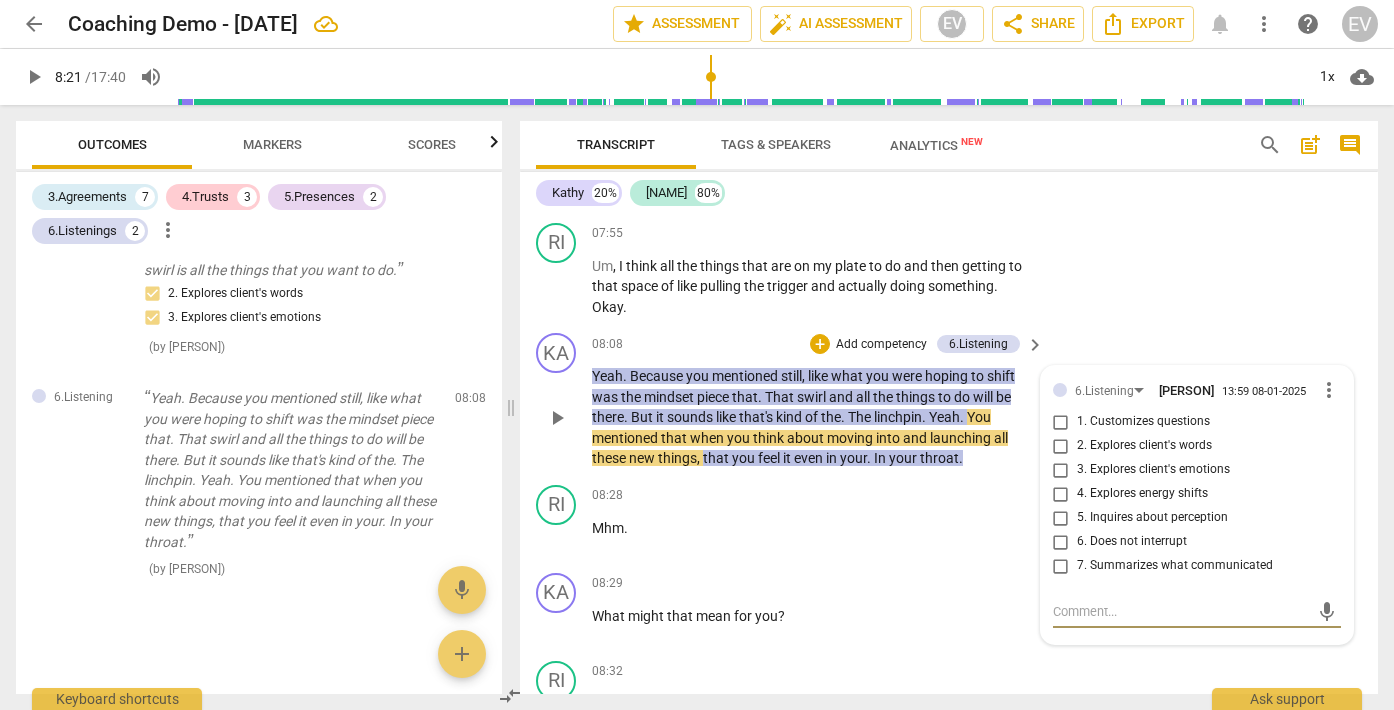 click on "more_vert" at bounding box center (1329, 390) 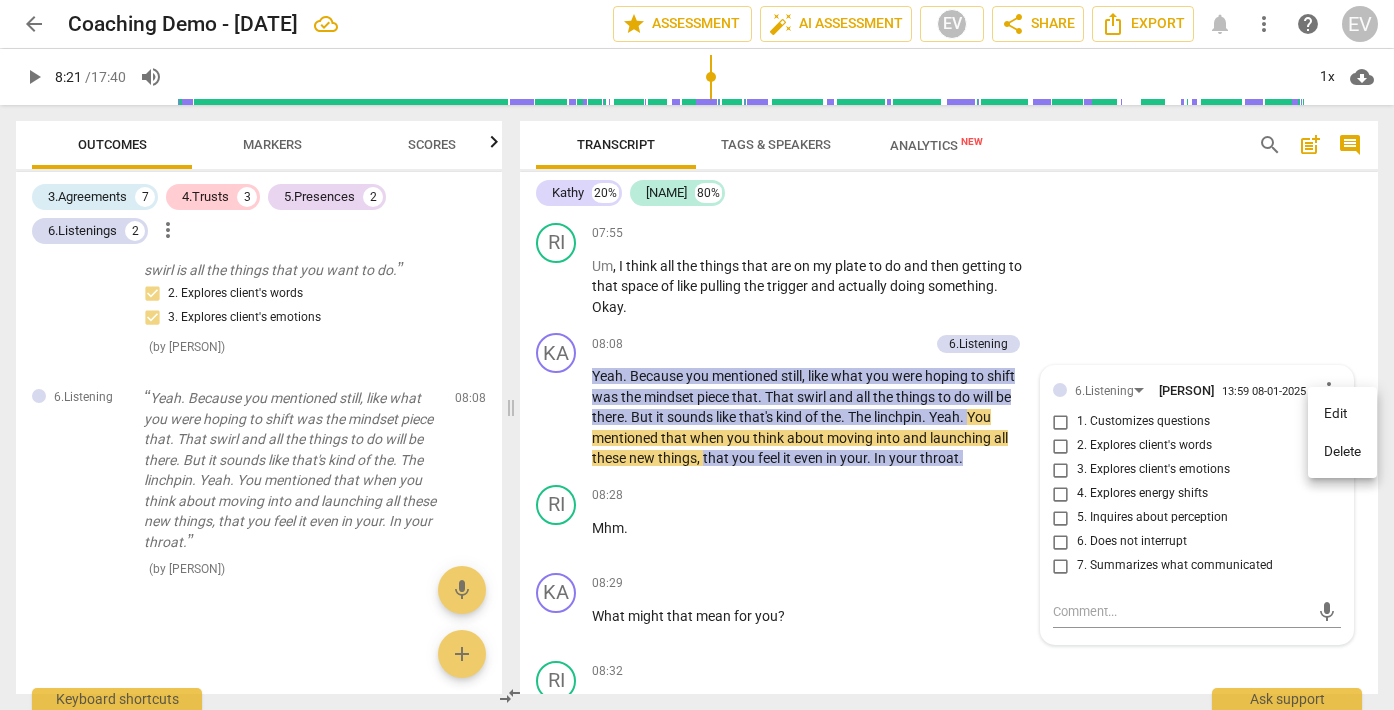 click on "Delete" at bounding box center (1342, 452) 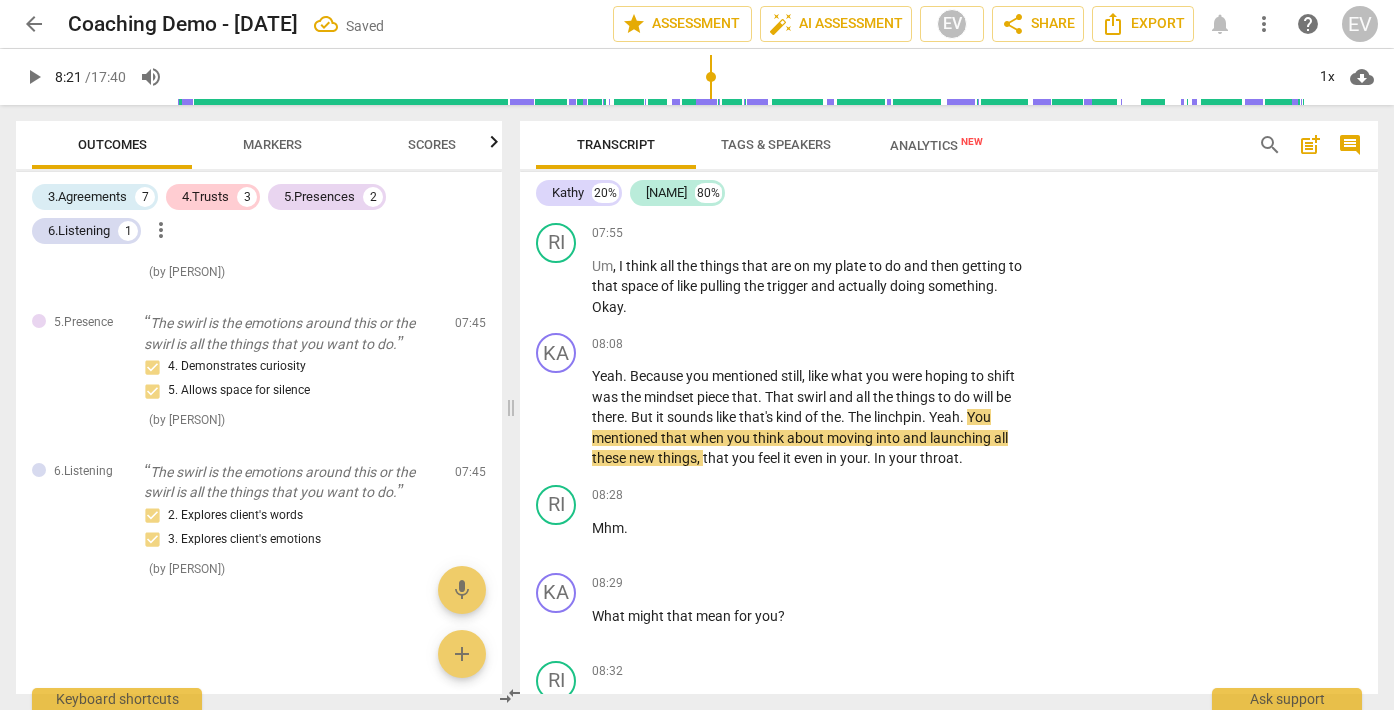 scroll, scrollTop: 1454, scrollLeft: 0, axis: vertical 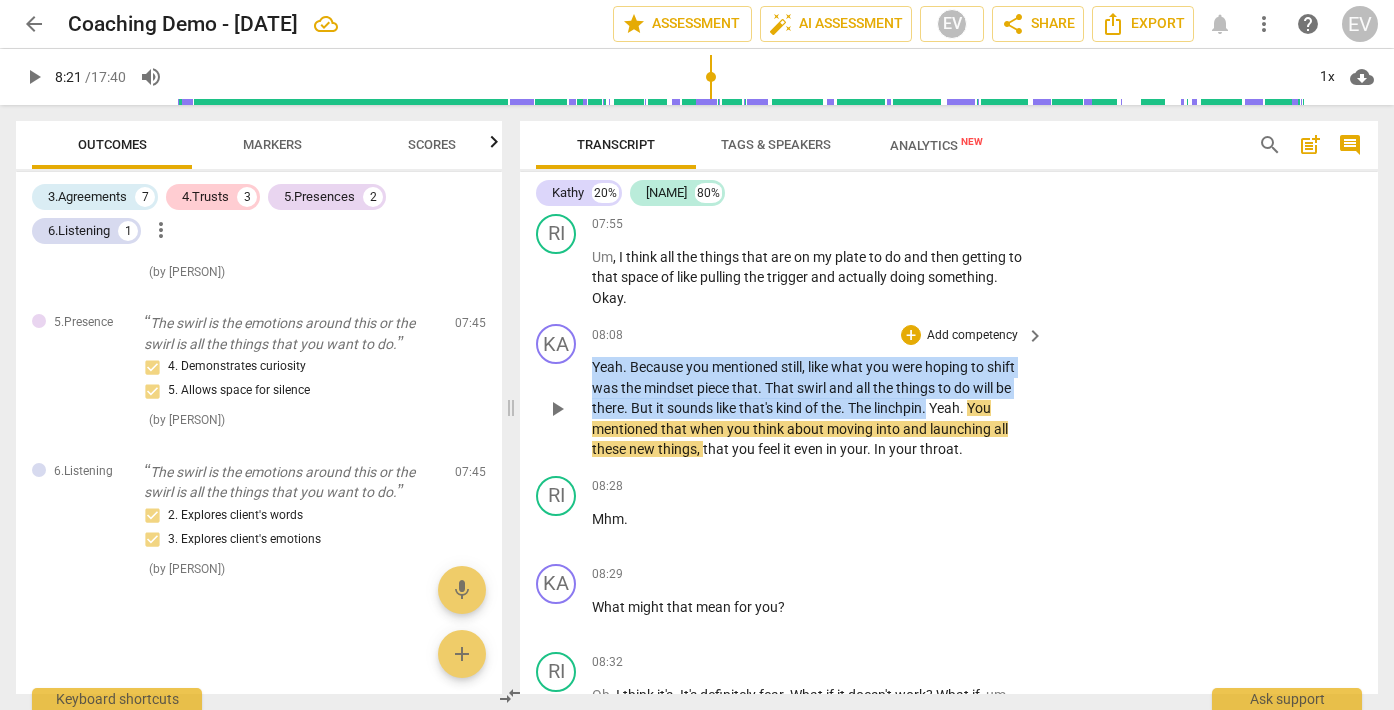 drag, startPoint x: 592, startPoint y: 386, endPoint x: 929, endPoint y: 426, distance: 339.36557 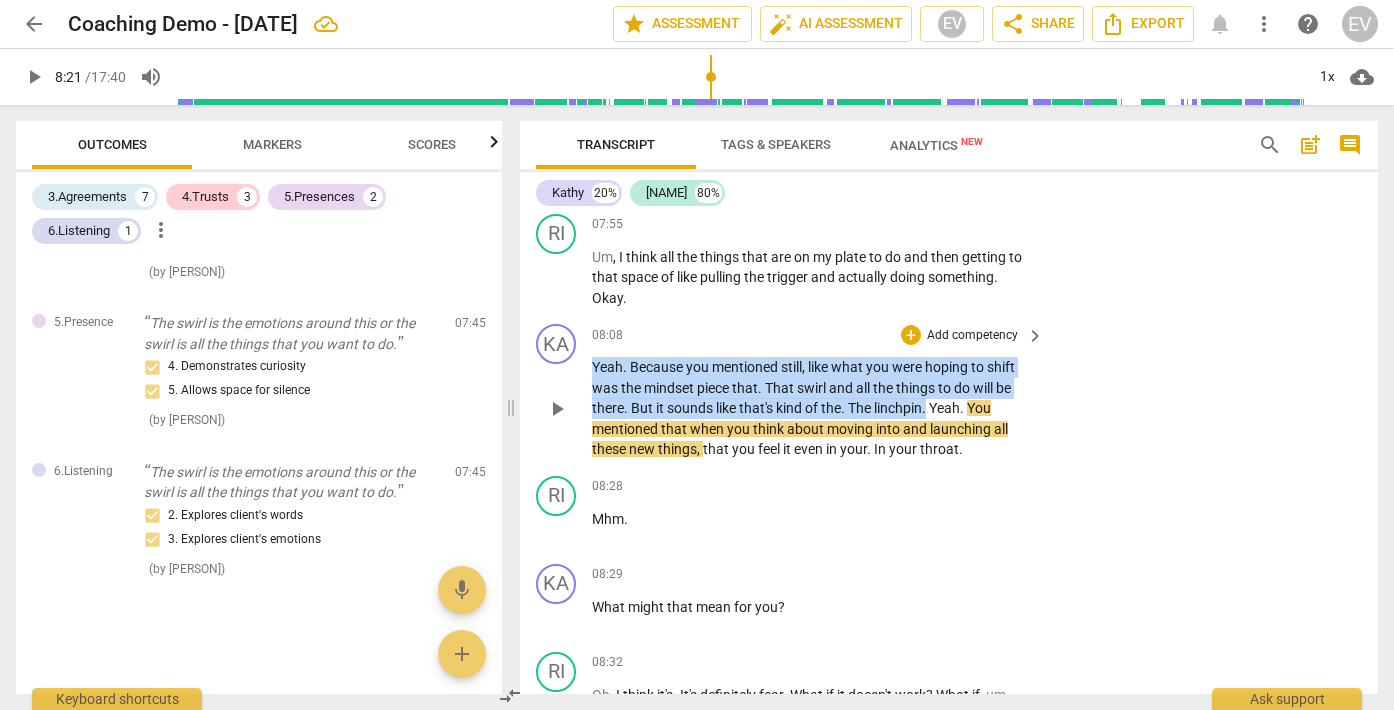 click on "Yeah .   Because   you   mentioned   still ,   like   what   you   were   hoping   to   shift   was   the   mindset   piece   that .   That   swirl   and   all   the   things   to   do   will   be   there .   But   it   sounds   like   that's   kind   of   the .   The   linchpin .   Yeah .   You   mentioned   that   when   you   think   about   moving   into   and   launching   all   these   new   things ,   that   you   feel   it   even   in   your .   In   your   throat ." at bounding box center [813, 408] 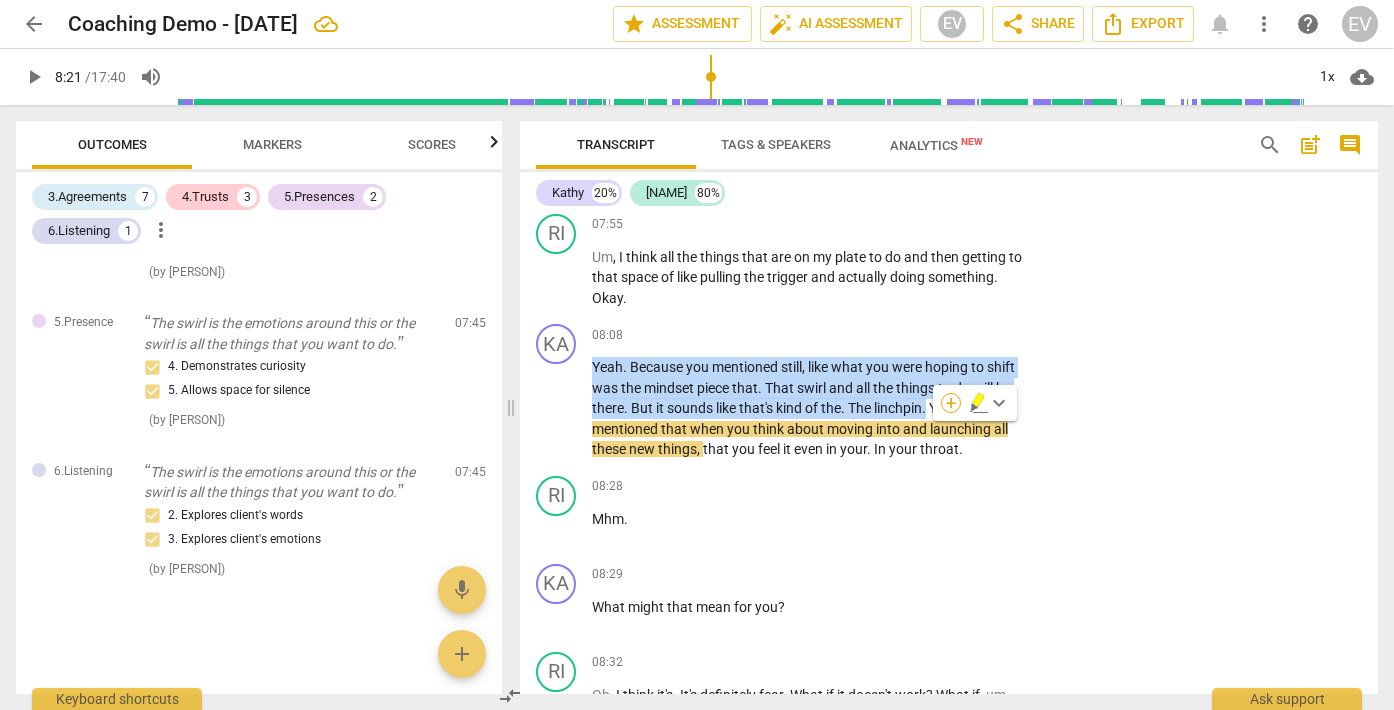 click on "+" at bounding box center [951, 403] 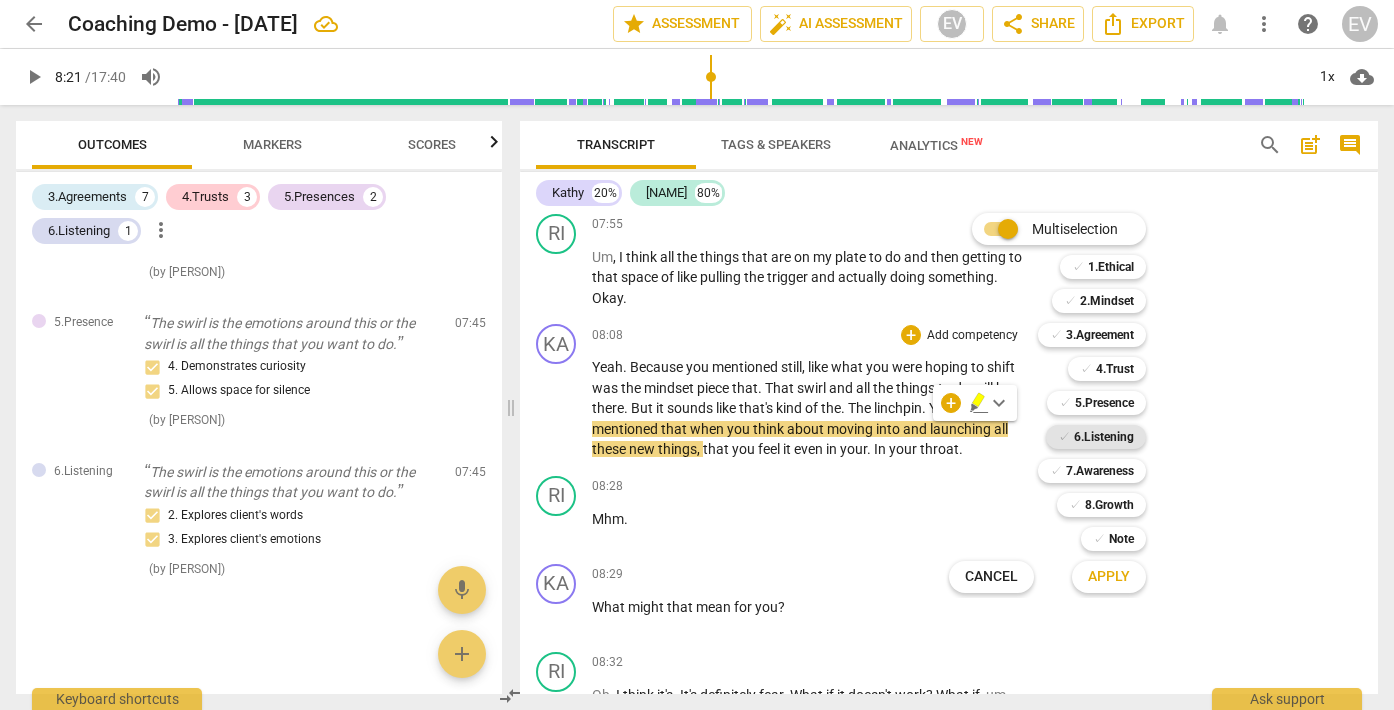 click on "6.Listening" at bounding box center (1104, 437) 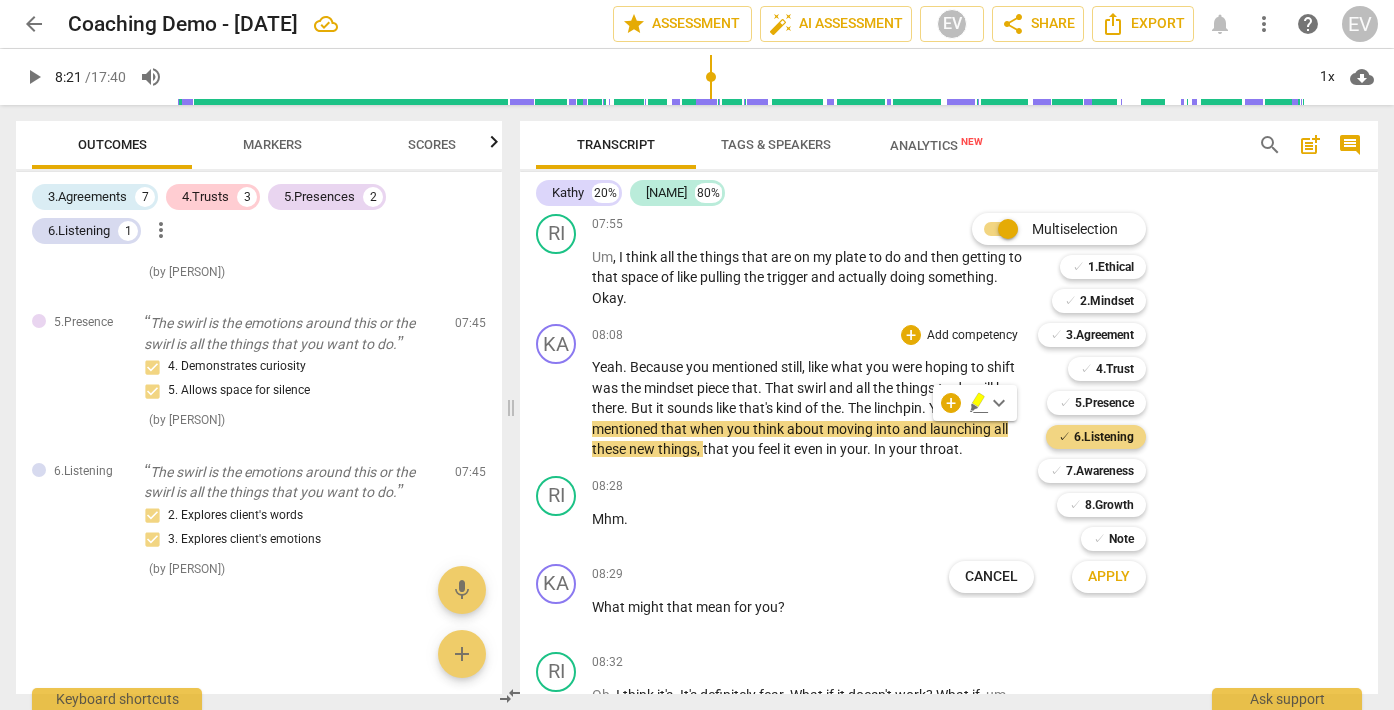 click on "Apply" at bounding box center [1109, 577] 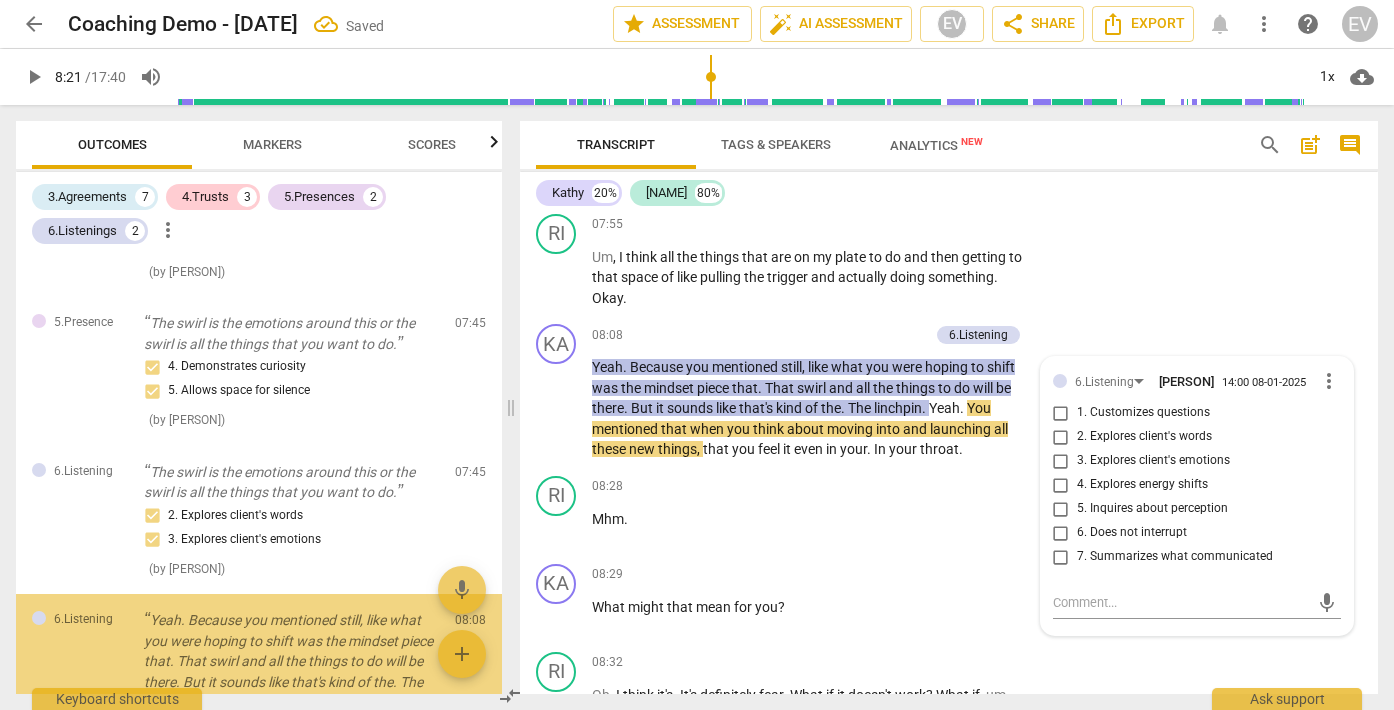 scroll, scrollTop: 1615, scrollLeft: 0, axis: vertical 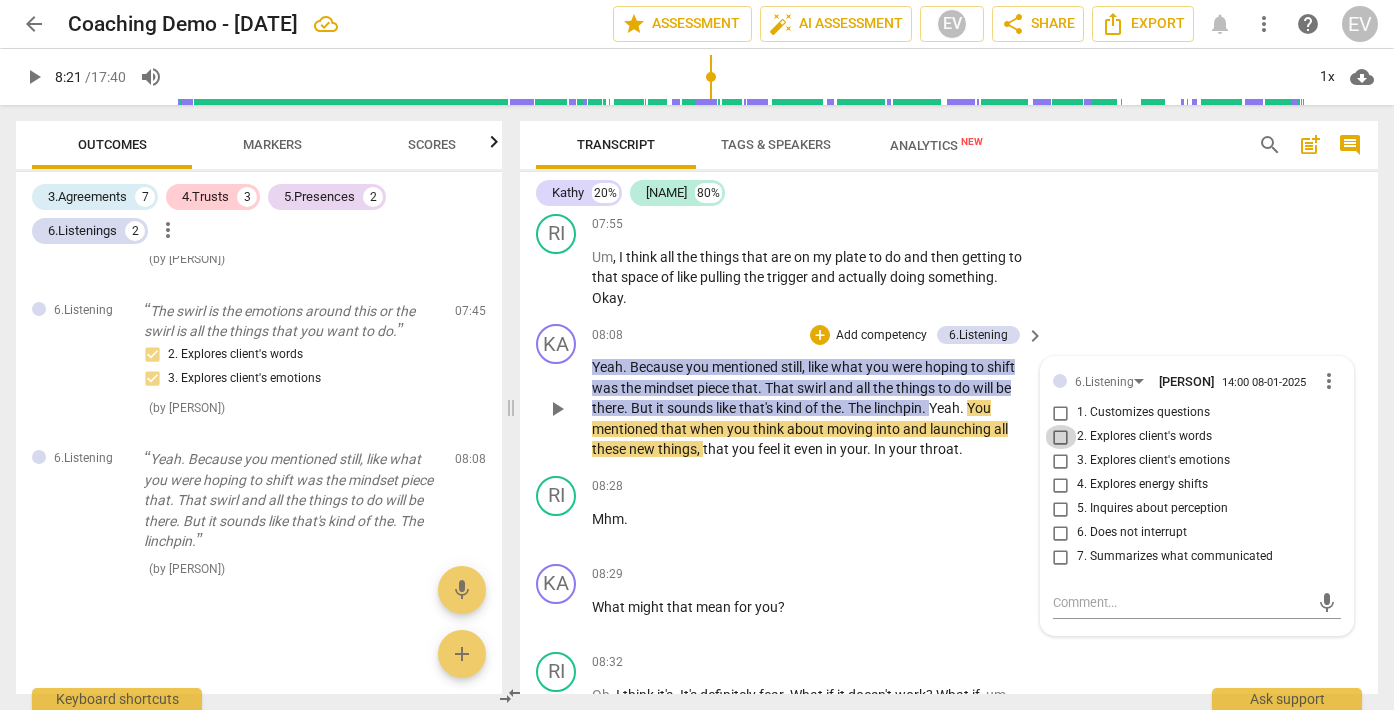 click on "2. Explores client's words" at bounding box center [1061, 437] 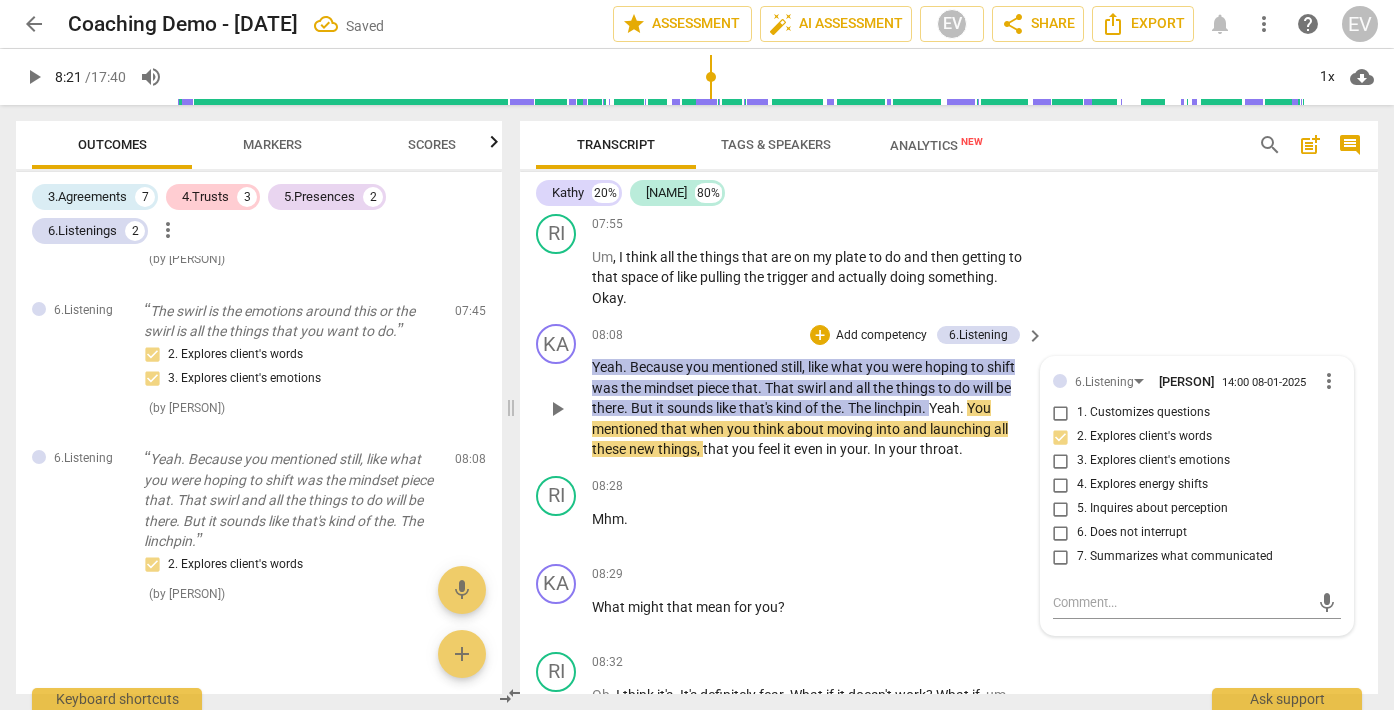 scroll, scrollTop: 1640, scrollLeft: 0, axis: vertical 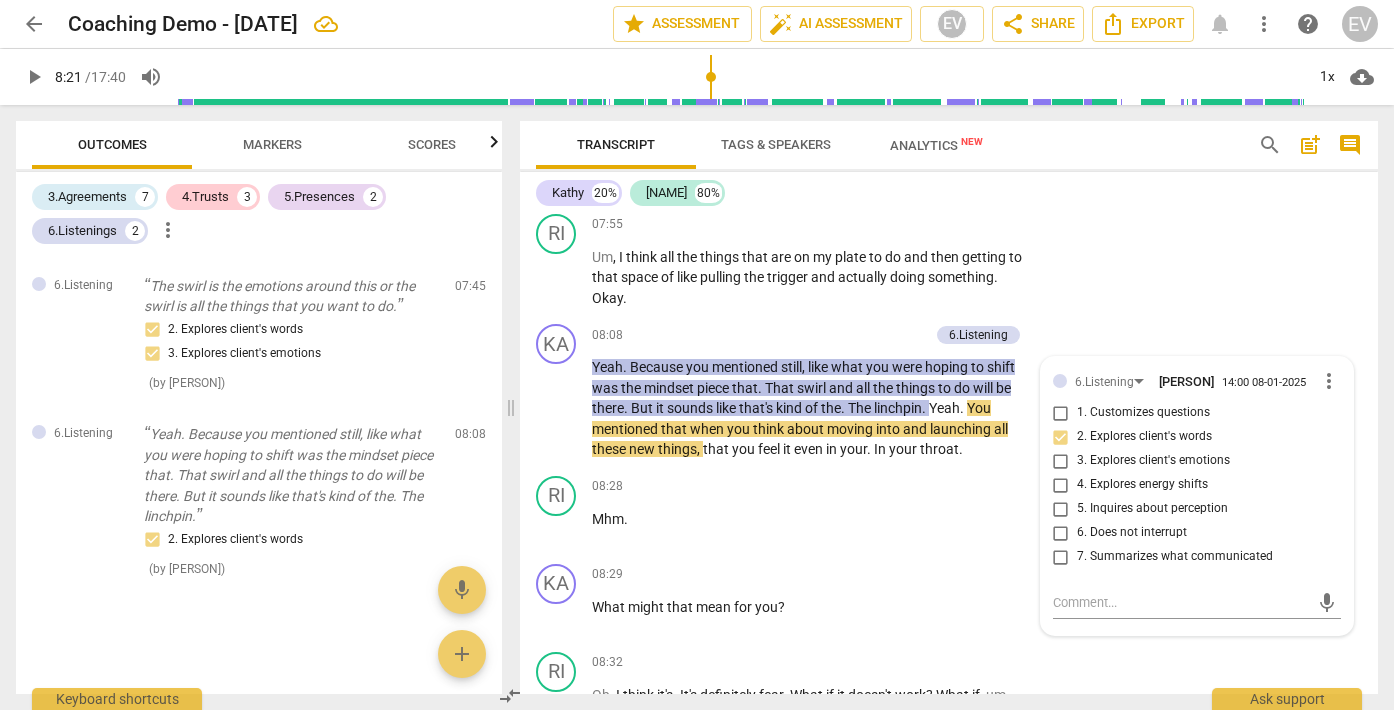click on "Markers" at bounding box center [272, 144] 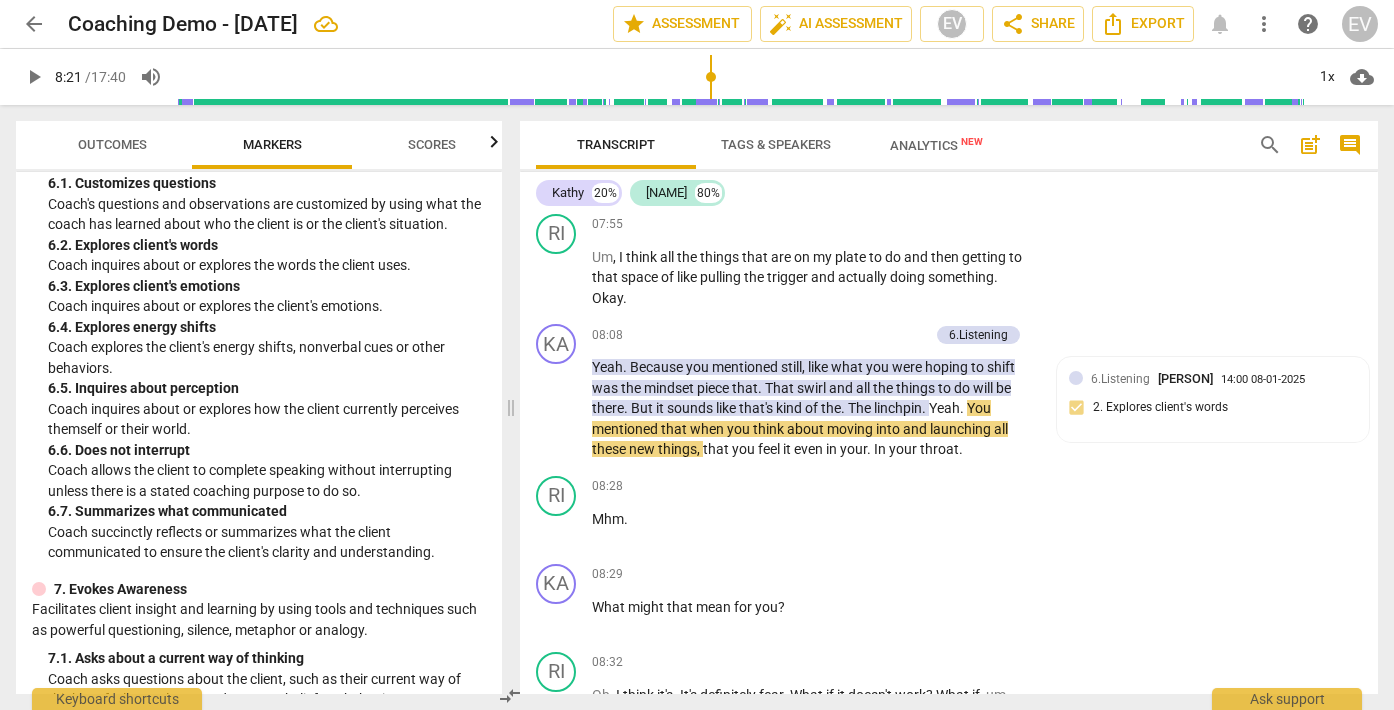 scroll, scrollTop: 1509, scrollLeft: 0, axis: vertical 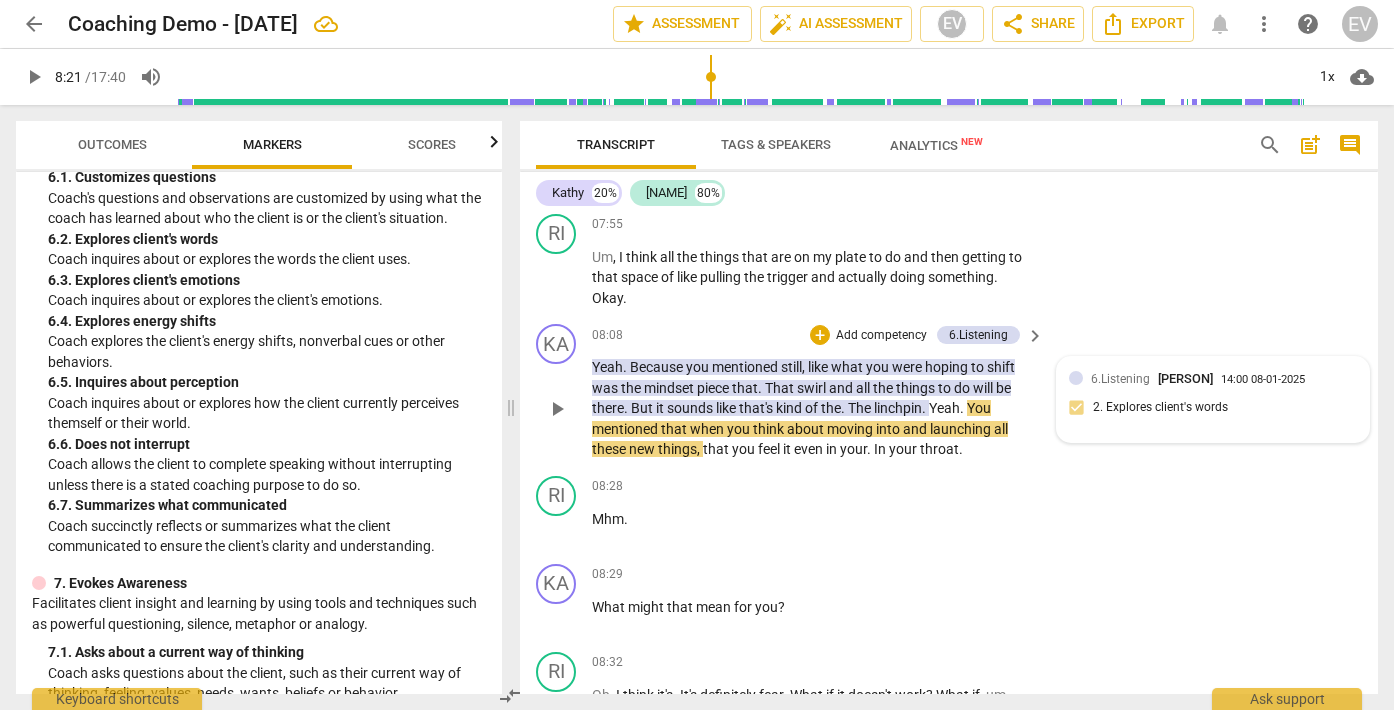click on "[COMPETENCY] [LAST] [TIME] [DATE] 2. Explores client's words" at bounding box center (1213, 399) 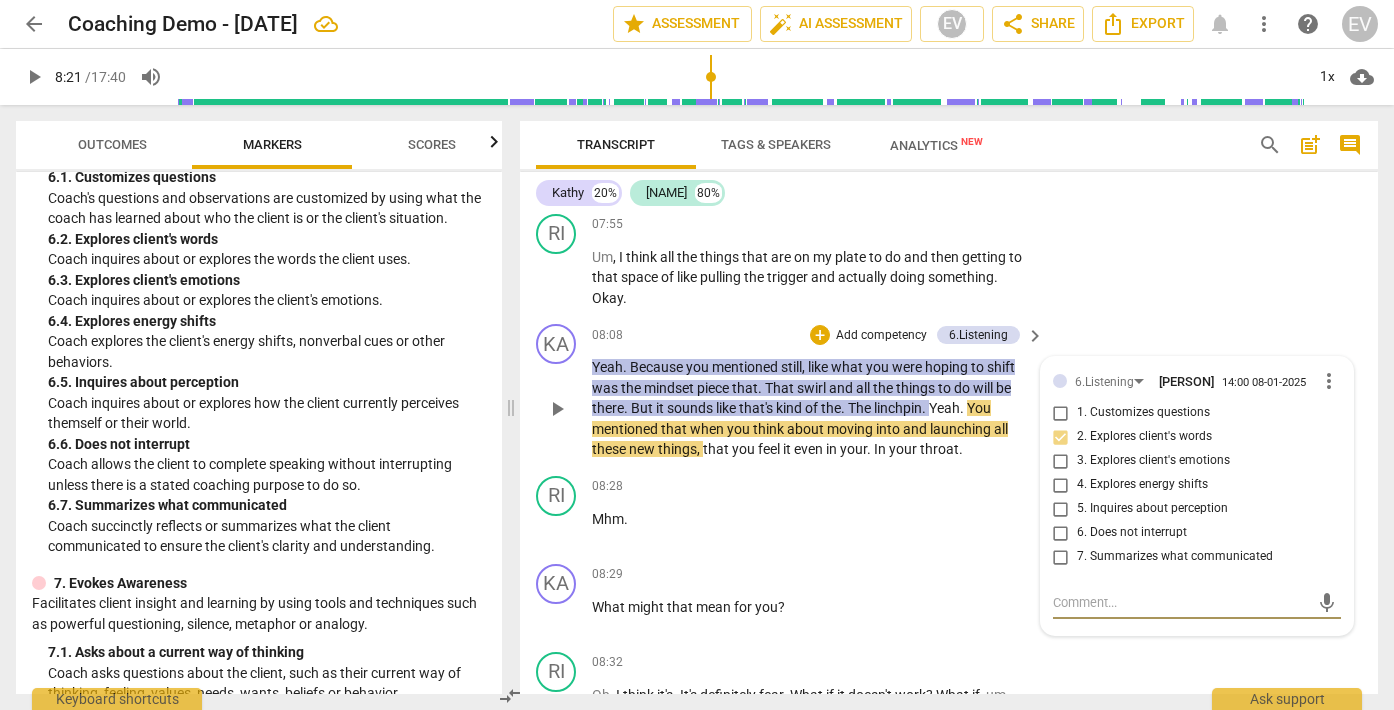click on "7. Summarizes what communicated" at bounding box center [1061, 557] 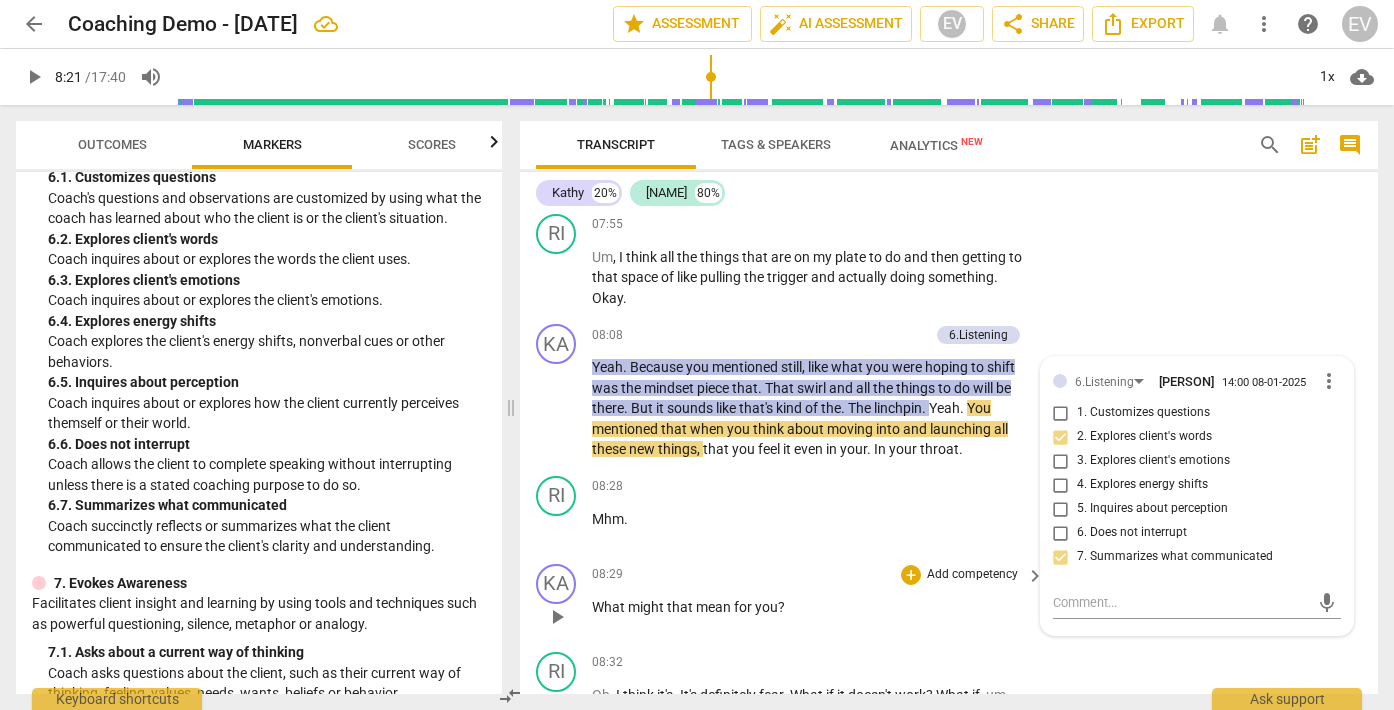 click on "KA play_arrow pause 08:29 + Add competency keyboard_arrow_right What   might   that   mean   for   you ?" at bounding box center (949, 600) 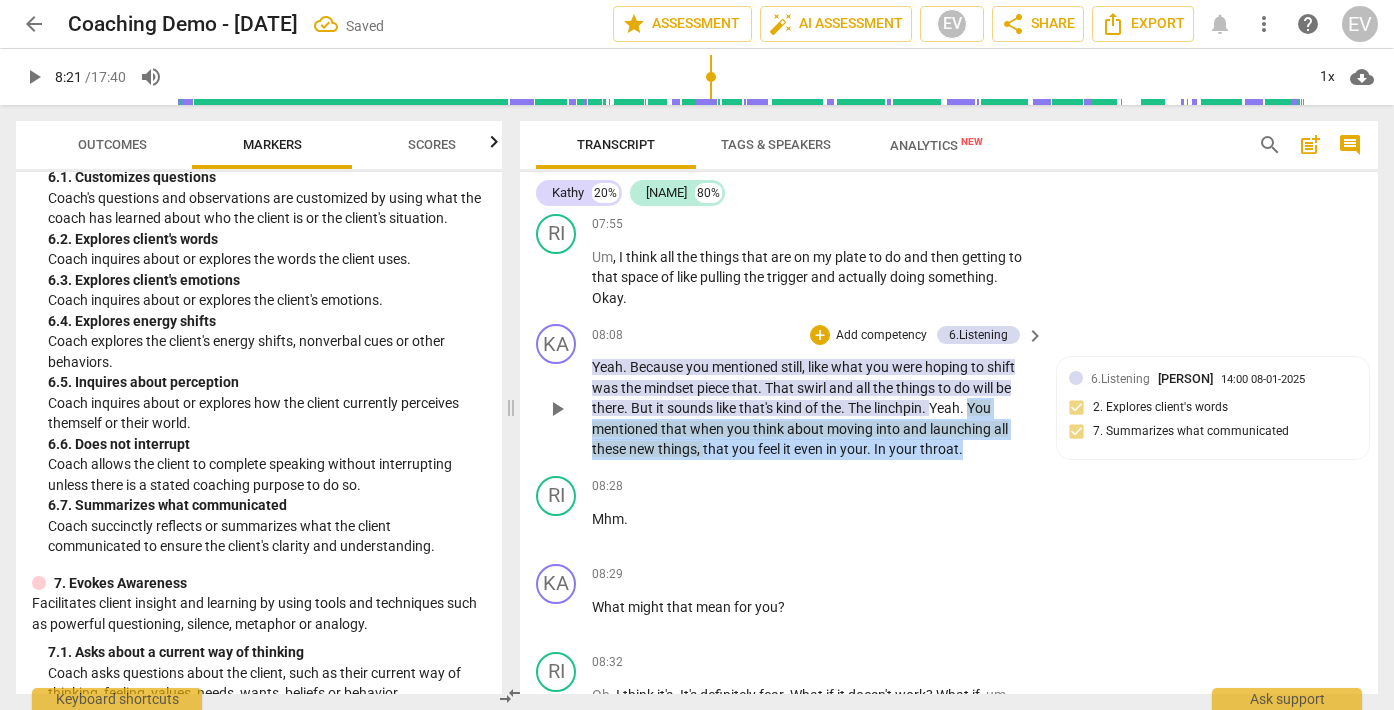 drag, startPoint x: 970, startPoint y: 428, endPoint x: 987, endPoint y: 464, distance: 39.812057 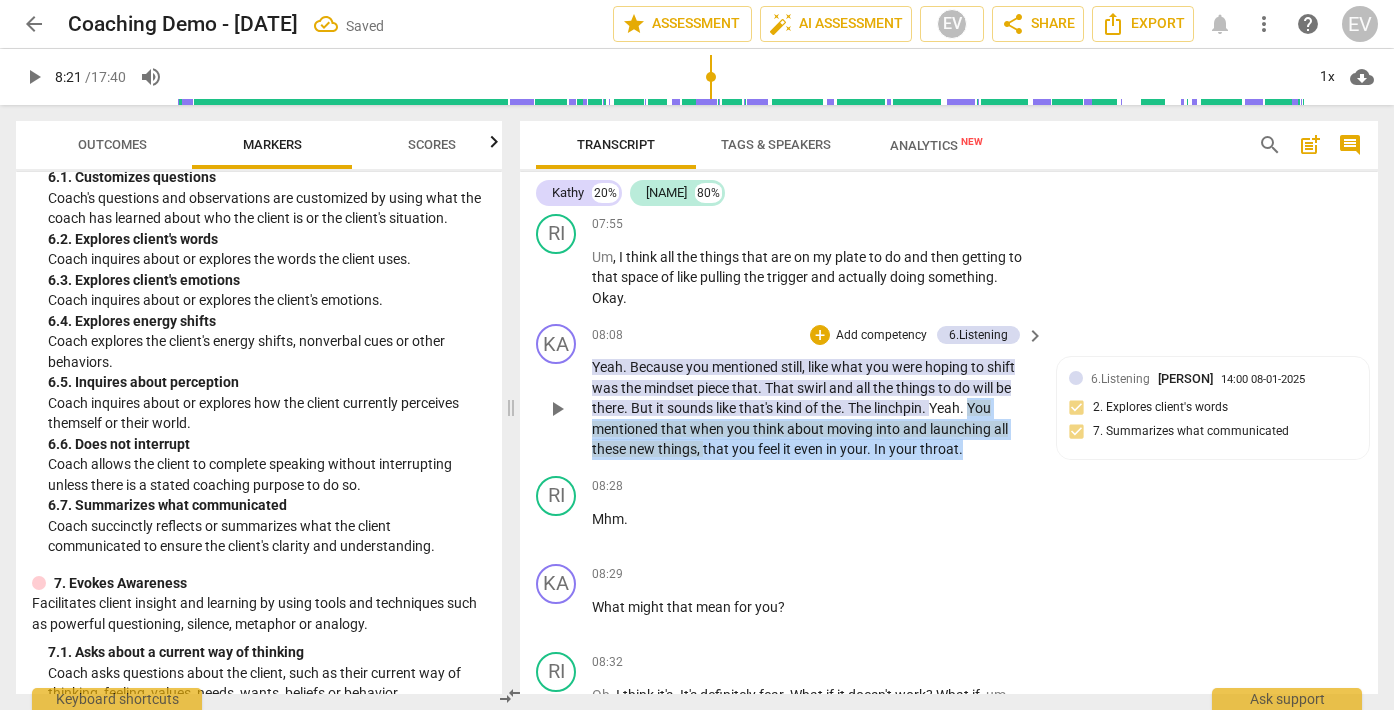 click on "Yeah .   Because   you   mentioned   still ,   like   what   you   were   hoping   to   shift   was   the   mindset   piece   that .   That   swirl   and   all   the   things   to   do   will   be   there .   But   it   sounds   like   that's   kind   of   the .   The   linchpin .   Yeah .   You   mentioned   that   when   you   think   about   moving   into   and   launching   all   these   new   things ,   that   you   feel   it   even   in   your .   In   your   throat ." at bounding box center [813, 408] 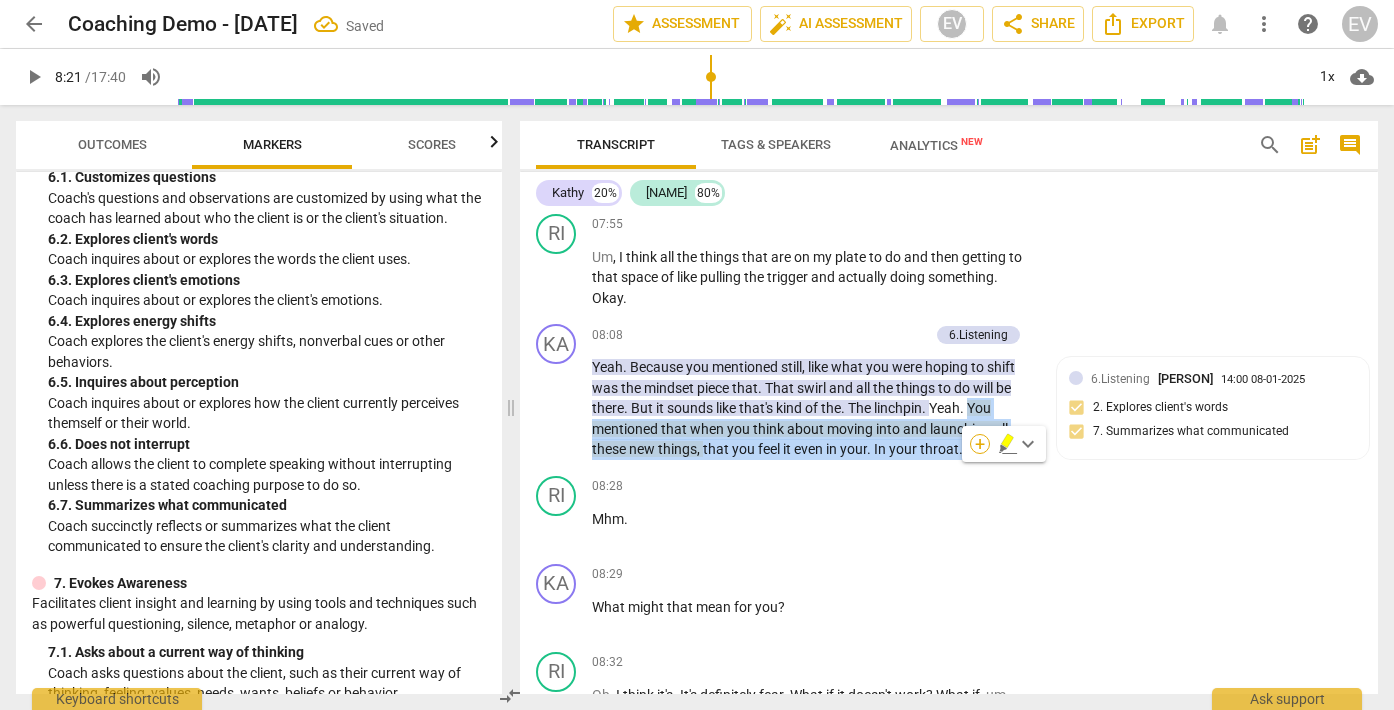 click on "+" at bounding box center [980, 444] 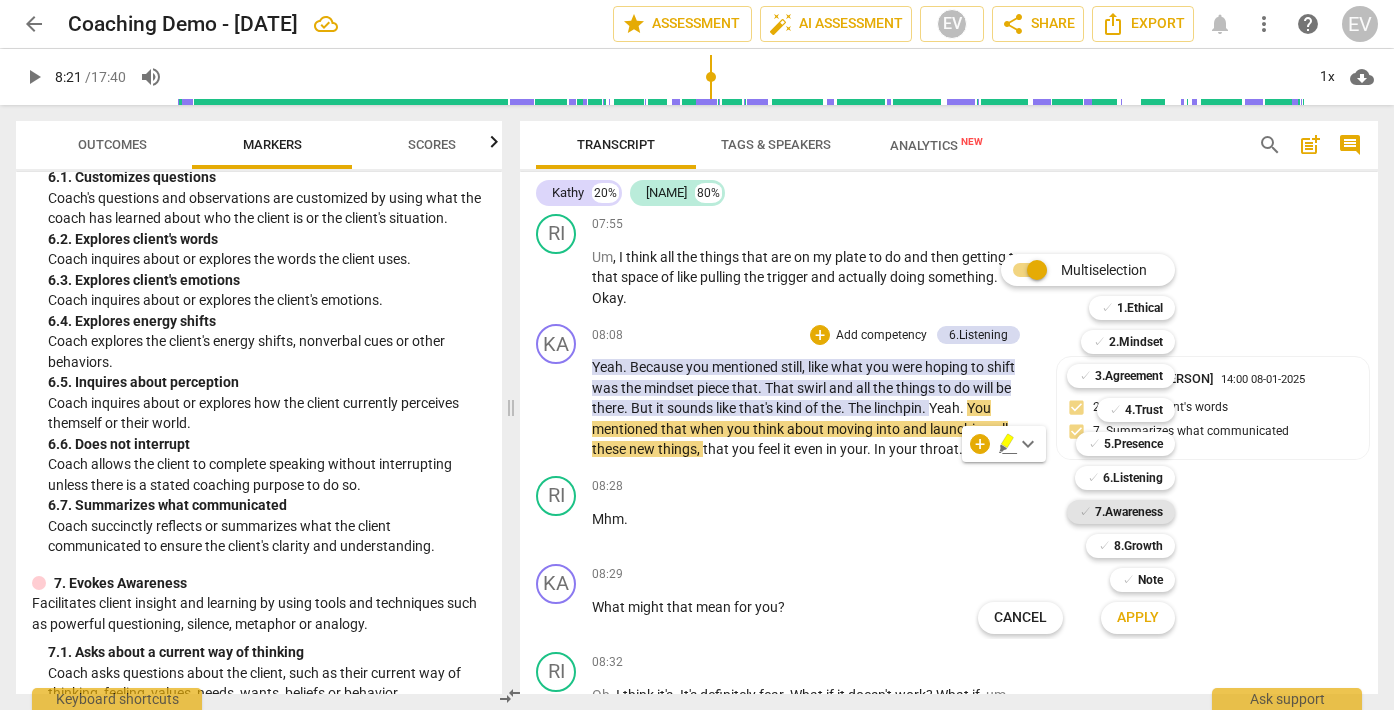 click on "7.Awareness" at bounding box center (1129, 512) 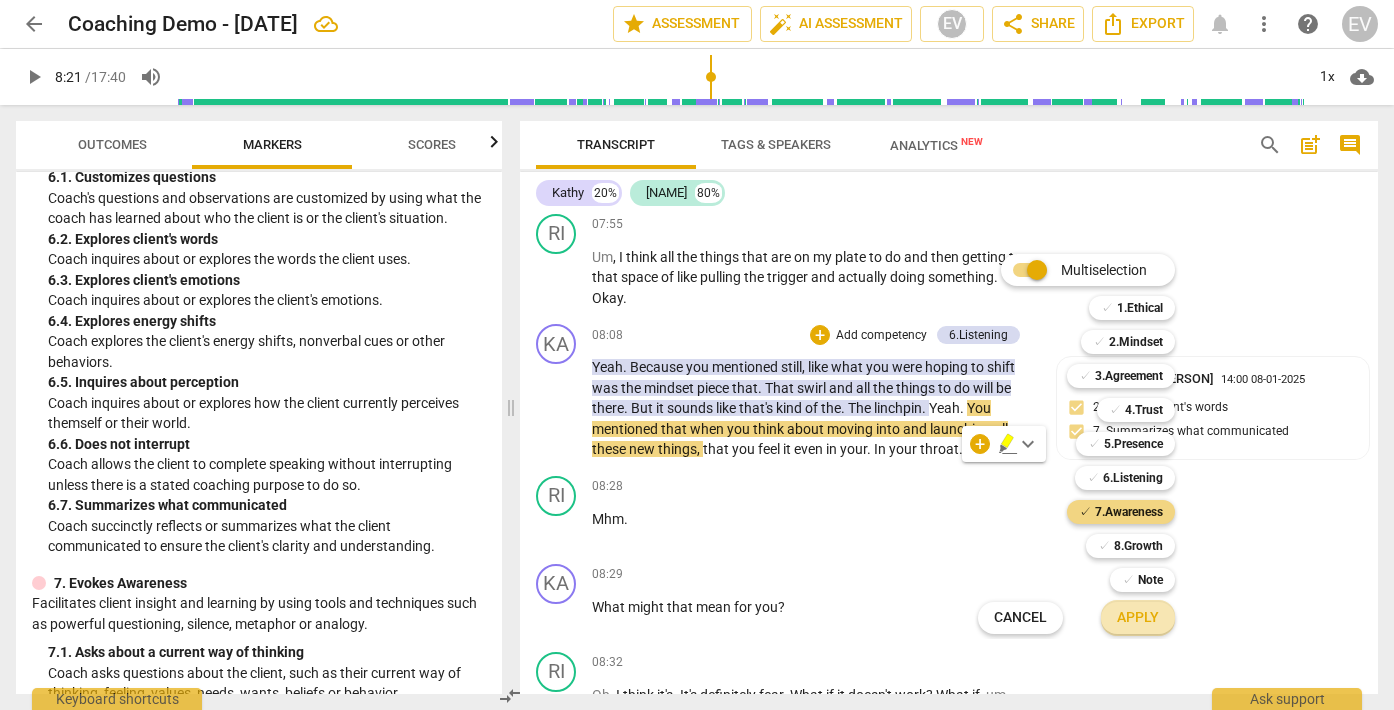 click on "Apply" at bounding box center [1138, 618] 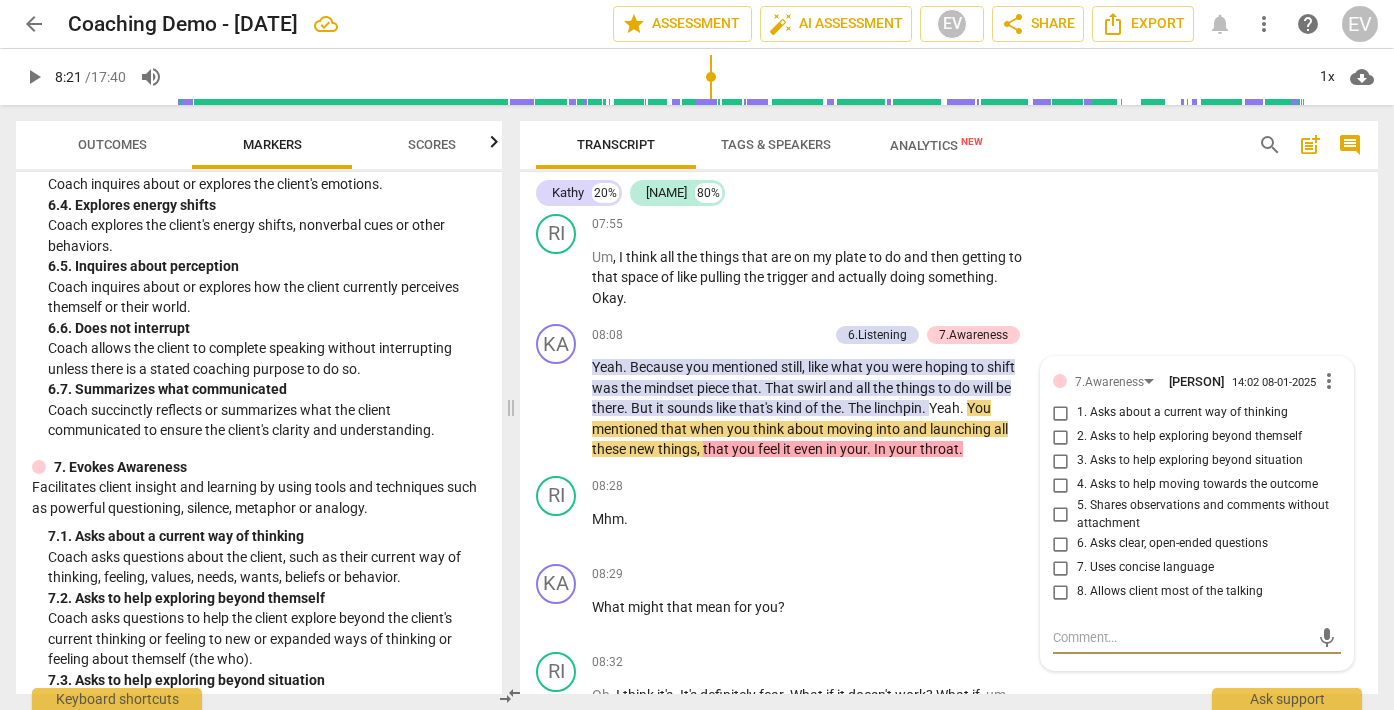 scroll, scrollTop: 1647, scrollLeft: 0, axis: vertical 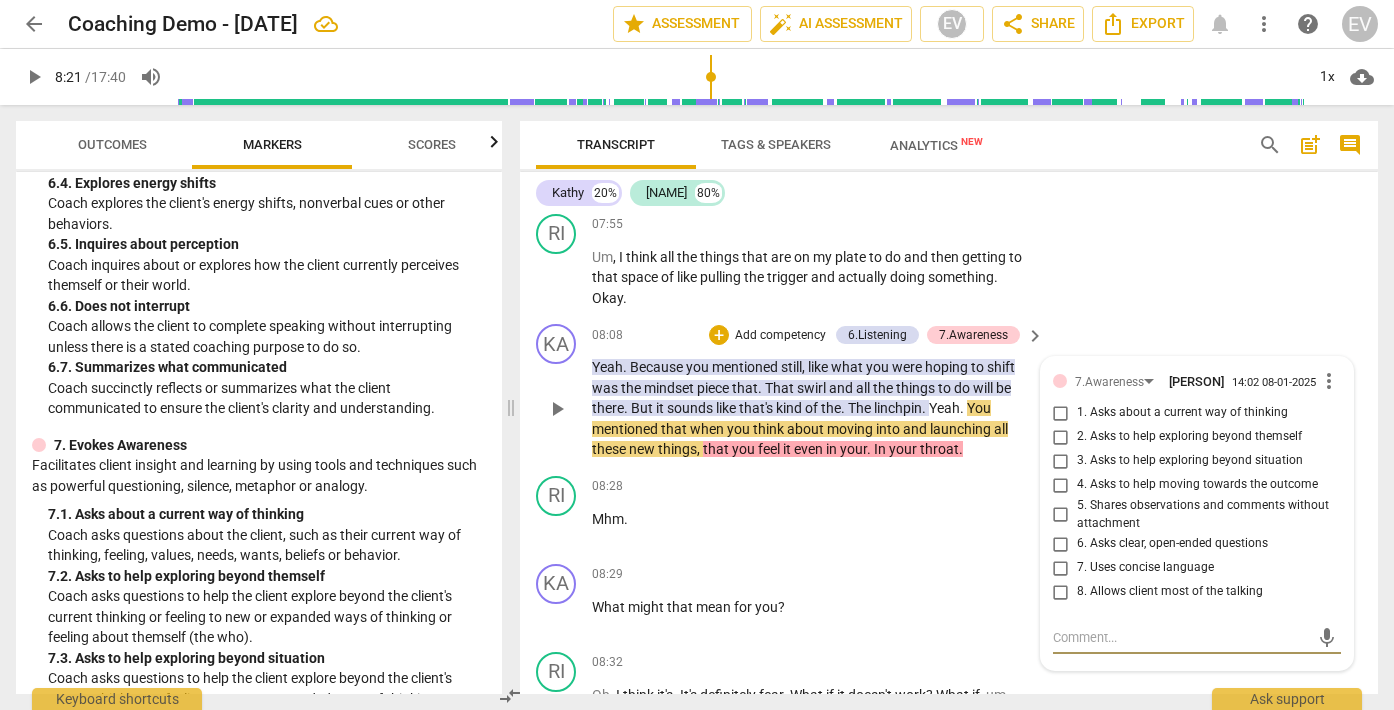 click on "more_vert" at bounding box center (1329, 381) 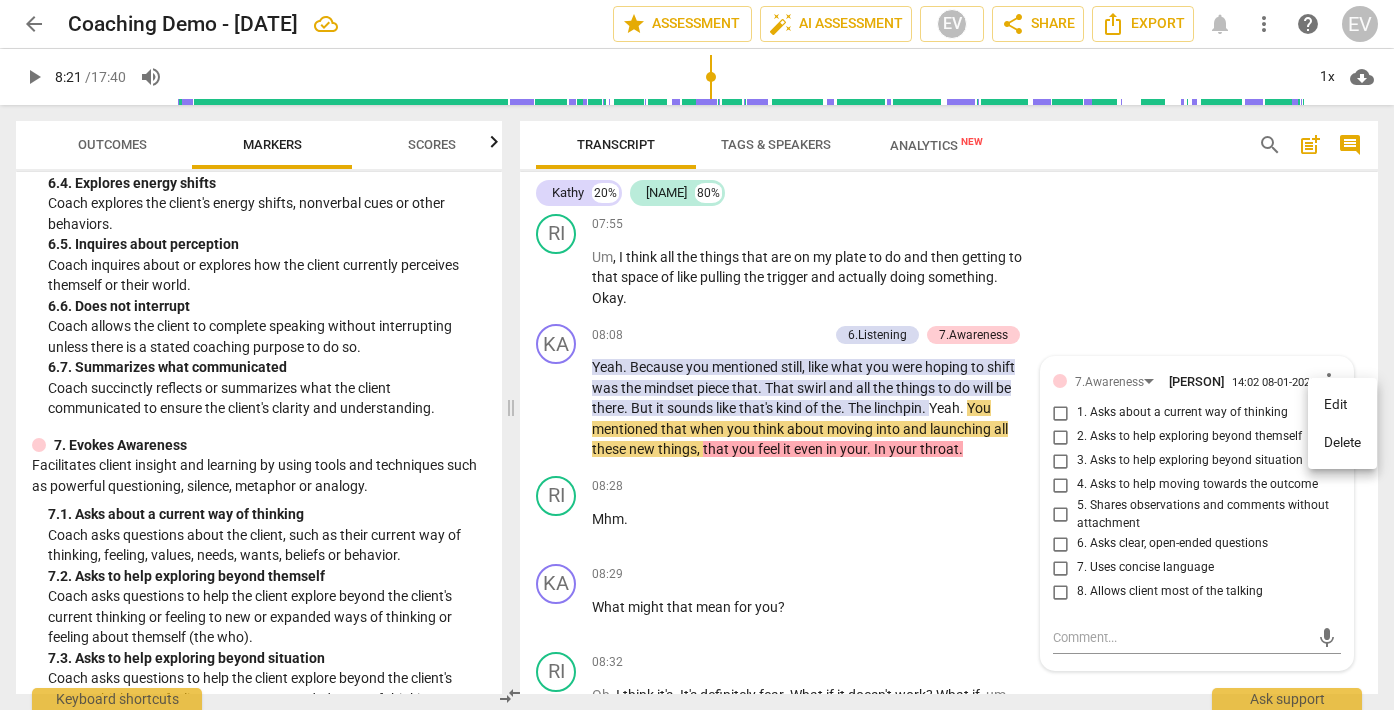 click on "Delete" at bounding box center (1342, 443) 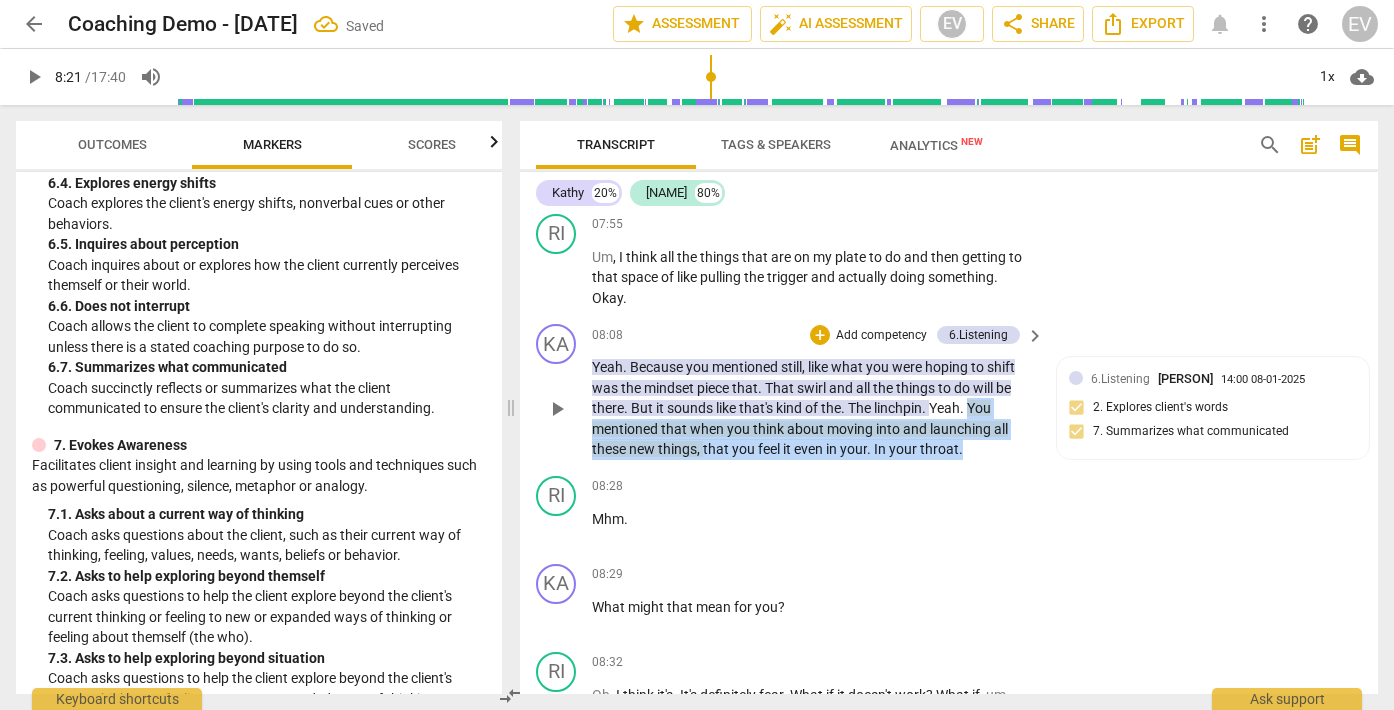 drag, startPoint x: 970, startPoint y: 470, endPoint x: 972, endPoint y: 433, distance: 37.054016 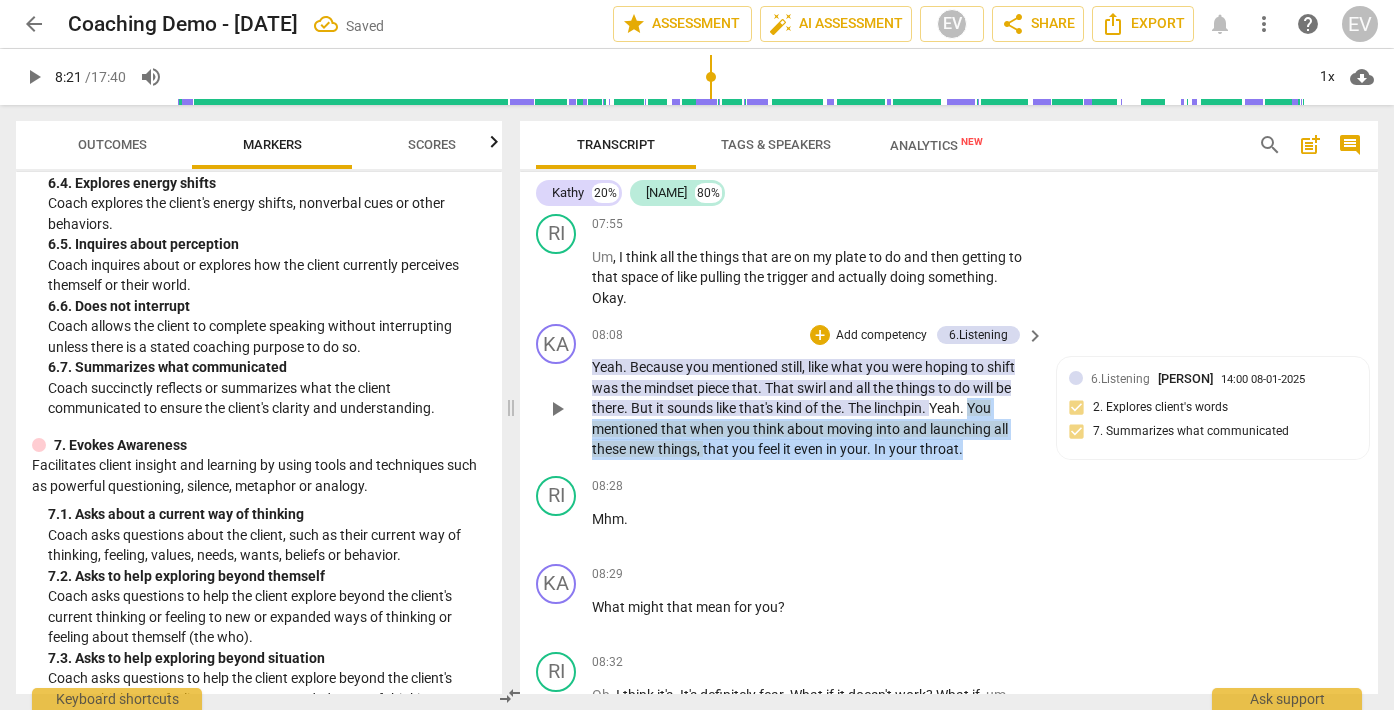 click on "Yeah .   Because   you   mentioned   still ,   like   what   you   were   hoping   to   shift   was   the   mindset   piece   that .   That   swirl   and   all   the   things   to   do   will   be   there .   But   it   sounds   like   that's   kind   of   the .   The   linchpin .   Yeah .   You   mentioned   that   when   you   think   about   moving   into   and   launching   all   these   new   things ,   that   you   feel   it   even   in   your .   In   your   throat ." at bounding box center [813, 408] 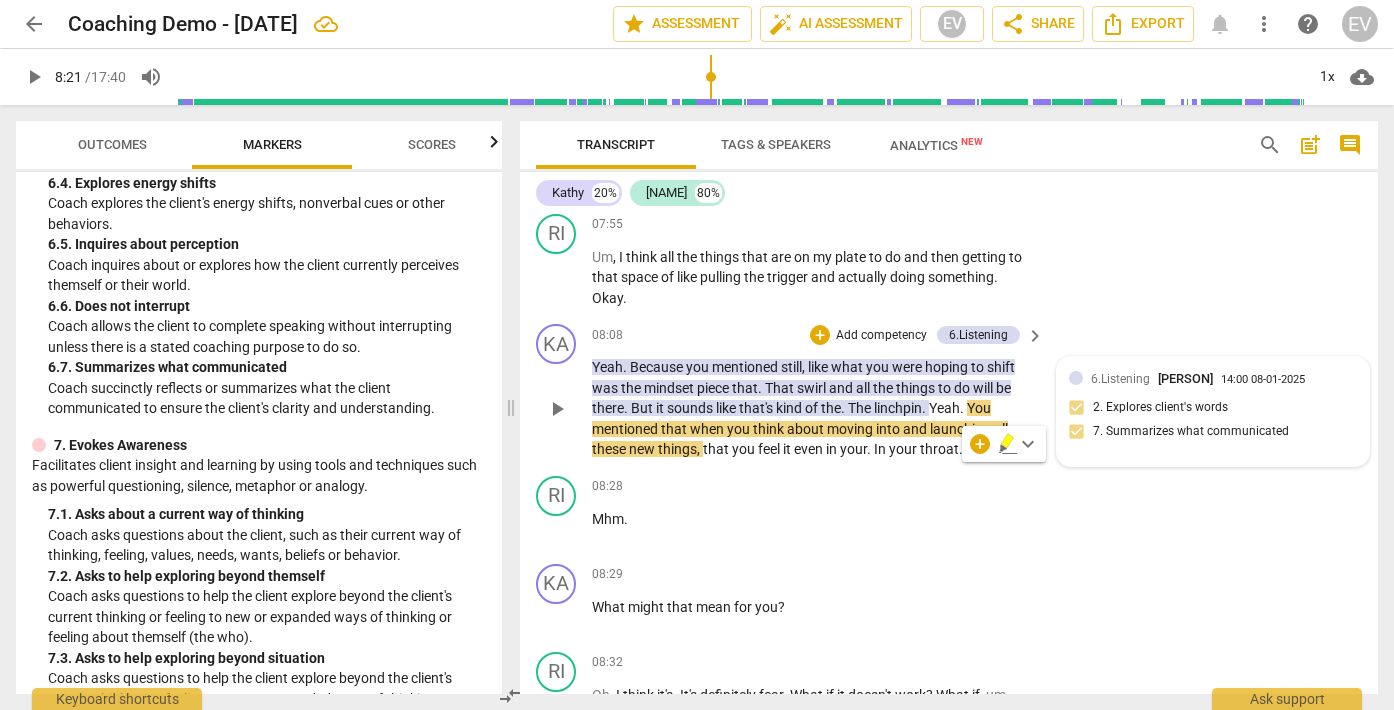 click on "6.Listening [LAST] 14:00 08-01-[DATE] 2. Explores client's words 7. Summarizes what communicated" at bounding box center (1213, 411) 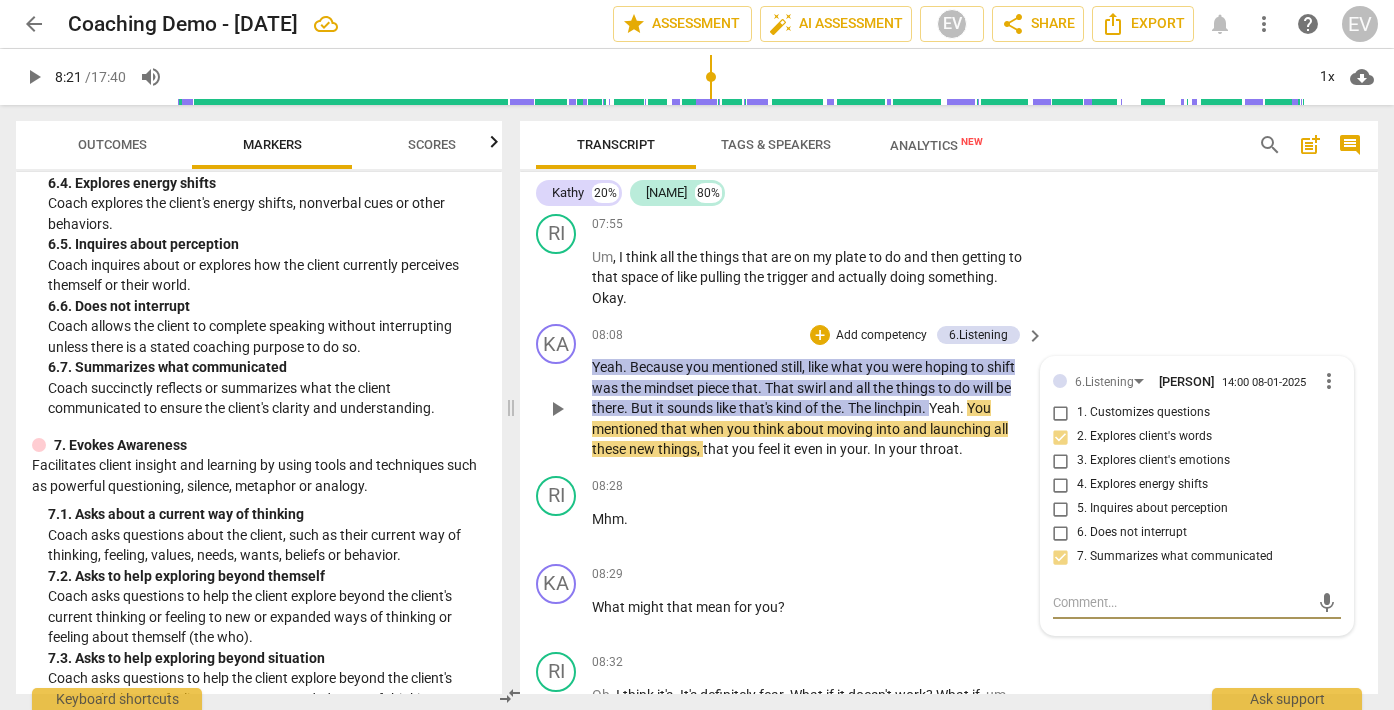 click on "7. Summarizes what communicated" at bounding box center (1061, 557) 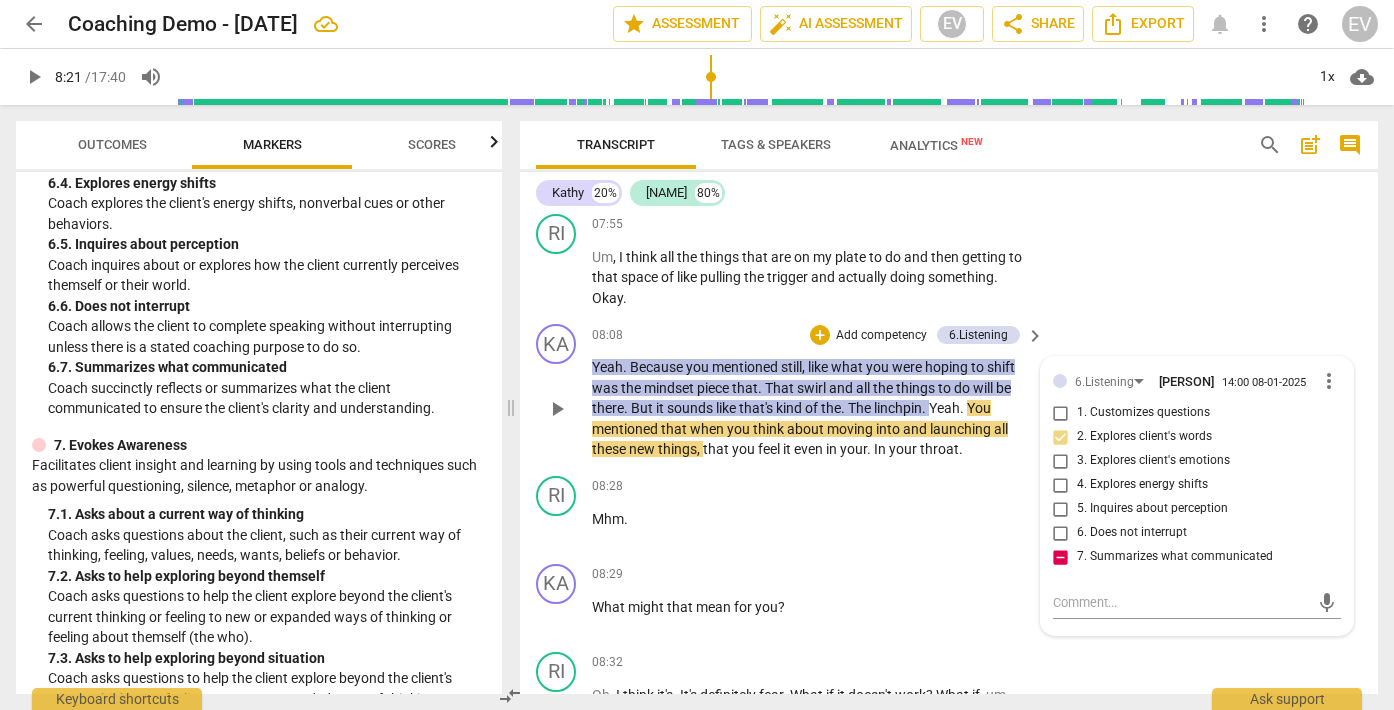 click on "7. Summarizes what communicated" at bounding box center (1061, 557) 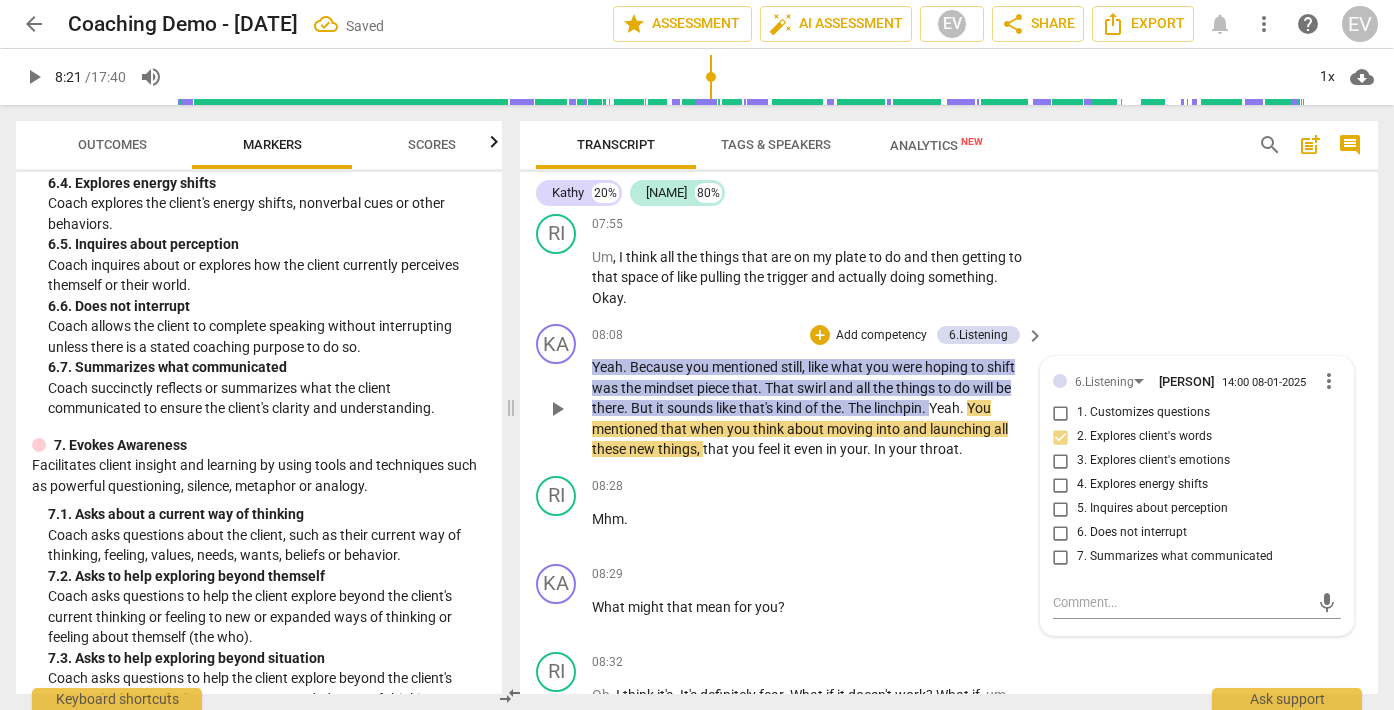 click on "7. Summarizes what communicated" at bounding box center [1061, 557] 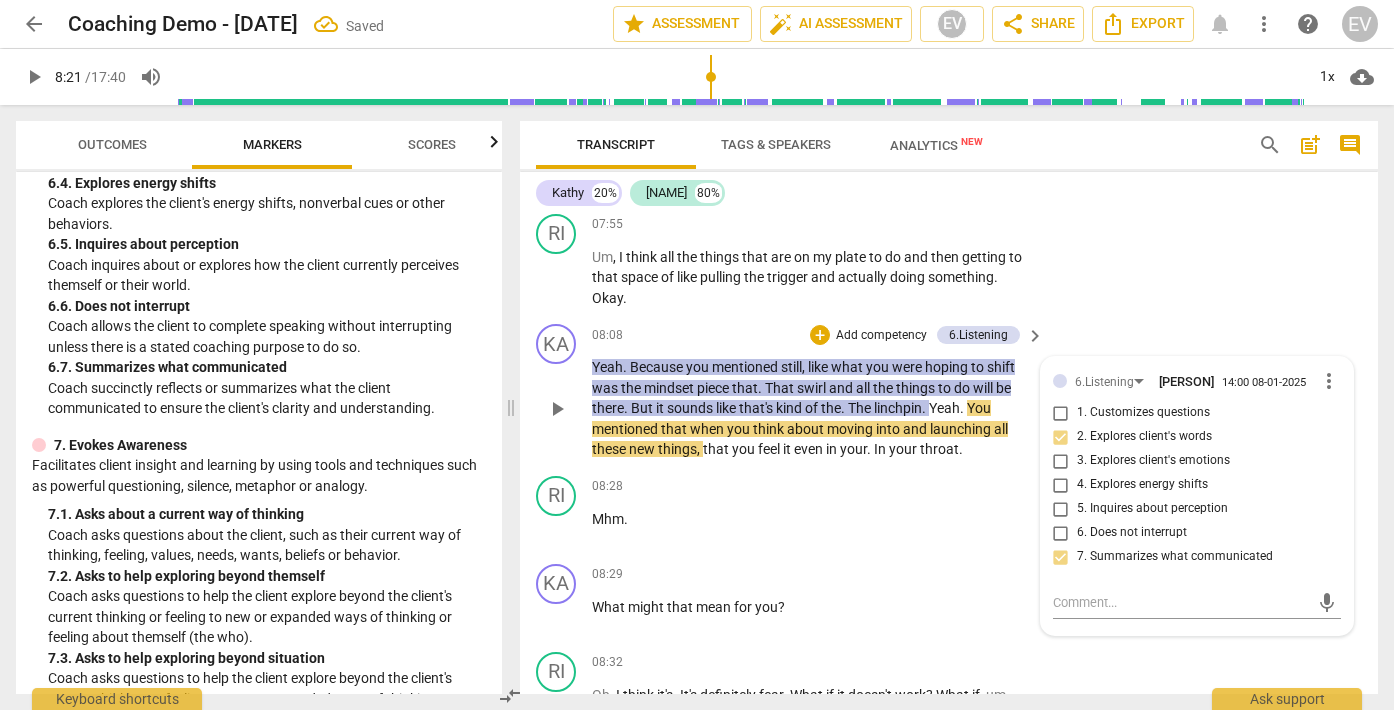 click on "KA play_arrow pause 08:08 + Add competency 6.Listening keyboard_arrow_right Yeah .   Because   you   mentioned   still ,   like   what   you   were   hoping   to   shift   was   the   mindset   piece   that .   That   swirl   and   all   the   things   to   do   will   be   there .   But   it   sounds   like   that's   kind   of   the .   The   linchpin .   Yeah .   You   mentioned   that   when   you   think   about   moving   into   and   launching   all   these   new   things ,   that   you   feel   it   even   in   your .   In   your   throat . 6.Listening [NAME] 14:00 08-01-2025 more_vert 1. Customizes questions 2. Explores client's words 3. Explores client's emotions 4. Explores energy shifts 5. Inquires about perception 6. Does not interrupt 7. Summarizes what communicated mic" at bounding box center (949, 392) 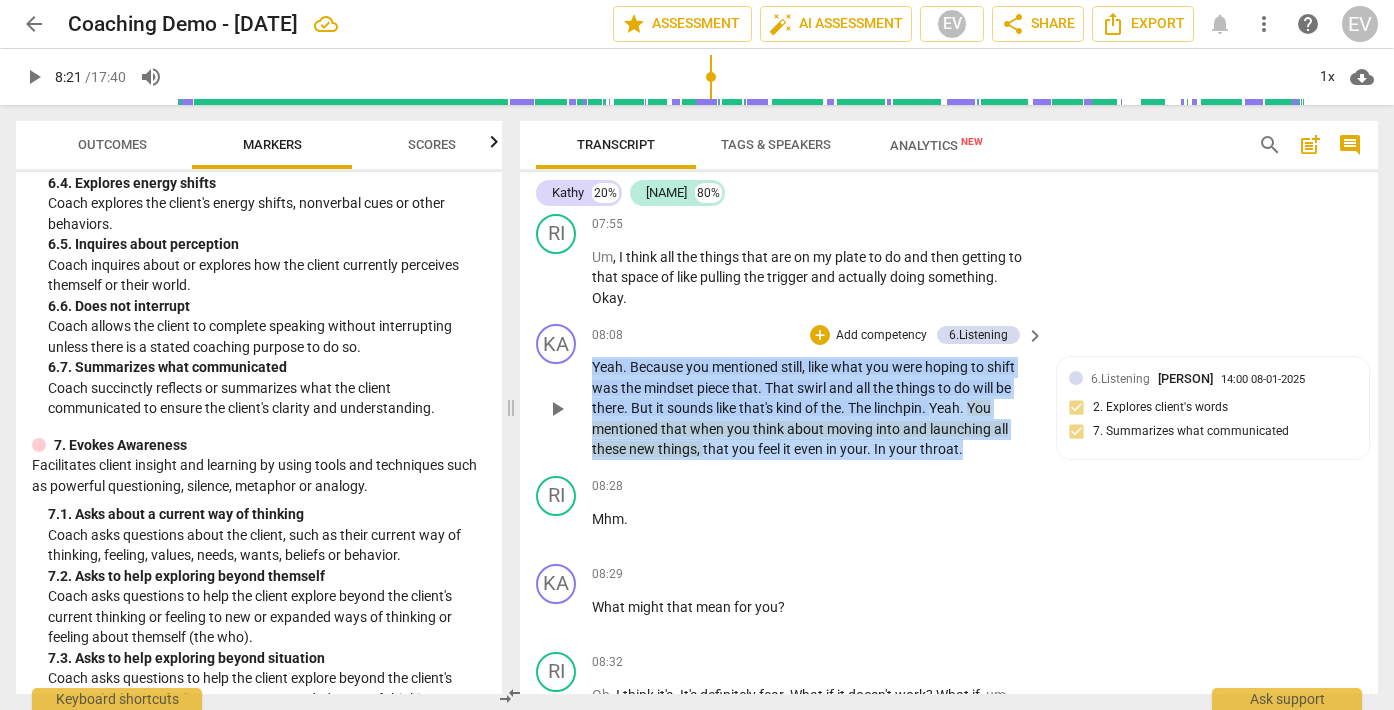 drag, startPoint x: 967, startPoint y: 475, endPoint x: 588, endPoint y: 392, distance: 387.98196 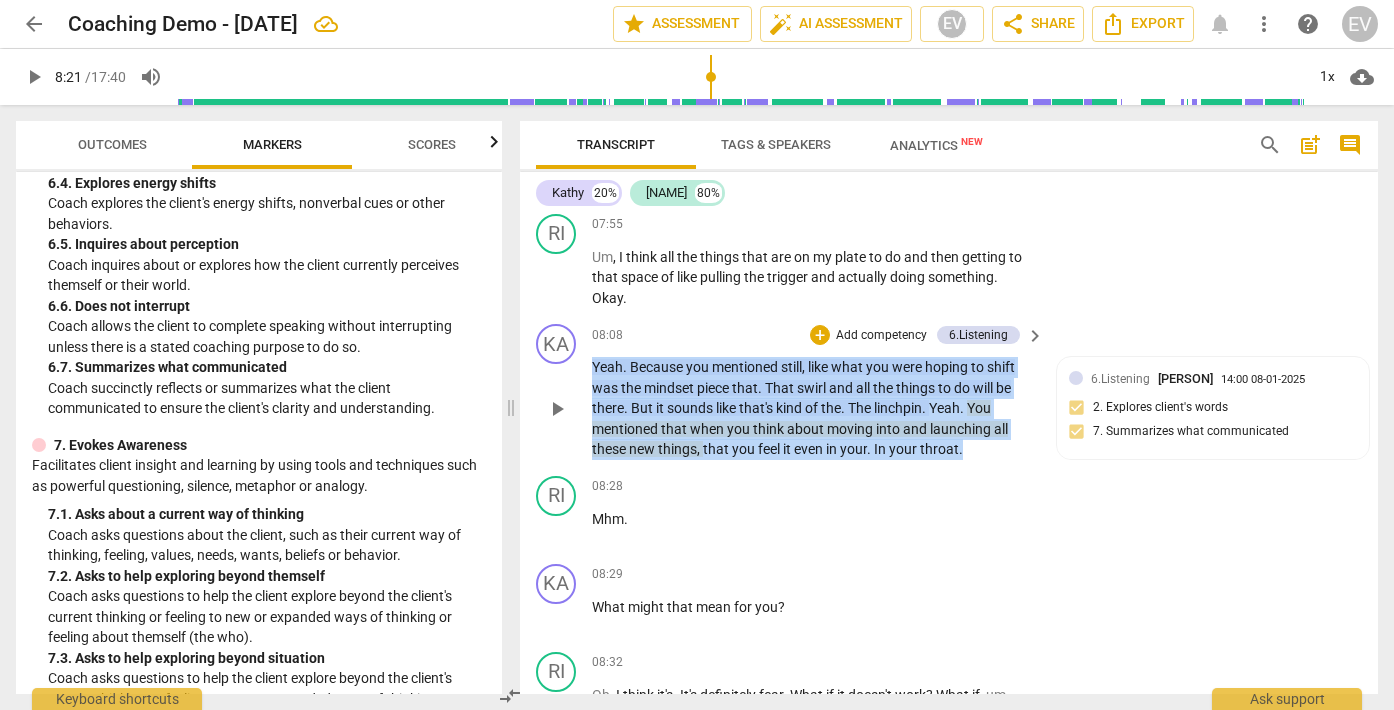 click on "KA play_arrow pause [TIME] + Add competency [COMPETENCY] keyboard_arrow_right Yeah . Because you mentioned still , like what you were hoping to shift was the mindset piece that . That swirl and all the things to do will be there . But it sounds like that's kind of the . The linchpin . Yeah . You mentioned that when you think about moving into and launching all these new things , that you feel it even in your . In your throat . [COMPETENCY] [LAST] [TIME] [DATE] 2. Explores client's words 7. Summarizes what communicated" at bounding box center (949, 392) 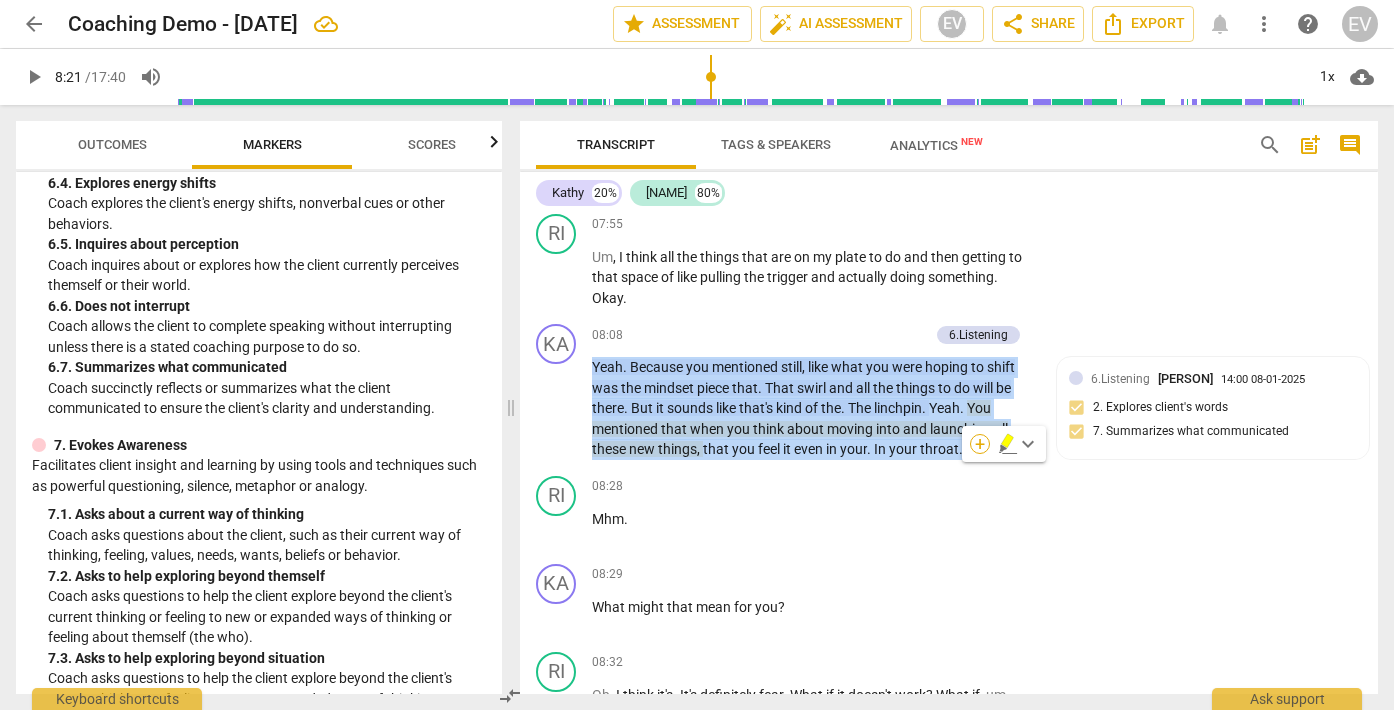 click on "+" at bounding box center (980, 444) 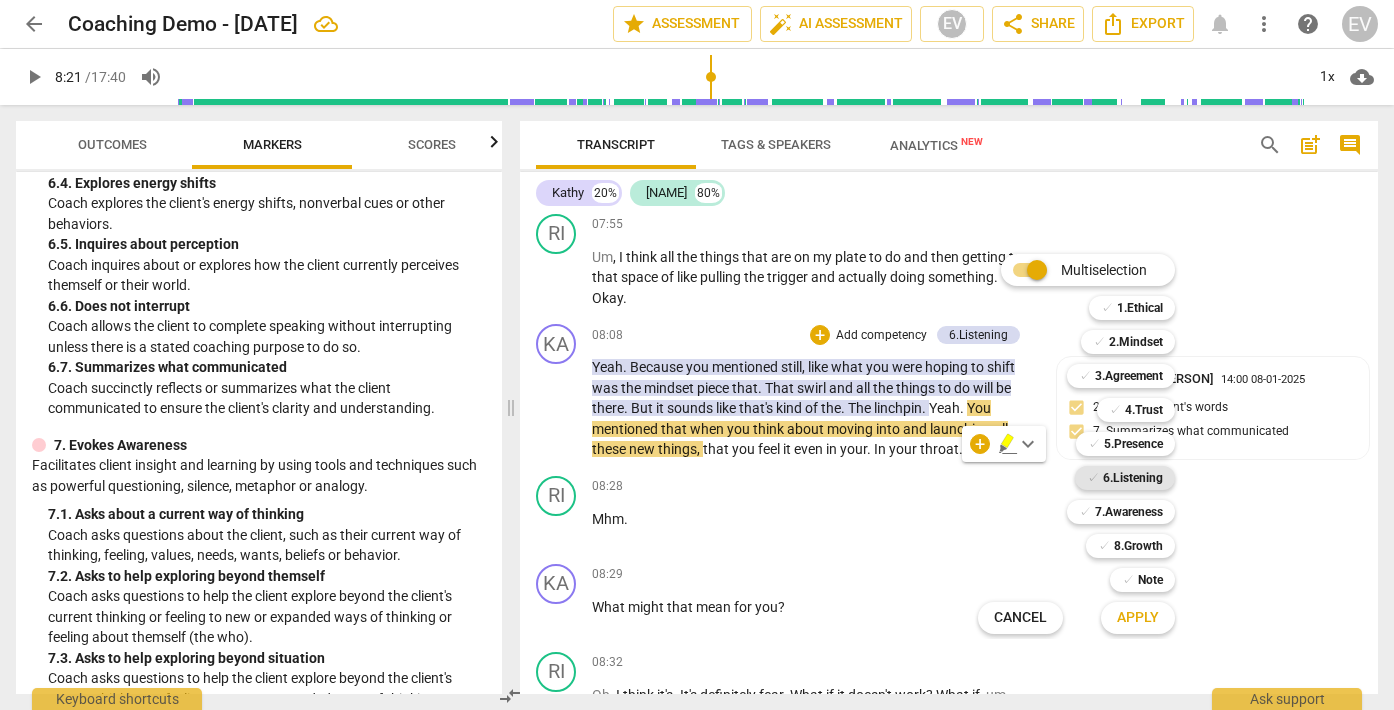 click on "6.Listening" at bounding box center [1133, 478] 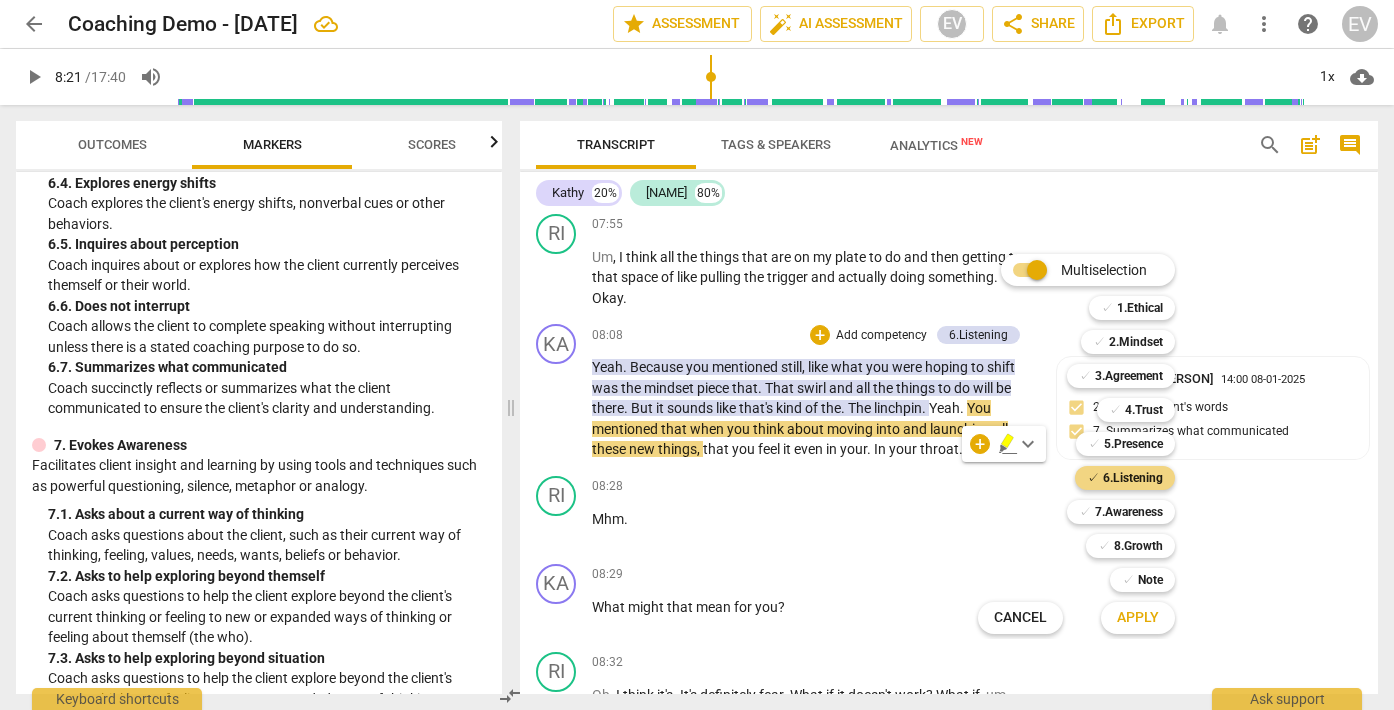 click on "Apply" at bounding box center (1138, 618) 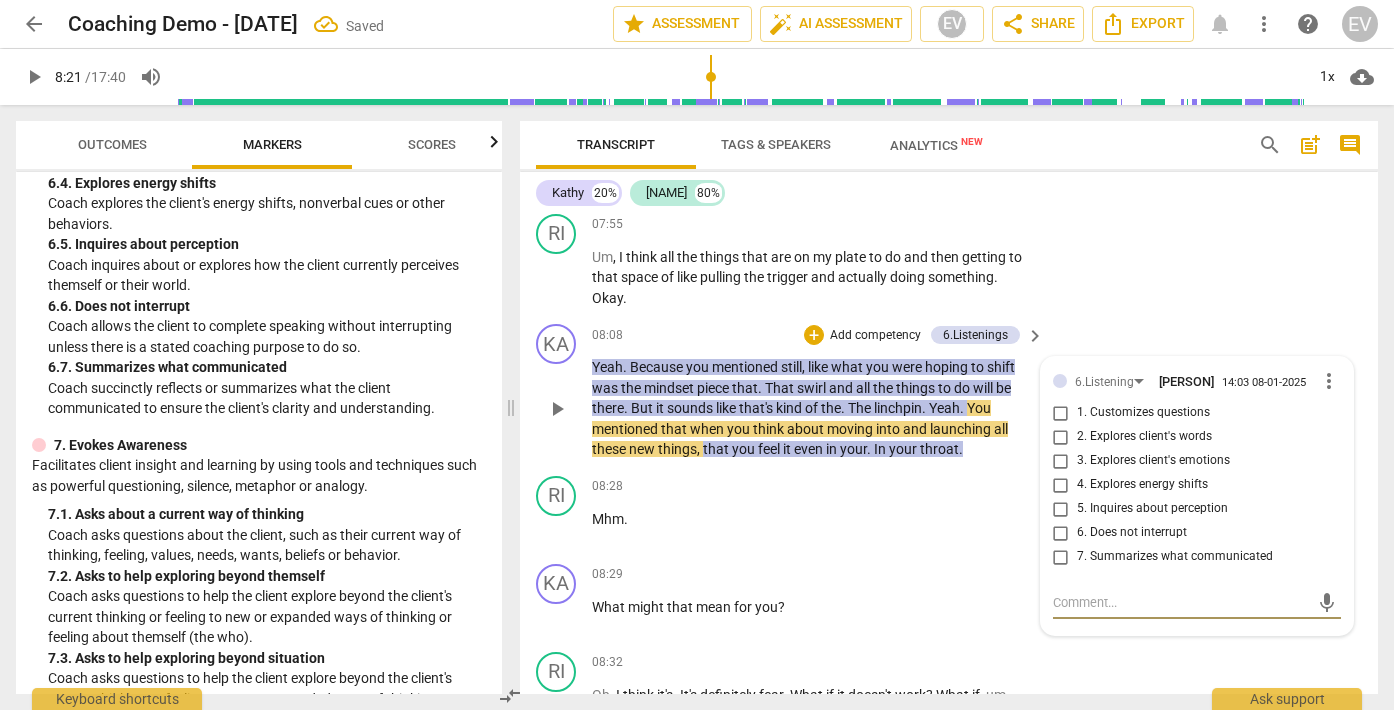 click on "2. Explores client's words" at bounding box center [1061, 437] 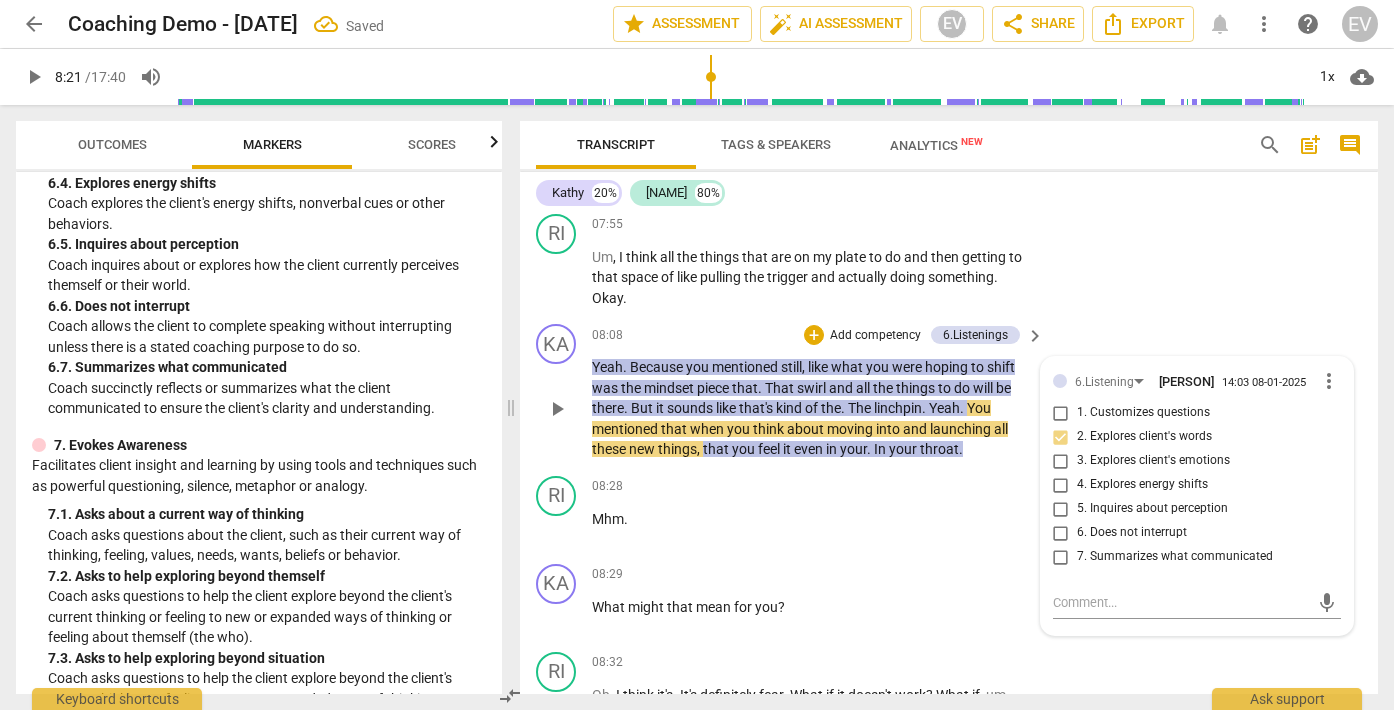 click on "7. Summarizes what communicated" at bounding box center [1061, 557] 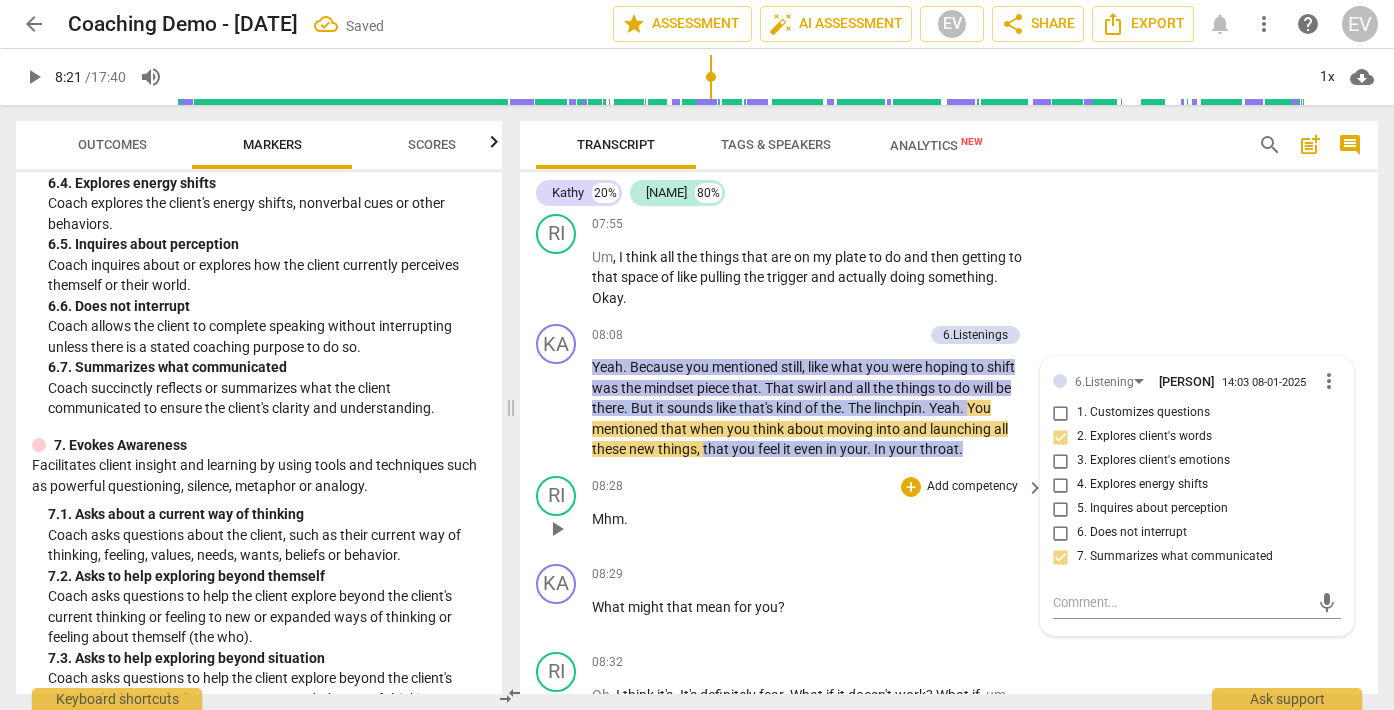 click on "Mhm ." at bounding box center (813, 519) 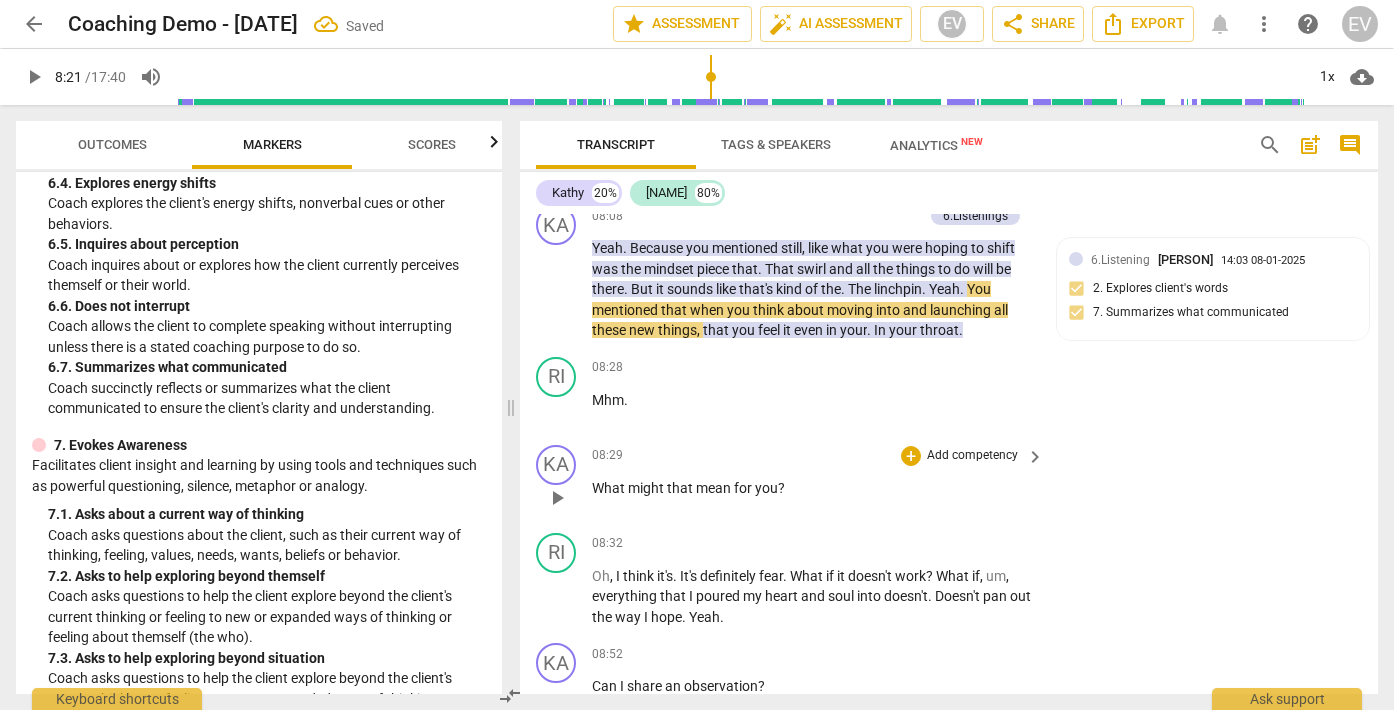 scroll, scrollTop: 2898, scrollLeft: 0, axis: vertical 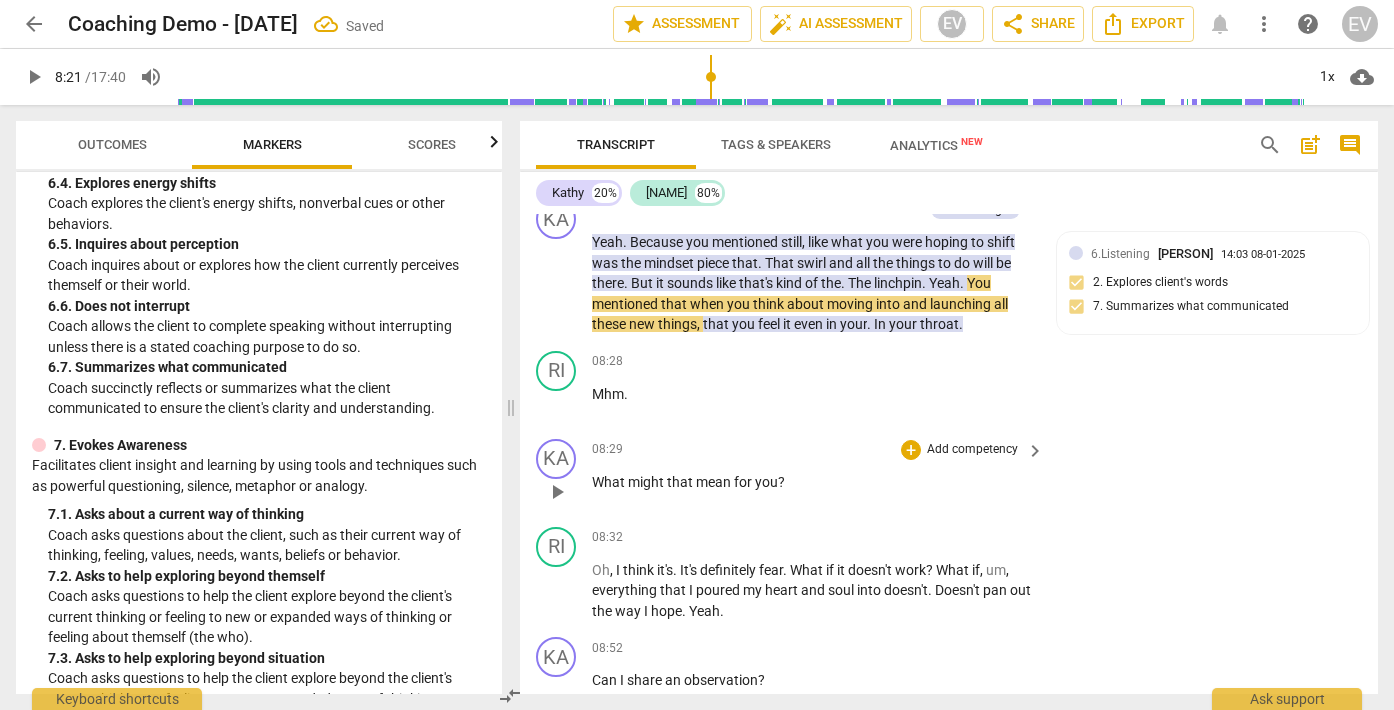 click on "might" at bounding box center (647, 482) 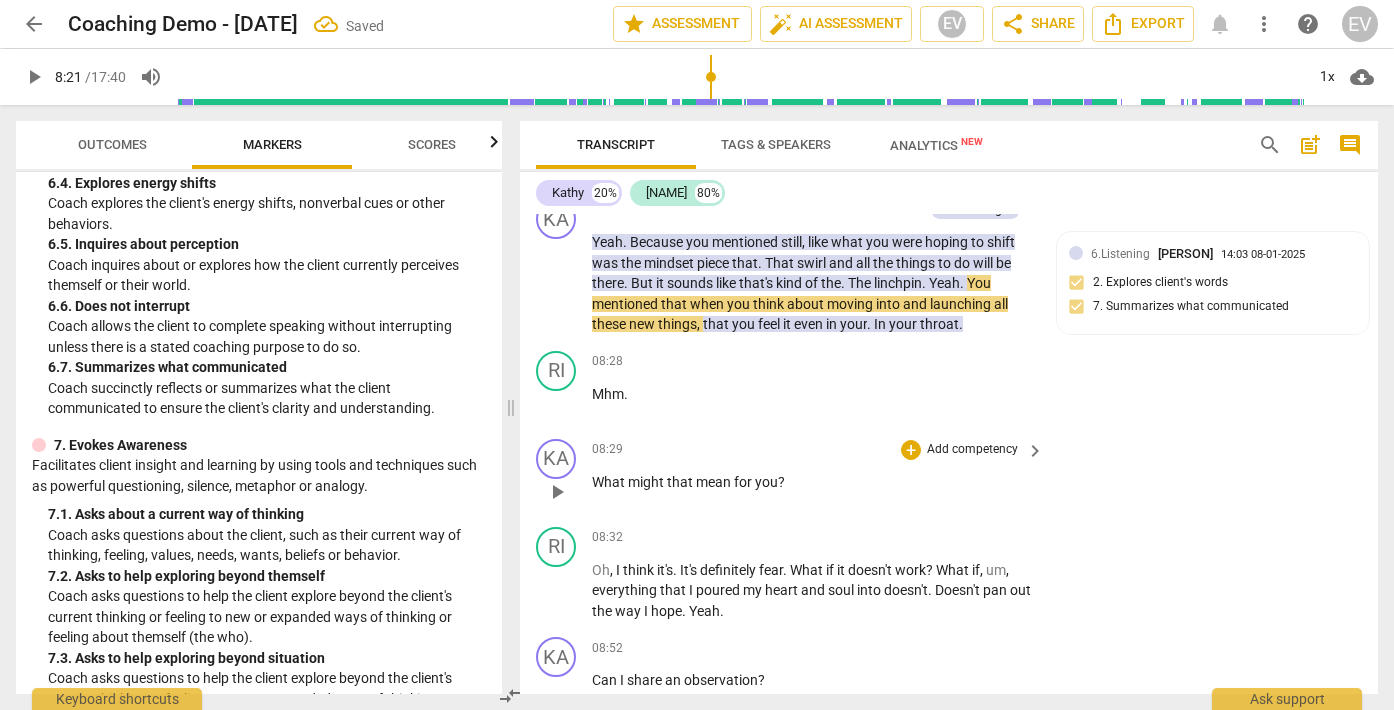 click on "Add competency" at bounding box center (972, 450) 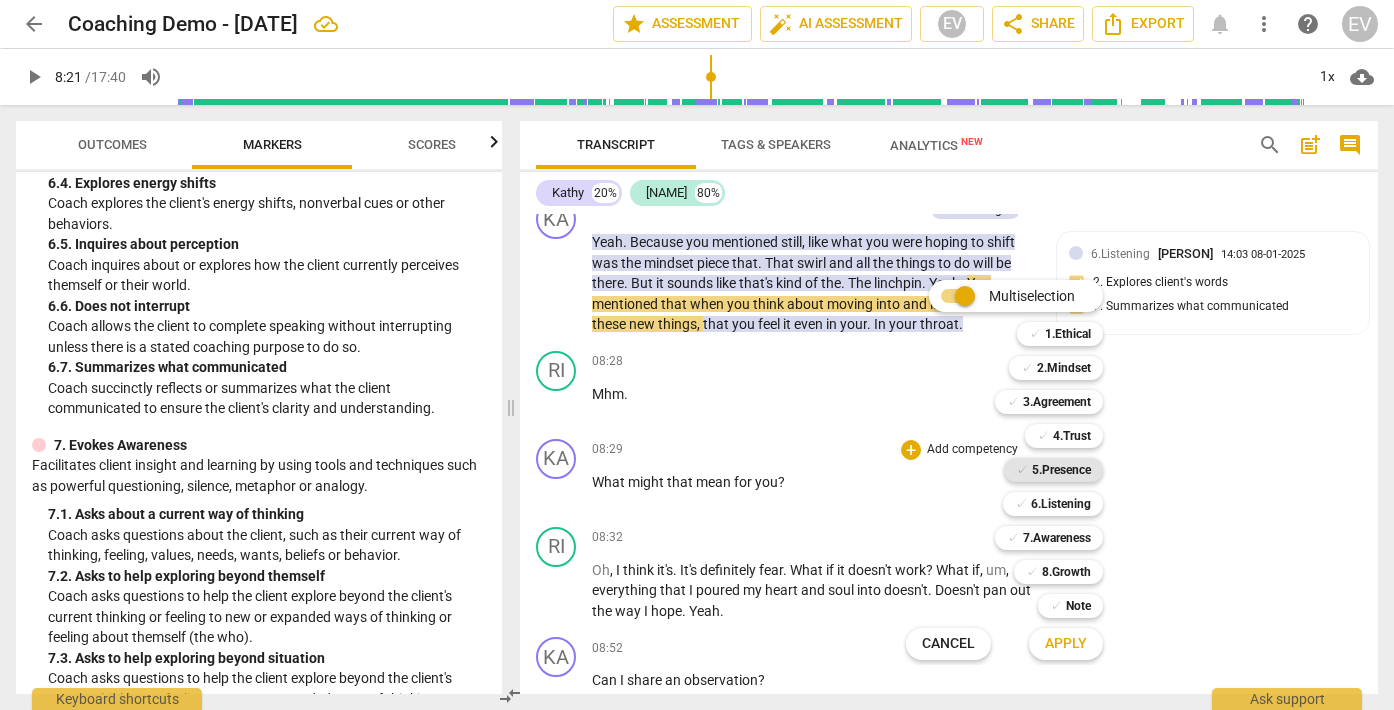 click on "5.Presence" at bounding box center [1061, 470] 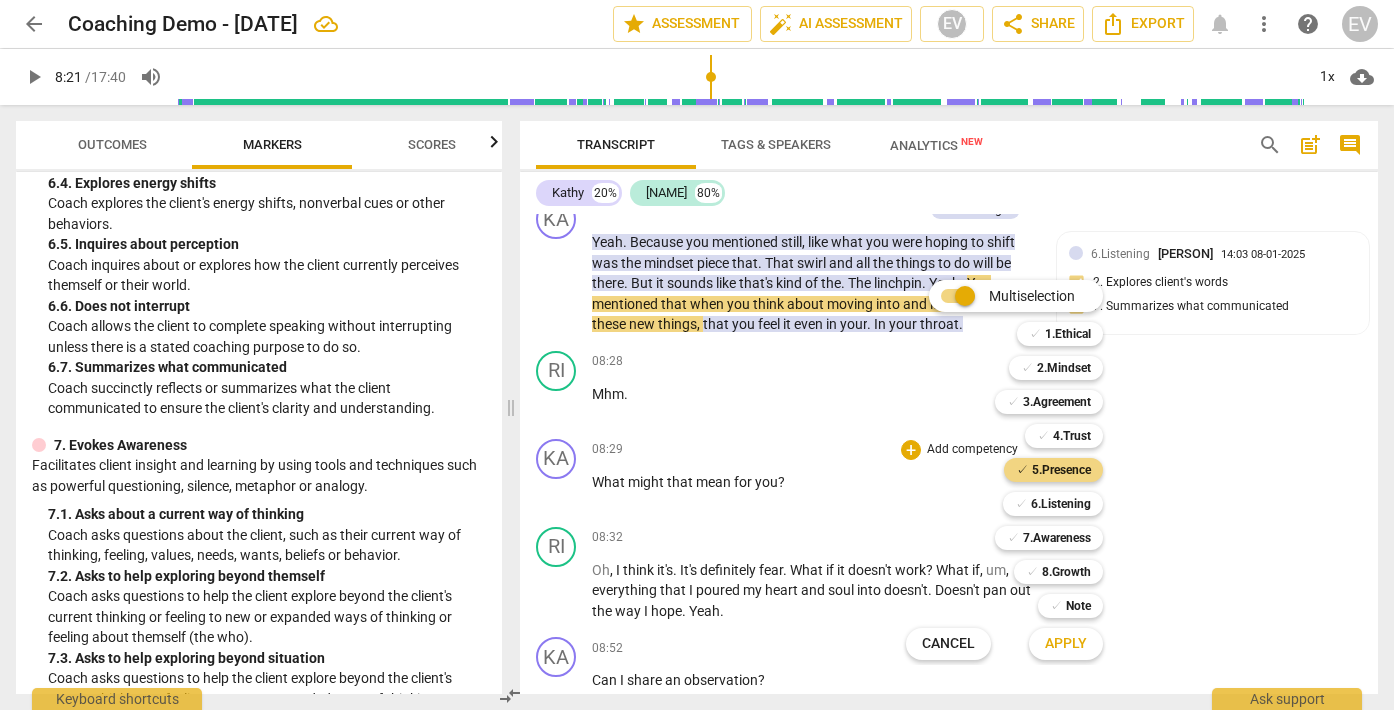 click on "Apply" at bounding box center [1066, 644] 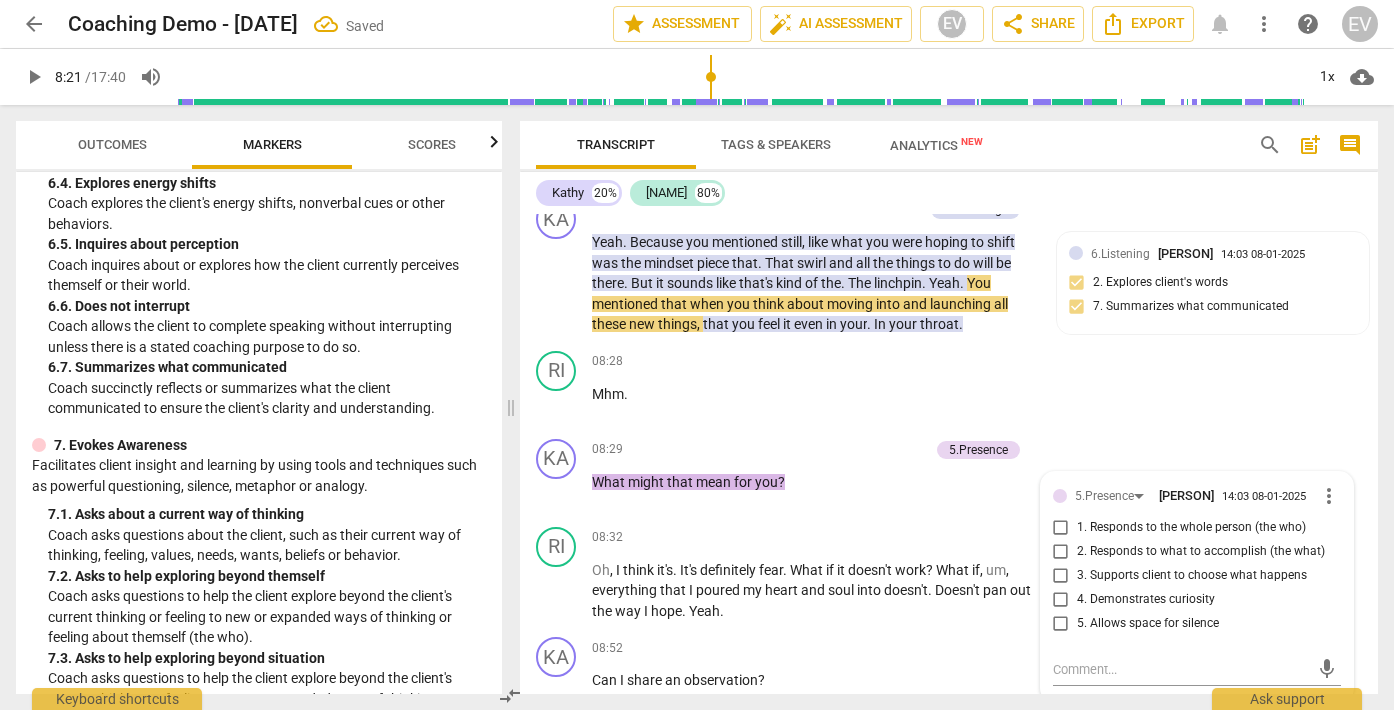 scroll, scrollTop: 2908, scrollLeft: 0, axis: vertical 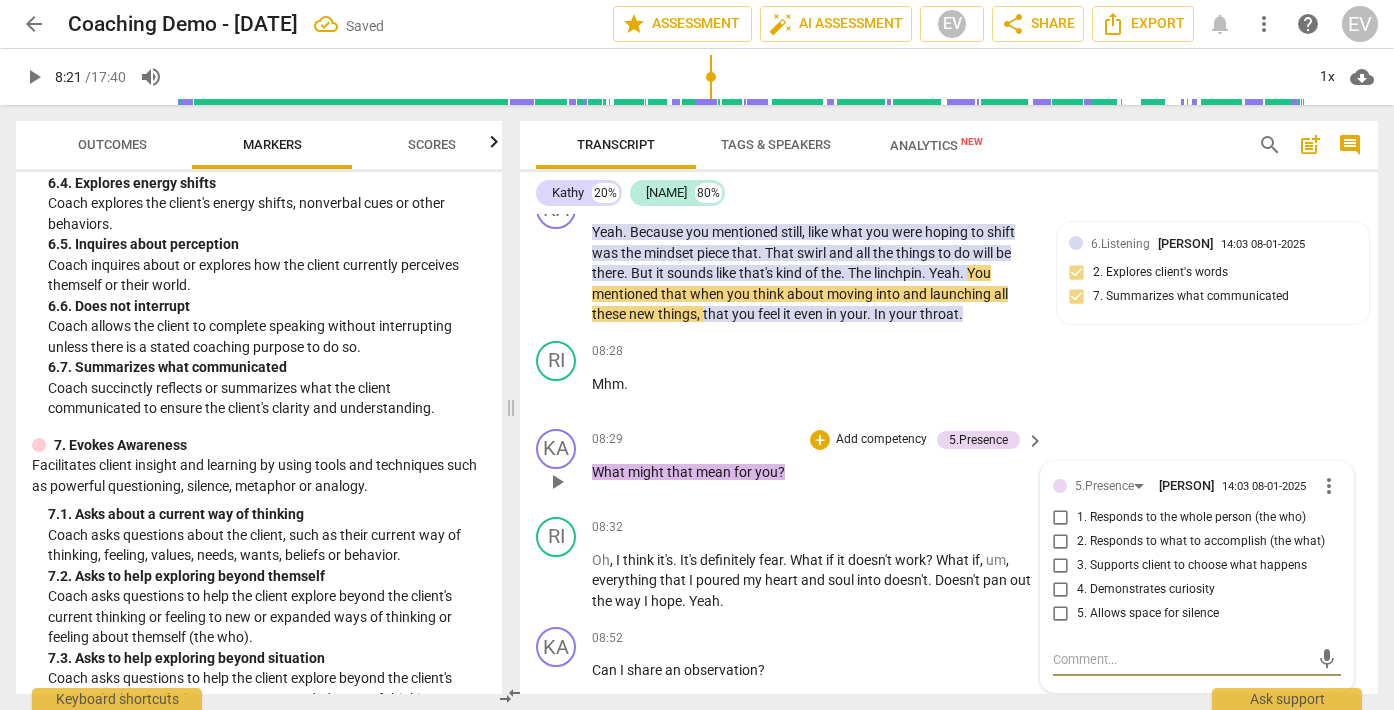 click on "4. Demonstrates curiosity" at bounding box center [1061, 590] 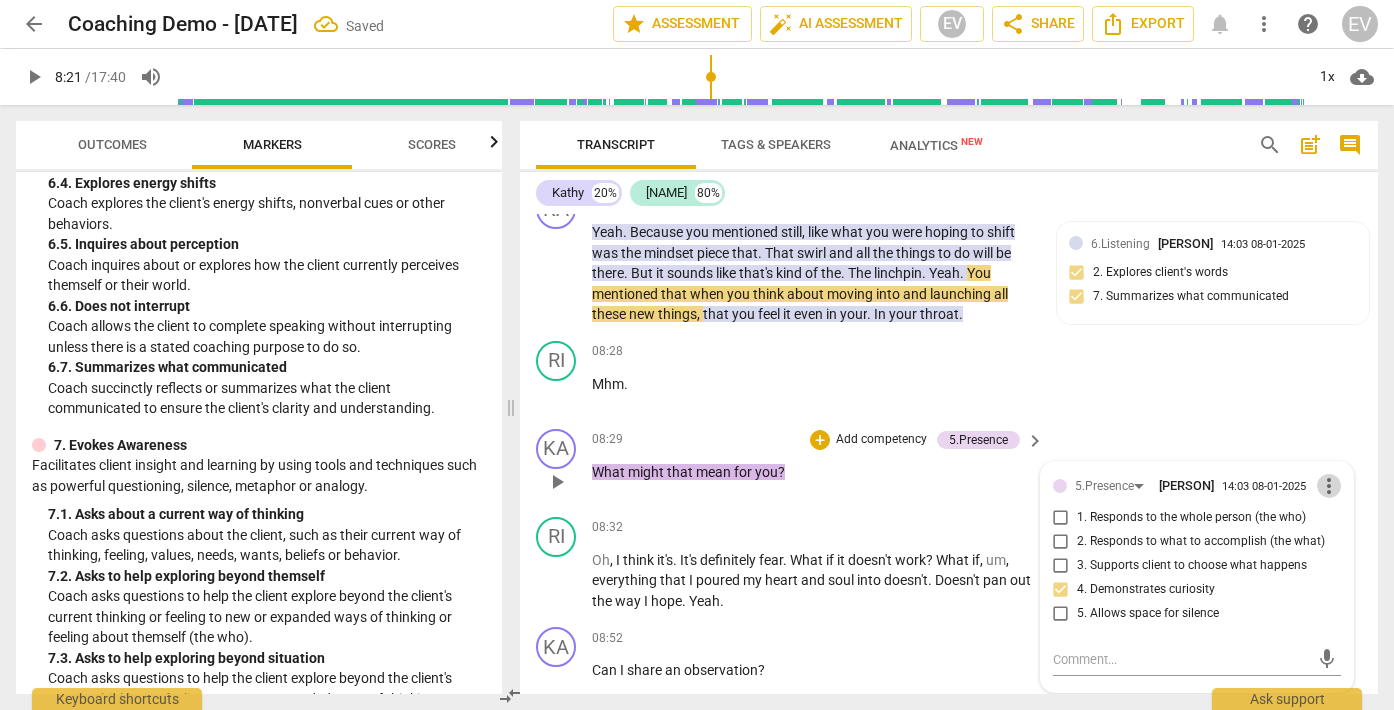 click on "more_vert" at bounding box center [1329, 486] 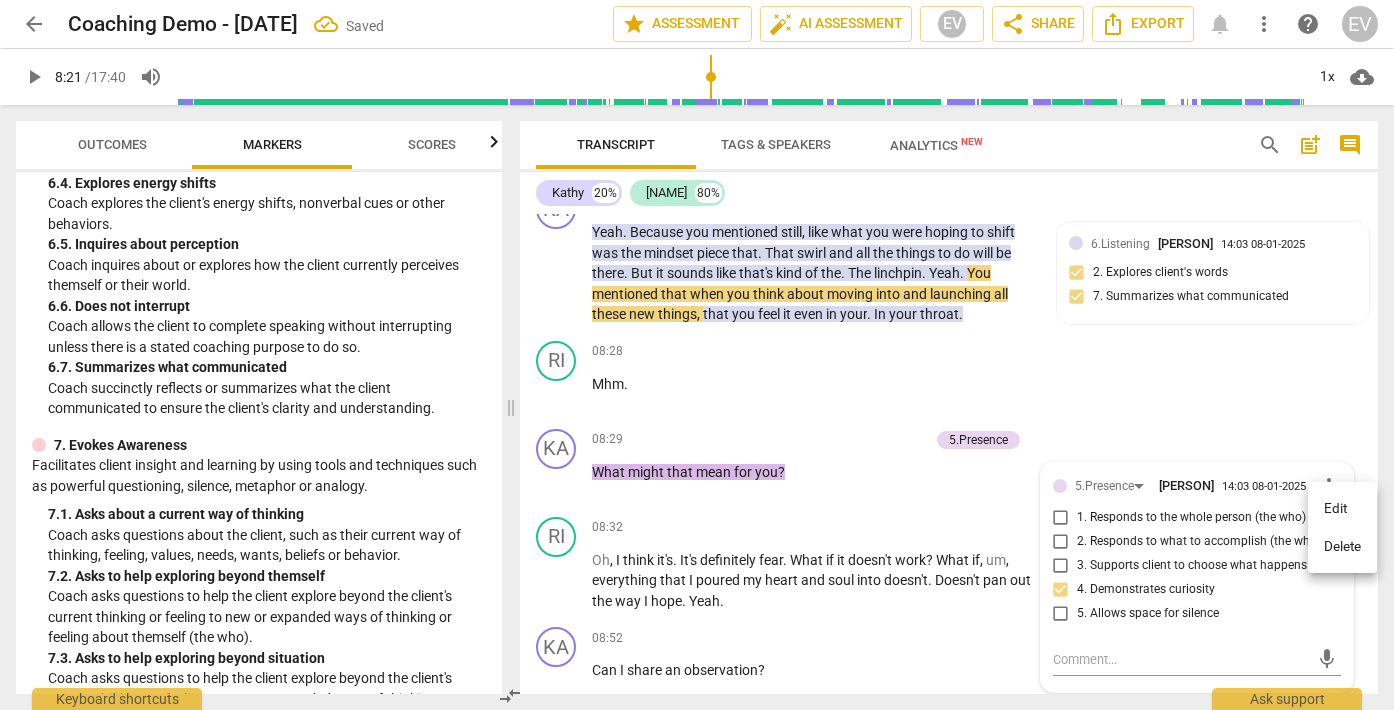 click on "Delete" at bounding box center (1342, 547) 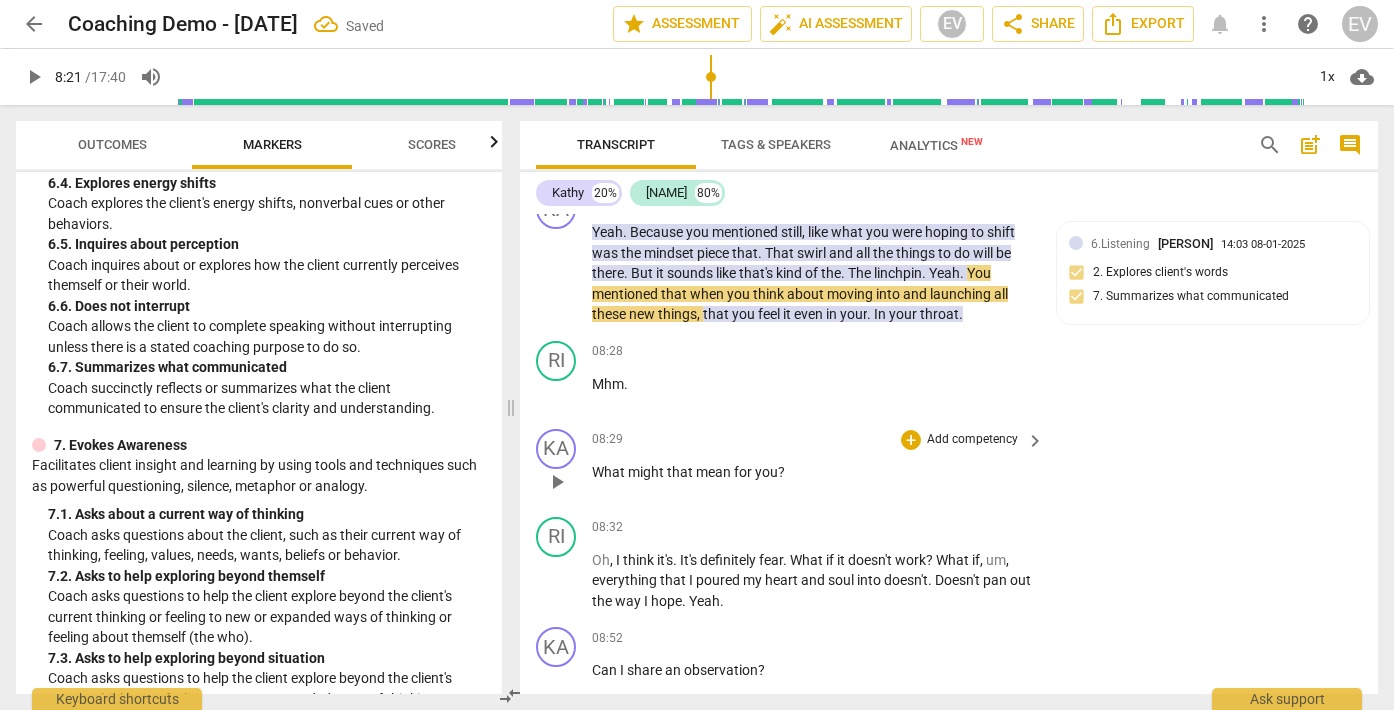 click on "Add competency" at bounding box center [972, 440] 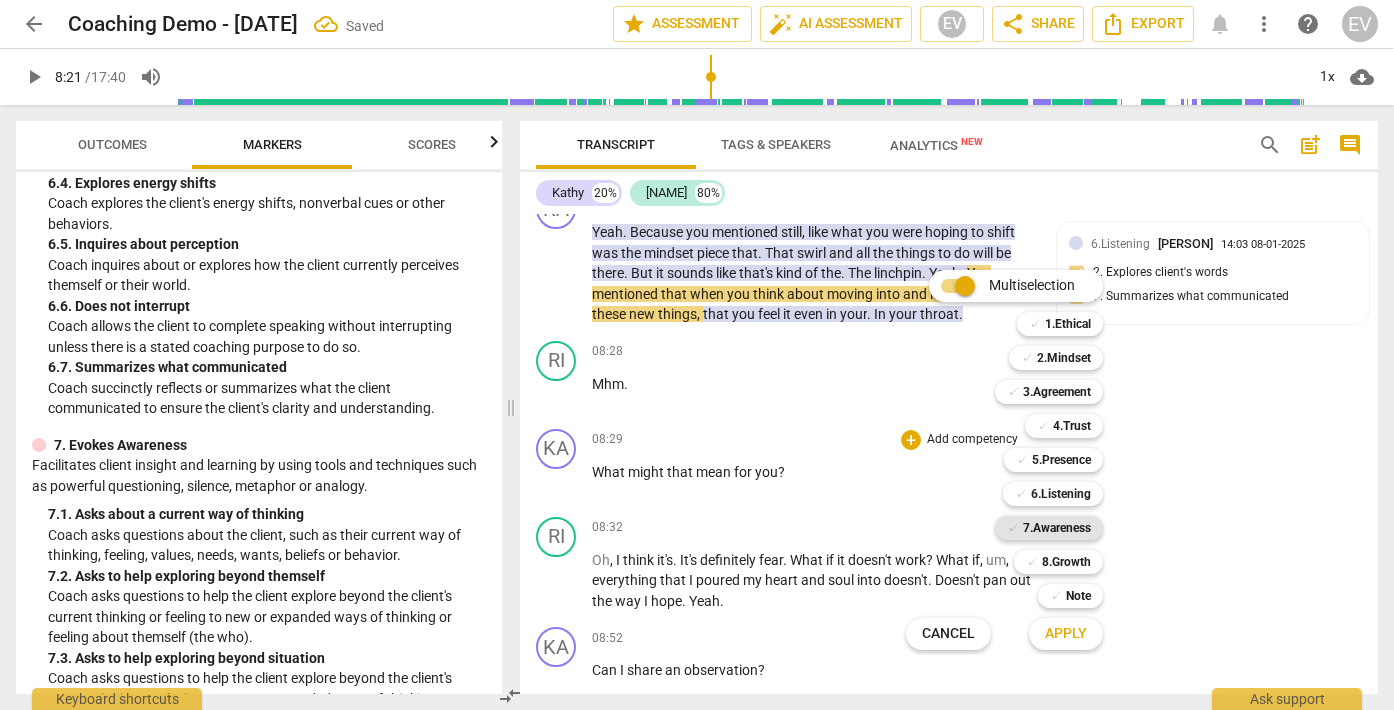 click on "7.Awareness" at bounding box center [1057, 528] 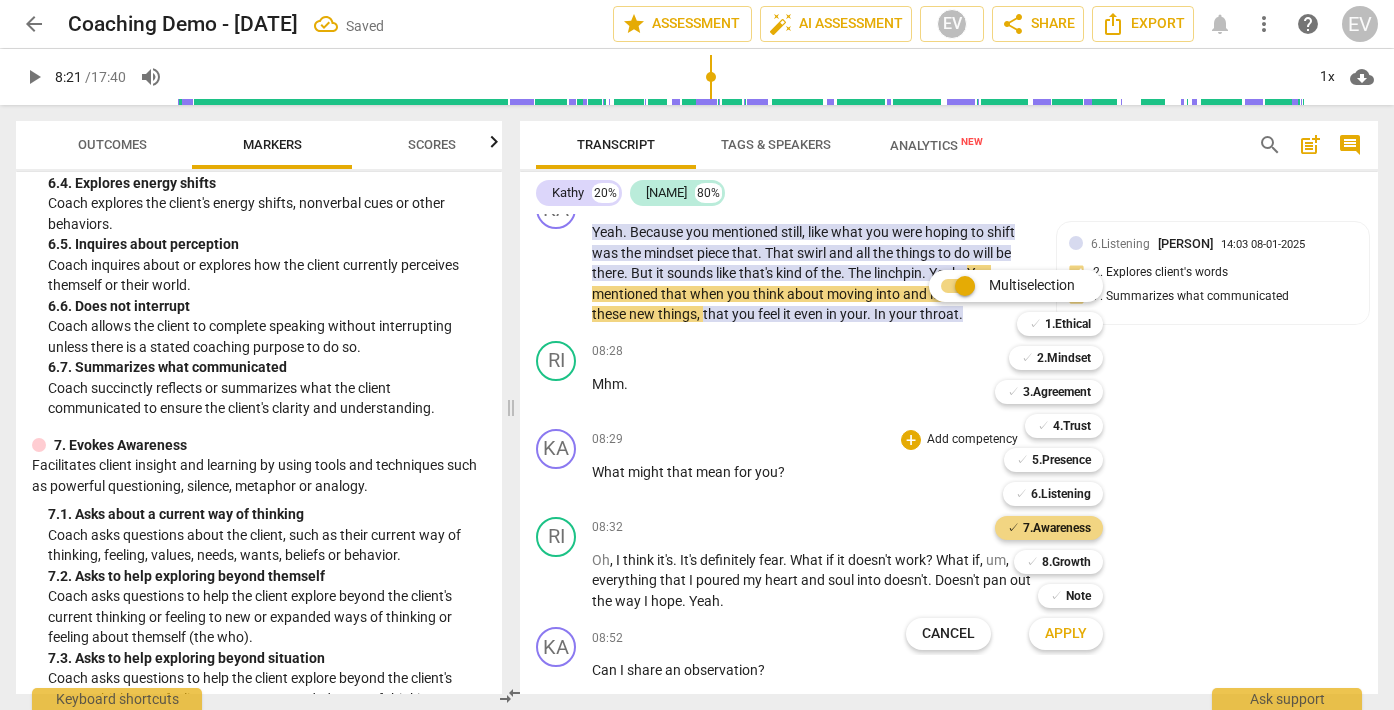 click on "Apply" at bounding box center [1066, 634] 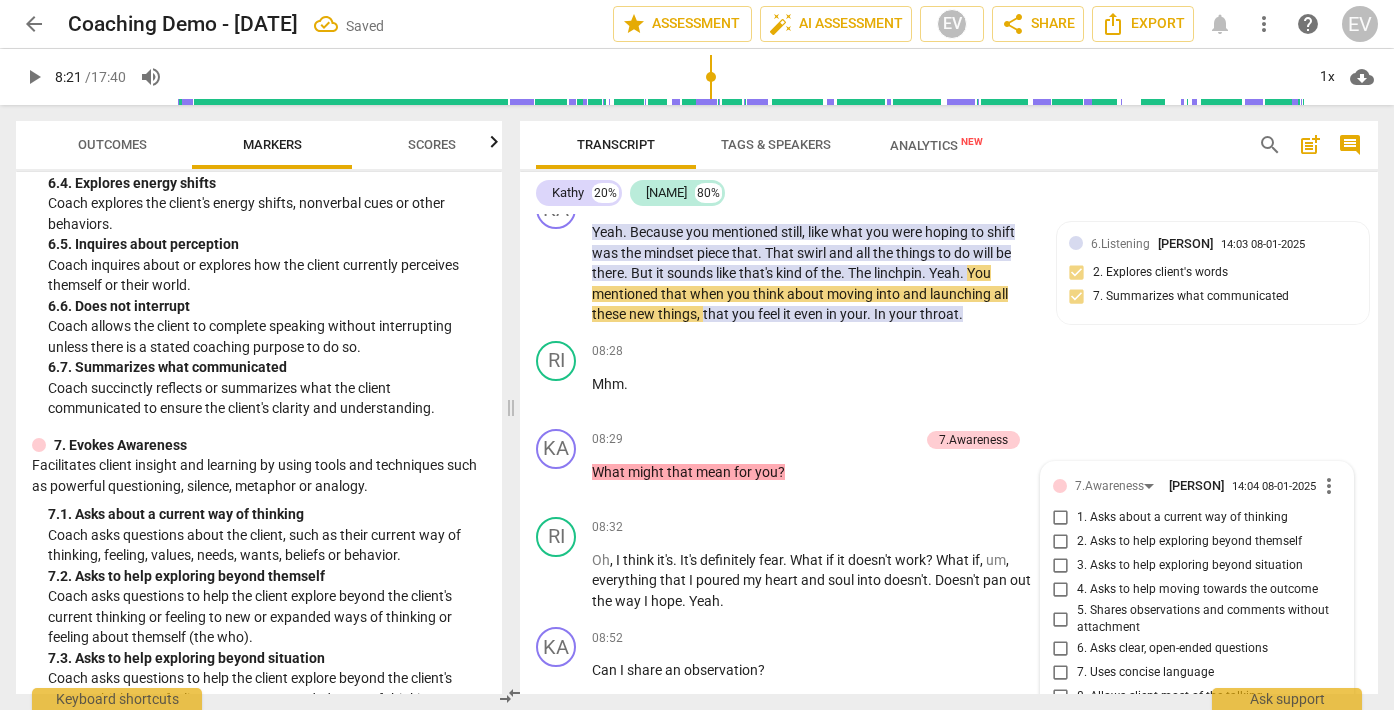scroll, scrollTop: 3224, scrollLeft: 0, axis: vertical 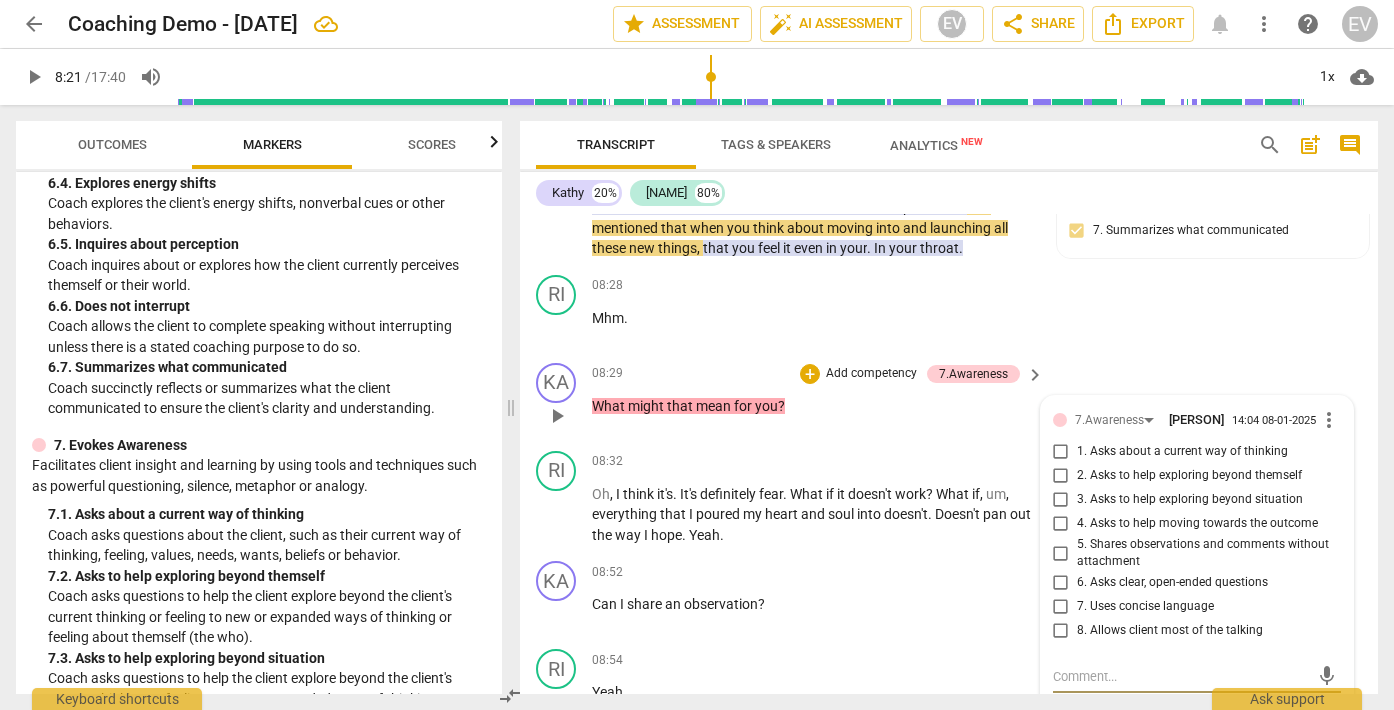 click on "1. Asks about a current way of thinking" at bounding box center (1061, 452) 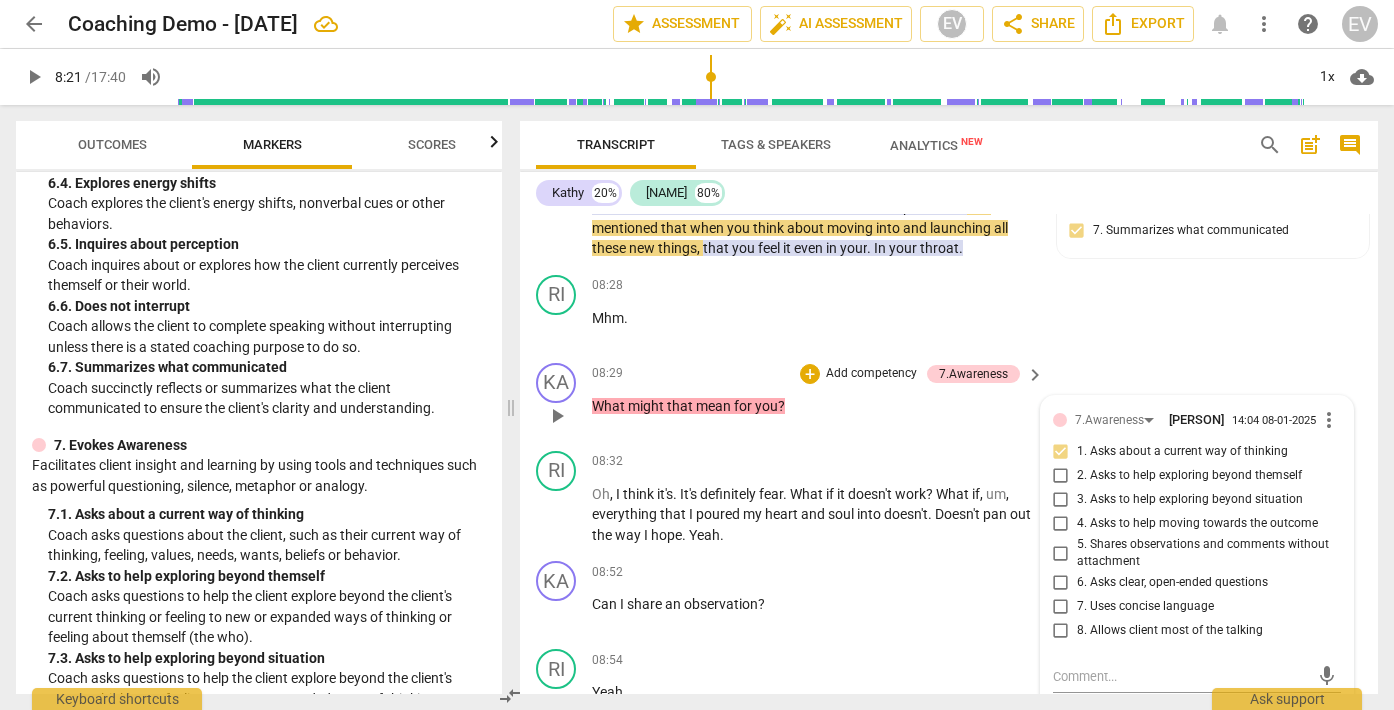 click on "7. Uses concise language" at bounding box center (1061, 607) 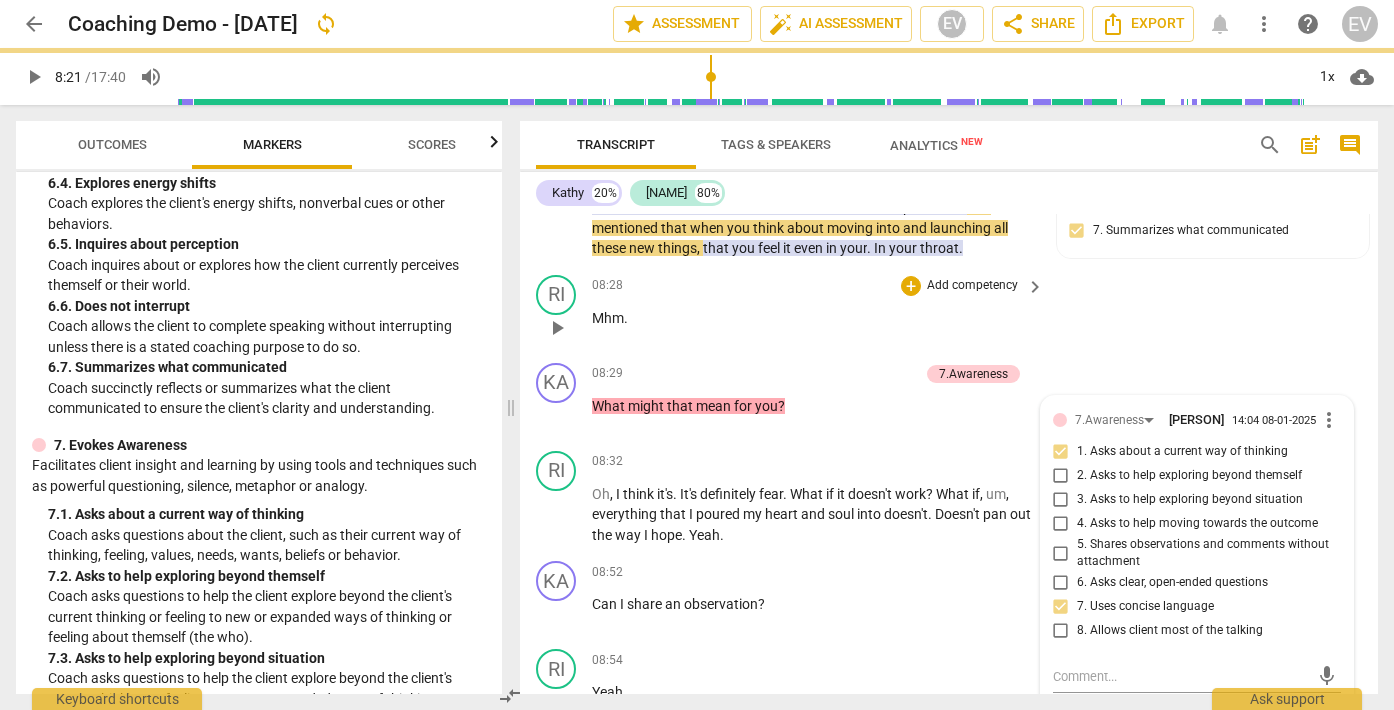click on "RI play_arrow pause [TIME] + Add competency keyboard_arrow_right Mhm ." at bounding box center (949, 311) 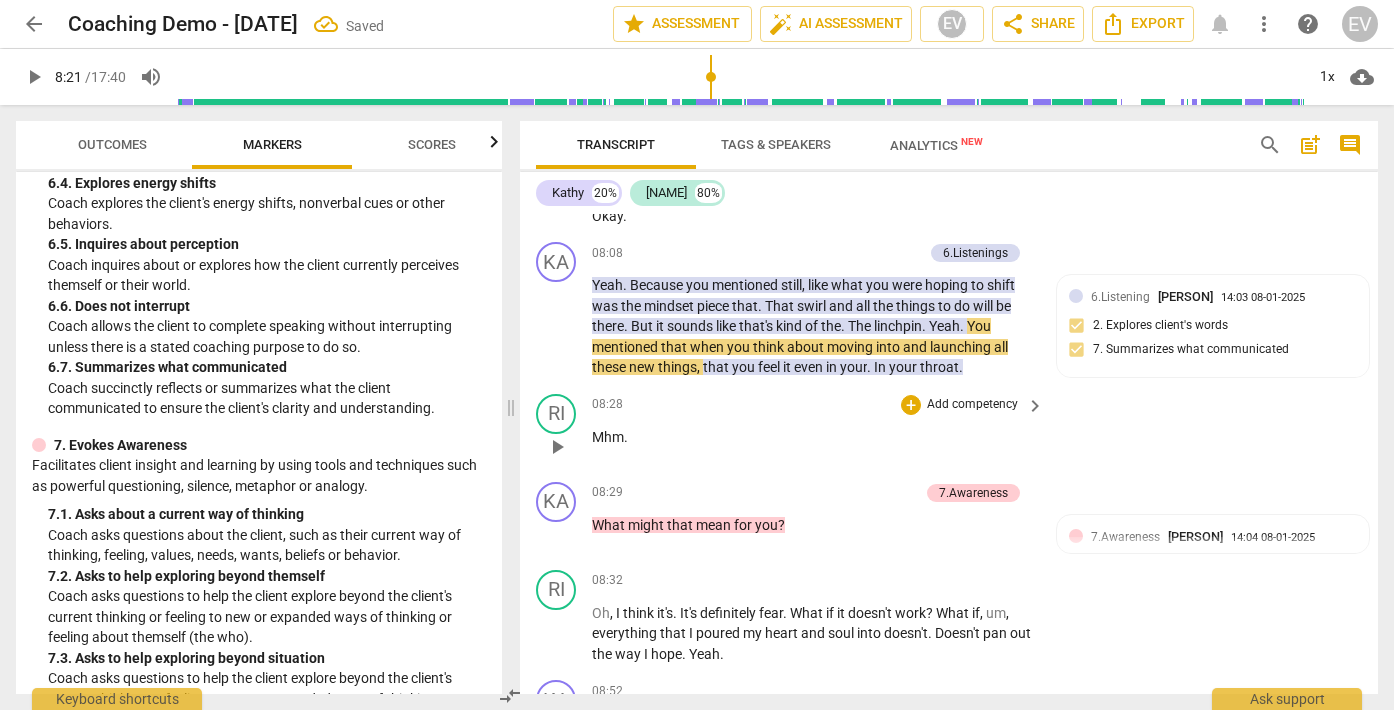 scroll, scrollTop: 2846, scrollLeft: 0, axis: vertical 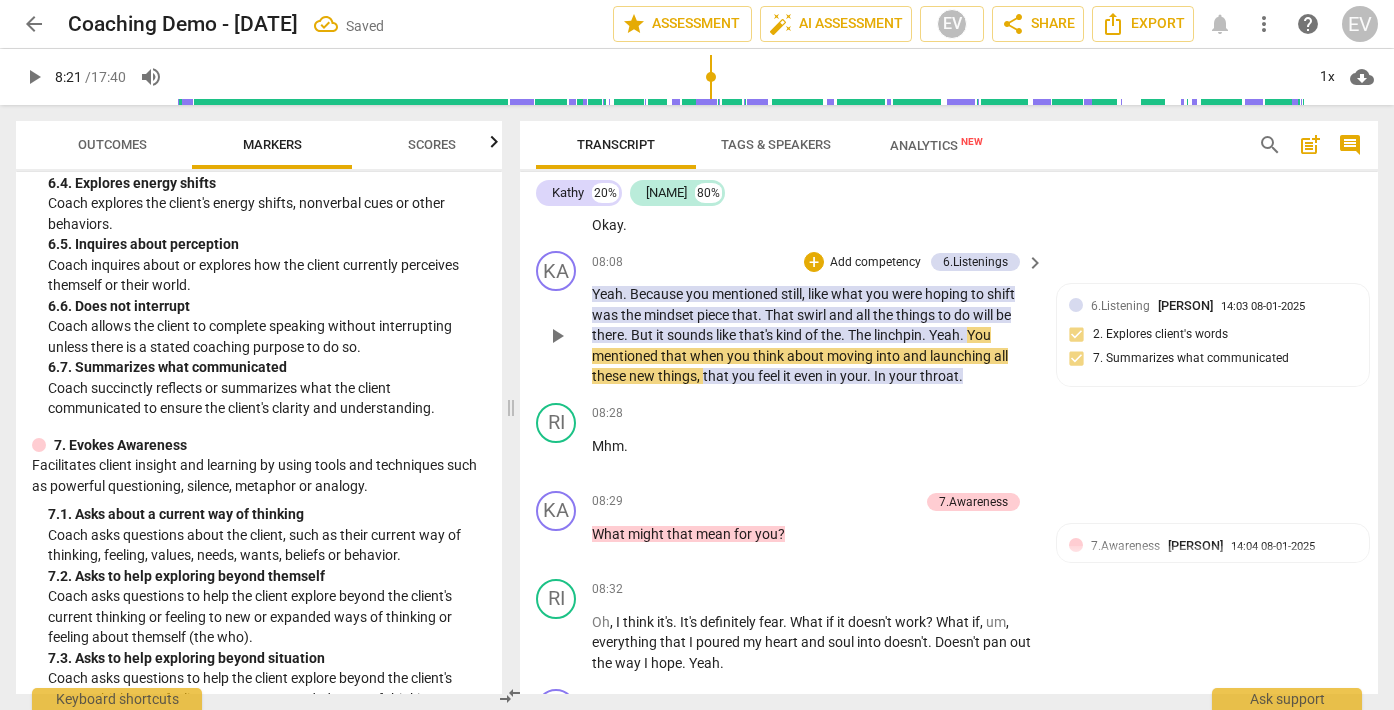click on "But" at bounding box center (643, 335) 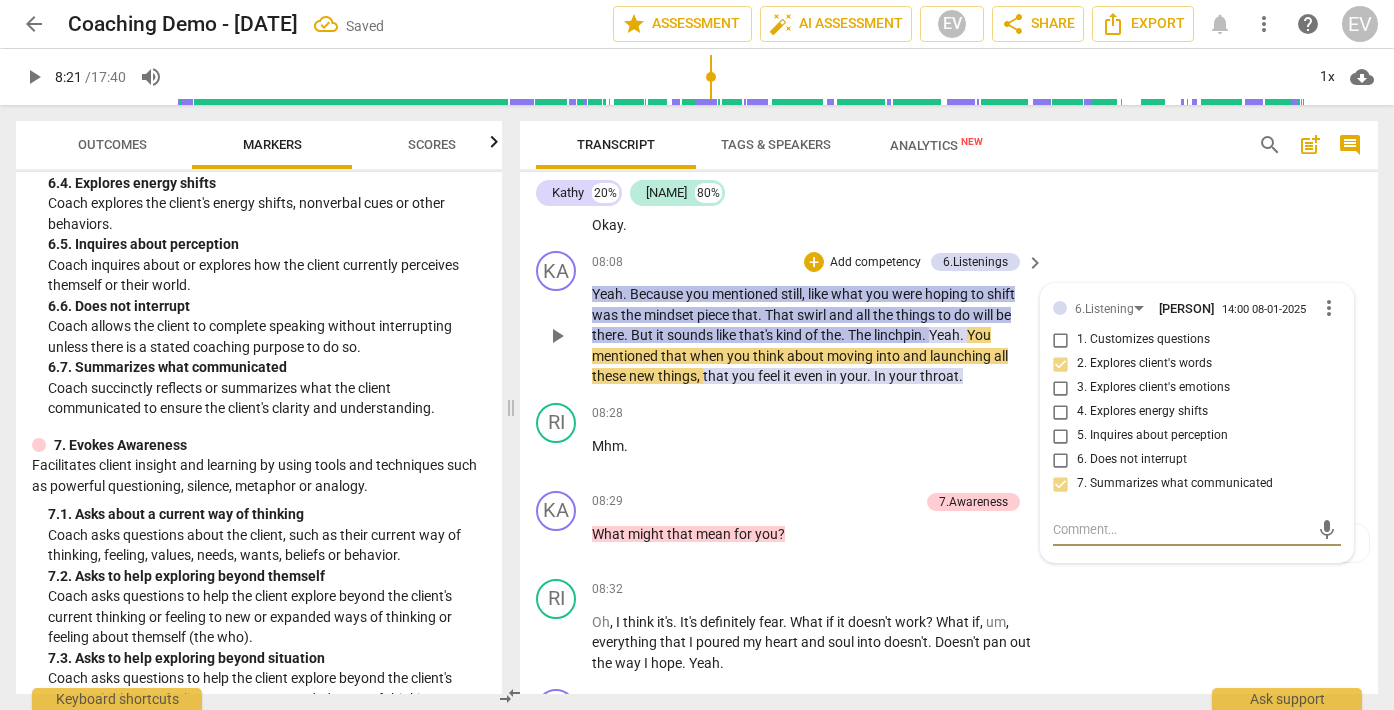 click on "But" at bounding box center (643, 335) 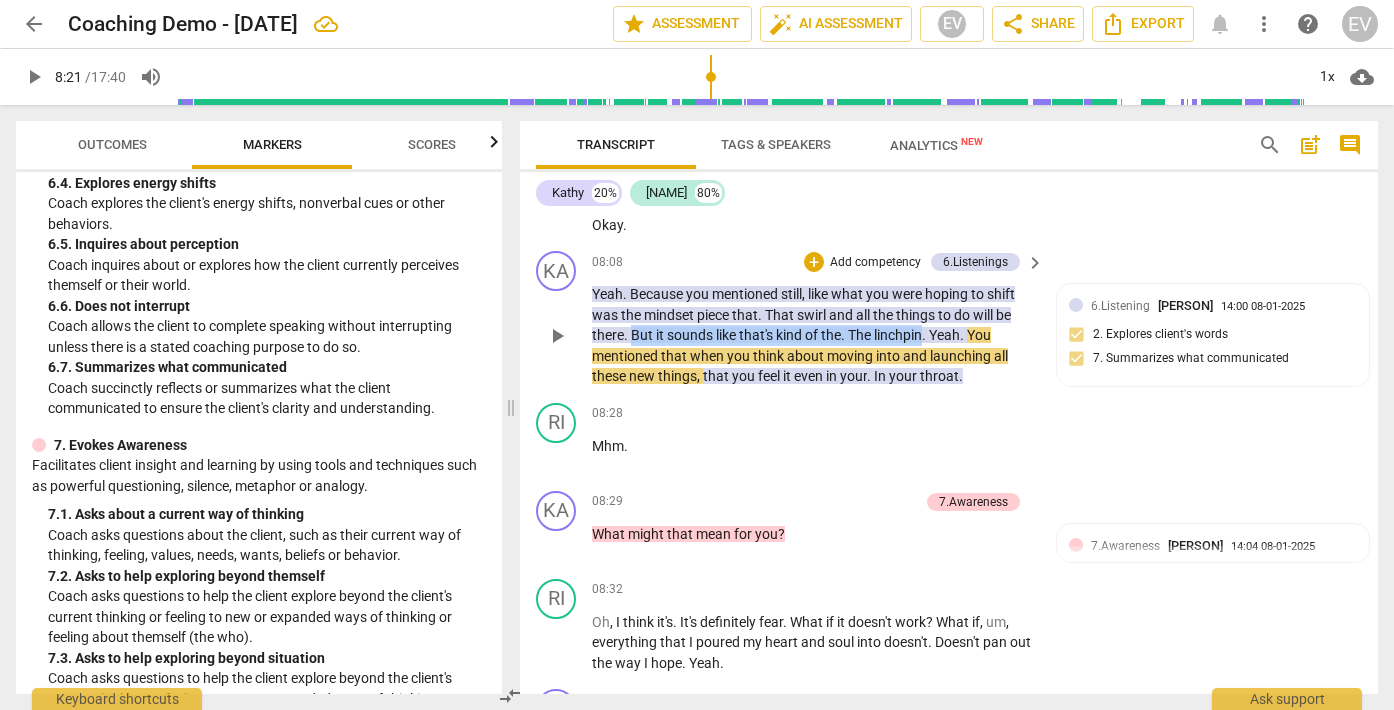 drag, startPoint x: 631, startPoint y: 353, endPoint x: 923, endPoint y: 354, distance: 292.0017 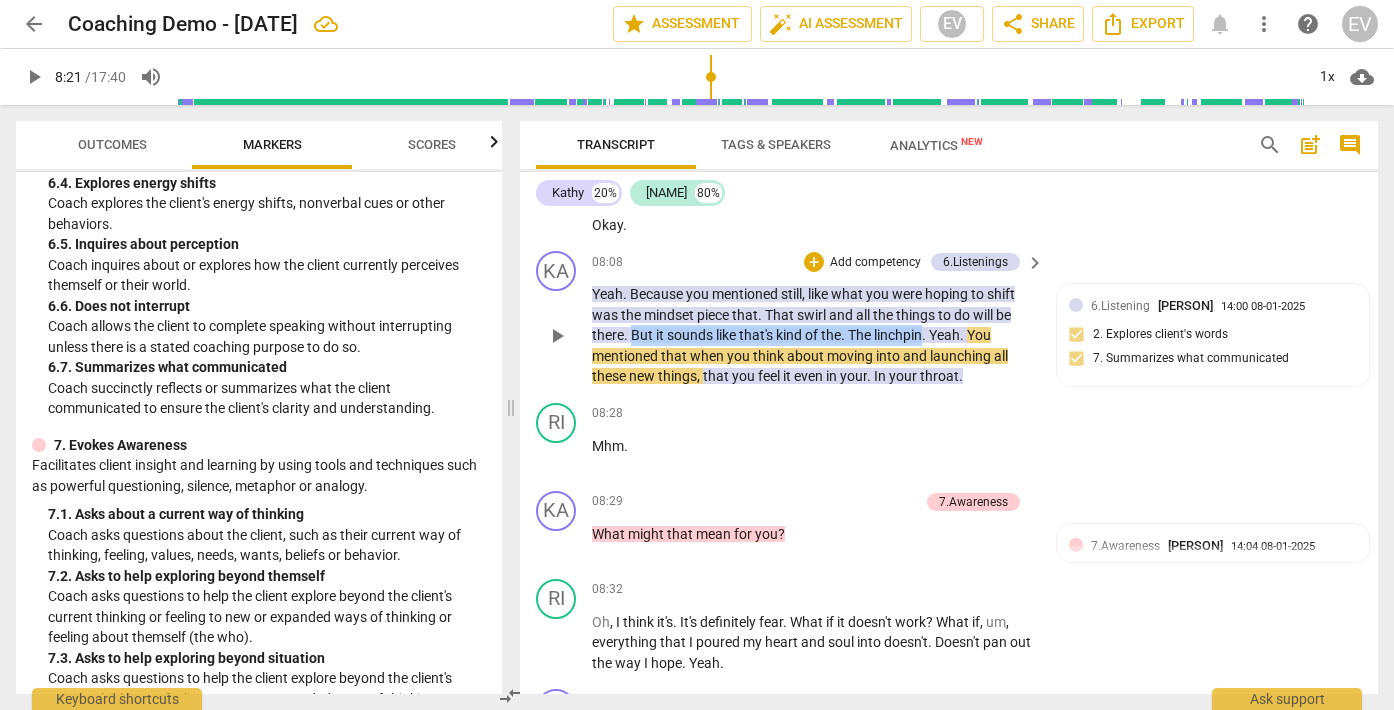 click on "Yeah .   Because   you   mentioned   still ,   like   what   you   were   hoping   to   shift   was   the   mindset   piece   that .   That   swirl   and   all   the   things   to   do   will   be   there .   But   it   sounds   like   that's   kind   of   the .   The   linchpin .   Yeah .   You   mentioned   that   when   you   think   about   moving   into   and   launching   all   these   new   things ,   that   you   feel   it   even   in   your .   In   your   throat ." at bounding box center (813, 335) 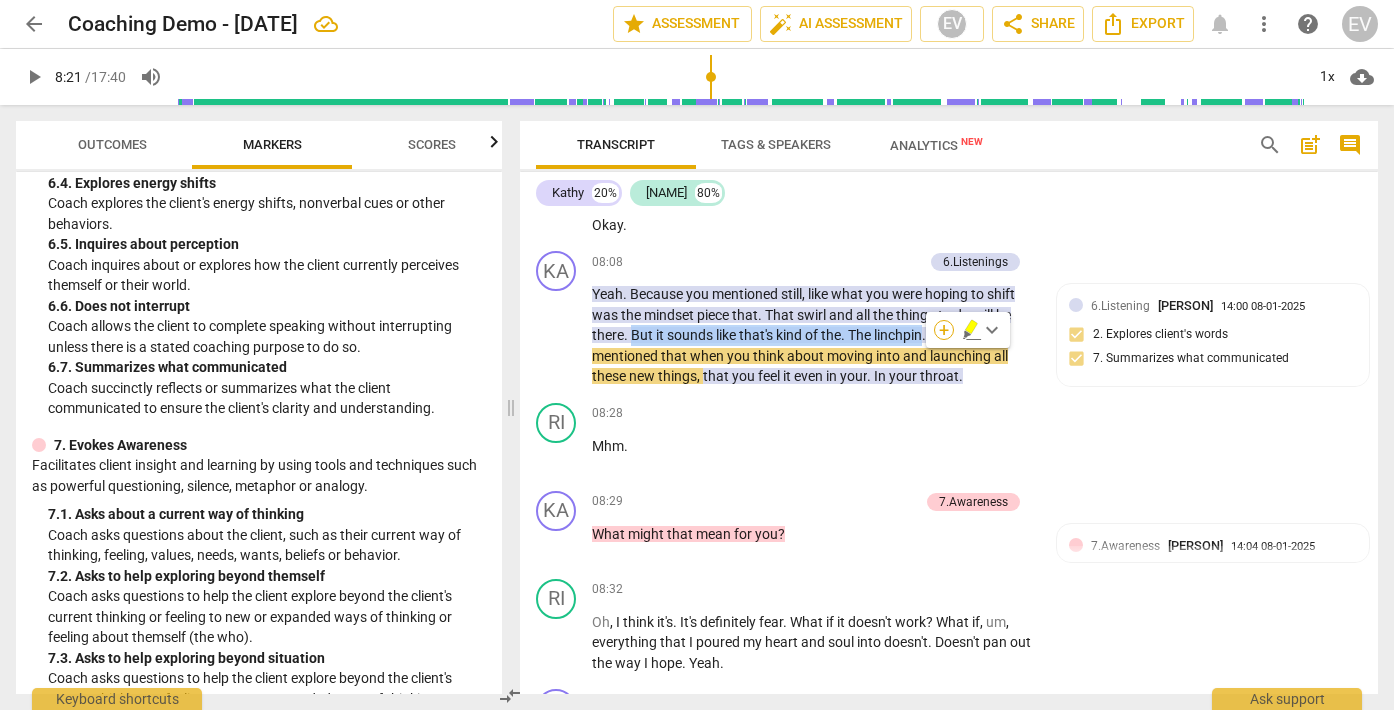 click on "+" at bounding box center (944, 330) 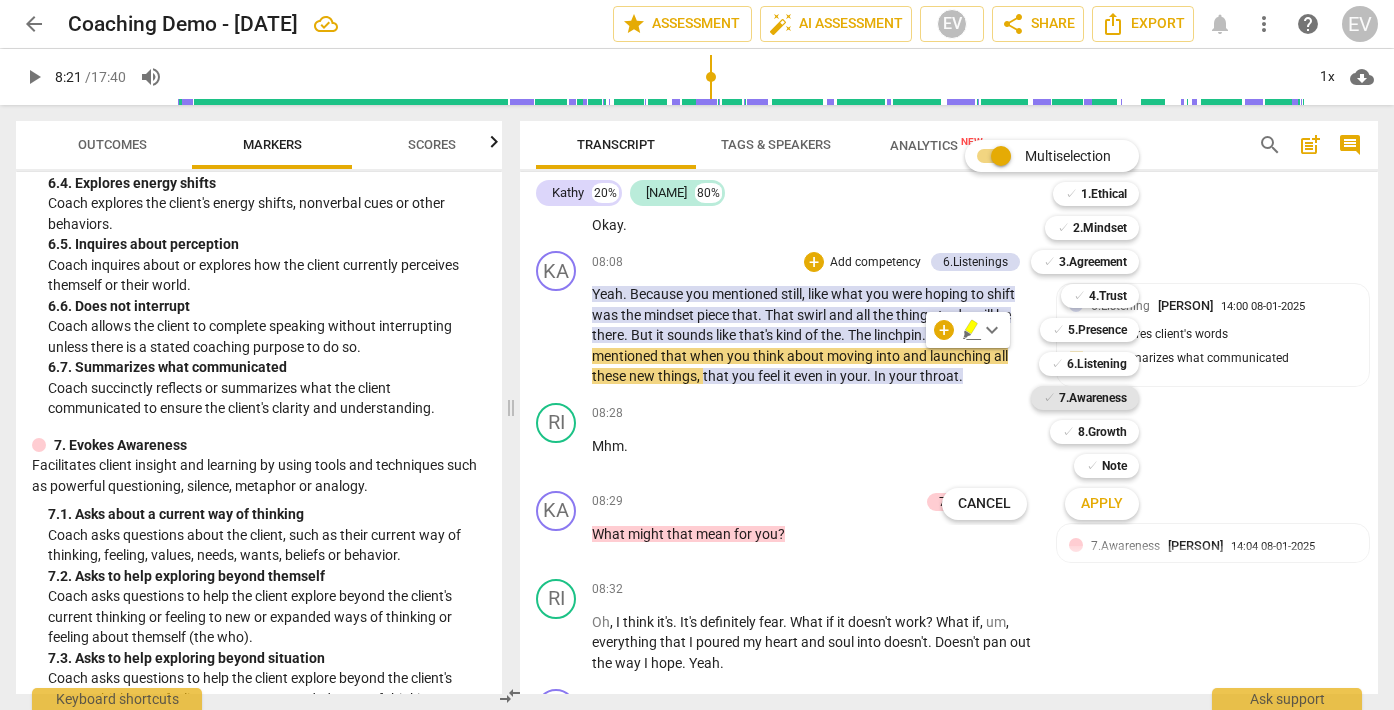 click on "✓" at bounding box center [1049, 398] 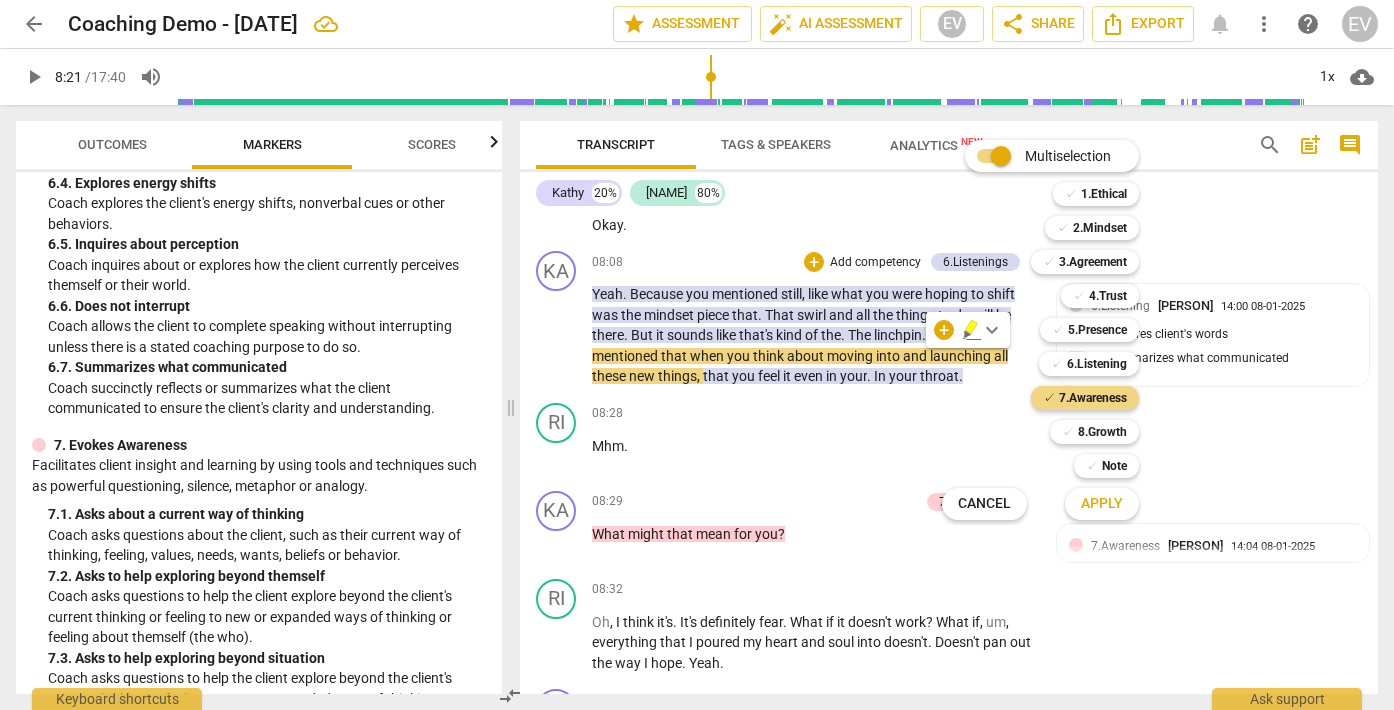 click on "Apply" at bounding box center (1102, 504) 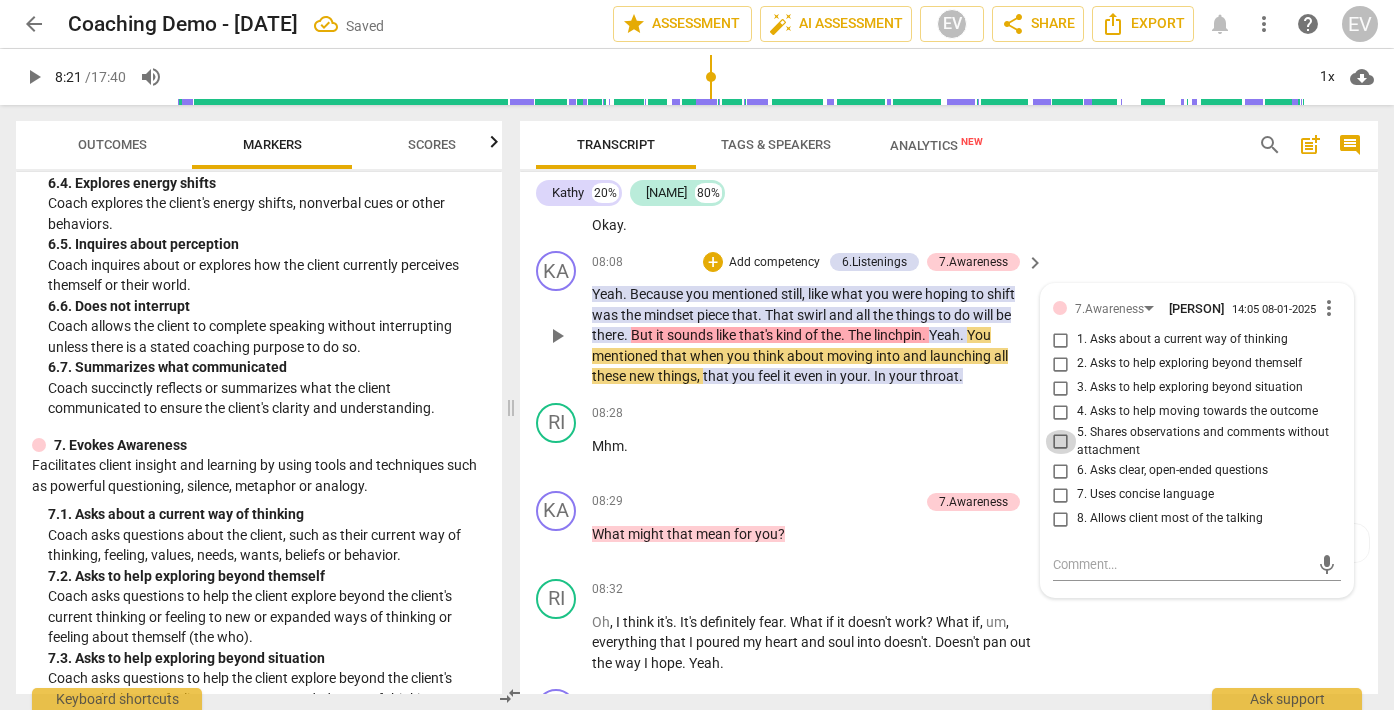 click on "5. Shares observations and comments without attachment" at bounding box center (1061, 442) 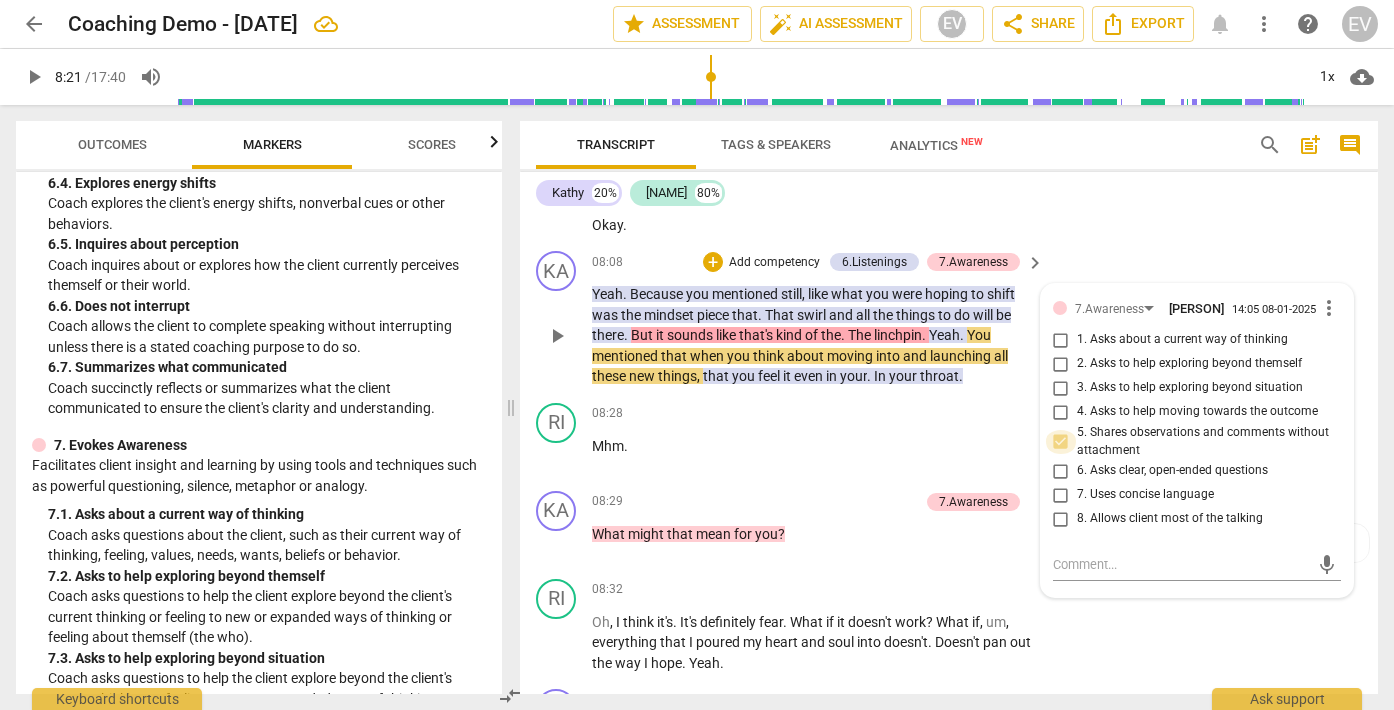 click on "5. Shares observations and comments without attachment" at bounding box center [1061, 442] 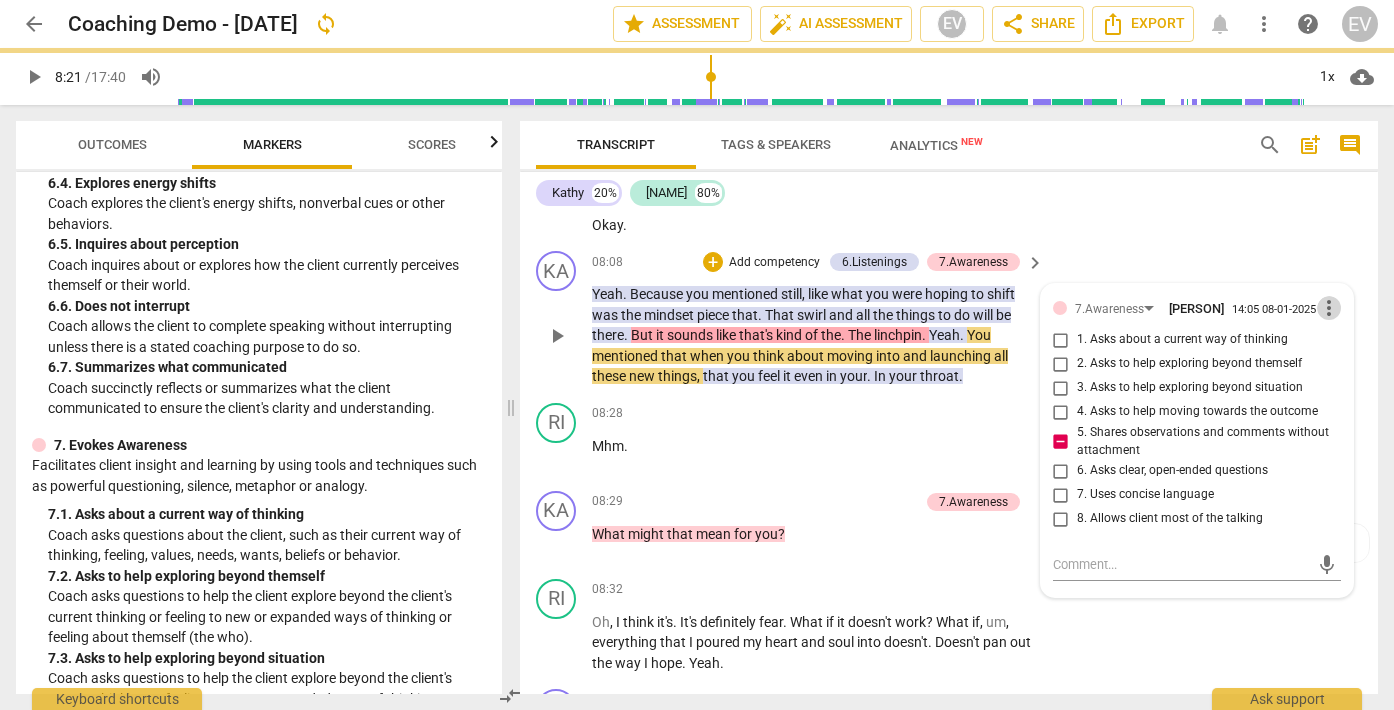 click on "more_vert" at bounding box center (1329, 308) 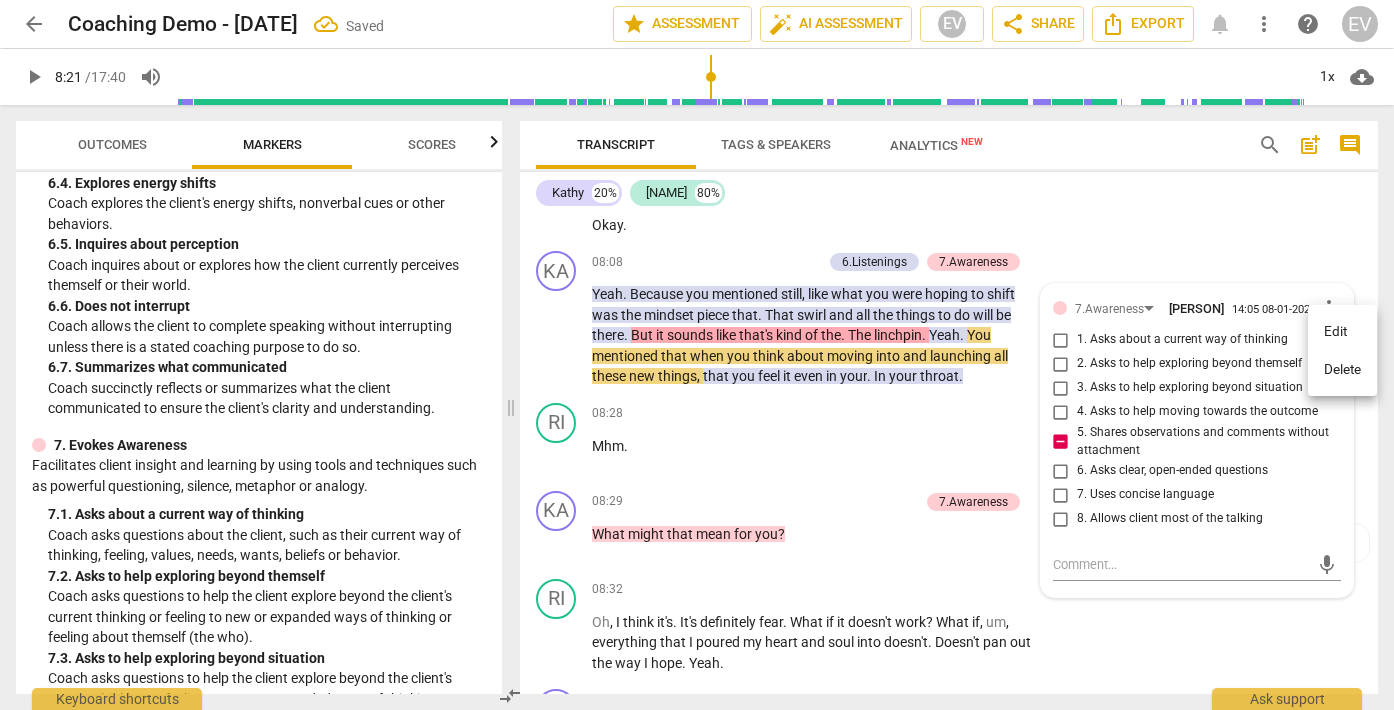 click on "Delete" at bounding box center (1342, 370) 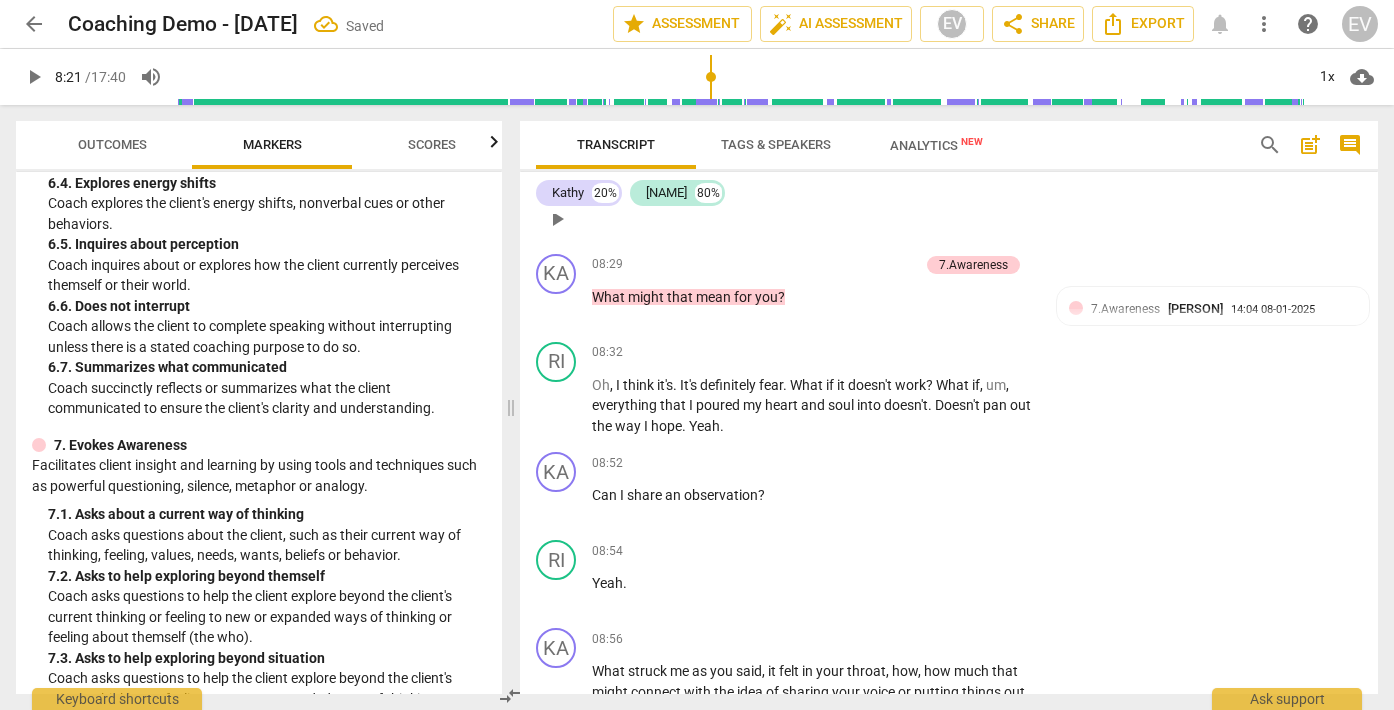 scroll, scrollTop: 3101, scrollLeft: 0, axis: vertical 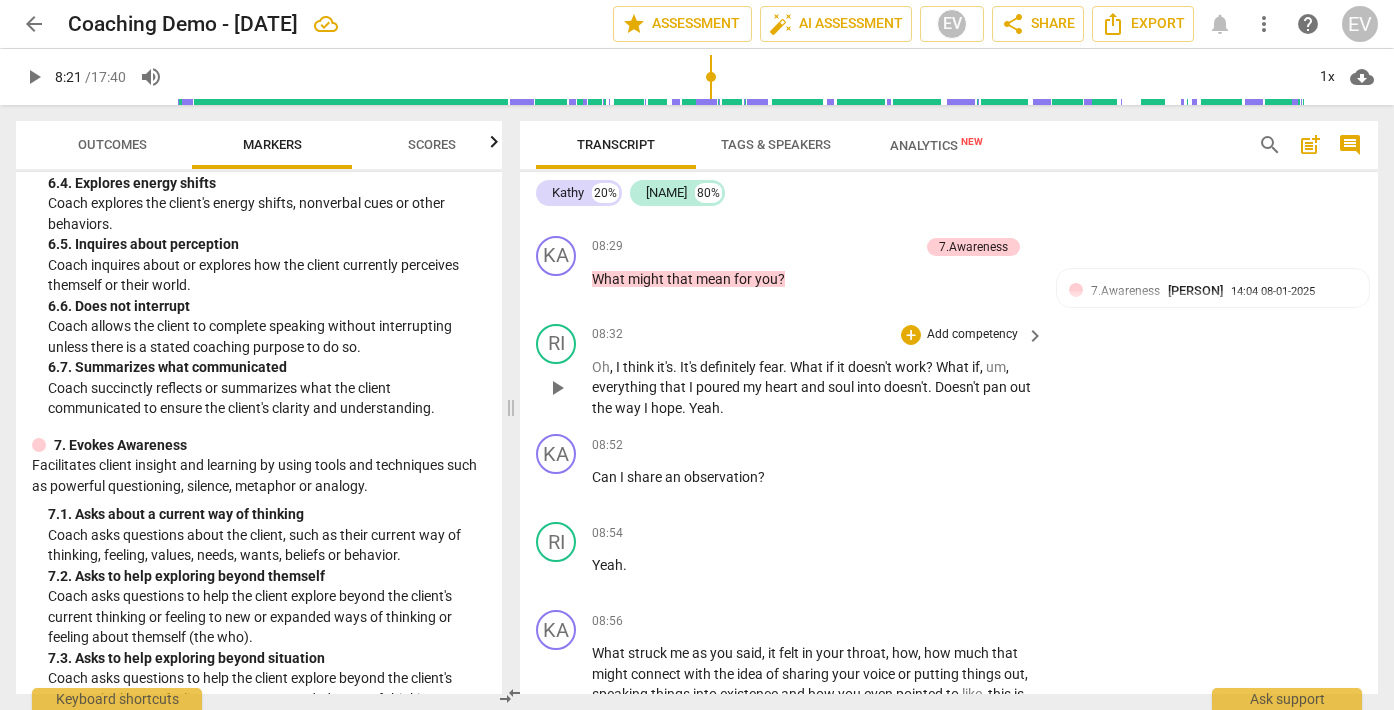 click on "play_arrow" at bounding box center (557, 388) 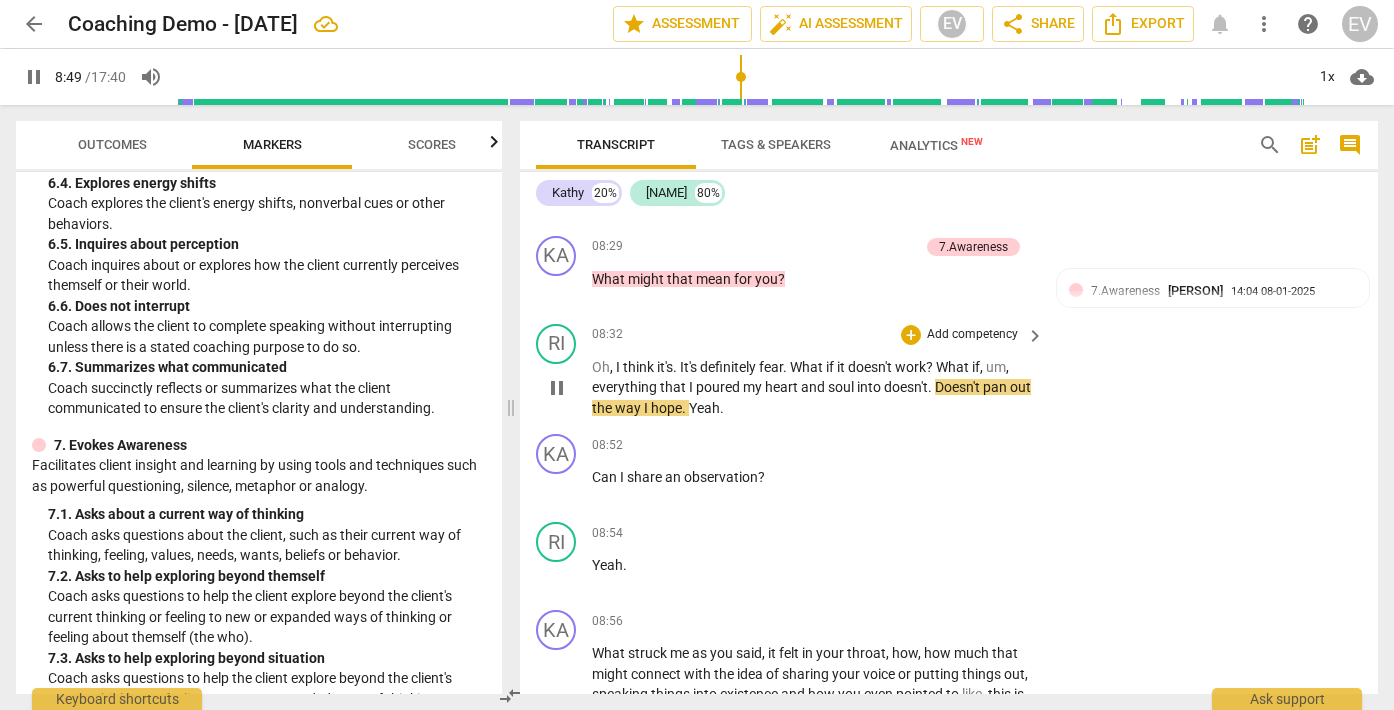 click on "pause" at bounding box center [557, 388] 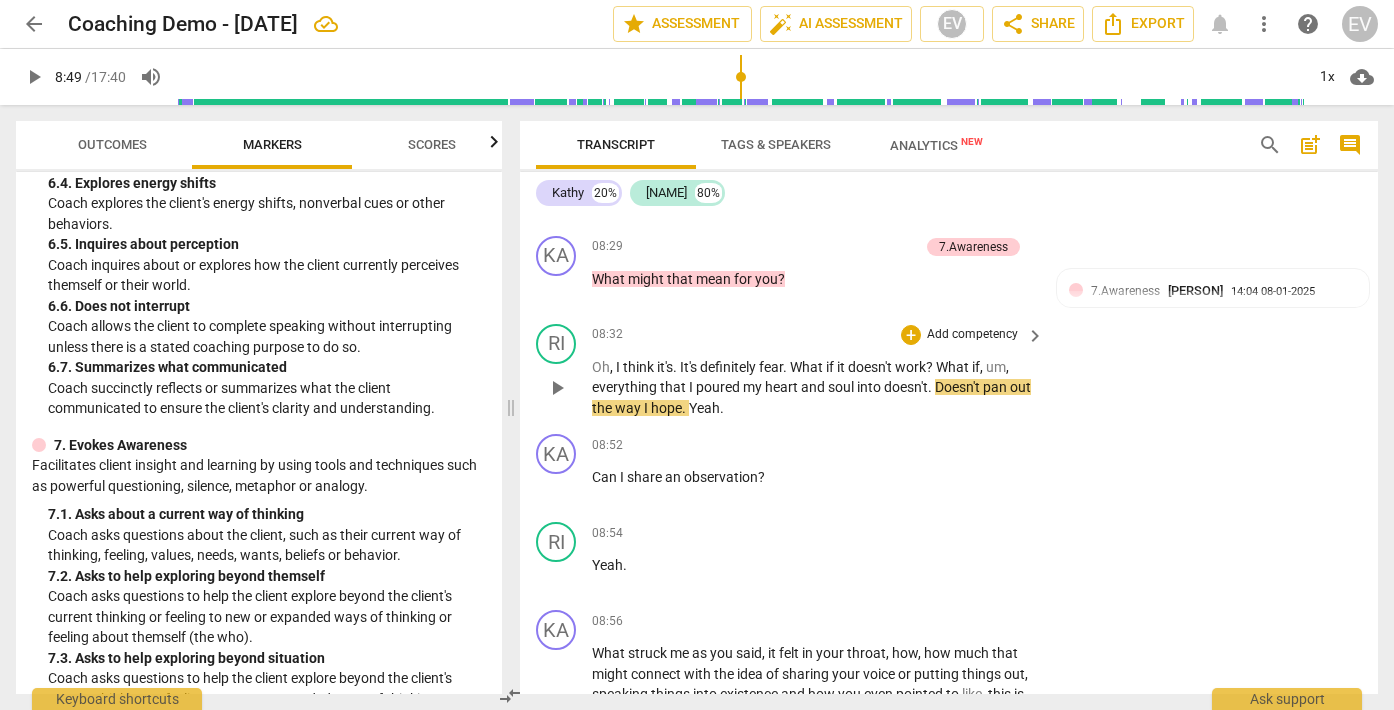 click on "Add competency" at bounding box center [972, 335] 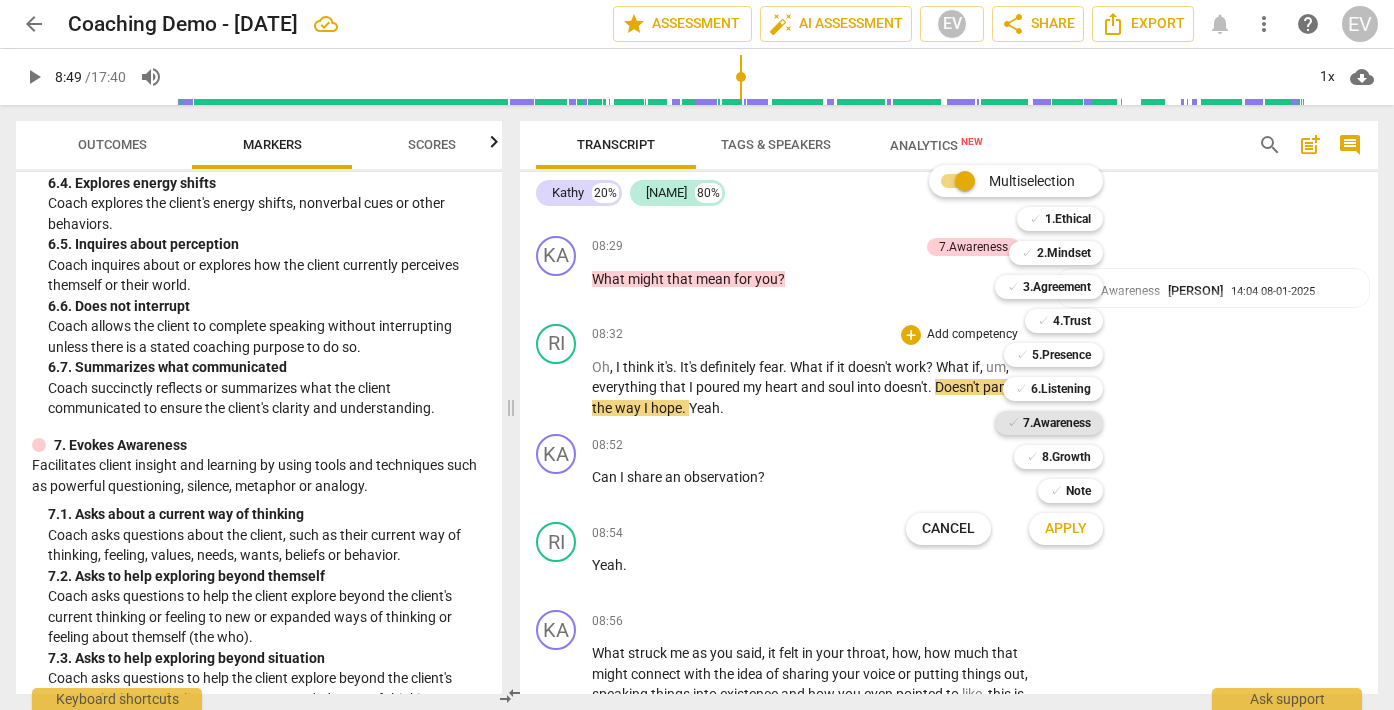 click on "7.Awareness" at bounding box center [1057, 423] 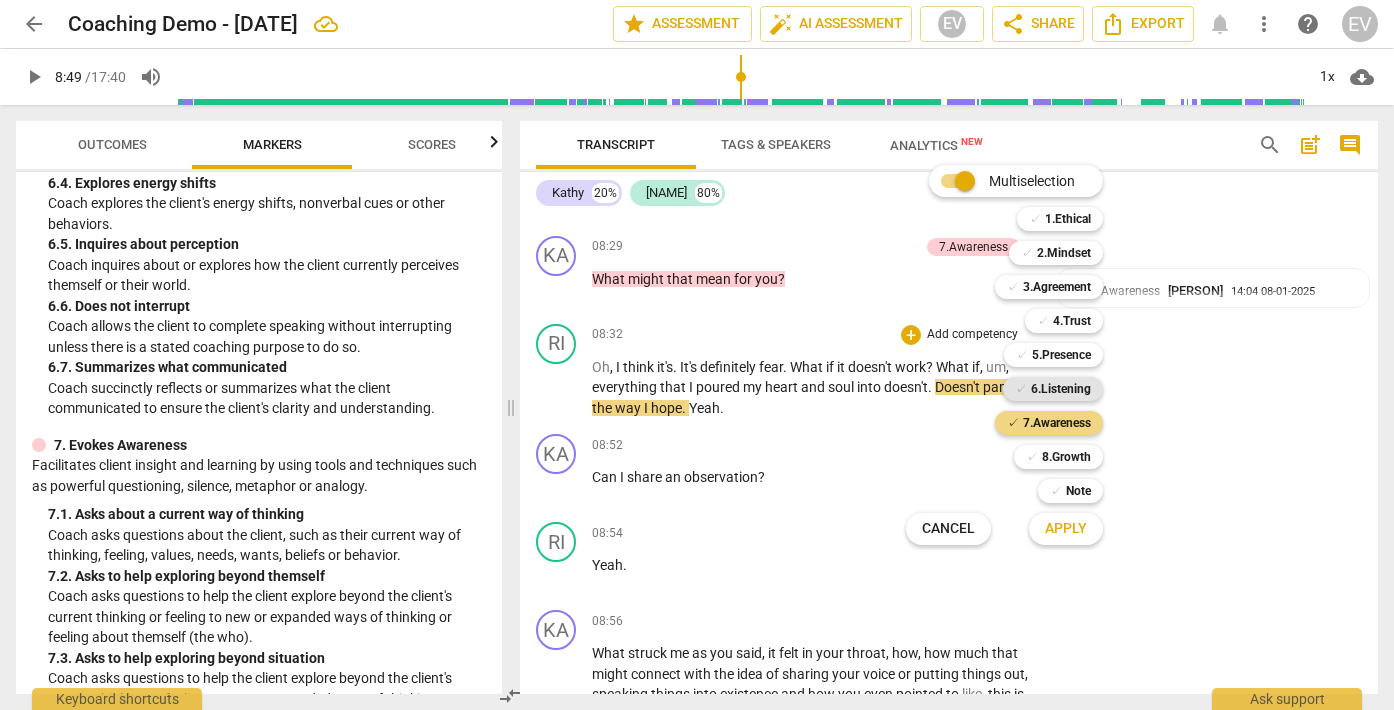 click on "6.Listening" at bounding box center [1061, 389] 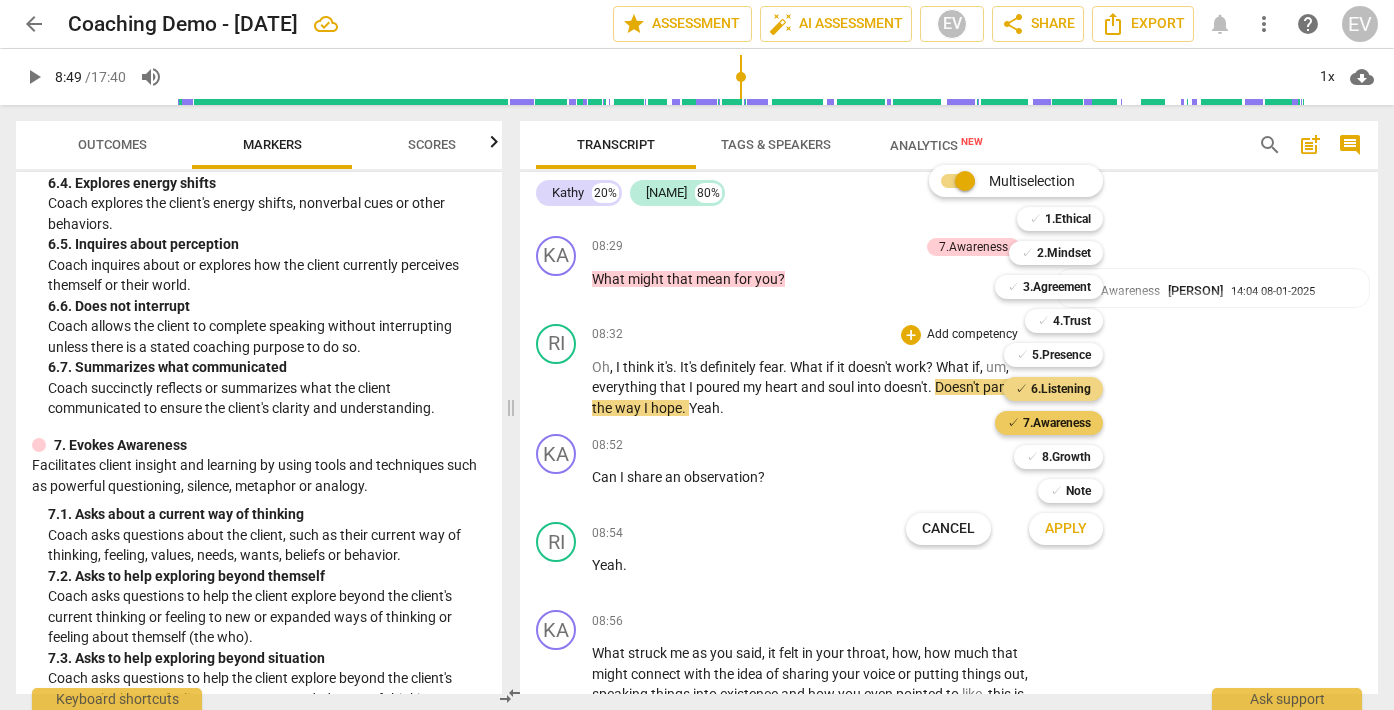 click on "7.Awareness" at bounding box center (1057, 423) 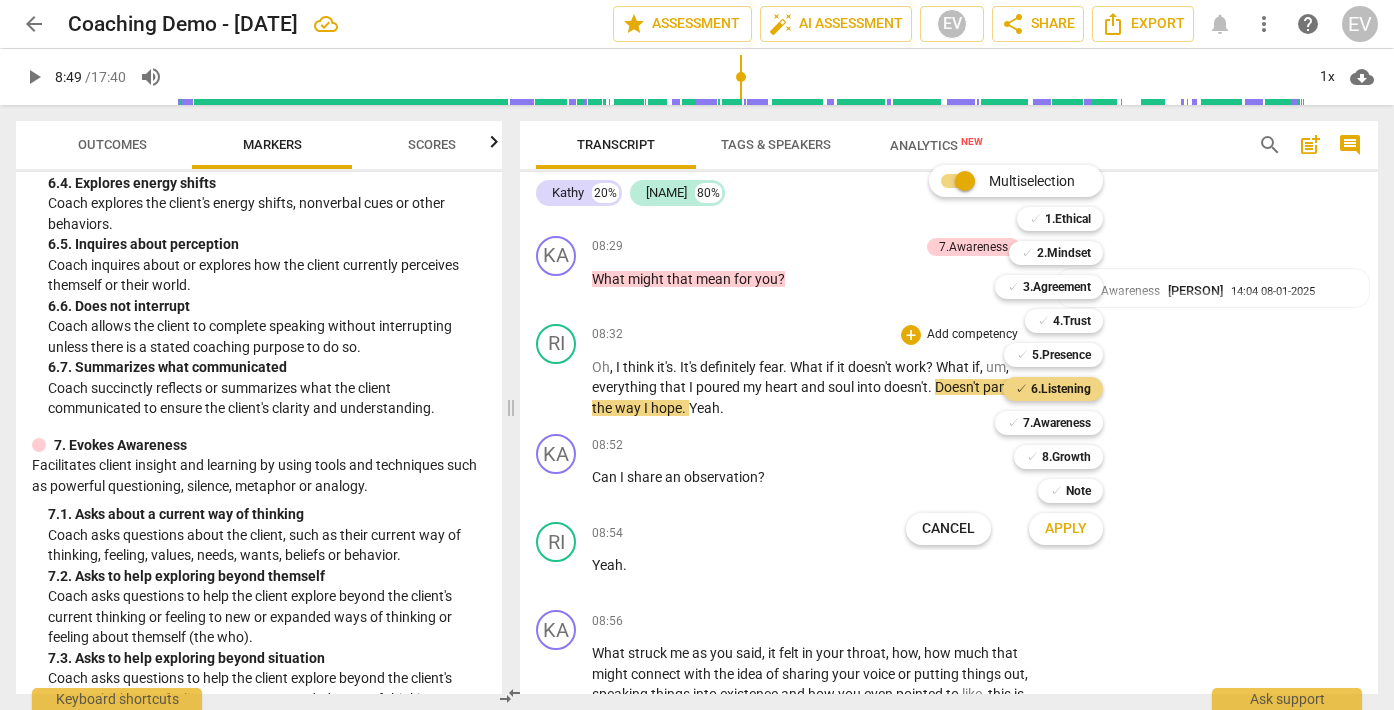 click on "Apply" at bounding box center [1066, 529] 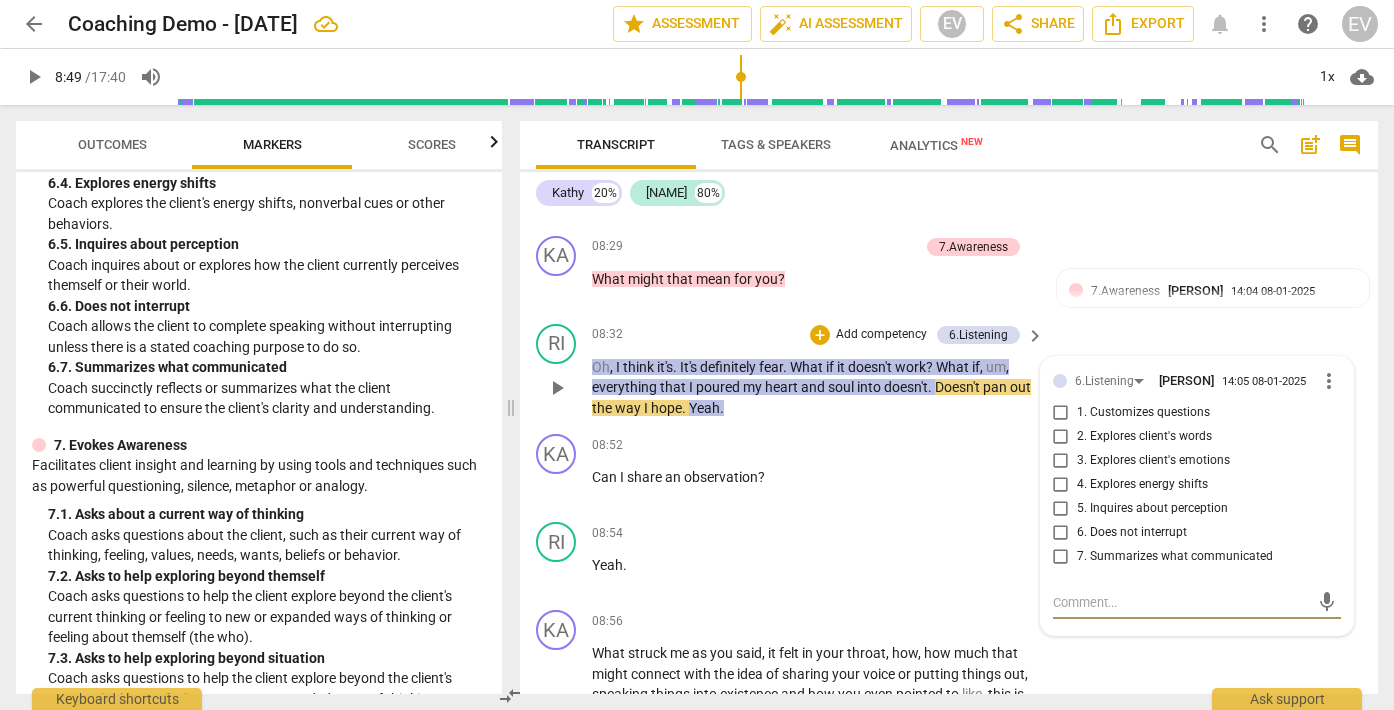 click on "more_vert" at bounding box center [1329, 381] 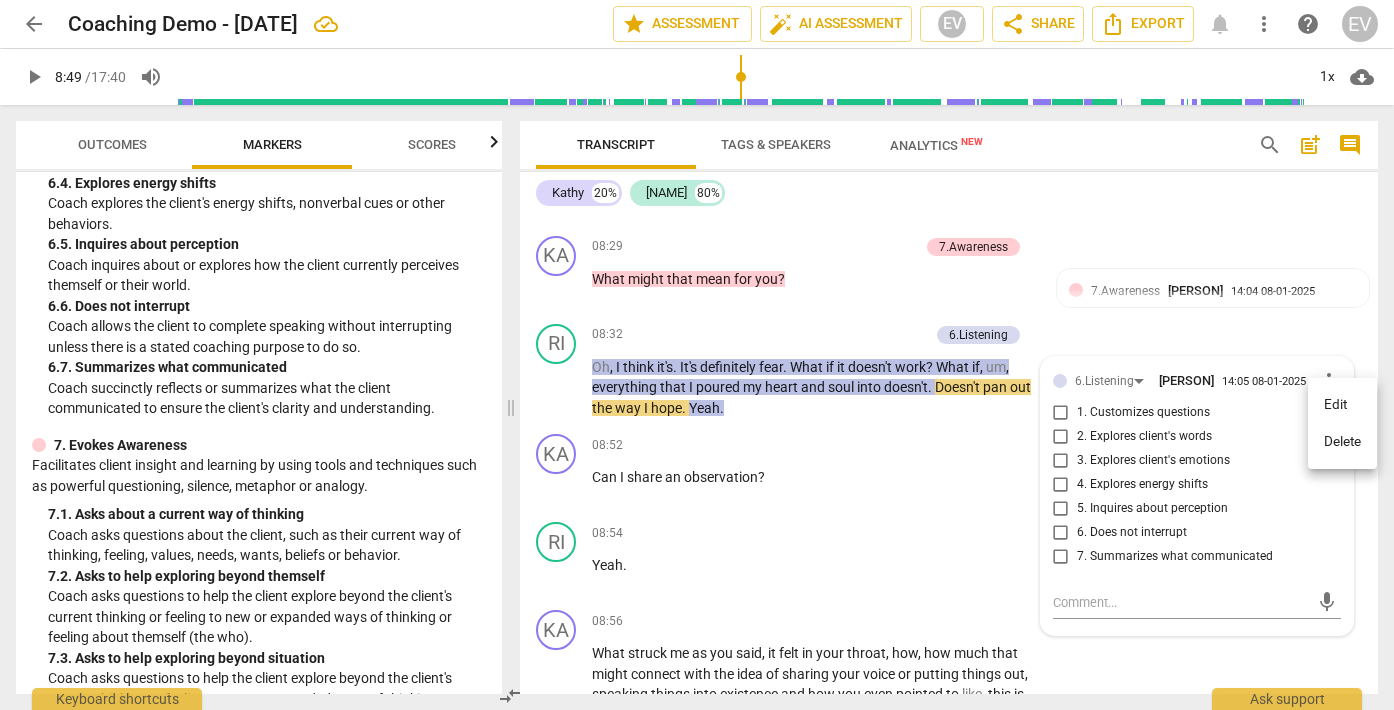 click on "Delete" at bounding box center (1342, 442) 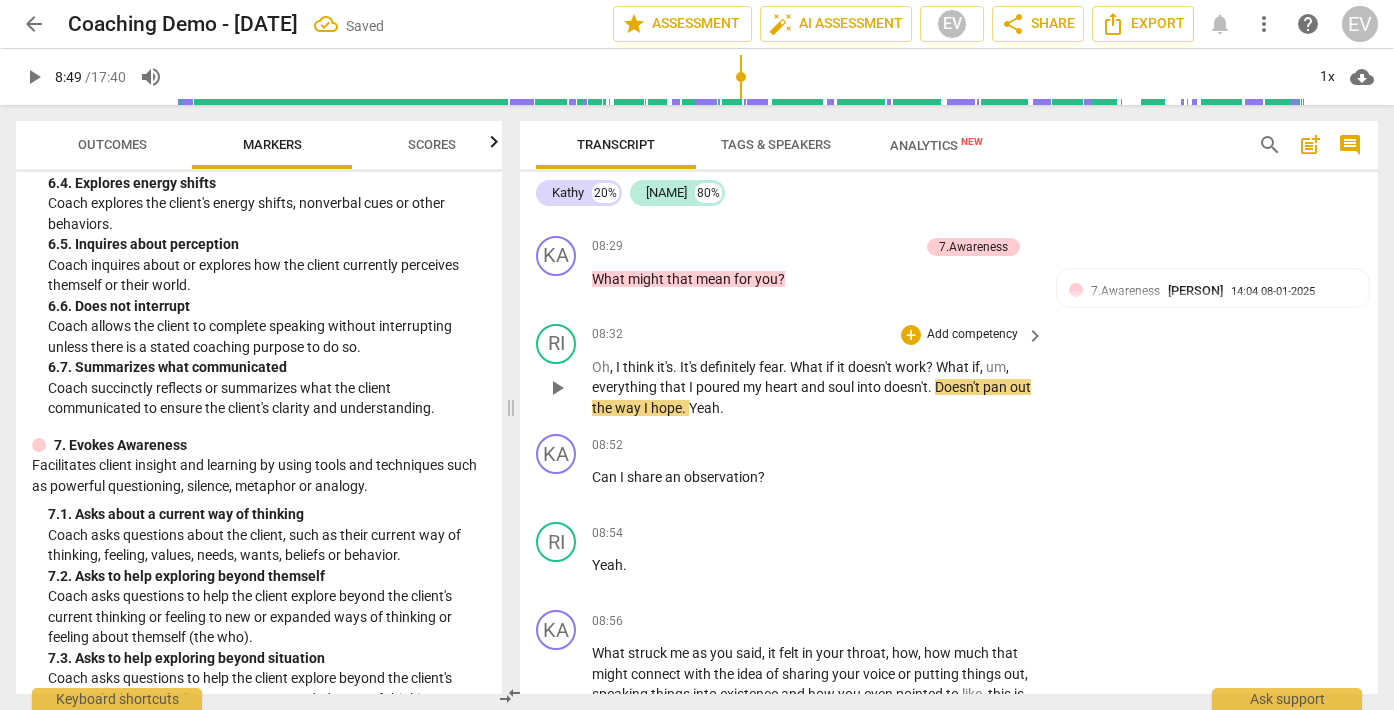 click on "Add competency" at bounding box center (972, 335) 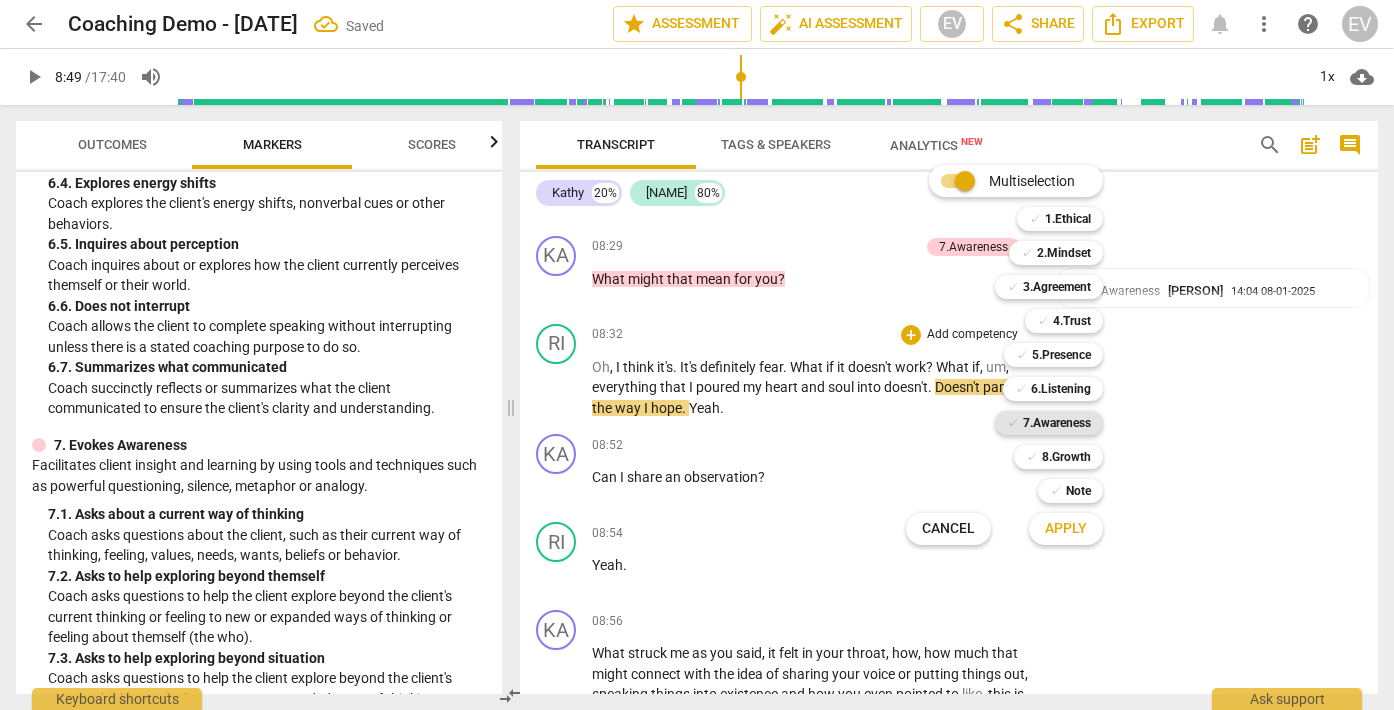 click on "7.Awareness" at bounding box center [1057, 423] 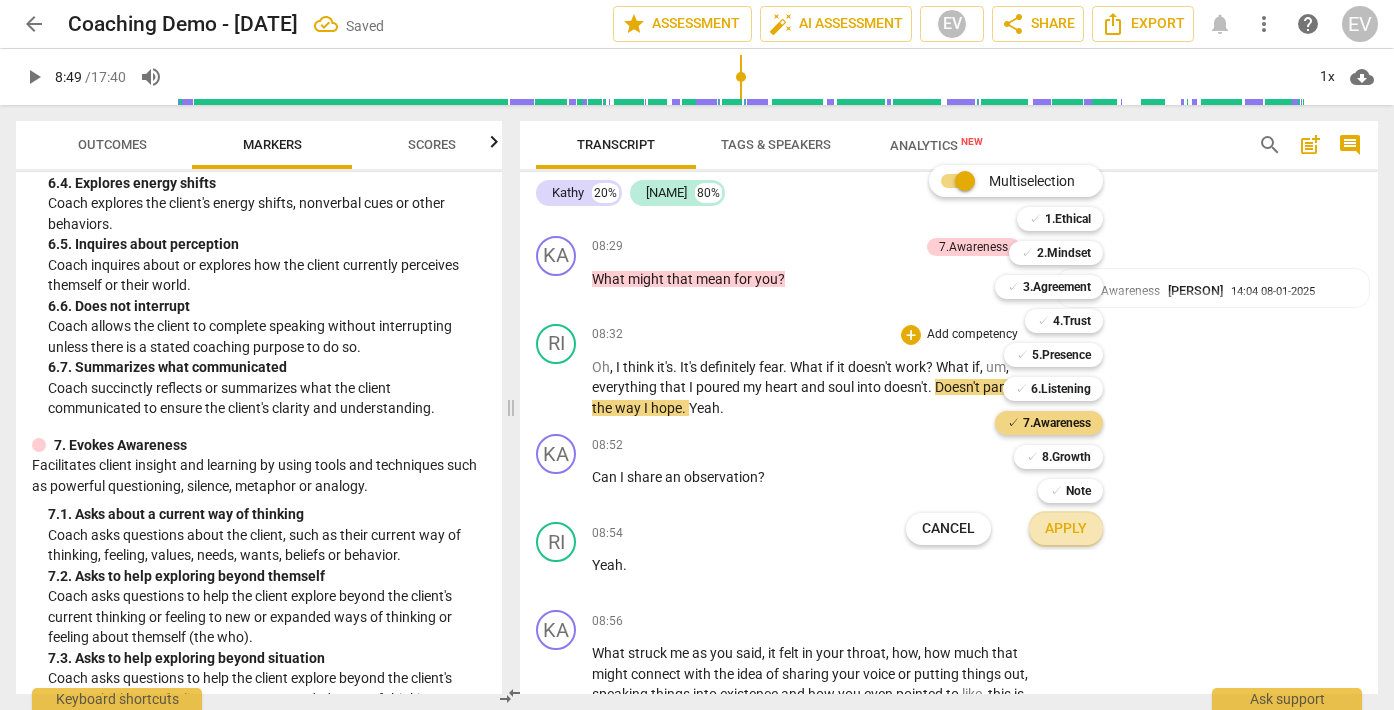 click on "Apply" at bounding box center (1066, 529) 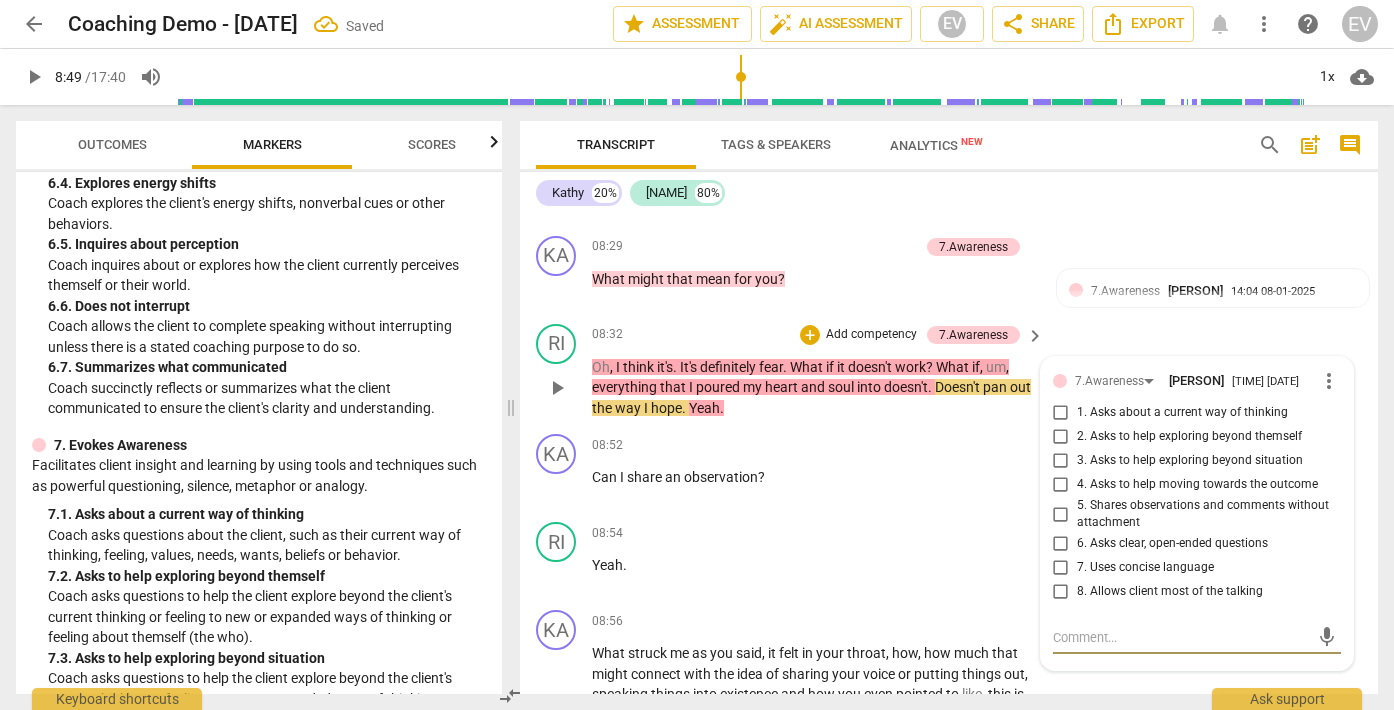 click on "8. Allows client most of the talking" at bounding box center [1061, 592] 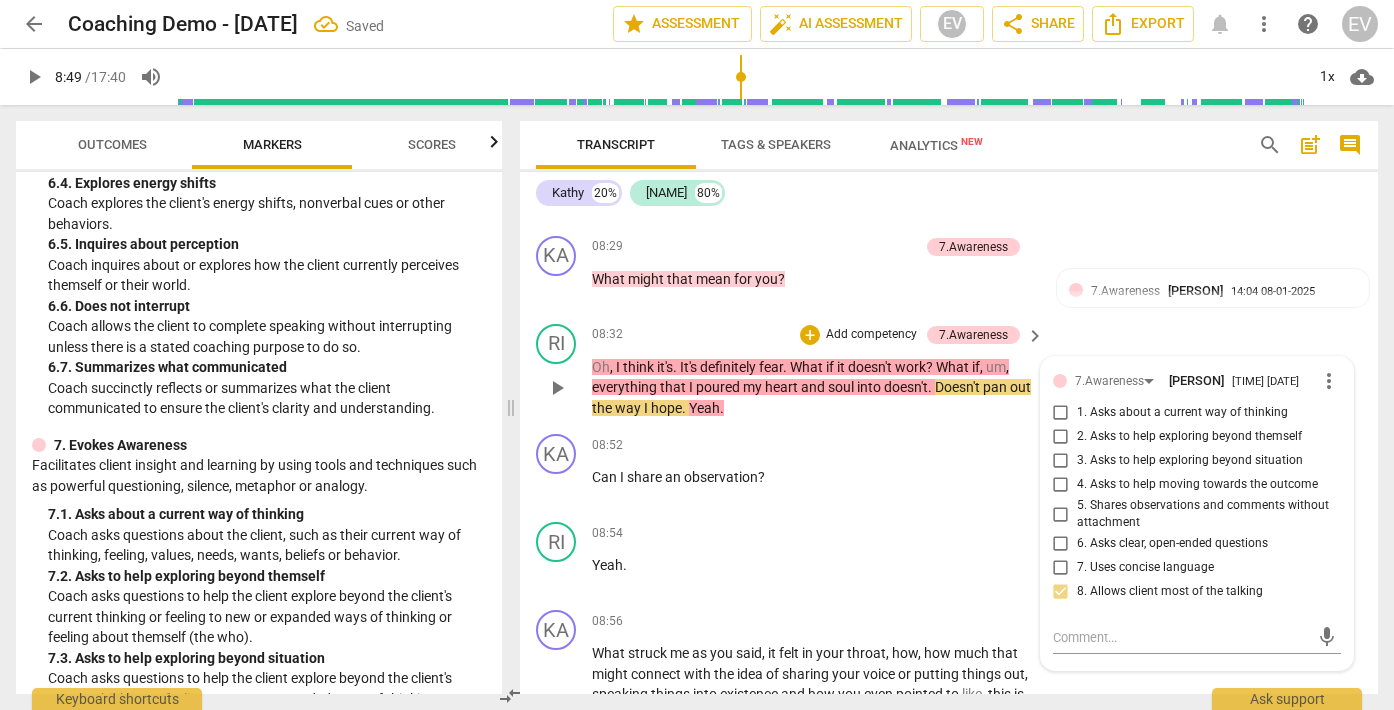 click on "RI play_arrow pause 08:32 + Add competency 7.Awareness keyboard_arrow_right Oh ,   I   think   it's .   It's   definitely   fear .   What   if   it   doesn't   work ?   What   if ,   um ,   everything   that   I   poured   my   heart   and   soul   into   doesn't .   Doesn't   pan   out   the   way   I   hope .   Yeah . 7.Awareness [PERSON] 14:06 08-01-2025 more_vert 1. Asks about a current way of thinking 2. Asks to help exploring beyond themself 3. Asks to help exploring beyond situation 4. Asks to help moving towards the outcome 5. Shares observations and comments without attachment 6. Asks clear, open-ended questions 7. Uses concise language 8. Allows client most of the talking mic" at bounding box center (949, 371) 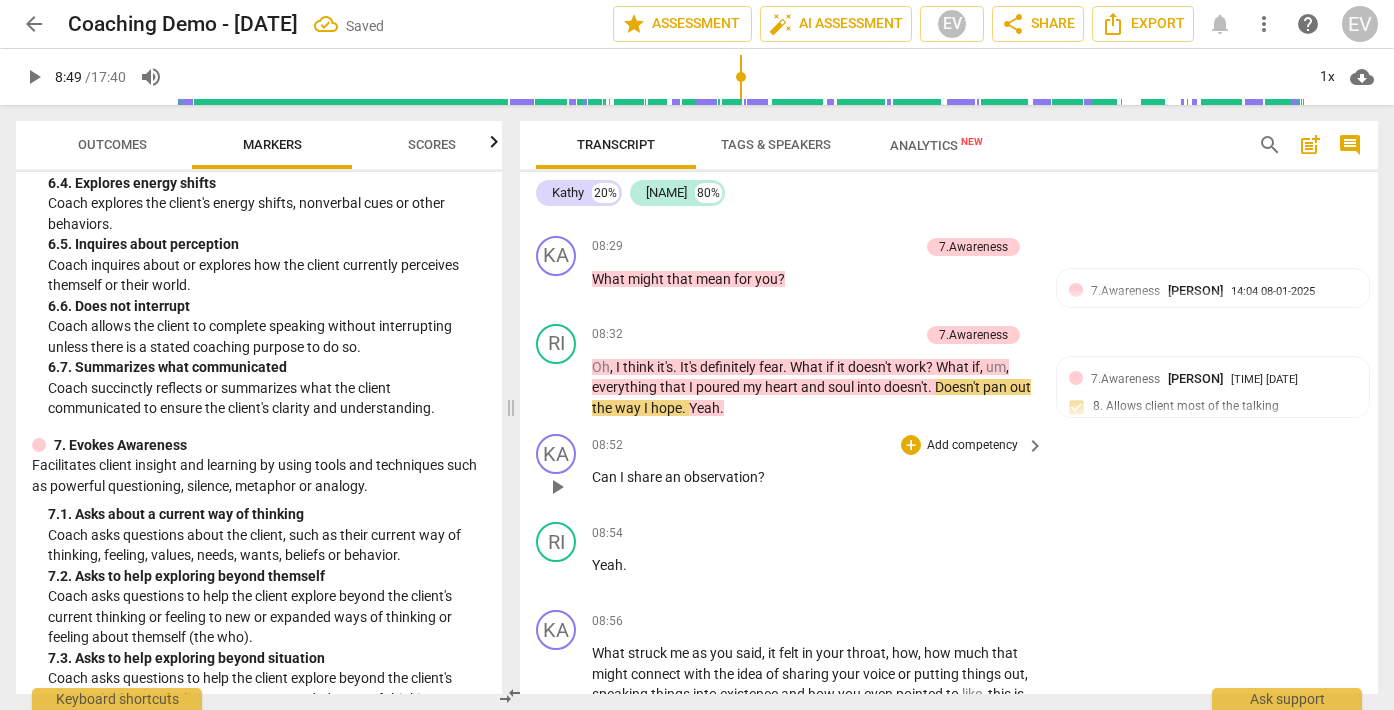 scroll, scrollTop: 3152, scrollLeft: 0, axis: vertical 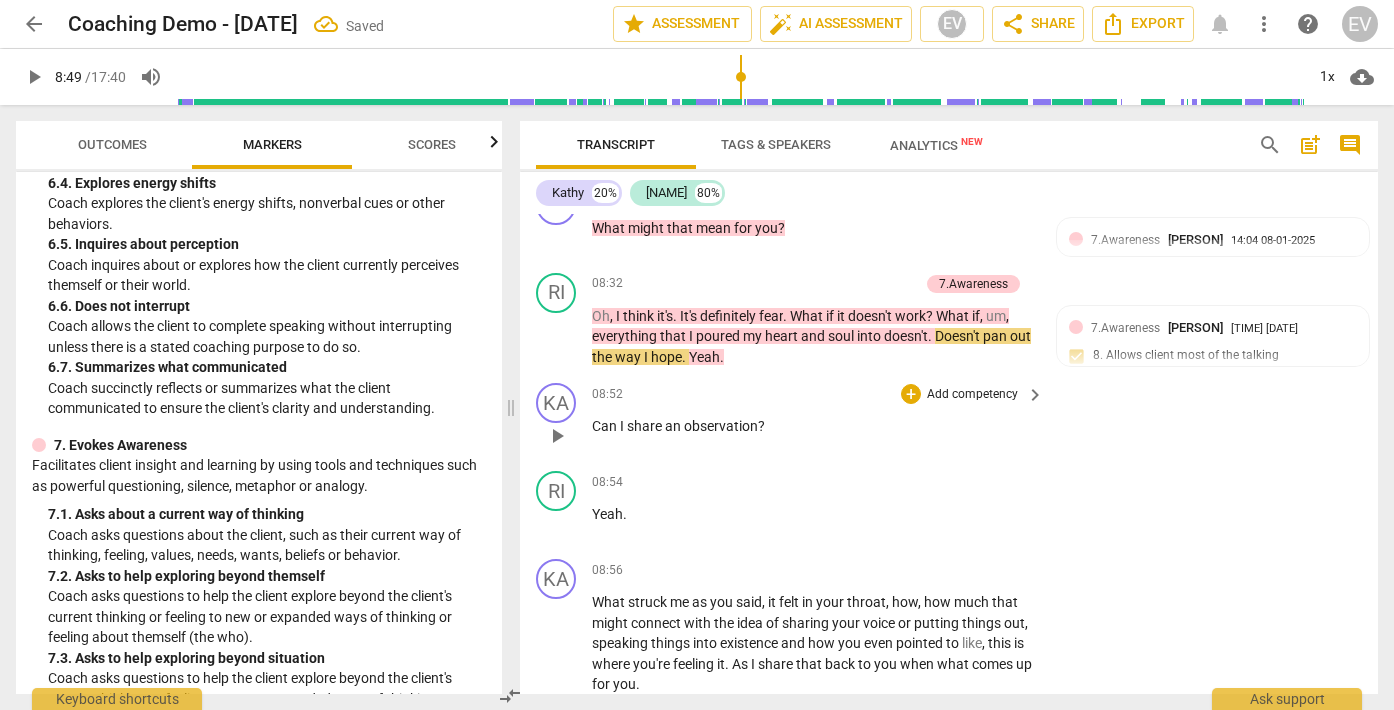 click on "Add competency" at bounding box center [972, 395] 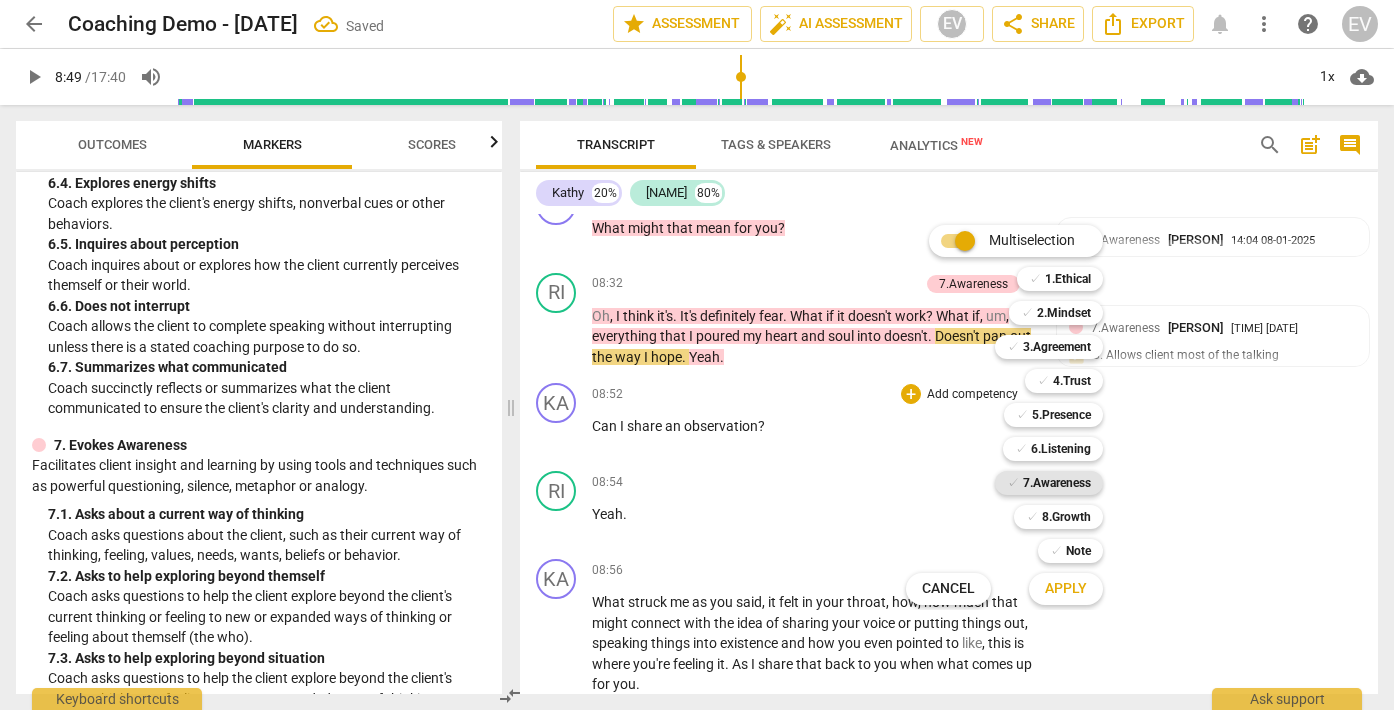 click on "7.Awareness" at bounding box center [1057, 483] 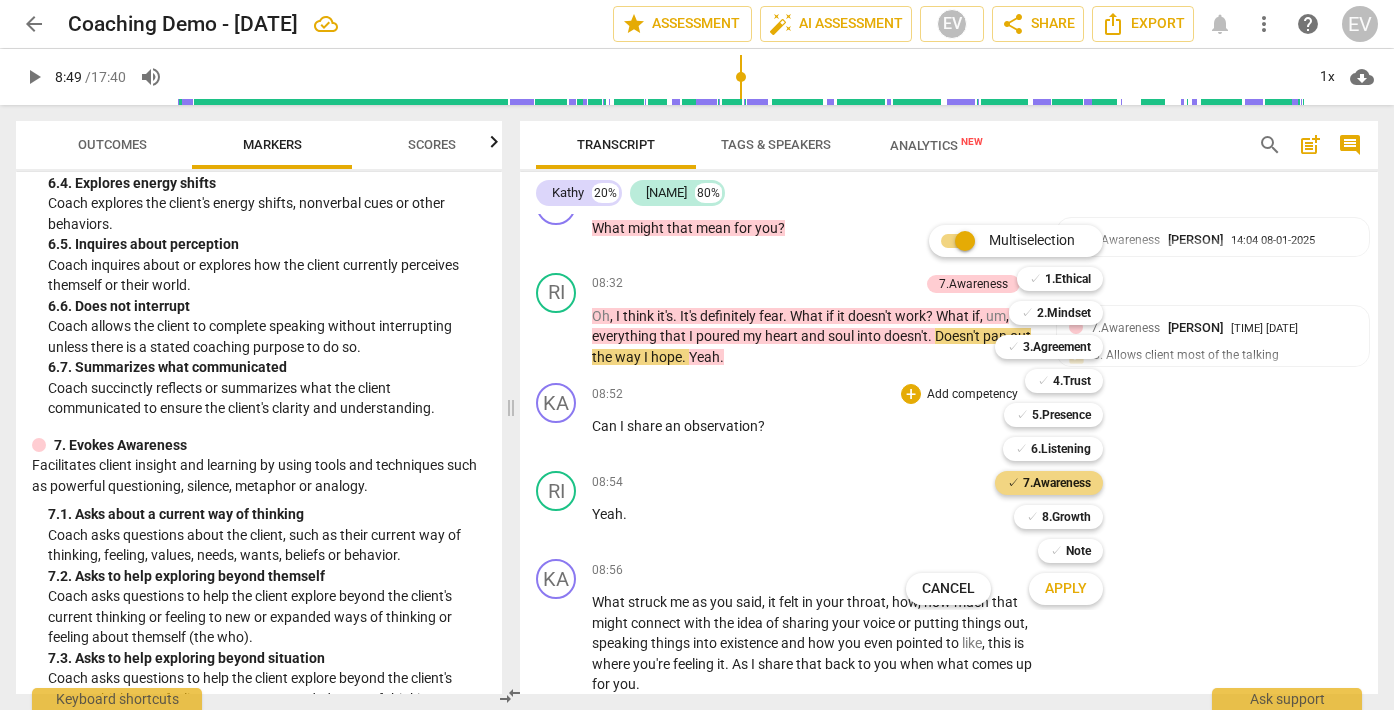 click on "Apply" at bounding box center [1066, 589] 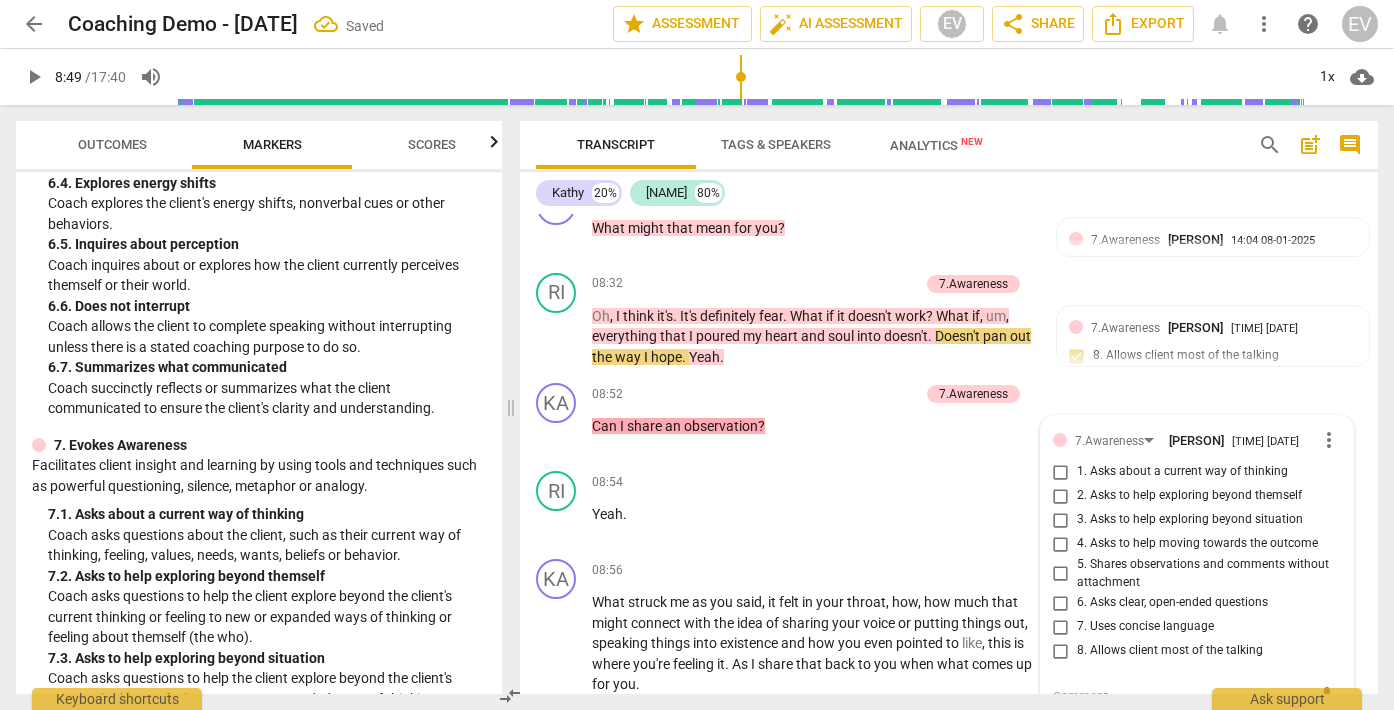scroll, scrollTop: 3422, scrollLeft: 0, axis: vertical 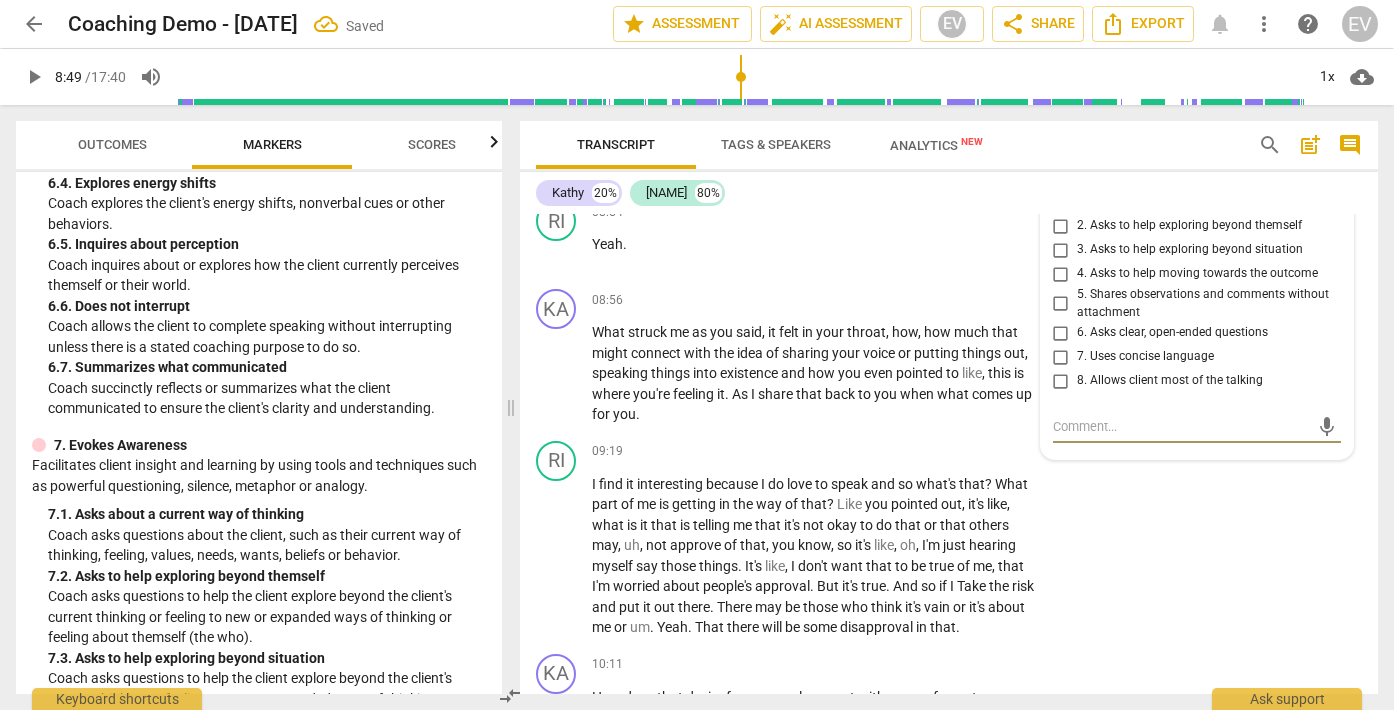 click on "5. Shares observations and comments without attachment" at bounding box center (1061, 304) 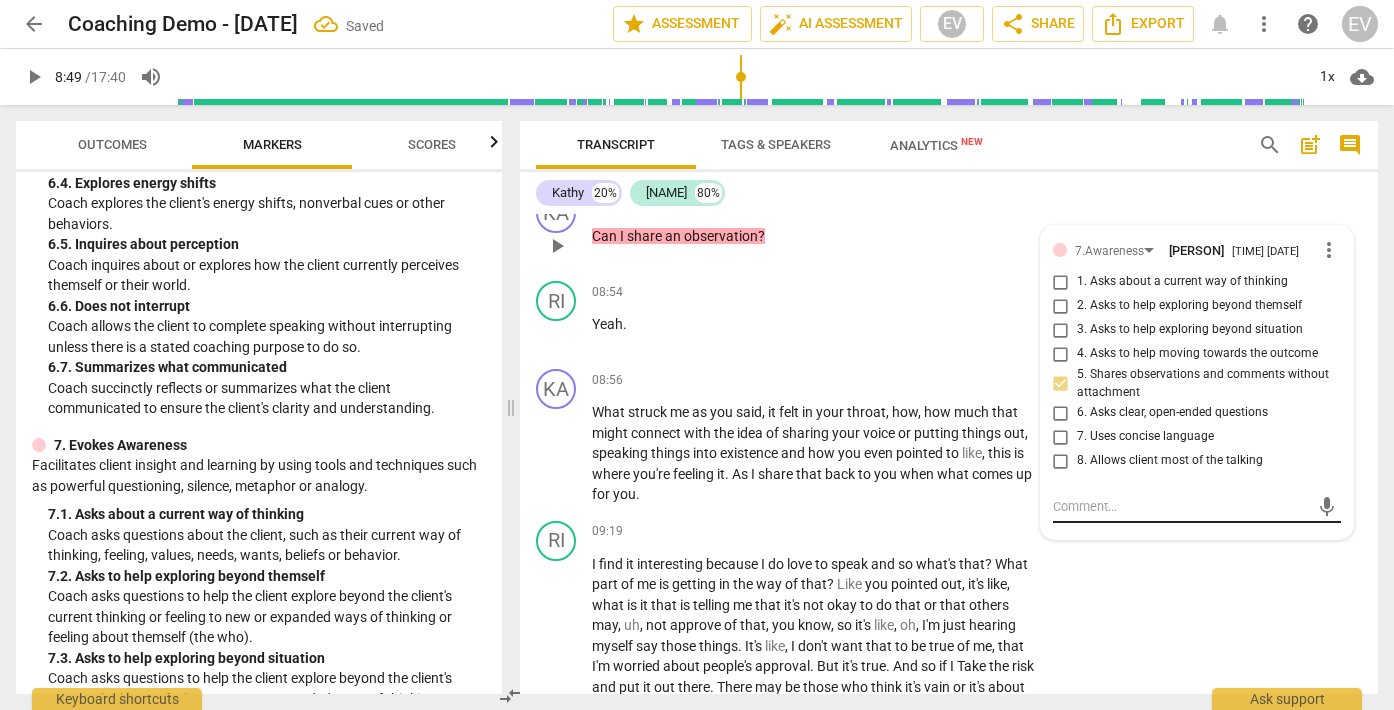 scroll, scrollTop: 3298, scrollLeft: 0, axis: vertical 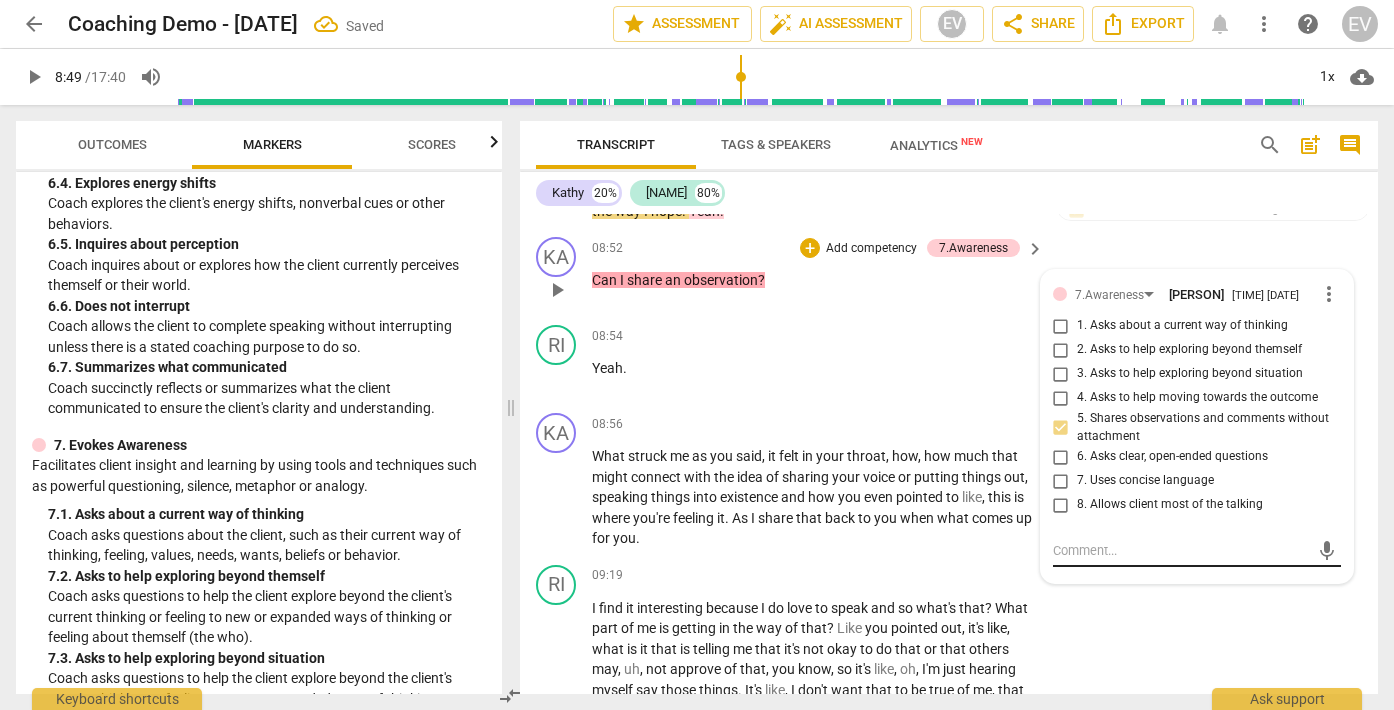 click at bounding box center (1181, 550) 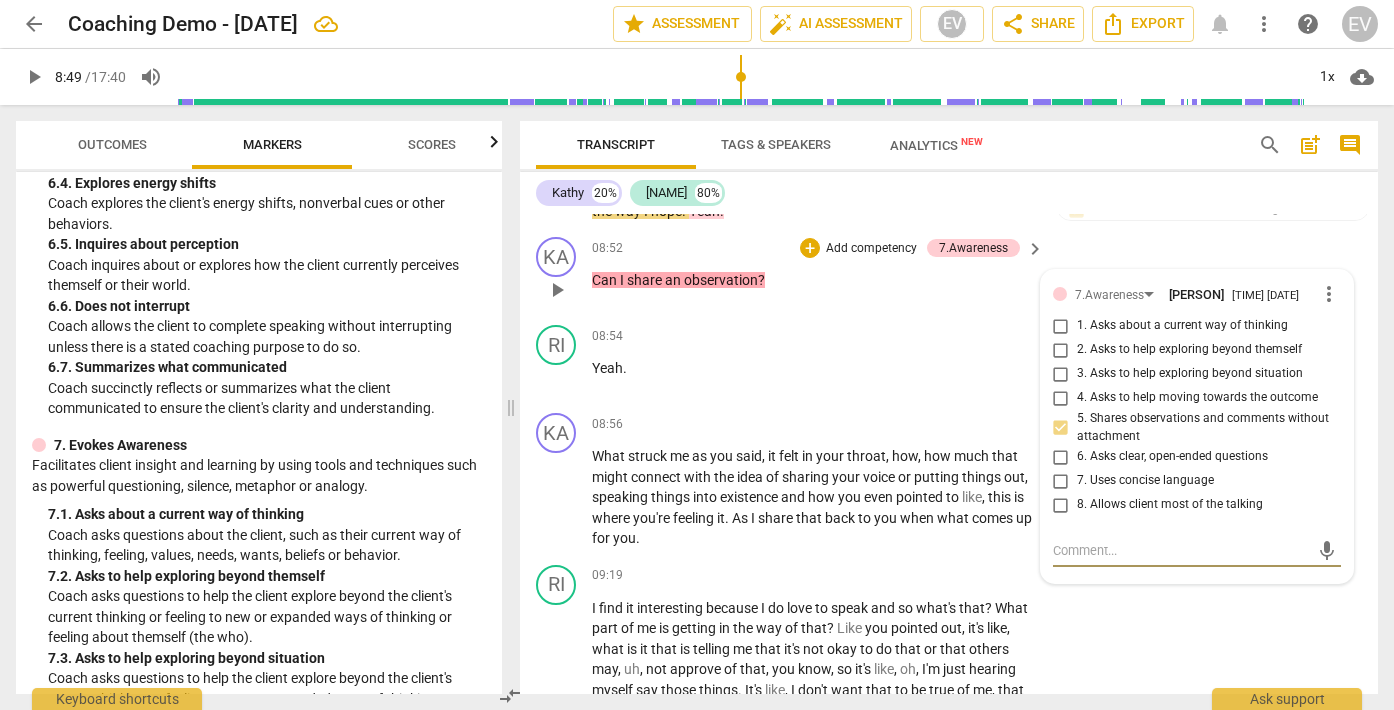 type on "A" 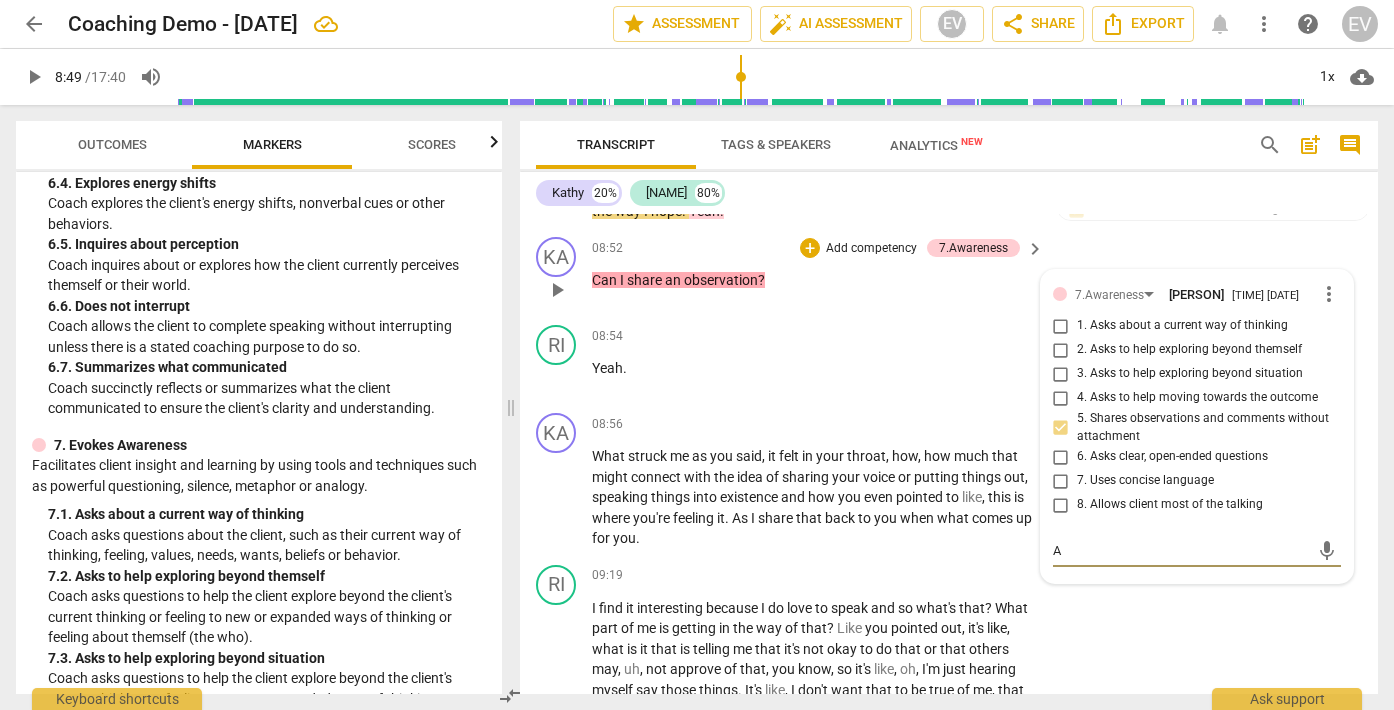 type on "As" 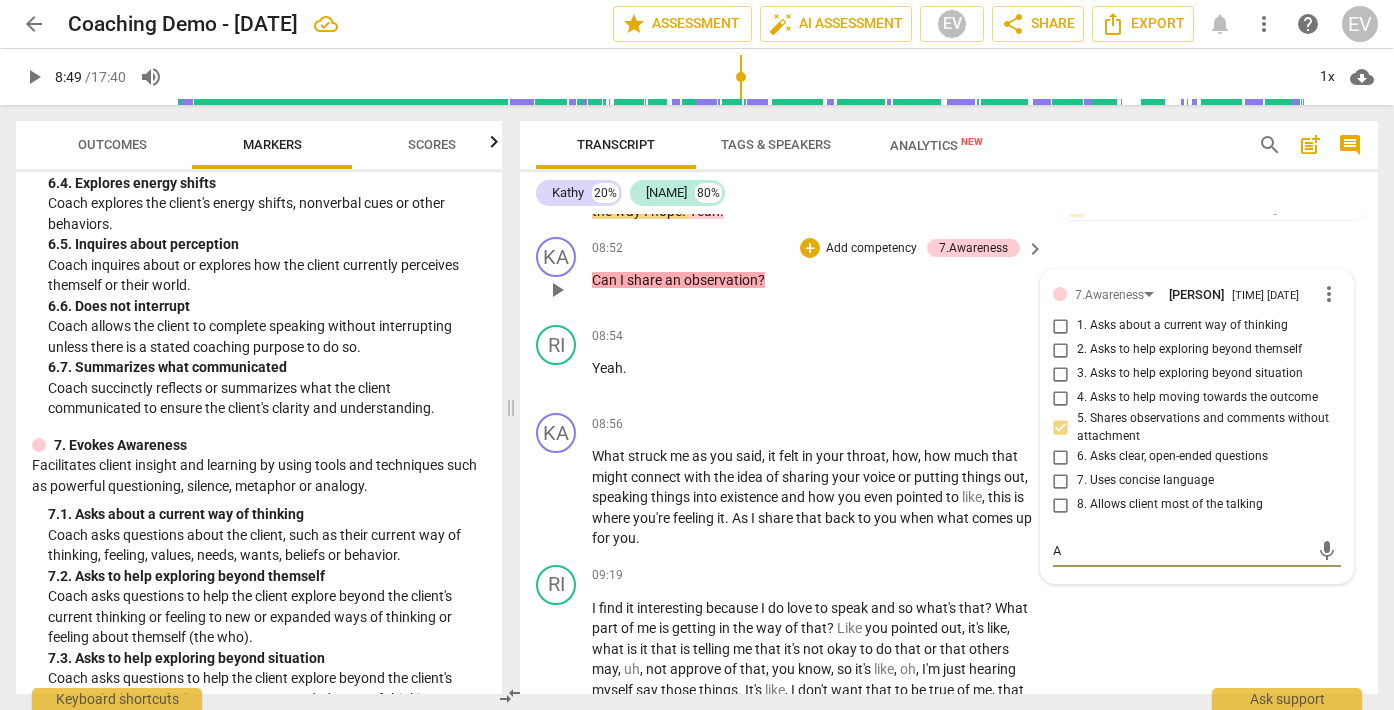 type on "As" 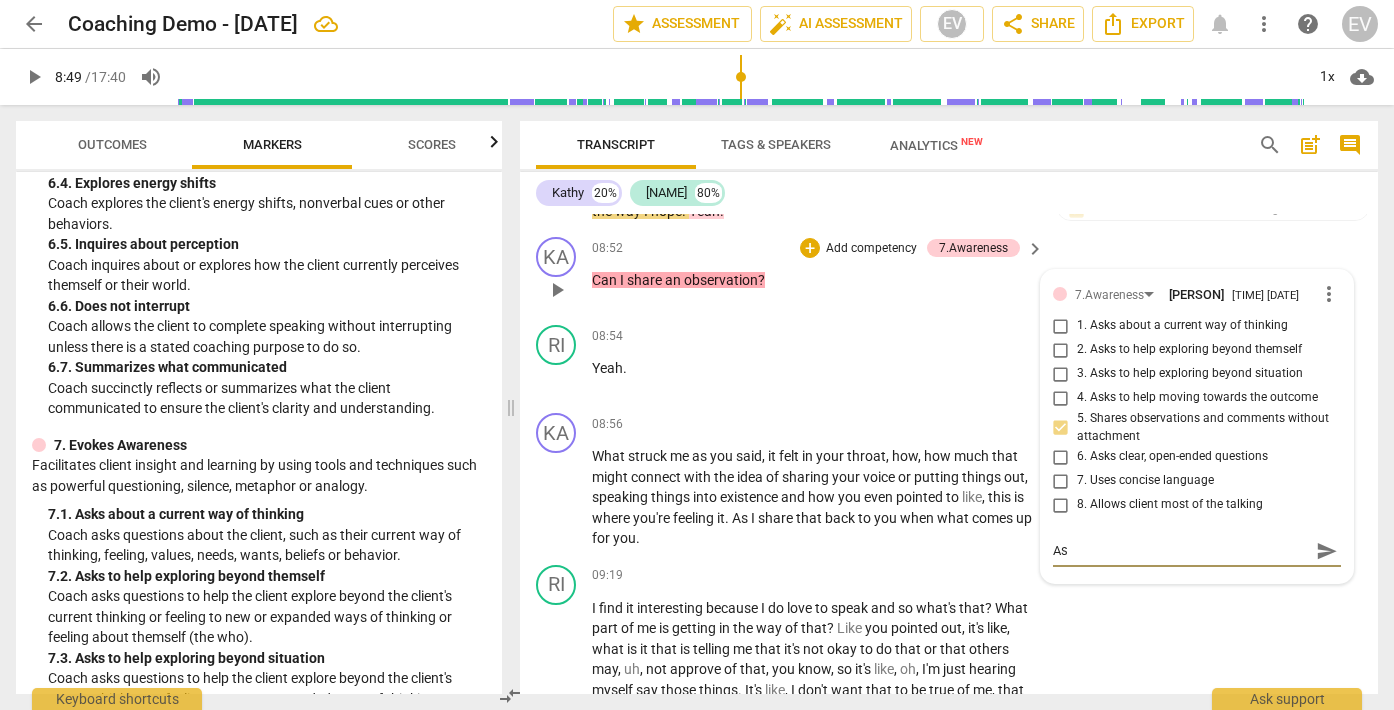 type on "Ask" 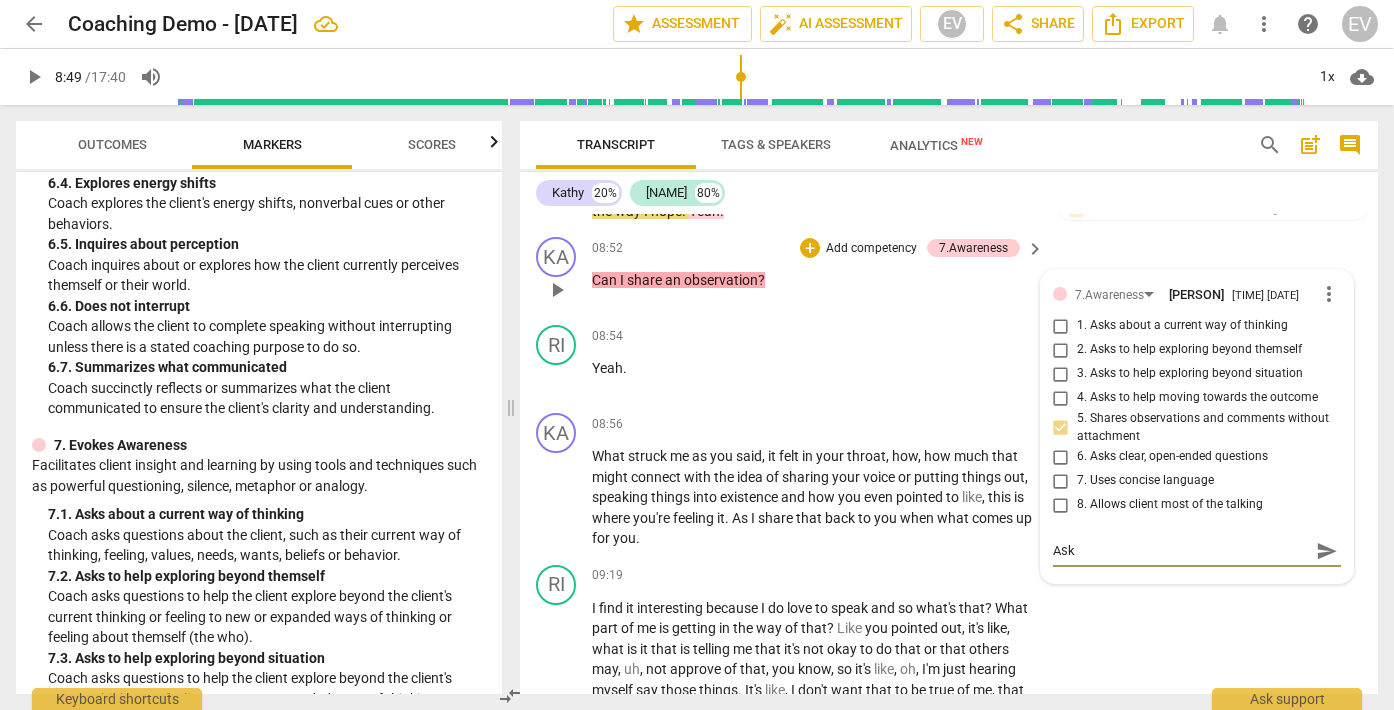 type on "Ask" 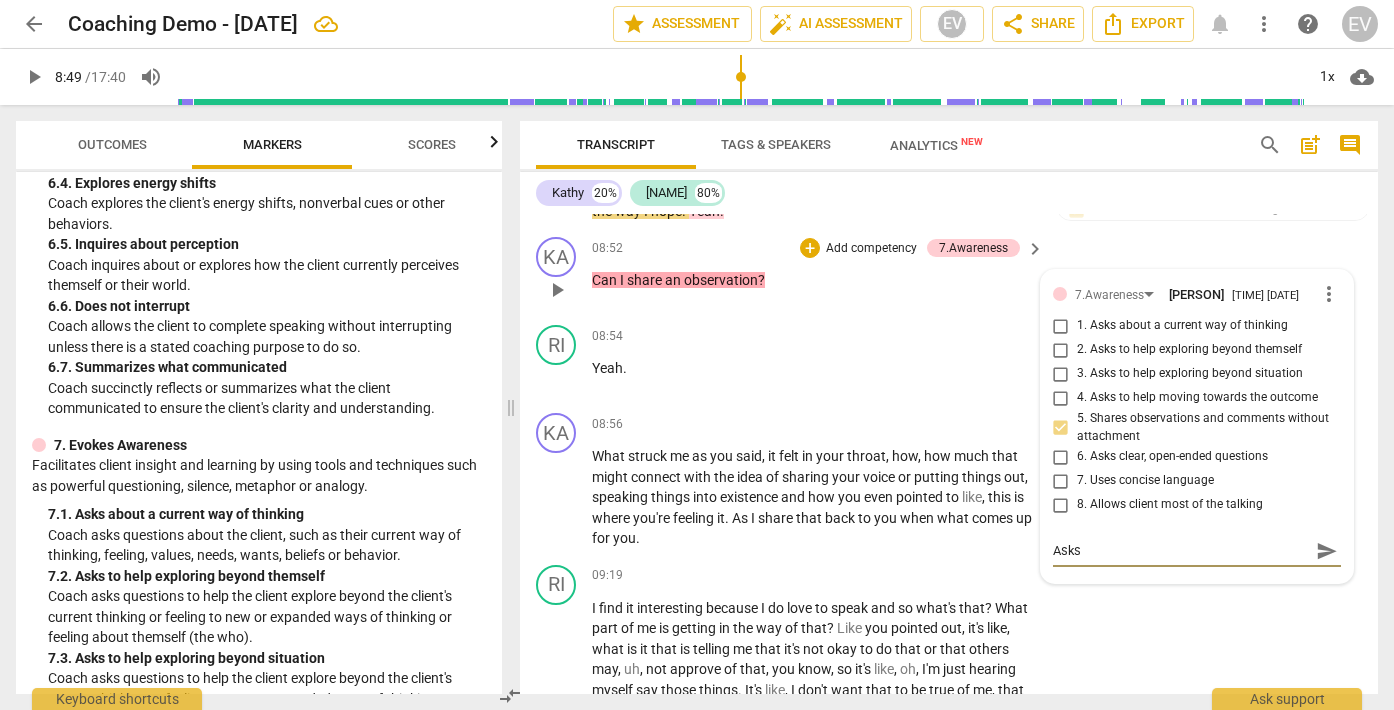 type on "Asks" 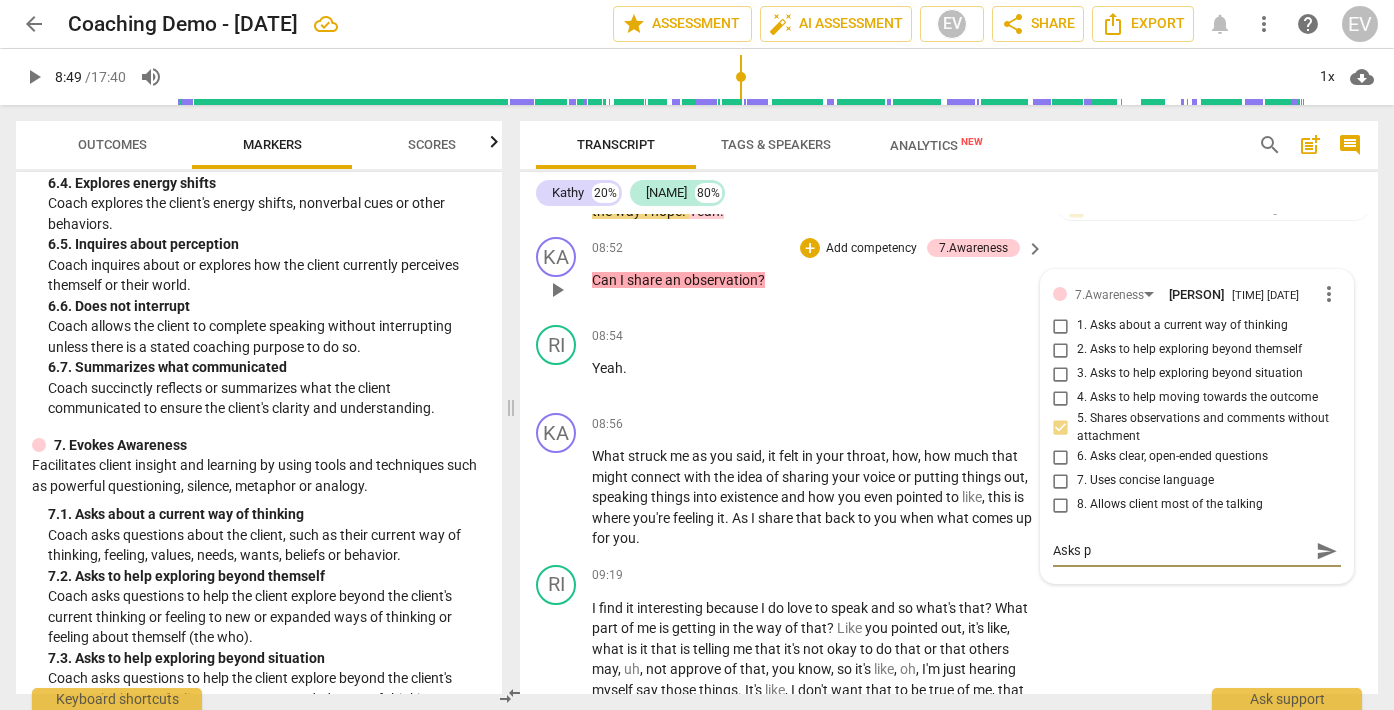type on "Asks pe" 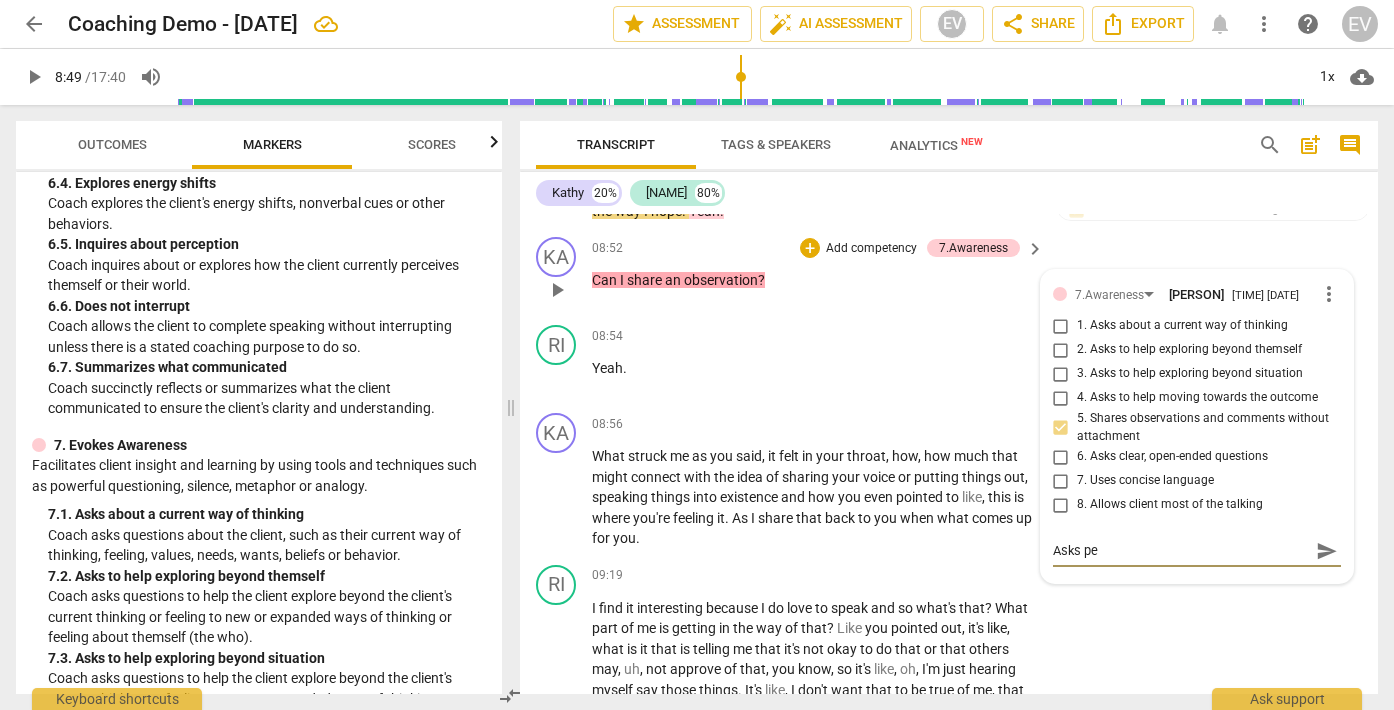 type on "Asks per" 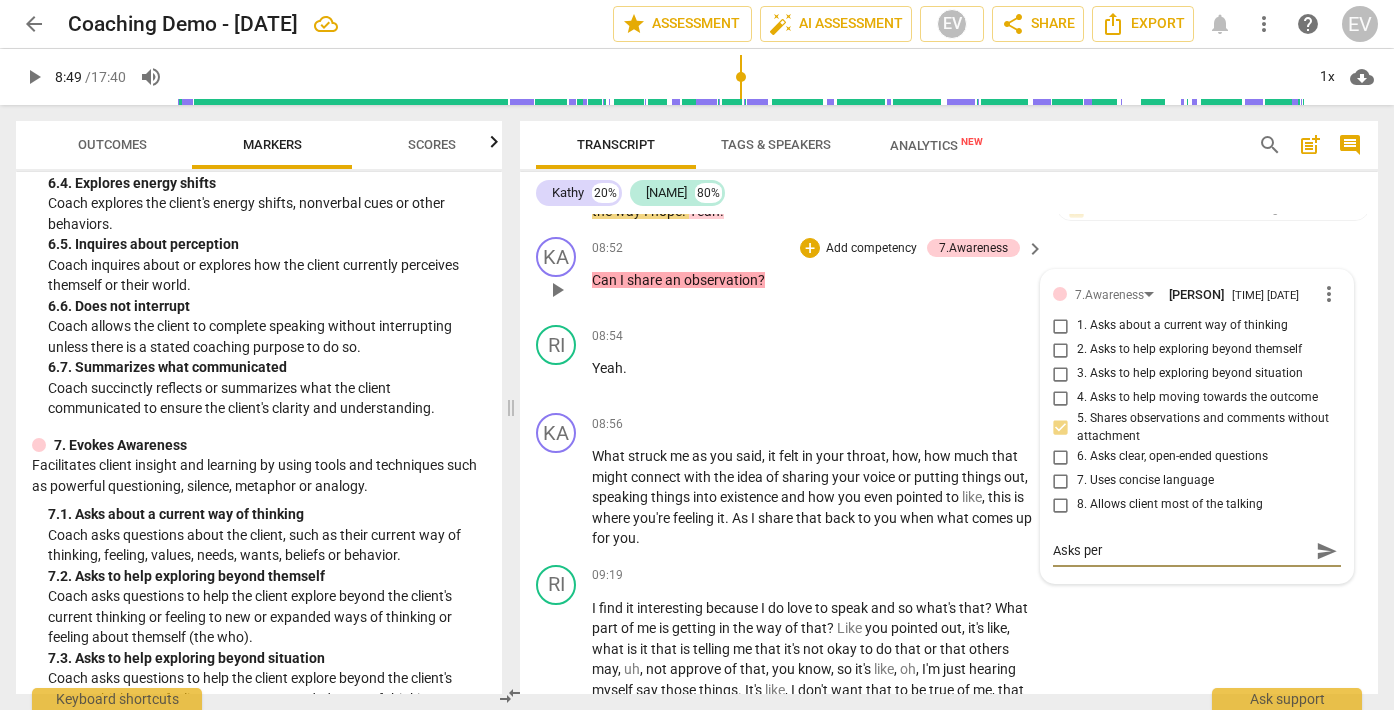 type on "Asks perm" 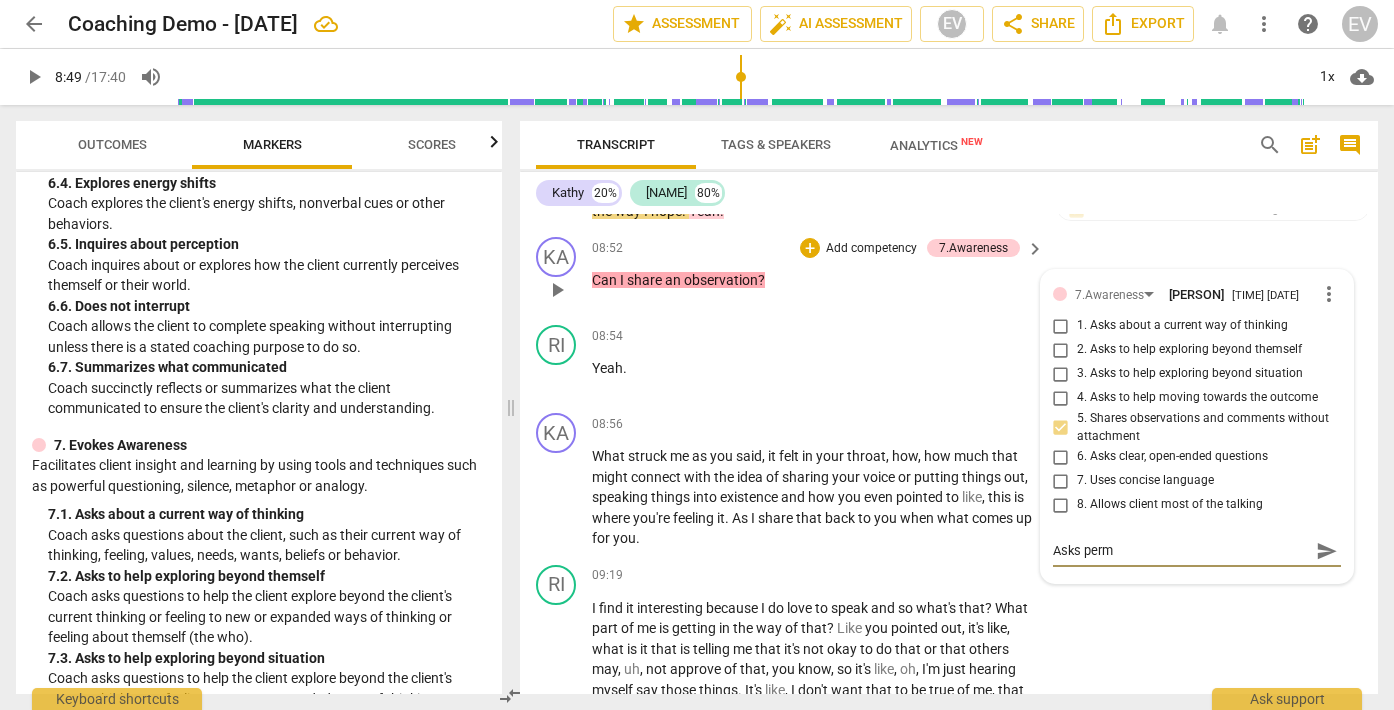 type on "Asks permi" 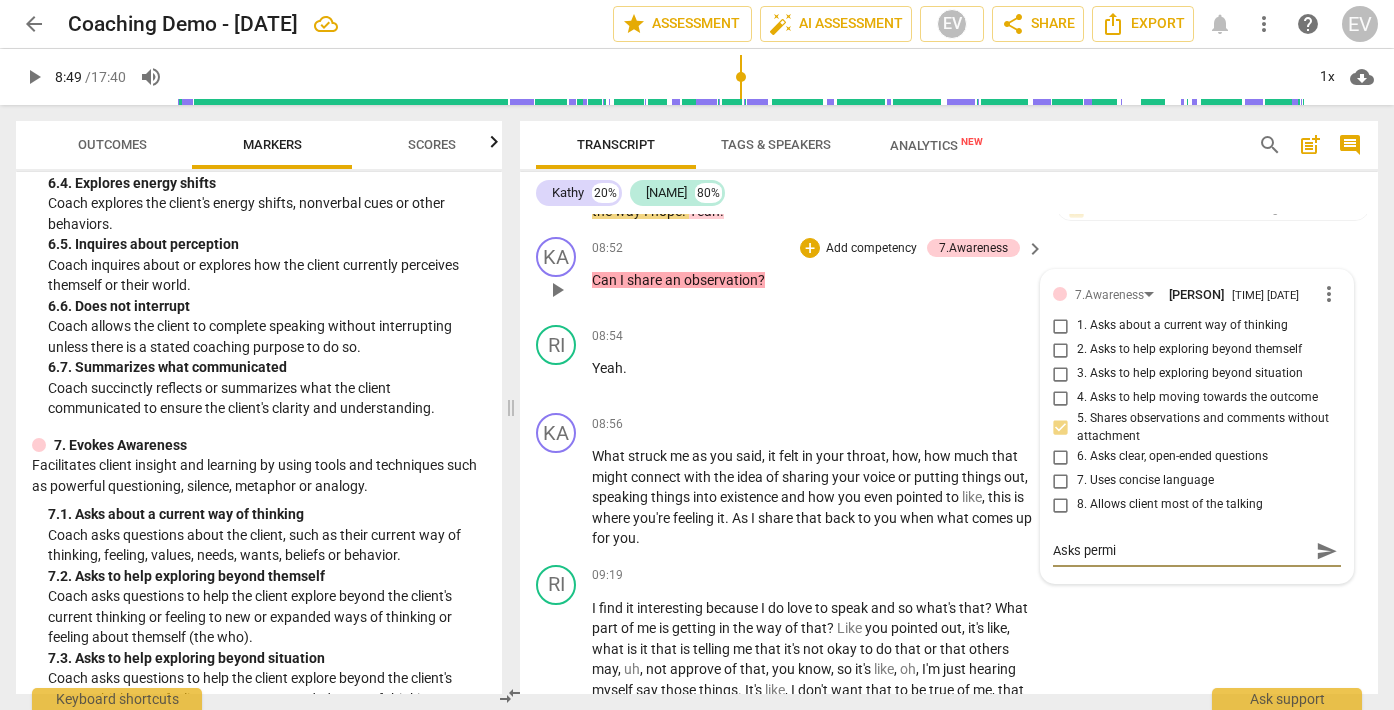type on "Asks permis" 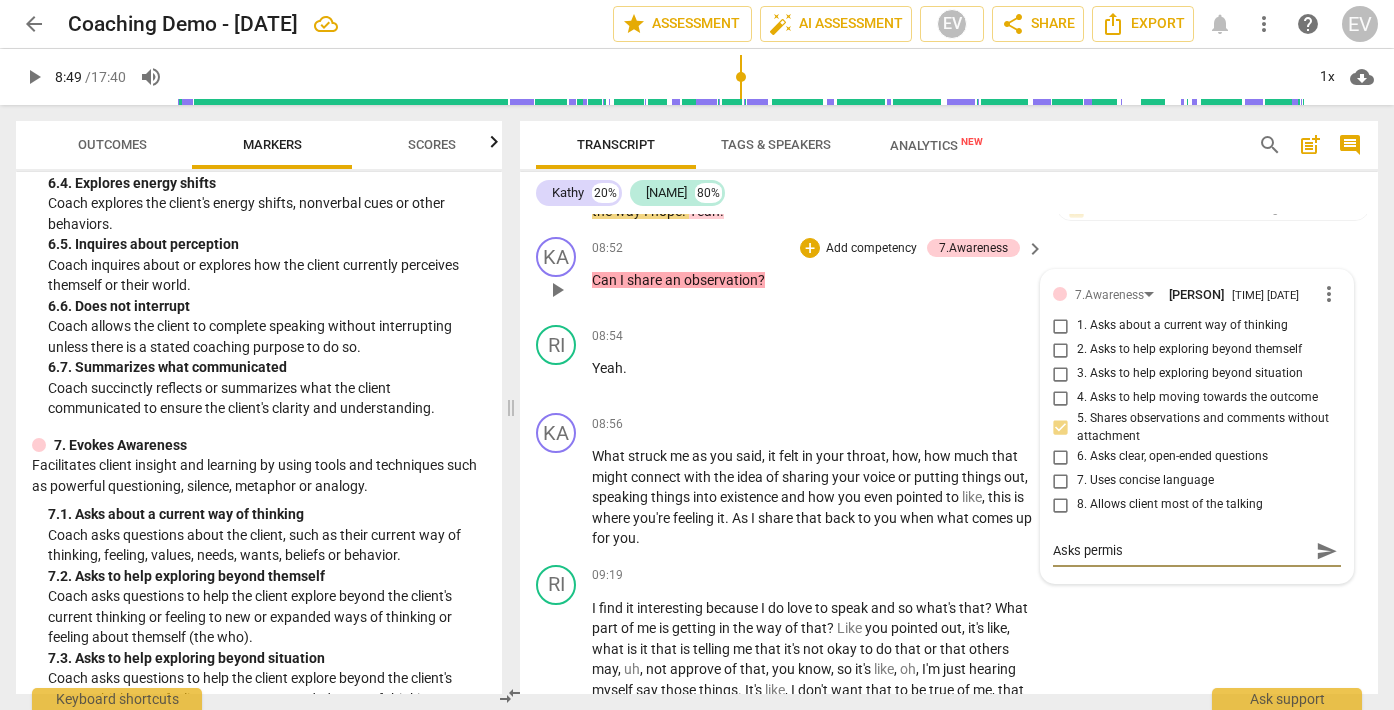type on "Asks permiss" 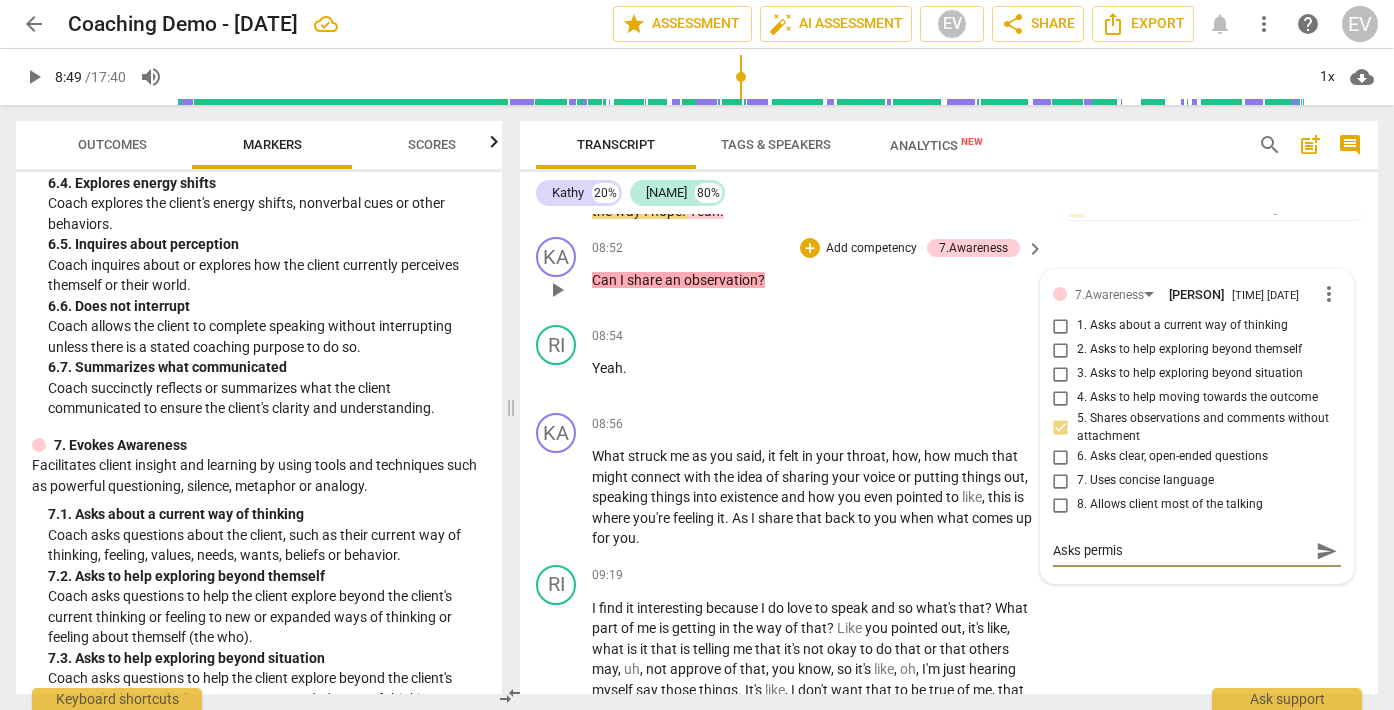 type on "Asks permiss" 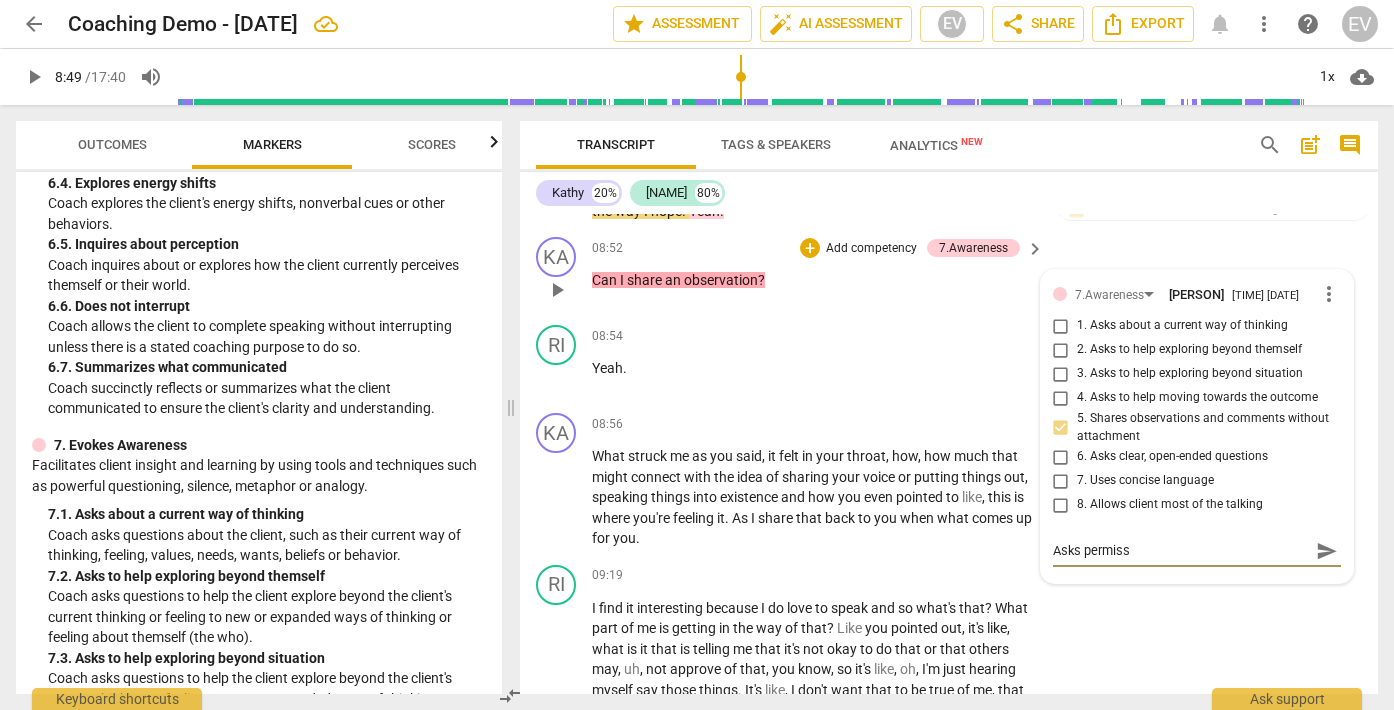 type on "Asks permissi" 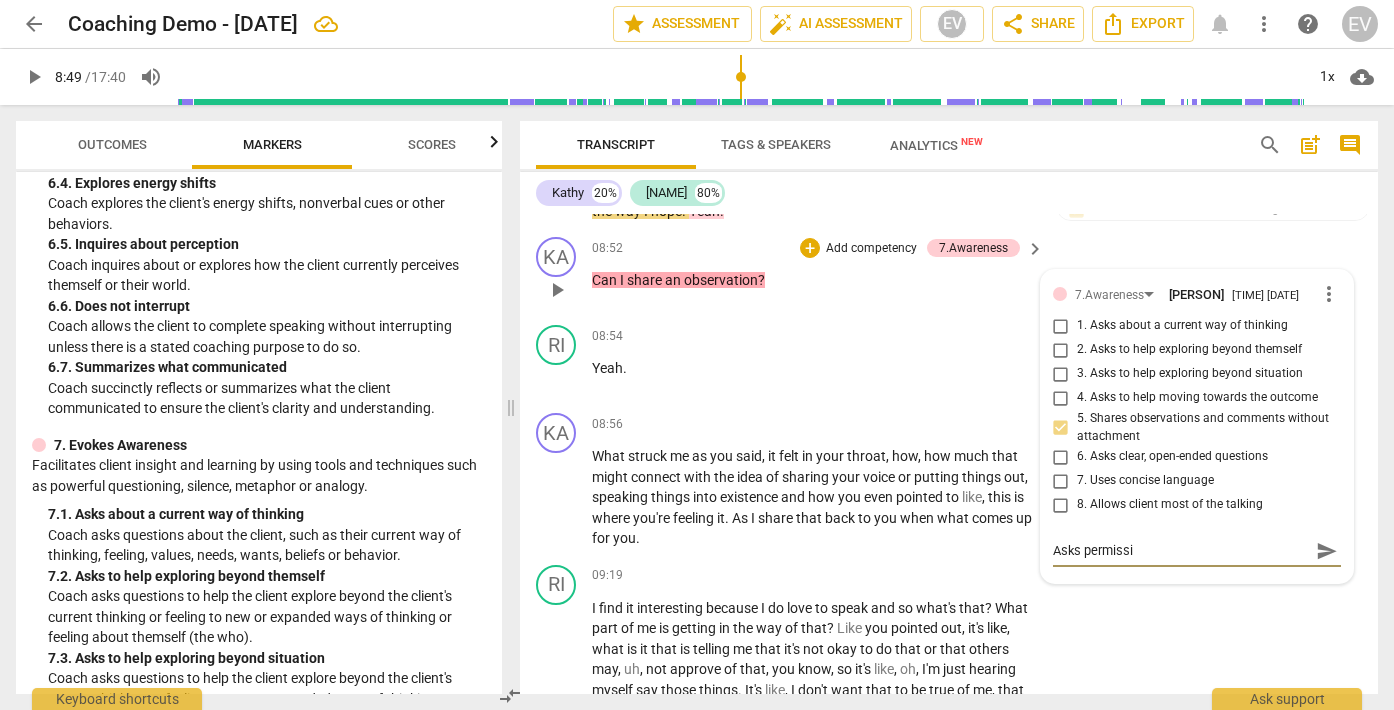 type on "Asks permissio" 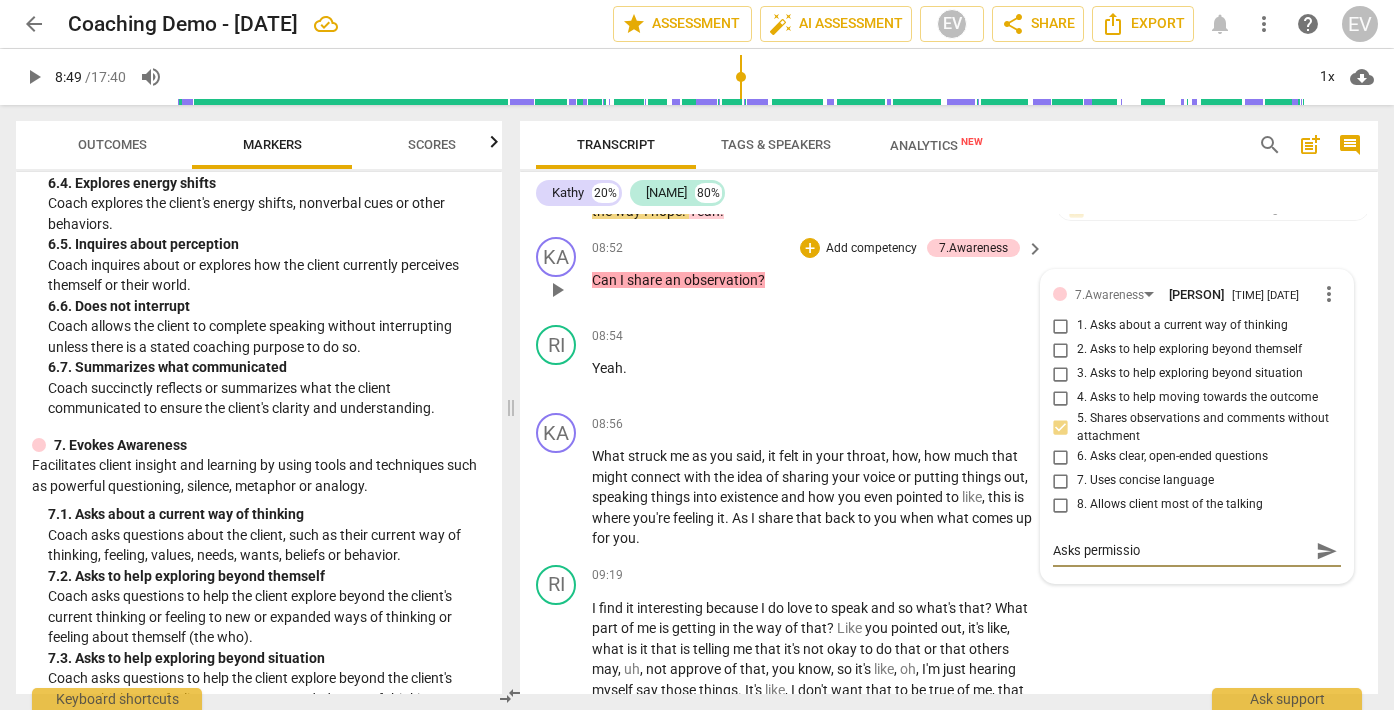 type on "Asks permission" 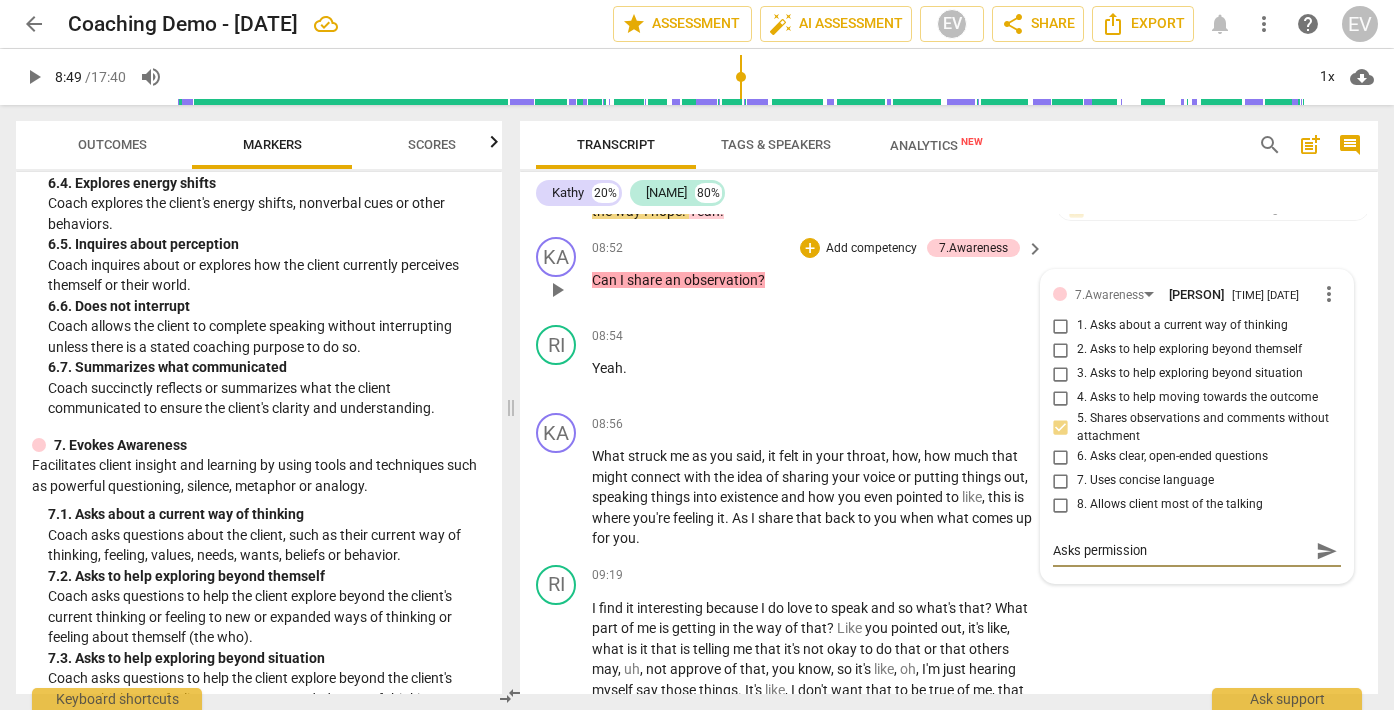 type on "Asks permission" 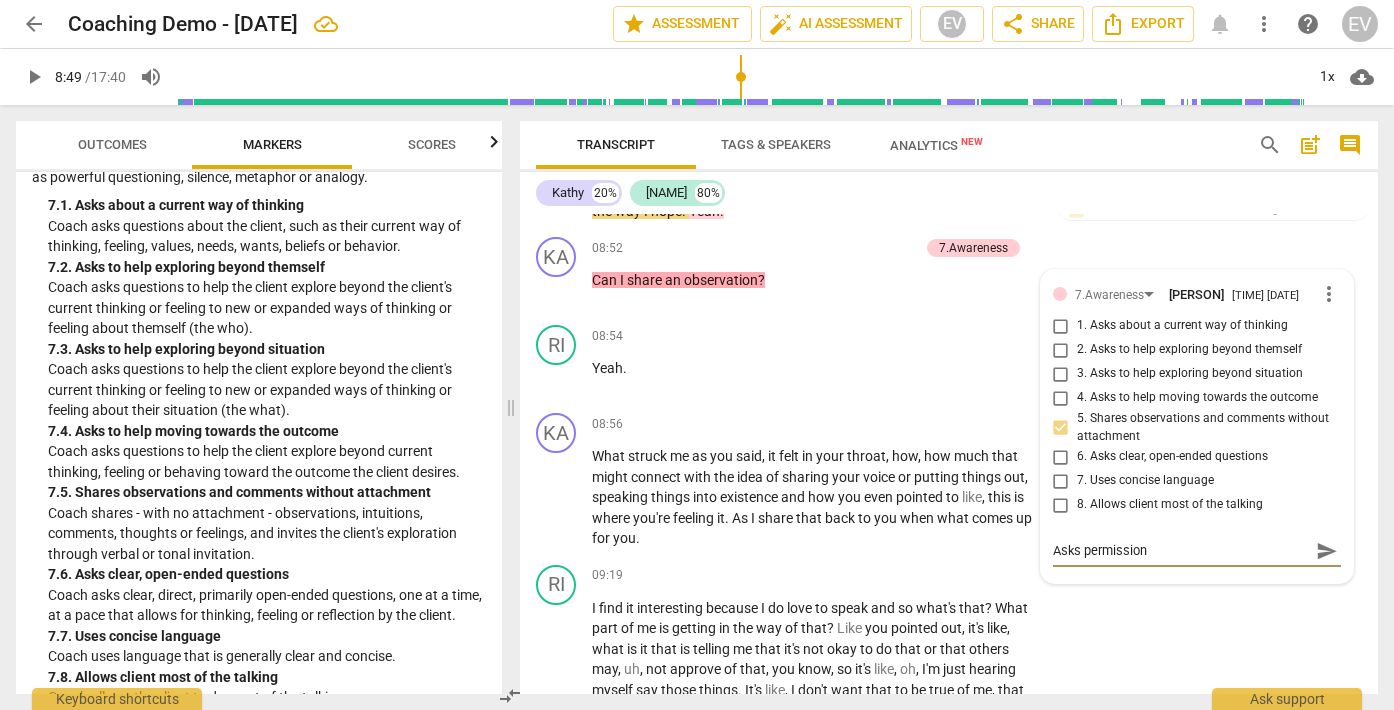 scroll, scrollTop: 1959, scrollLeft: 0, axis: vertical 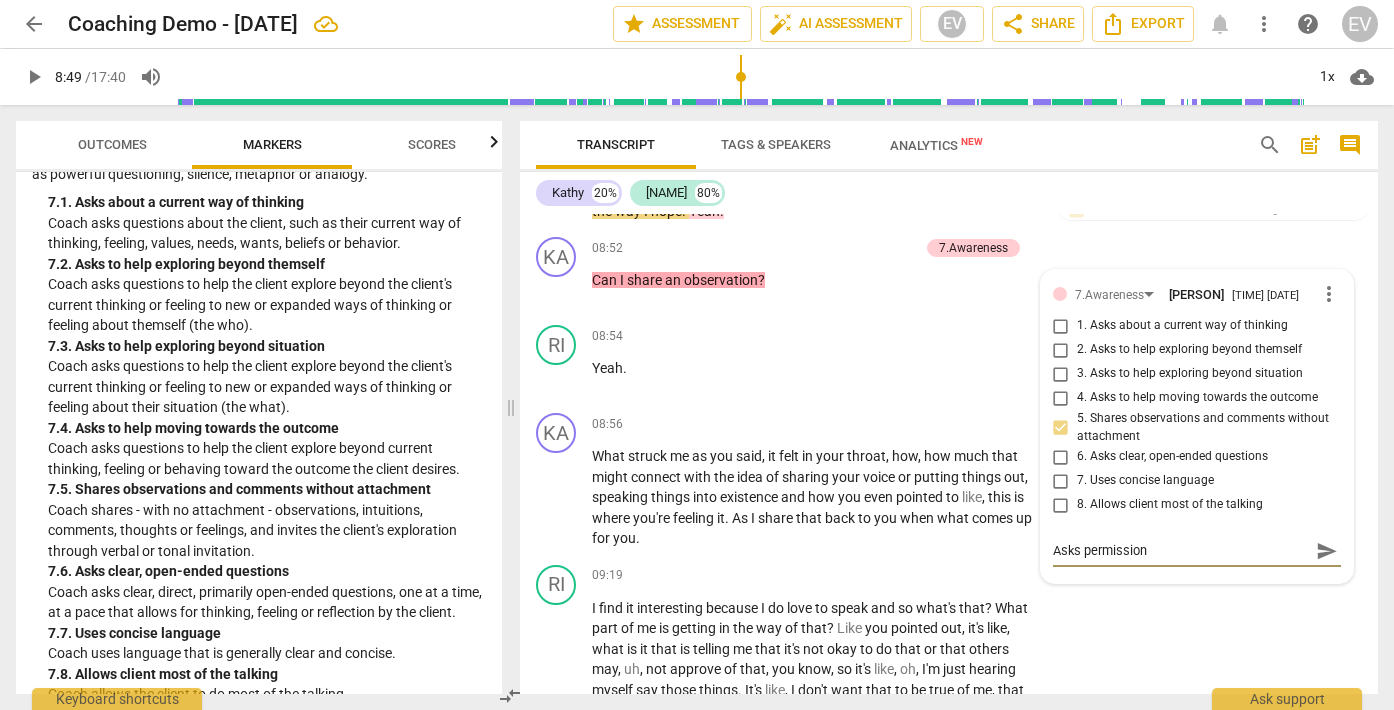type on "Asks permission b" 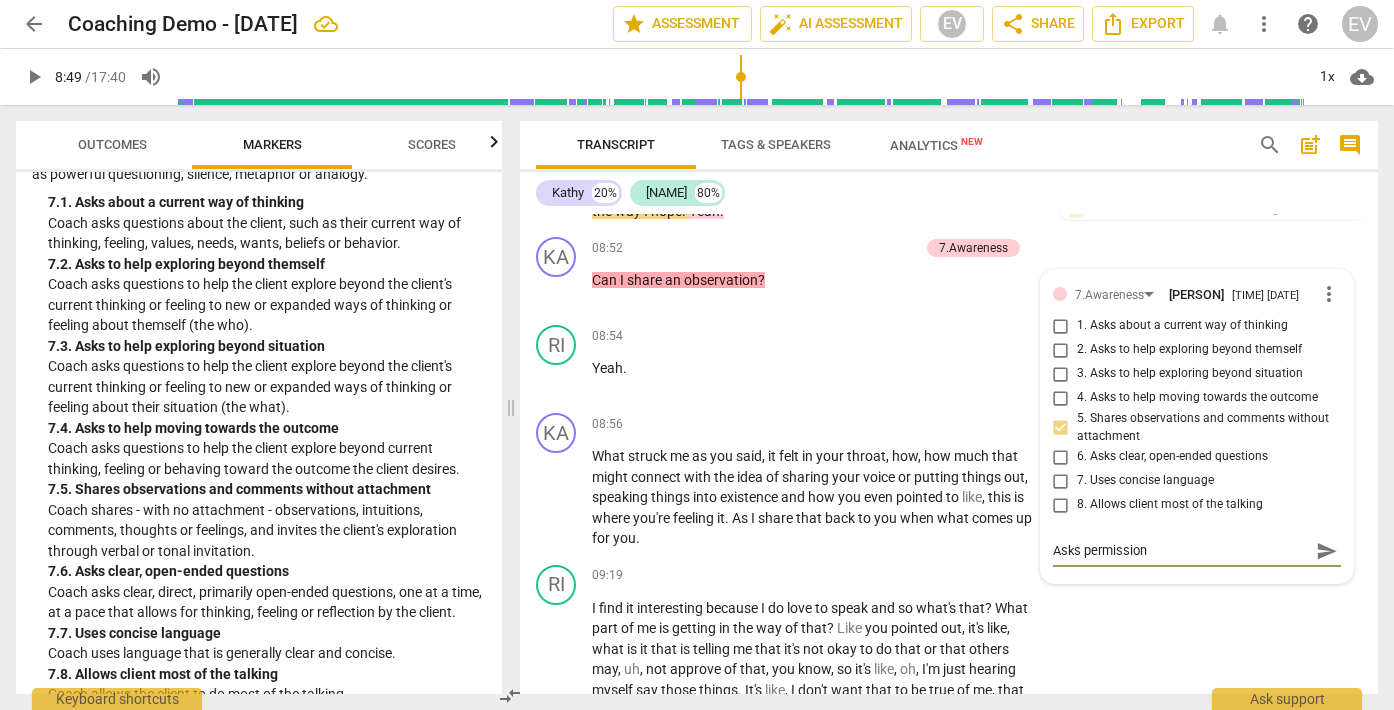 type on "Asks permission b" 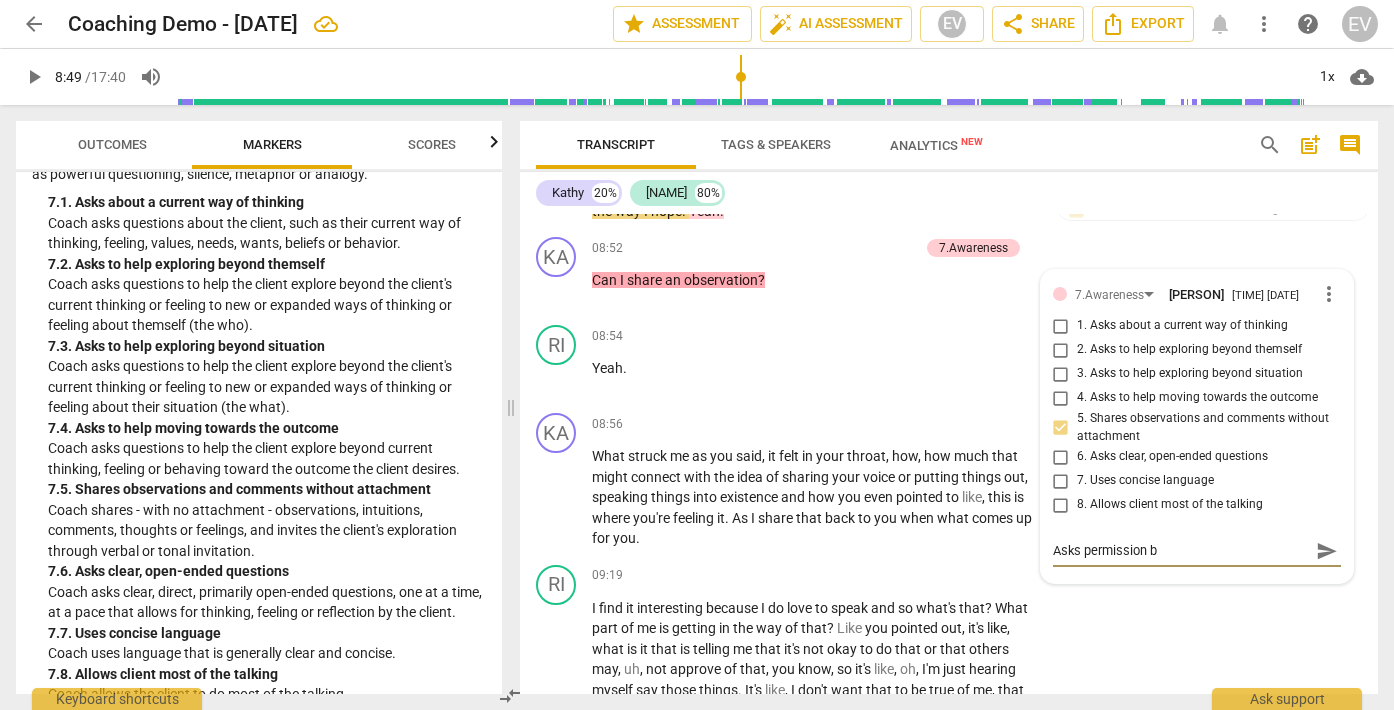 type on "Asks permission be" 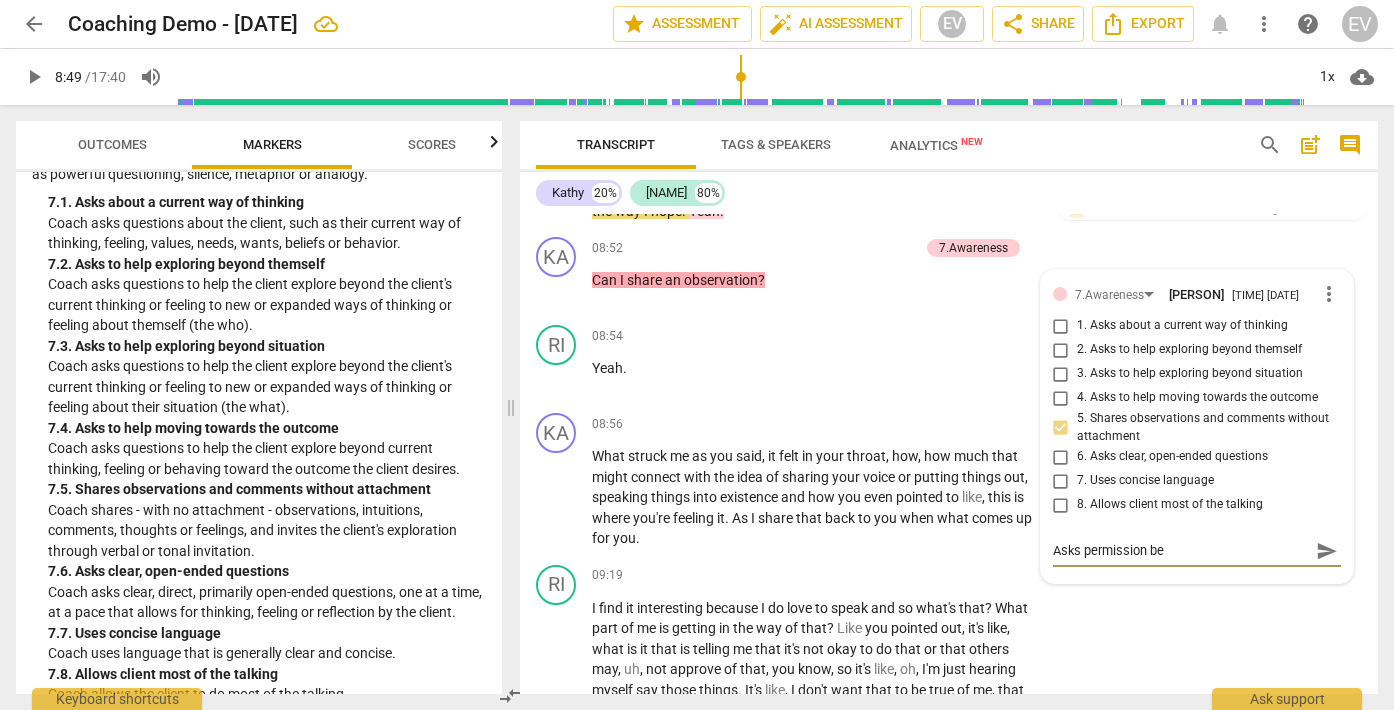 type on "Asks permission bef" 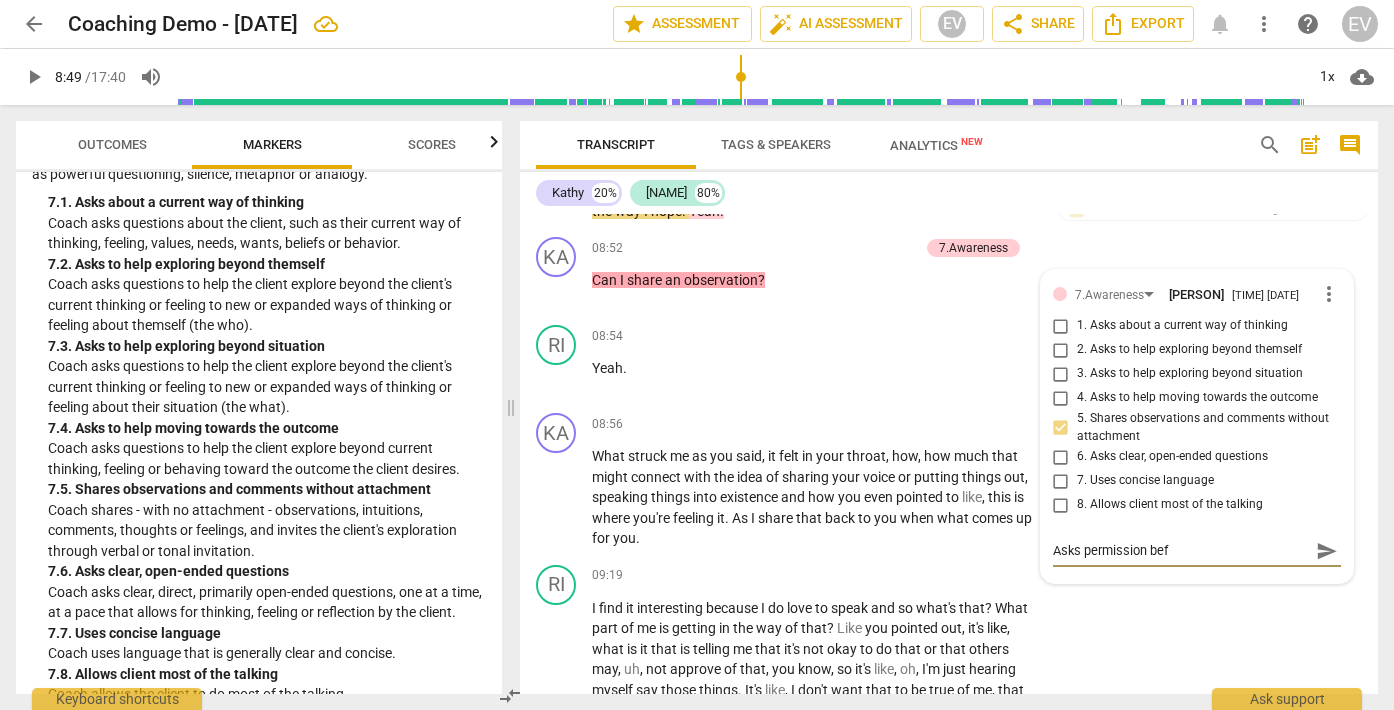 type on "Asks permission befi" 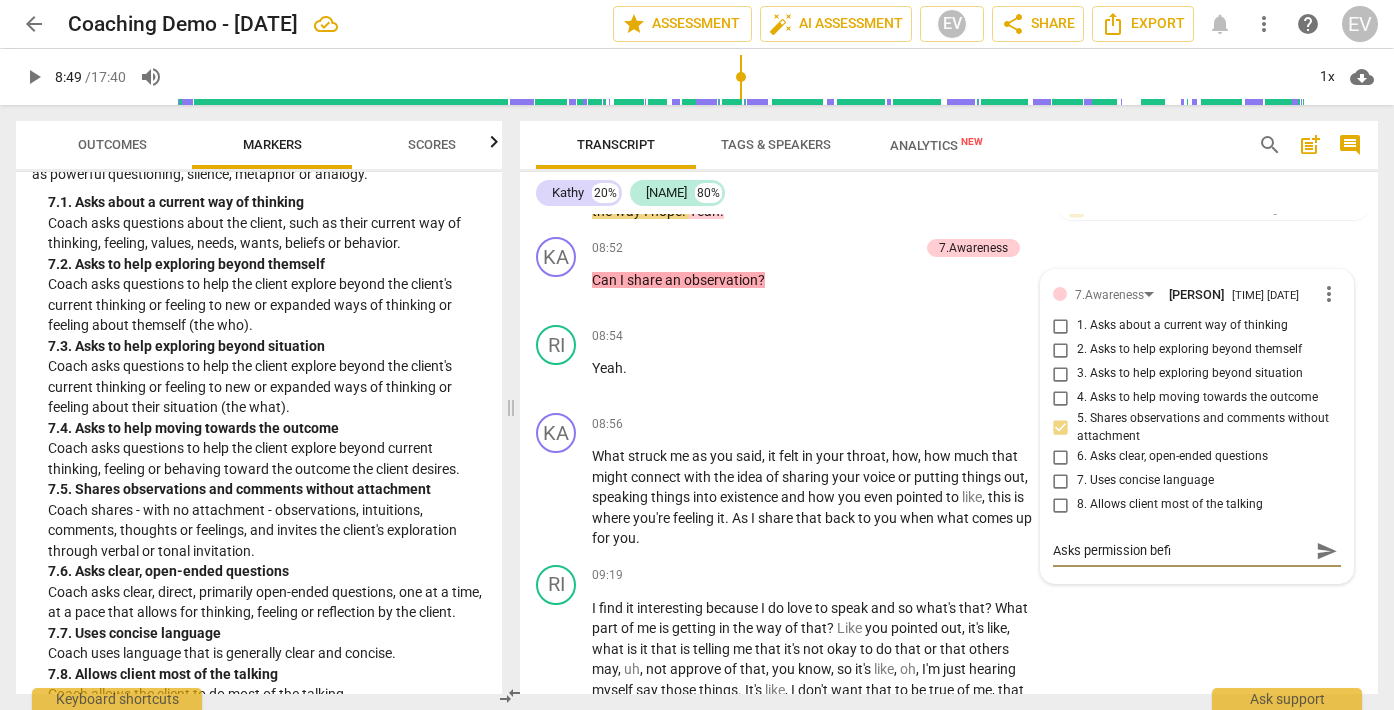 type on "Asks permission befir" 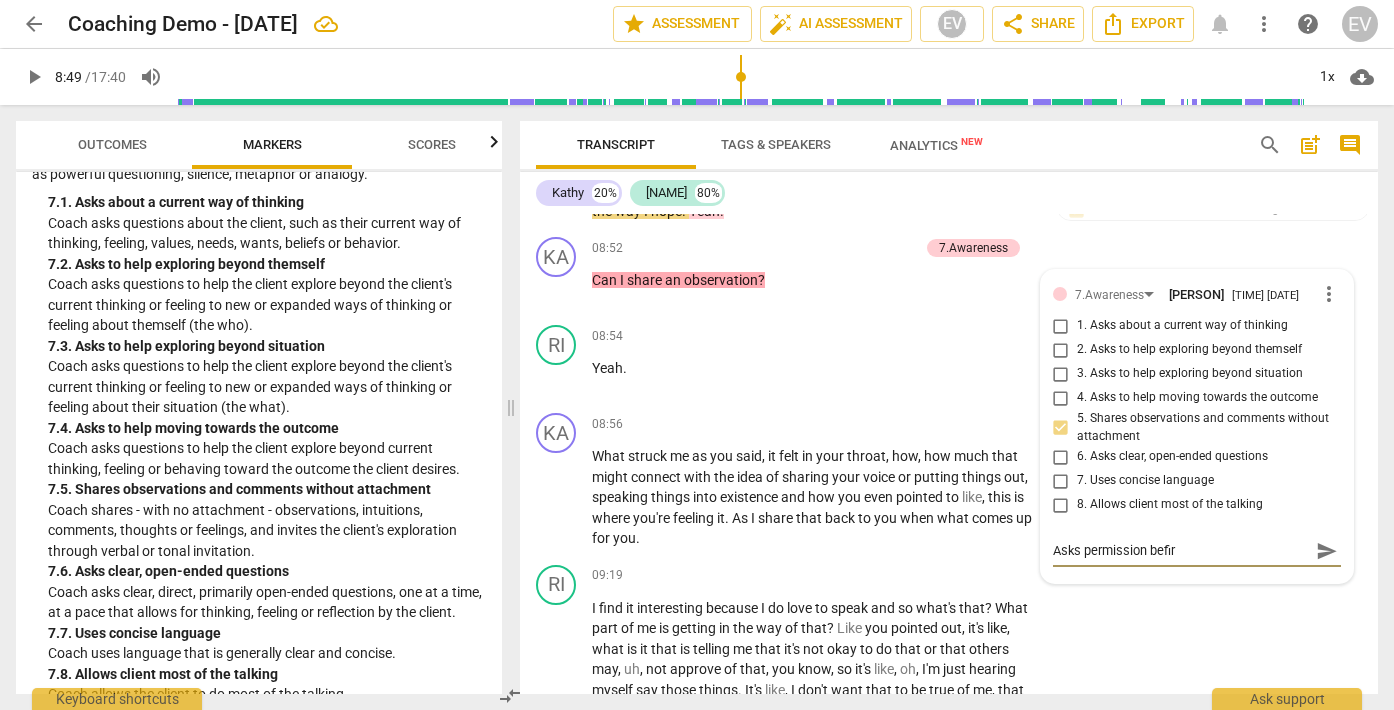 type on "Asks permission befire" 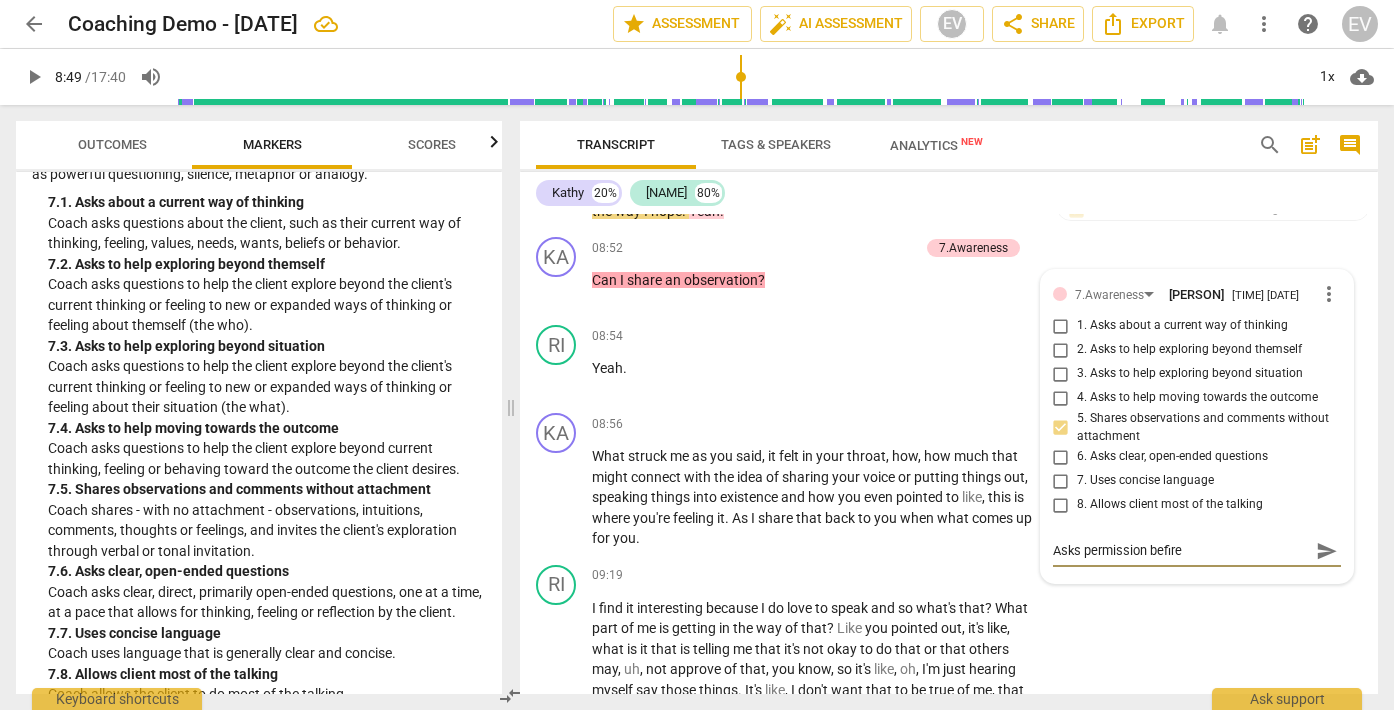 type on "Asks permission befire" 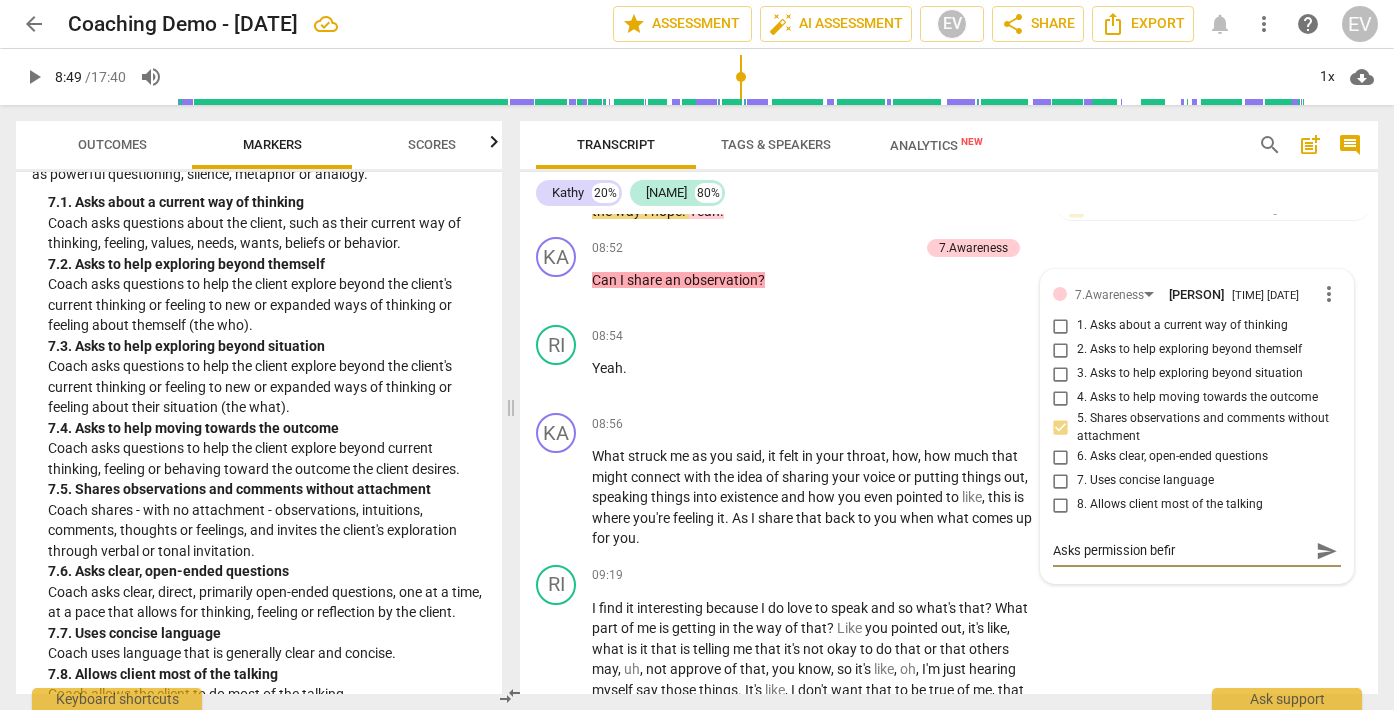 type on "Asks permission befi" 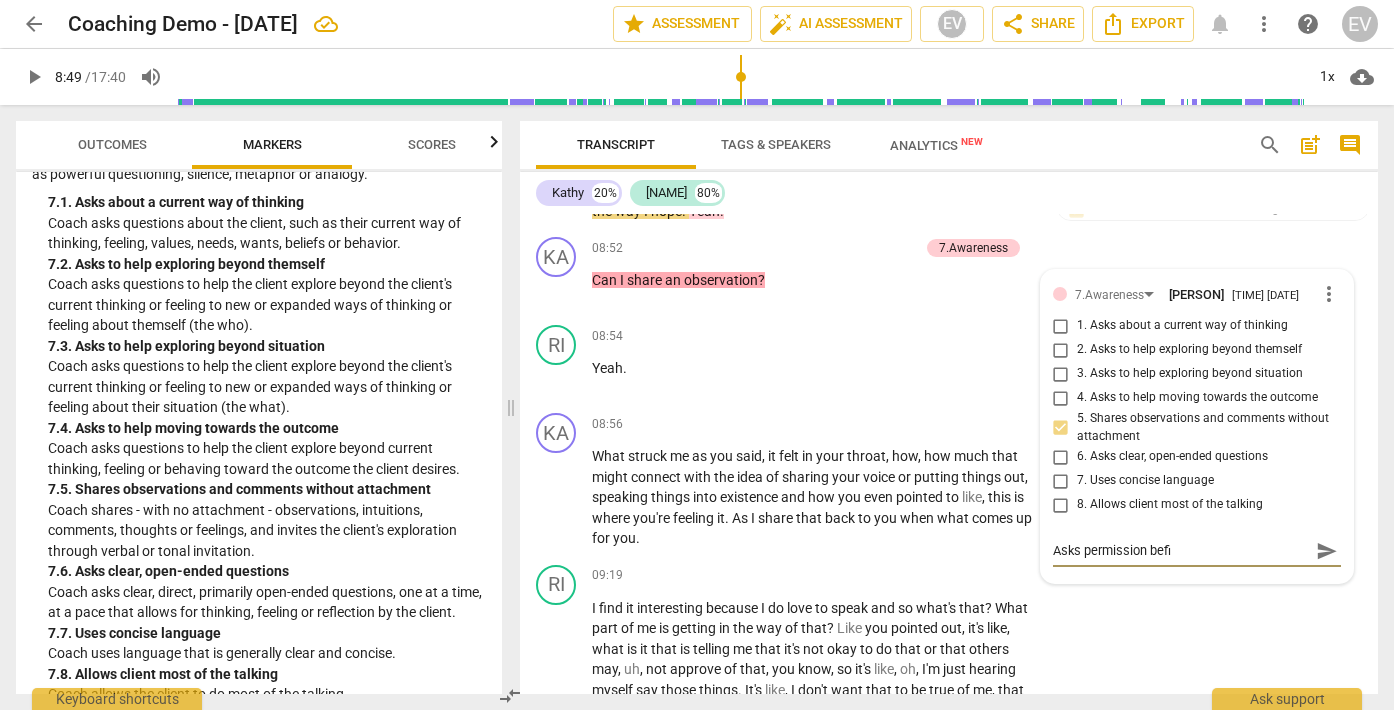 type on "Asks permission bef" 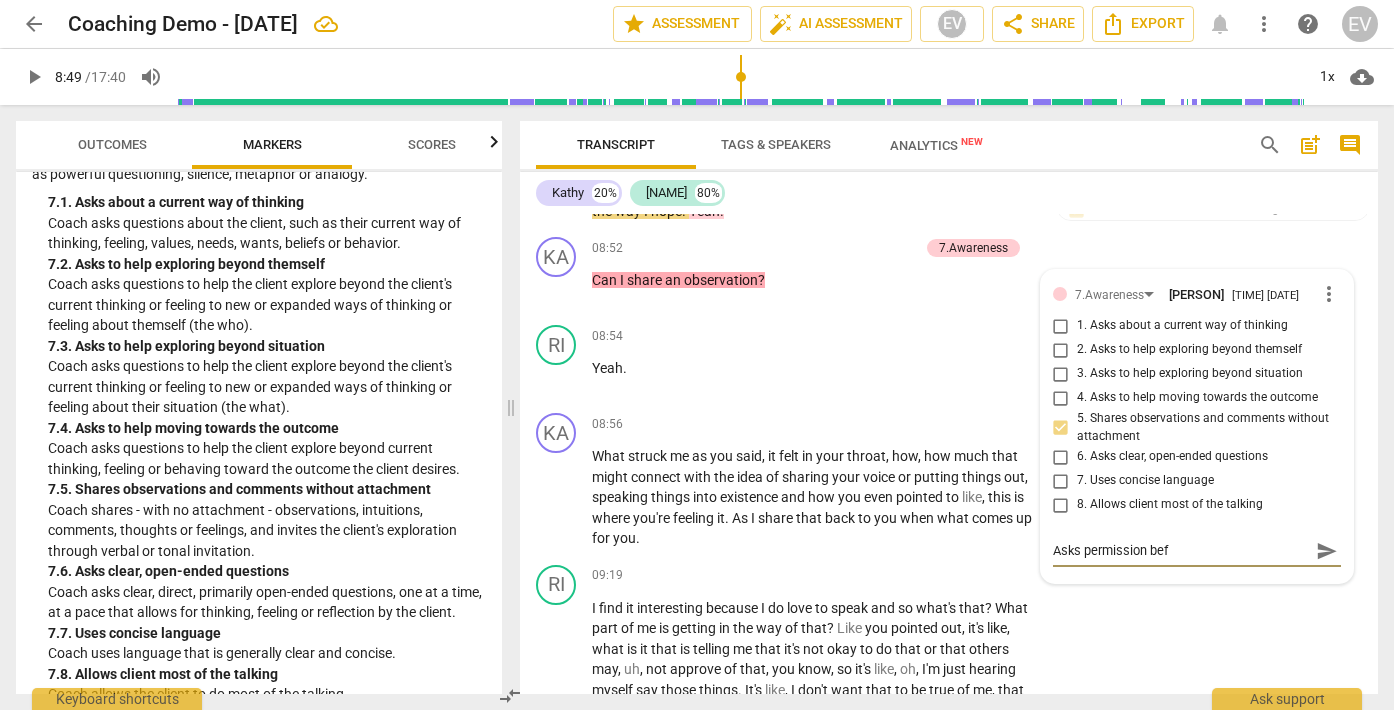 type on "Asks permission befo" 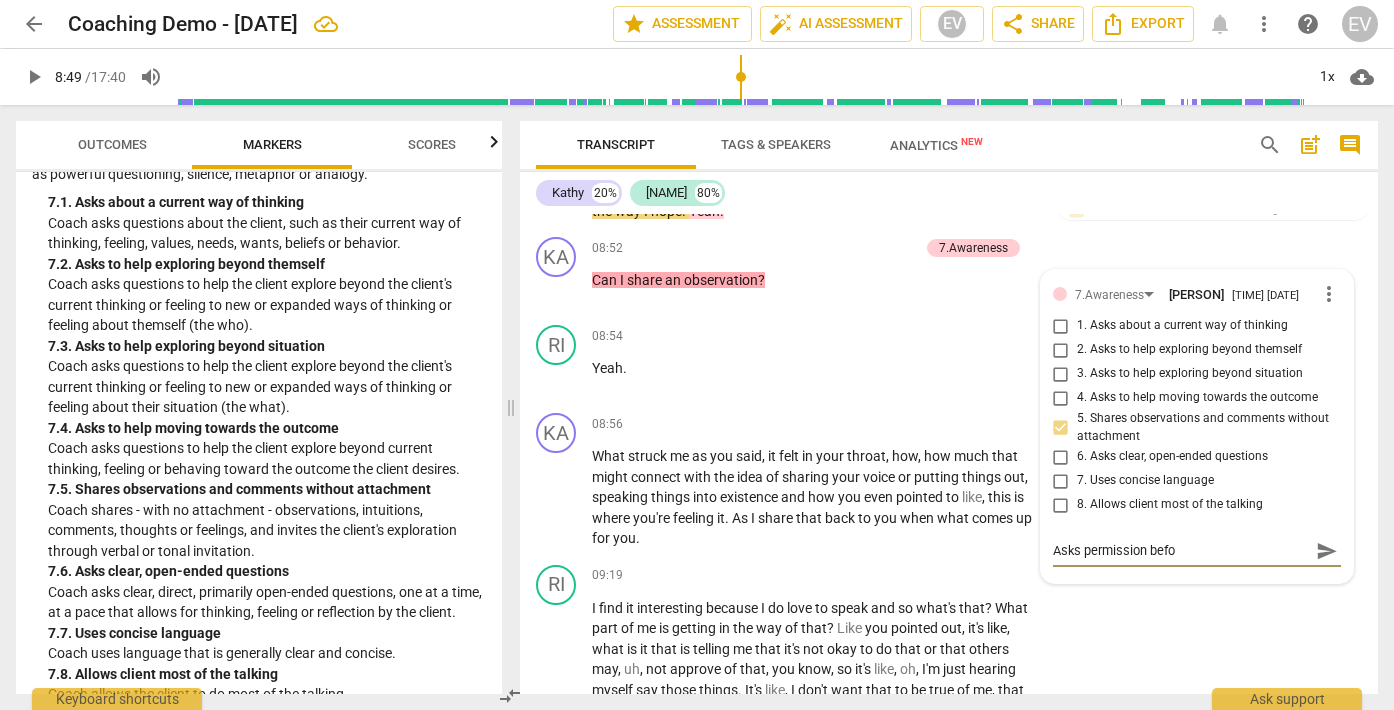 type on "Asks permission befor" 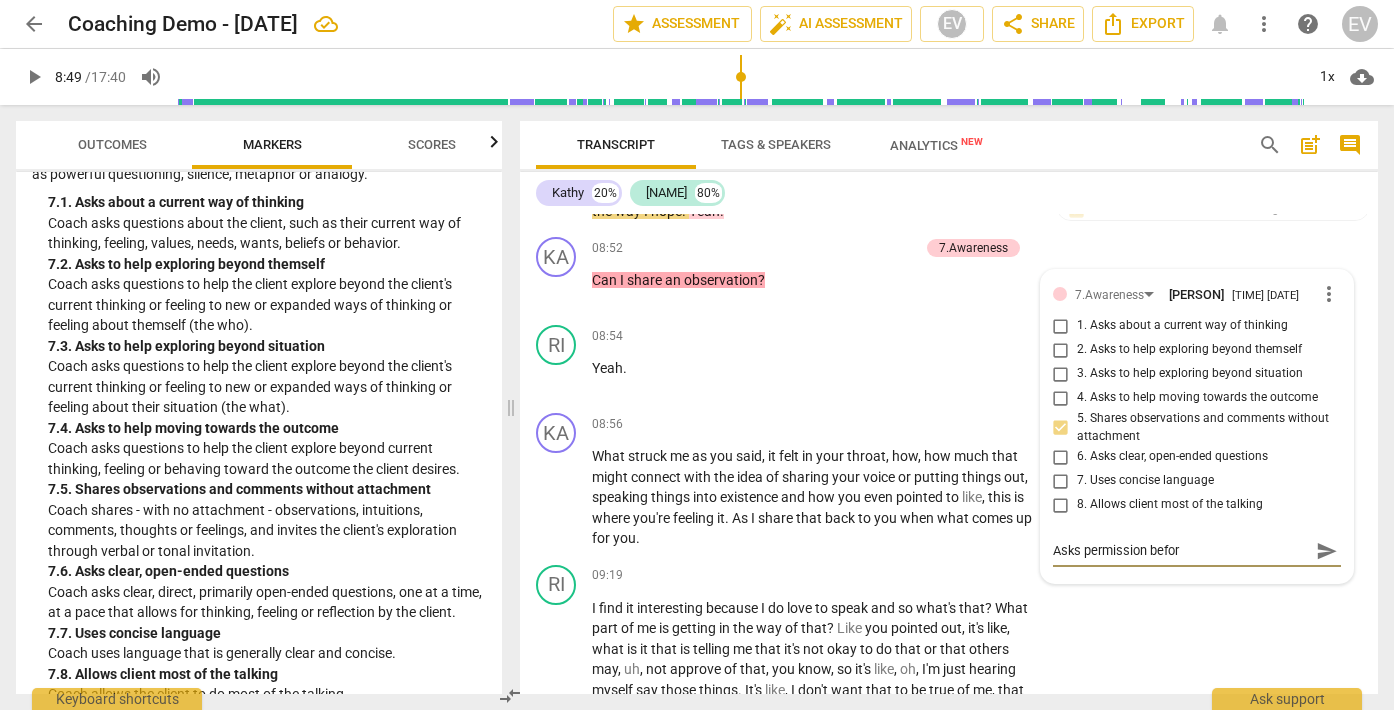 type on "Asks permission before" 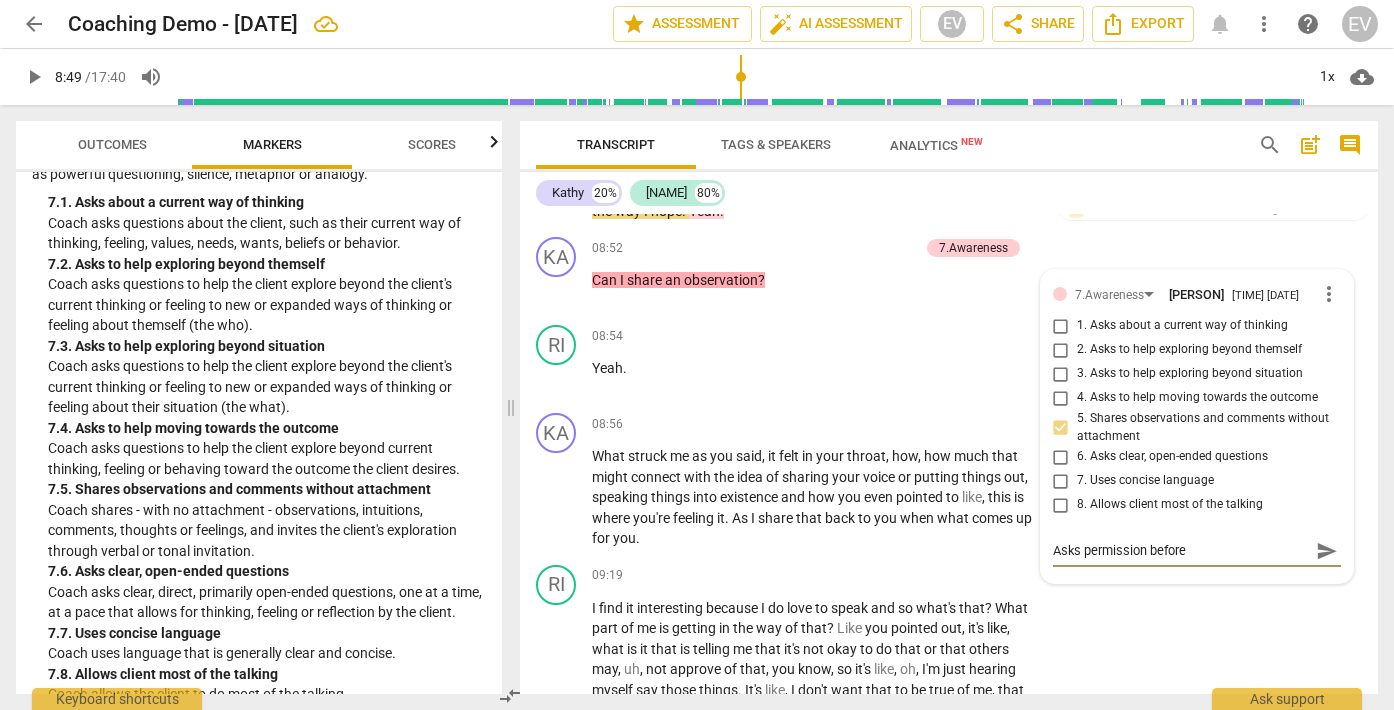 type on "Asks permission before" 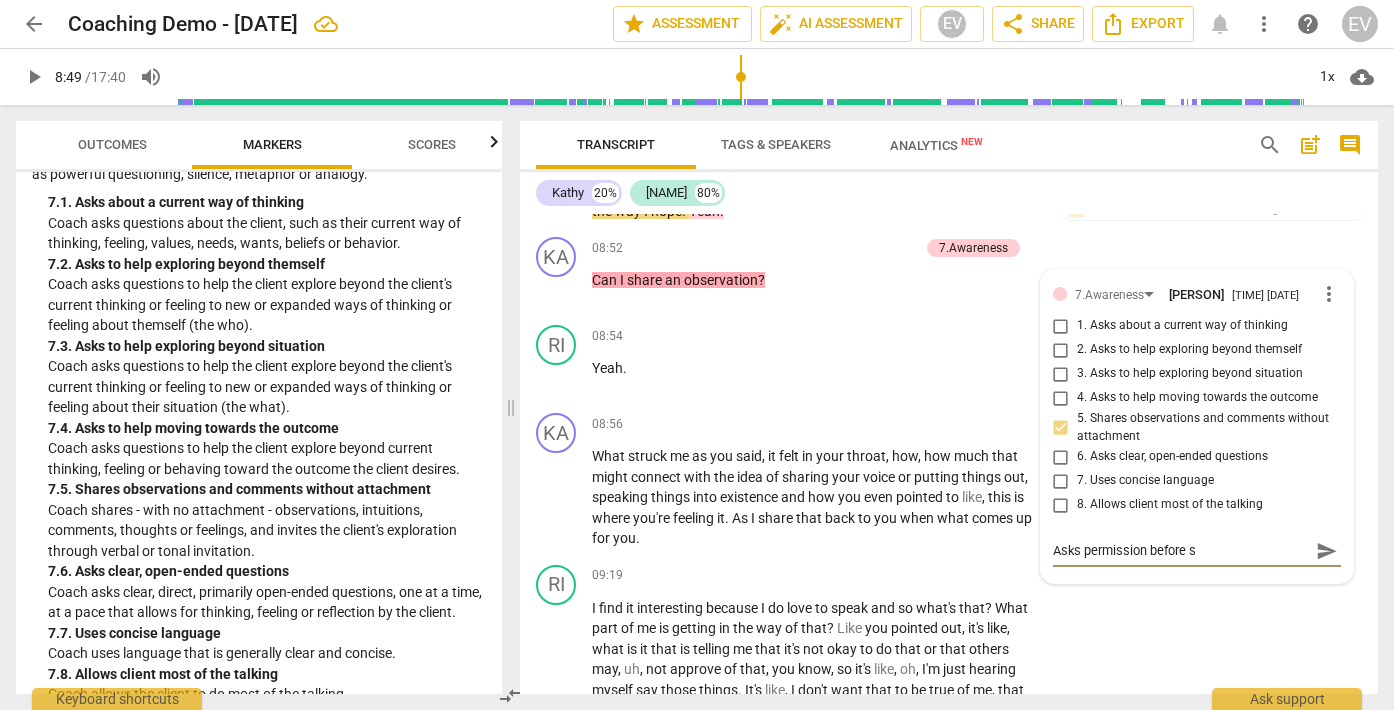 type on "Asks permission before sh" 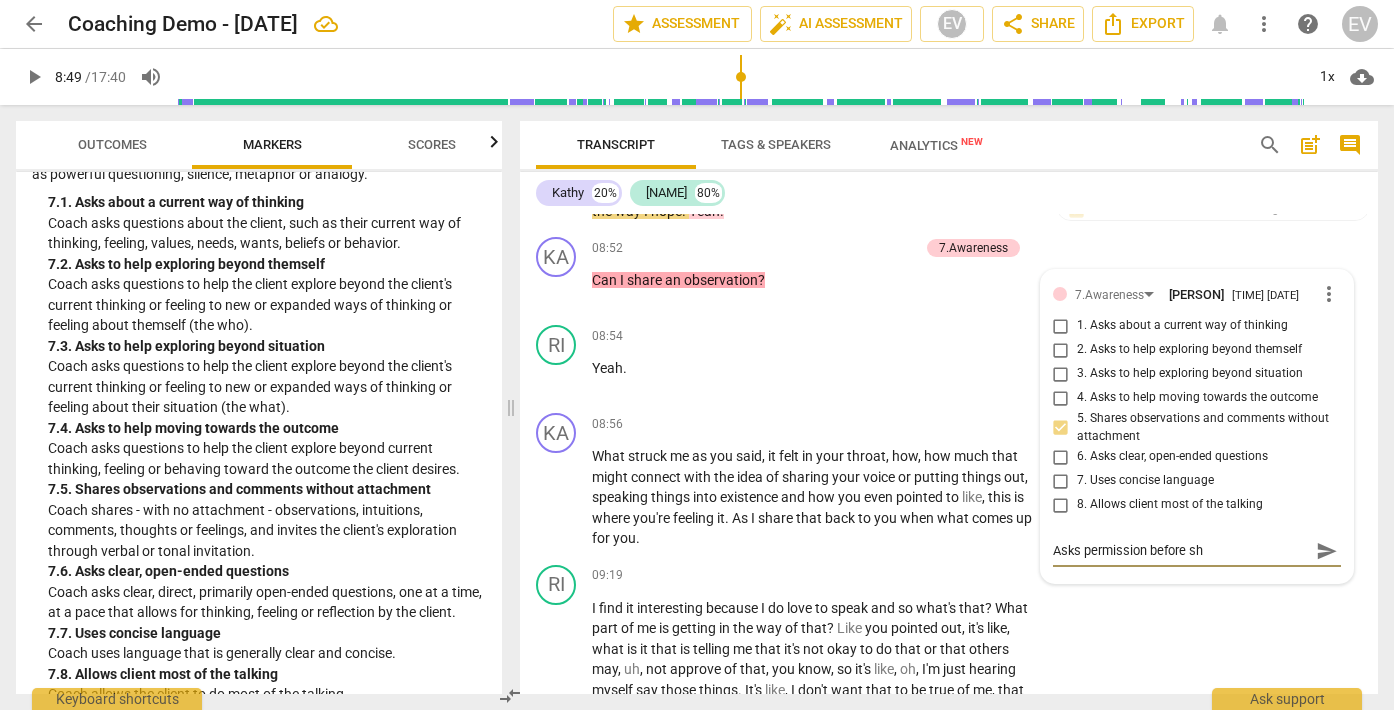 type on "Asks permission before sha" 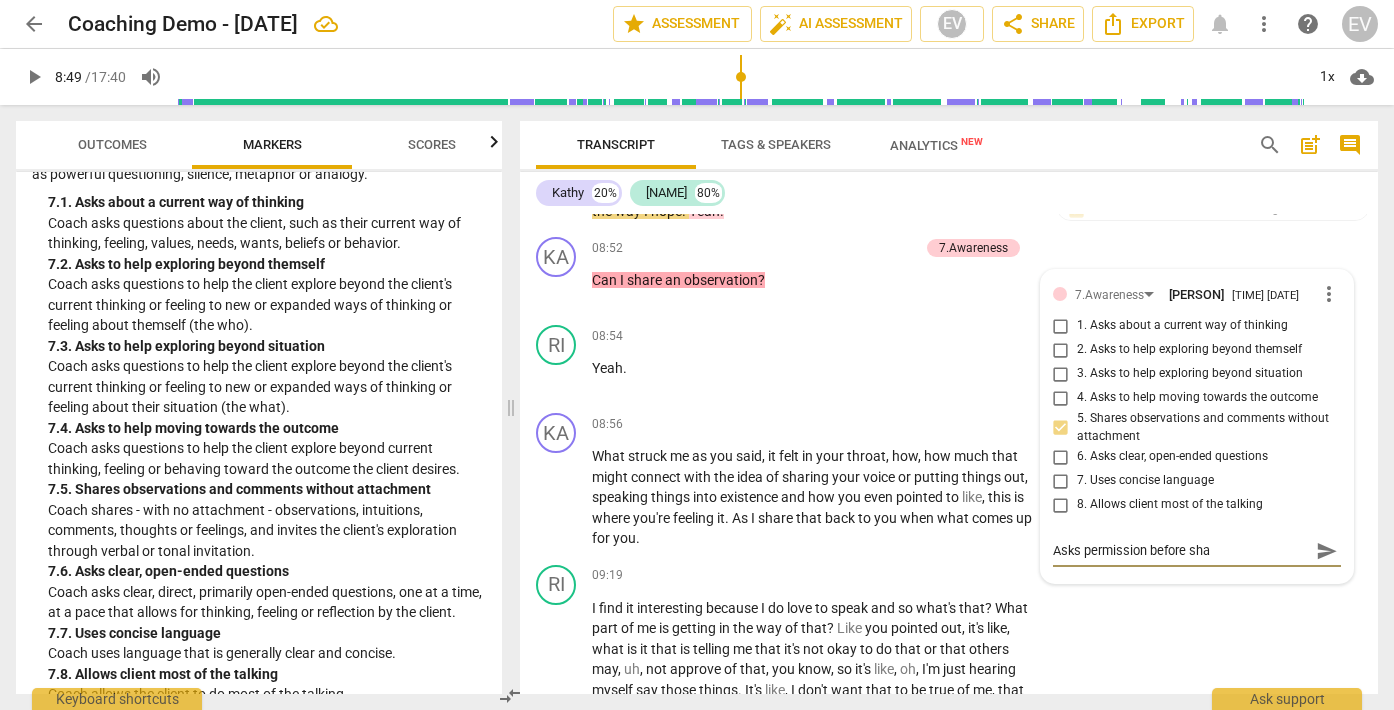 type on "Asks permission before shar" 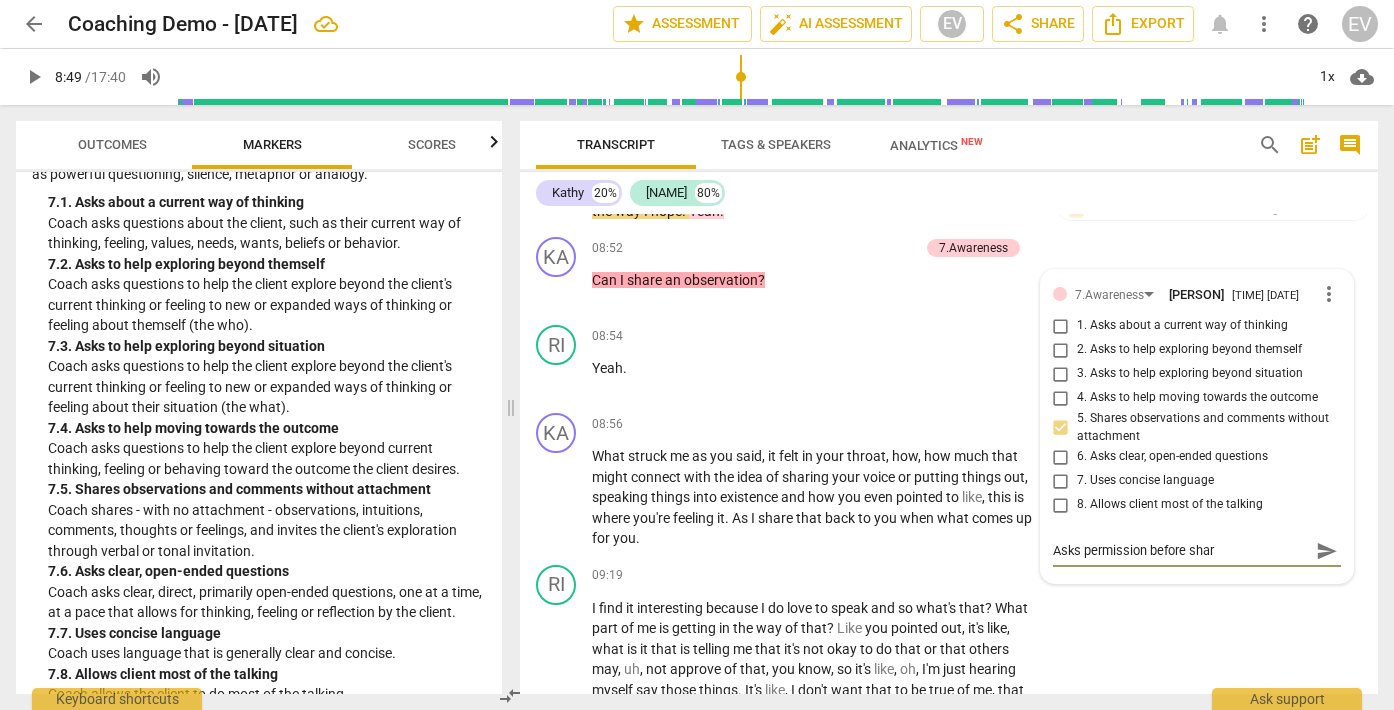 type on "Asks permission before shari" 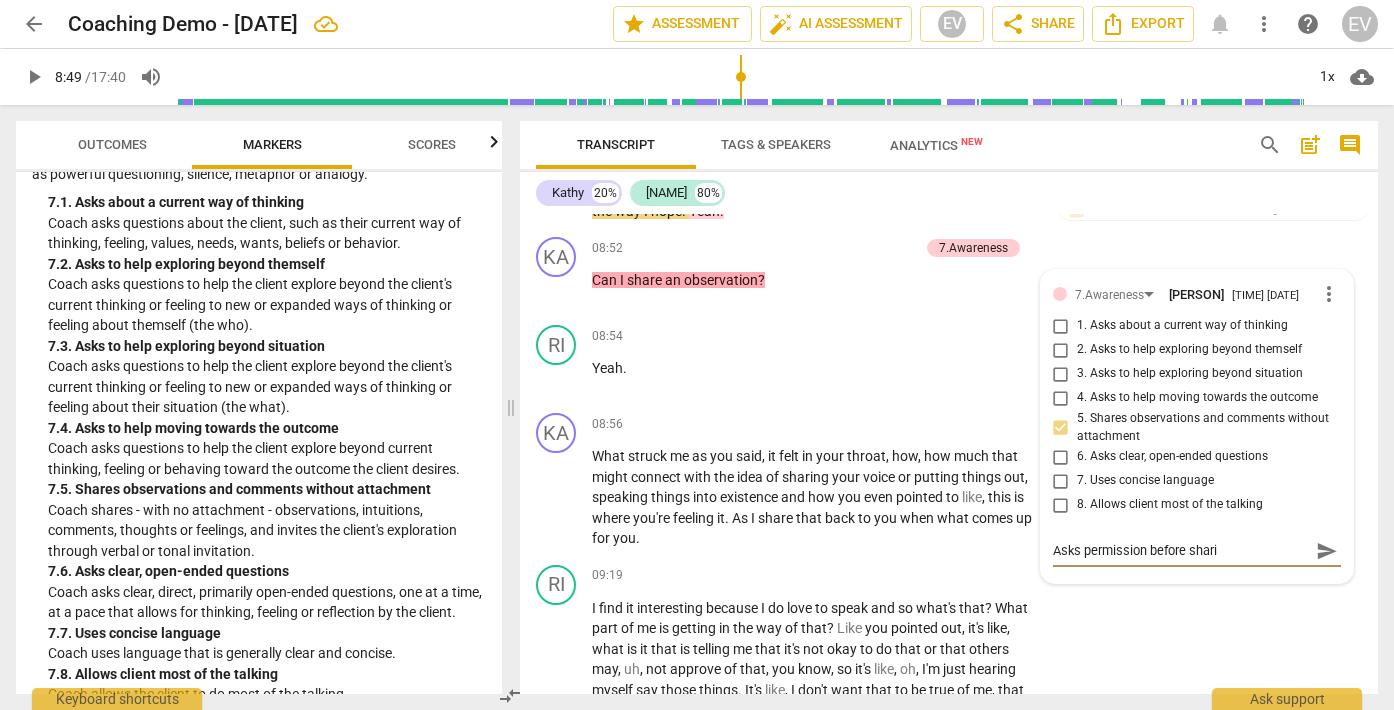 type on "Asks permission before sharin" 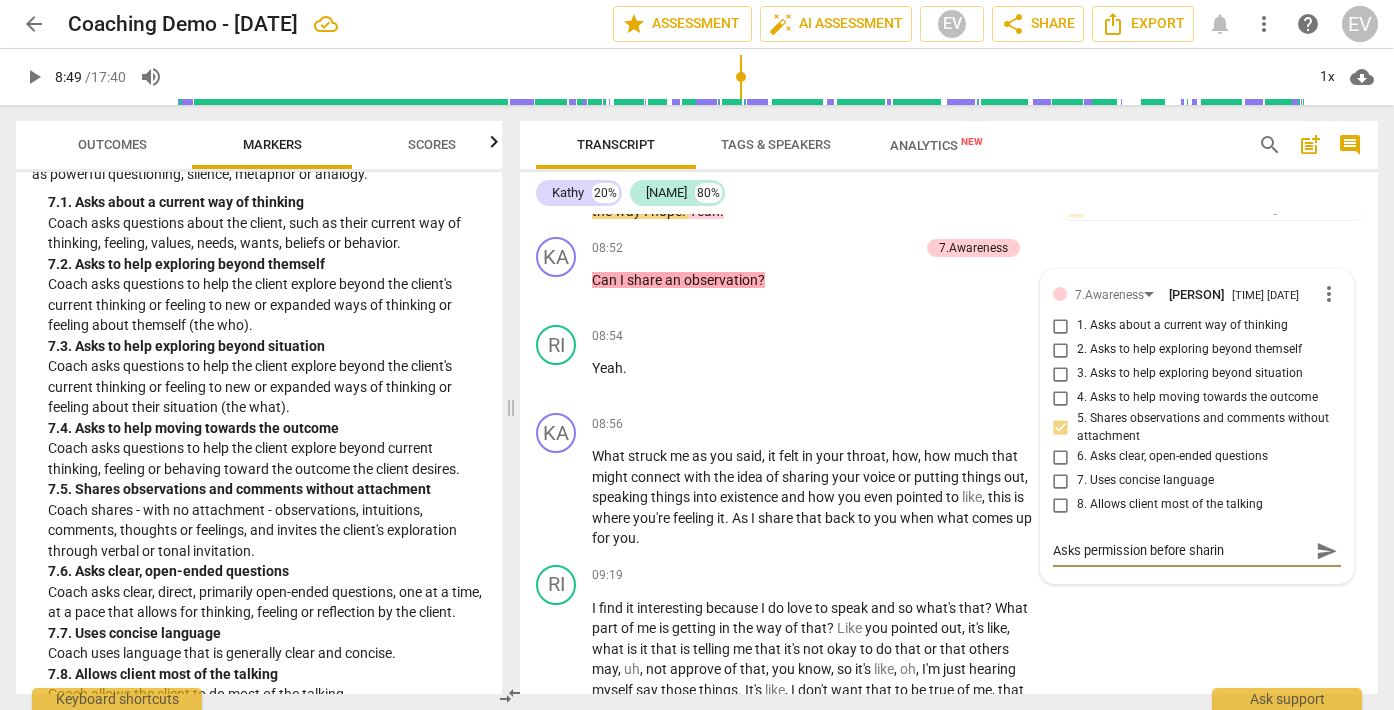 type on "Asks permission before sharing" 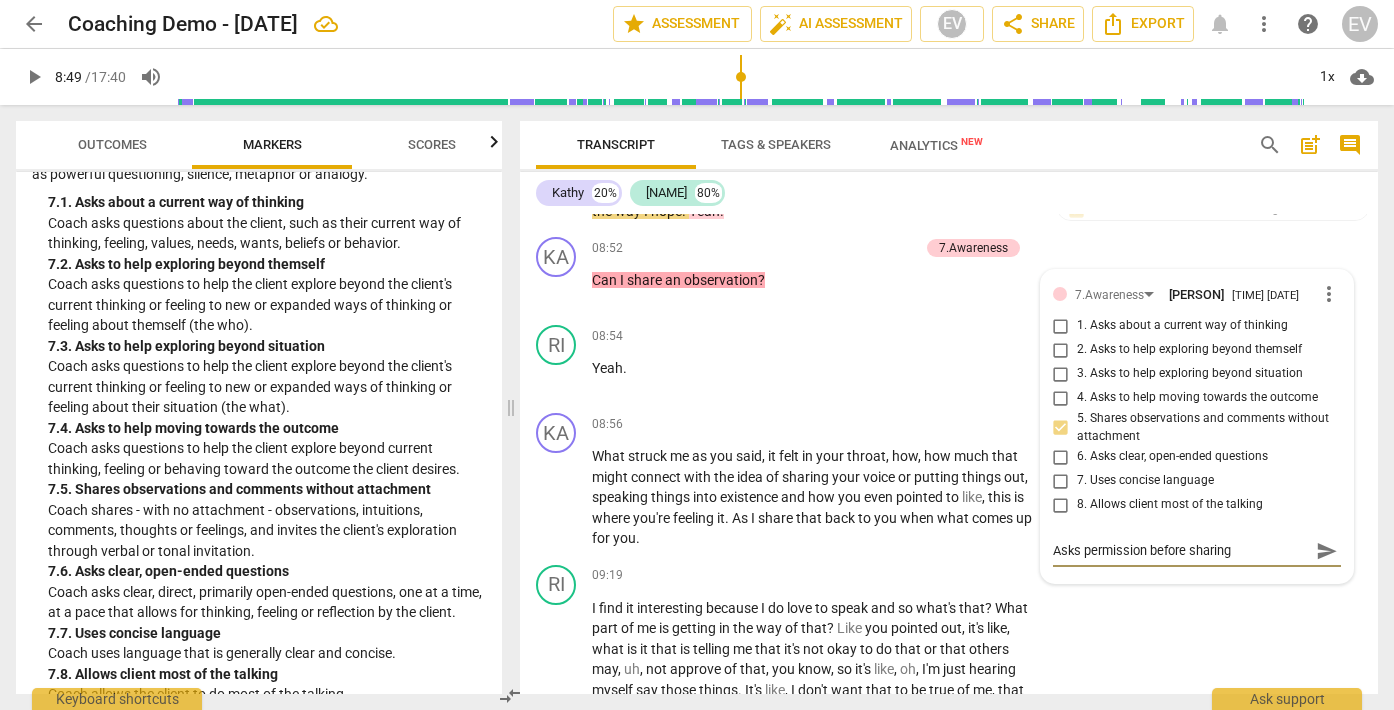 type on "Asks permission before sharing" 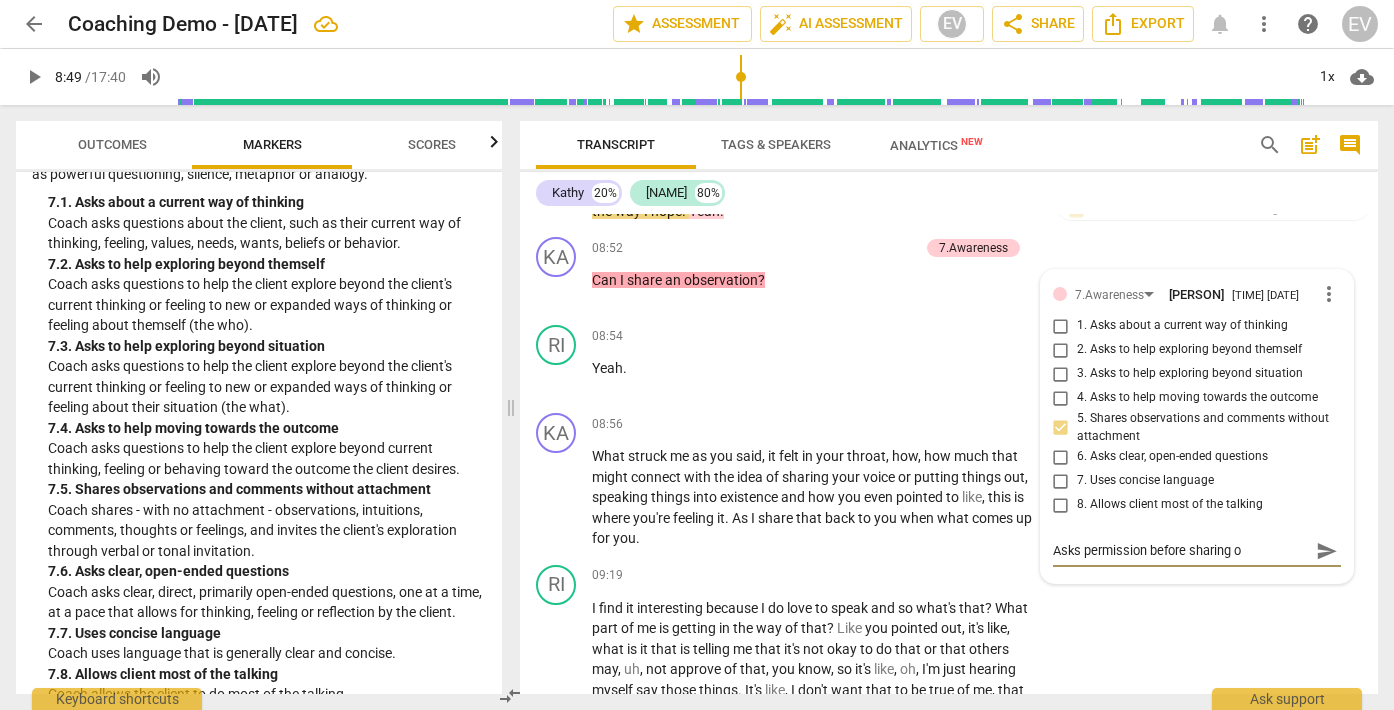 type on "Asks permission before sharing ob" 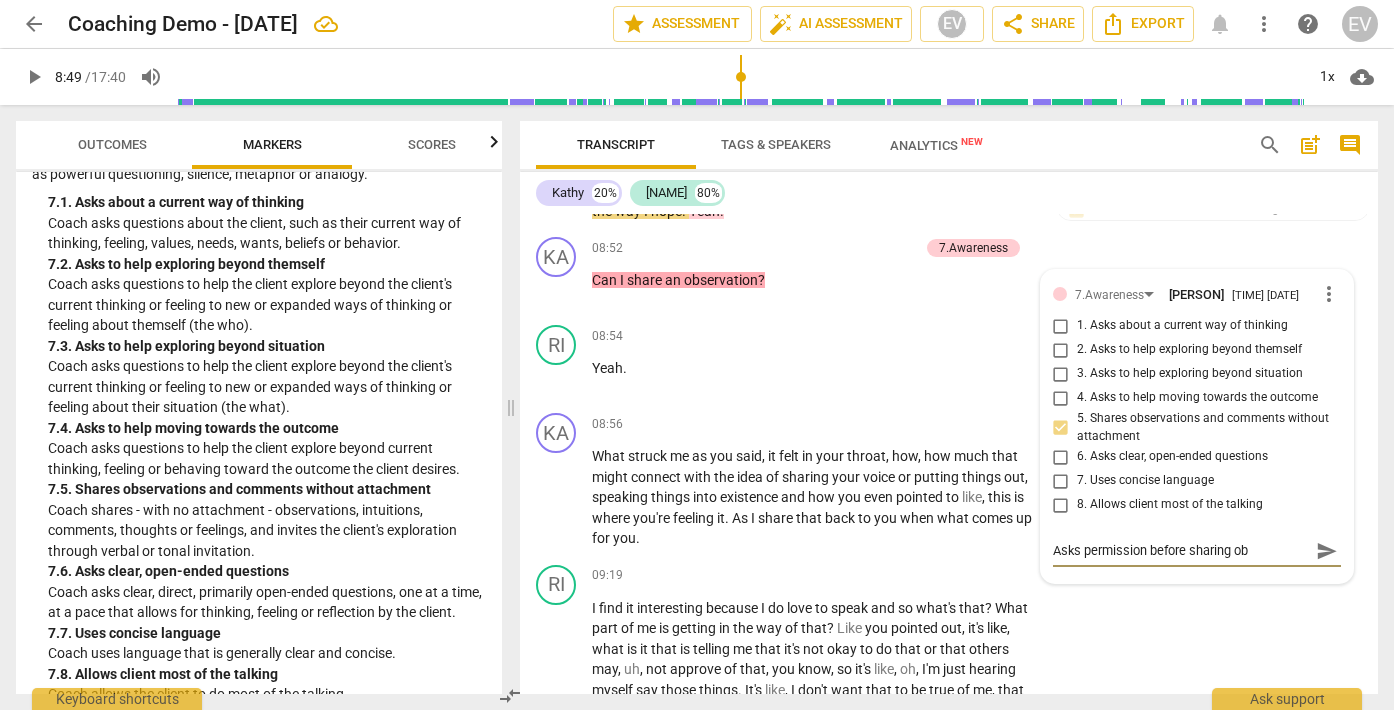 type on "Asks permission before sharing obs" 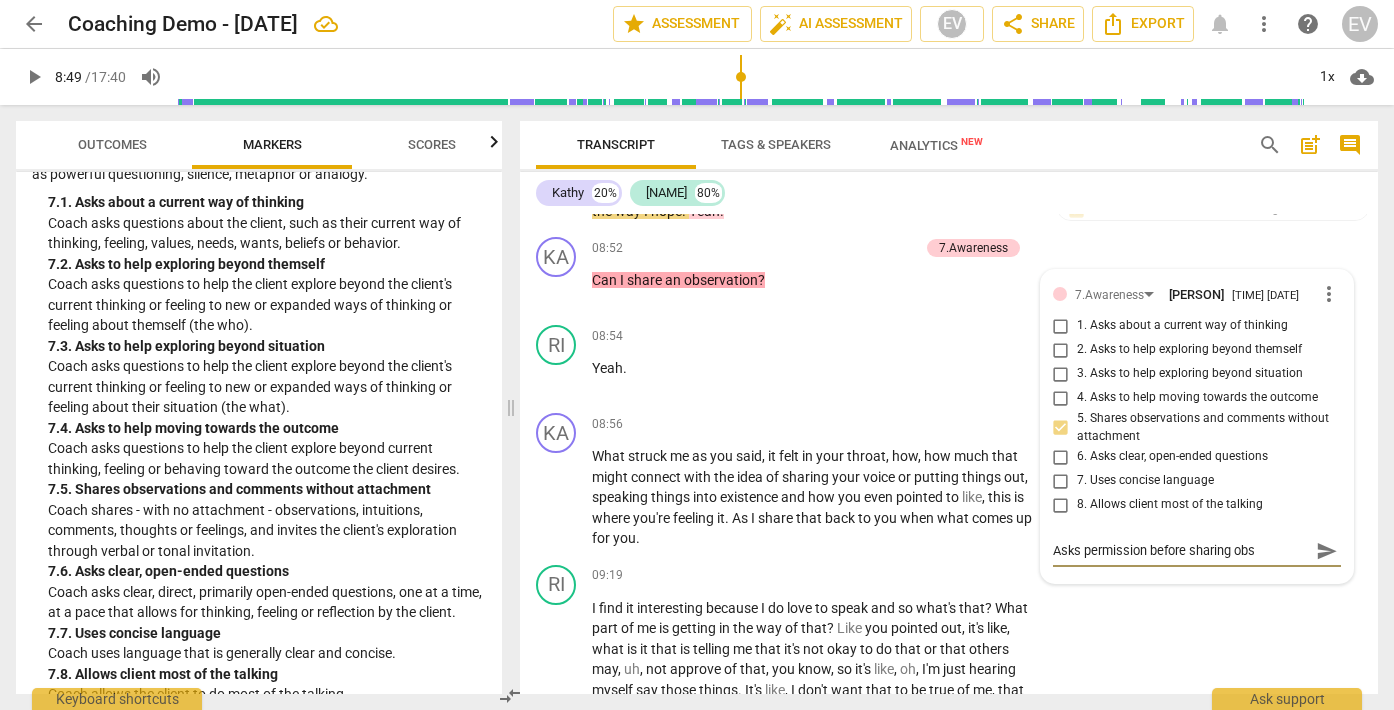 type on "Asks permission before sharing obse" 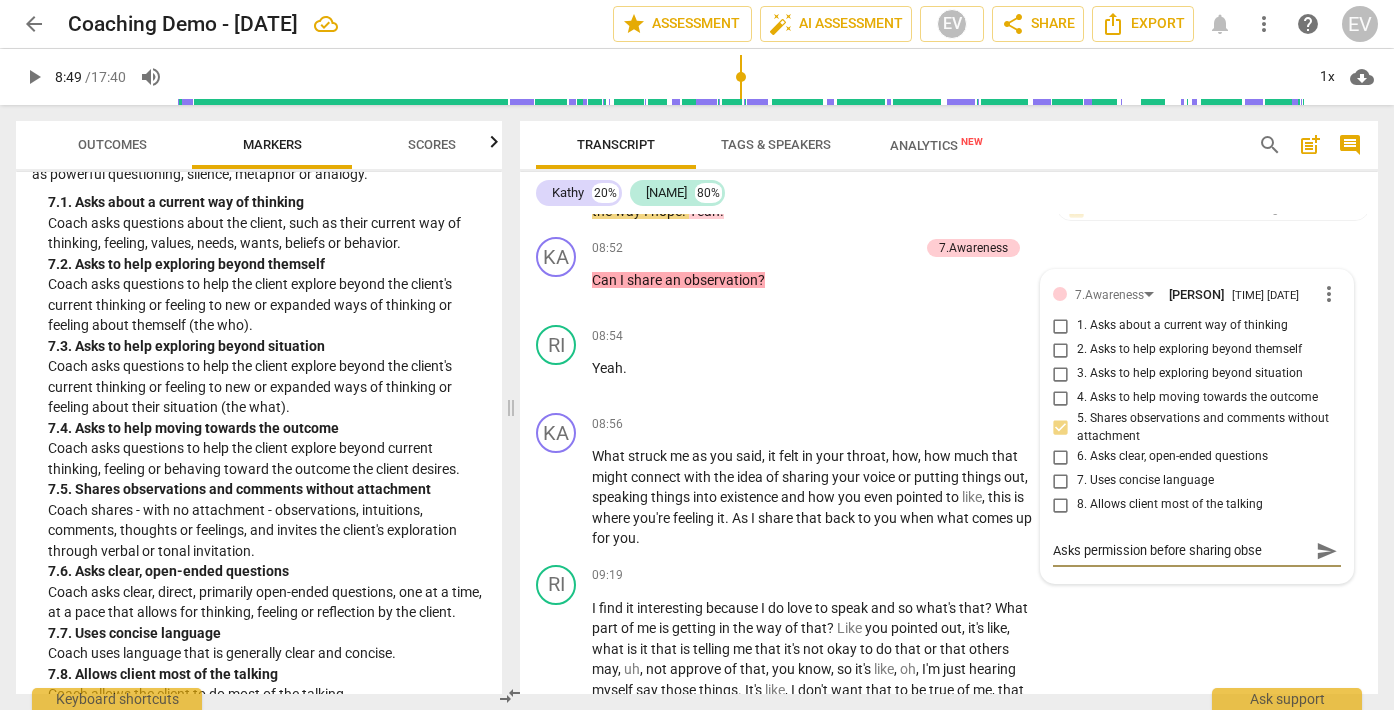 type on "Asks permission before sharing obser" 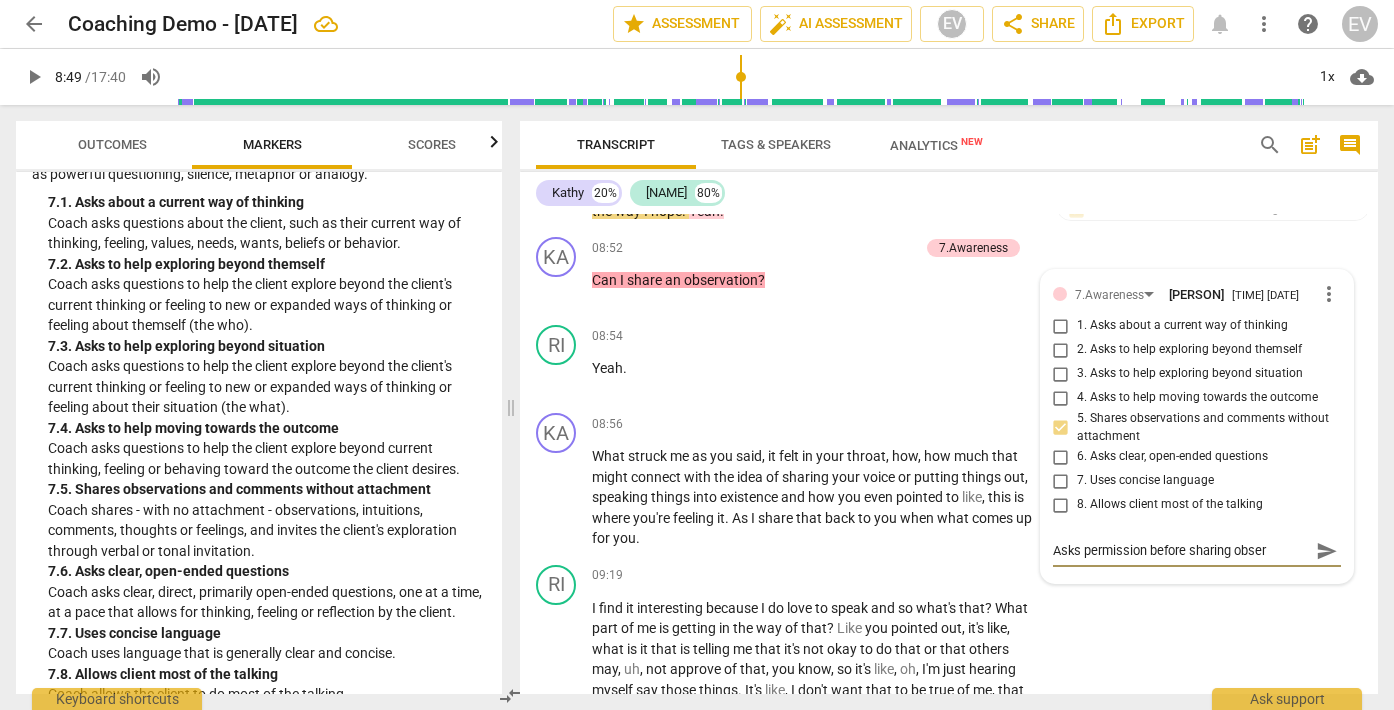 type on "Asks permission before sharing observ" 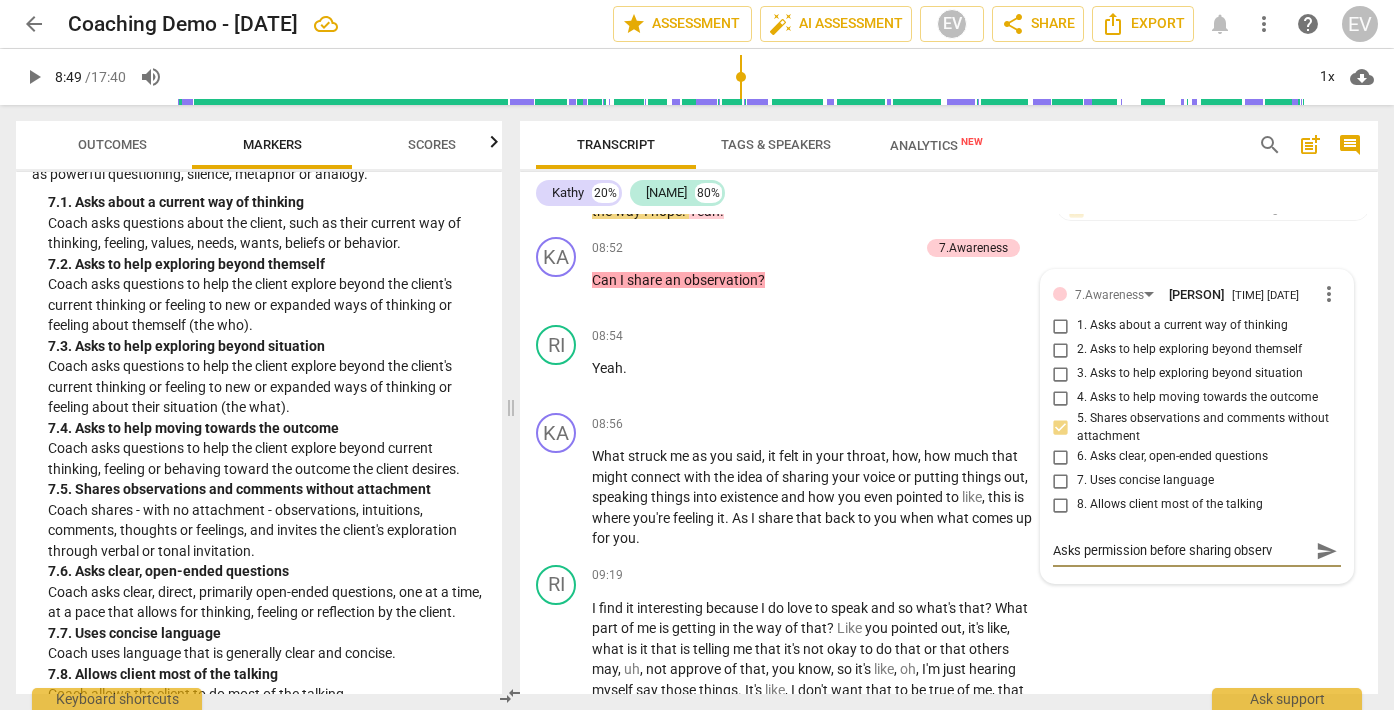 type on "Asks permission before sharing observa" 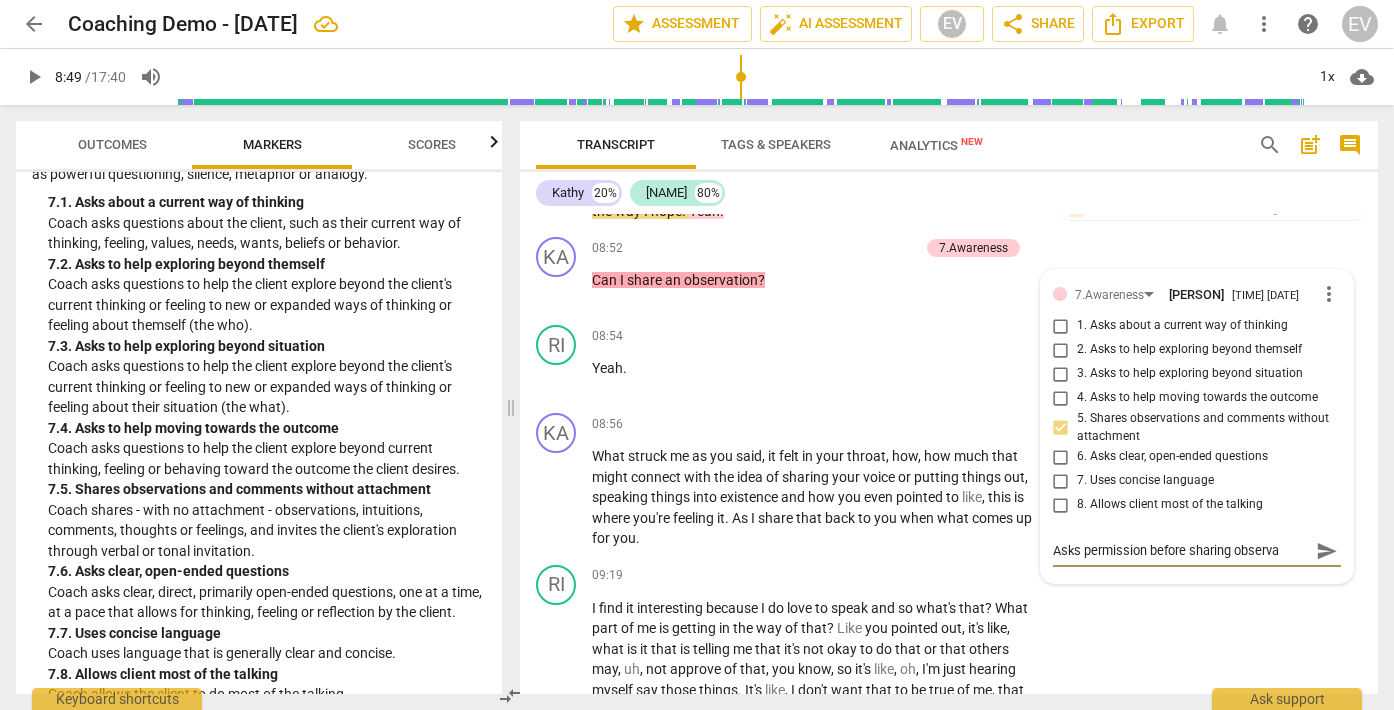 type on "Asks permission before sharing observat" 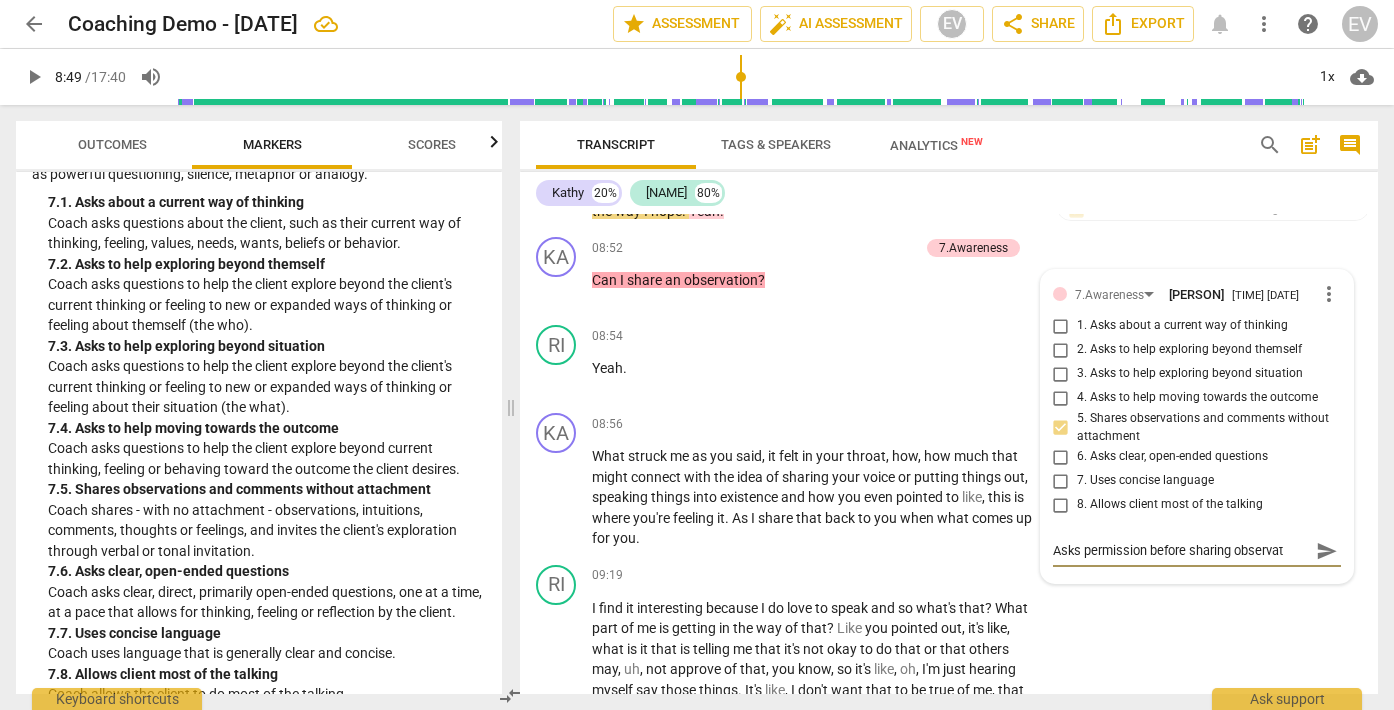 type on "Asks permission before sharing observati" 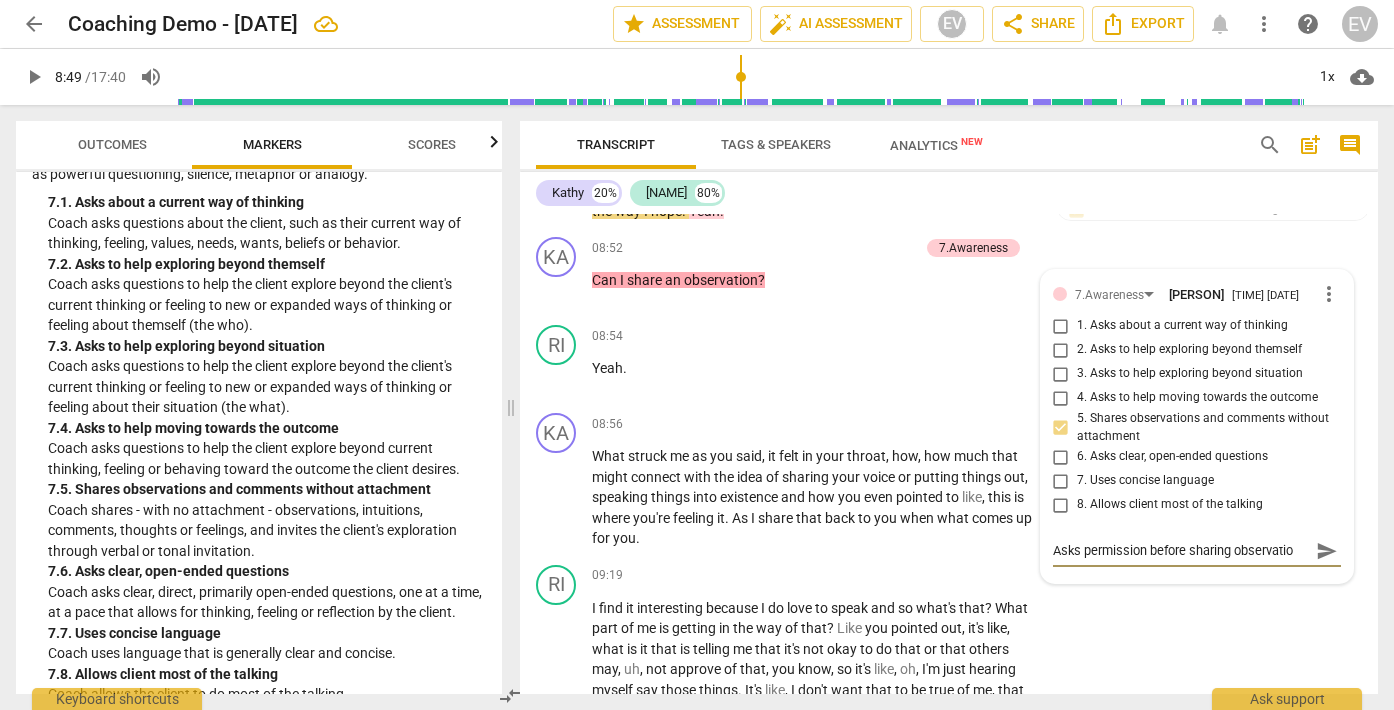 type on "Asks permission before sharing observation" 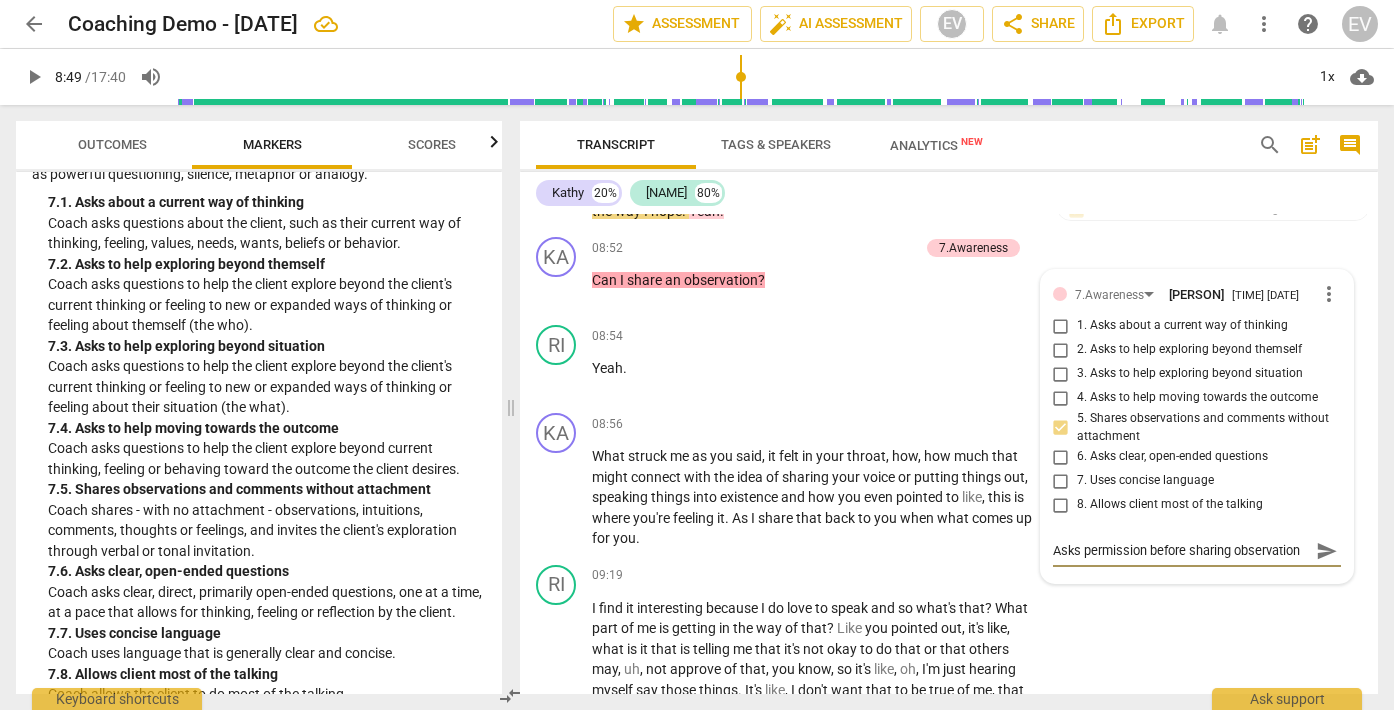 type on "Asks permission before sharing observation" 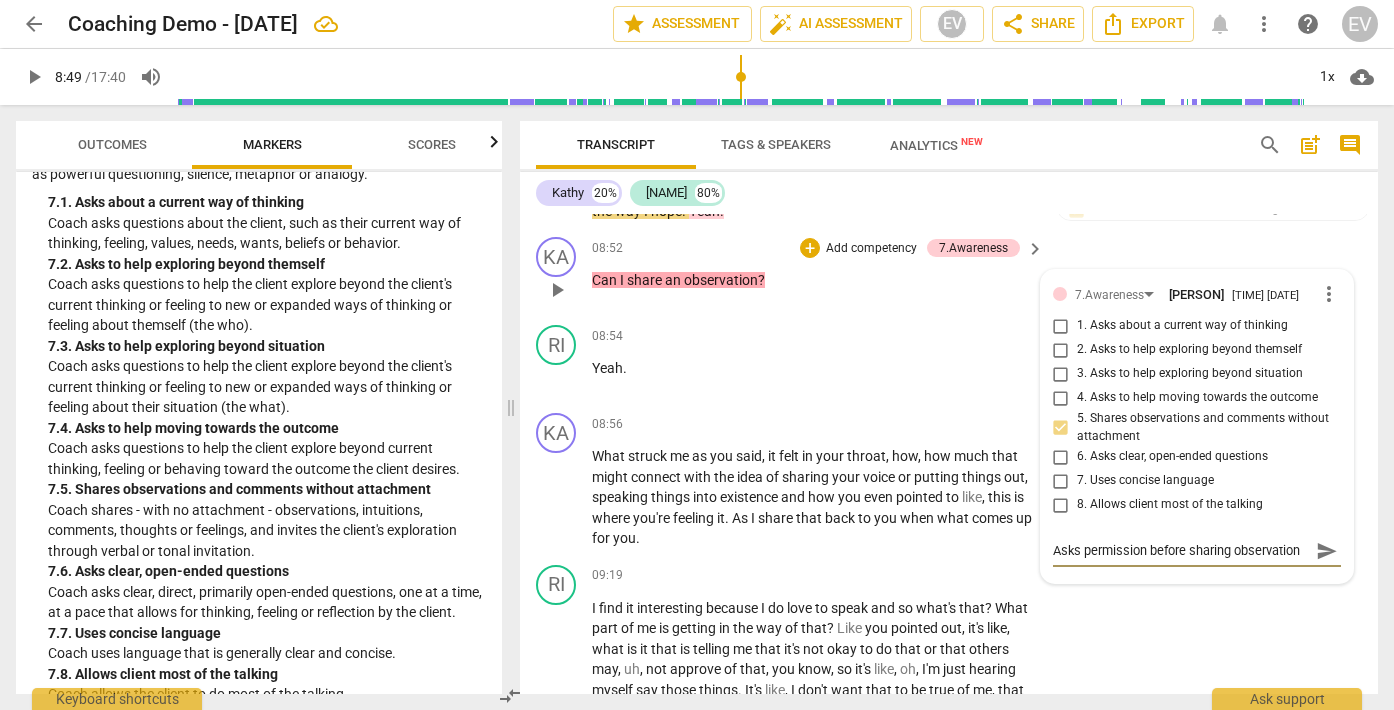 type on "Asks permission before sharing observation" 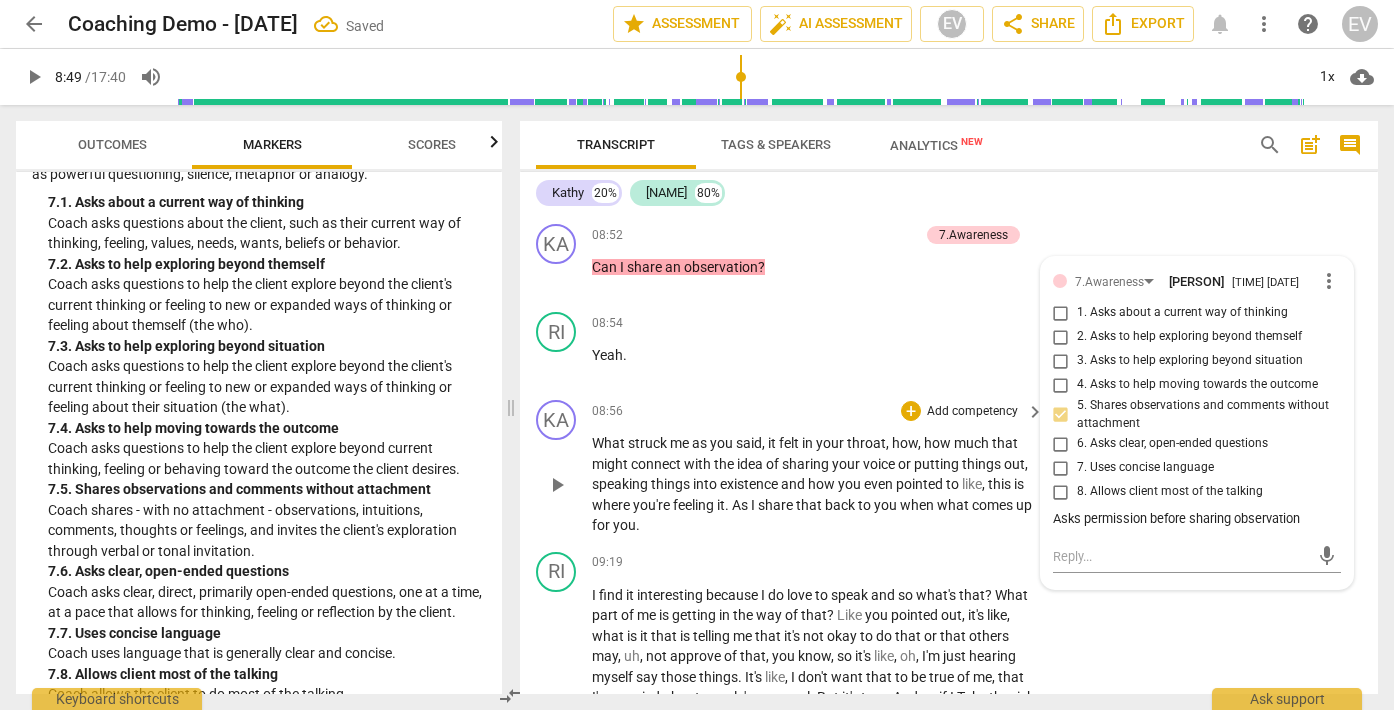 scroll, scrollTop: 3320, scrollLeft: 0, axis: vertical 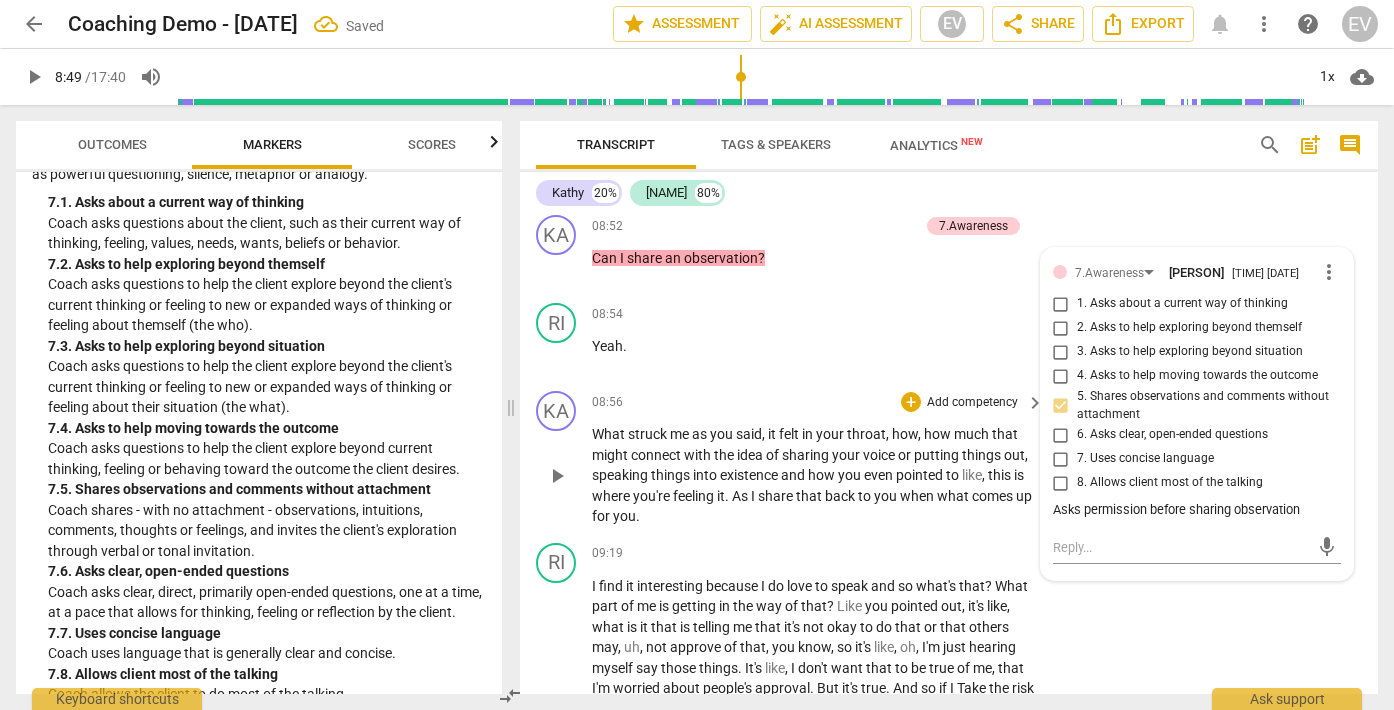 click on "play_arrow" at bounding box center [557, 476] 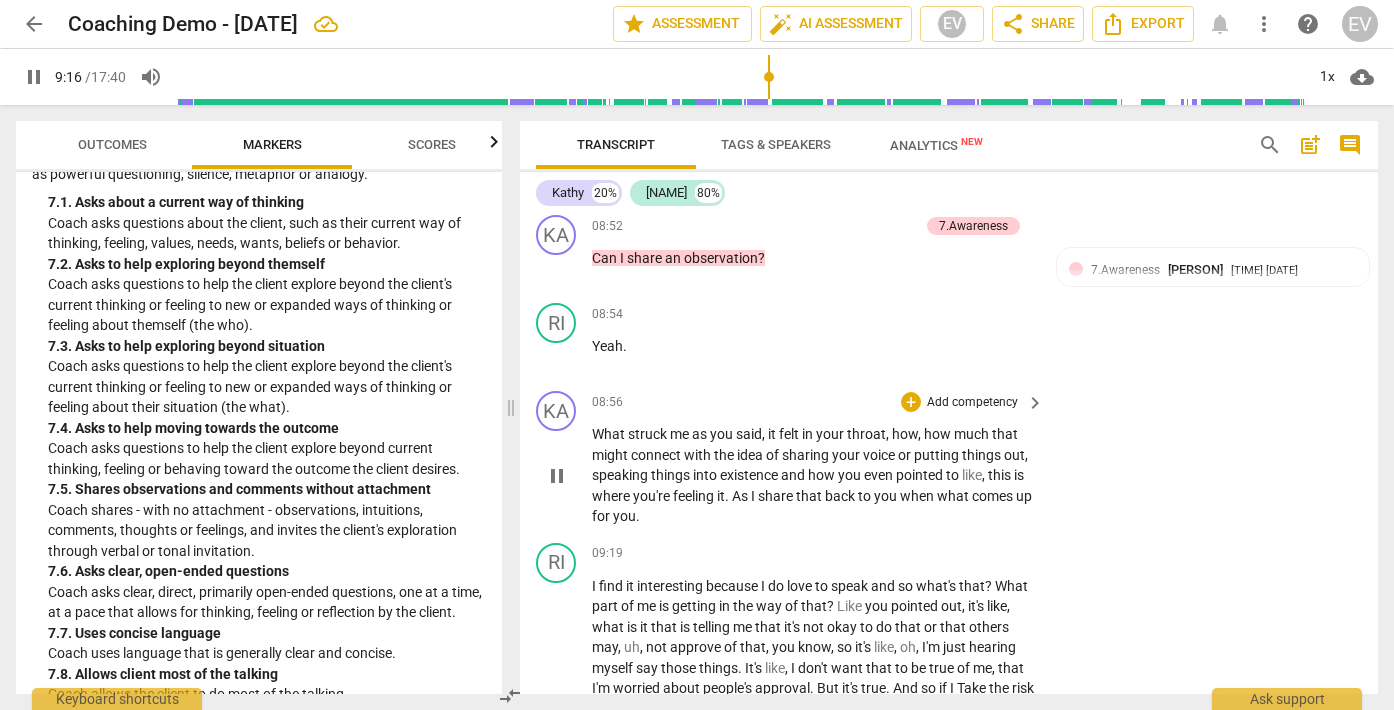 click on "pause" at bounding box center (557, 476) 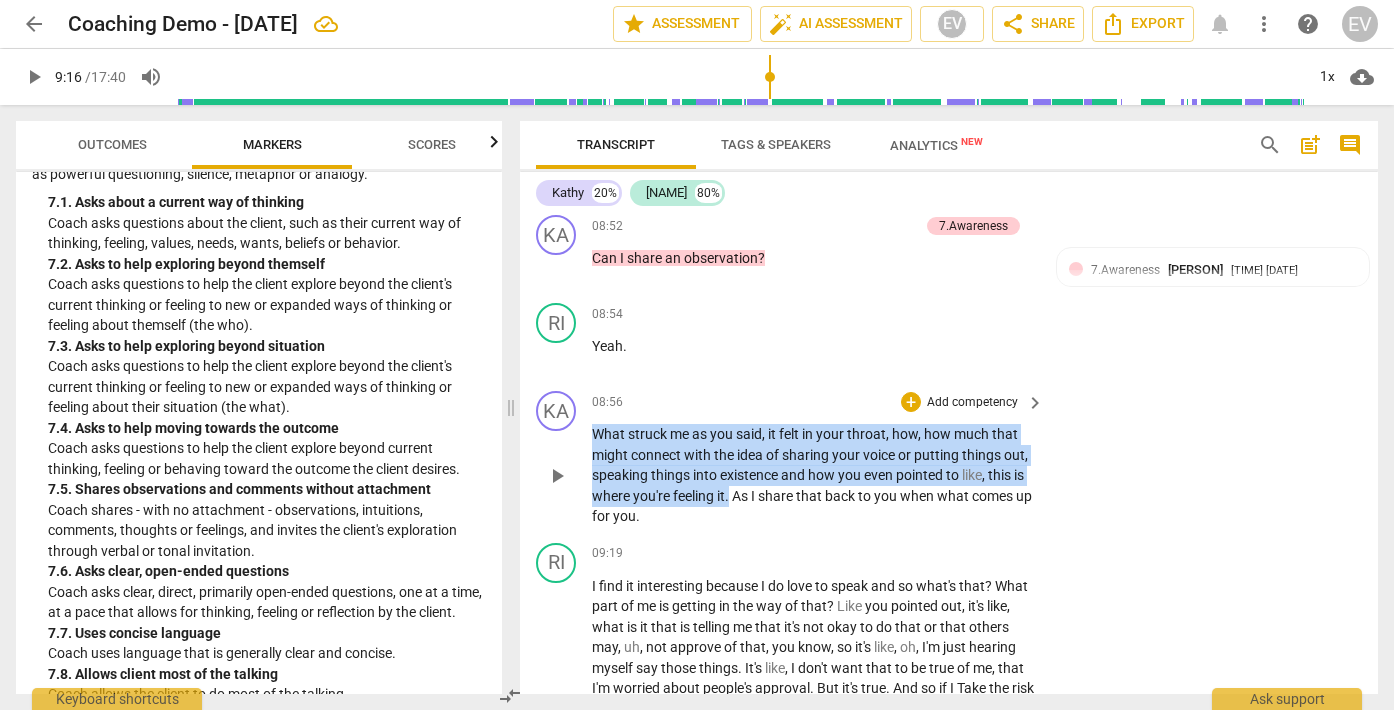 drag, startPoint x: 594, startPoint y: 455, endPoint x: 732, endPoint y: 512, distance: 149.30841 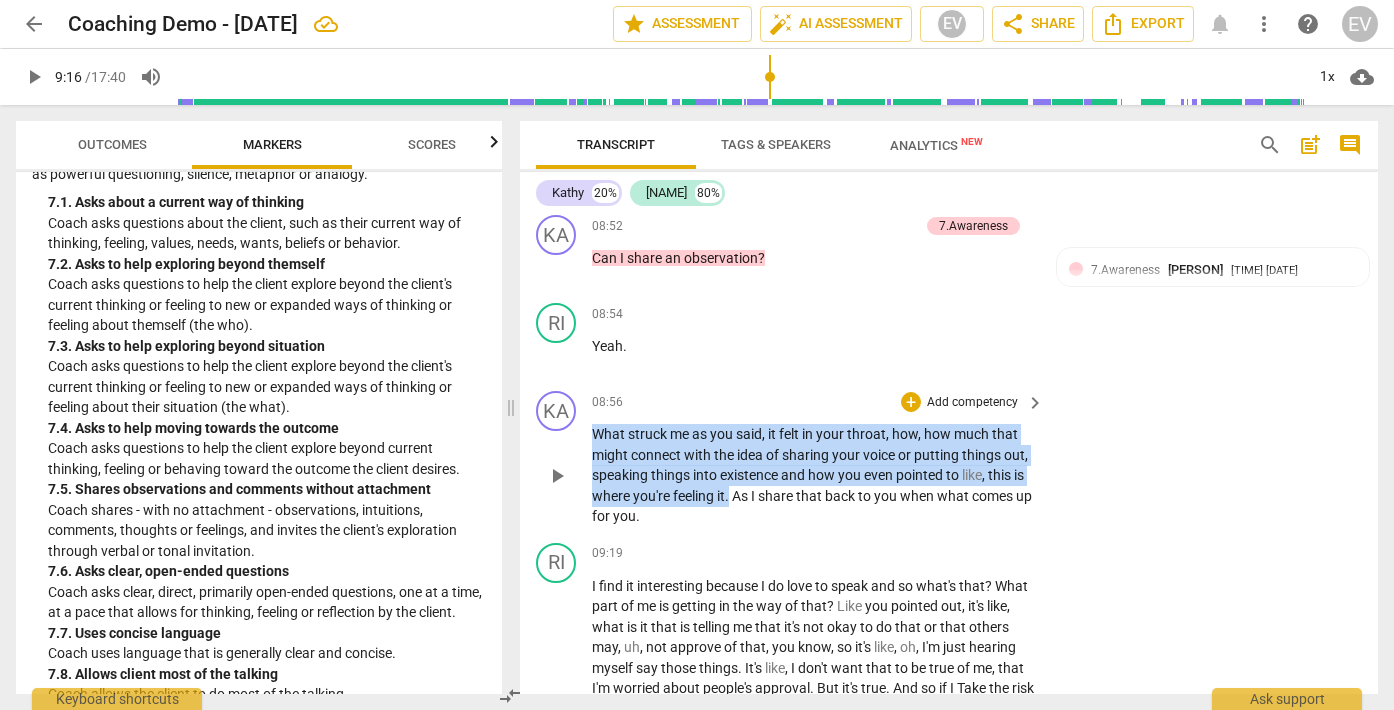 click on "What   struck   me   as   you   said ,   it   felt   in   your   throat ,   how ,   how   much   that   might   connect   with   the   idea   of   sharing   your   voice   or   putting   things   out ,   speaking   things   into   existence   and   how   you   even   pointed   to   like ,   this   is   where   you're   feeling   it .   As   I   share   that   back   to   you   when   what   comes   up   for   you ." at bounding box center (813, 475) 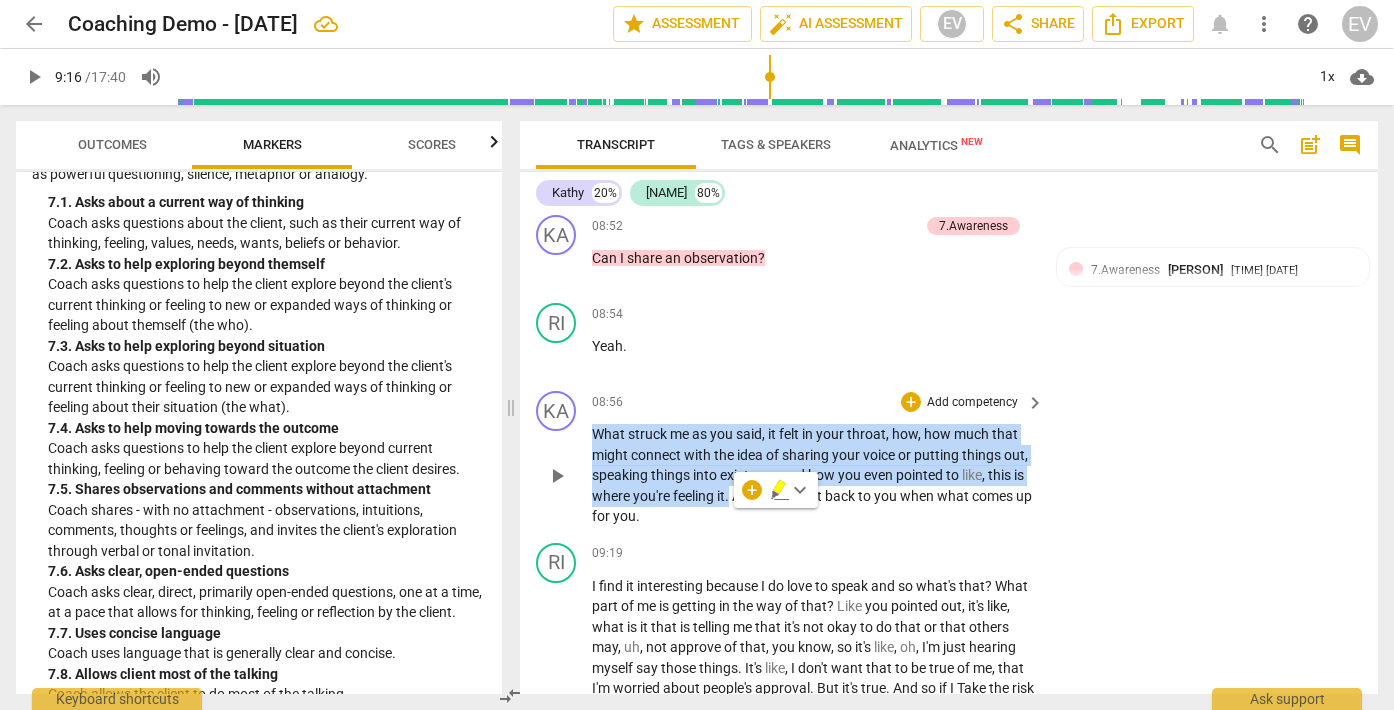 click on "Add competency" at bounding box center (972, 403) 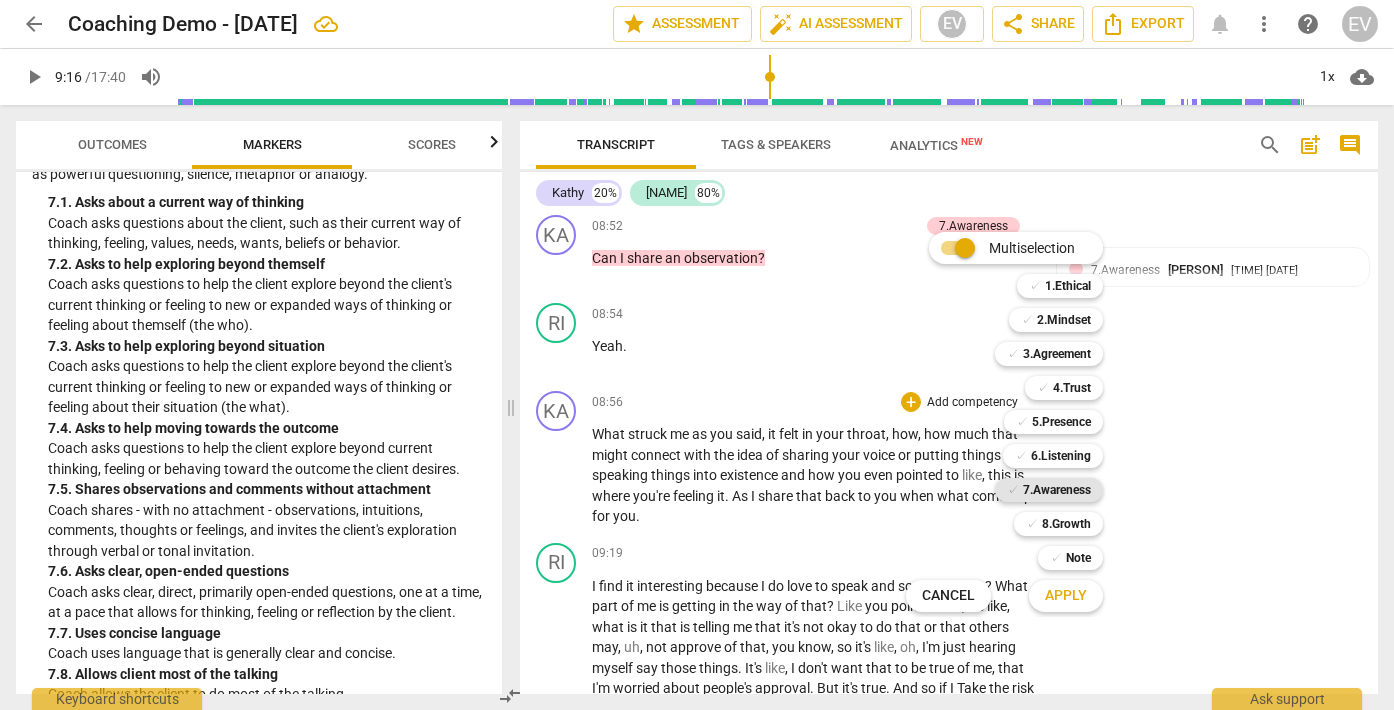 click on "7.Awareness" at bounding box center [1057, 490] 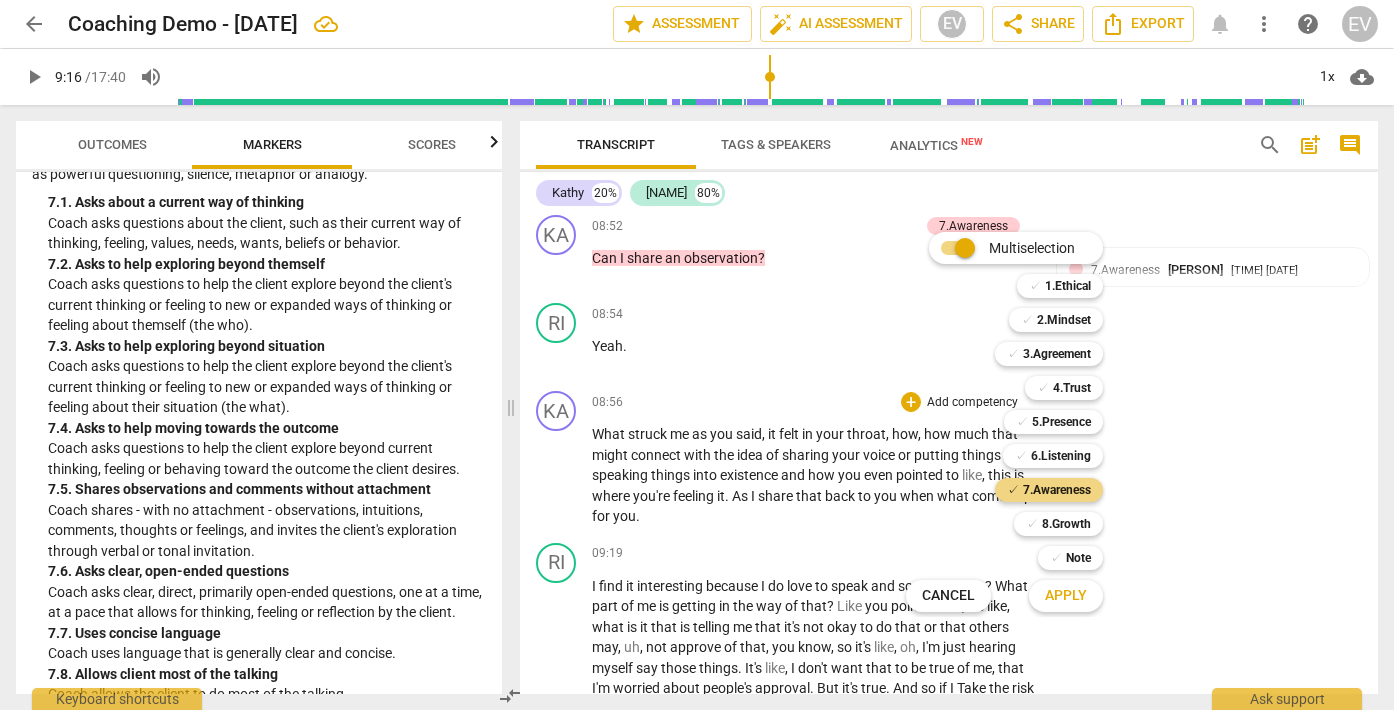 click on "Apply" at bounding box center [1066, 596] 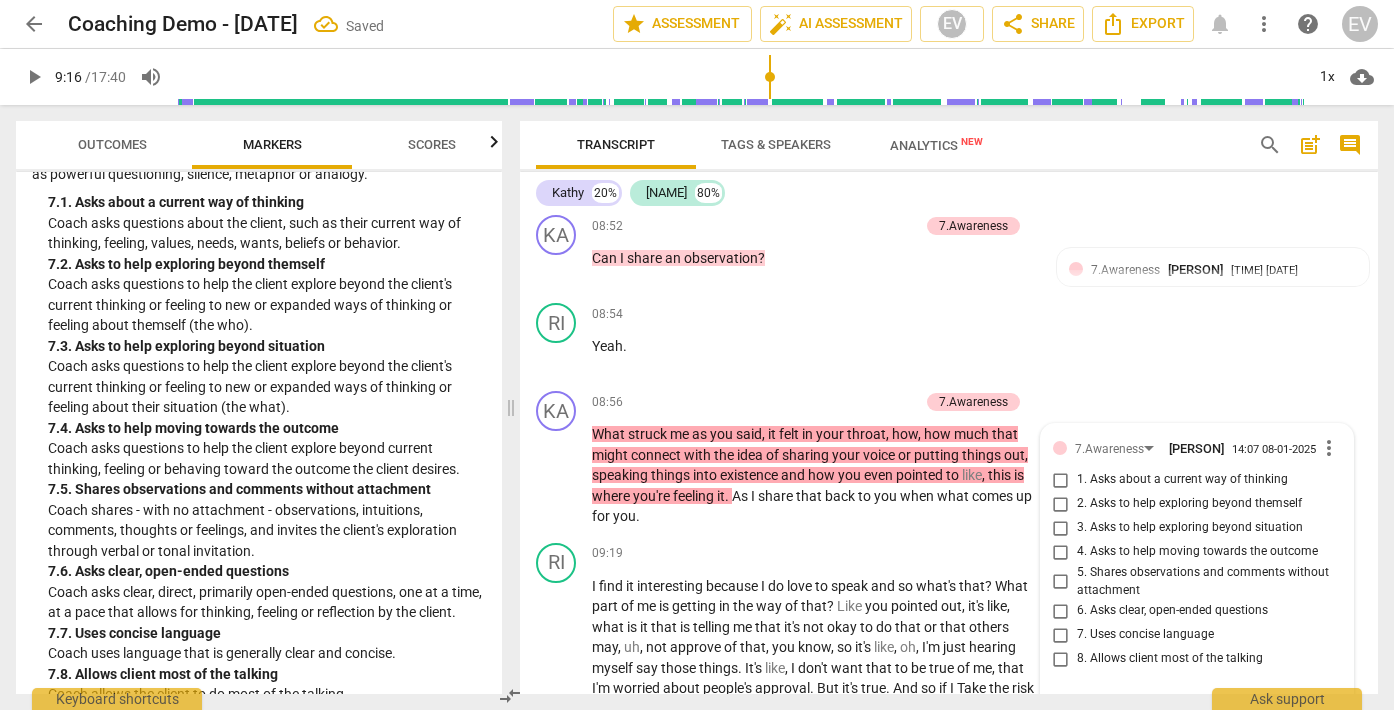 scroll, scrollTop: 3598, scrollLeft: 0, axis: vertical 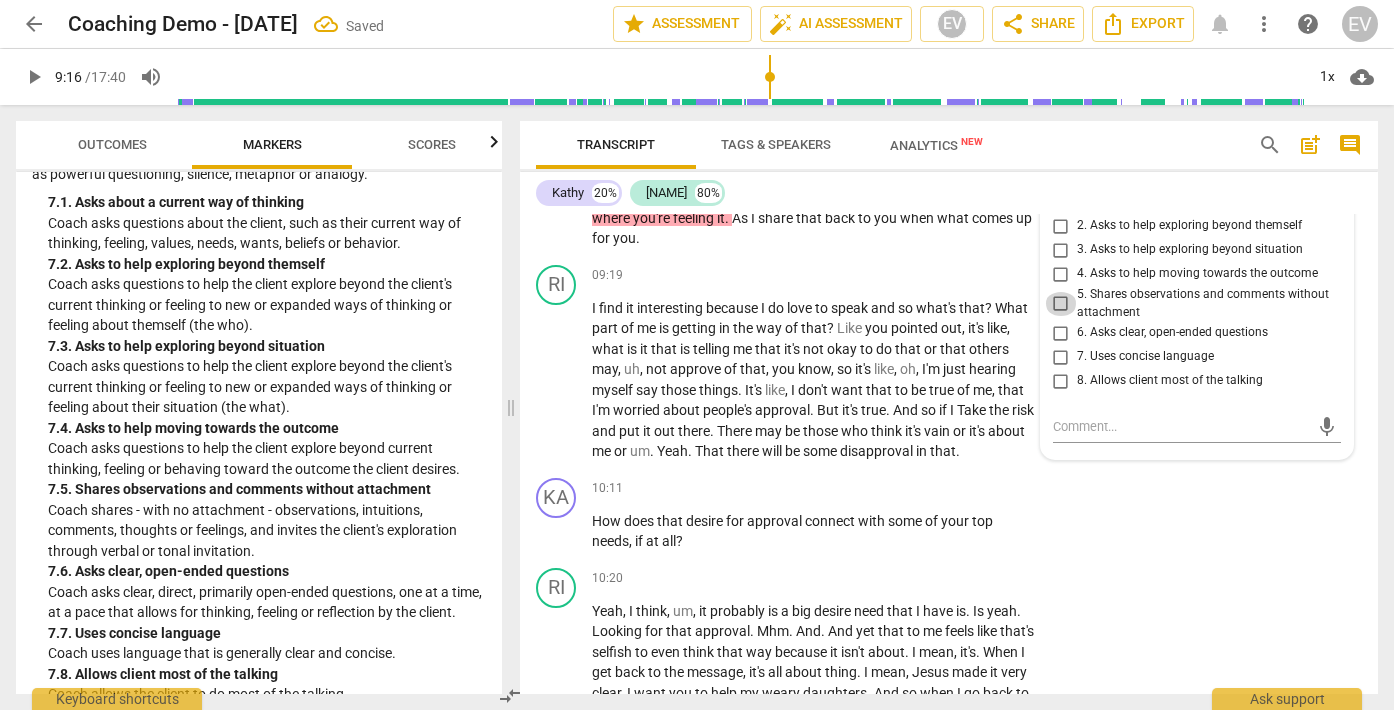 click on "5. Shares observations and comments without attachment" at bounding box center [1061, 304] 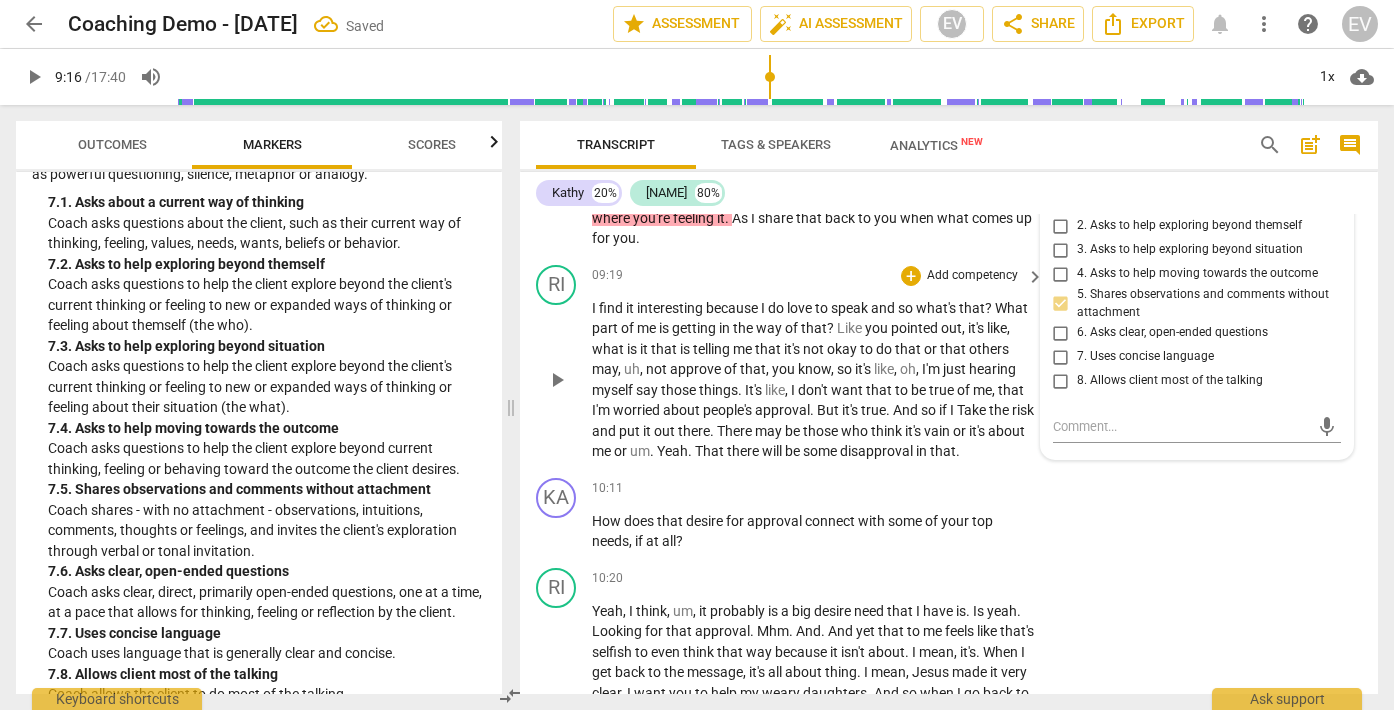 click on "RI play_arrow pause [TIME] + Add competency keyboard_arrow_right I find it interesting because I do love to speak and so what's that ? What part of me is getting in the way of that ? Like you pointed out , it's like , what is it that is telling me that it's not okay to do that or that others may , uh , not approve of that , you know , so it's like , oh , I'm just hearing myself say those things . It's like , I don't want that to be true of me , that I'm worried about people's approval . But it's true . And so if I Take the risk and put it out there . There may be those who think it's vain or it's about me or um . Yeah . That there will be some disapproval in that ." at bounding box center (949, 363) 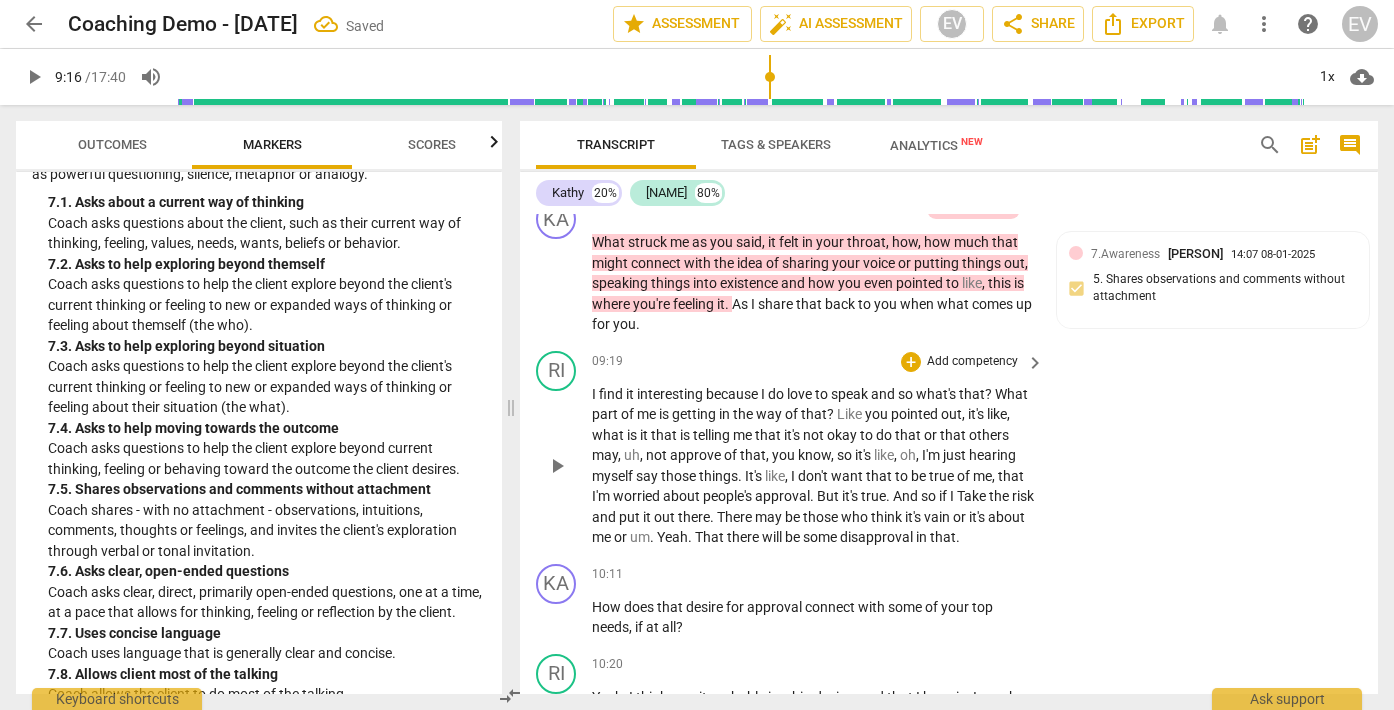 scroll, scrollTop: 3480, scrollLeft: 0, axis: vertical 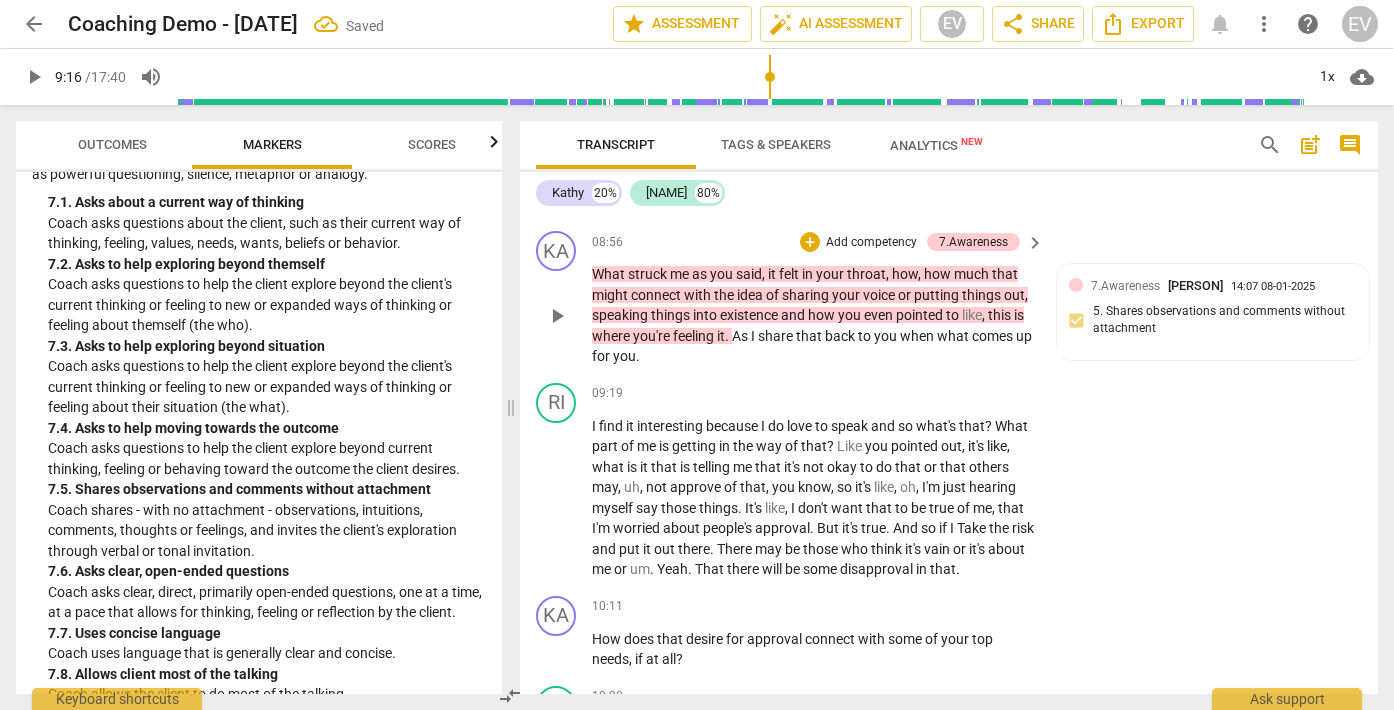 click on "share" at bounding box center (777, 336) 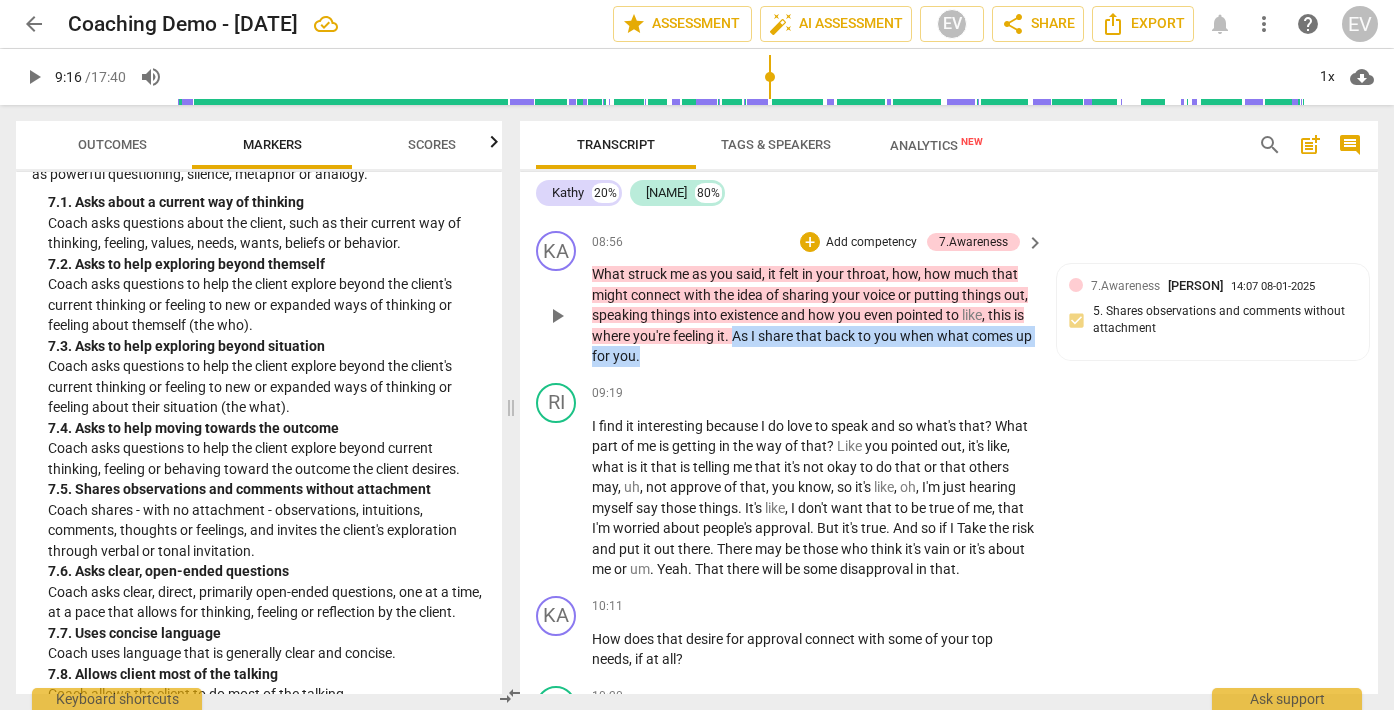 drag, startPoint x: 737, startPoint y: 357, endPoint x: 788, endPoint y: 369, distance: 52.392746 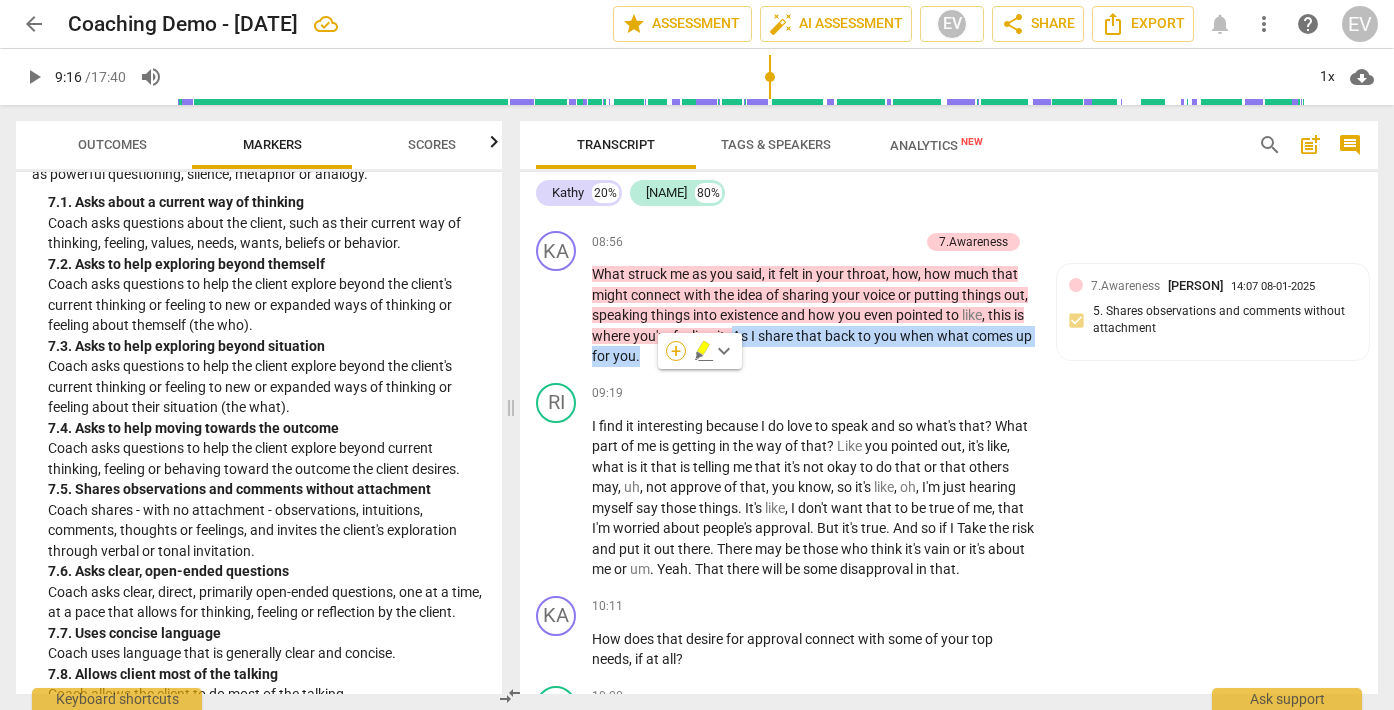 click on "+" at bounding box center [676, 351] 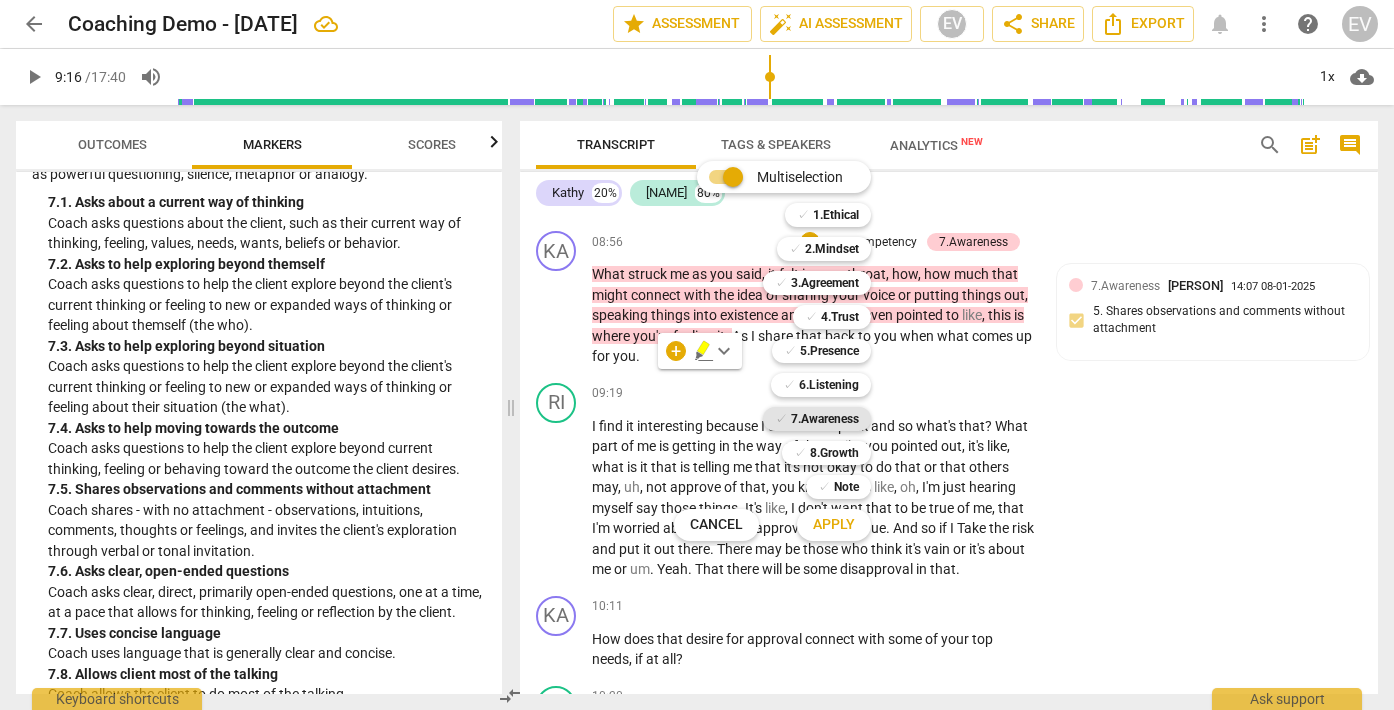 click on "7.Awareness" at bounding box center [825, 419] 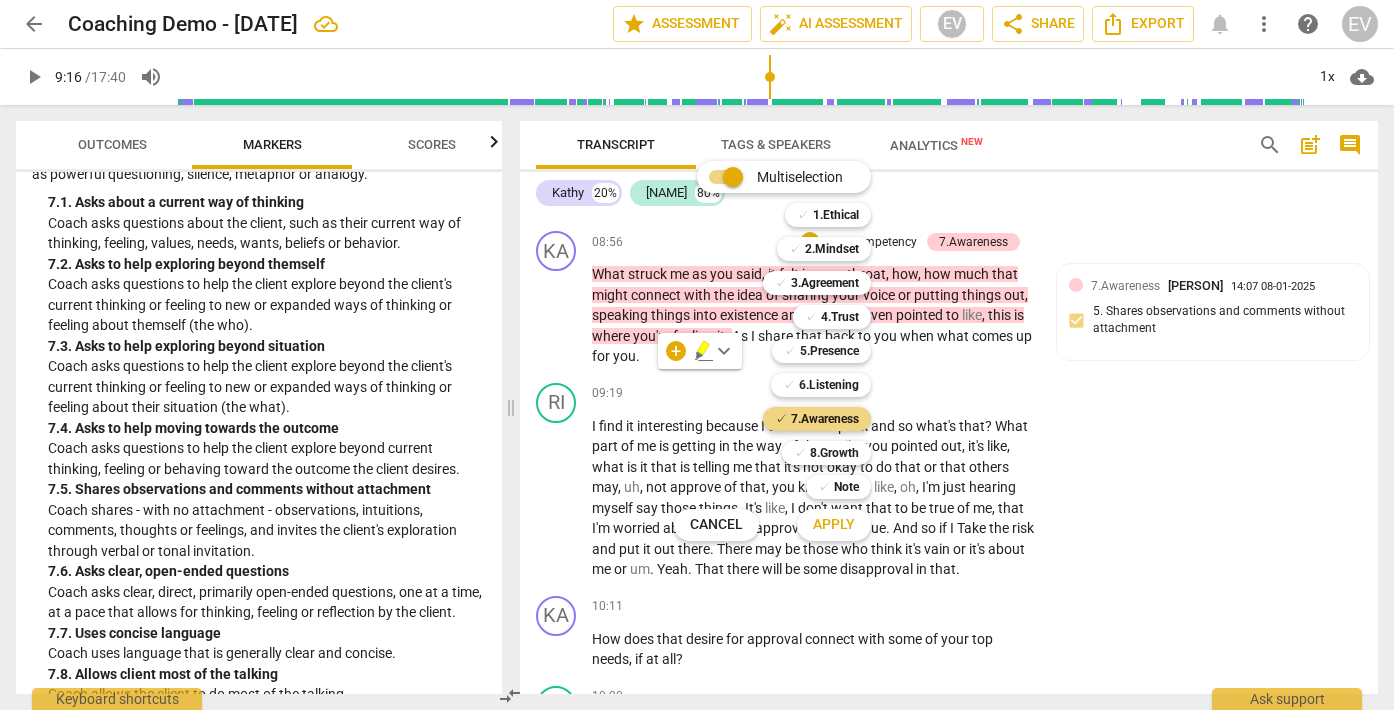 click on "Apply" at bounding box center [834, 525] 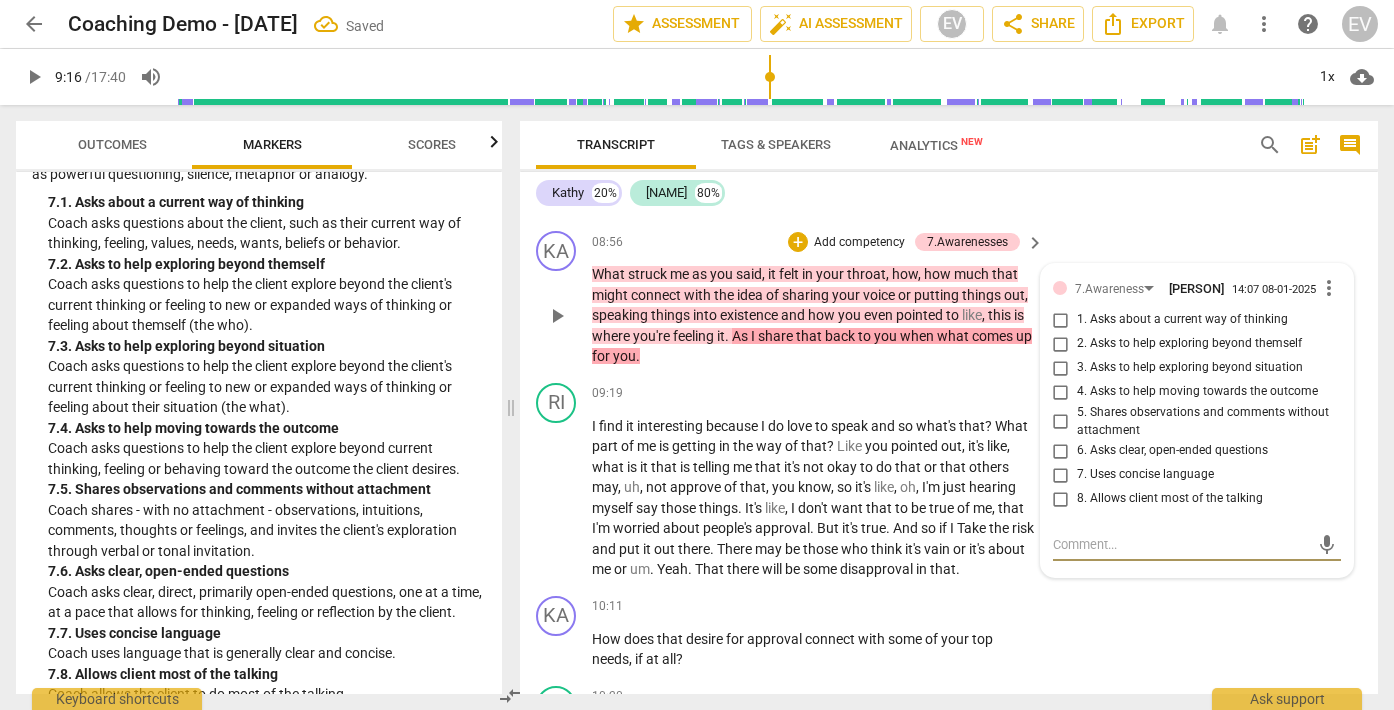 click on "6. Asks clear, open-ended questions" at bounding box center [1061, 451] 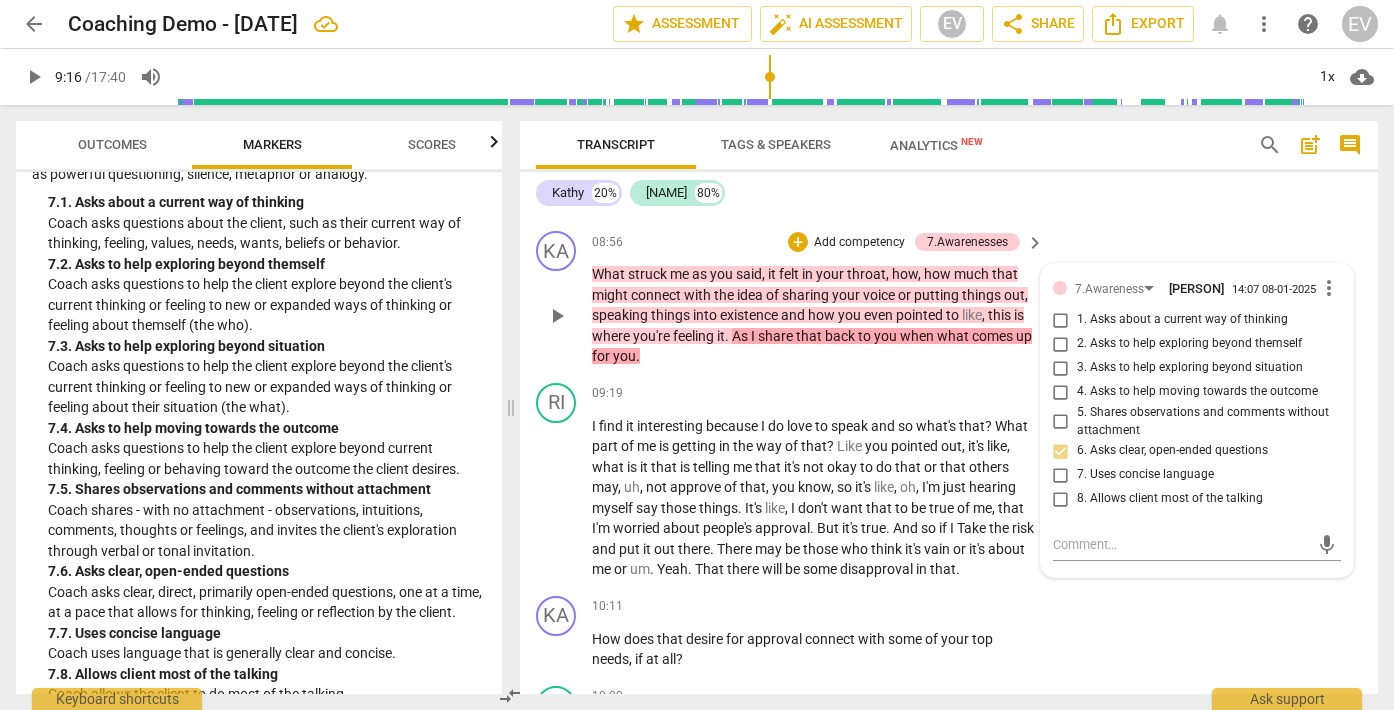 click on "2. Asks to help exploring beyond themself" at bounding box center [1061, 344] 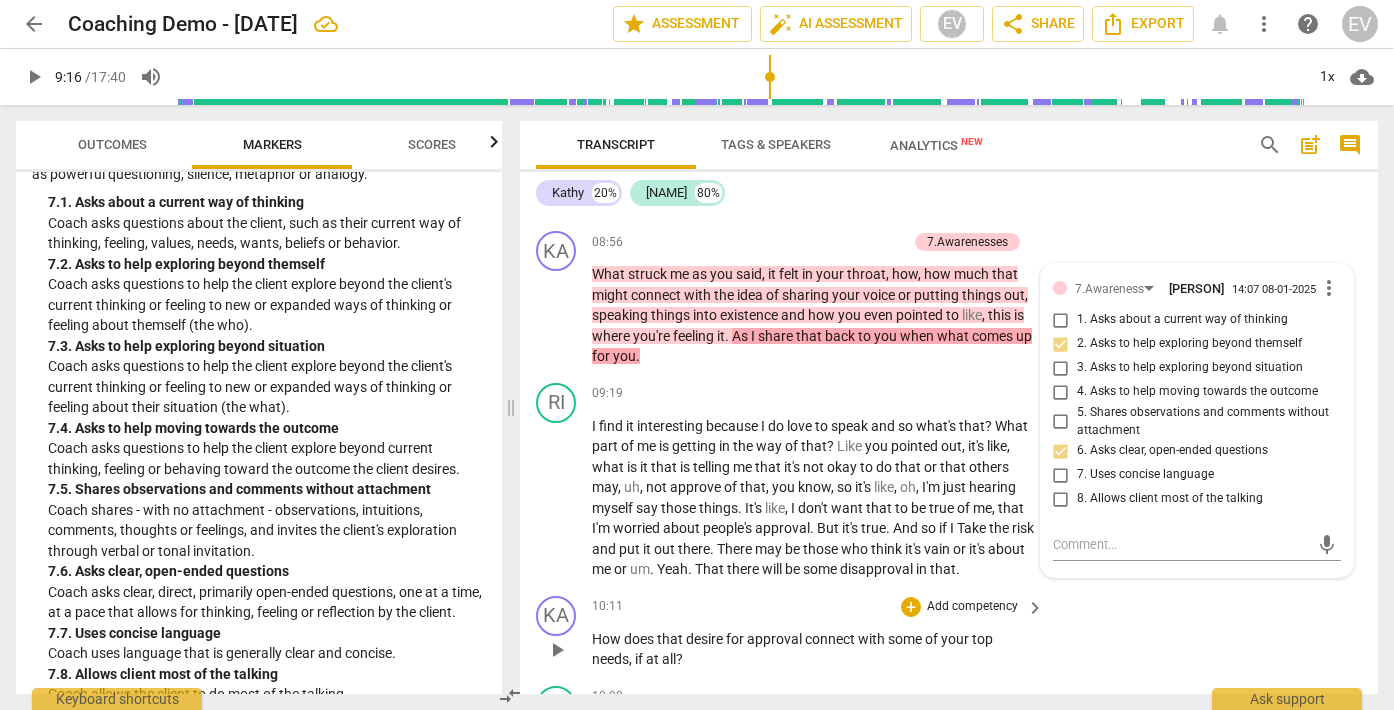 click on "KA play_arrow pause [TIME] + Add competency keyboard_arrow_right How does that desire for approval connect with some of your top needs , if at all ?" at bounding box center [949, 633] 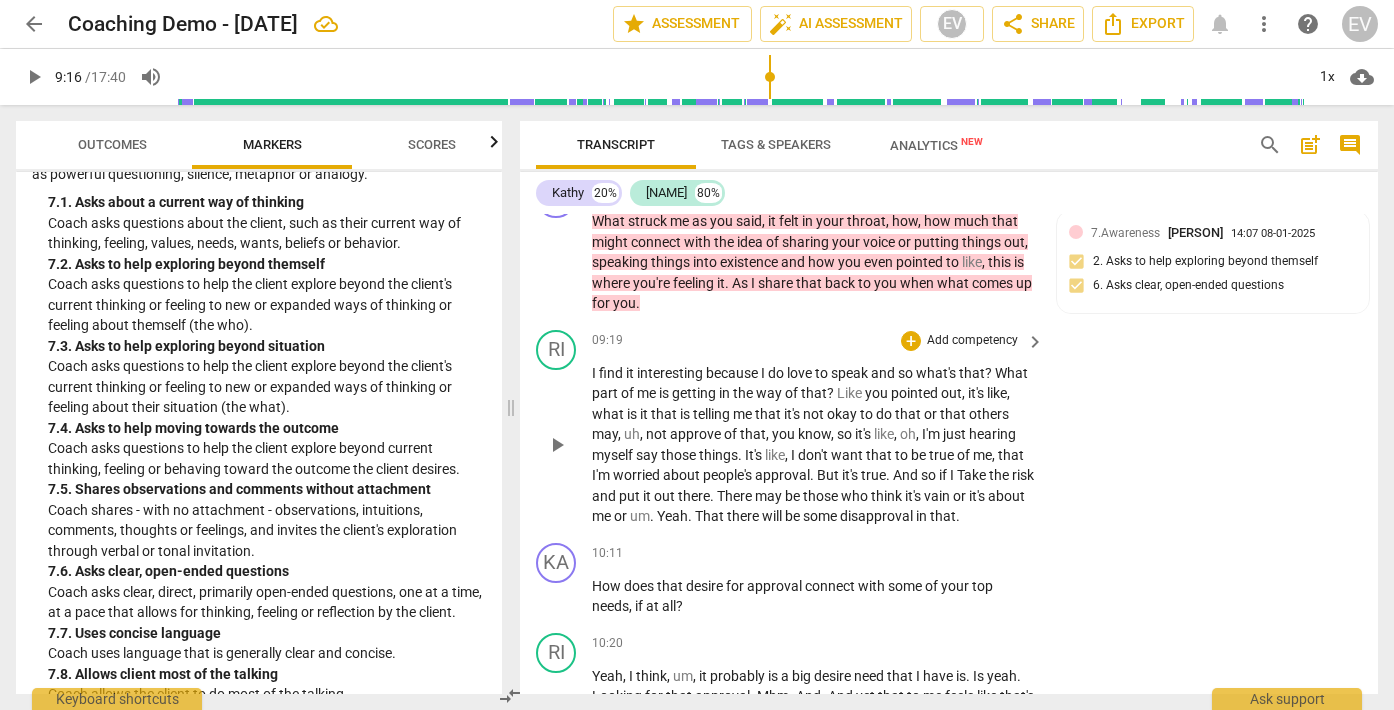 scroll, scrollTop: 3539, scrollLeft: 0, axis: vertical 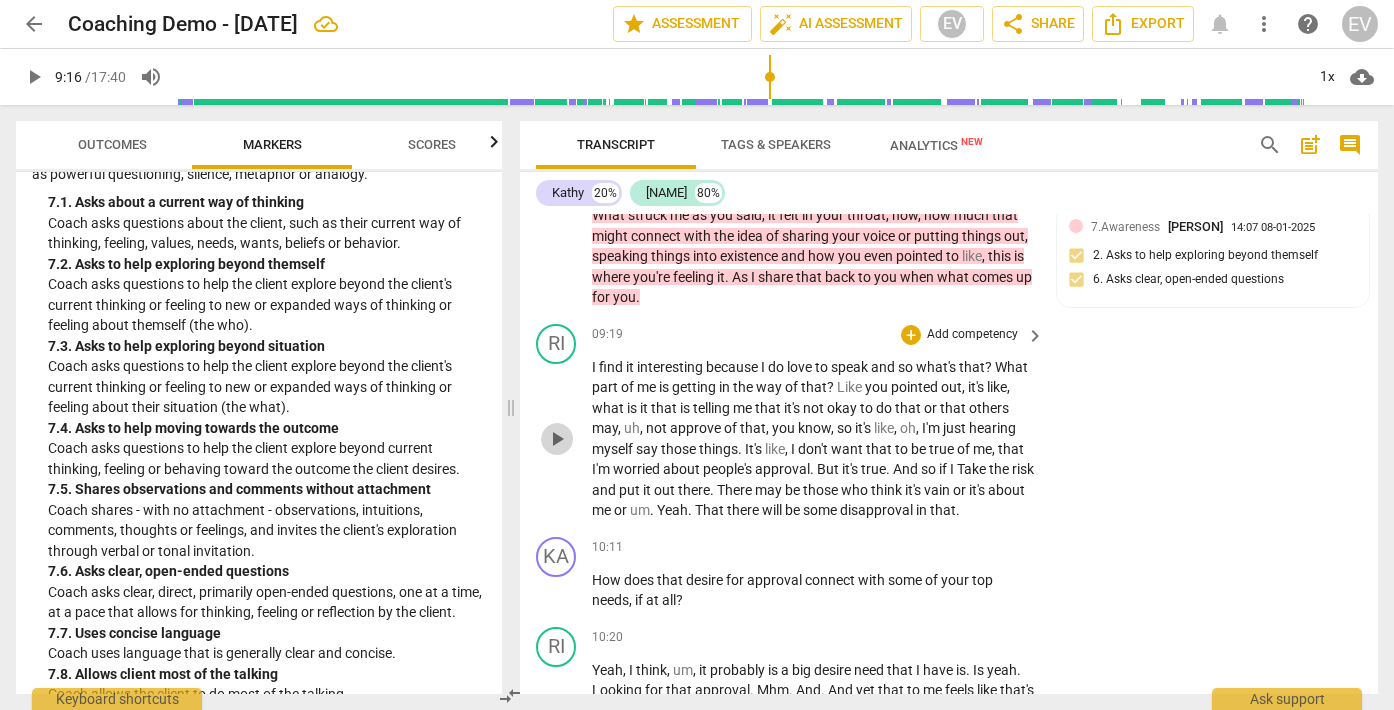 click on "play_arrow" at bounding box center (557, 439) 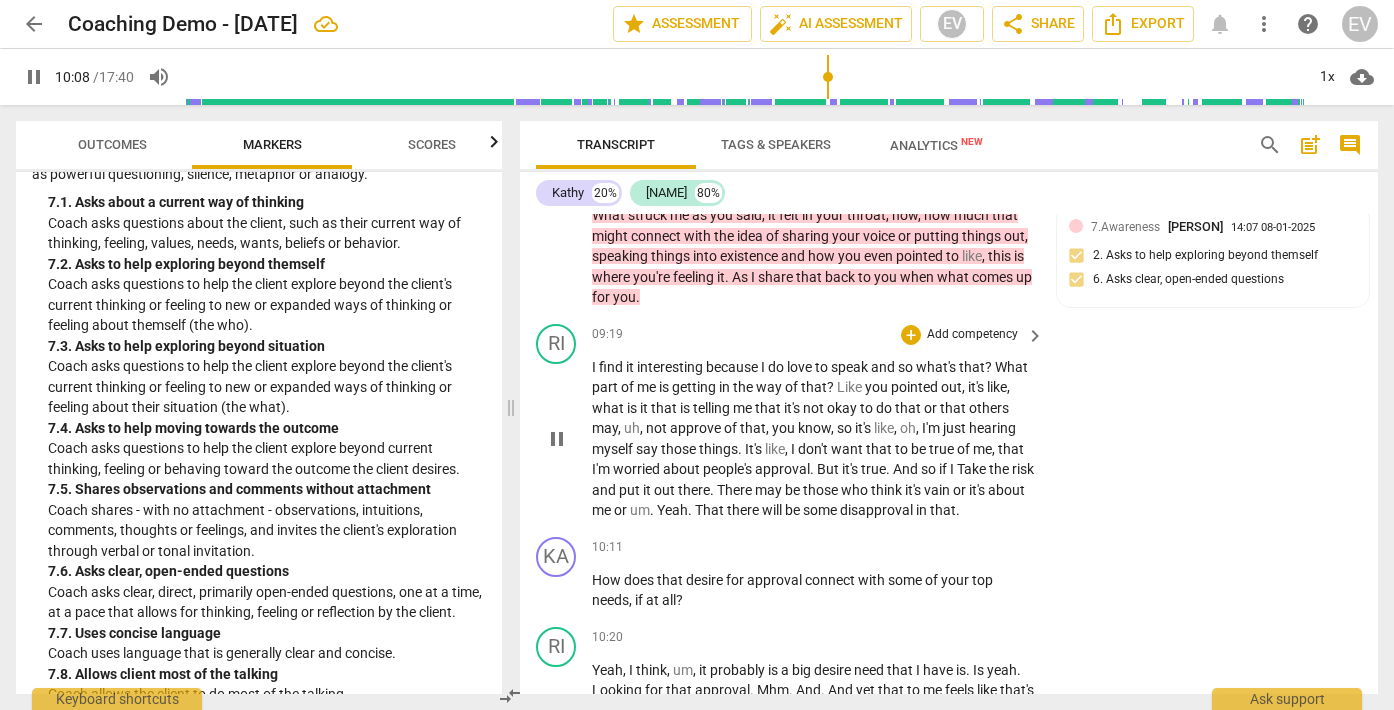 click on "pause" at bounding box center [557, 439] 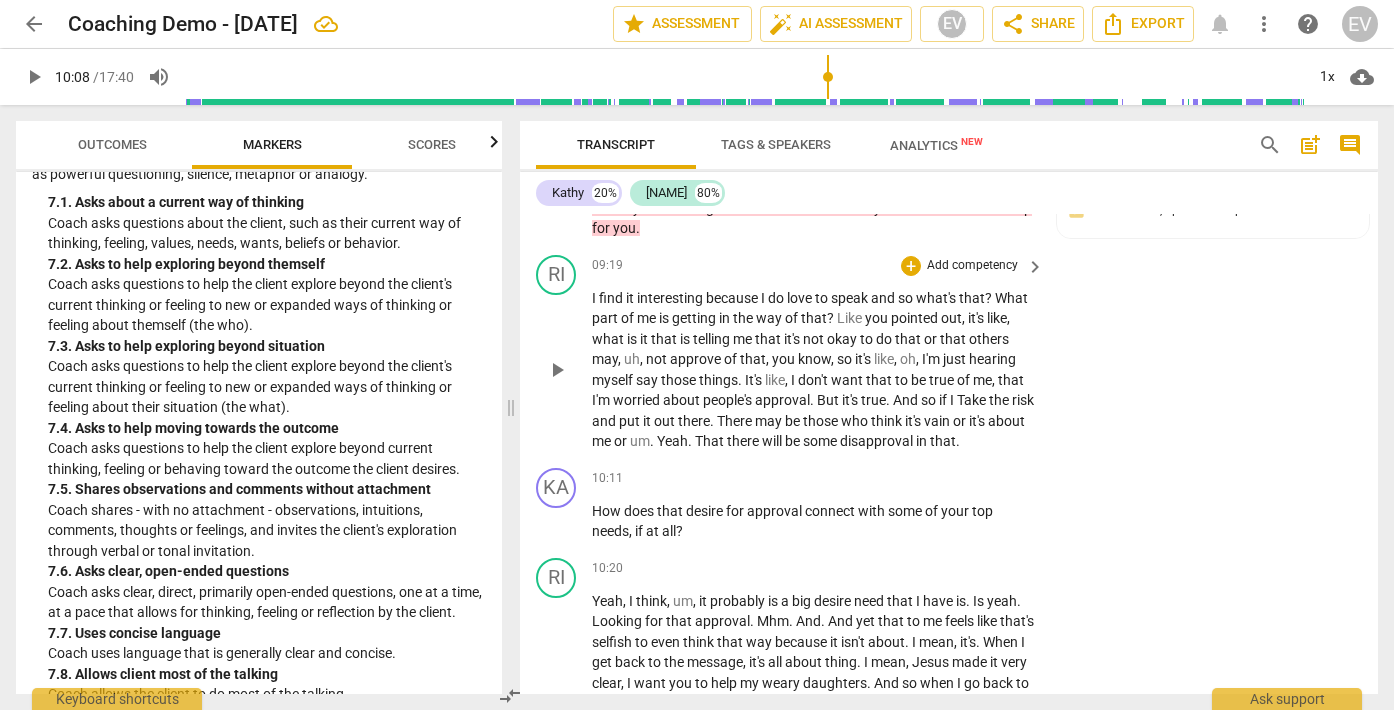 scroll, scrollTop: 3664, scrollLeft: 0, axis: vertical 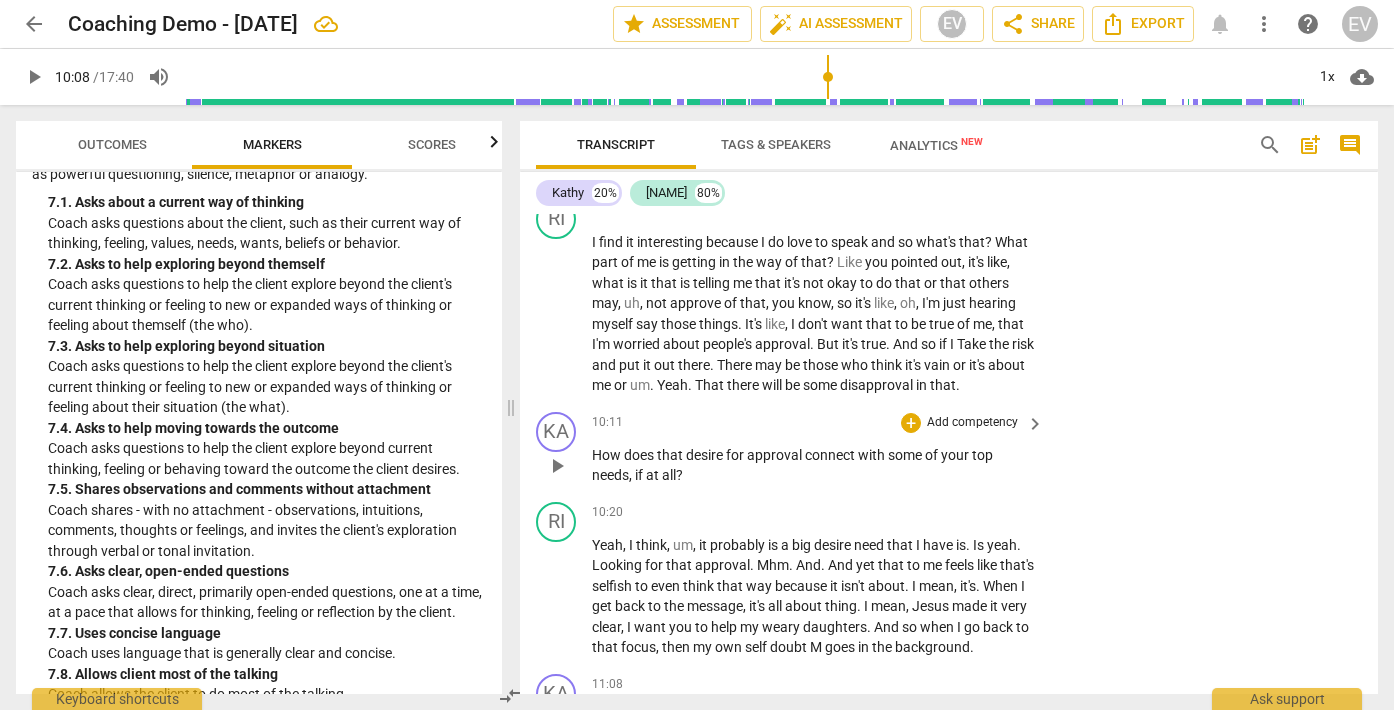 click on "play_arrow" at bounding box center [557, 466] 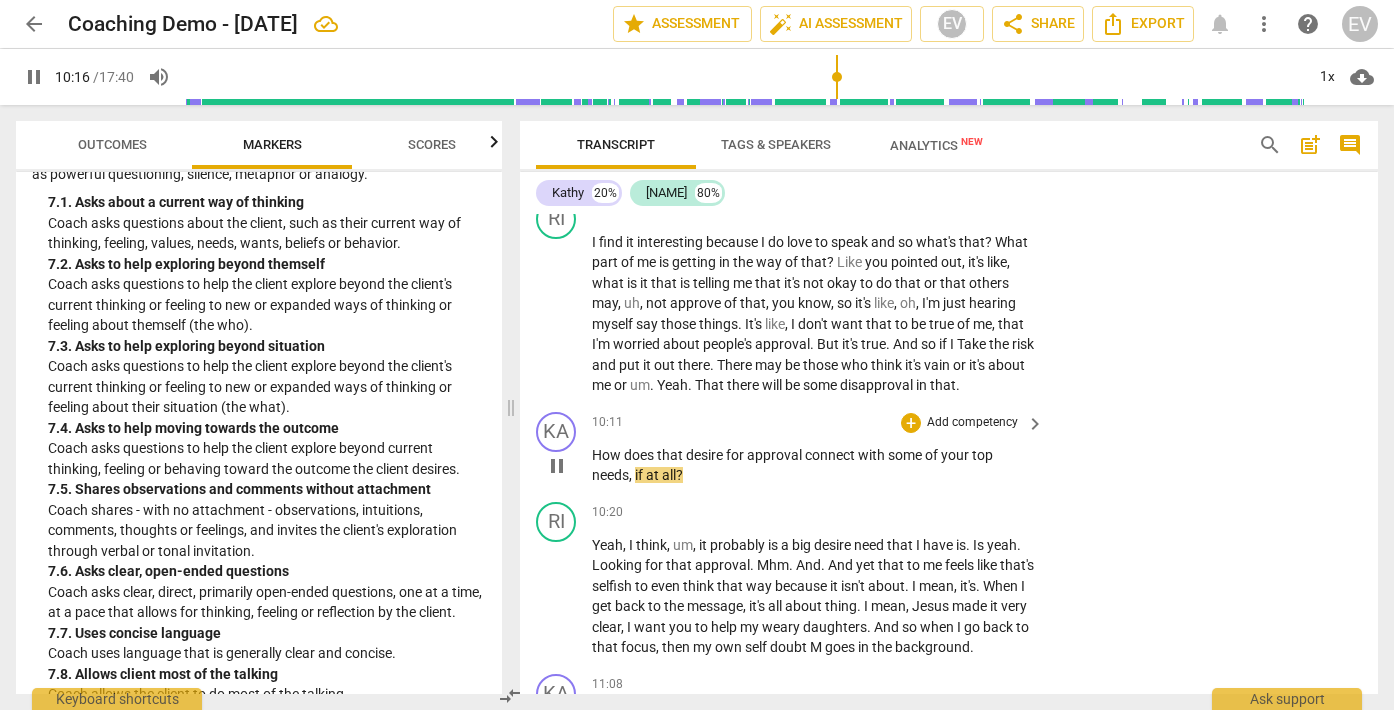 click on "pause" at bounding box center [557, 466] 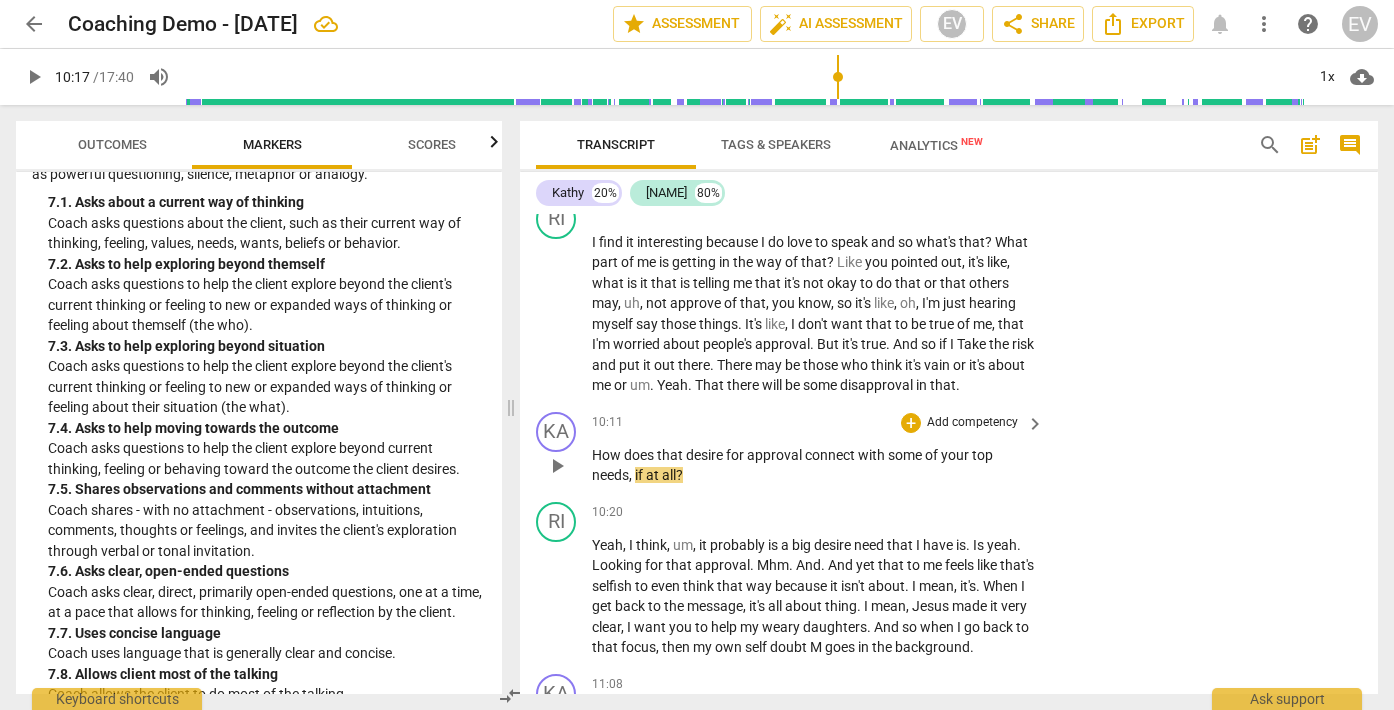 click on "Add competency" at bounding box center (972, 423) 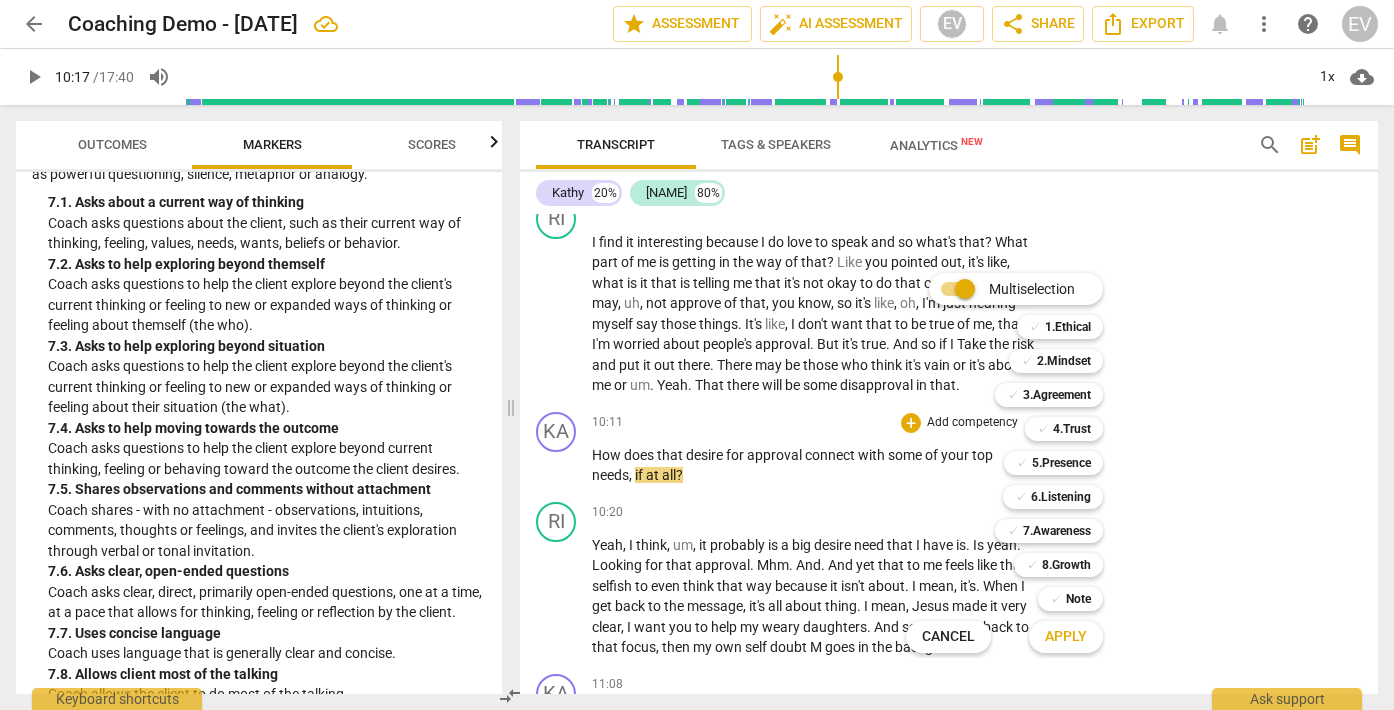 click at bounding box center [697, 355] 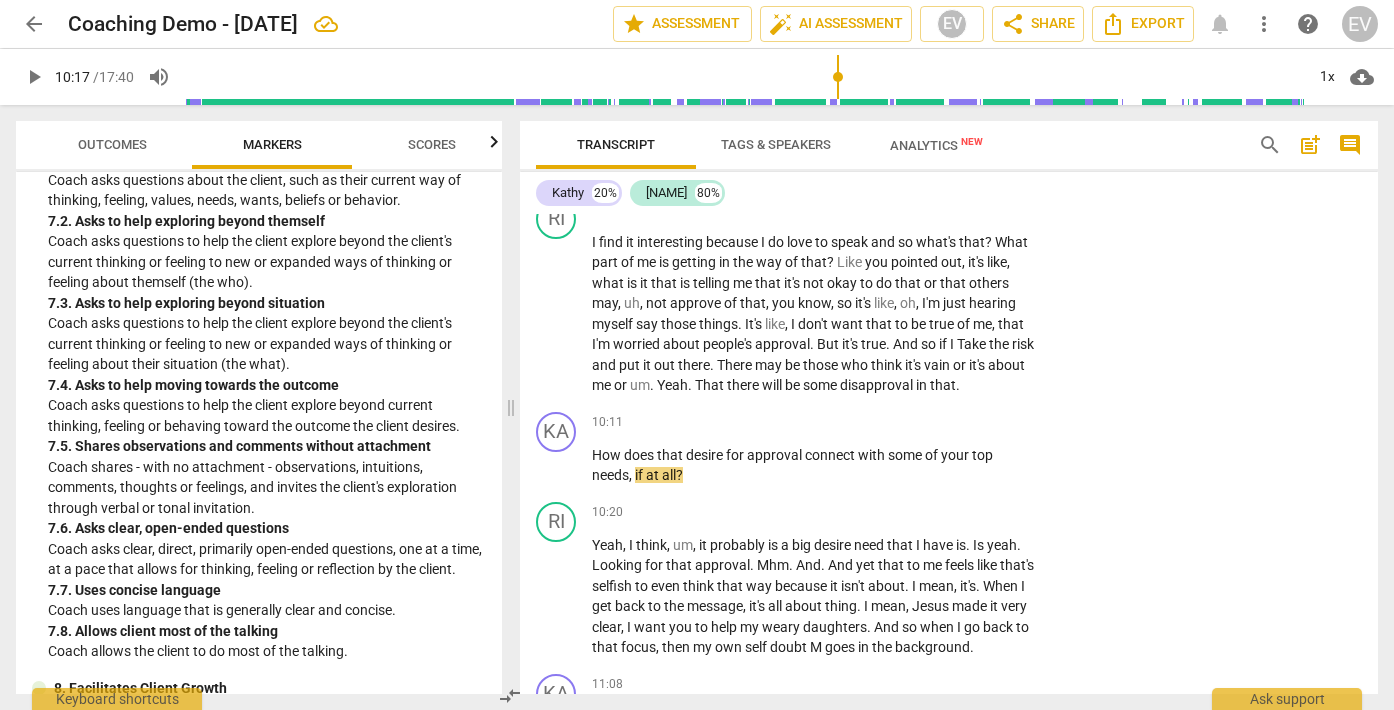 scroll, scrollTop: 1997, scrollLeft: 0, axis: vertical 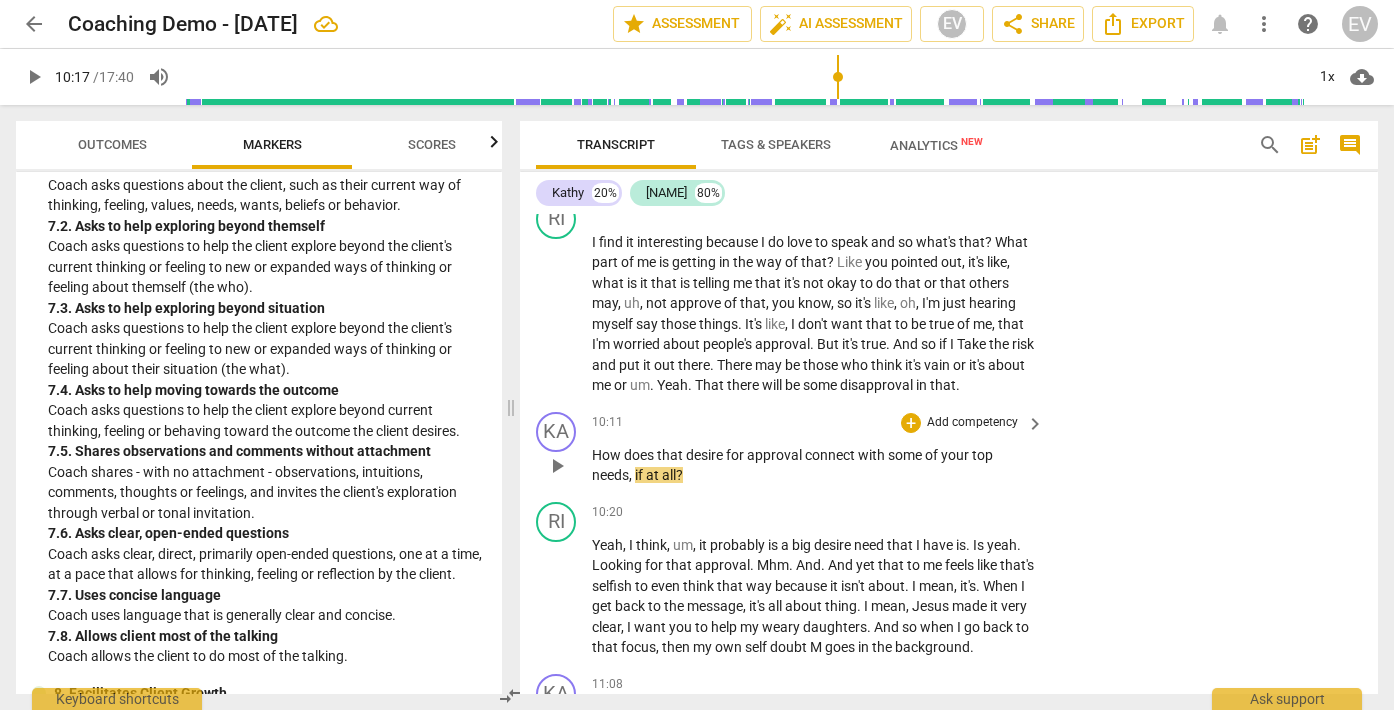click on "Add competency" at bounding box center (972, 423) 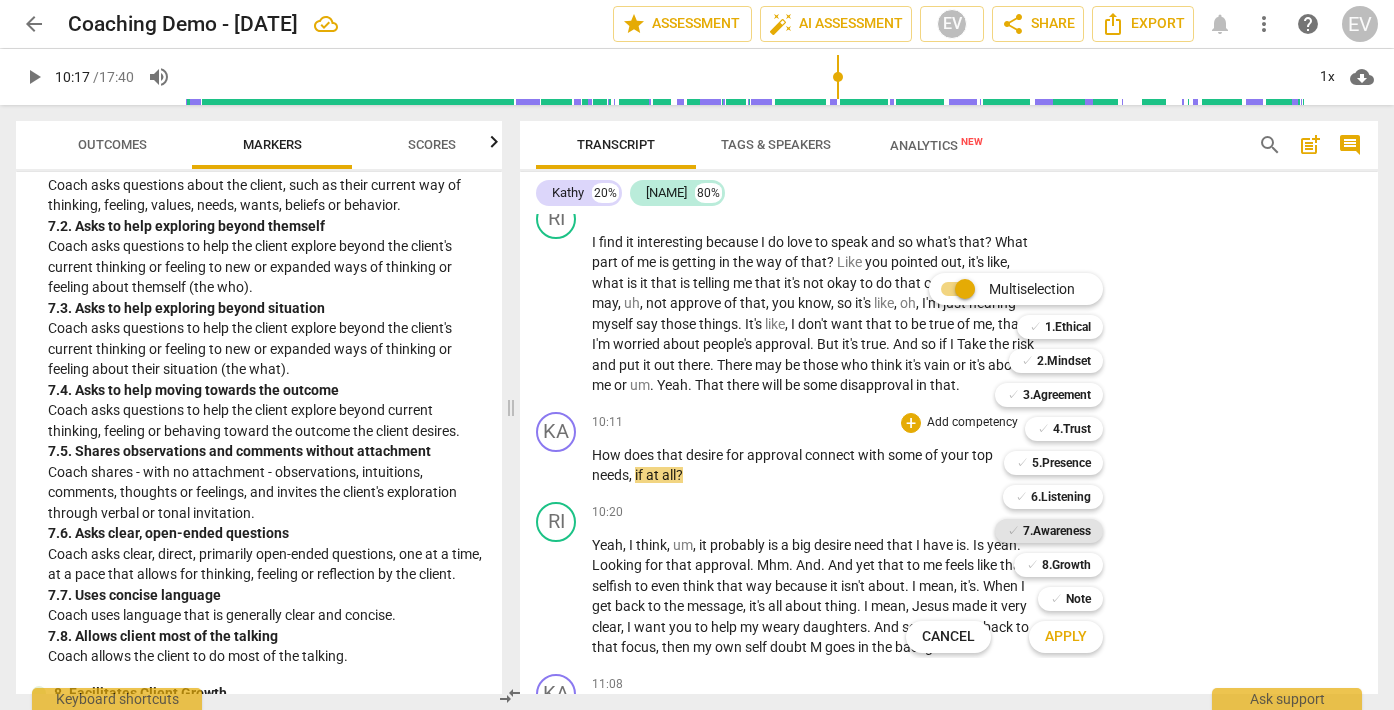 click on "7.Awareness" at bounding box center (1057, 531) 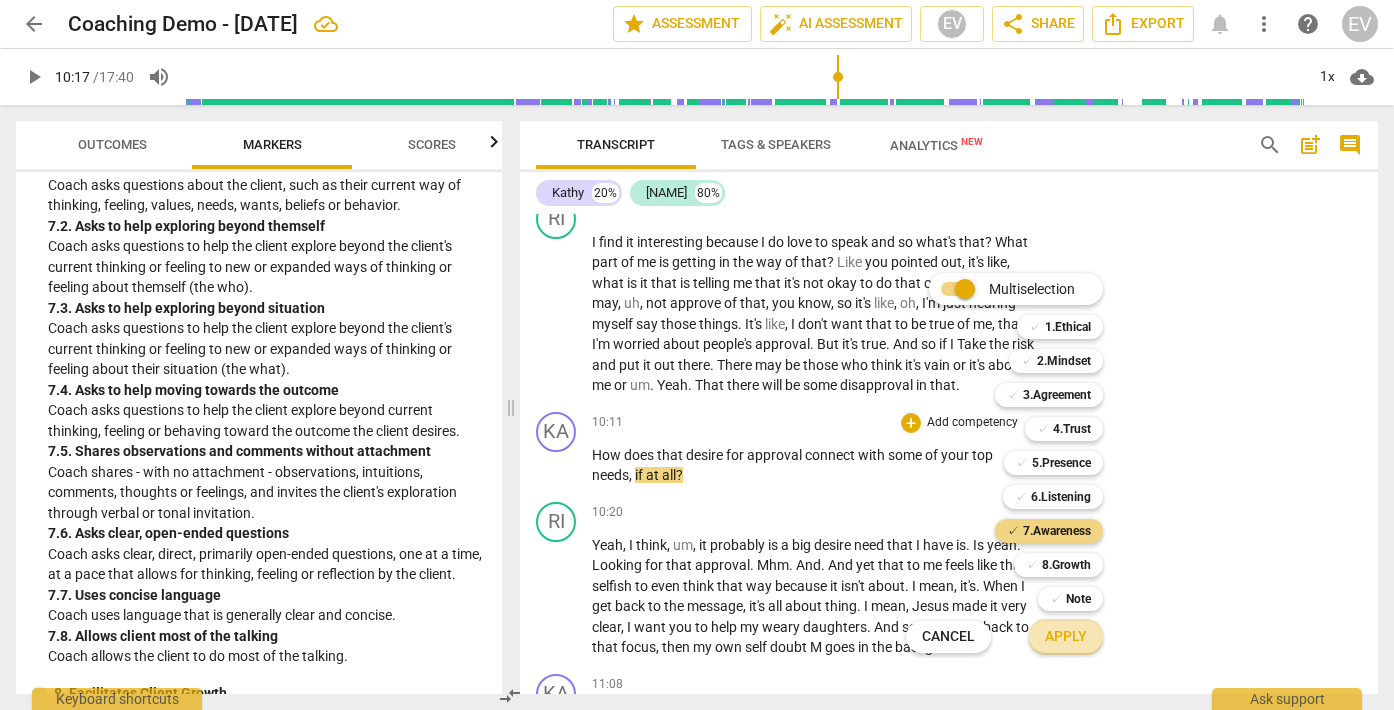 click on "Apply" at bounding box center [1066, 637] 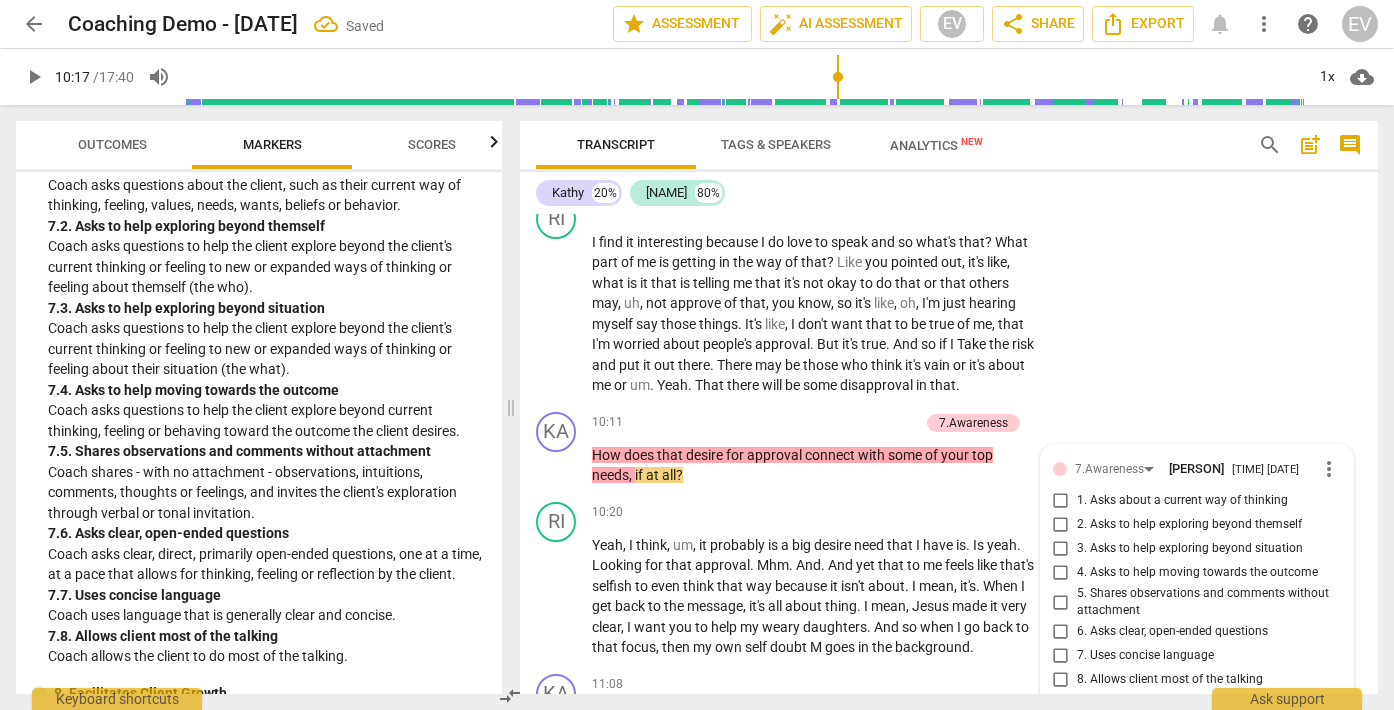 scroll, scrollTop: 3983, scrollLeft: 0, axis: vertical 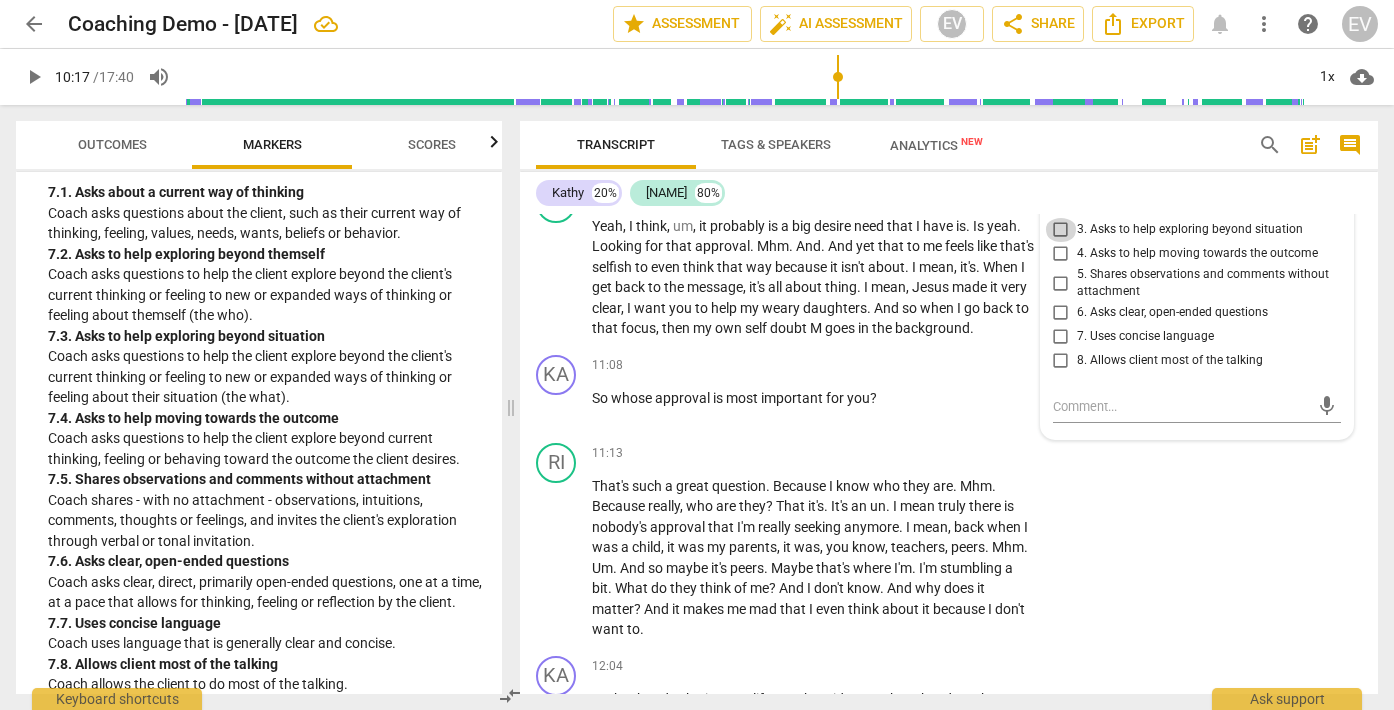 click on "3. Asks to help exploring beyond situation" at bounding box center [1061, 230] 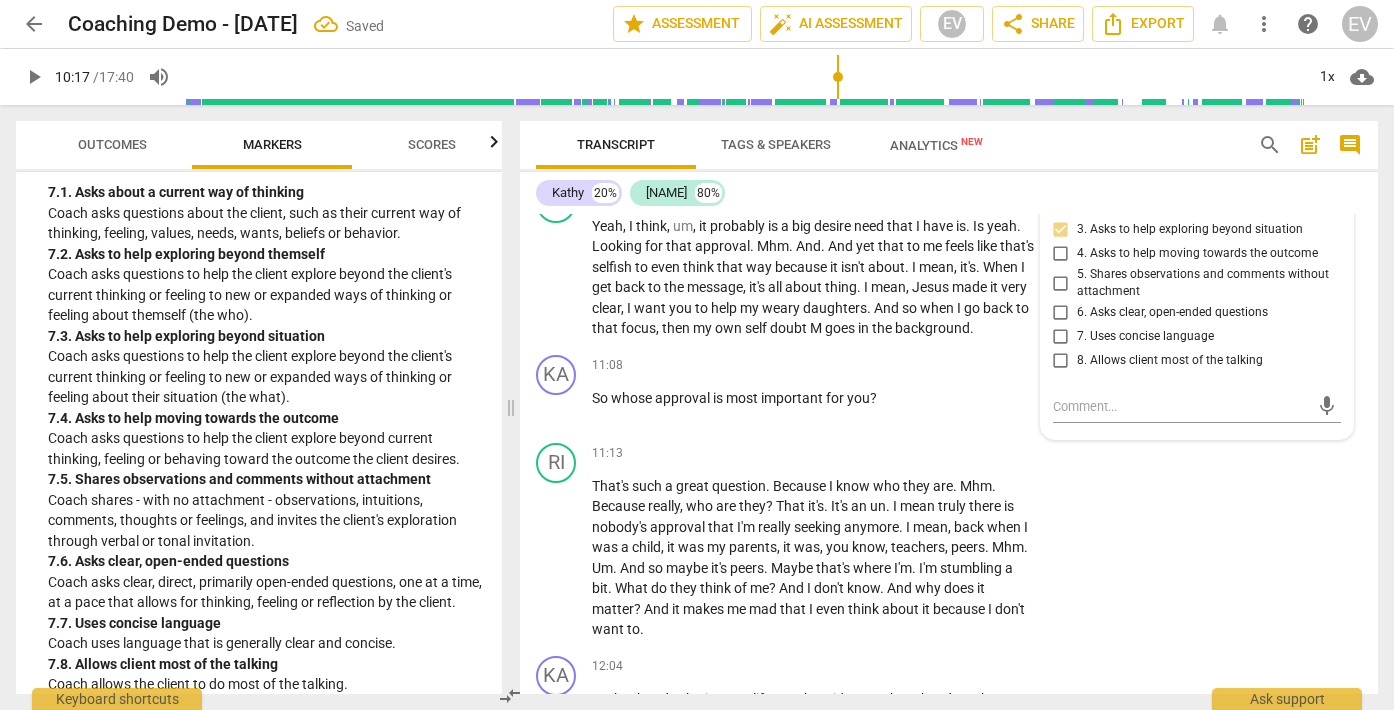 click on "6. Asks clear, open-ended questions" at bounding box center [1061, 313] 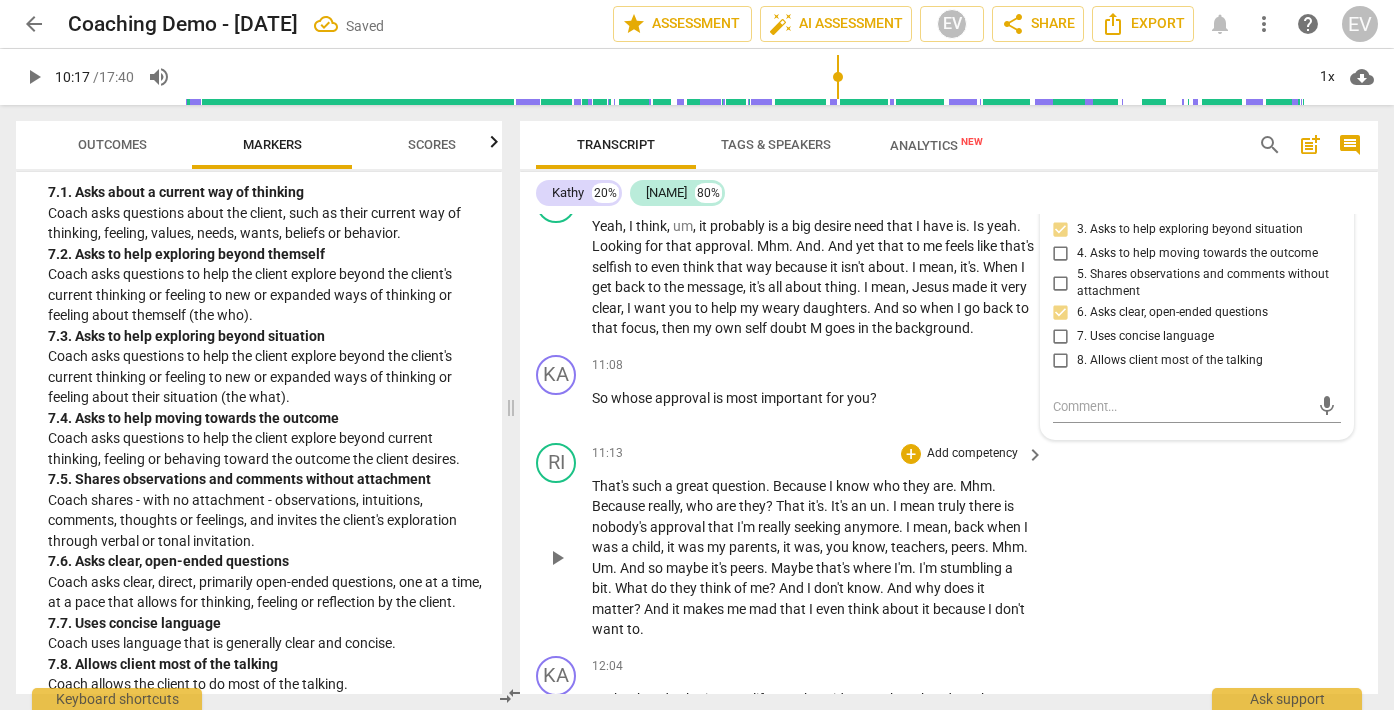 click on "[NAME] play_arrow pause [TIME] + Add competency keyboard_arrow_right That's such a great question . Because I know who they are . Mhm . Because really , who are they ? That it's . It's an un . I mean truly there is nobody's approval that I'm really seeking anymore . I mean , back when I was a child , it was my parents , it was , you know , teachers , peers . Mhm . Um . And so maybe it's peers . Maybe that's where I'm . I'm stumbling a bit . What do they think of me ? And I don't know . And why does it matter ? And it makes me mad that I even think about it because I don't want to ." at bounding box center (949, 541) 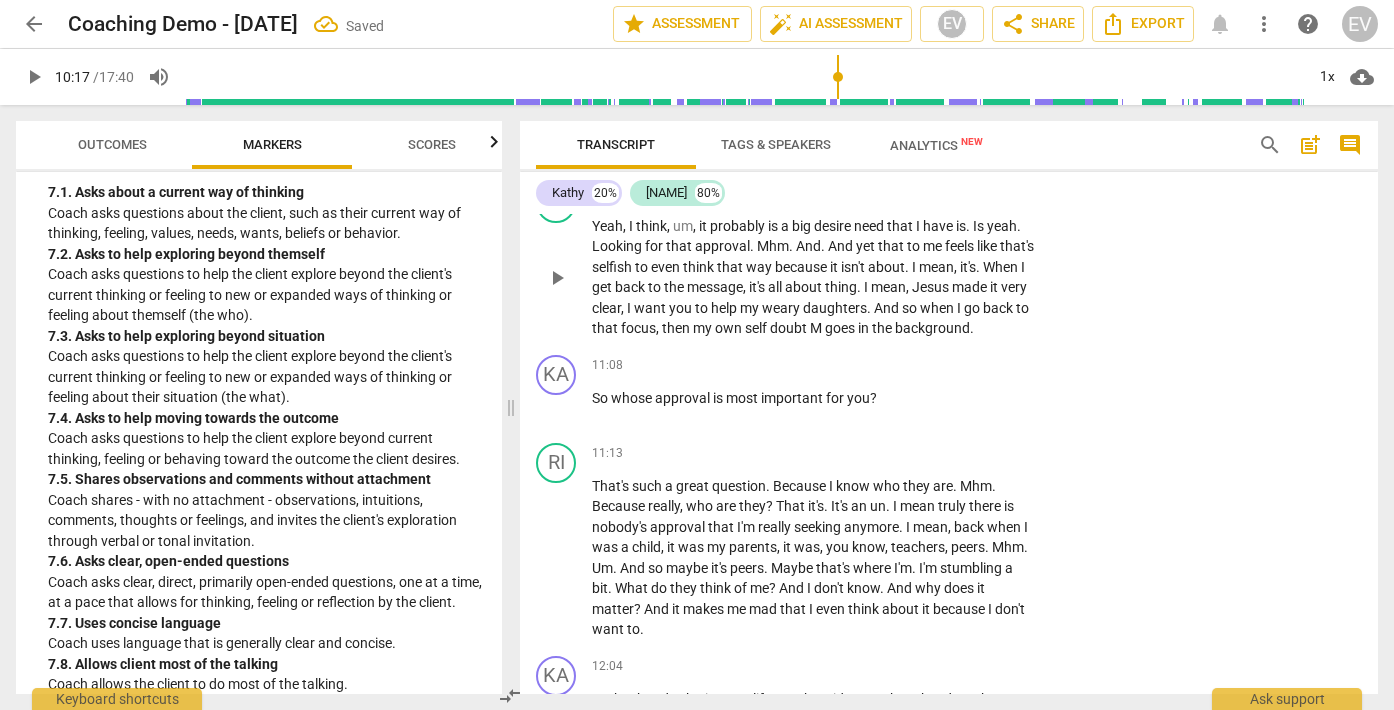 click on "play_arrow" at bounding box center [557, 278] 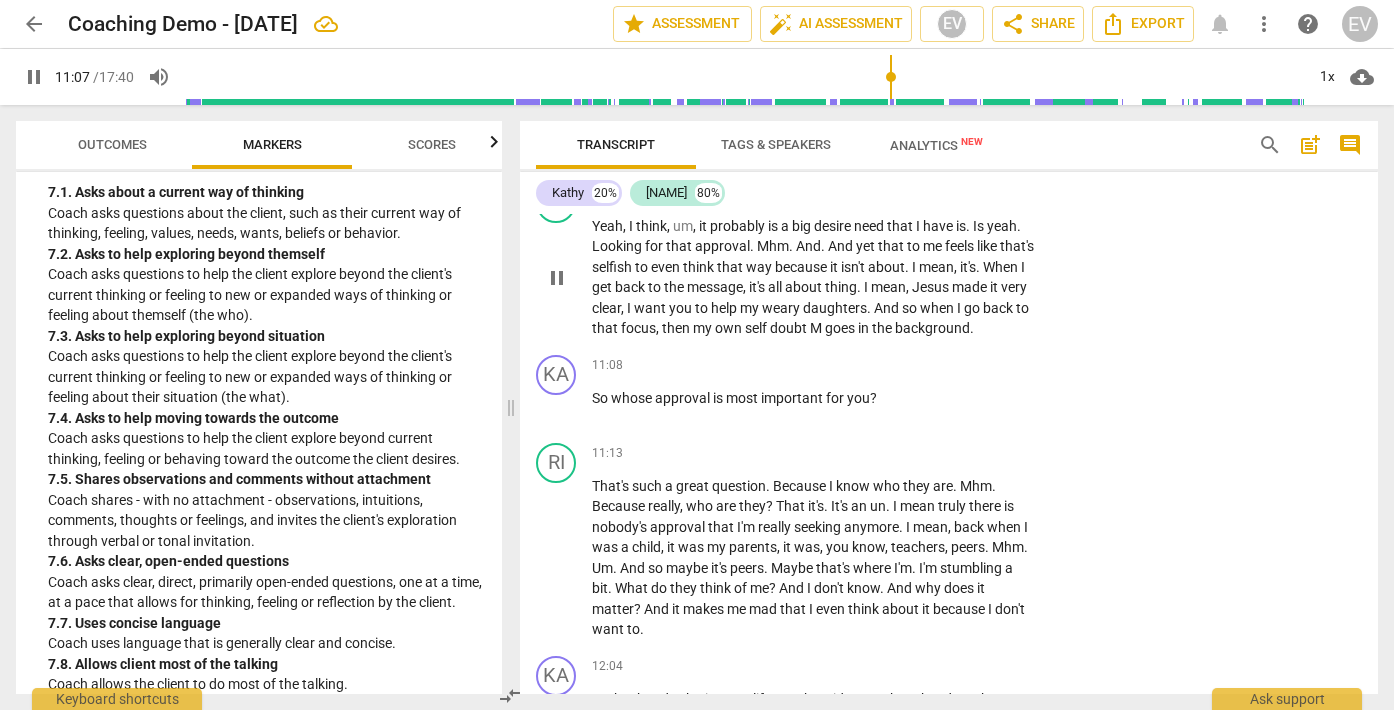 click on "M" at bounding box center (817, 328) 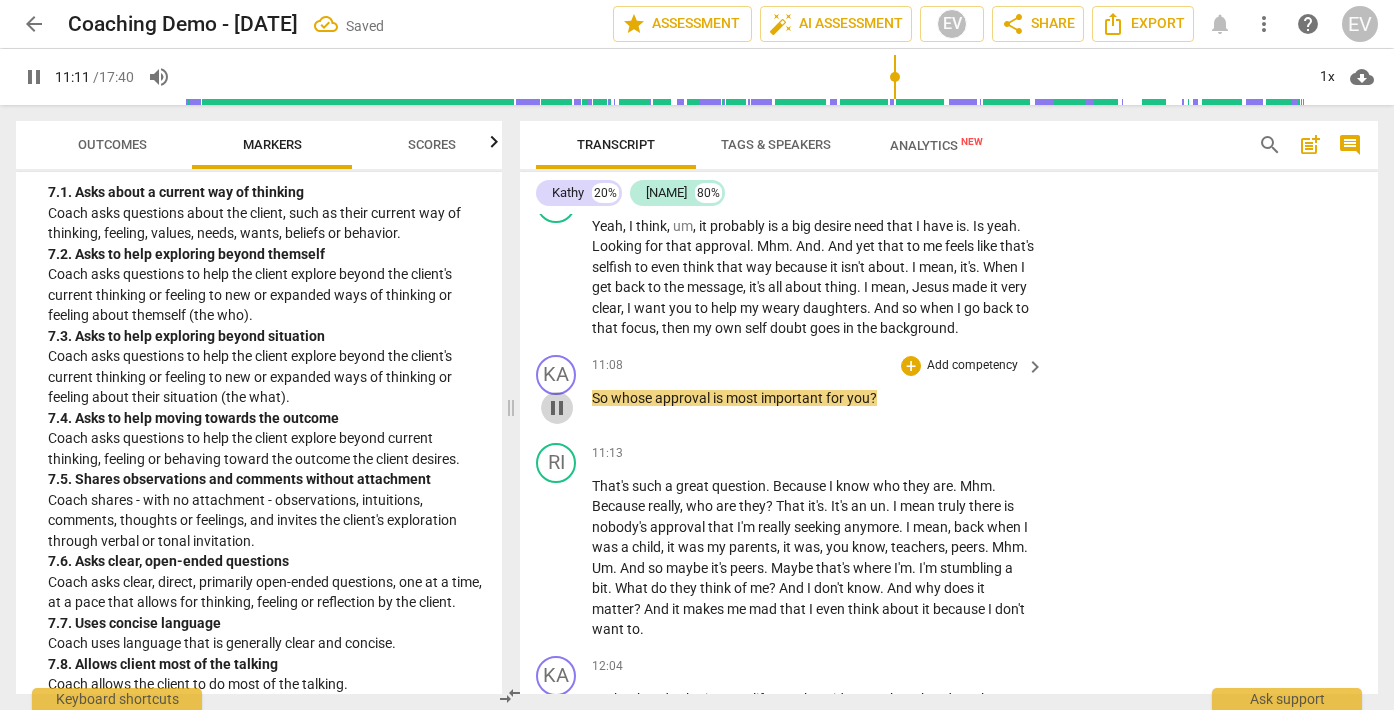 click on "pause" at bounding box center [557, 408] 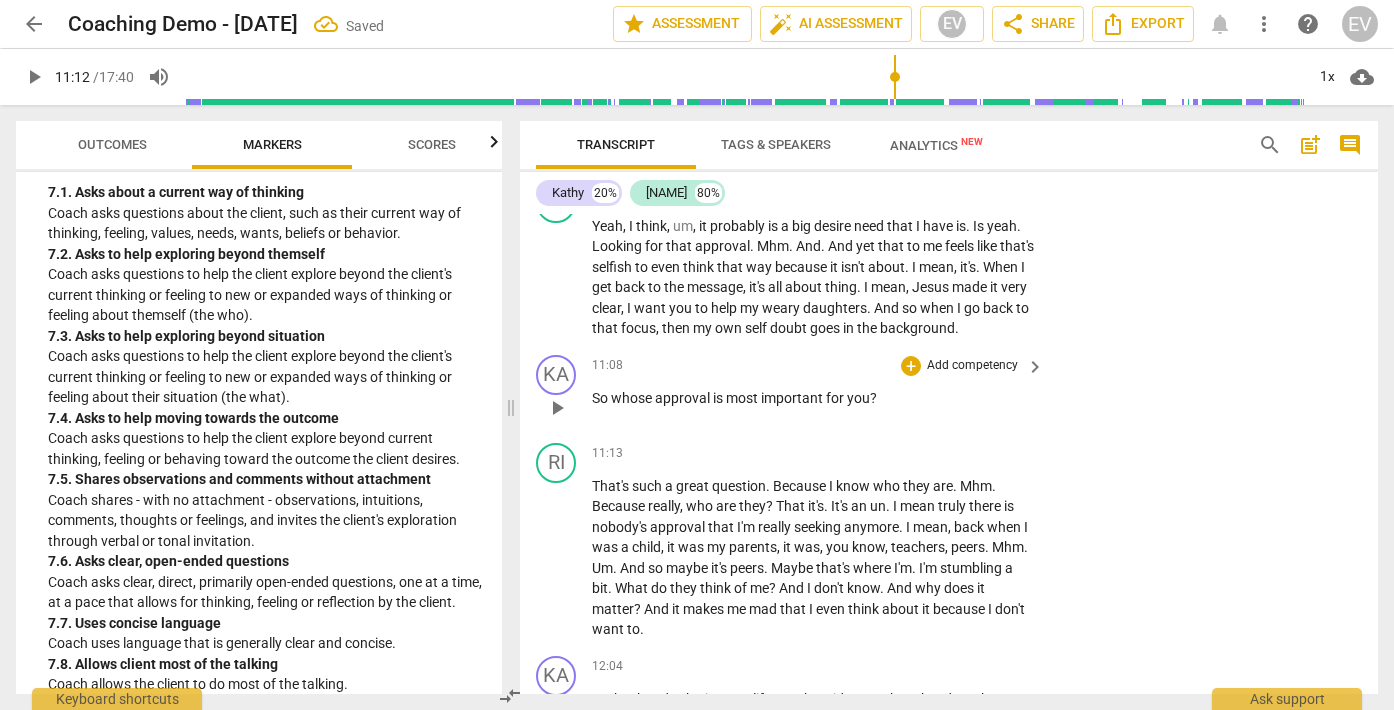 click on "Add competency" at bounding box center (972, 366) 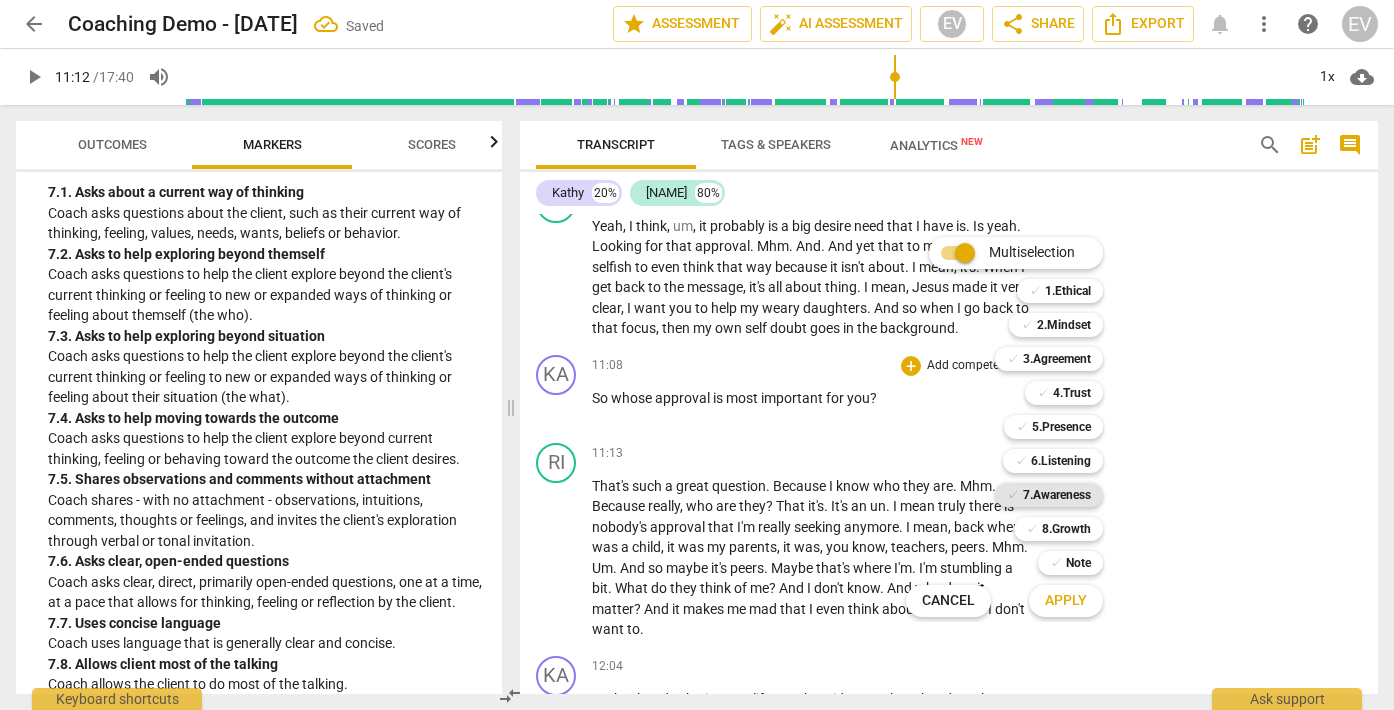 click on "7.Awareness" at bounding box center (1057, 495) 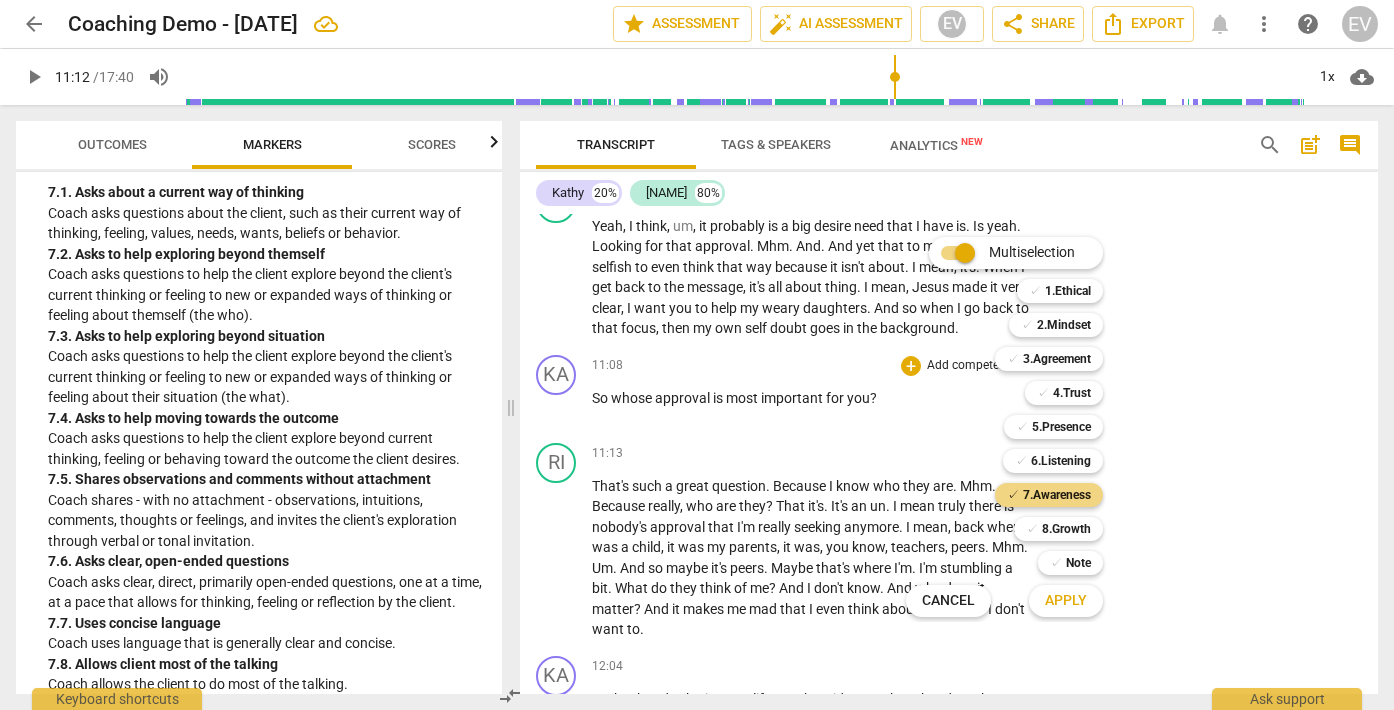 click on "Apply" at bounding box center (1066, 601) 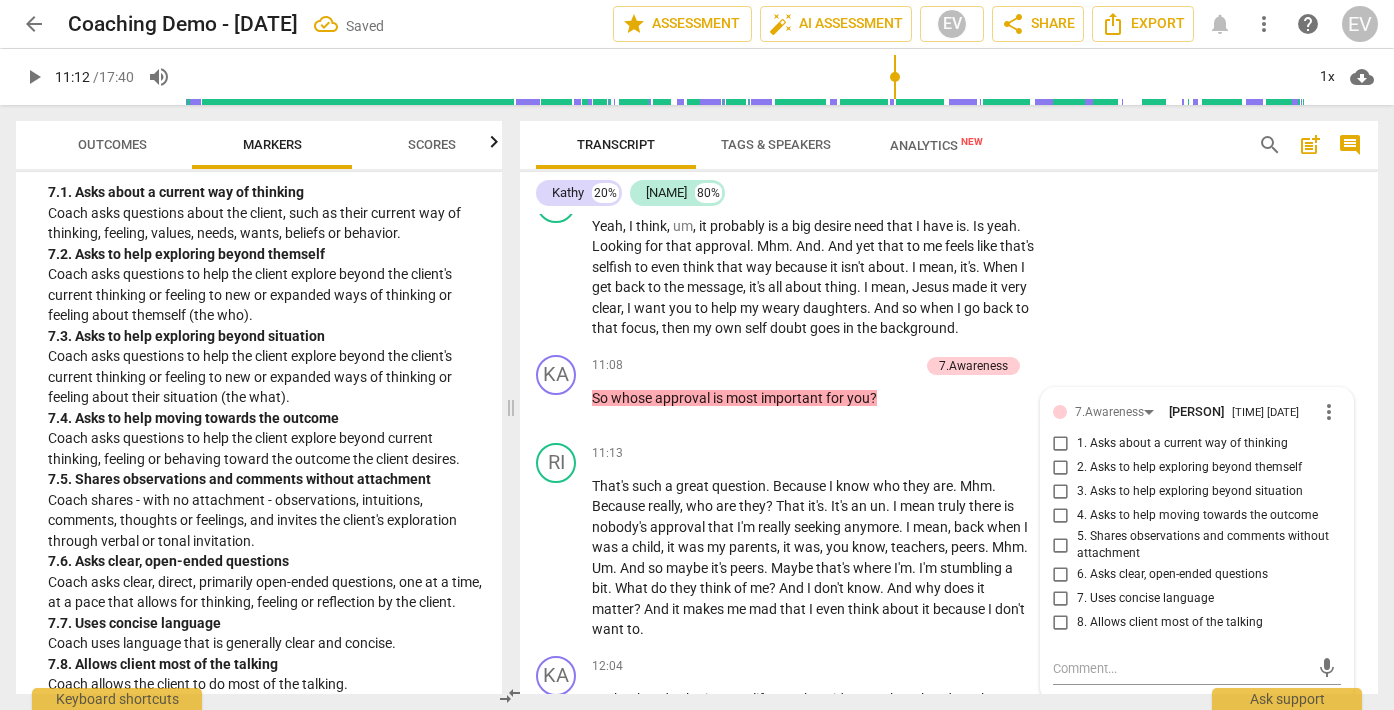 scroll, scrollTop: 4266, scrollLeft: 0, axis: vertical 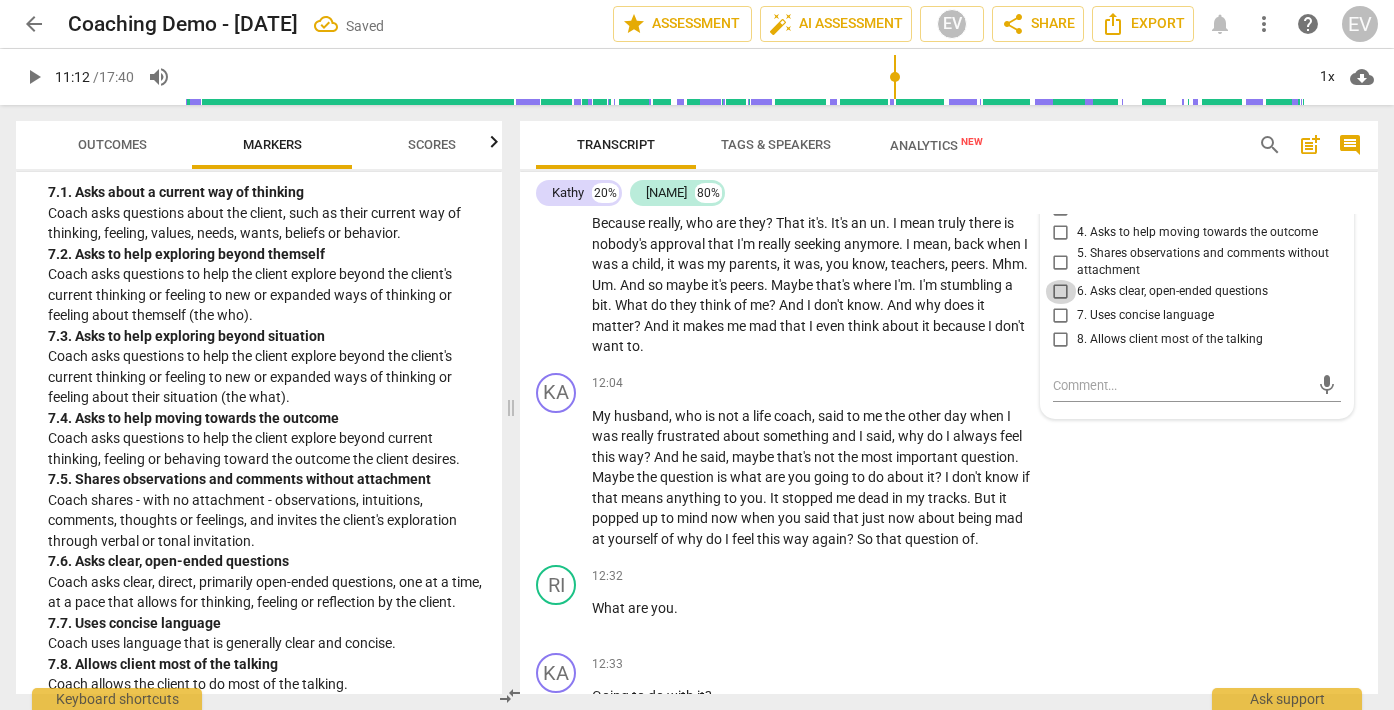 click on "6. Asks clear, open-ended questions" at bounding box center (1061, 292) 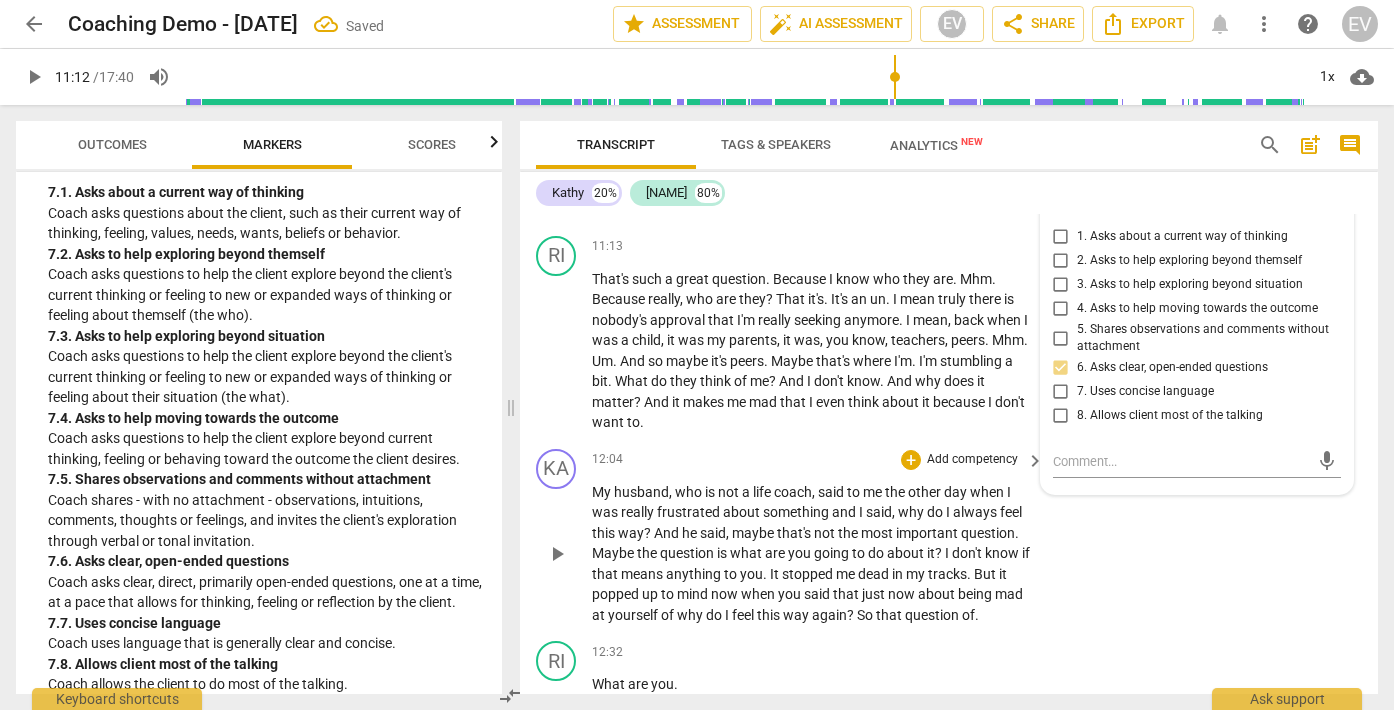 scroll, scrollTop: 4148, scrollLeft: 0, axis: vertical 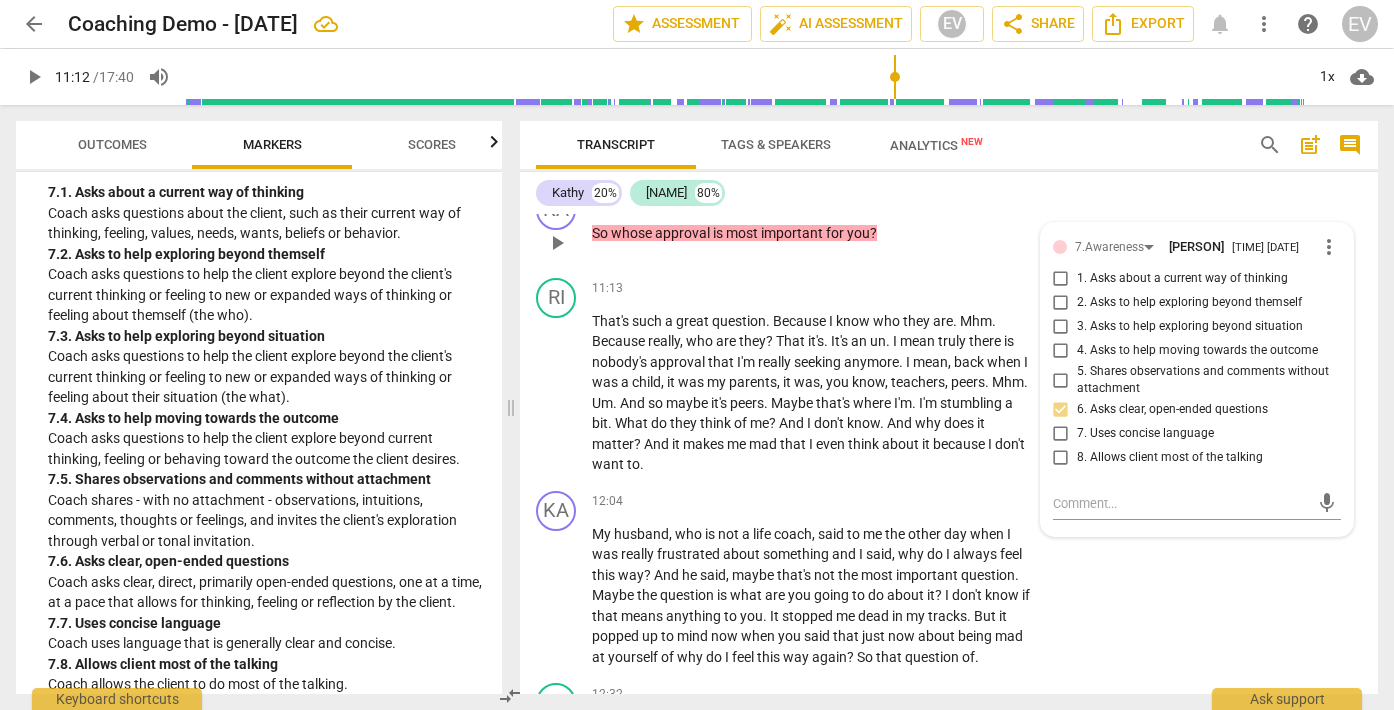 click on "So whose approval is most important for you ?" at bounding box center (813, 233) 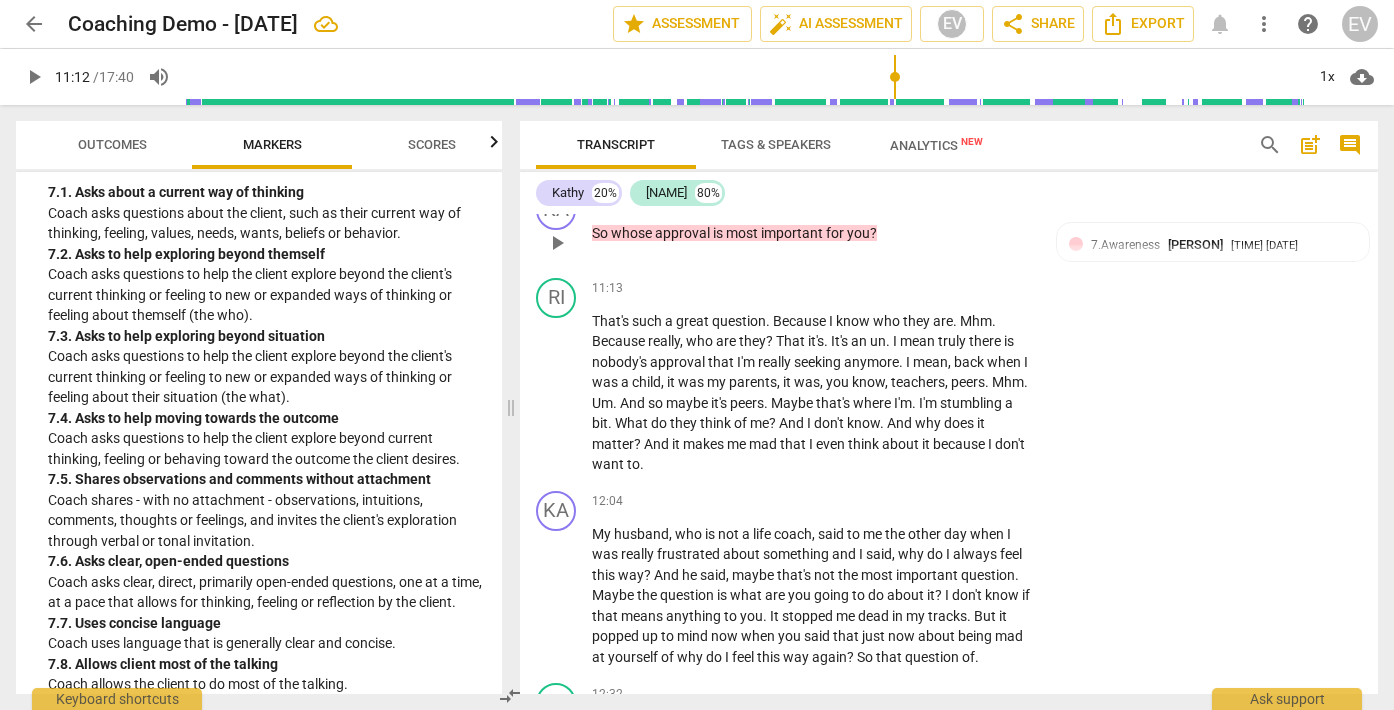 click on "Add competency" at bounding box center [871, 201] 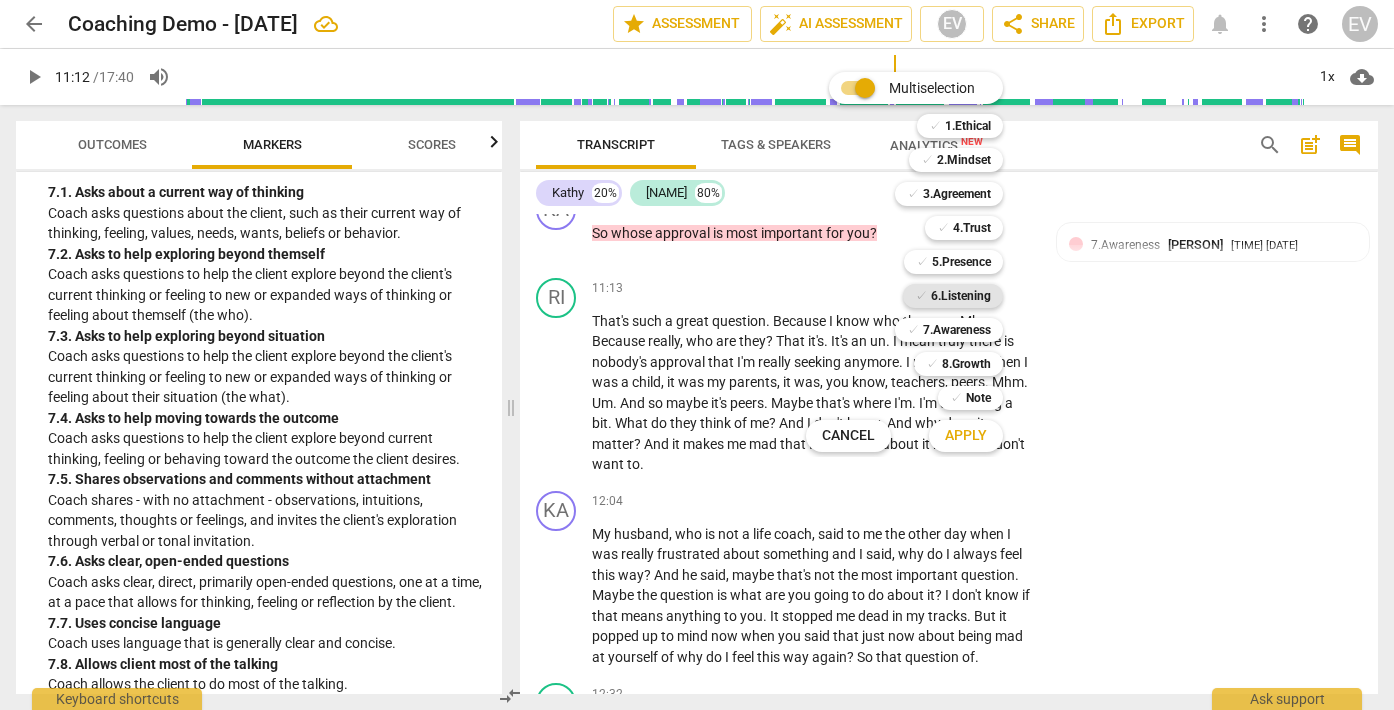 click on "6.Listening" at bounding box center (961, 296) 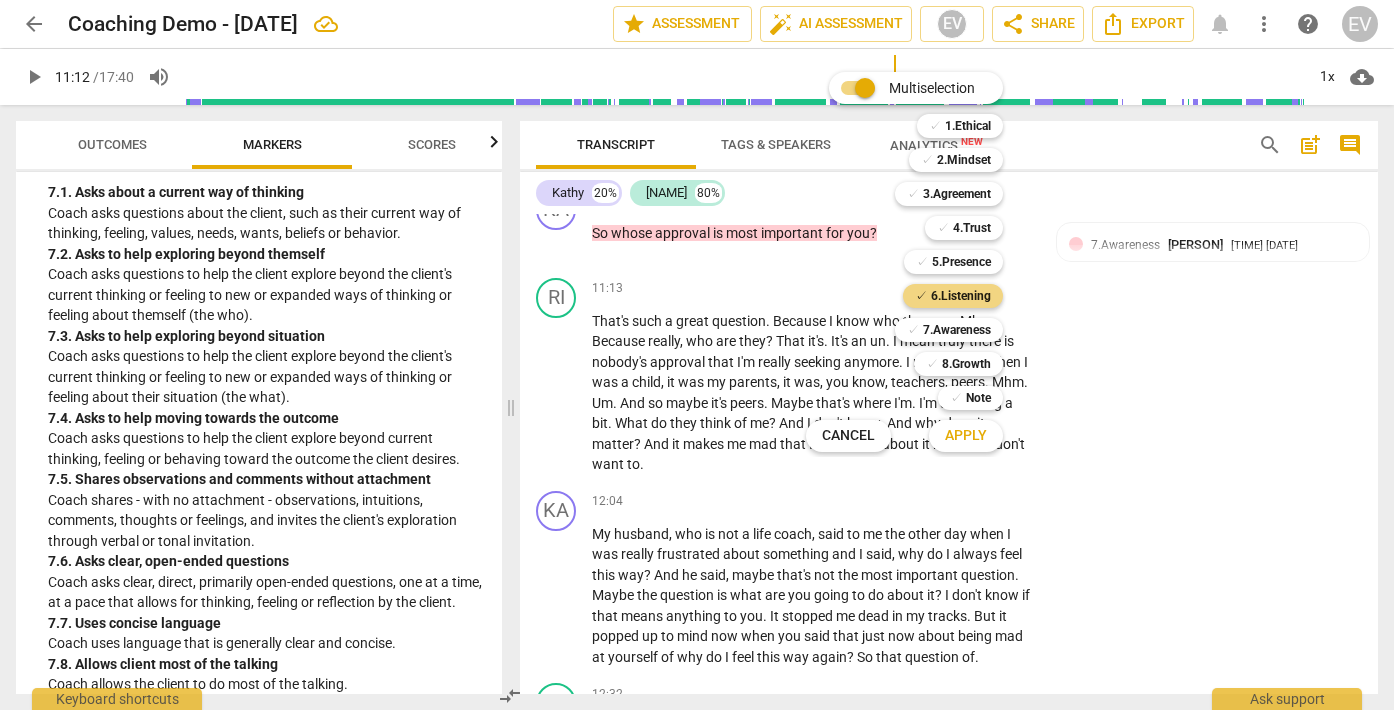 click on "Apply" at bounding box center (966, 436) 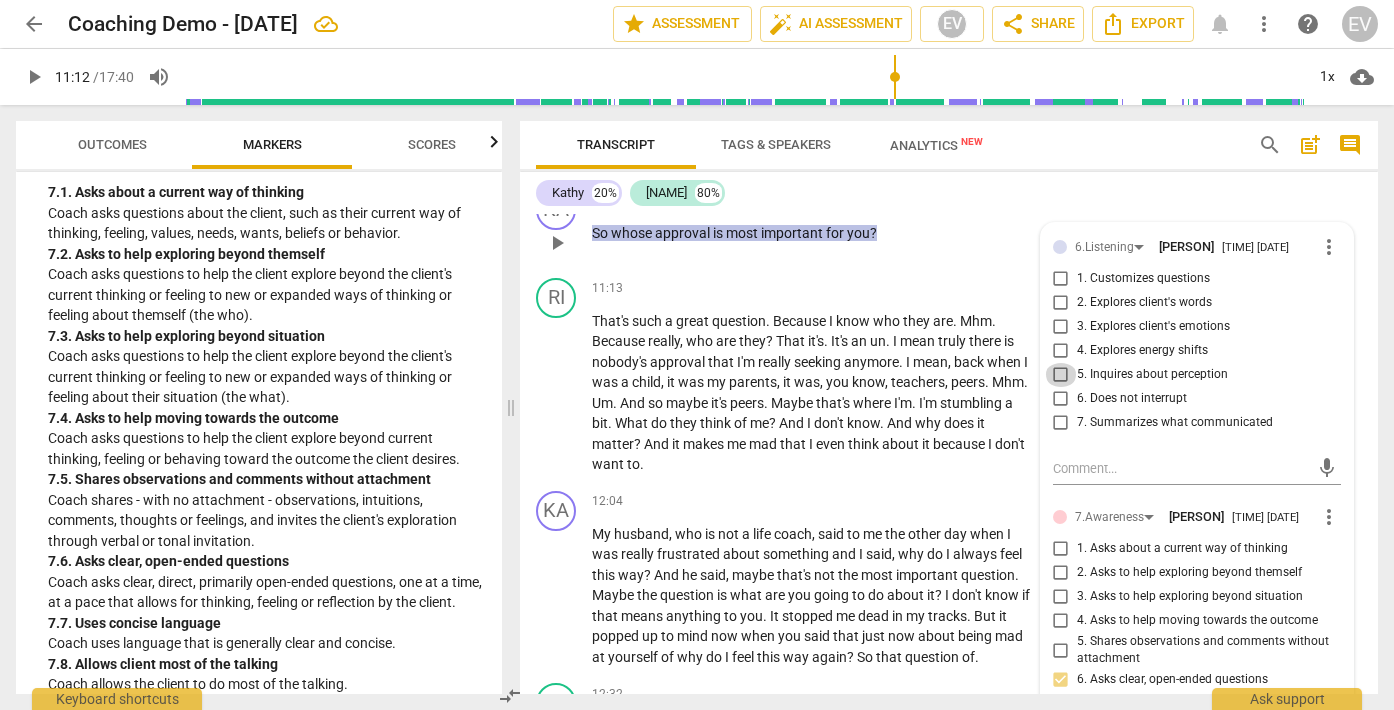 click on "5. Inquires about perception" at bounding box center [1061, 375] 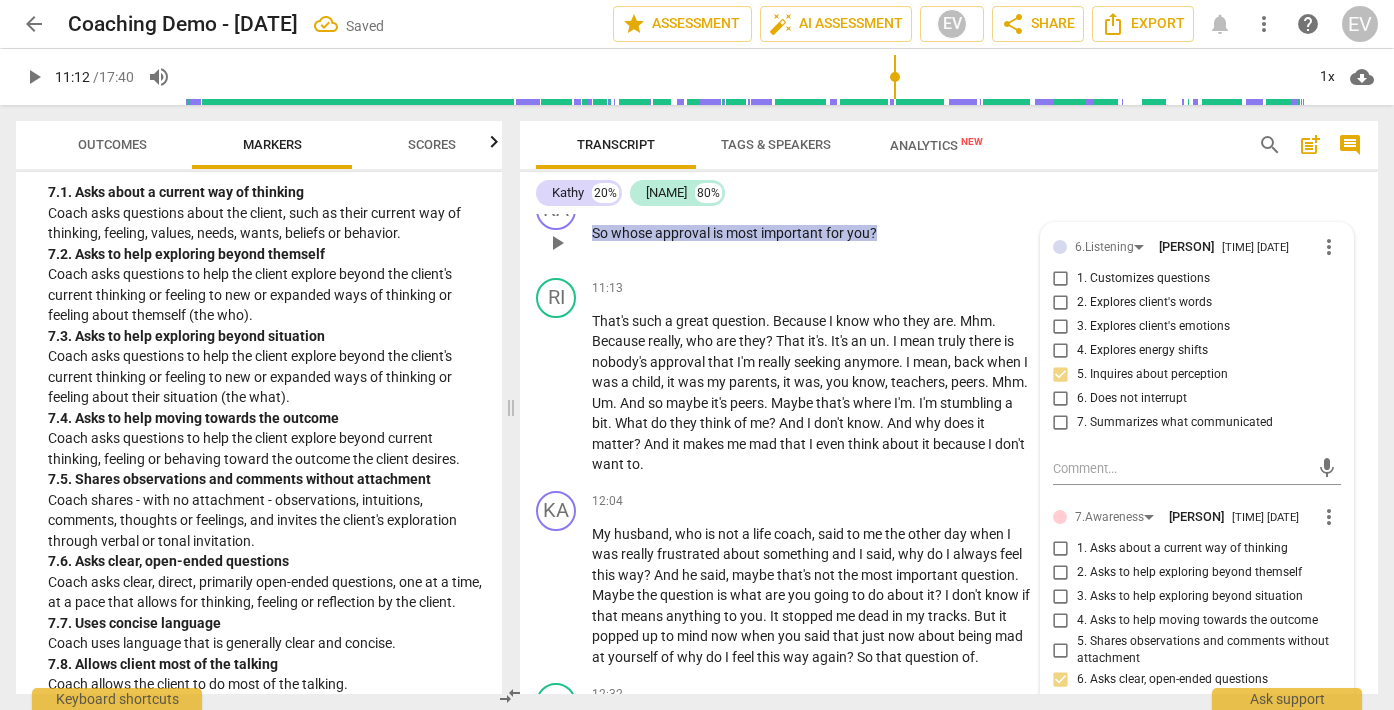 click on "[TIME] + Add competency 6.Listening 7.Awareness keyboard_arrow_right So whose approval is most important for you ?" at bounding box center (819, 226) 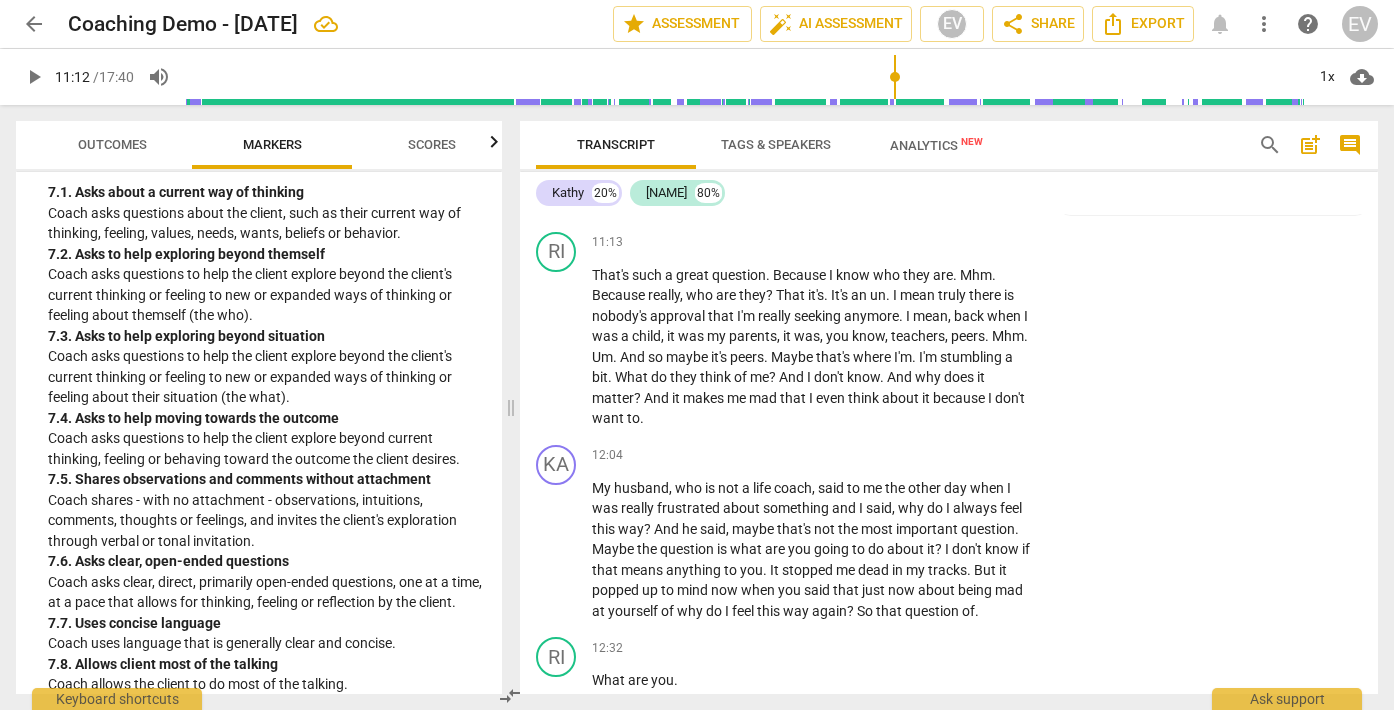 scroll, scrollTop: 4196, scrollLeft: 0, axis: vertical 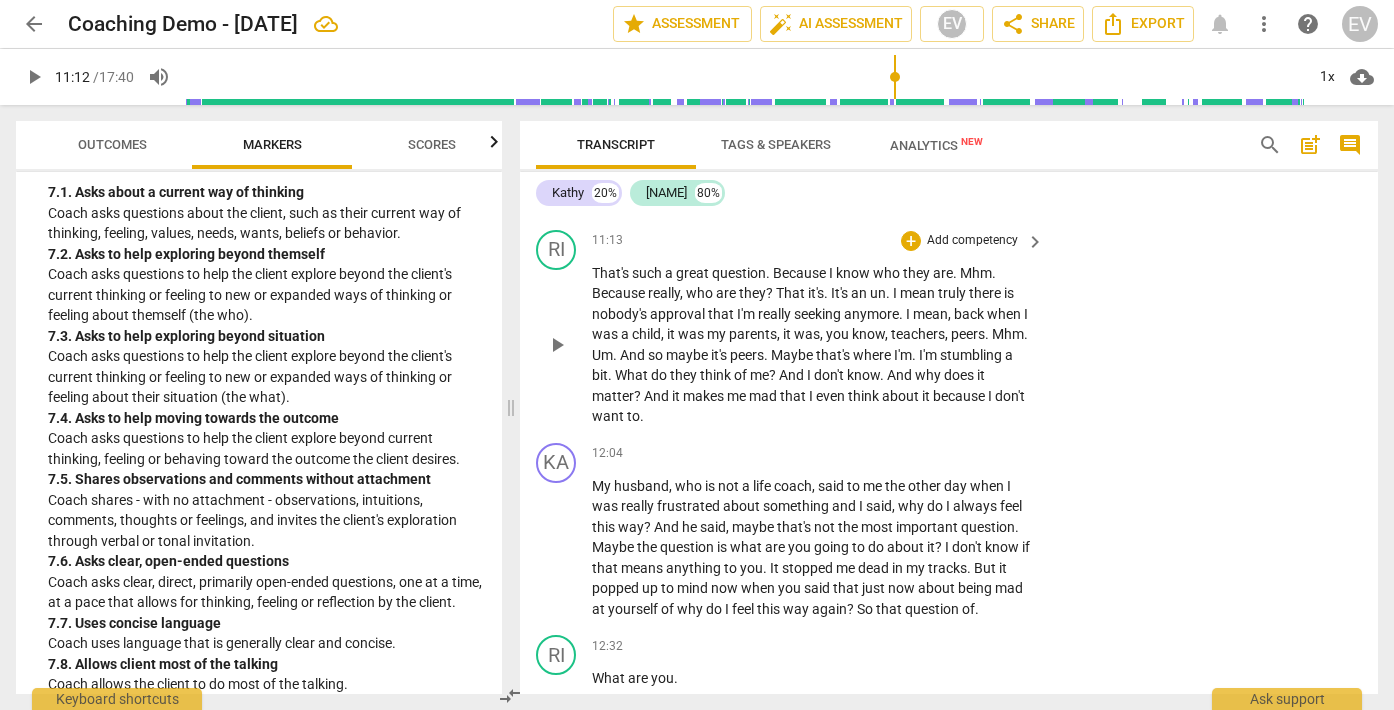 click on "play_arrow" at bounding box center [557, 345] 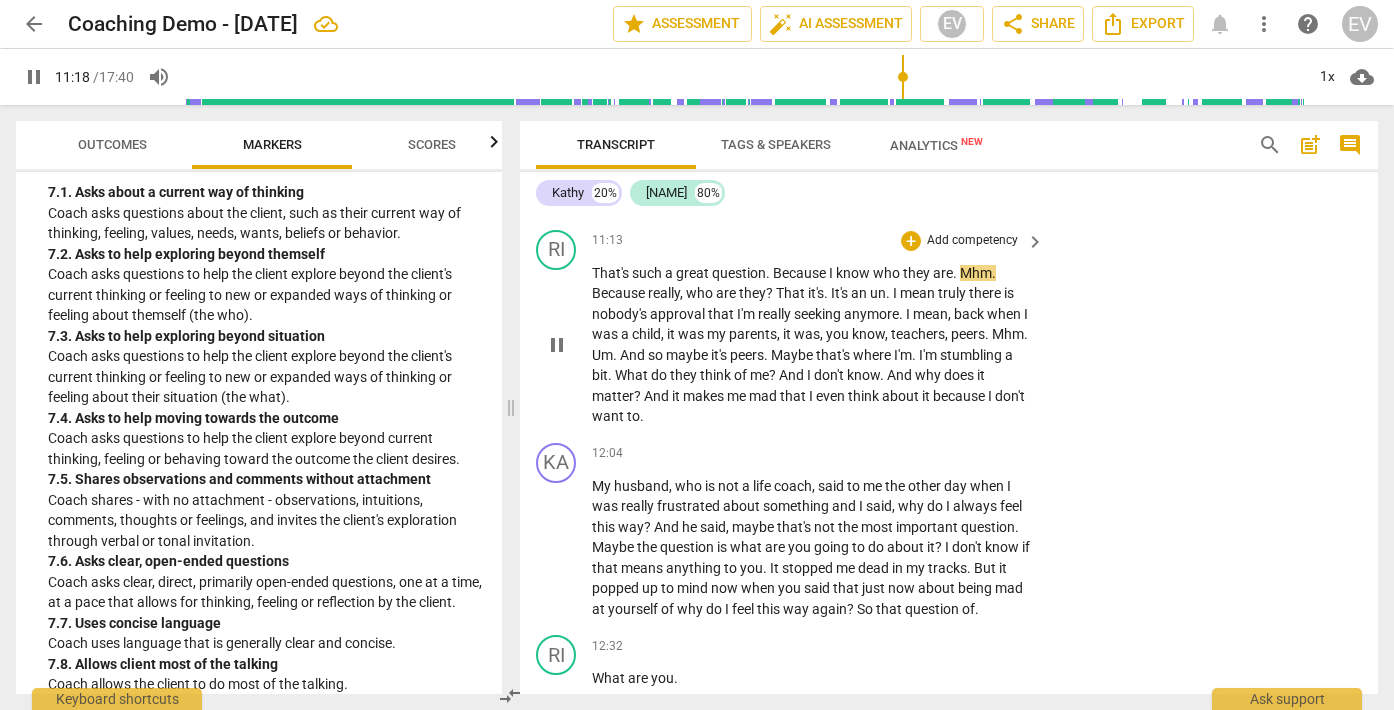 click on "I" at bounding box center (832, 273) 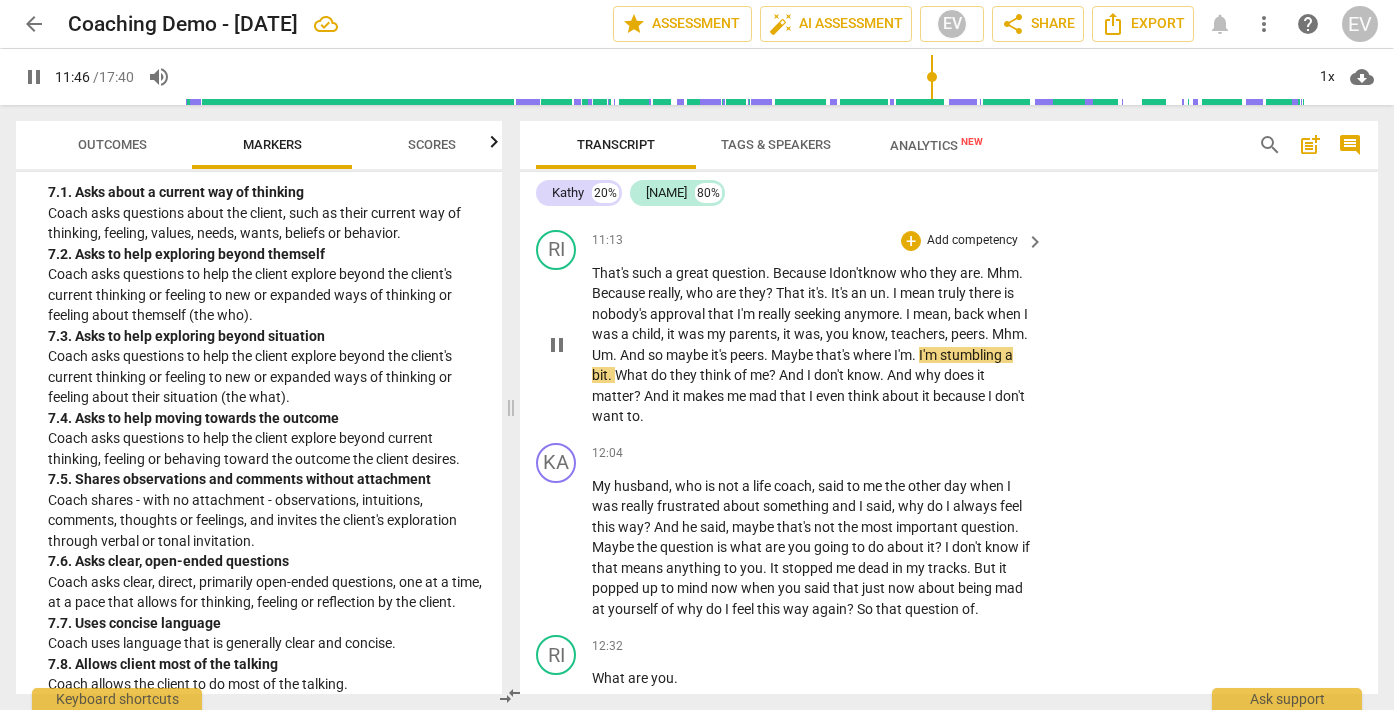 click on "." at bounding box center [915, 355] 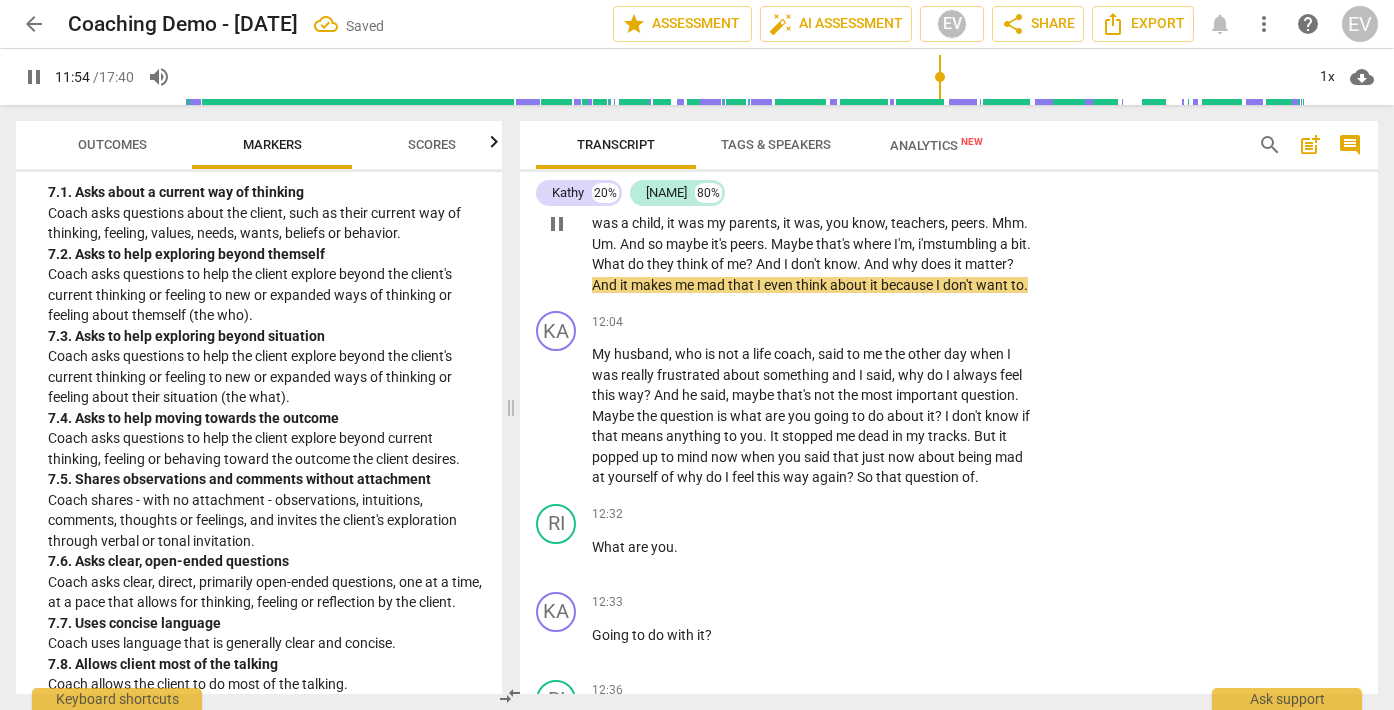 scroll, scrollTop: 4308, scrollLeft: 0, axis: vertical 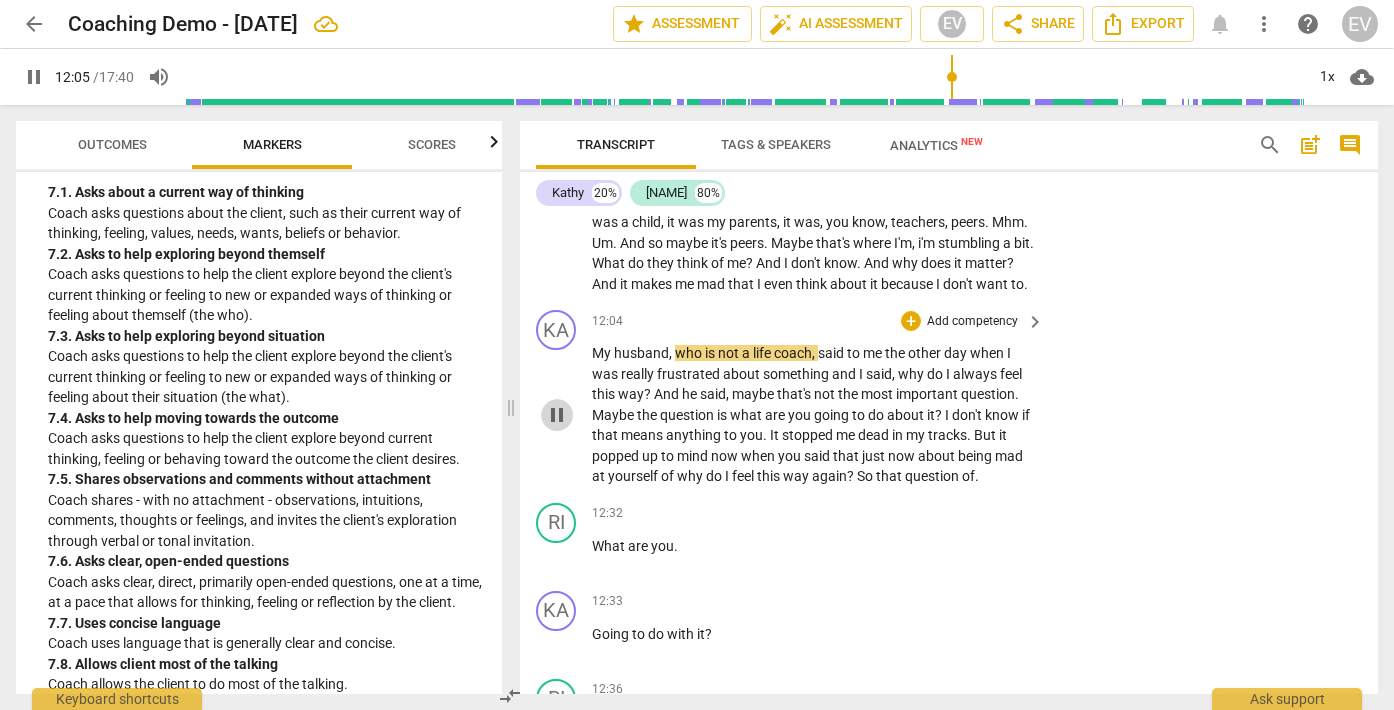 click on "pause" at bounding box center [557, 415] 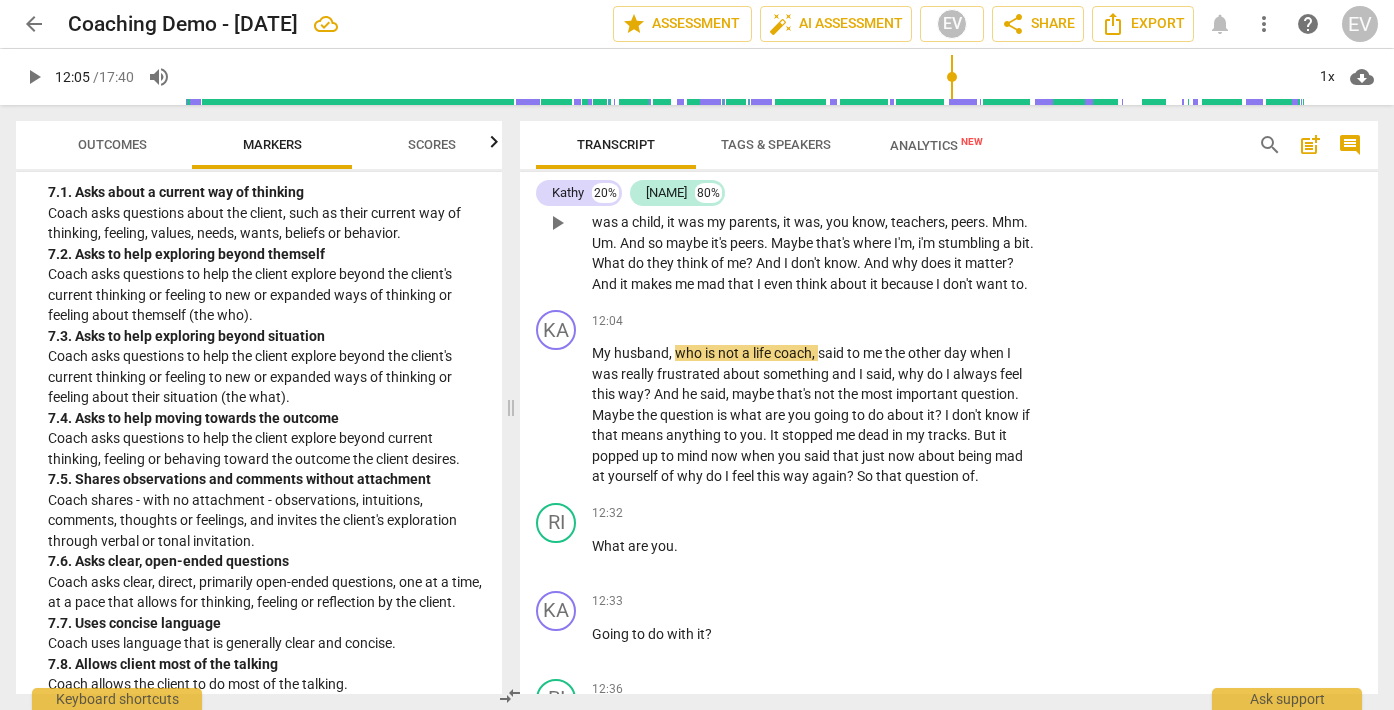 click on "So whose approval is most important for you?" at bounding box center (813, 223) 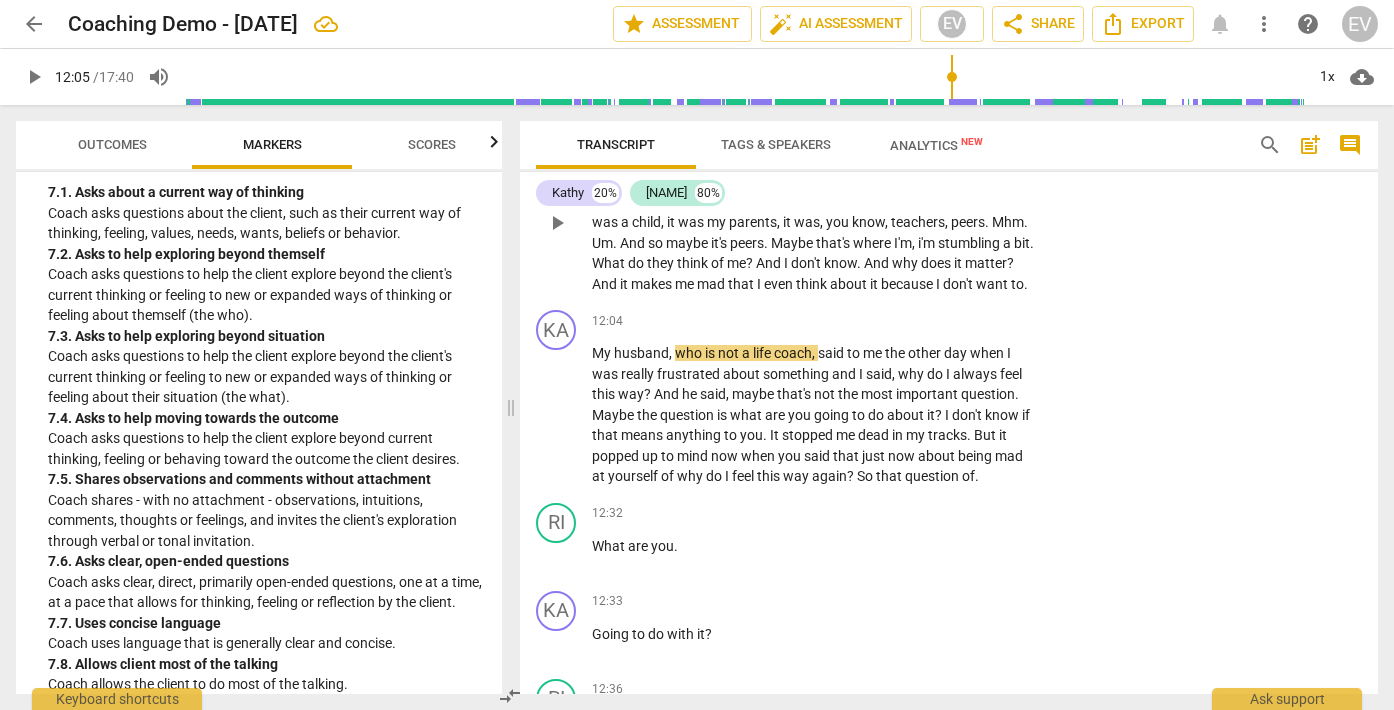 scroll, scrollTop: 4276, scrollLeft: 0, axis: vertical 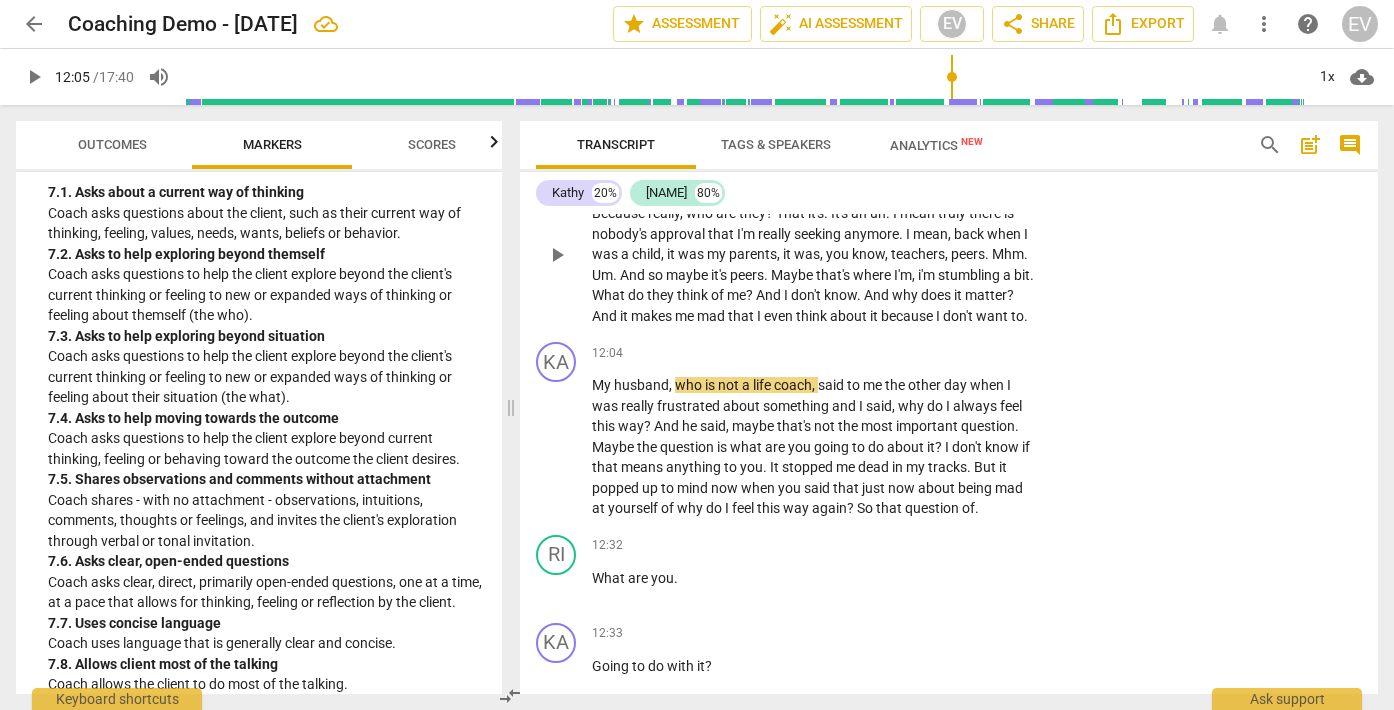 click on "Add competency" at bounding box center (972, 161) 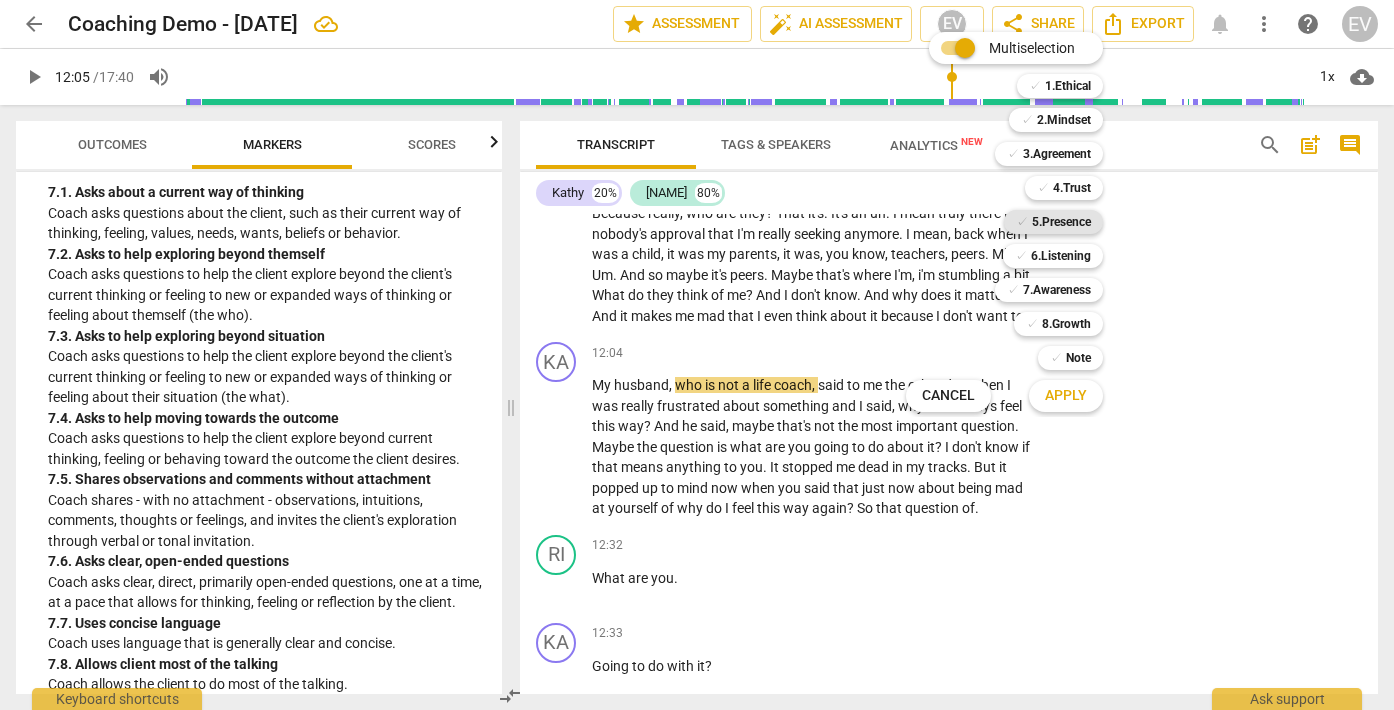 click on "5.Presence" at bounding box center [1061, 222] 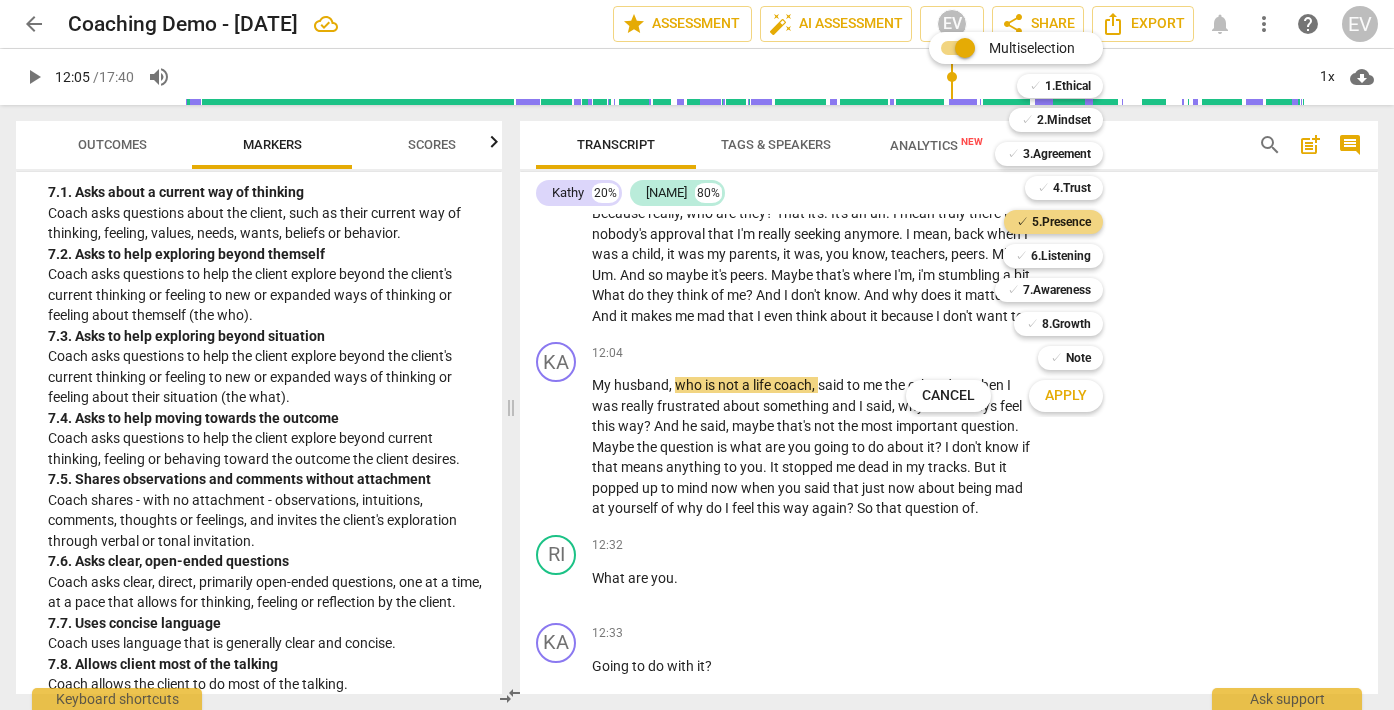 click on "Apply" at bounding box center [1066, 396] 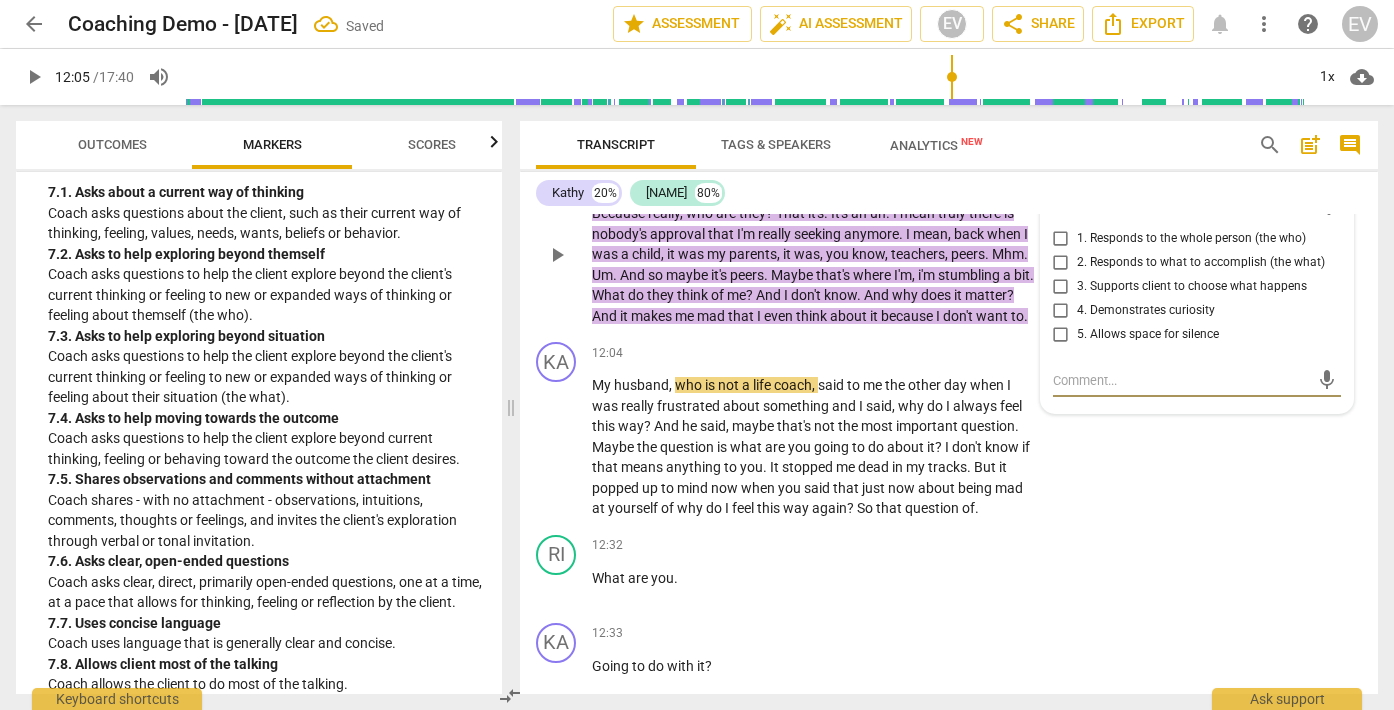 click on "5. Allows space for silence" at bounding box center [1061, 335] 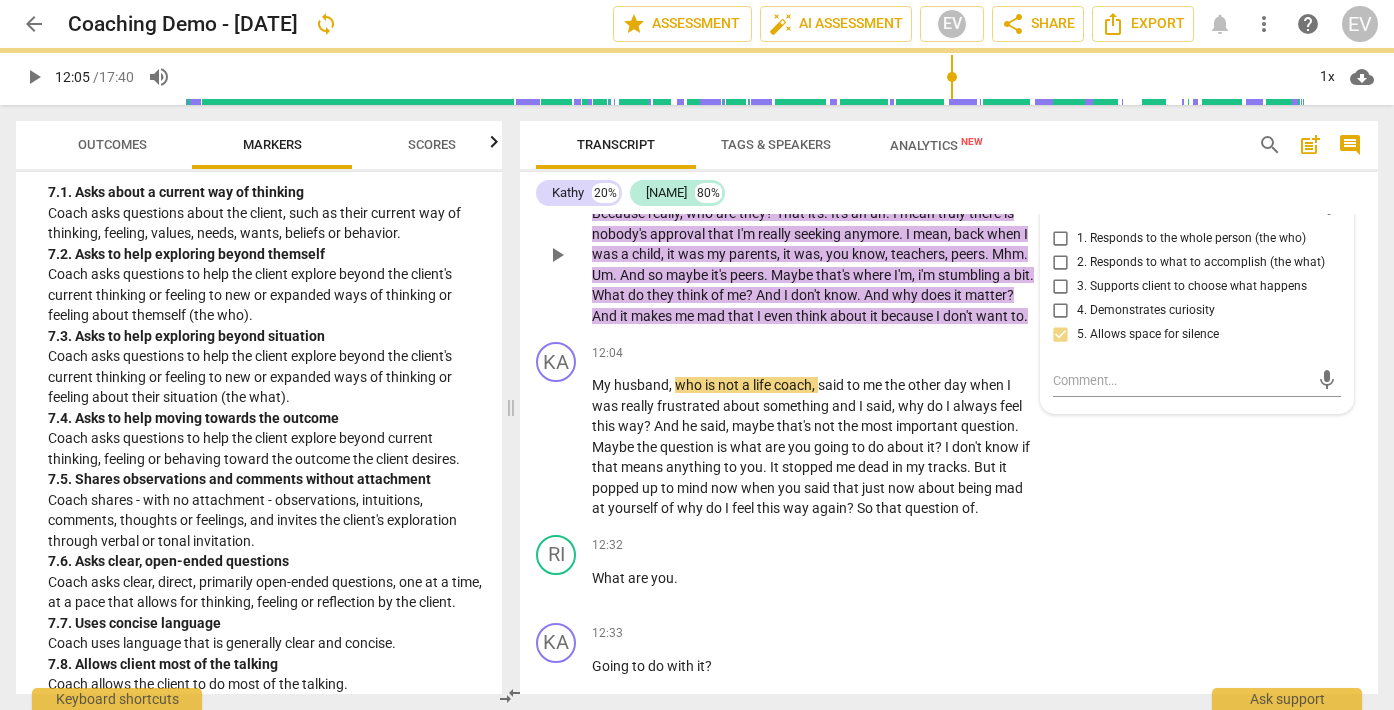 click on "So whose approval is most important for you?" at bounding box center [813, 255] 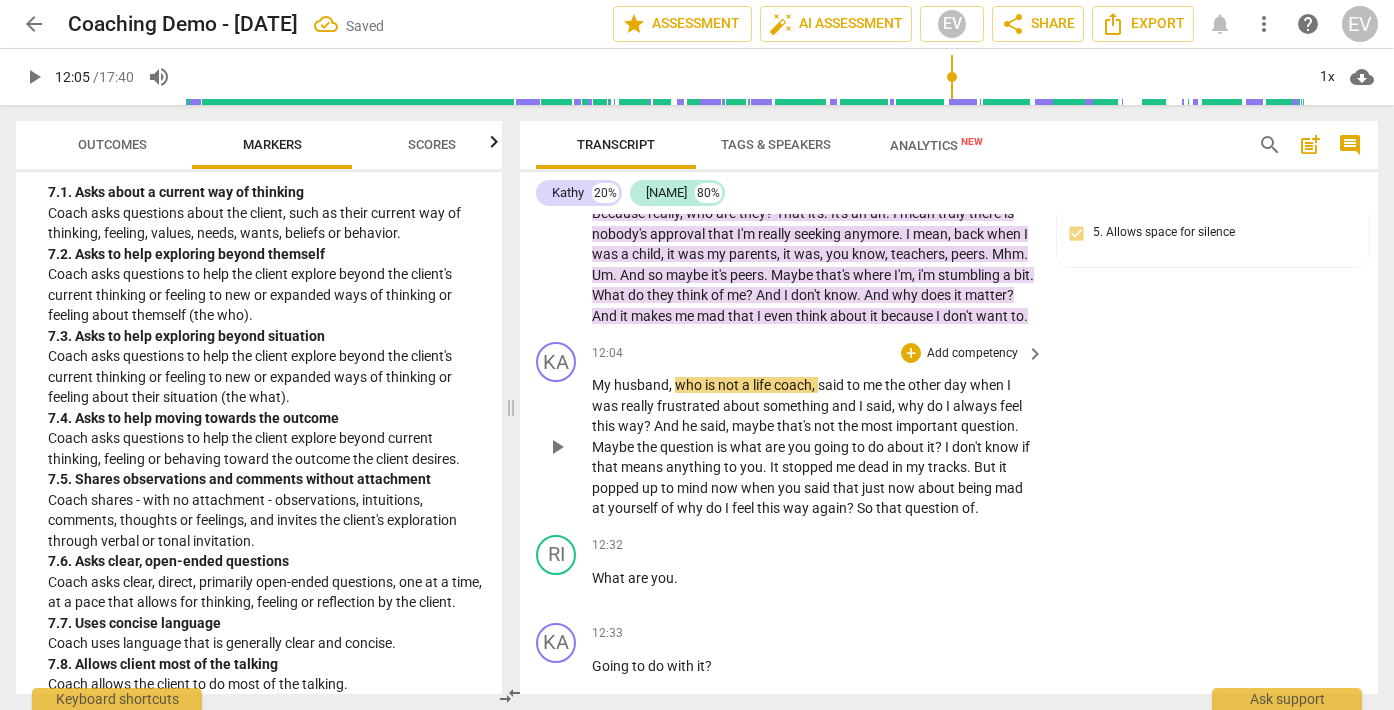 click on "play_arrow" at bounding box center (557, 447) 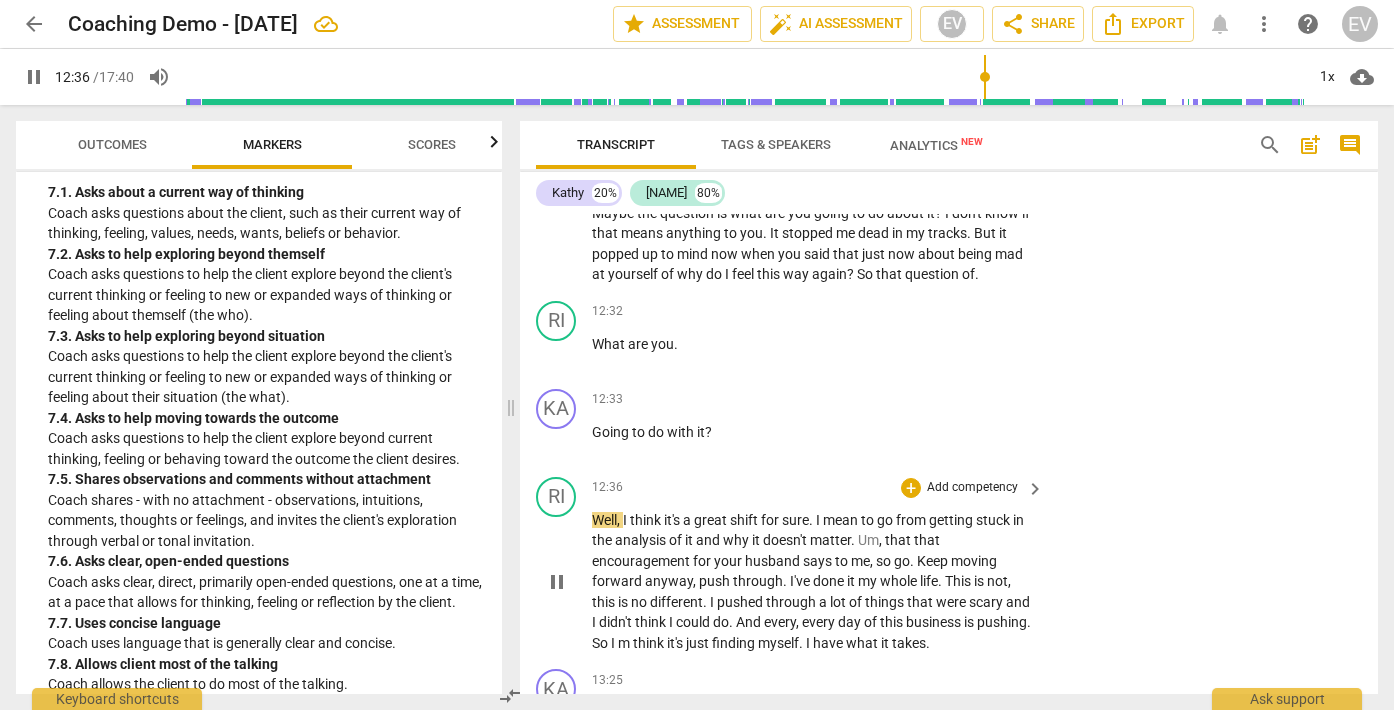 scroll, scrollTop: 4493, scrollLeft: 0, axis: vertical 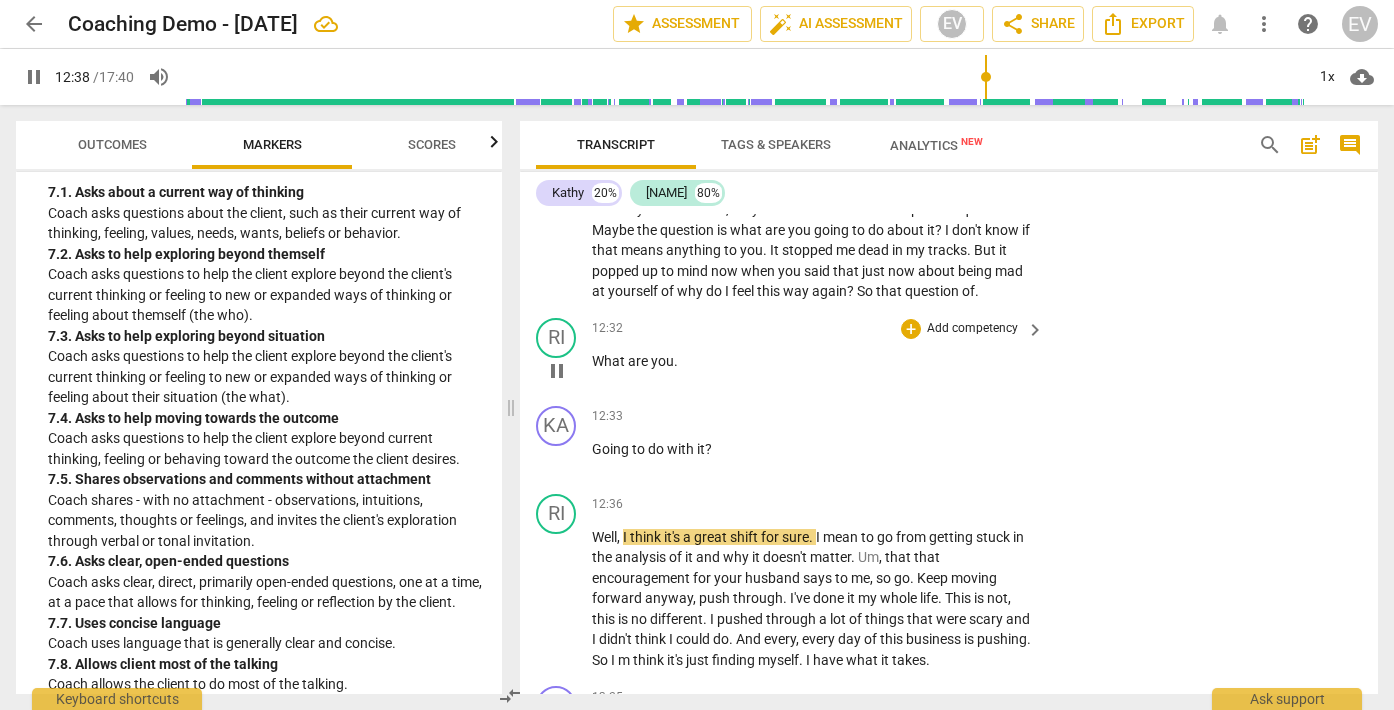 click on "pause" at bounding box center (557, 371) 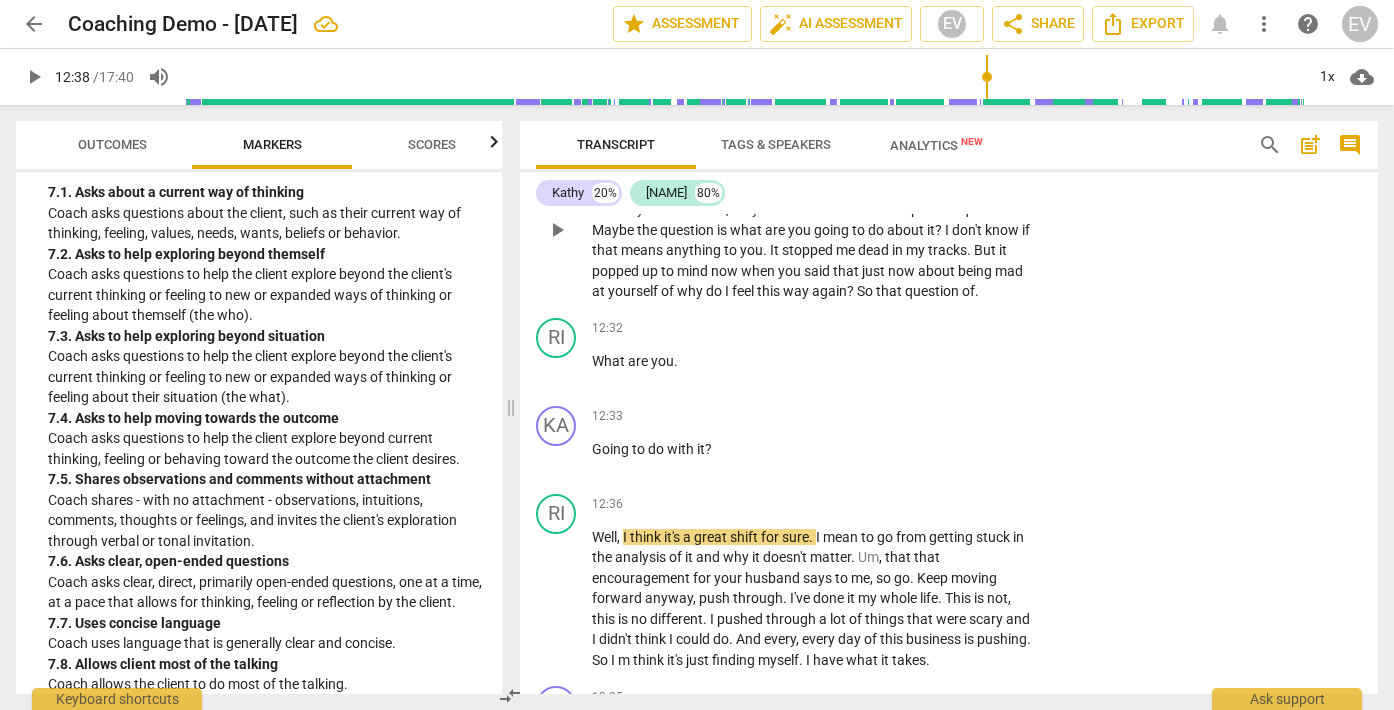 click on "." at bounding box center (977, 291) 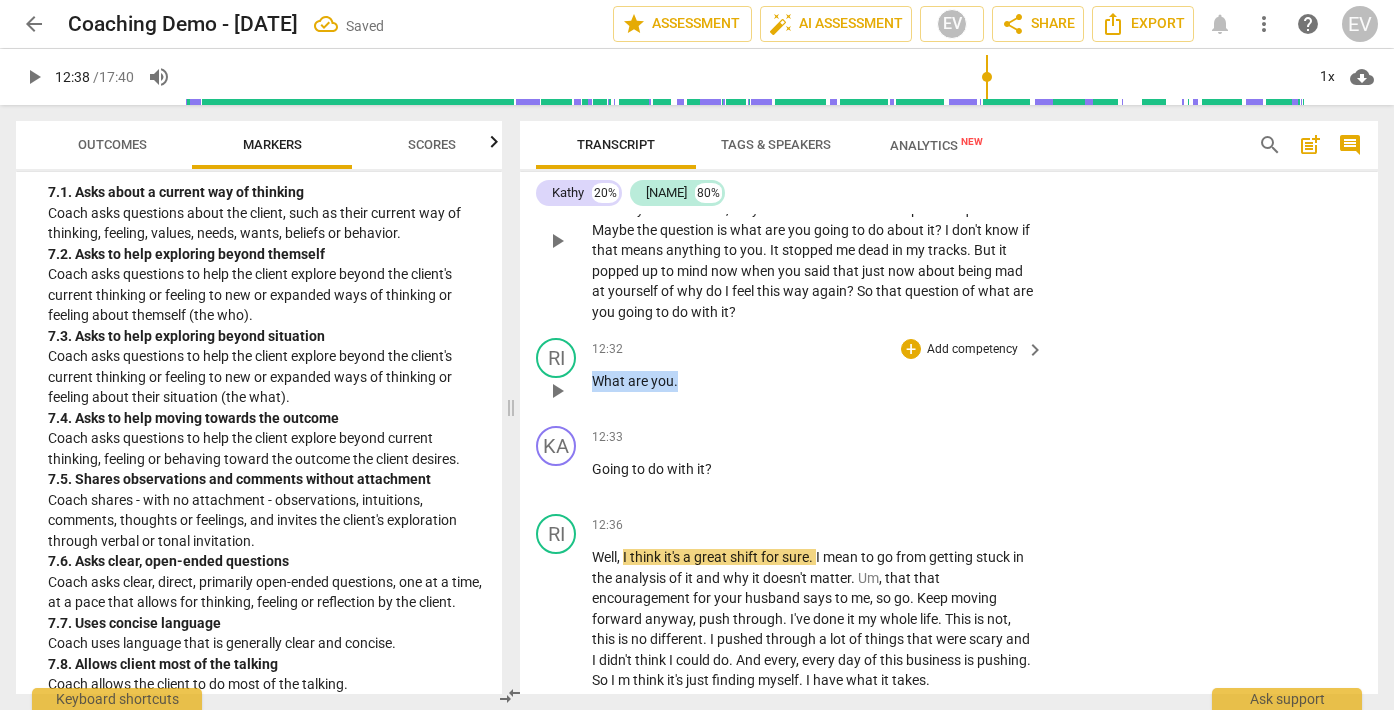 drag, startPoint x: 682, startPoint y: 458, endPoint x: 609, endPoint y: 449, distance: 73.552704 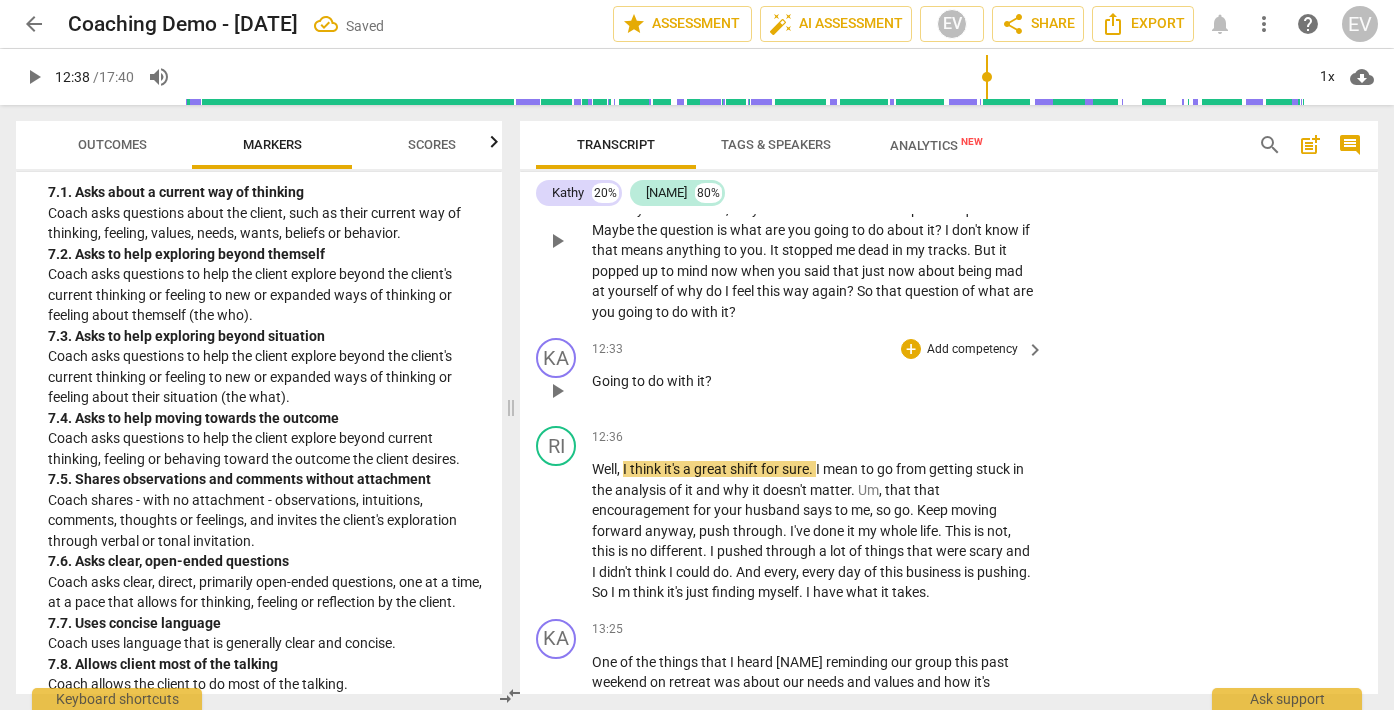 click on "it" at bounding box center (701, 381) 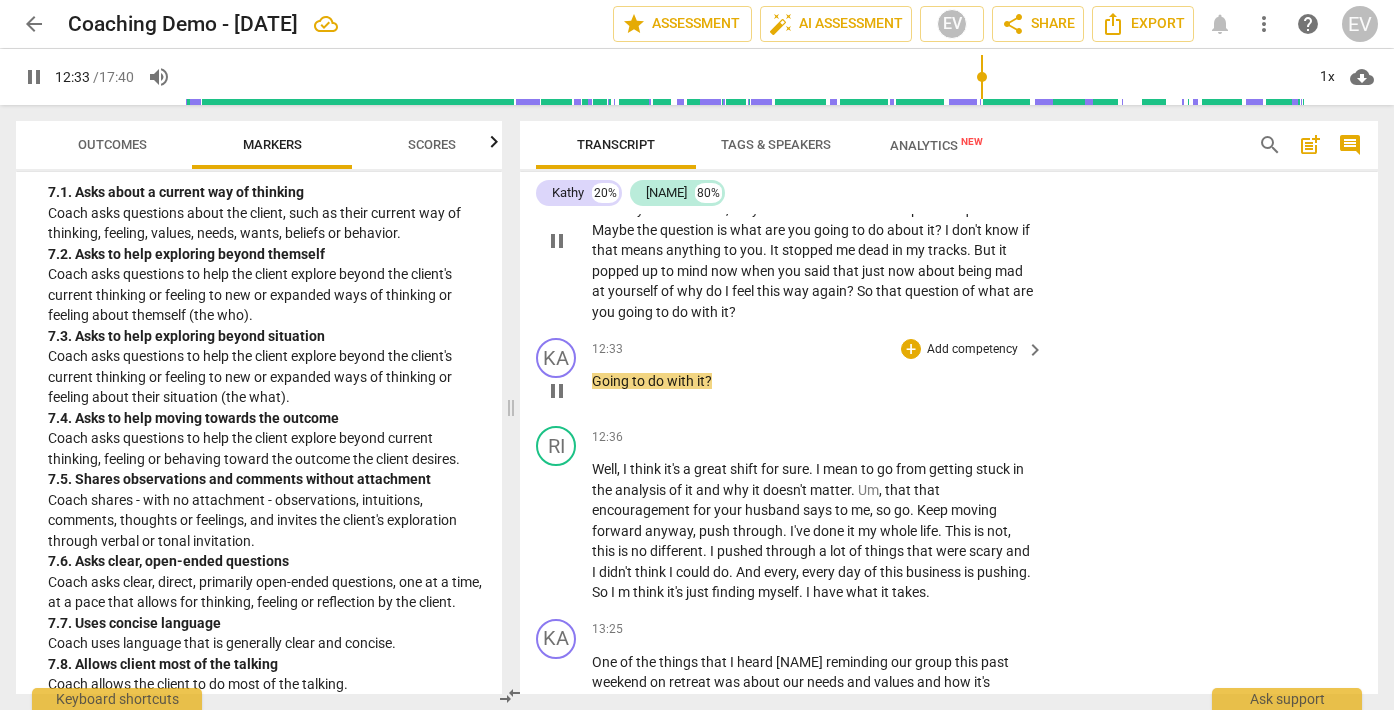 click on "12:33" at bounding box center (607, 349) 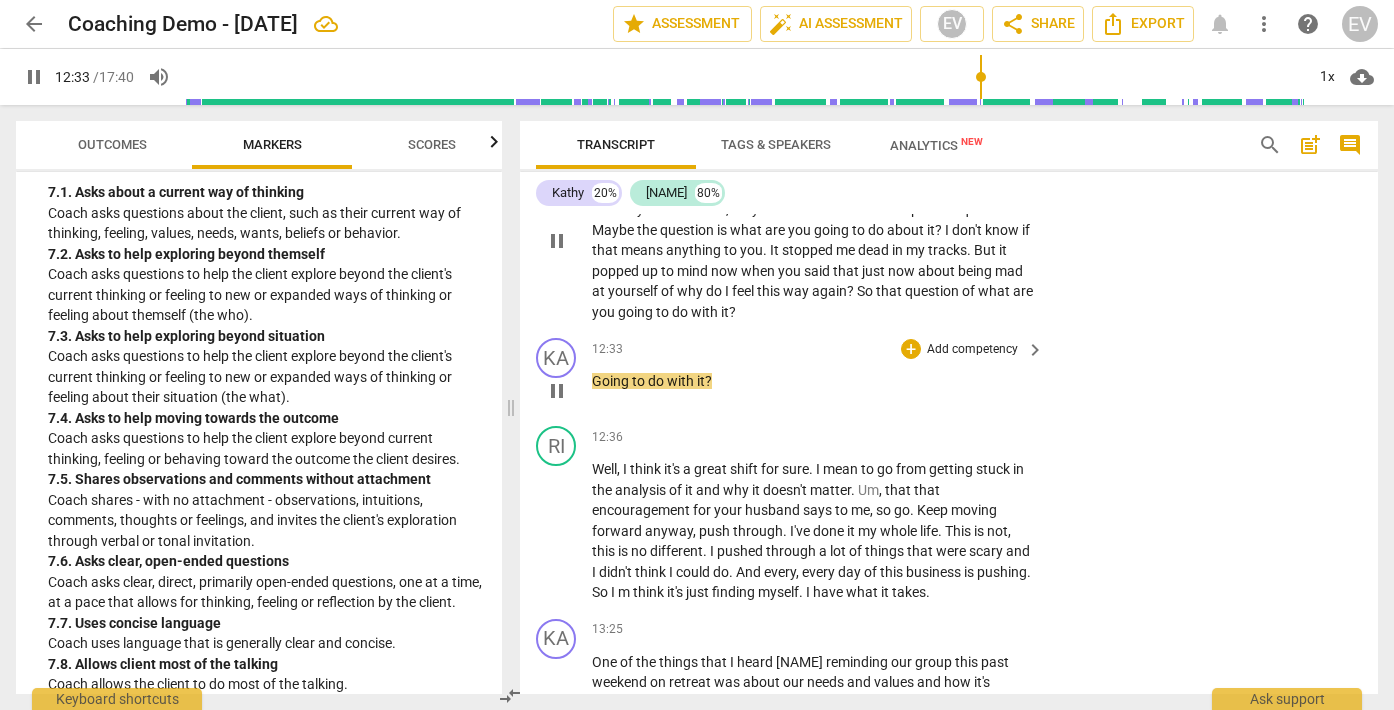 click on "pause" at bounding box center [557, 391] 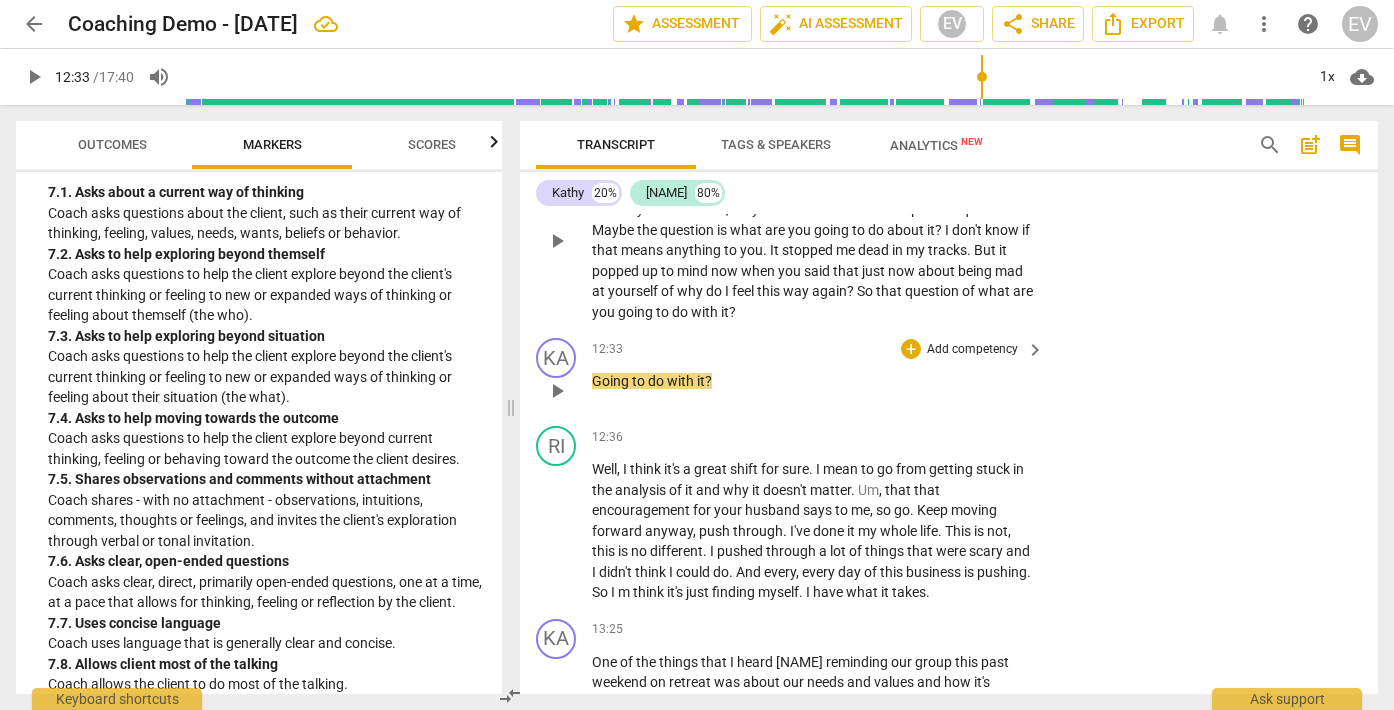 click on "Going   to   do   with   it ?" at bounding box center (813, 381) 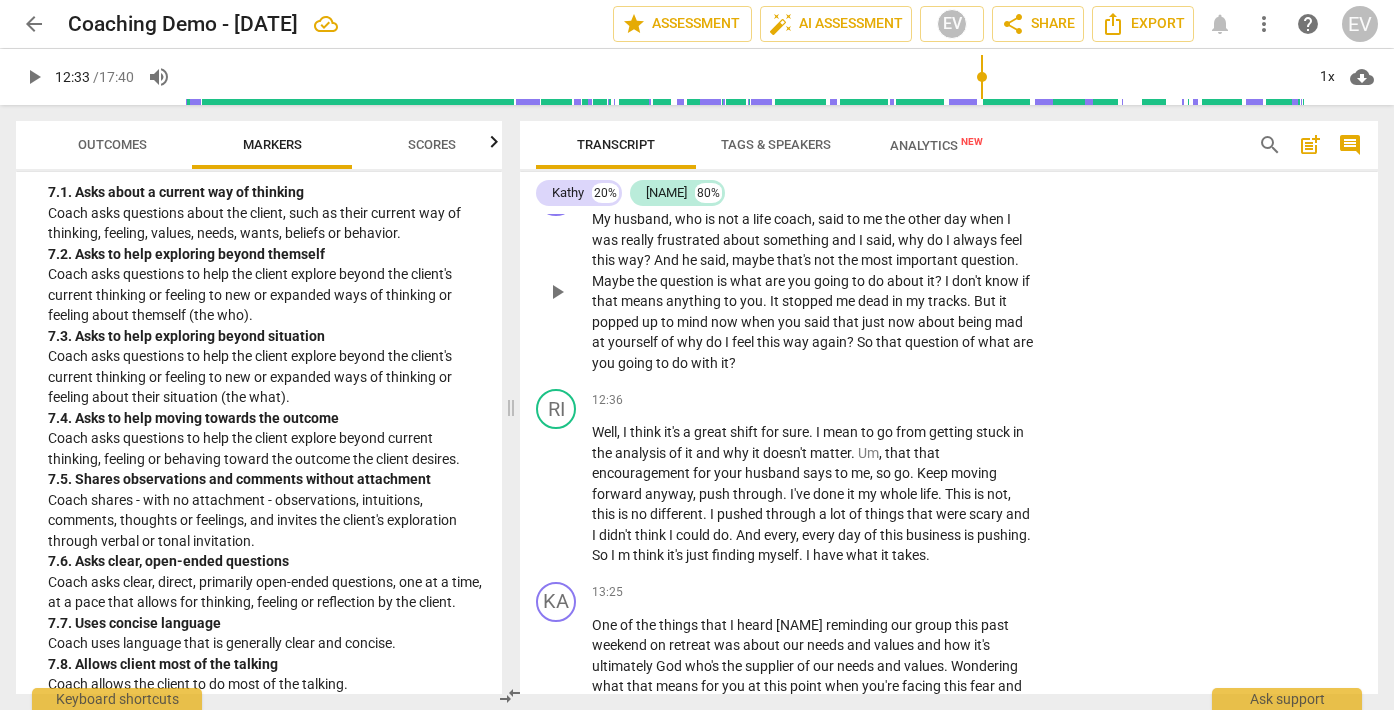 scroll, scrollTop: 4439, scrollLeft: 0, axis: vertical 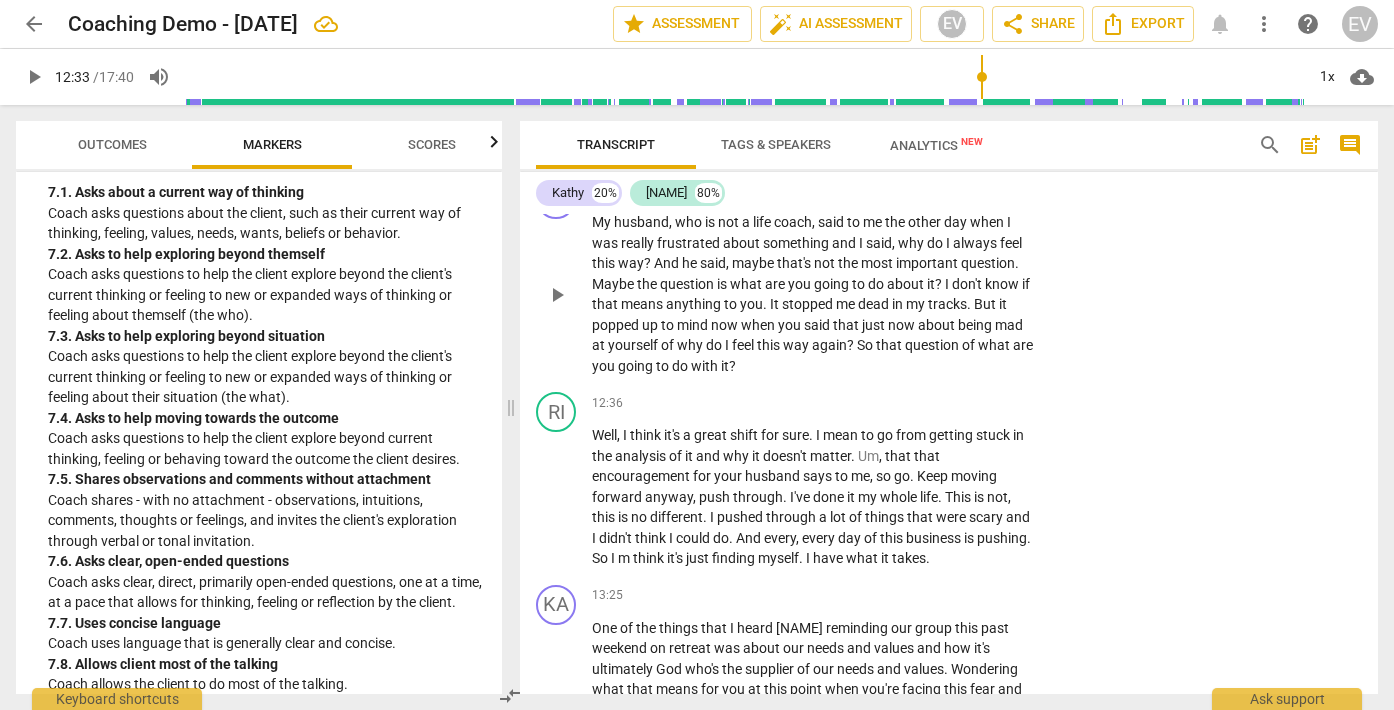 click on "Add competency" at bounding box center (972, 191) 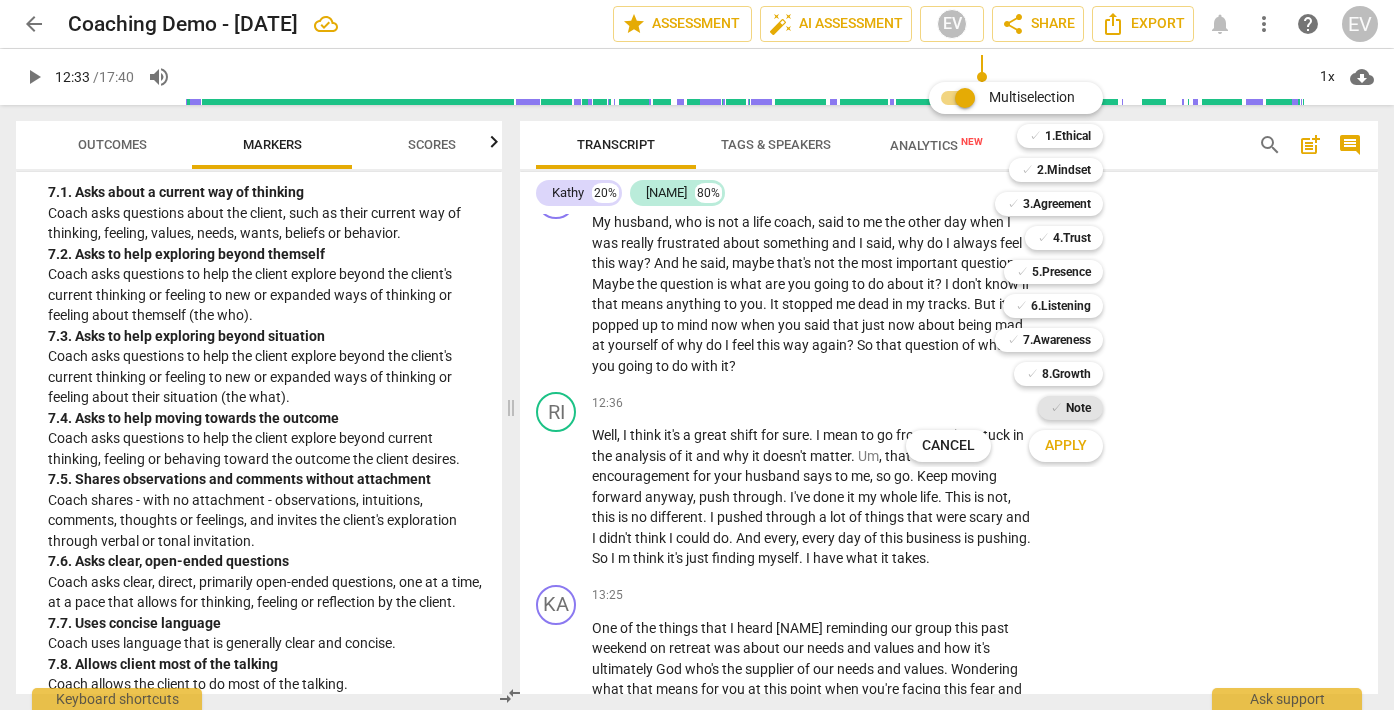 click on "✓ Note" at bounding box center (1070, 408) 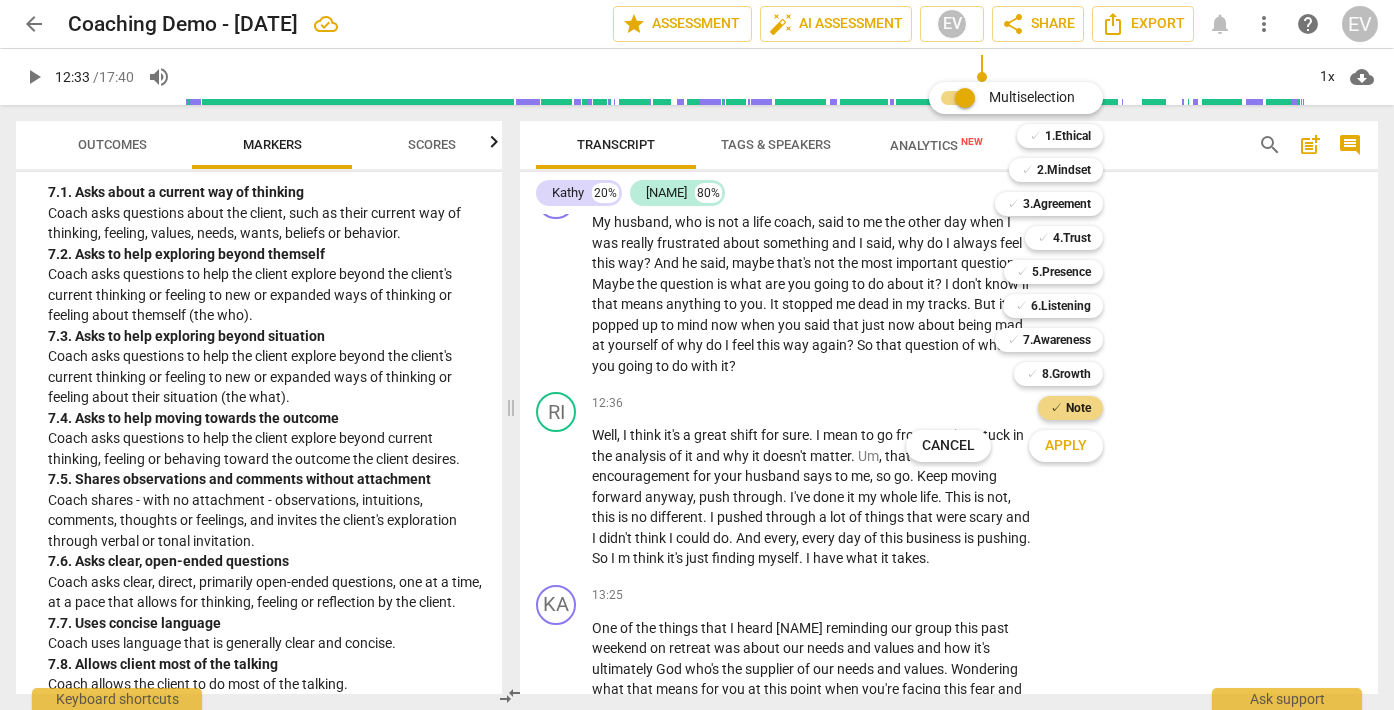 click on "Apply" at bounding box center (1066, 446) 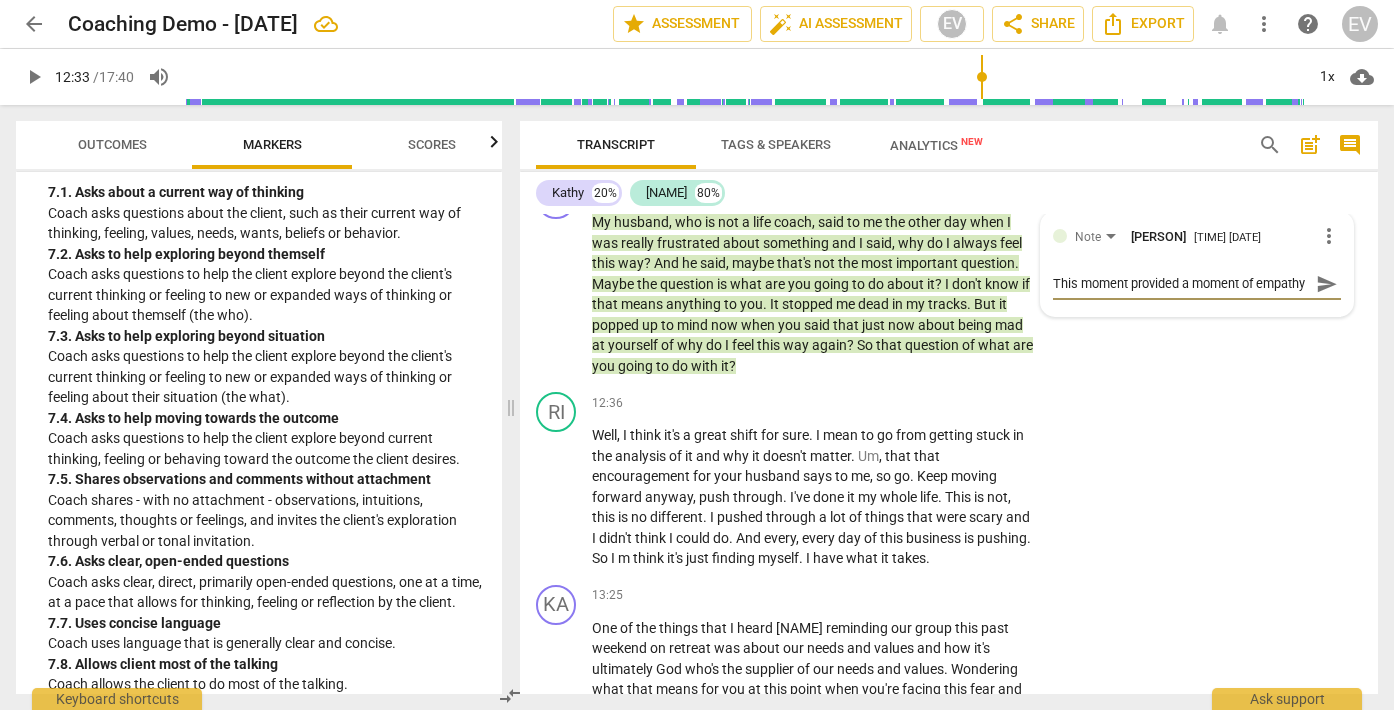 scroll, scrollTop: 17, scrollLeft: 0, axis: vertical 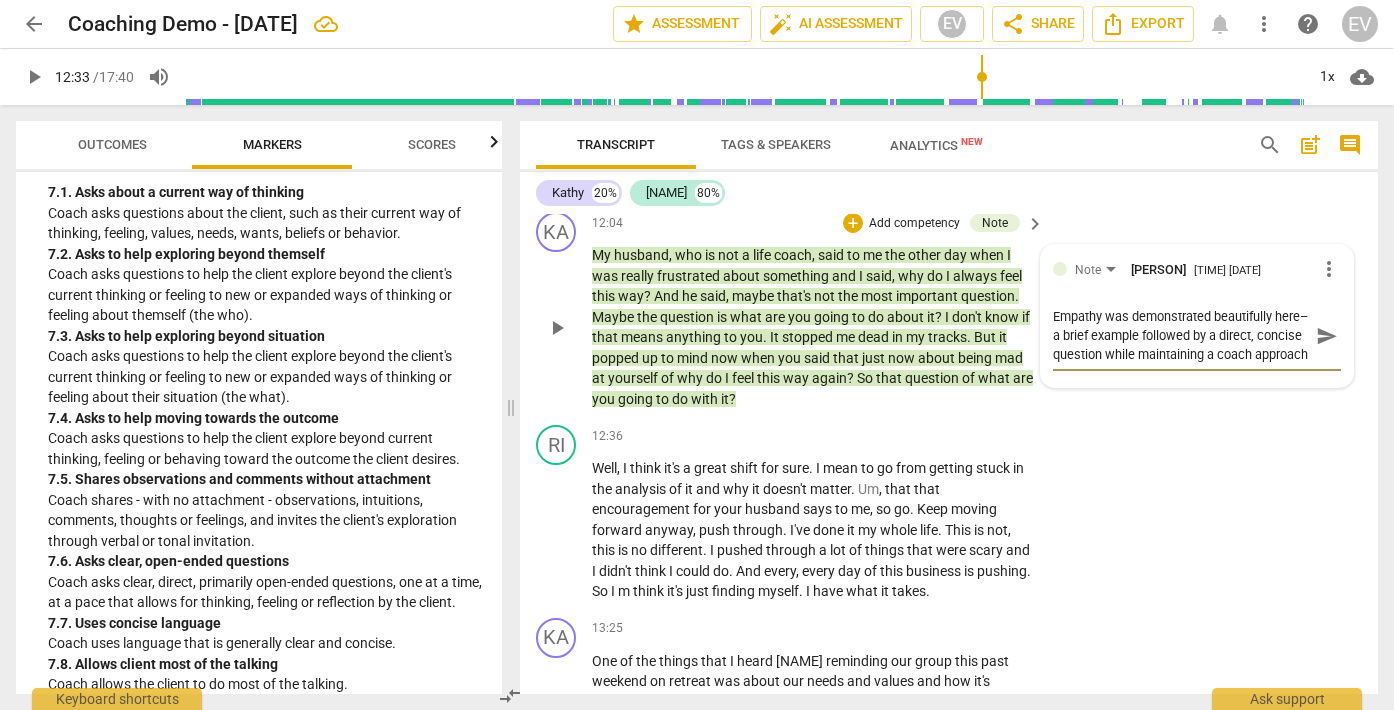 click on "Empathy was demonstrated beautifully here–a brief example followed by a direct, concise question while maintaining a coach approach" at bounding box center [1181, 335] 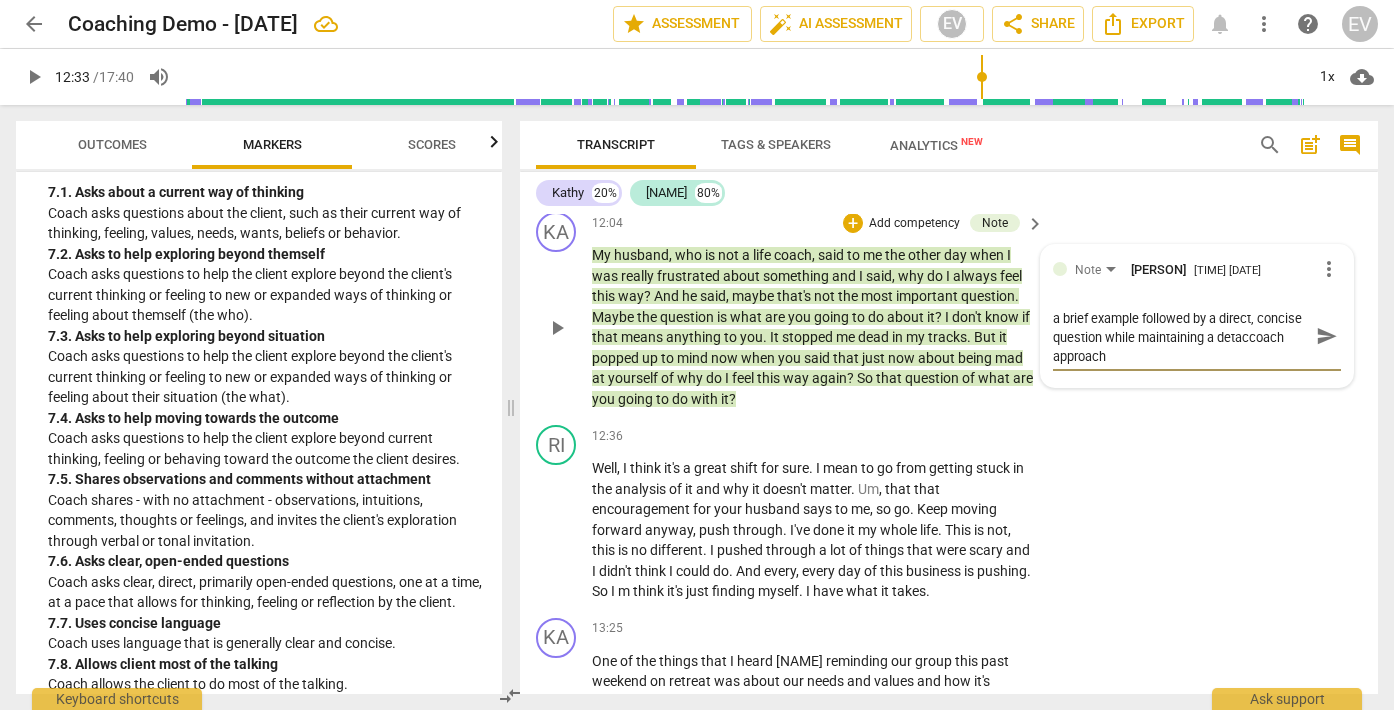 scroll, scrollTop: 0, scrollLeft: 0, axis: both 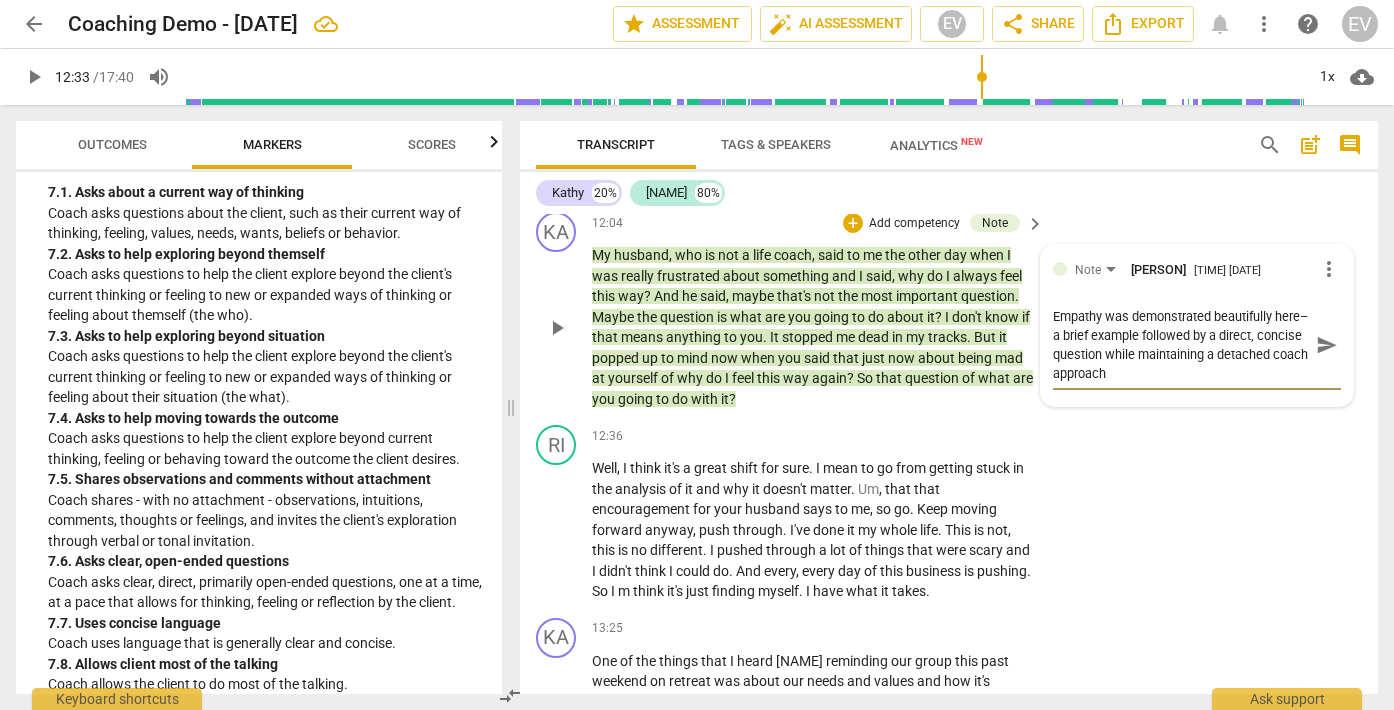 click on "Empathy was demonstrated beautifully here–a brief example followed by a direct, concise question while maintaining a detached coach approach" at bounding box center (1181, 345) 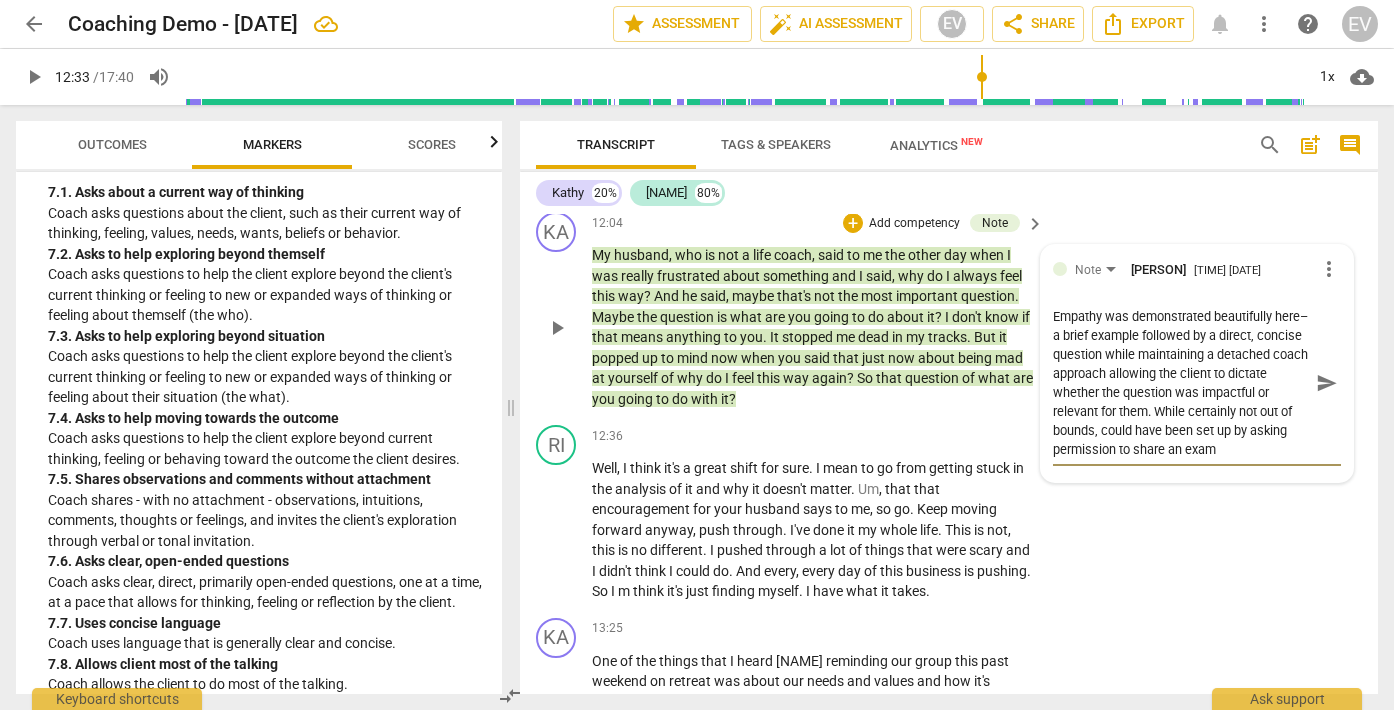 scroll, scrollTop: 19, scrollLeft: 0, axis: vertical 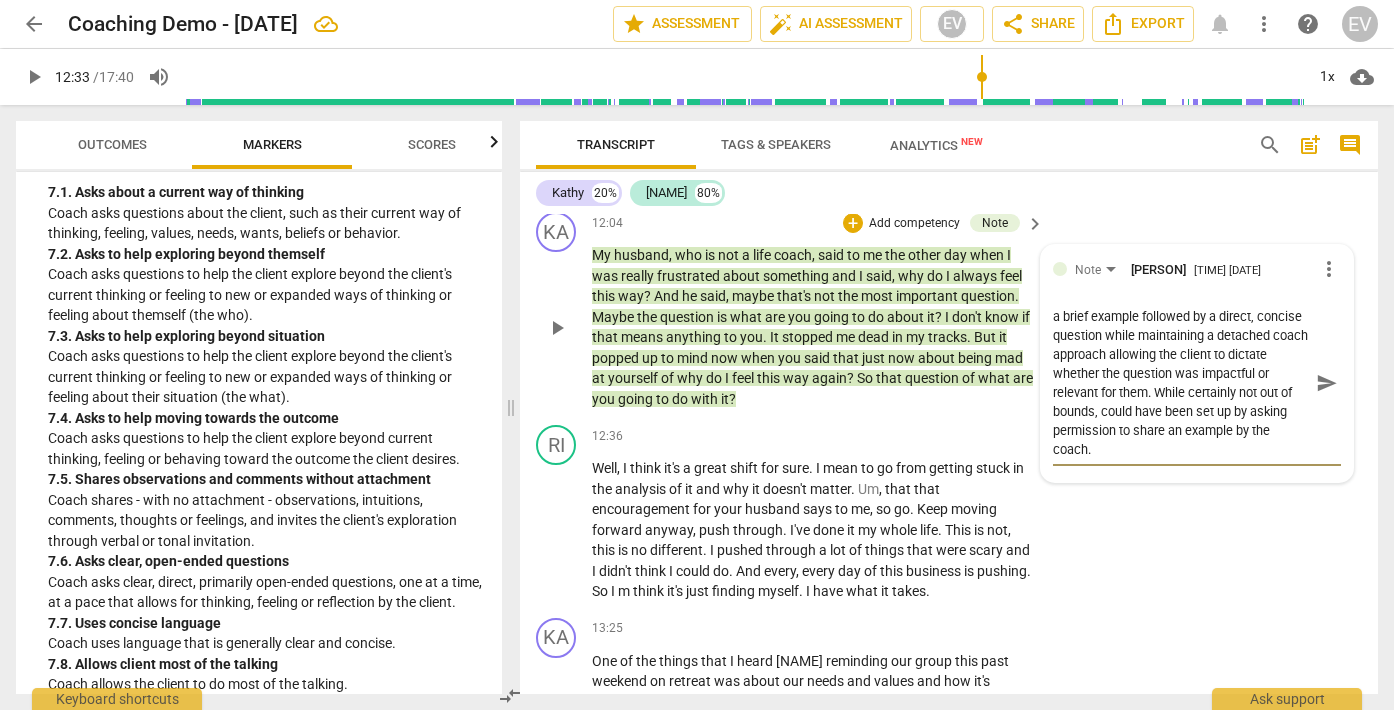 click on "Empathy was demonstrated beautifully here–a brief example followed by a direct, concise question while maintaining a detached coach approach allowing the client to dictate whether the question was impactful or relevant for them. While certainly not out of bounds, could have been set up by asking permission to share an example by the coach." at bounding box center (1181, 383) 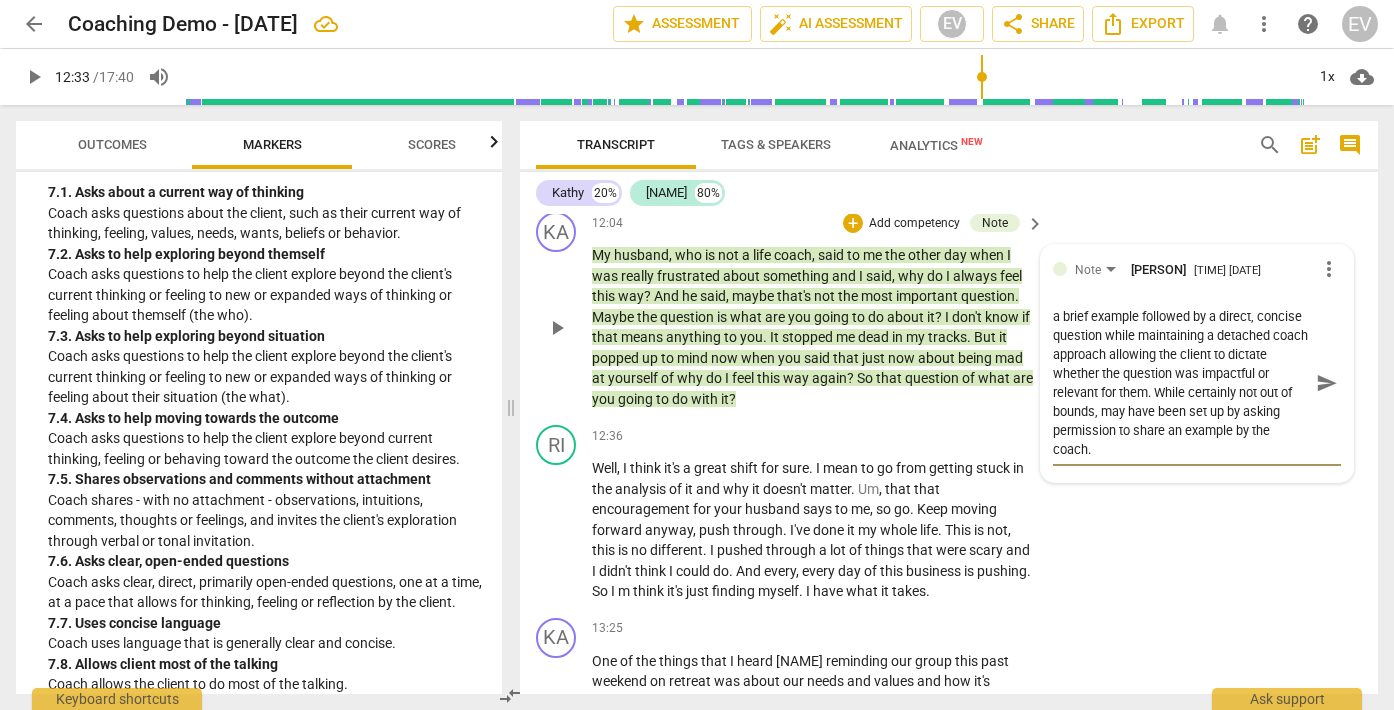 click on "Empathy was demonstrated beautifully here–a brief example followed by a direct, concise question while maintaining a detached coach approach allowing the client to dictate whether the question was impactful or relevant for them. While certainly not out of bounds, may have been set up by asking permission to share an example by the coach." at bounding box center [1181, 383] 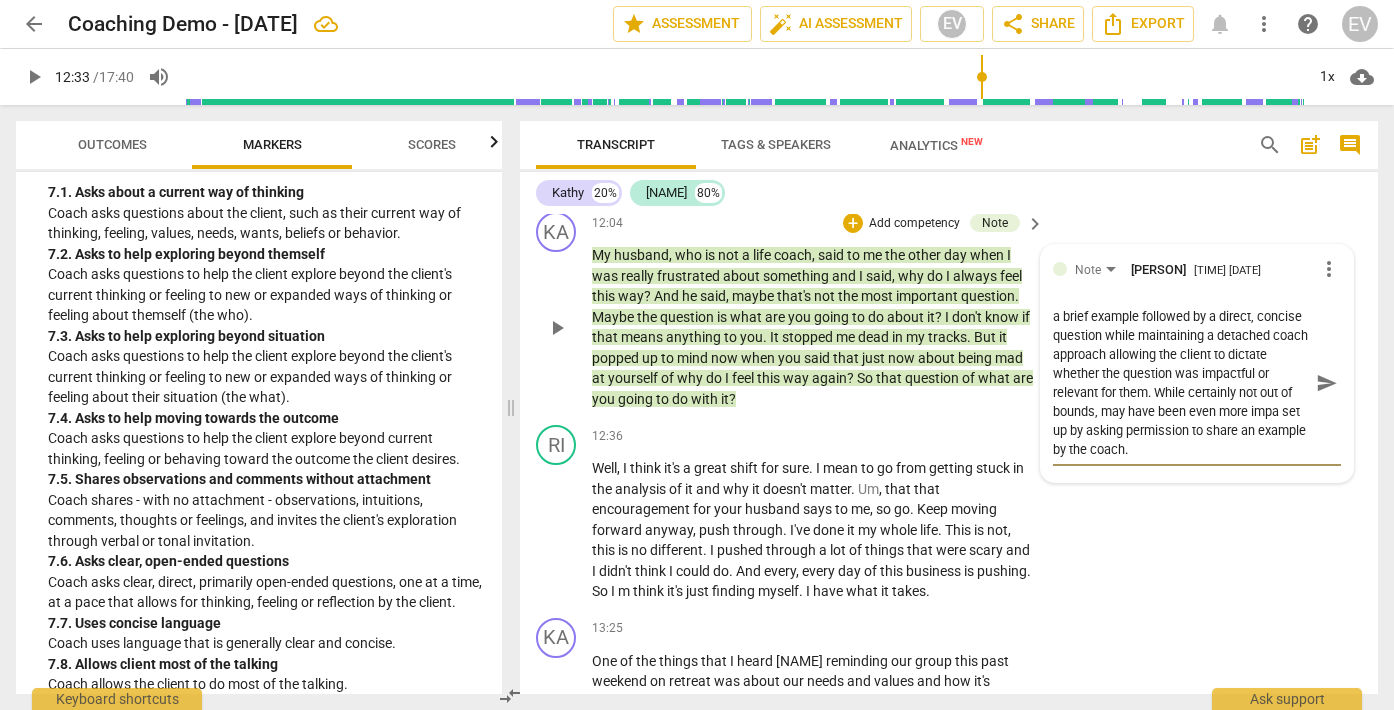 scroll, scrollTop: 36, scrollLeft: 0, axis: vertical 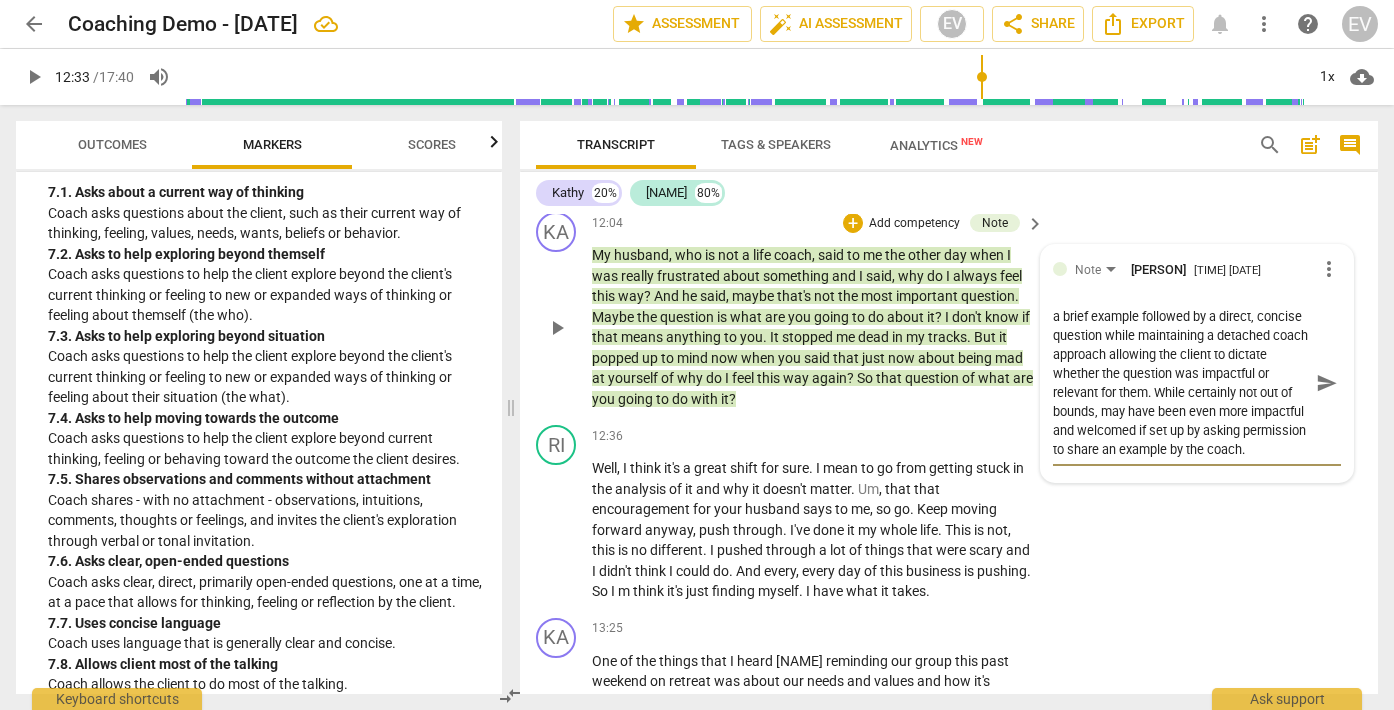 click on "Empathy was demonstrated beautifully here–a brief example followed by a direct, concise question while maintaining a detached coach approach allowing the client to dictate whether the question was impactful or relevant for them. While certainly not out of bounds, may have been even more impactful and welcomed if set up by asking permission to share an example by the coach." at bounding box center (1181, 383) 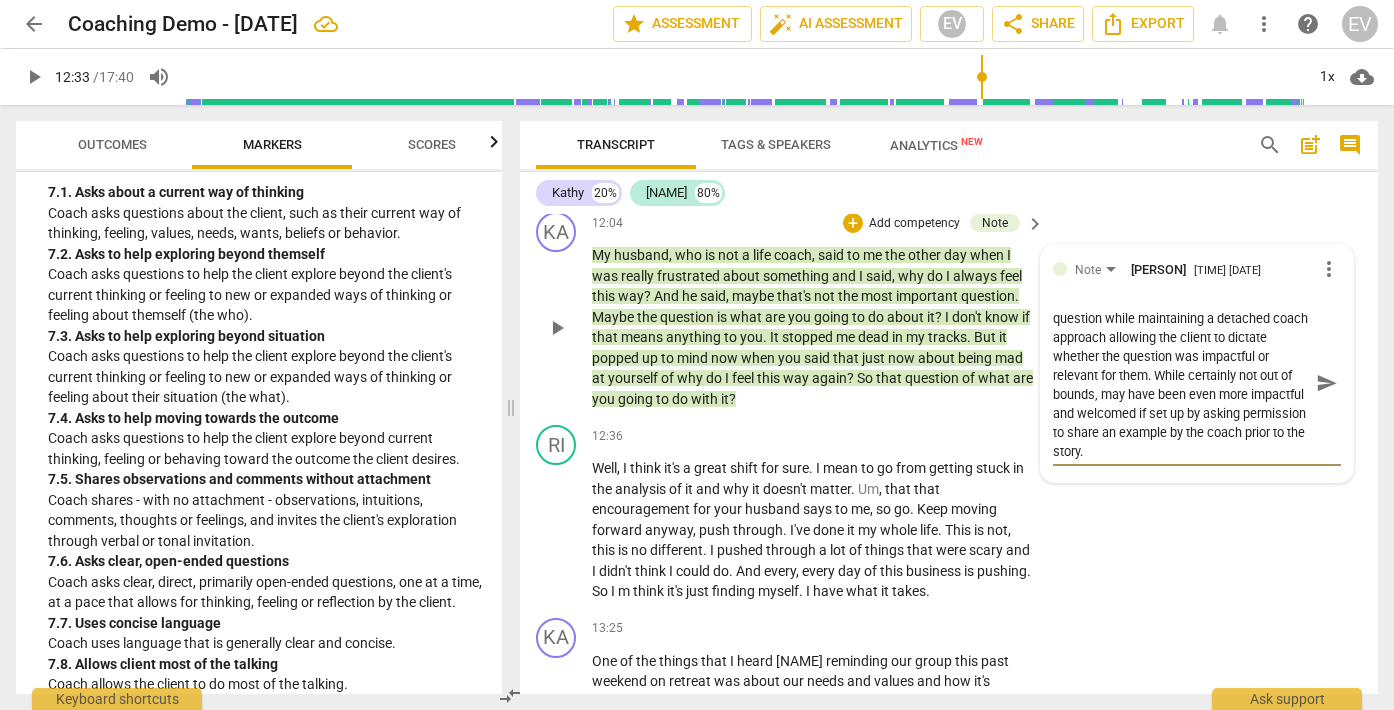 click on "send" at bounding box center [1327, 383] 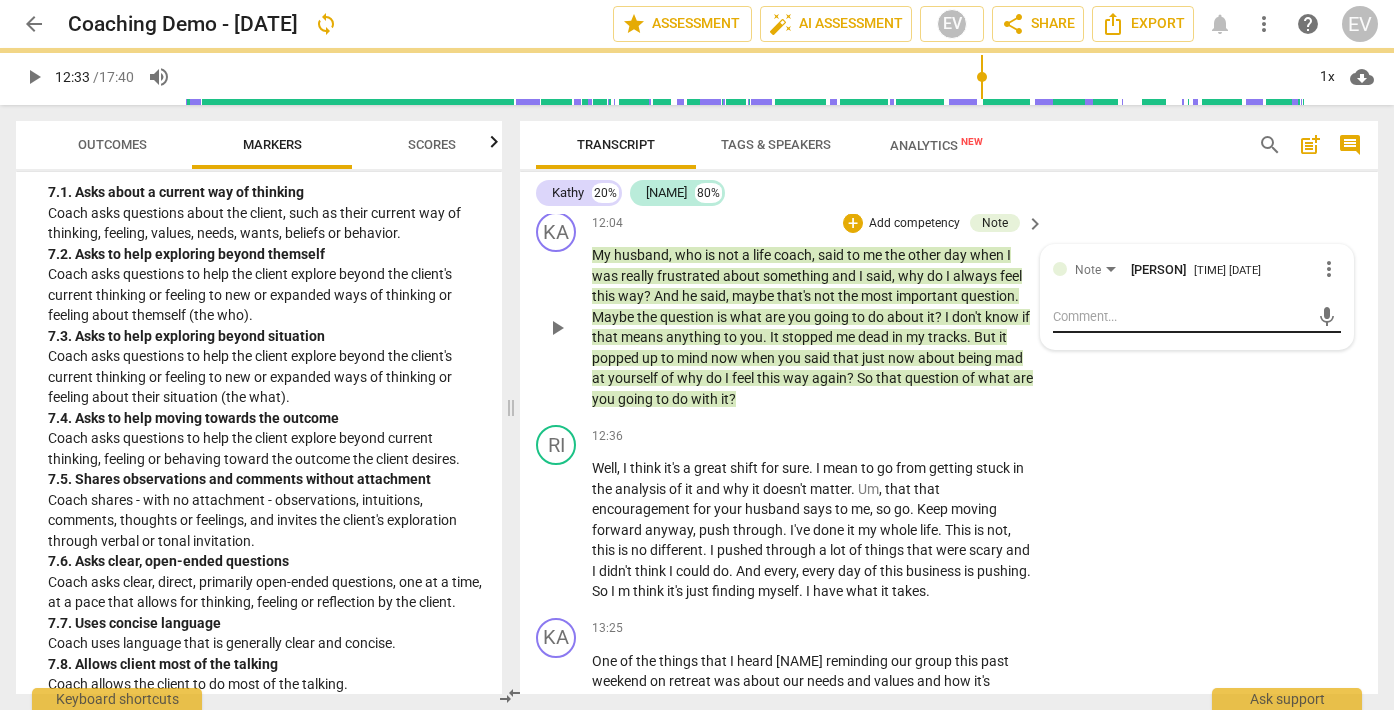 scroll, scrollTop: 0, scrollLeft: 0, axis: both 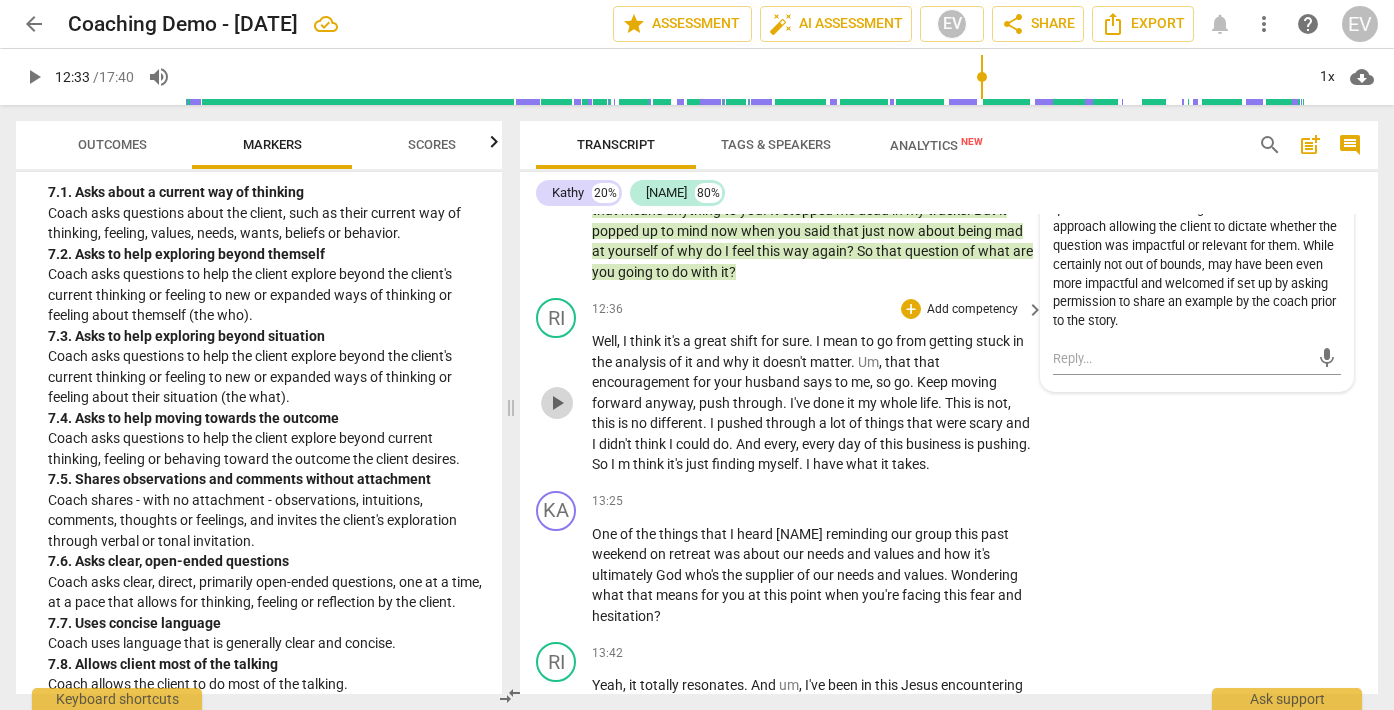 click on "play_arrow" at bounding box center [557, 403] 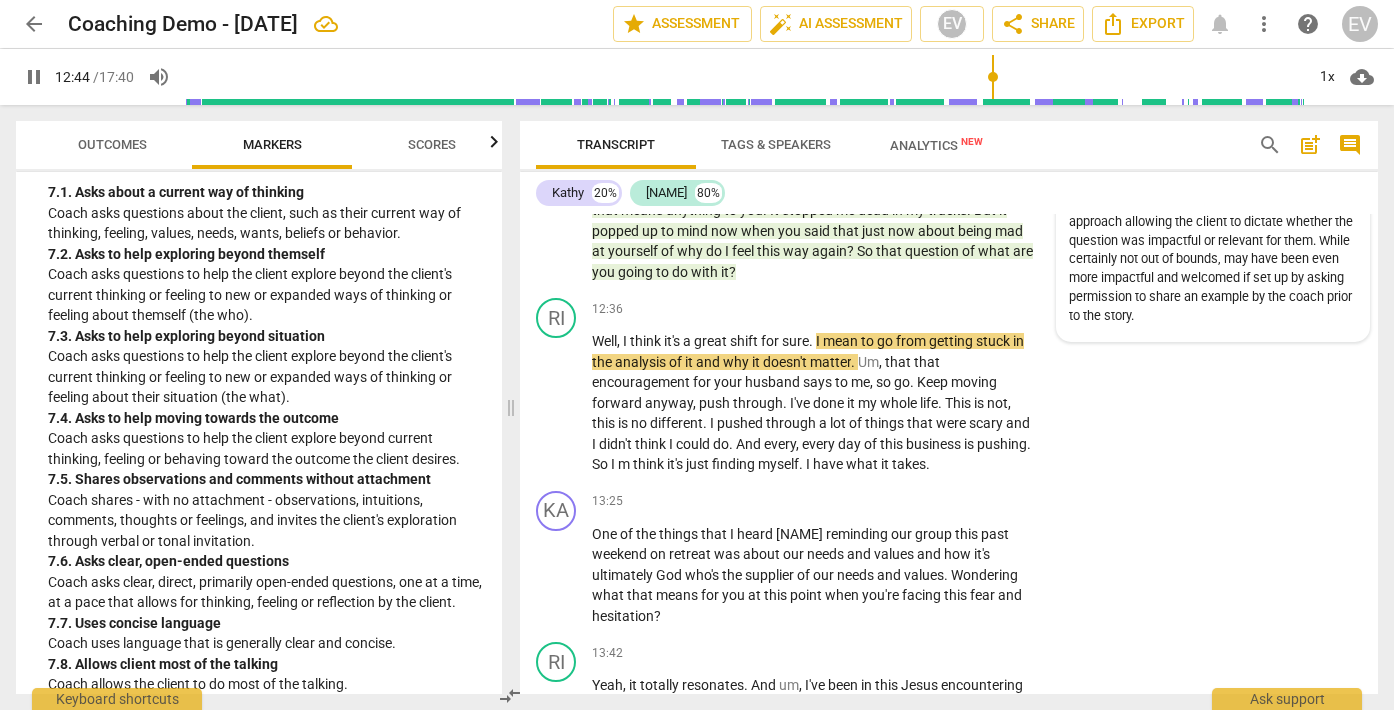scroll, scrollTop: 4548, scrollLeft: 0, axis: vertical 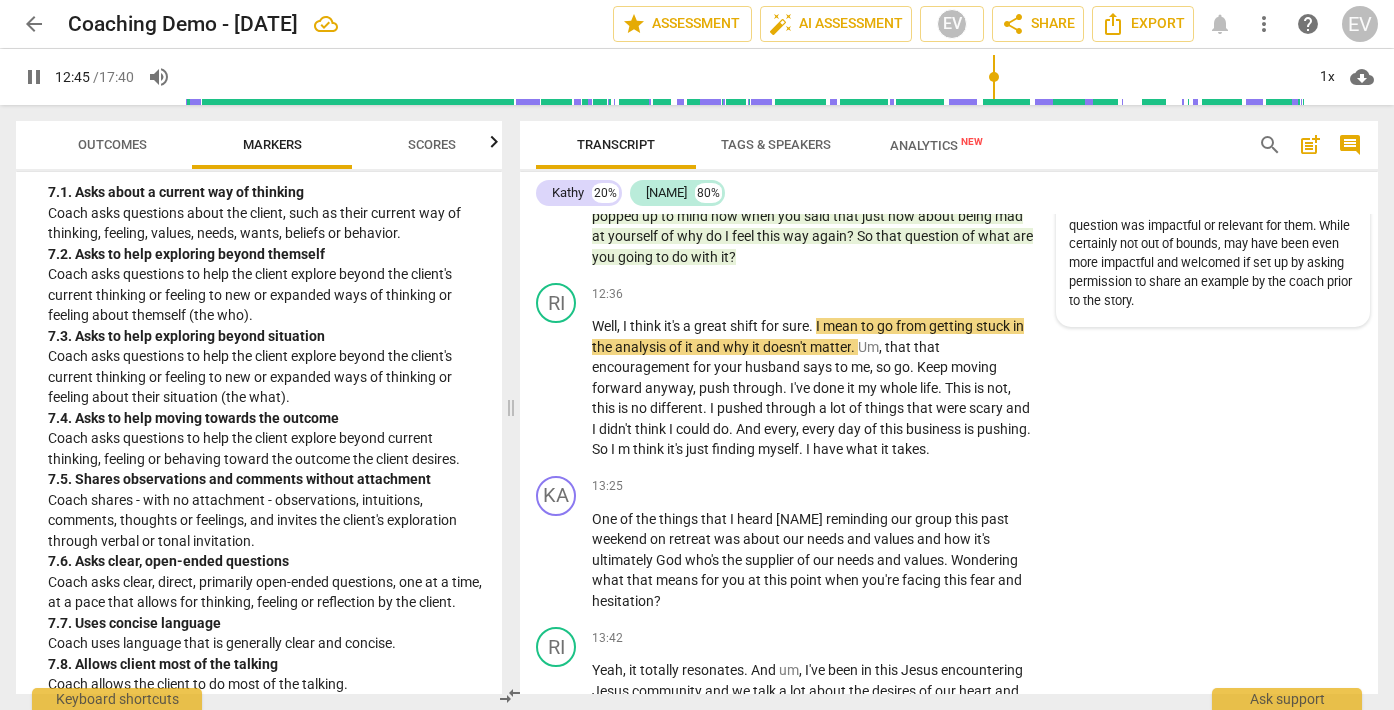 click on "Empathy was demonstrated beautifully here–a brief example followed by a direct, concise question while maintaining a detached coach approach allowing the client to dictate whether the question was impactful or relevant for them. While certainly not out of bounds, may have been even more impactful and welcomed if set up by asking permission to share an example by the coach prior to the story." at bounding box center [1213, 226] 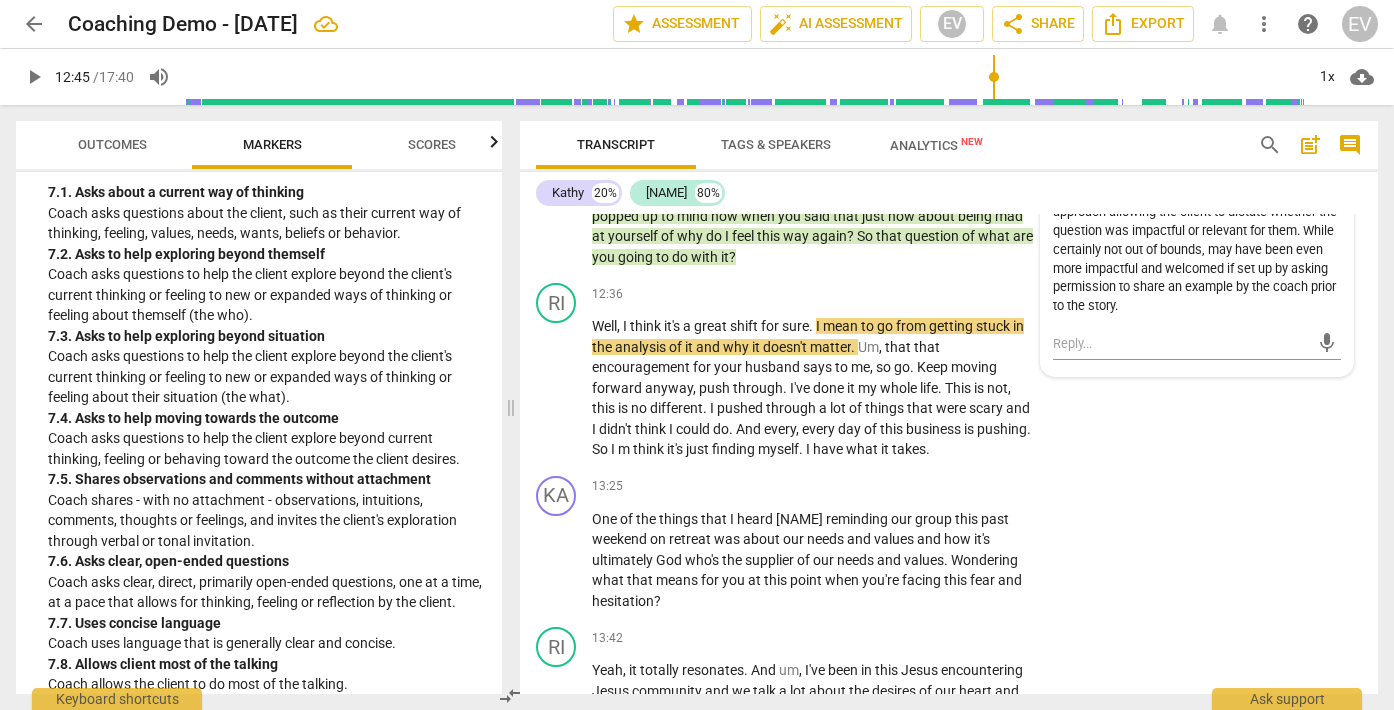 click on "Empathy was demonstrated beautifully here–a brief example followed by a direct, concise question while maintaining a detached coach approach allowing the client to dictate whether the question was impactful or relevant for them. While certainly not out of bounds, may have been even more impactful and welcomed if set up by asking permission to share an example by the coach prior to the story." at bounding box center (1197, 231) 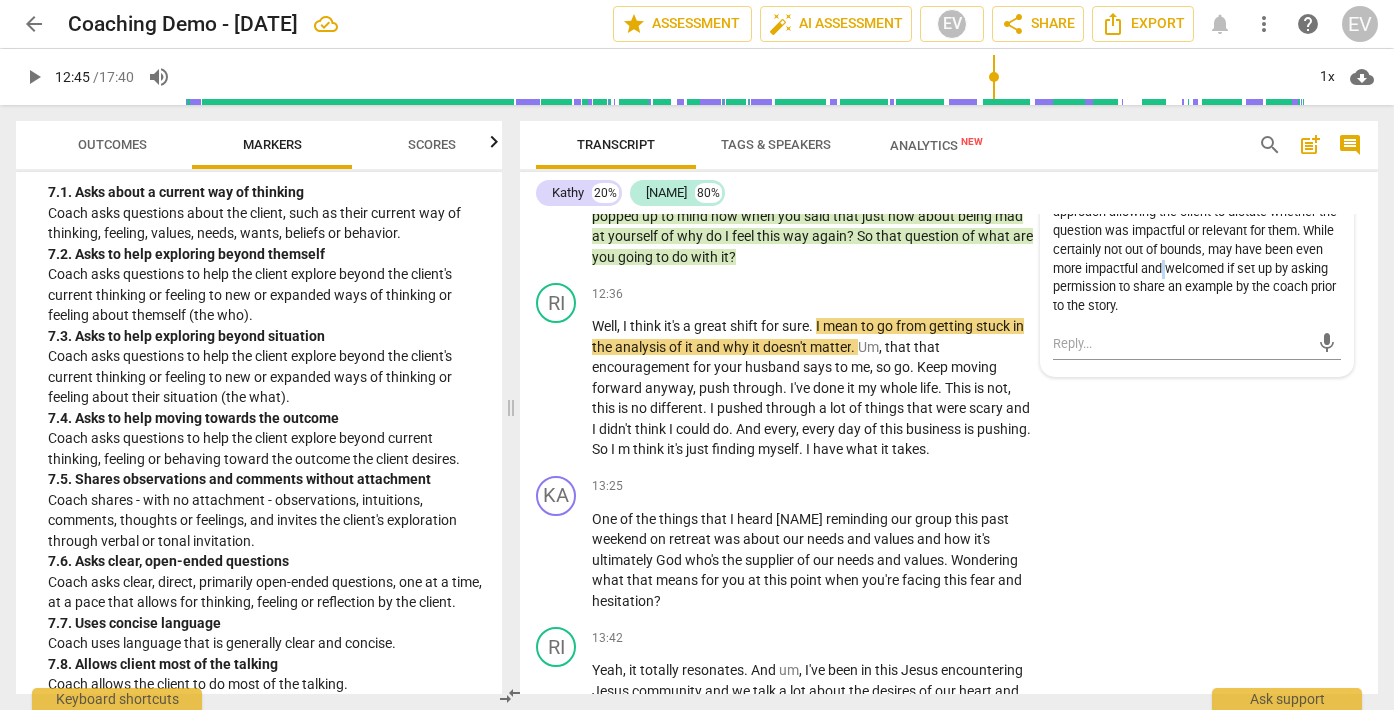 click on "Empathy was demonstrated beautifully here–a brief example followed by a direct, concise question while maintaining a detached coach approach allowing the client to dictate whether the question was impactful or relevant for them. While certainly not out of bounds, may have been even more impactful and welcomed if set up by asking permission to share an example by the coach prior to the story." at bounding box center [1197, 231] 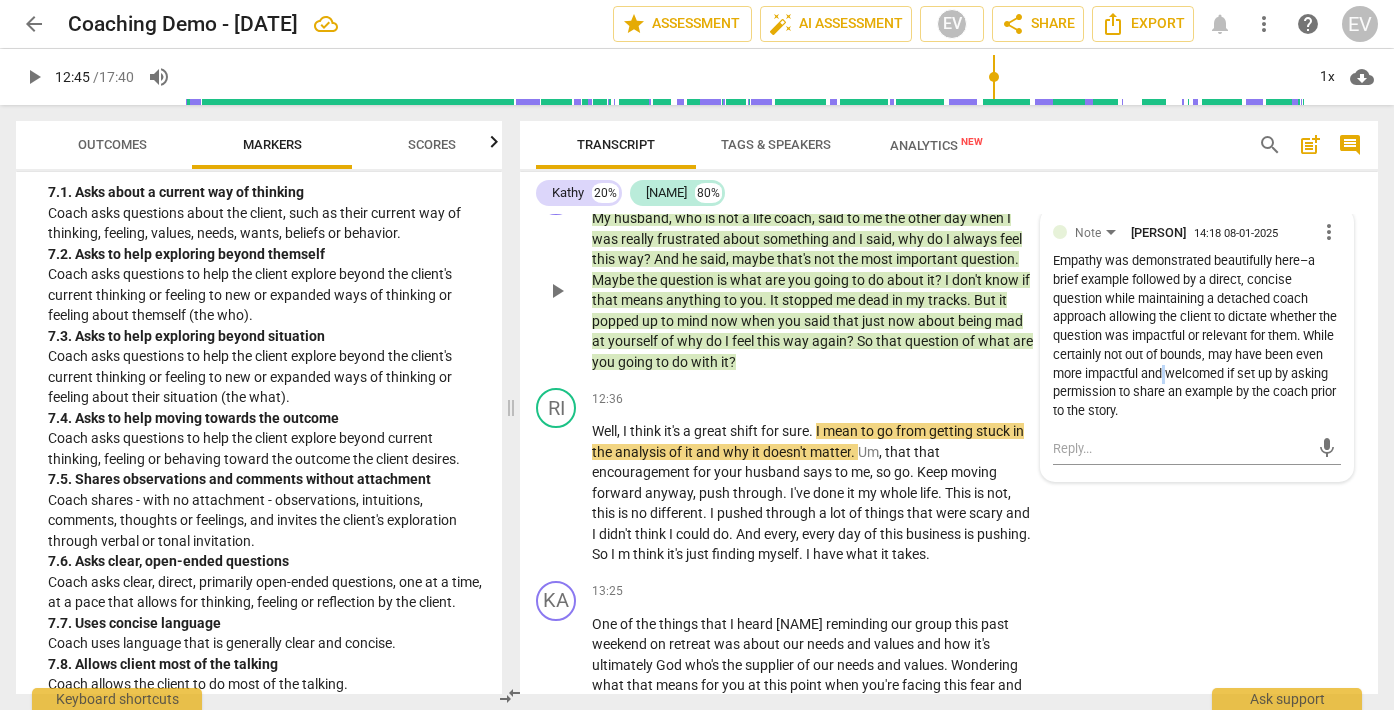 scroll, scrollTop: 4382, scrollLeft: 0, axis: vertical 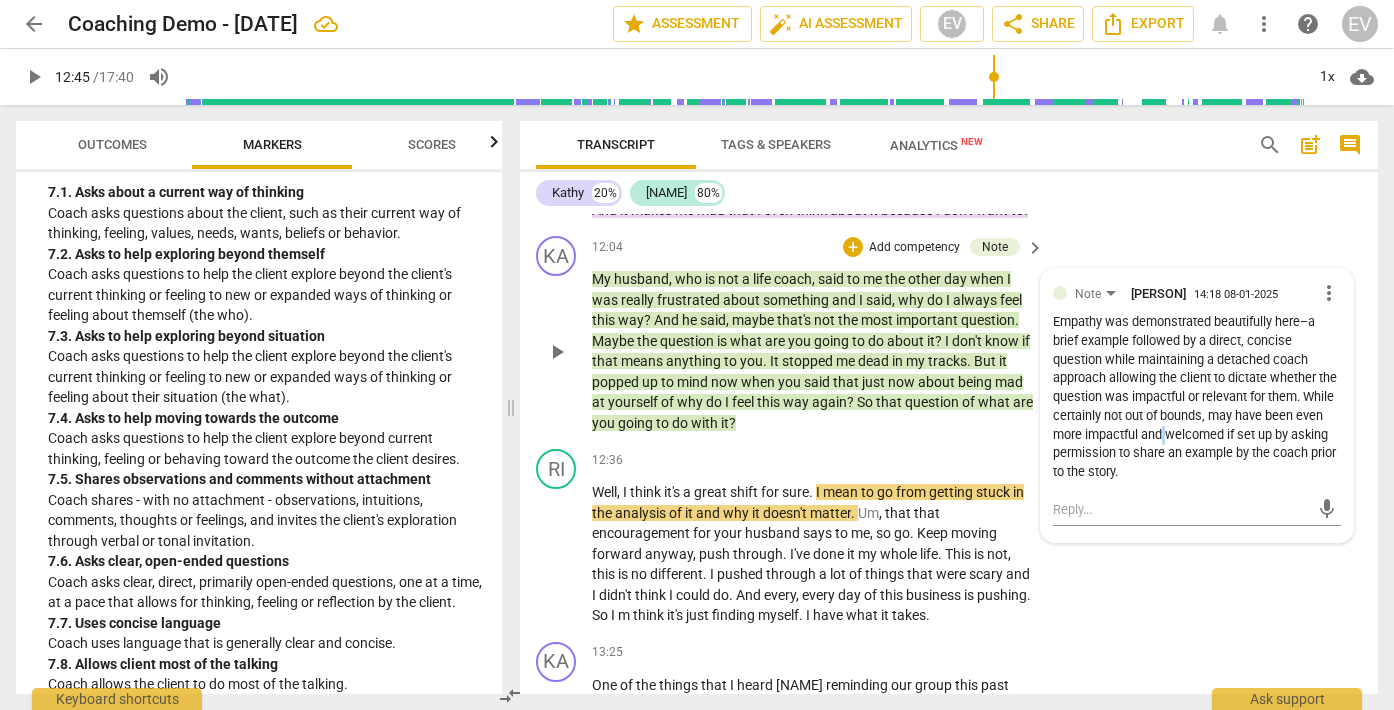 click on "more_vert" at bounding box center (1329, 293) 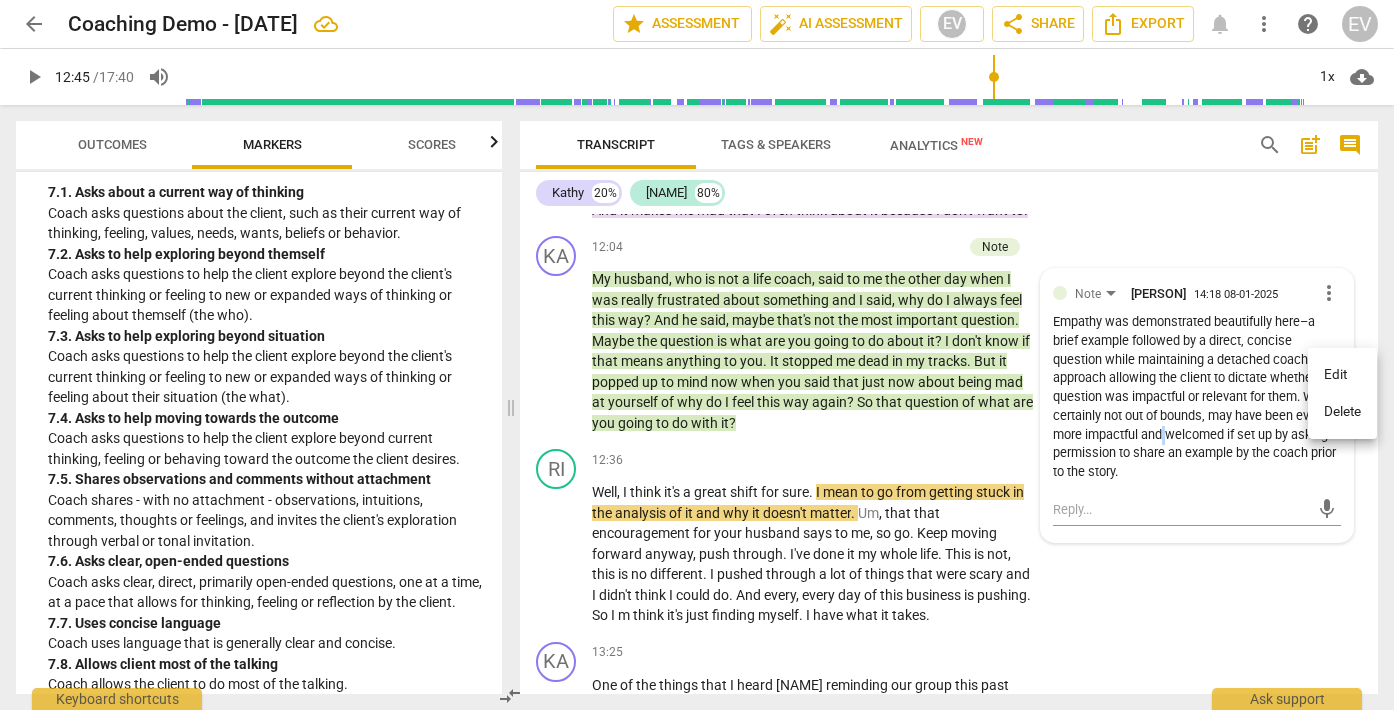 click on "Edit" at bounding box center (1342, 375) 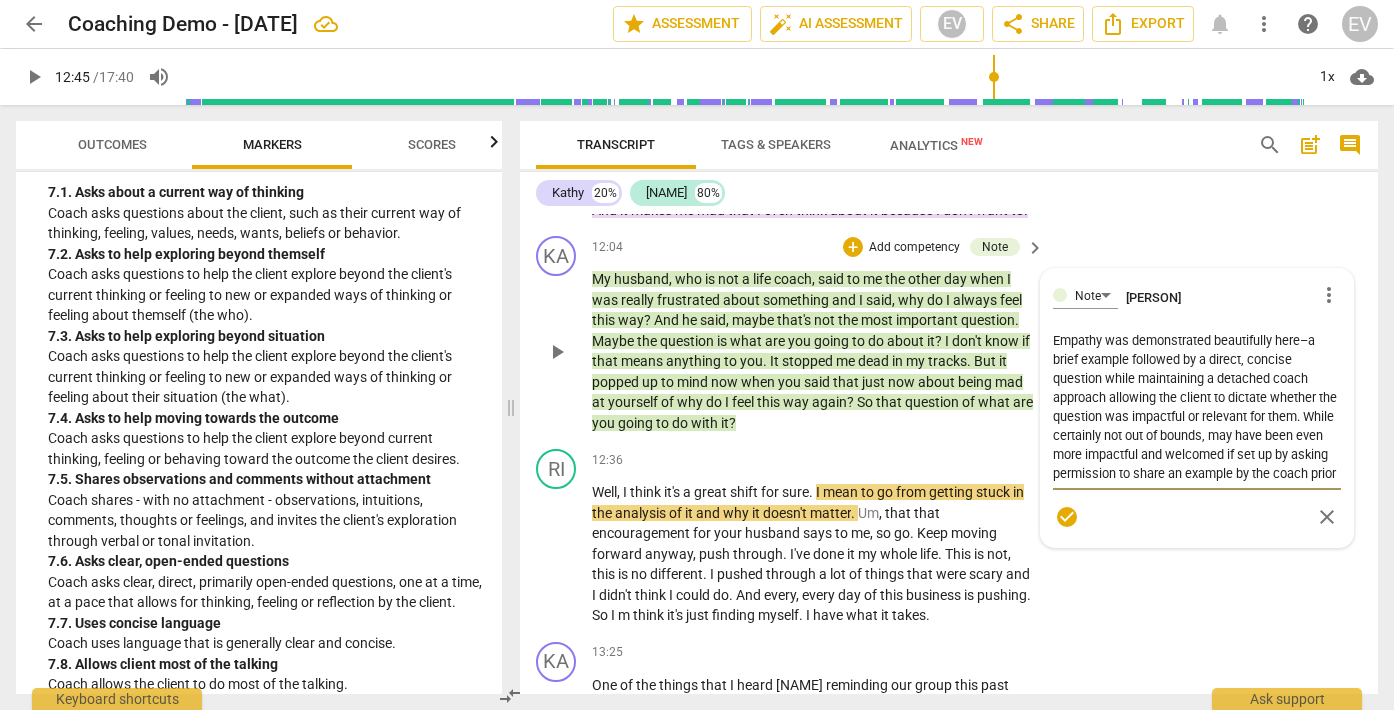 scroll, scrollTop: 4393, scrollLeft: 0, axis: vertical 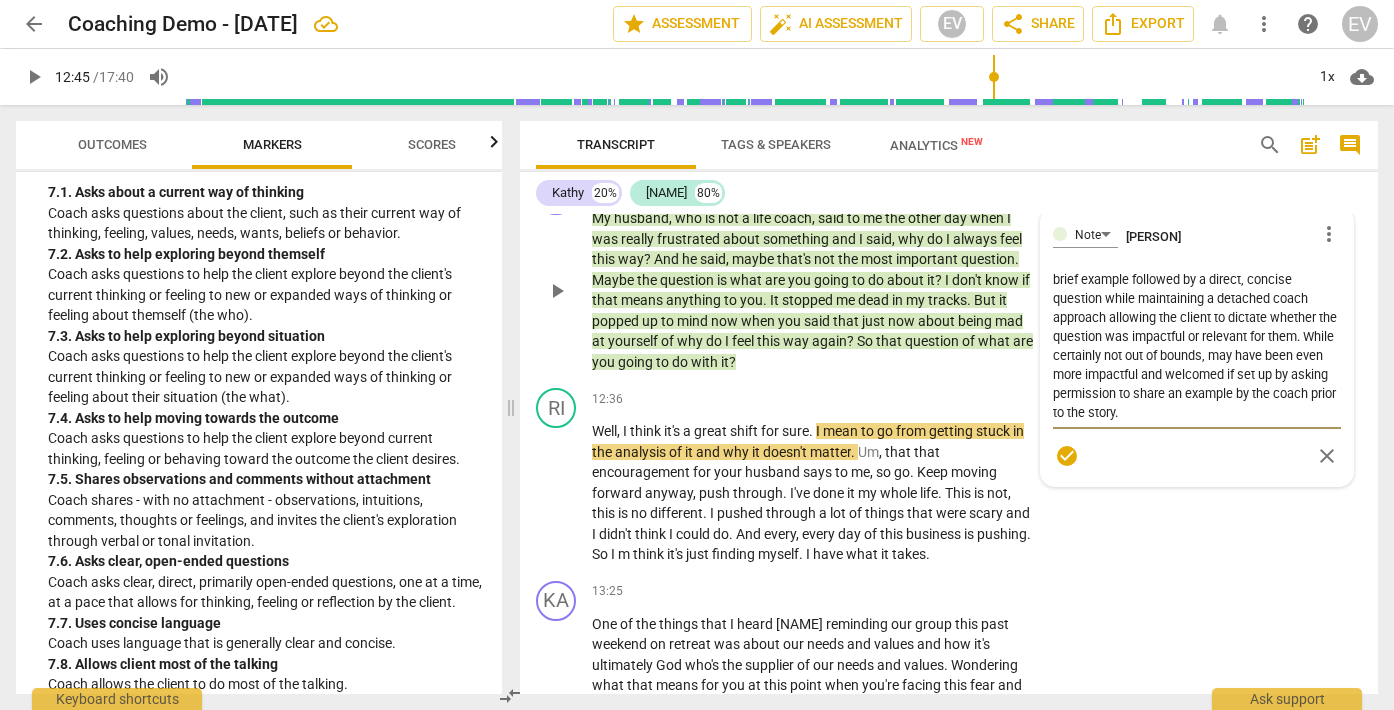 click on "Empathy was demonstrated beautifully here–a brief example followed by a direct, concise question while maintaining a detached coach approach allowing the client to dictate whether the question was impactful or relevant for them. While certainly not out of bounds, may have been even more impactful and welcomed if set up by asking permission to share an example by the coach prior to the story." at bounding box center (1197, 346) 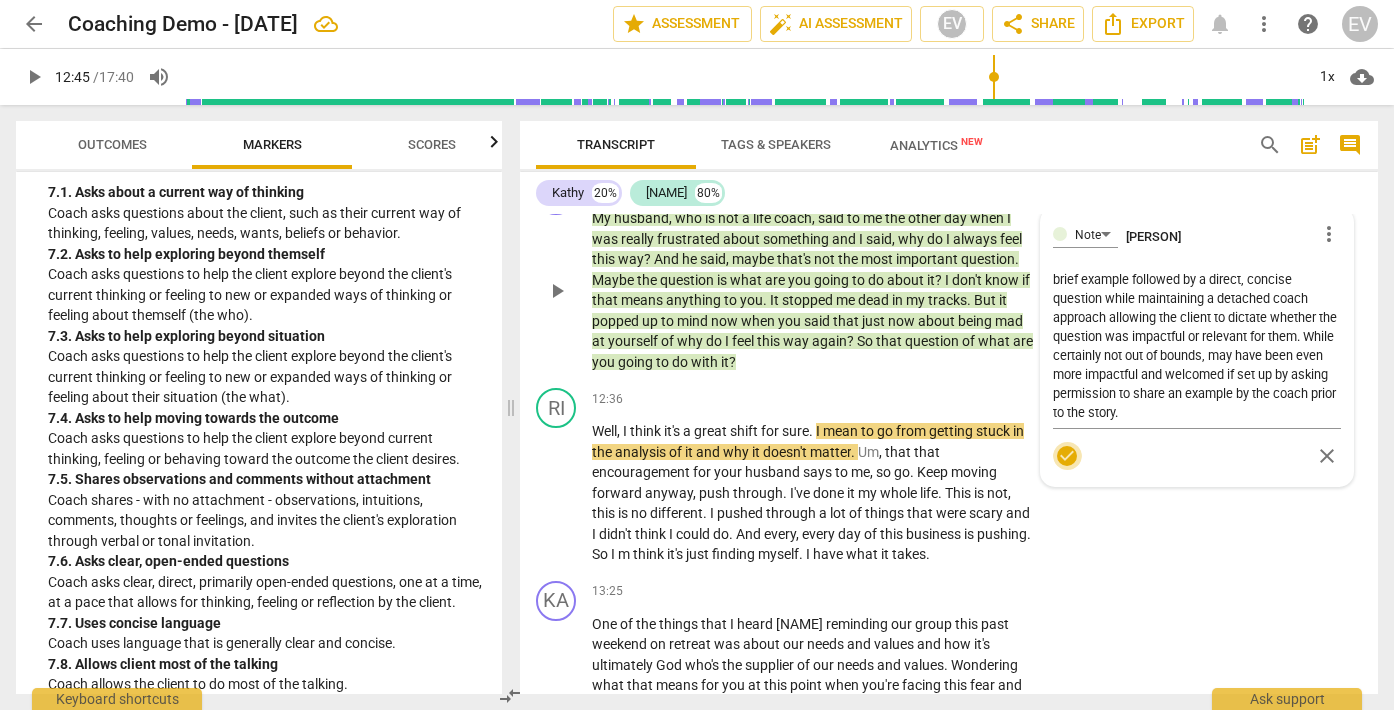 click on "check_circle" at bounding box center [1067, 456] 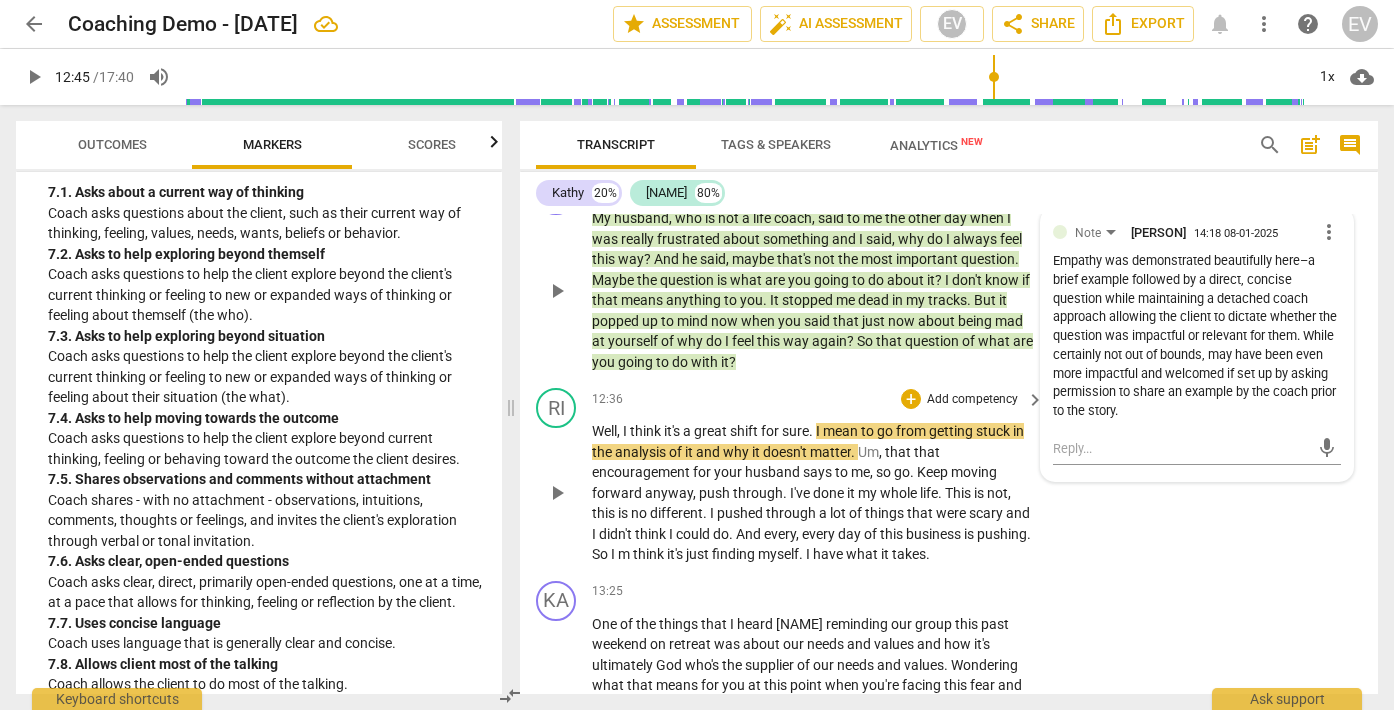 scroll, scrollTop: 4479, scrollLeft: 0, axis: vertical 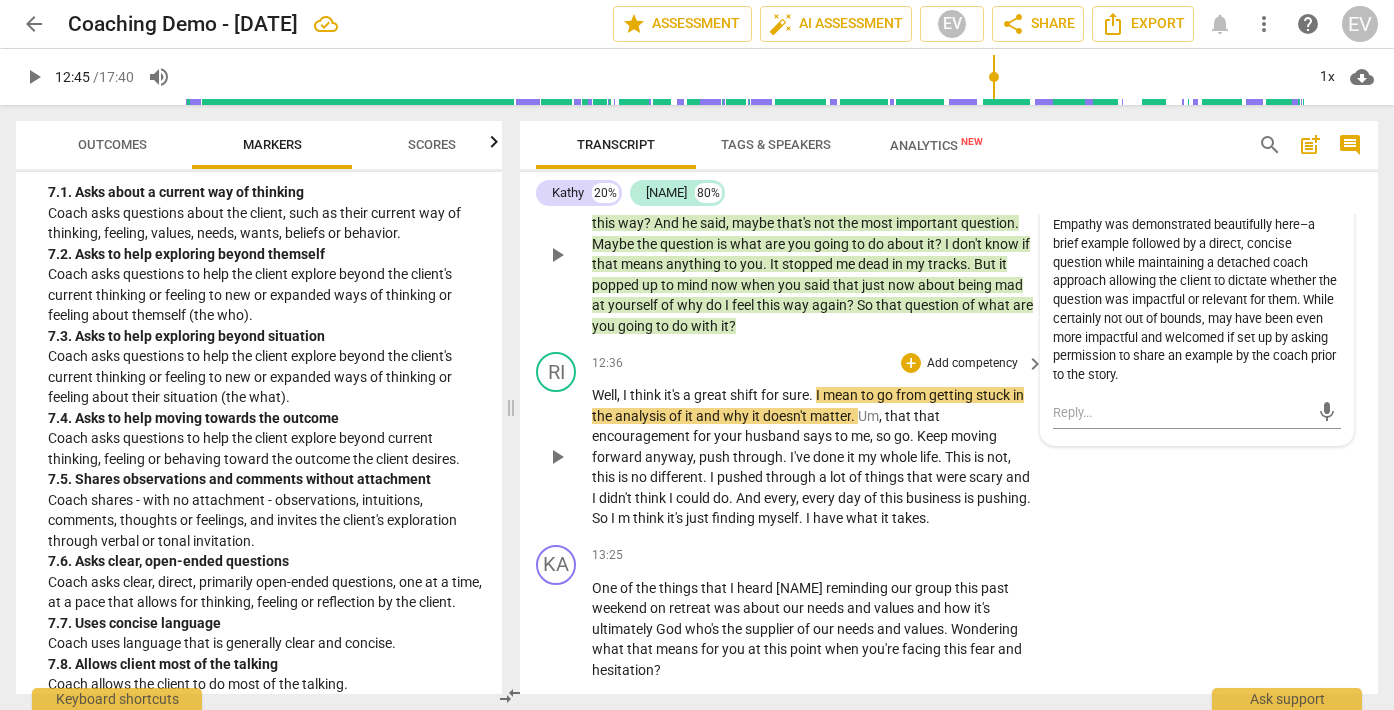 click on "play_arrow" at bounding box center [557, 457] 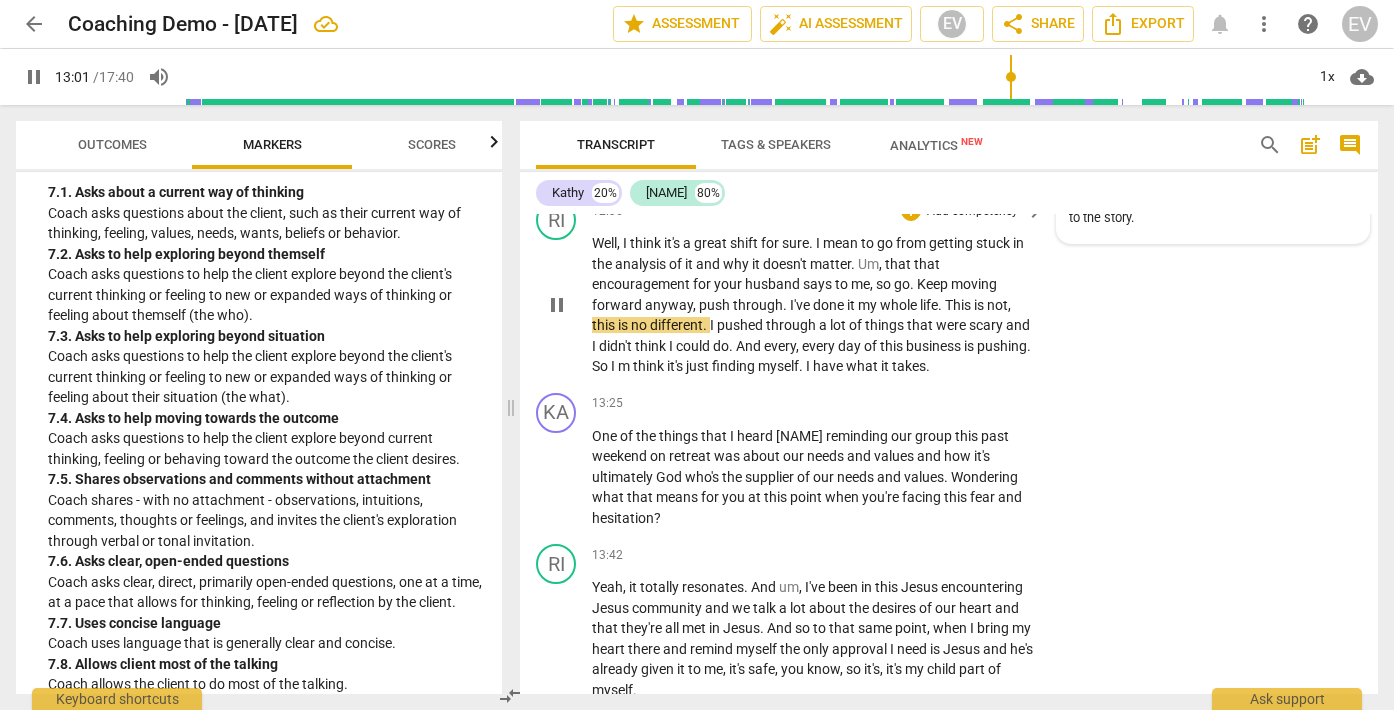 scroll, scrollTop: 4636, scrollLeft: 0, axis: vertical 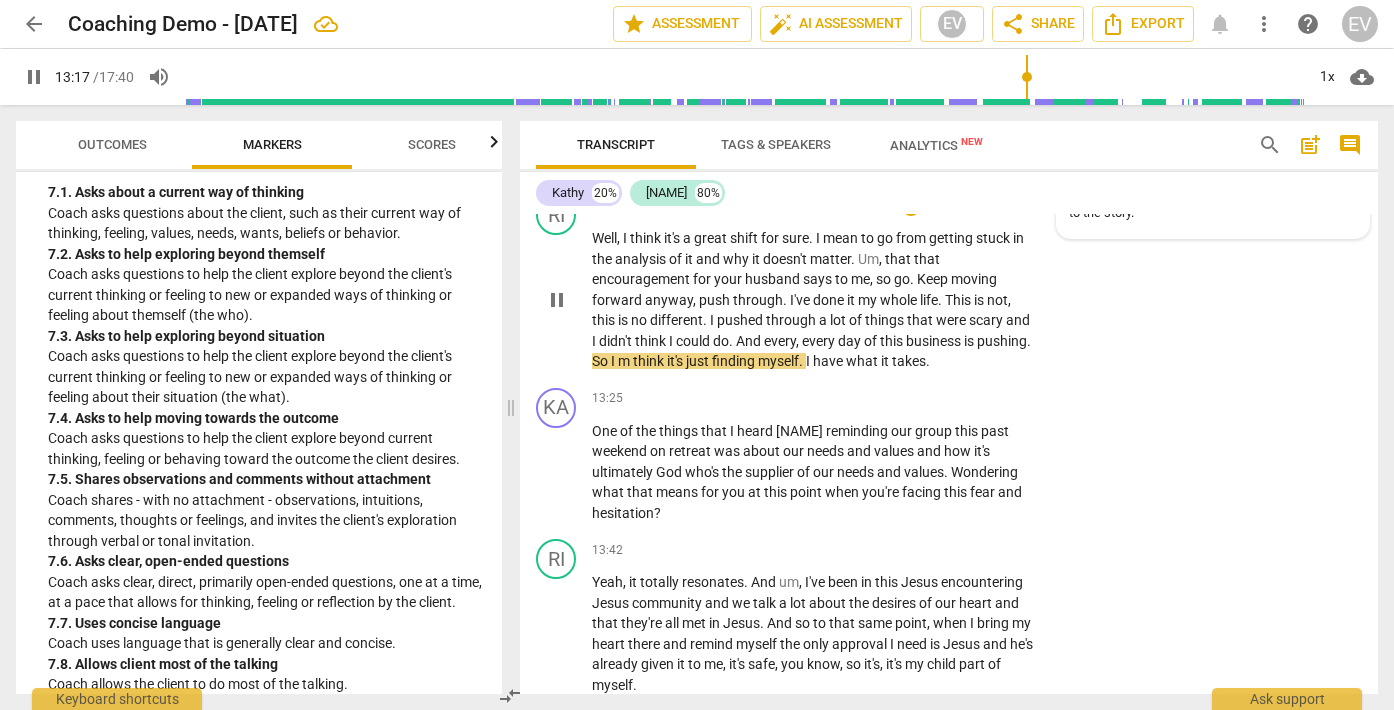 click on "pause" at bounding box center (557, 300) 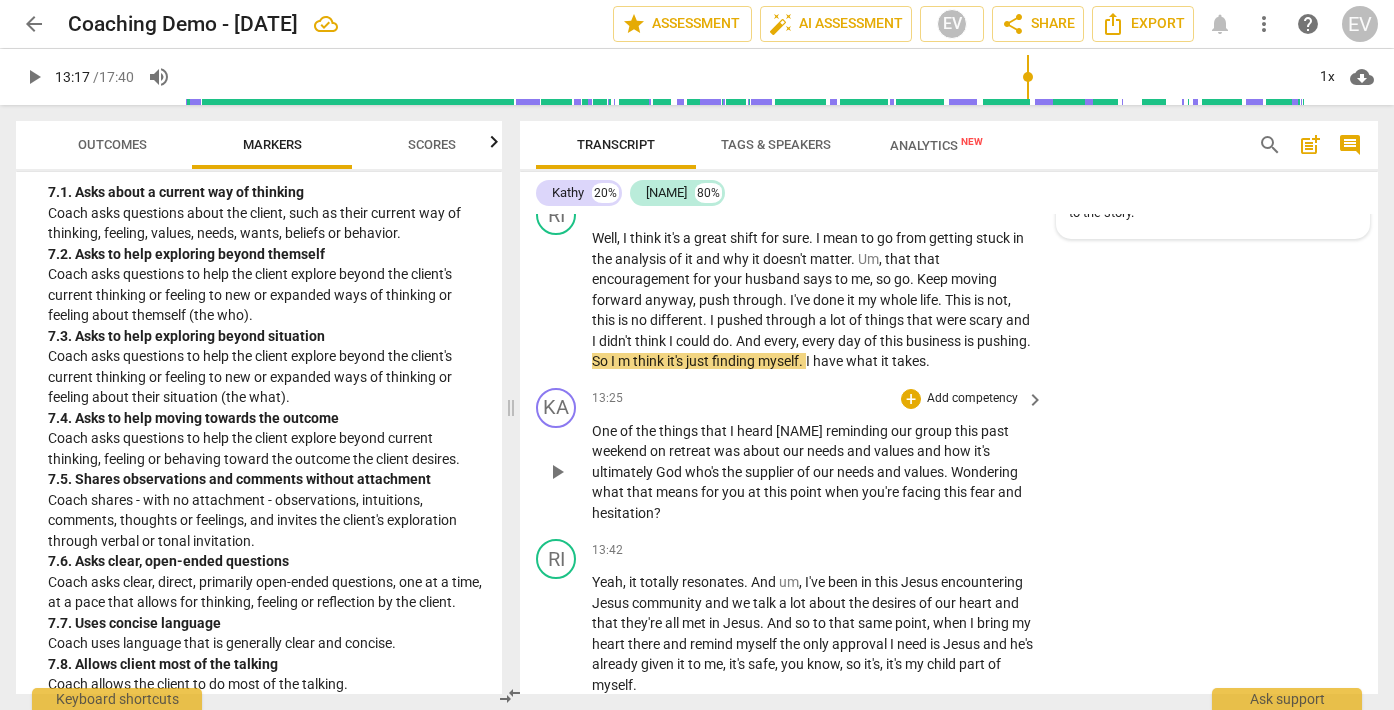click on "play_arrow" at bounding box center [557, 472] 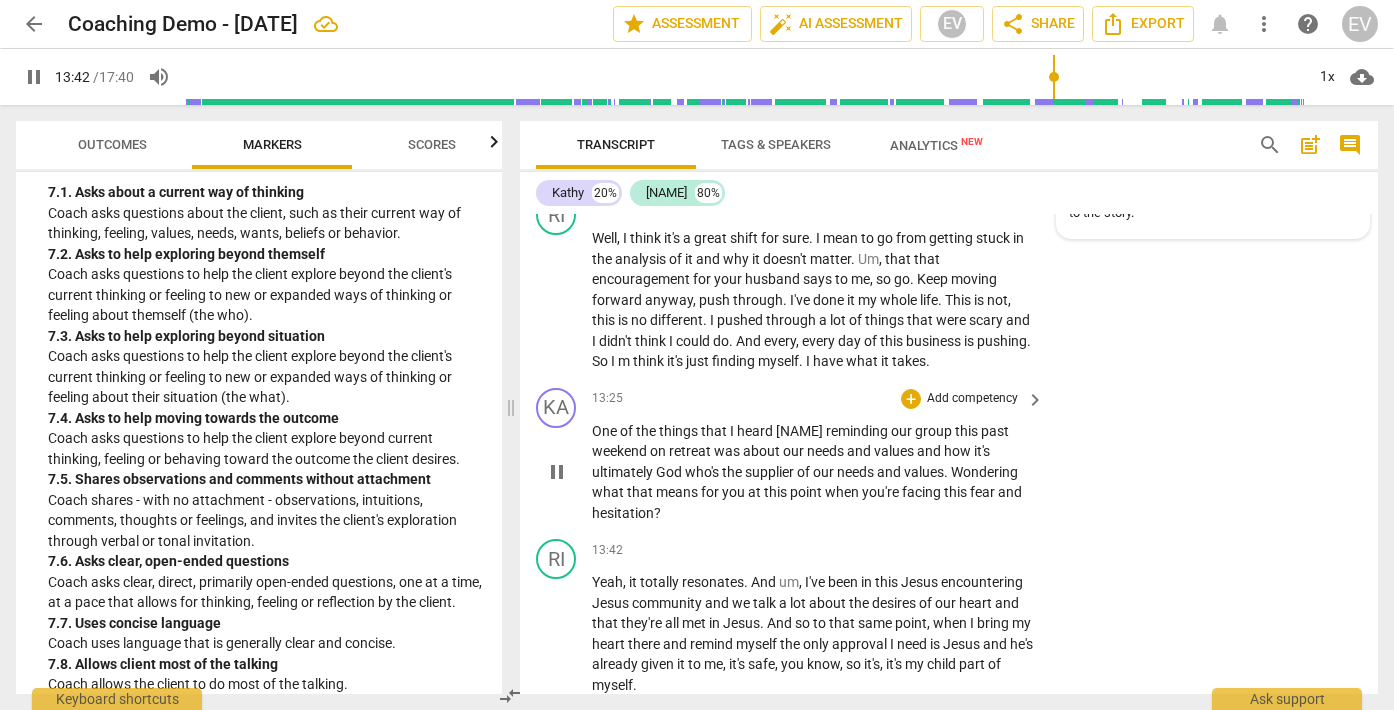 click on "pause" at bounding box center [557, 472] 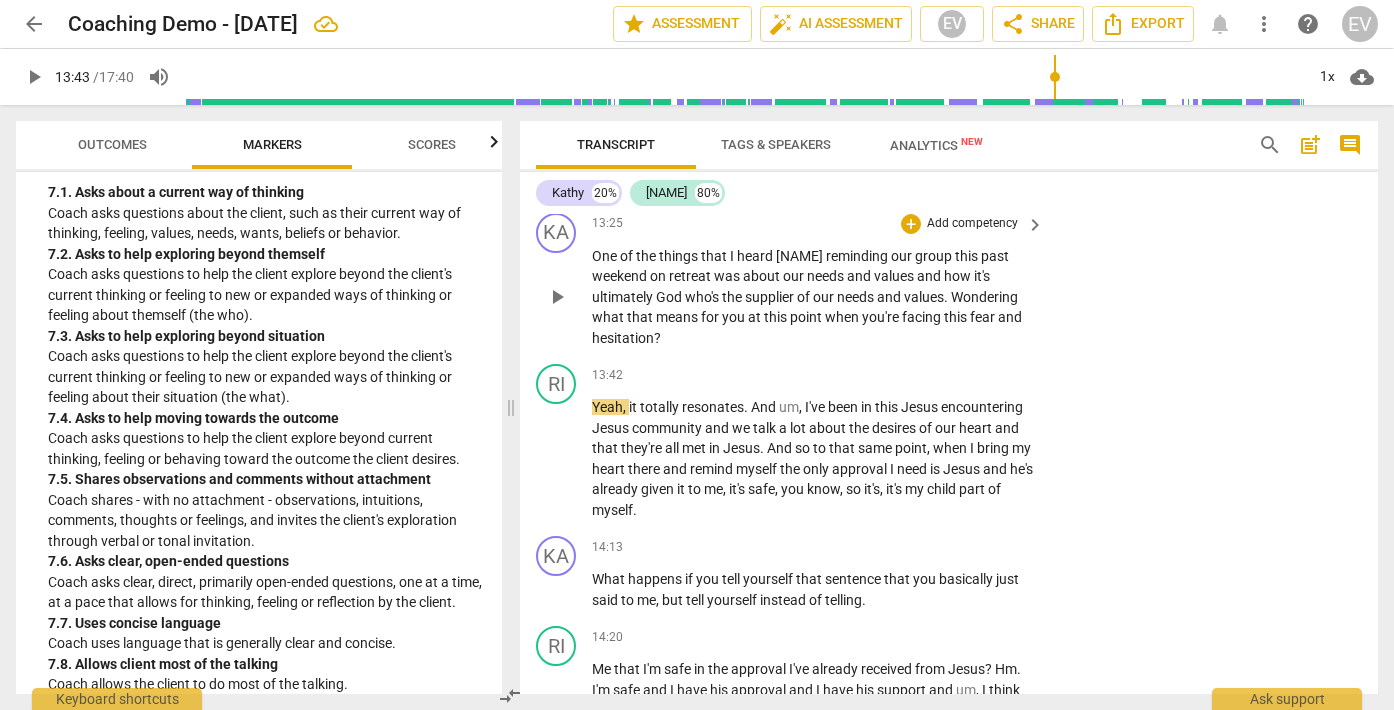 scroll, scrollTop: 4825, scrollLeft: 0, axis: vertical 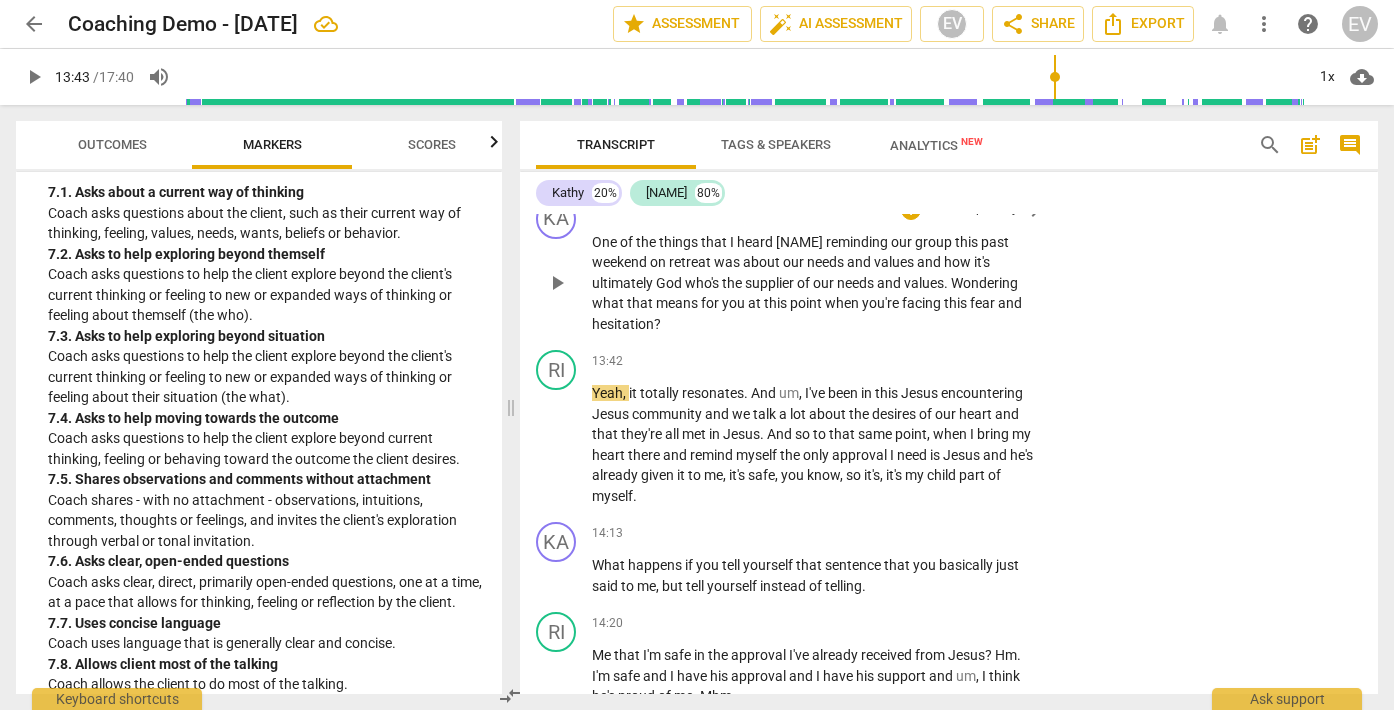 click on "Add competency" at bounding box center (972, 210) 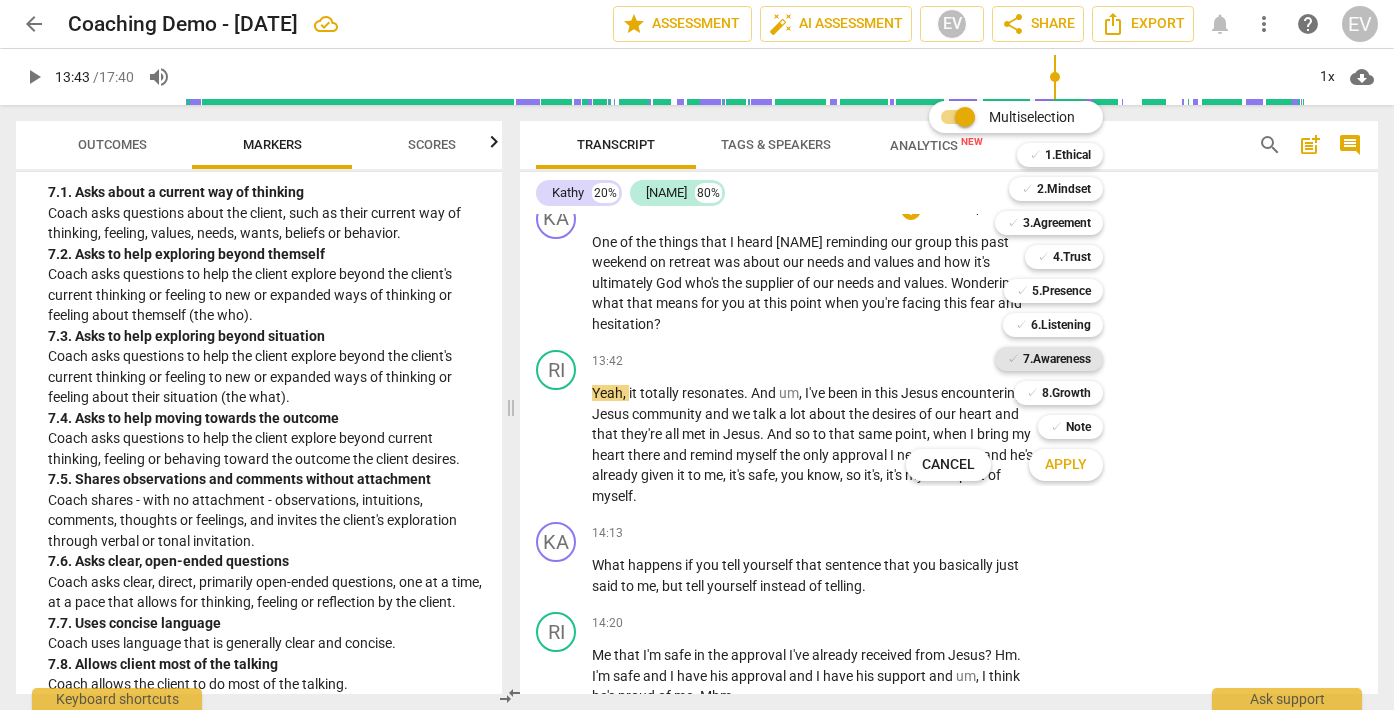 click on "7.Awareness" at bounding box center (1057, 359) 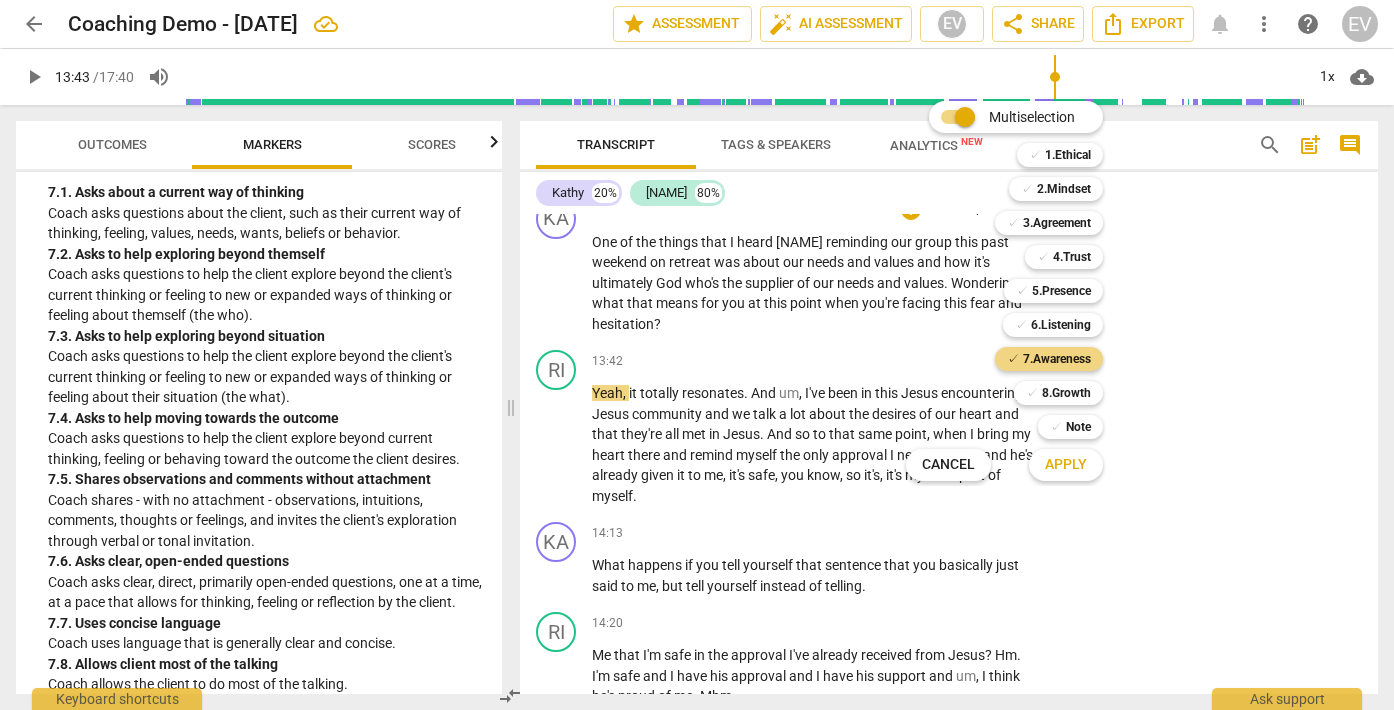 click on "Apply" at bounding box center [1066, 465] 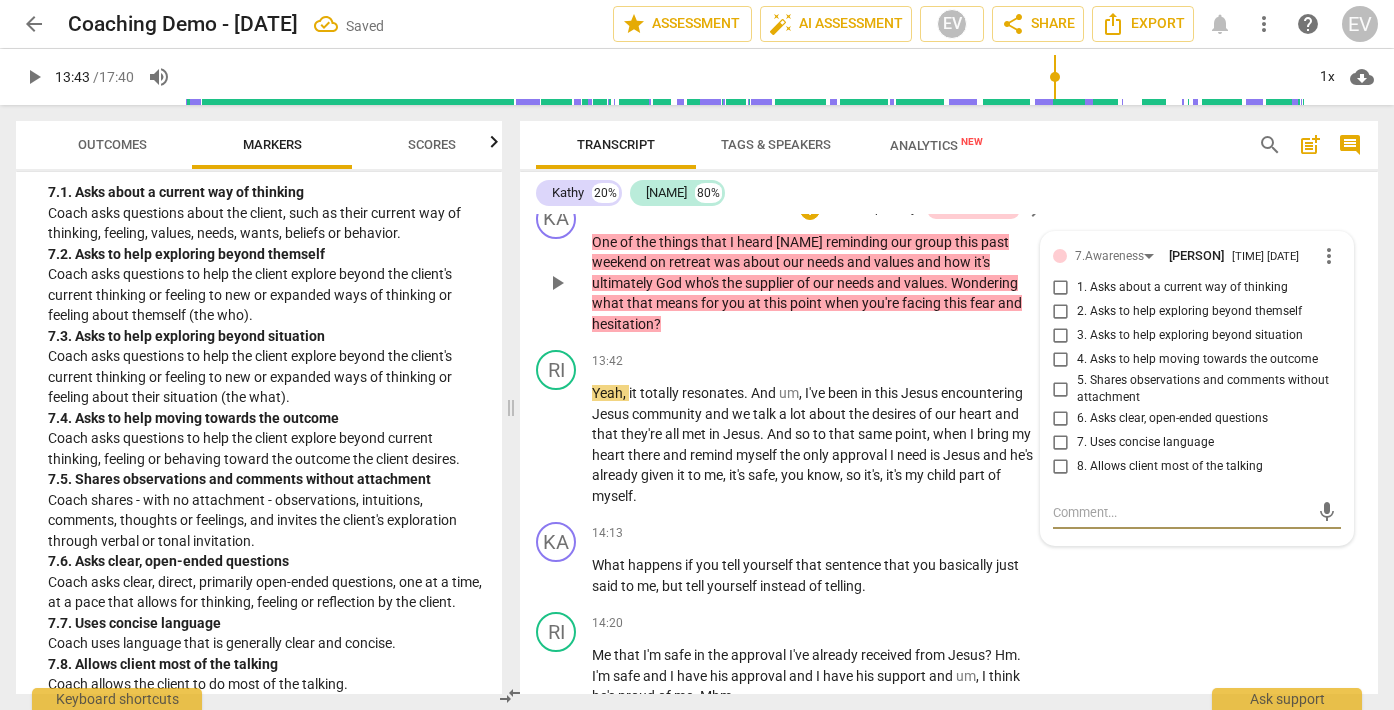 click on "5. Shares observations and comments without attachment" at bounding box center (1061, 389) 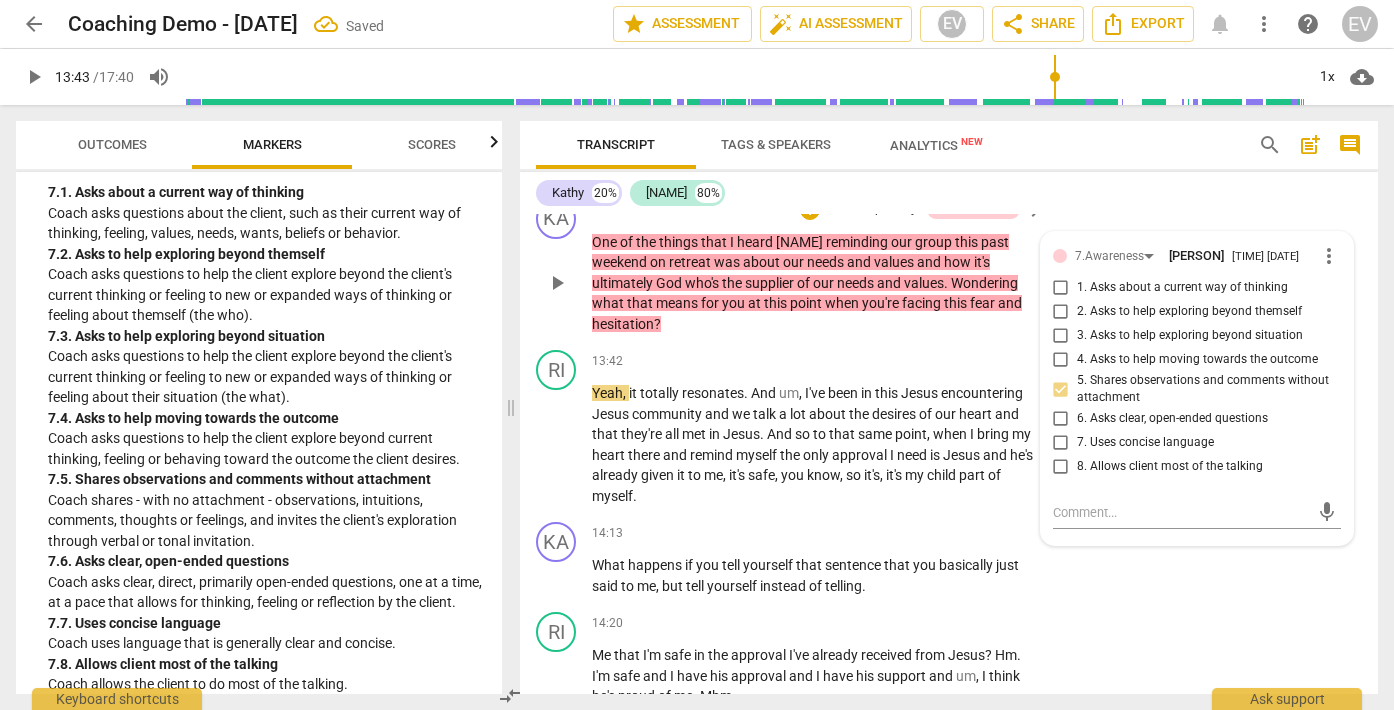 click on "6. Asks clear, open-ended questions" at bounding box center (1061, 419) 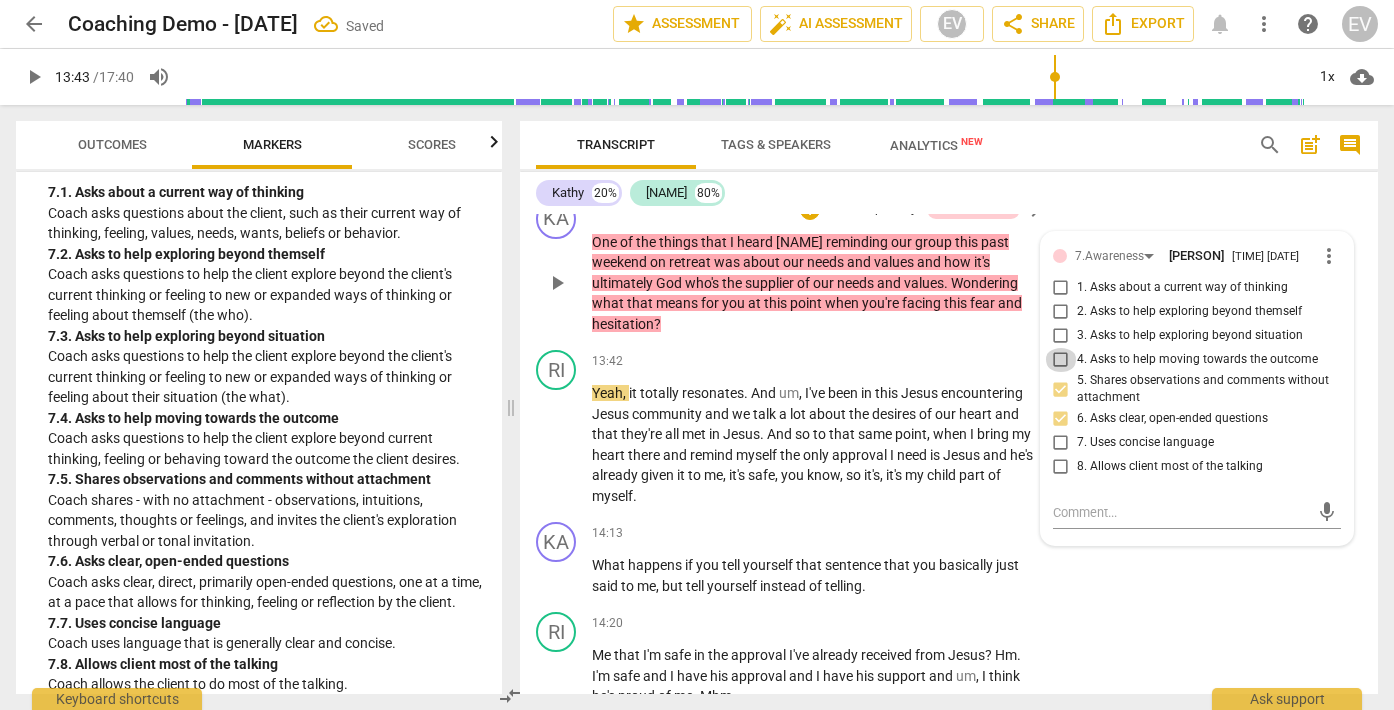click on "4. Asks to help moving towards the outcome" at bounding box center [1061, 360] 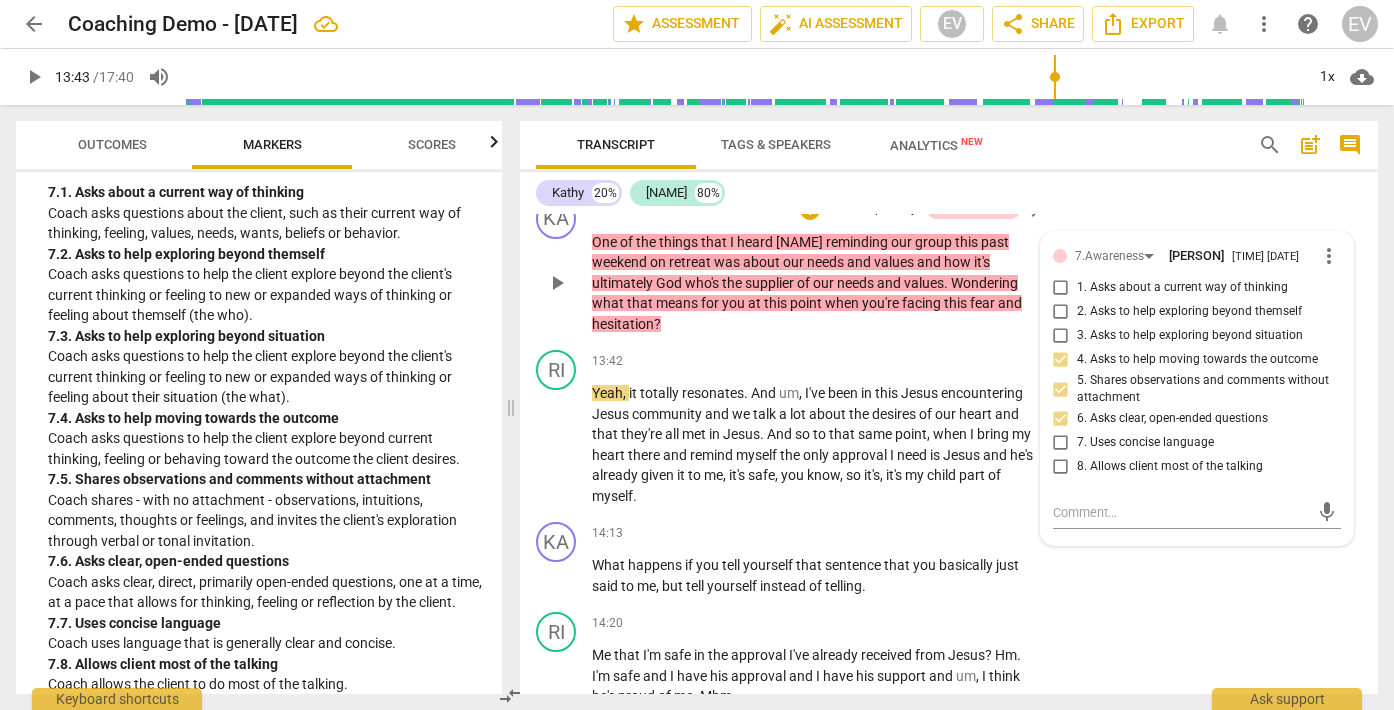 click on "KA play_arrow pause [TIME] + Add competency 7.Awareness keyboard_arrow_right One of the things that I heard Teresa reminding our group this past weekend on retreat was about our needs and values and how it's ultimately God who's the supplier of our needs and values . Wondering what that means for you at this point when you're facing this fear and hesitation ? 7.Awareness [NAME] [TIME] [DATE] more_vert 1. Asks about a current way of thinking 2. Asks to help exploring beyond themself 3. Asks to help exploring beyond situation 4. Asks to help moving towards the outcome 5. Shares observations and comments without attachment 6. Asks clear, open-ended questions 7. Uses concise language 8. Allows client most of the talking mic" at bounding box center [949, 267] 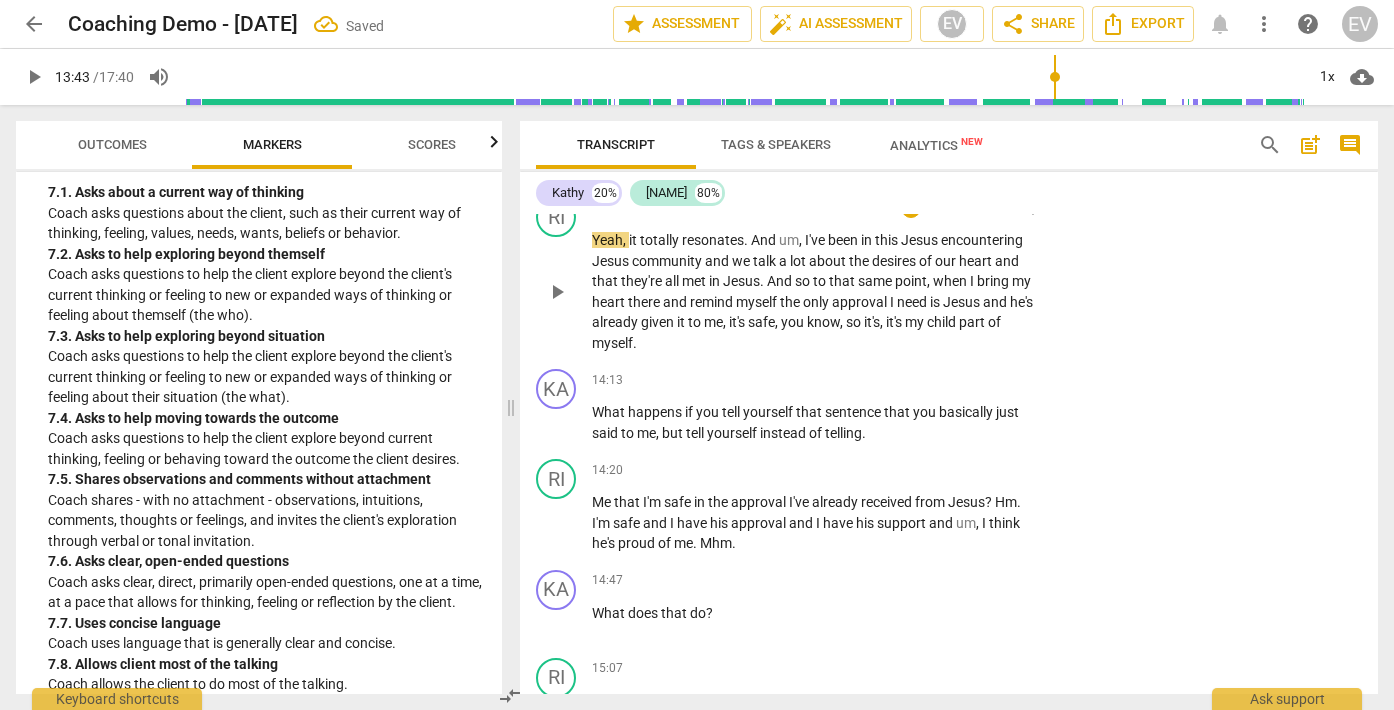 scroll, scrollTop: 4979, scrollLeft: 0, axis: vertical 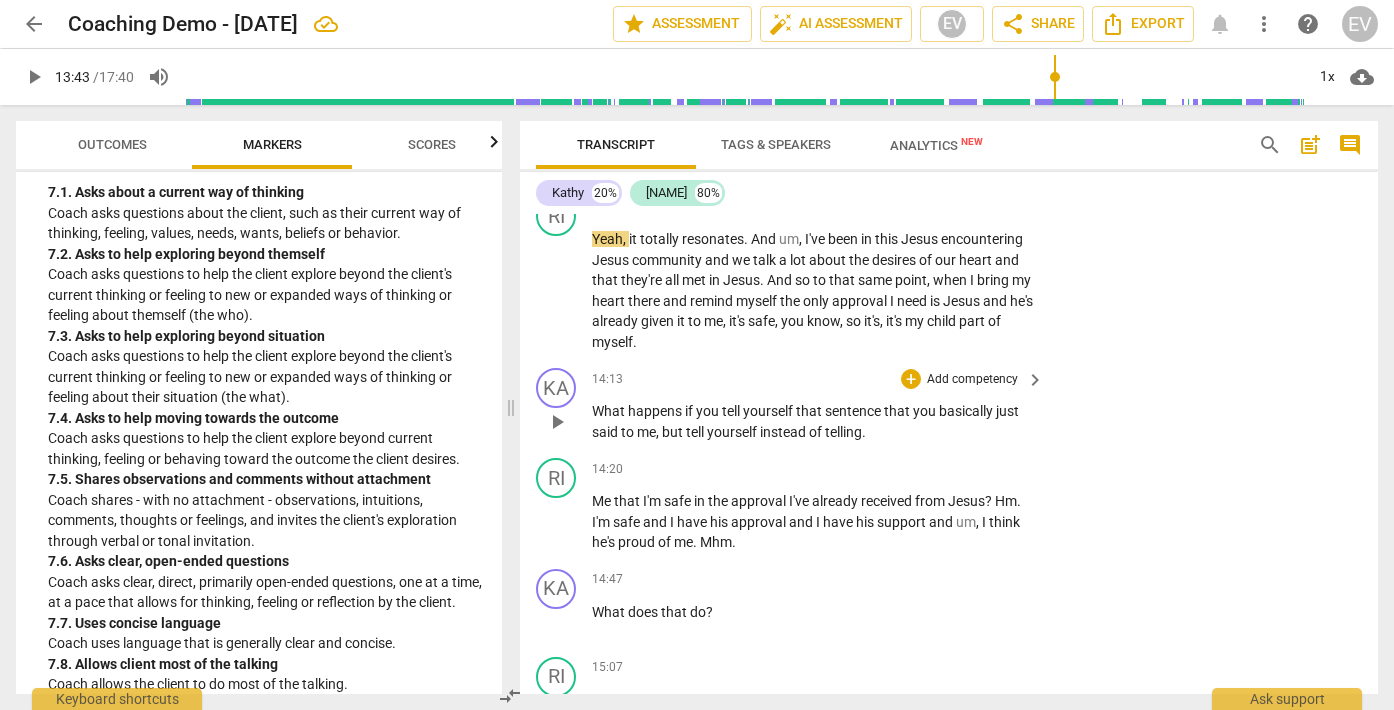 click on "play_arrow" at bounding box center (557, 422) 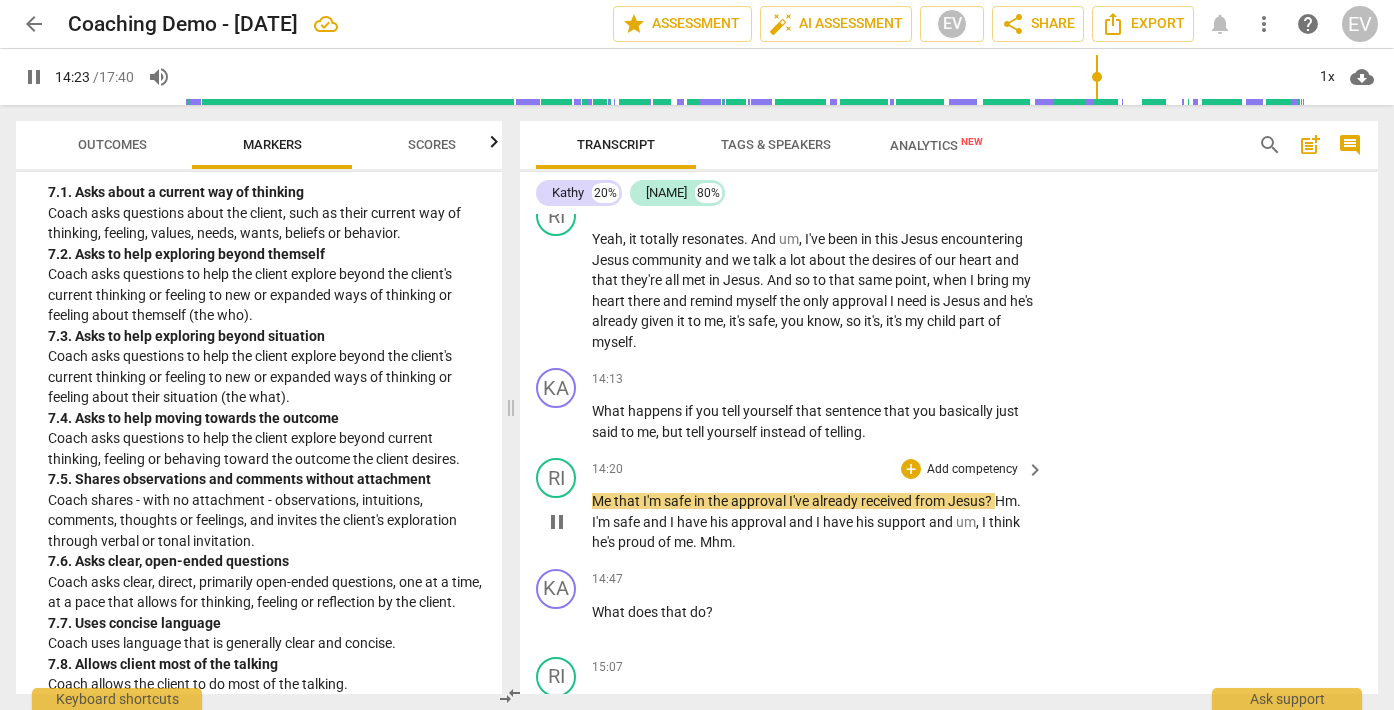 click on "Me" at bounding box center [603, 501] 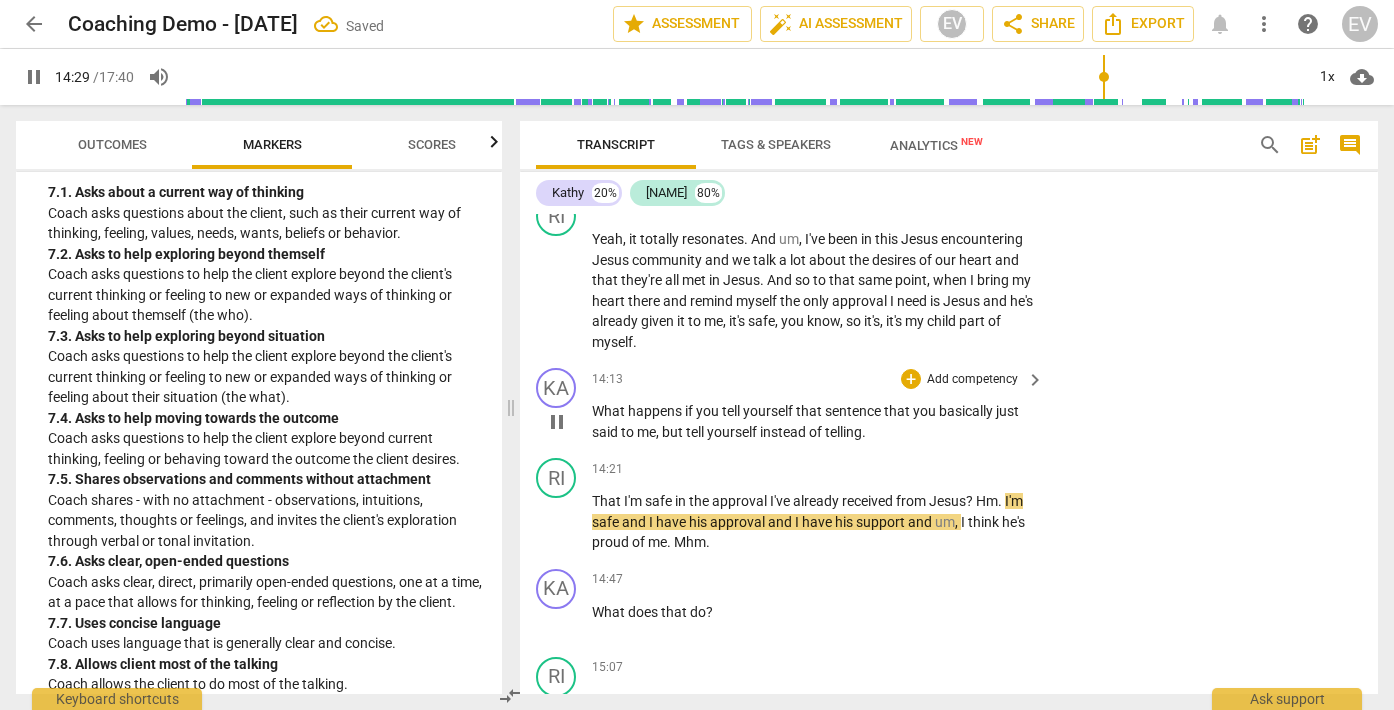 click on "telling" at bounding box center (843, 432) 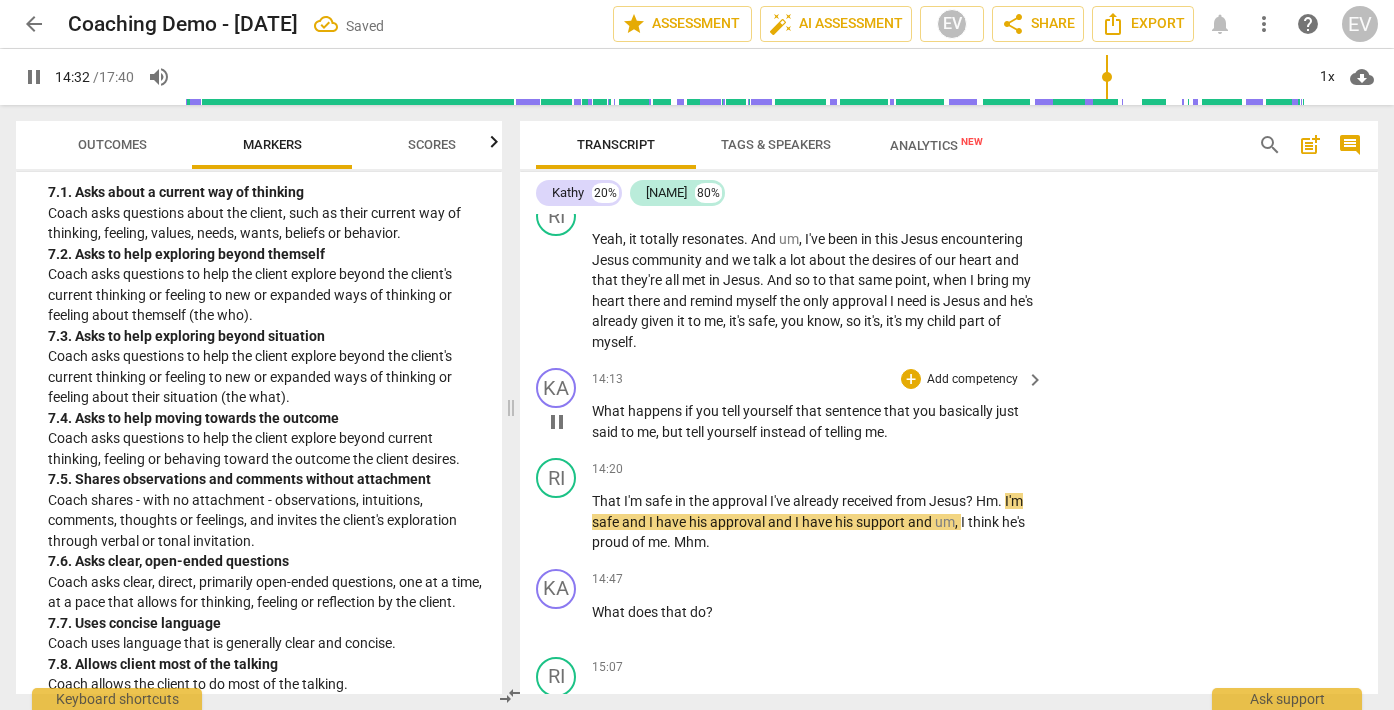 click on "Add competency" at bounding box center (972, 380) 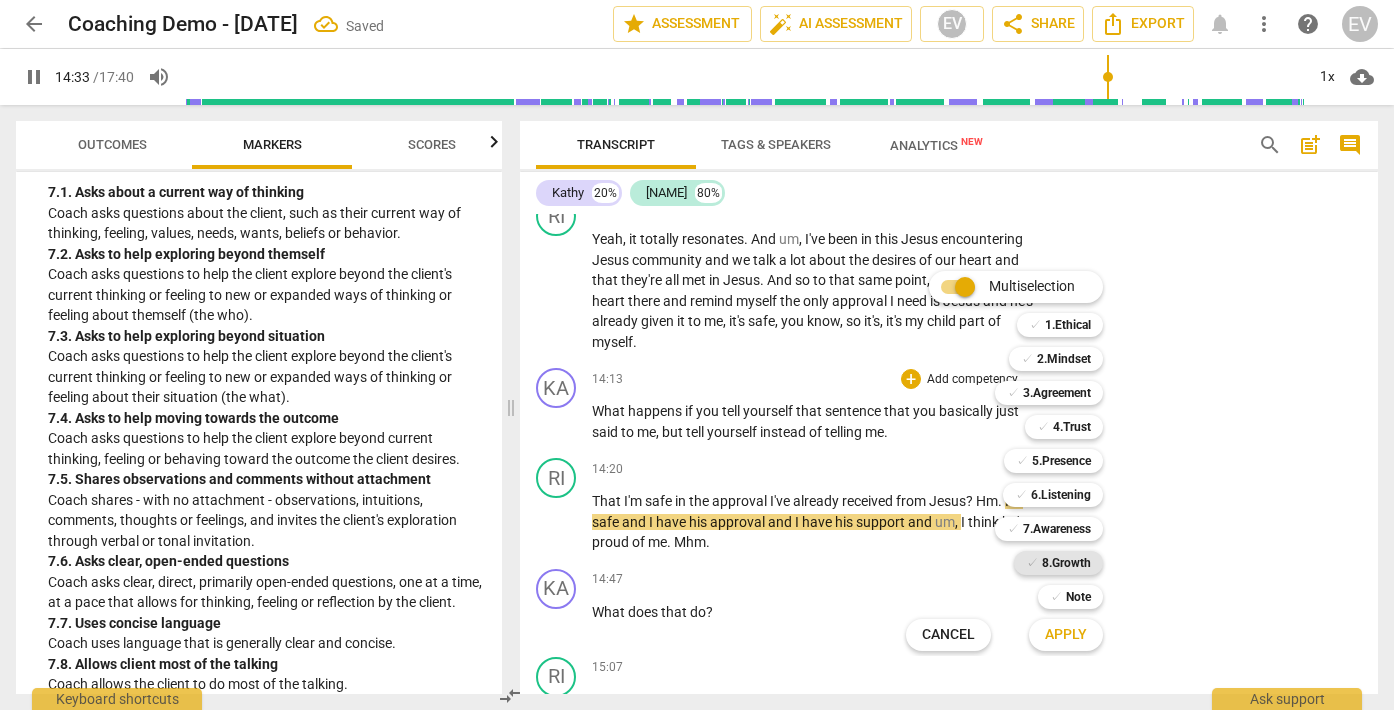 click on "8.Growth" at bounding box center [1066, 563] 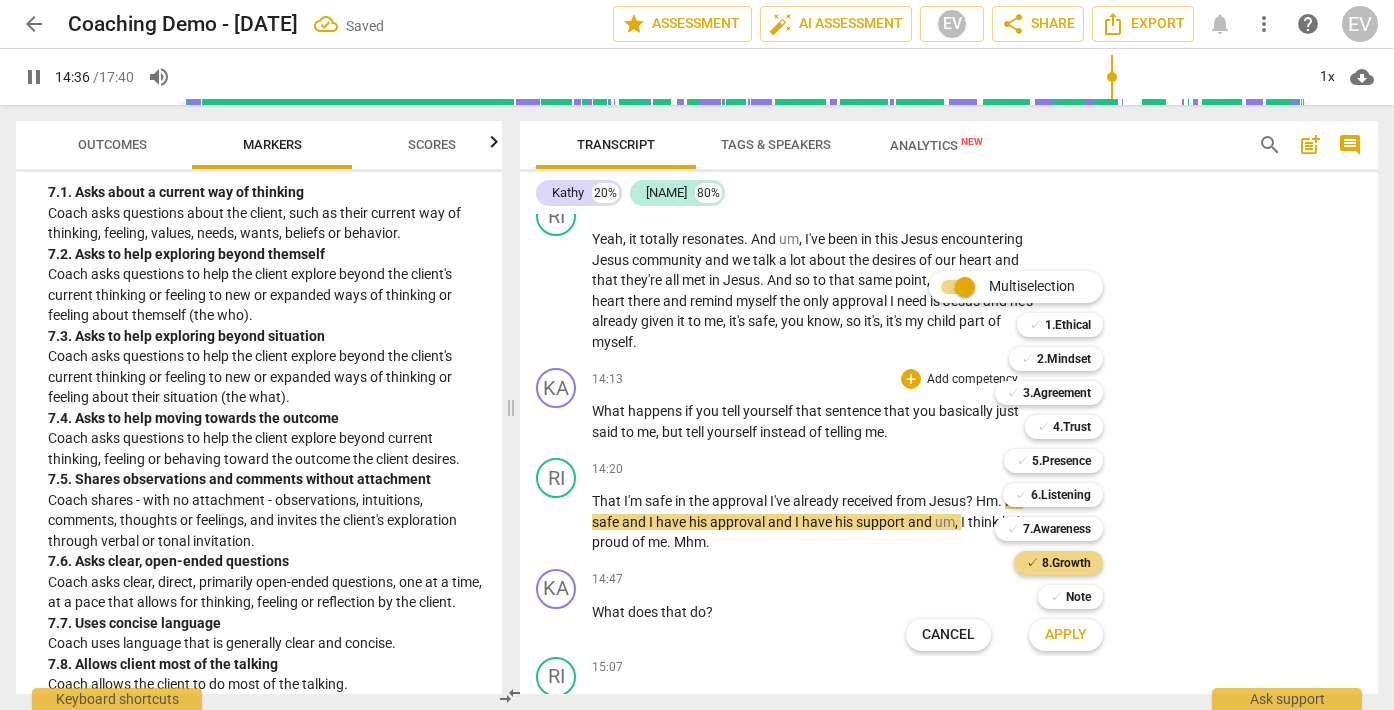 click on "Apply" at bounding box center (1066, 635) 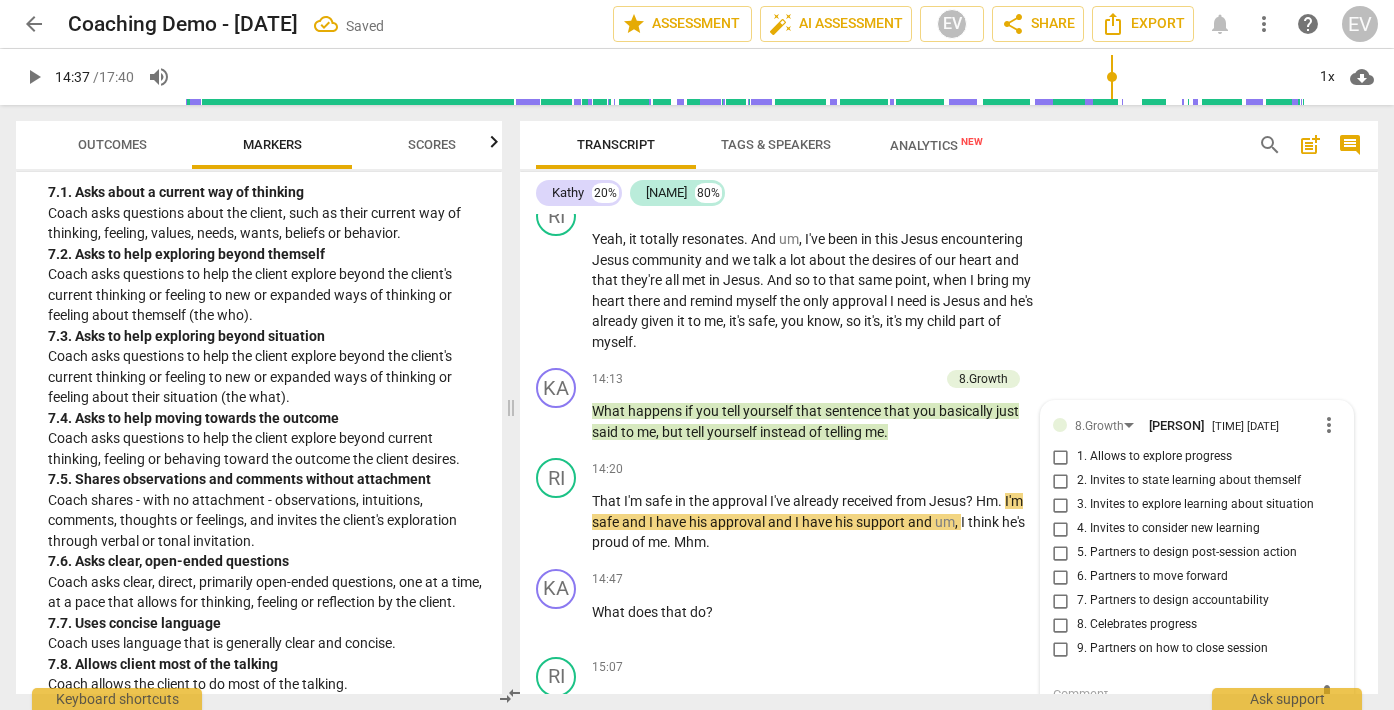 scroll, scrollTop: 5309, scrollLeft: 0, axis: vertical 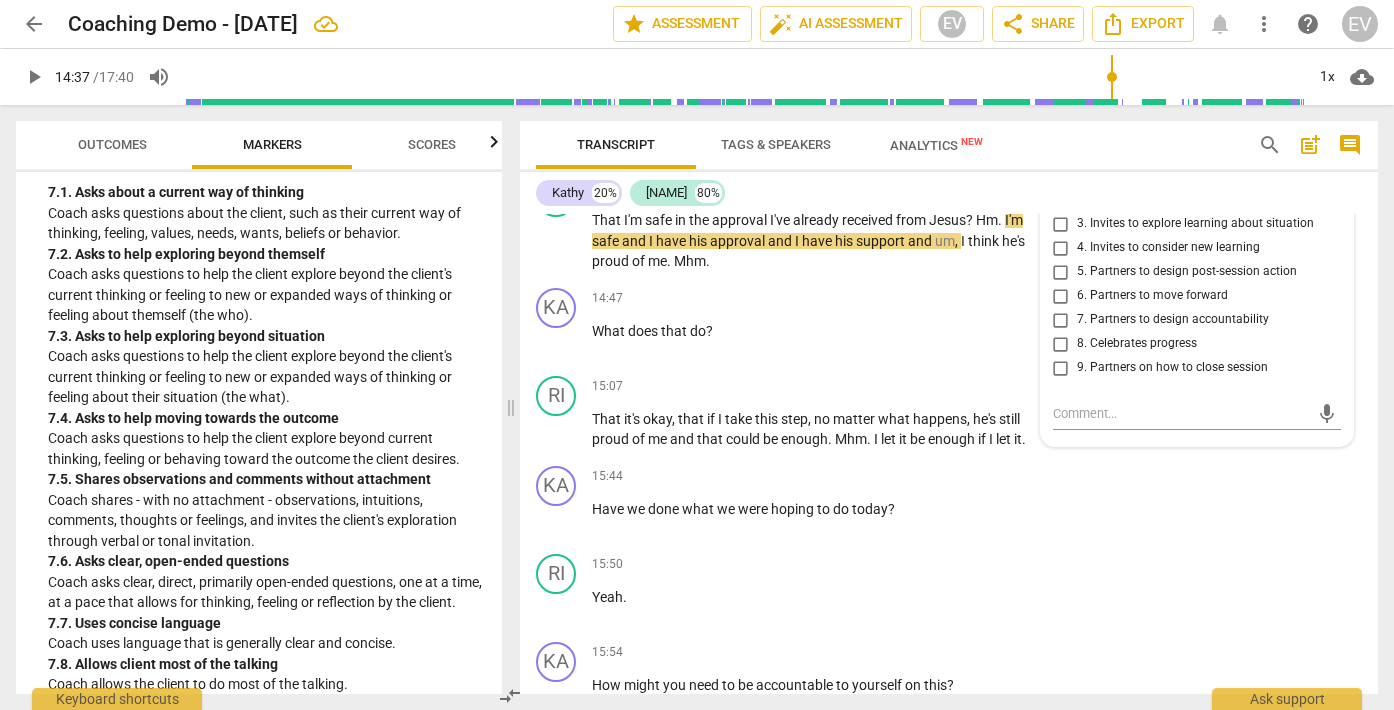 click on "2. Invites to state learning about themself" at bounding box center [1061, 200] 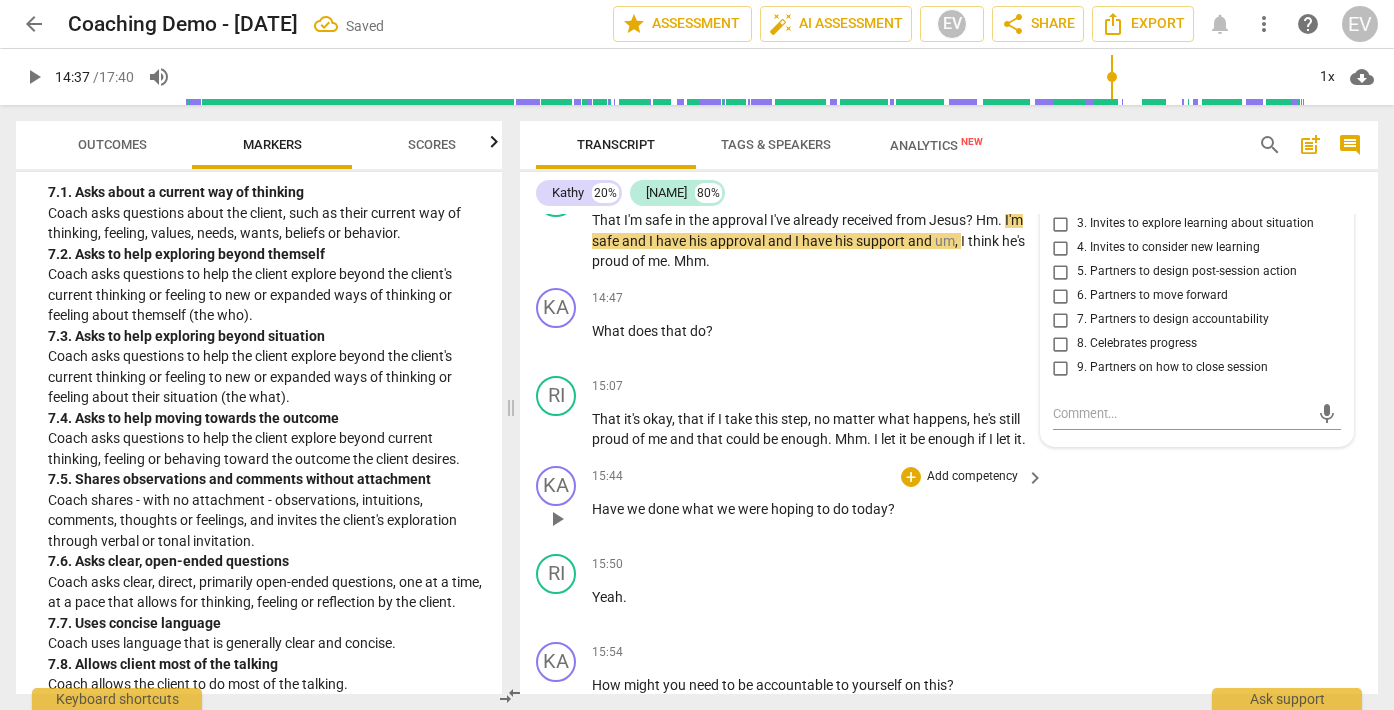 click on "KA play_arrow pause [TIME] + Add competency keyboard_arrow_right Have   we   done   what   we   were   hoping   to   do   today ?" at bounding box center [949, 502] 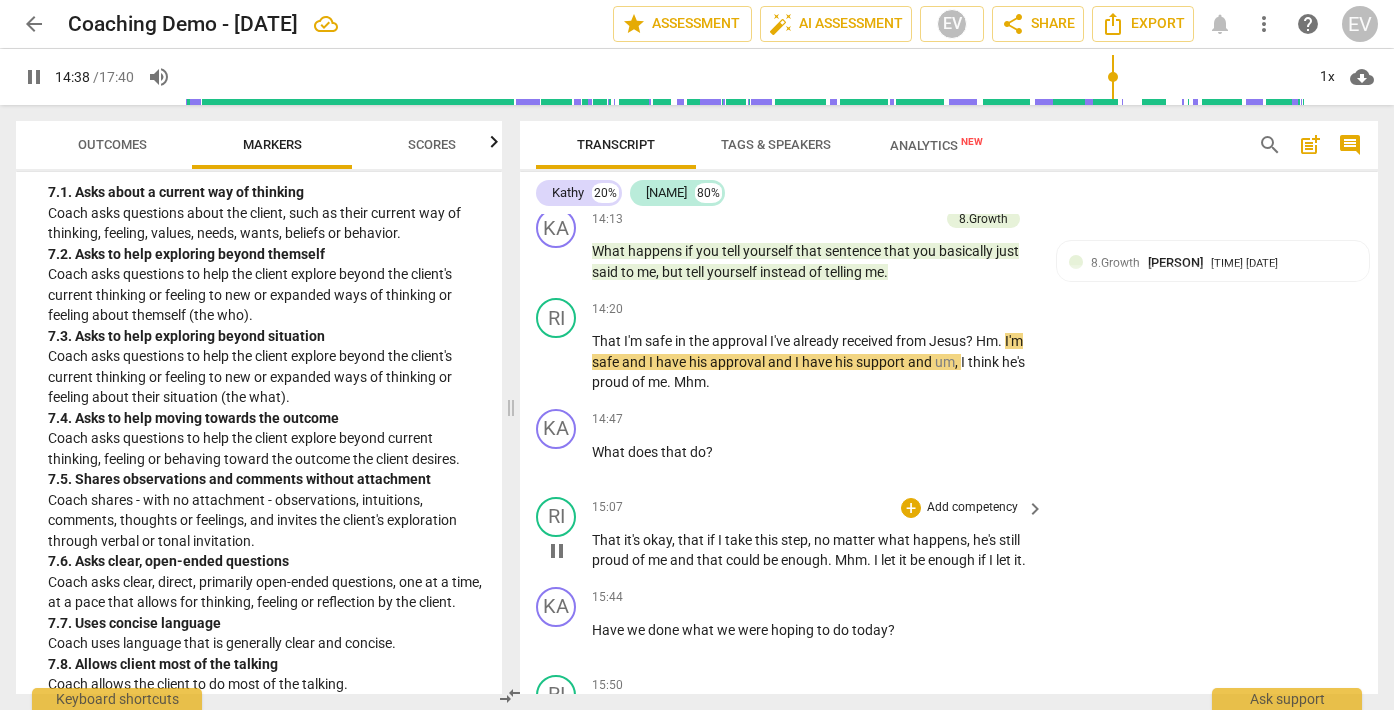 scroll, scrollTop: 5130, scrollLeft: 0, axis: vertical 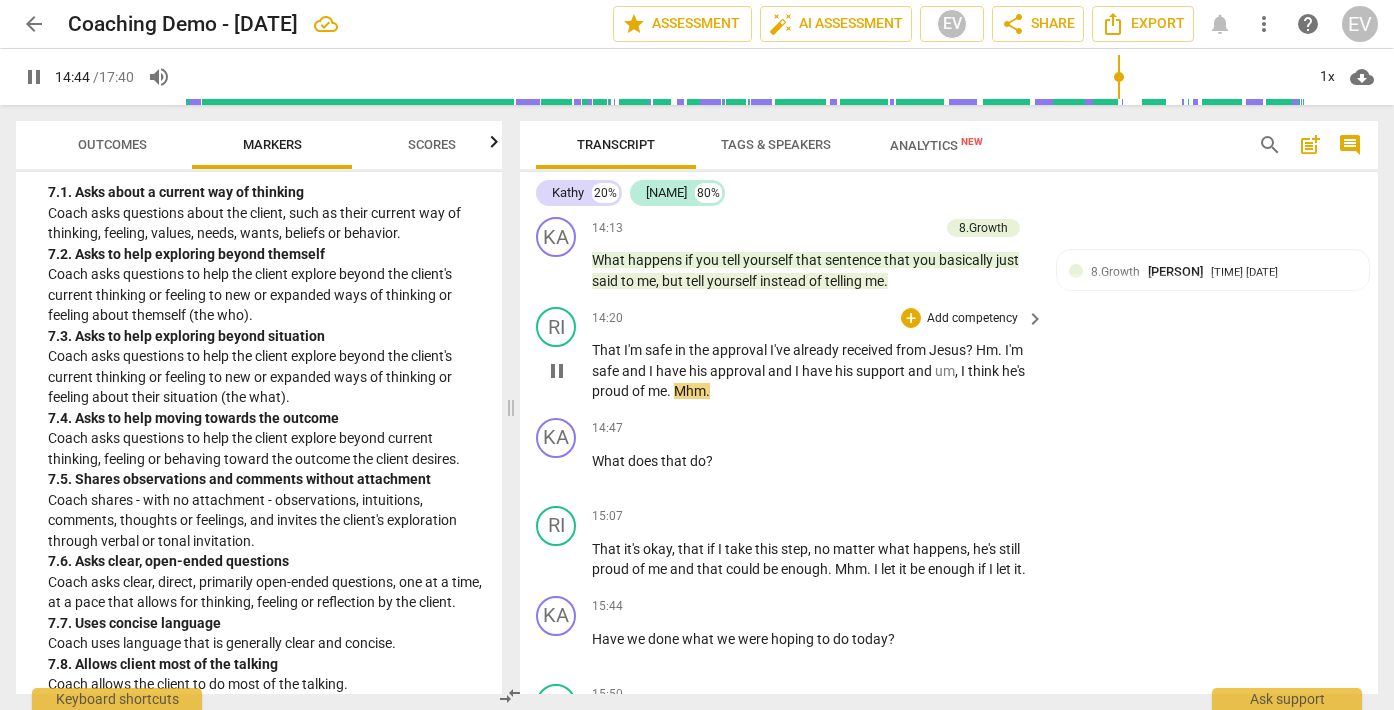 click on "pause" at bounding box center [557, 371] 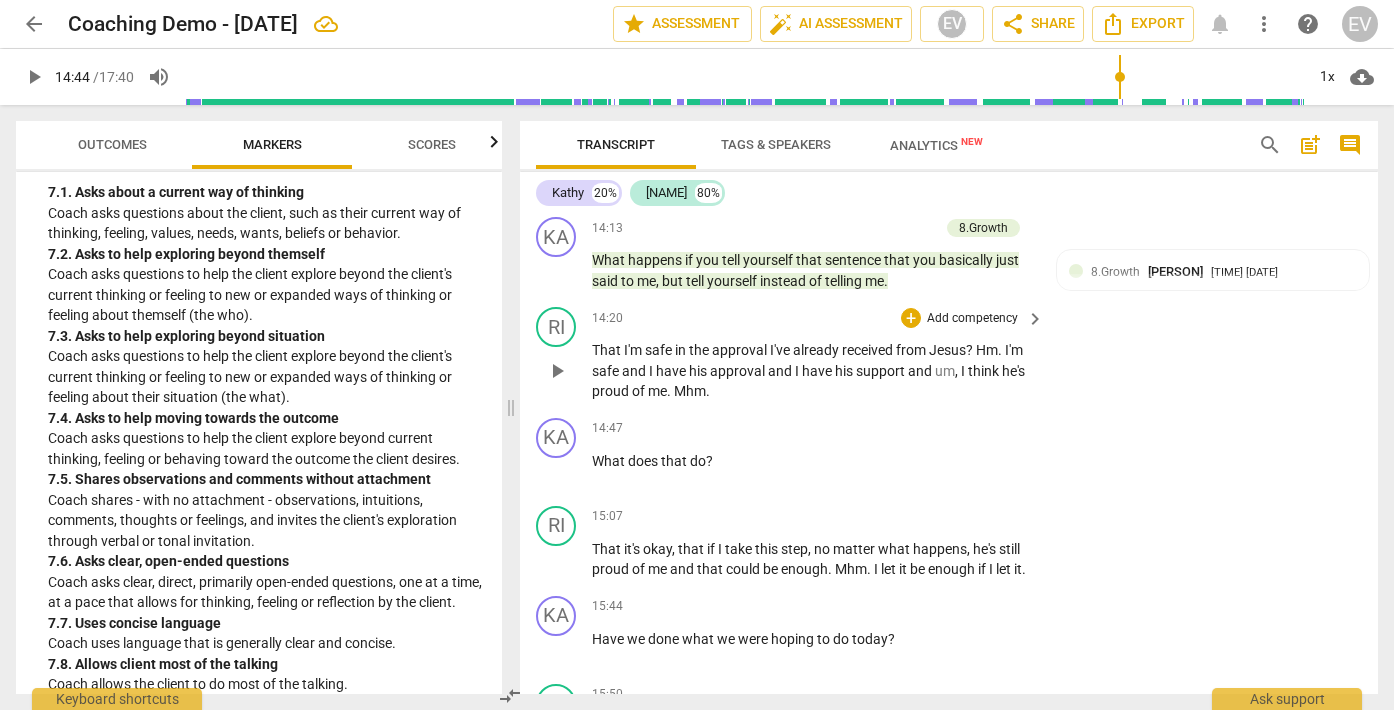 click on "Add competency" at bounding box center (972, 319) 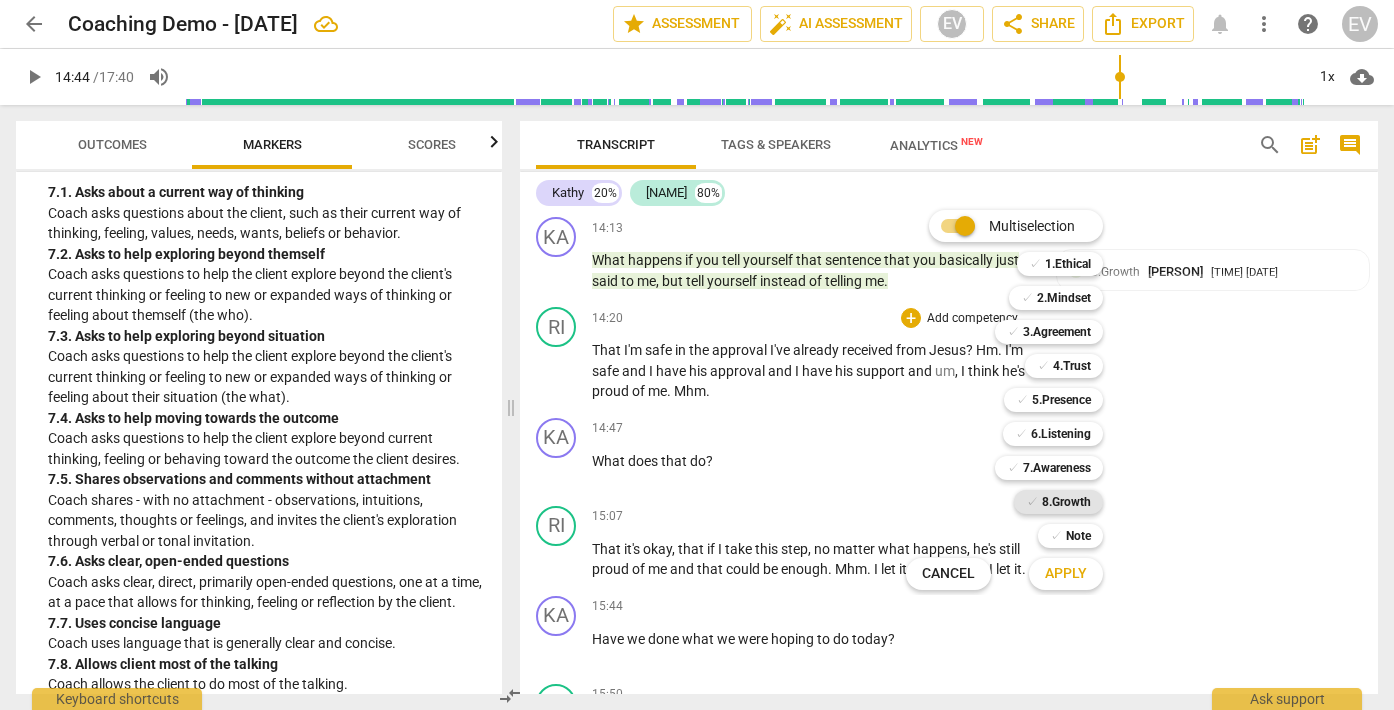 click on "8.Growth" at bounding box center (1066, 502) 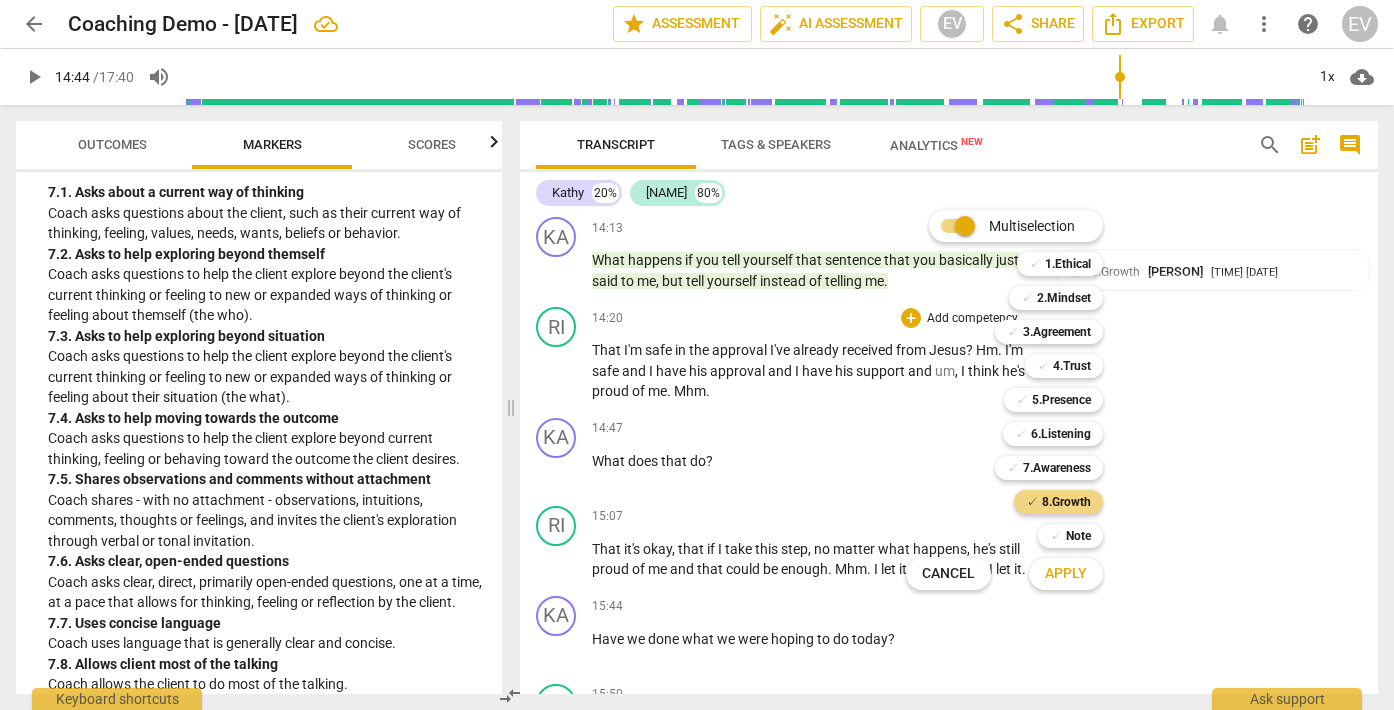 click on "Apply" at bounding box center (1066, 574) 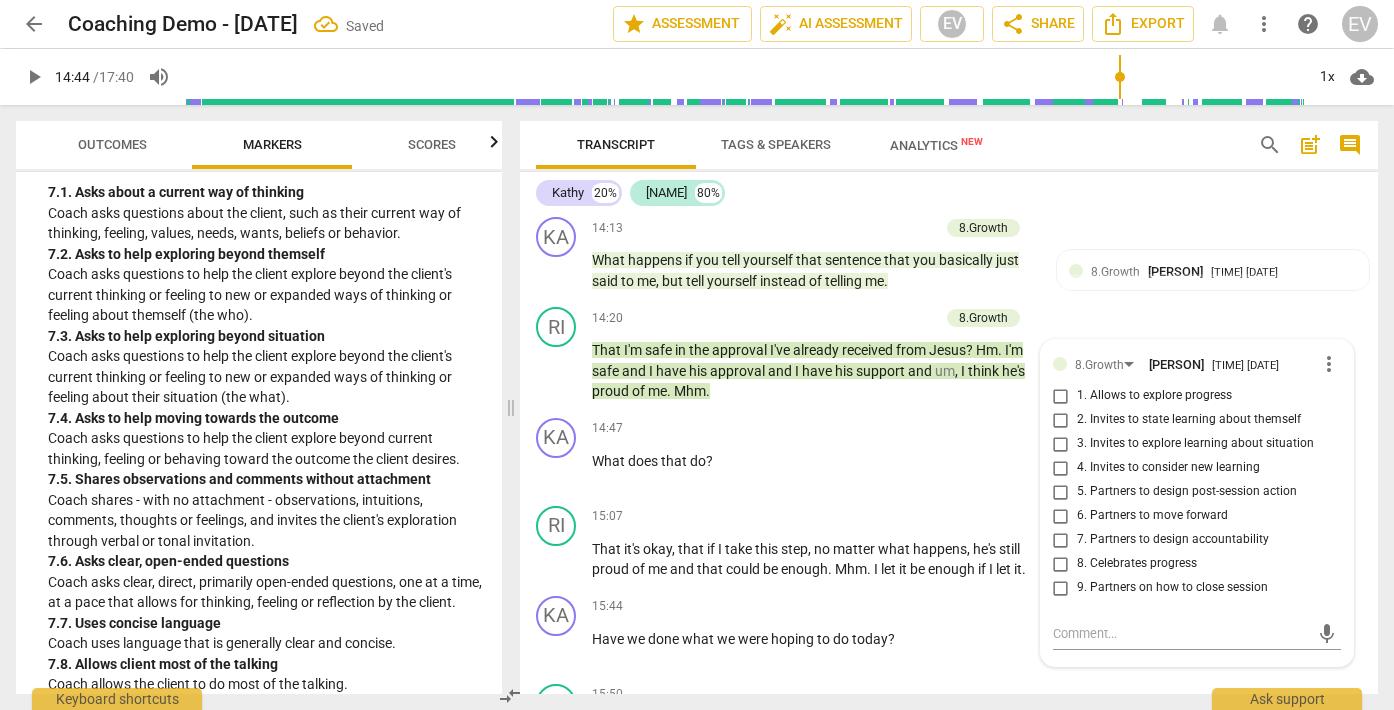 scroll, scrollTop: 5399, scrollLeft: 0, axis: vertical 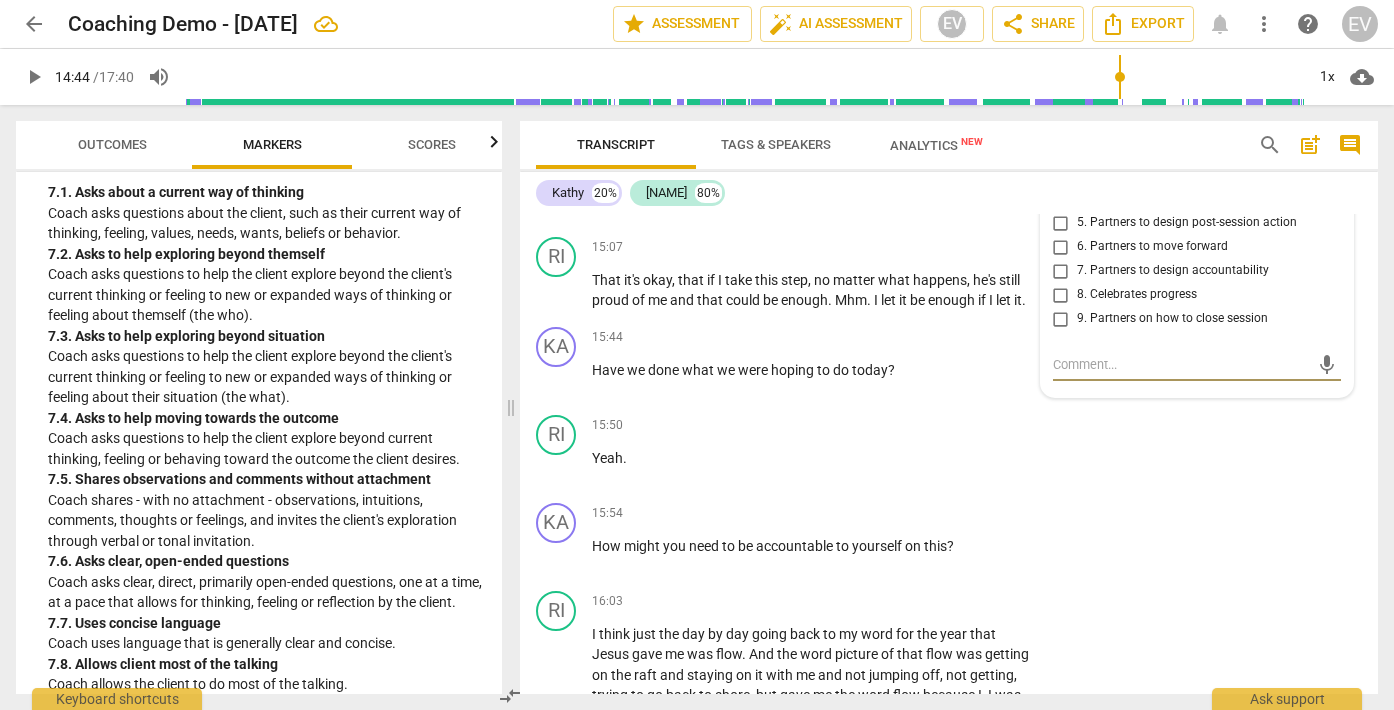 click on "Add competency" at bounding box center [972, 160] 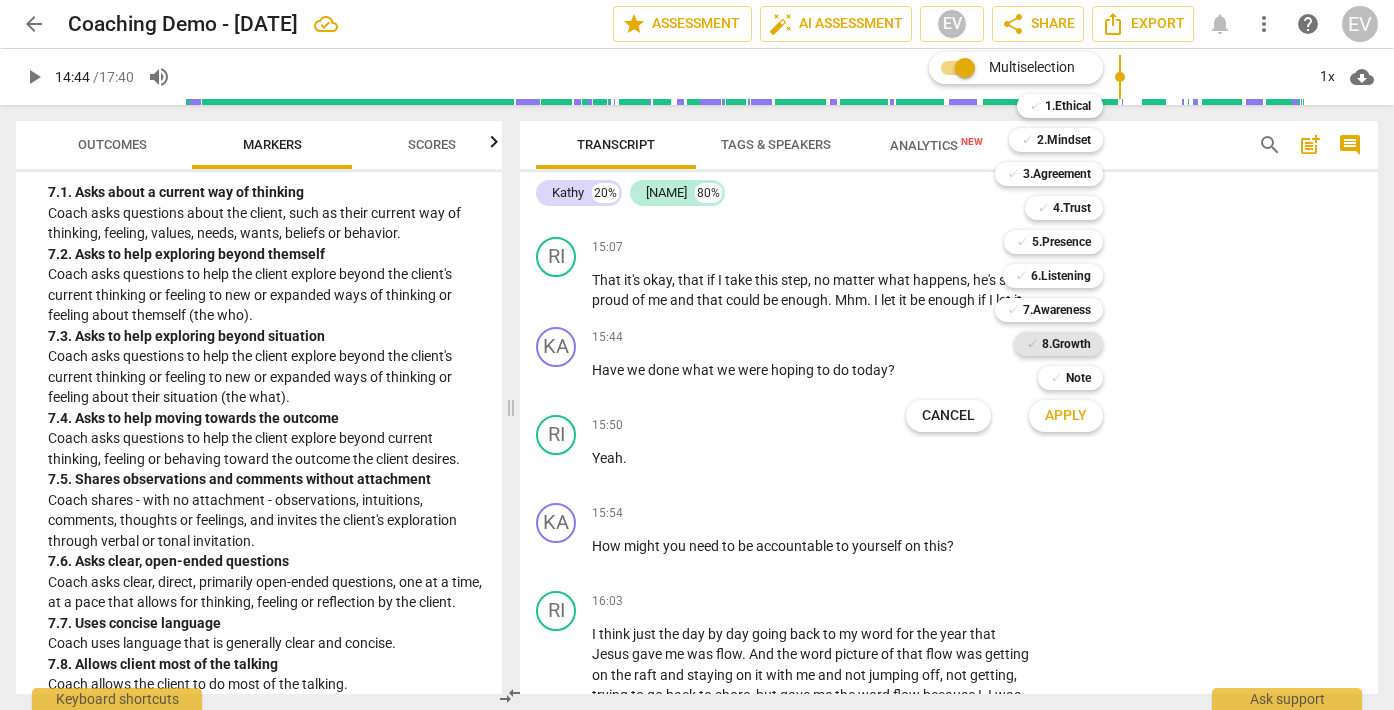 click on "8.Growth" at bounding box center (1066, 344) 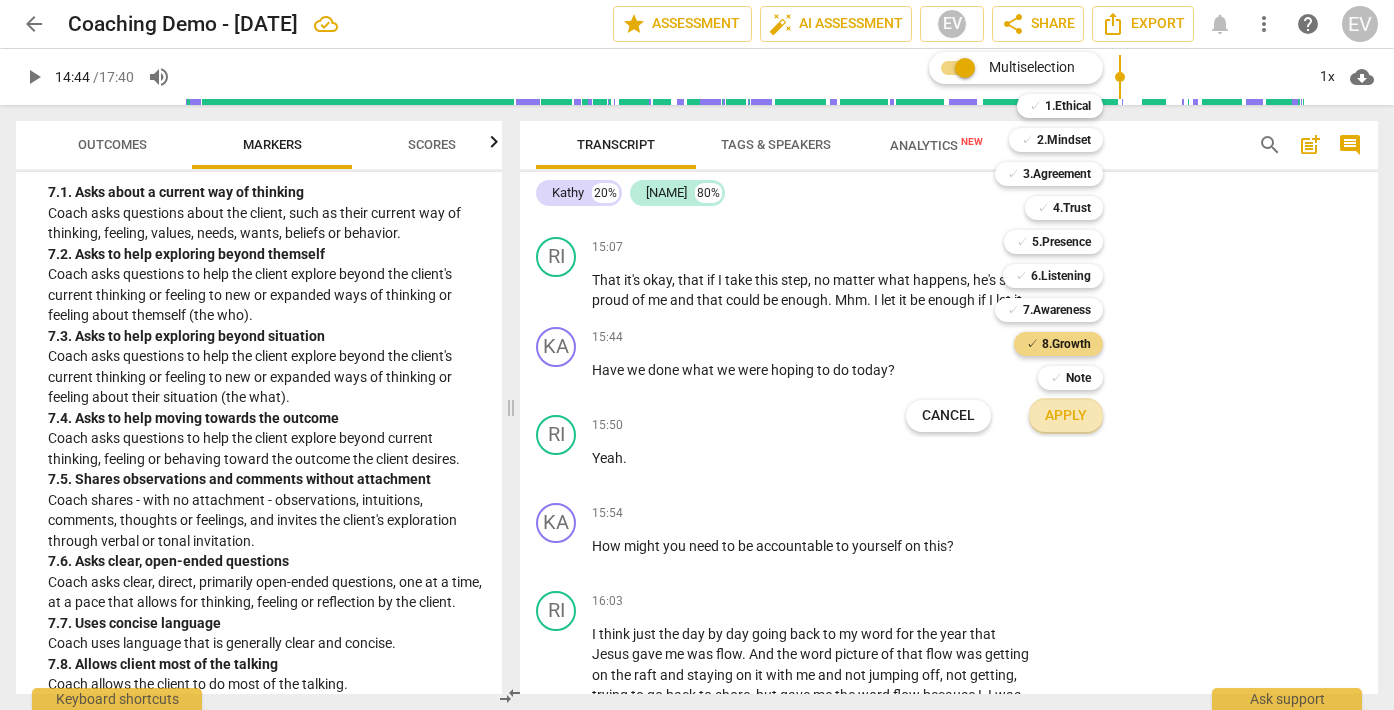 click on "Apply" at bounding box center (1066, 416) 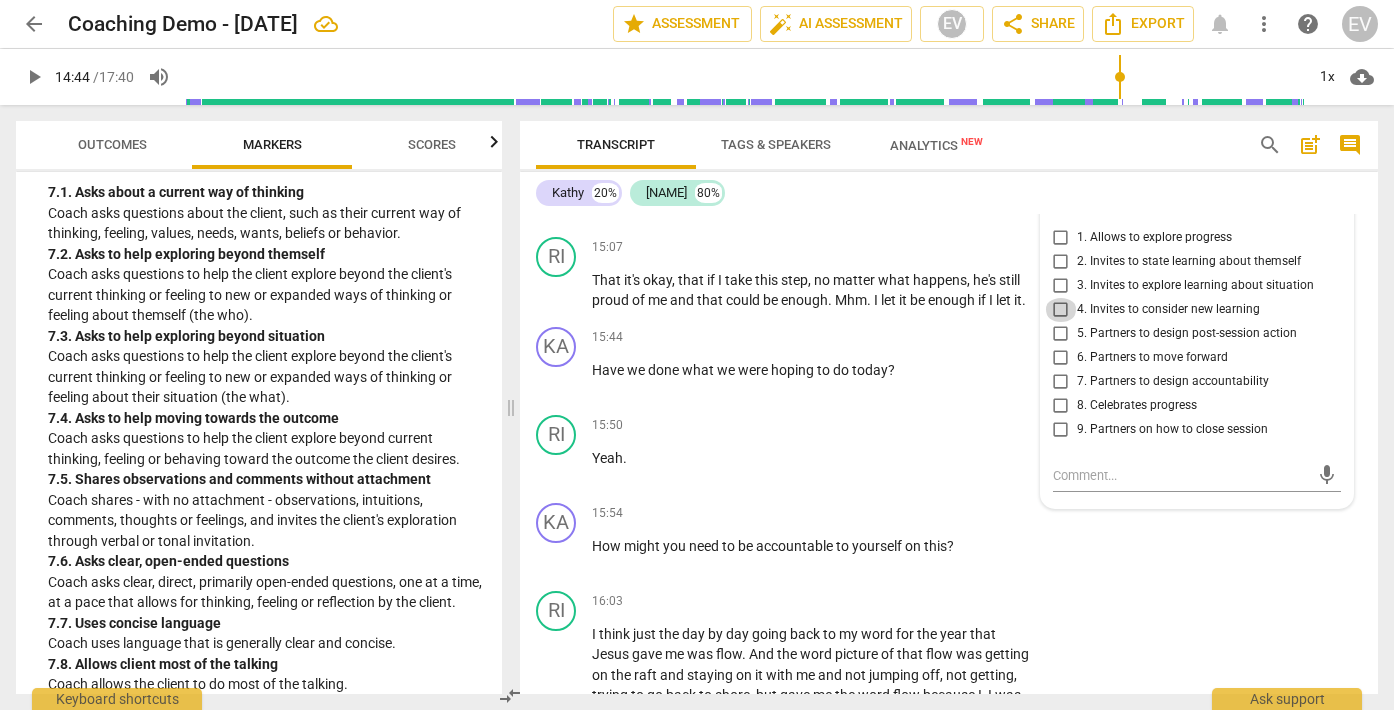 click on "4. Invites to consider new learning" at bounding box center [1061, 310] 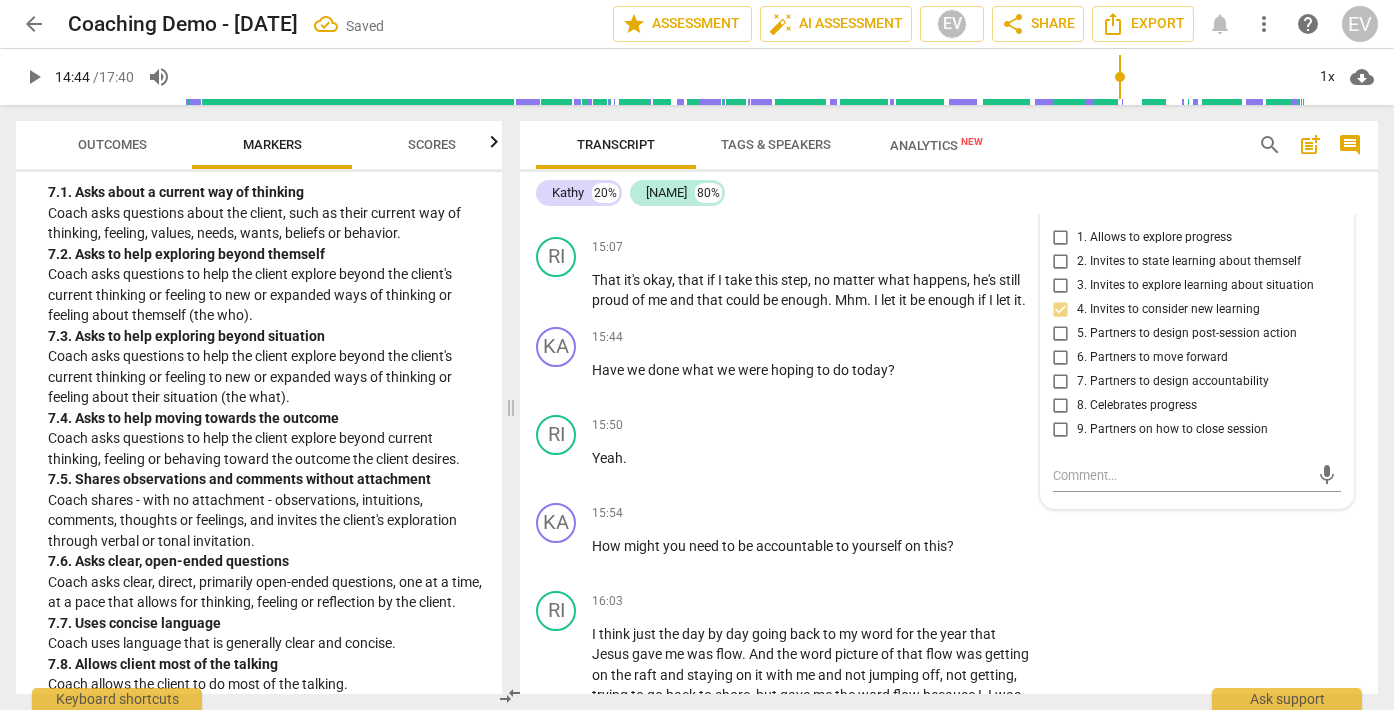 click on "3. Invites to explore learning about situation" at bounding box center (1061, 286) 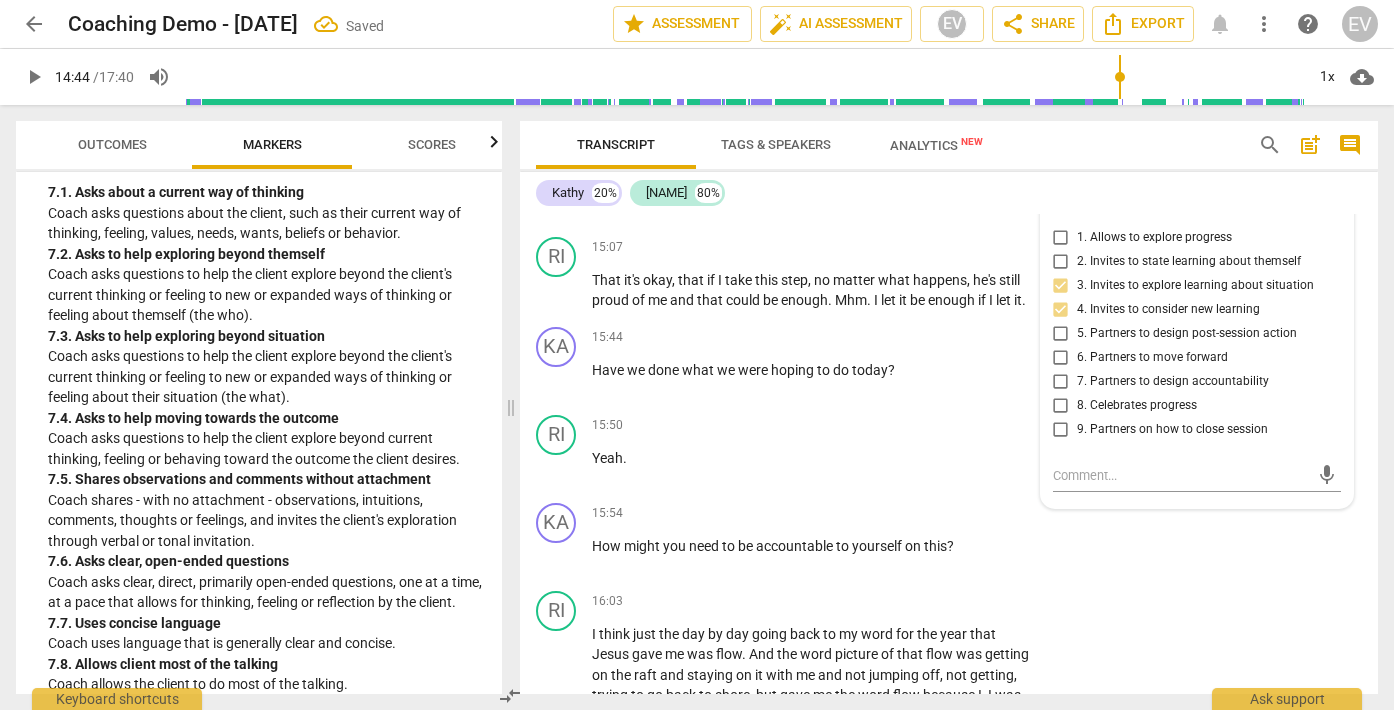 click on "Great noting of [COMPETENCY] [NAME] [TIME] [DATE] more_vert 1. Allows to explore progress 2. Invites to state learning about themself 3. Invites to explore learning about situation 4. Invites to consider new learning 5. Partners to design post-session action 6. Partners to move forward 7. Partners to design accountability 8. Celebrates progress 9. Partners on how to close session mic" at bounding box center [819, 185] 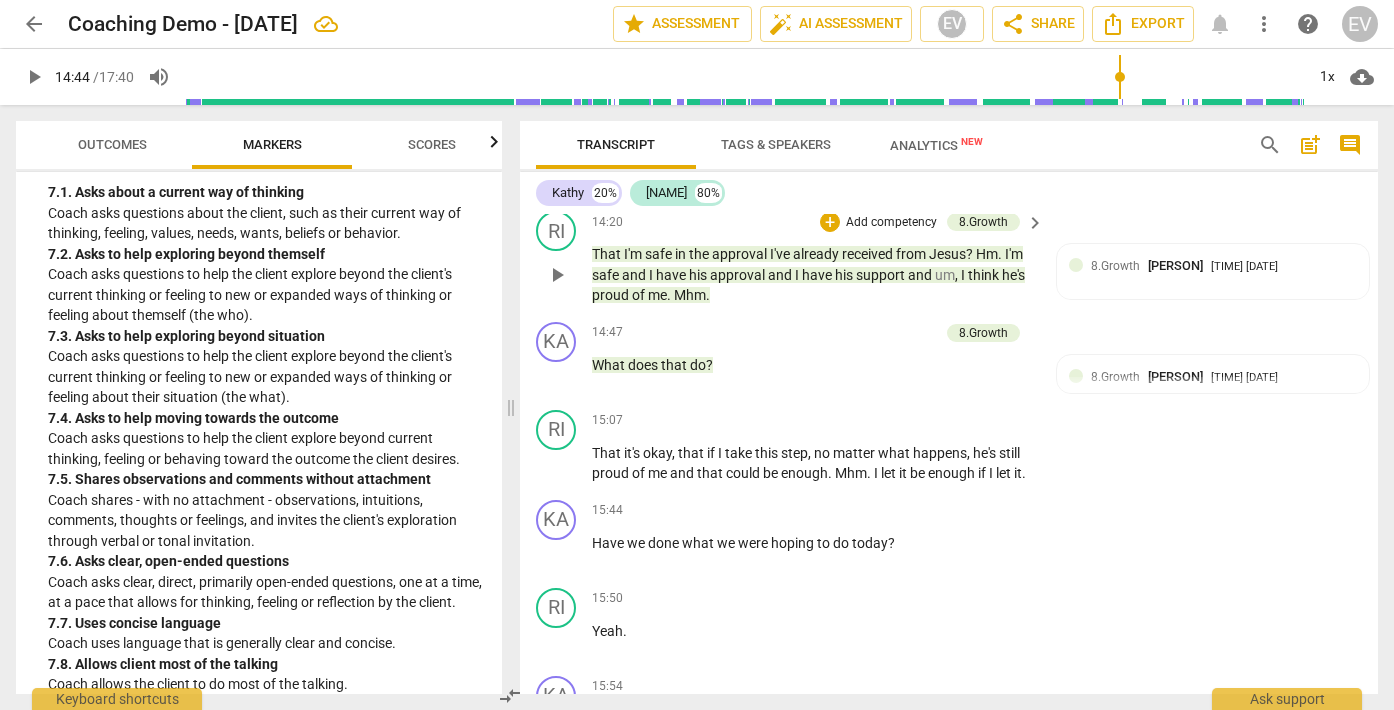 scroll, scrollTop: 5219, scrollLeft: 0, axis: vertical 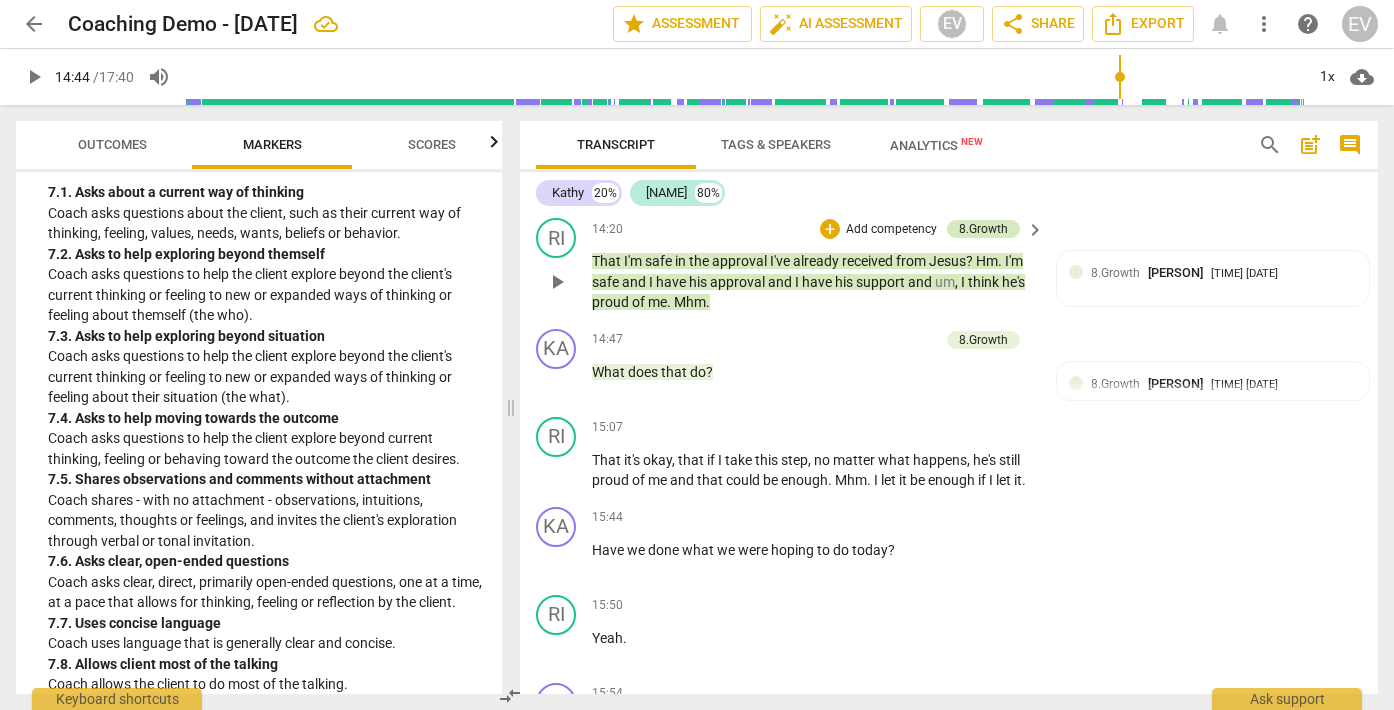 click on "8.Growth" at bounding box center [983, 229] 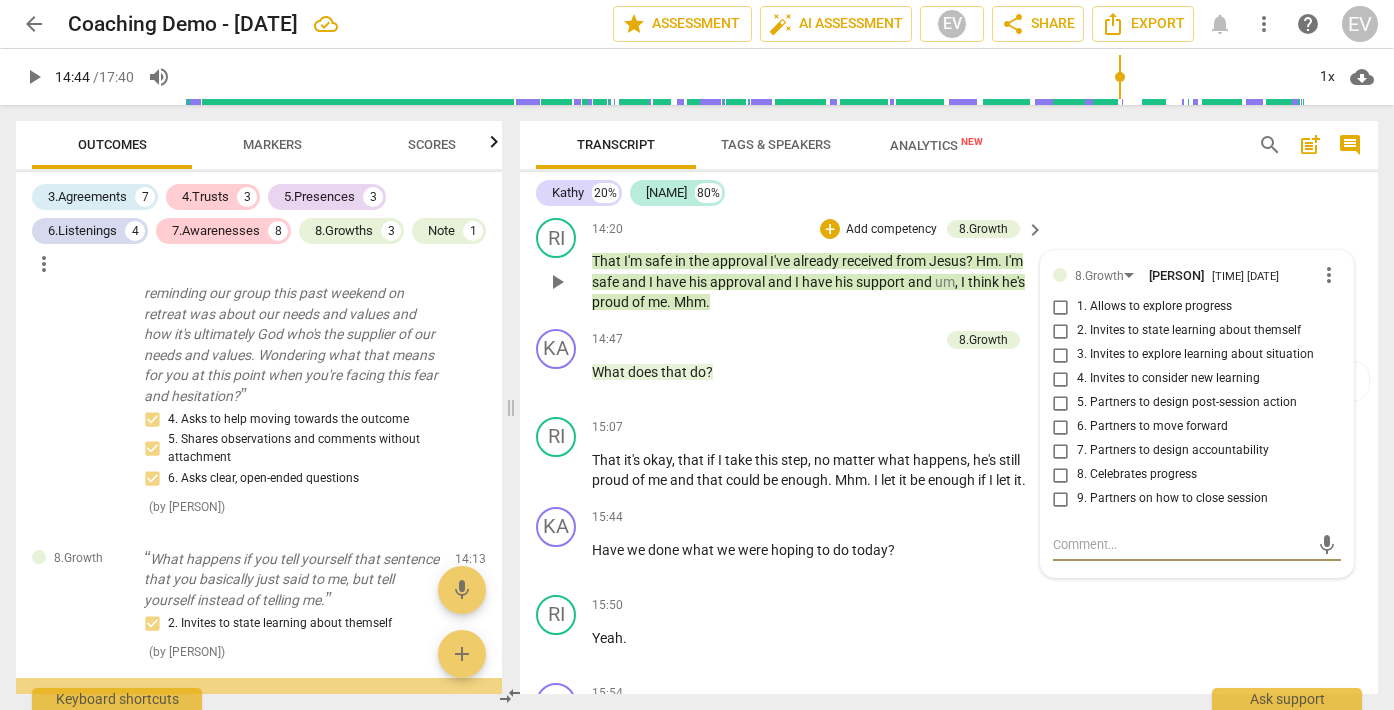 scroll, scrollTop: 4578, scrollLeft: 0, axis: vertical 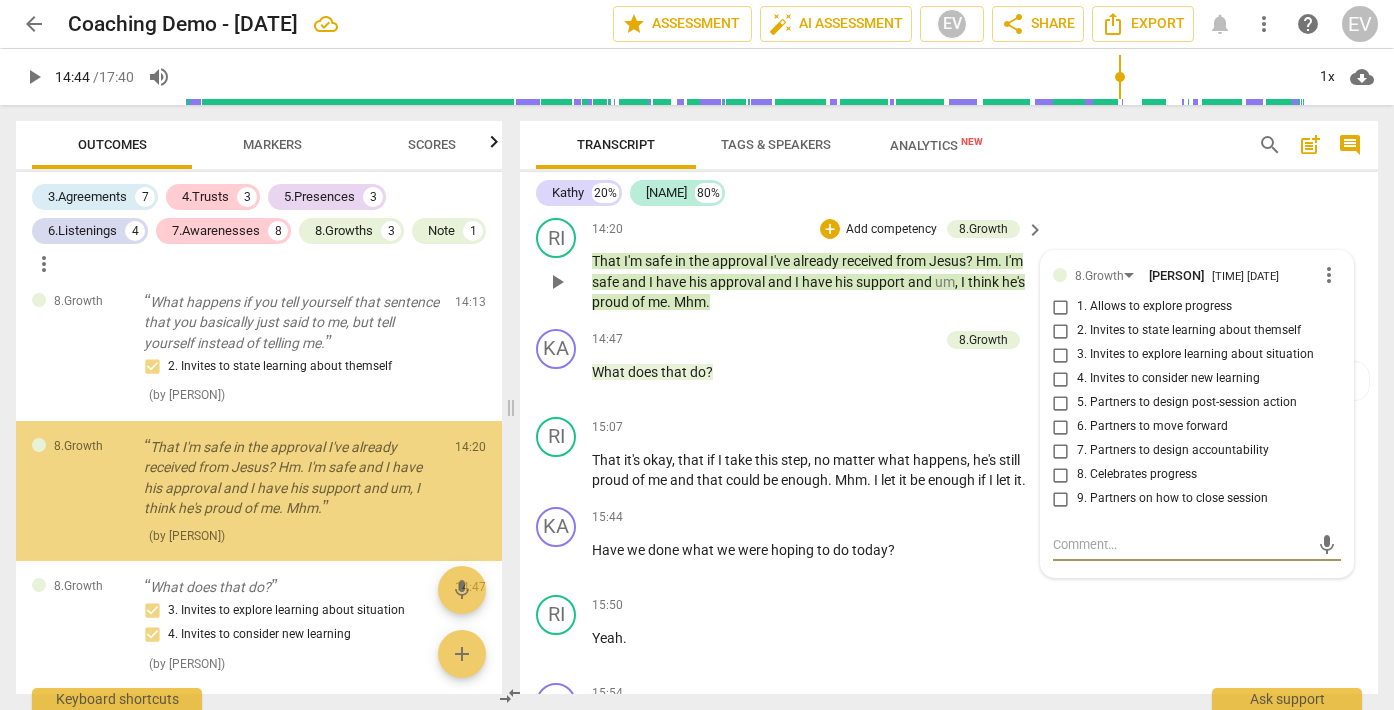 click on "1. Allows to explore progress" at bounding box center (1061, 307) 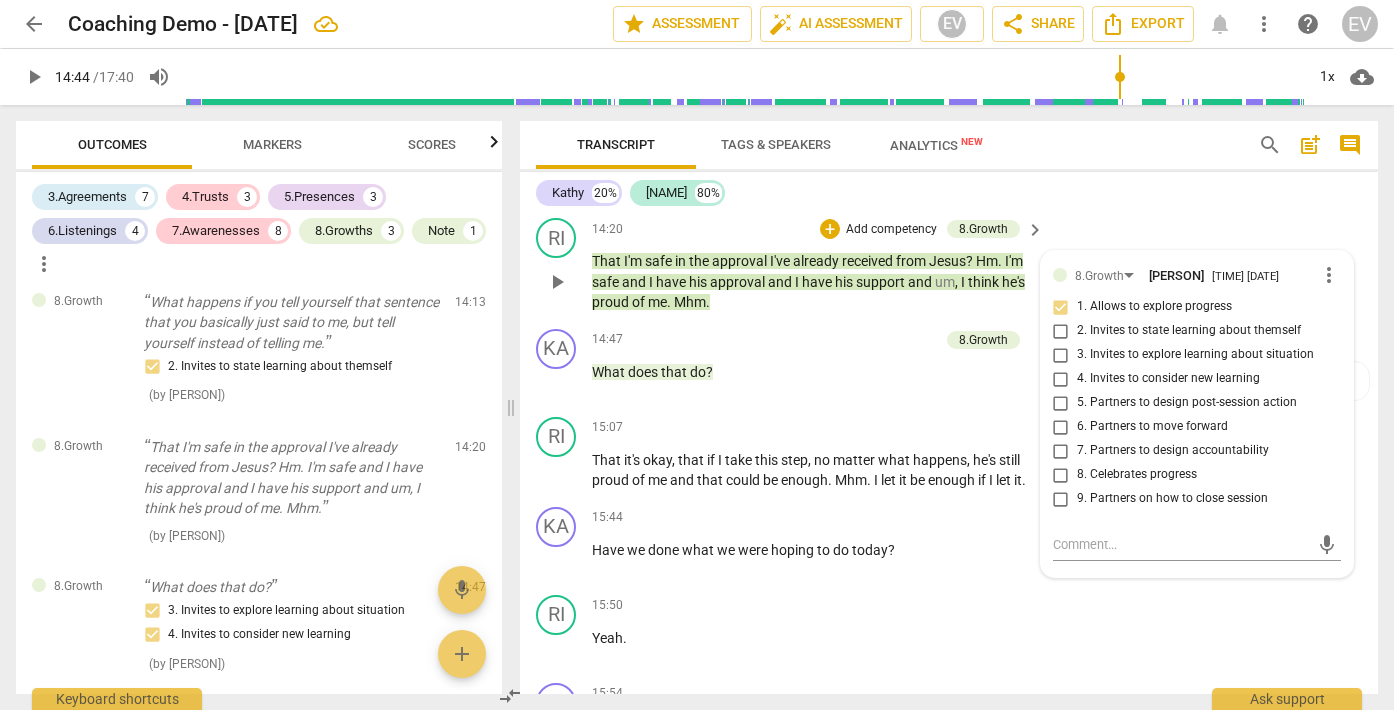 click on "RI play_arrow pause 14:20 + Add competency 8.Growth keyboard_arrow_right That   I'm   safe   in   the   approval   I've   already   received   from   Jesus ?   Hm .   I'm   safe   and   I   have   his   approval   and   I   have   his   support   and   um ,   I   think   he's   proud   of   me .   Mhm . 8.Growth [NAME] 14:23 08-01-2025 more_vert 1. Allows to explore progress 2. Invites to state learning about themself 3. Invites to explore learning about situation 4. Invites to consider new learning 5. Partners to design post-session action 6. Partners to move forward 7. Partners to design accountability 8. Celebrates progress 9. Partners on how to close session mic" at bounding box center [949, 265] 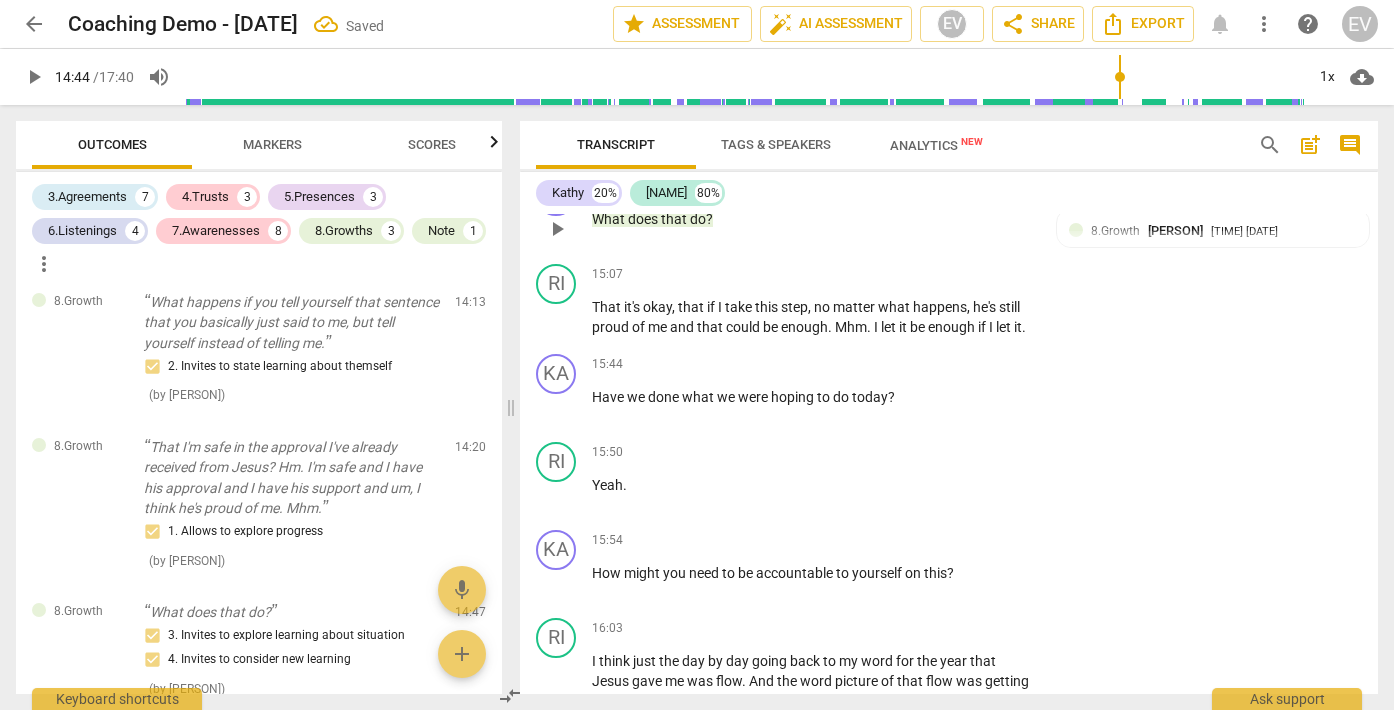 scroll, scrollTop: 5376, scrollLeft: 0, axis: vertical 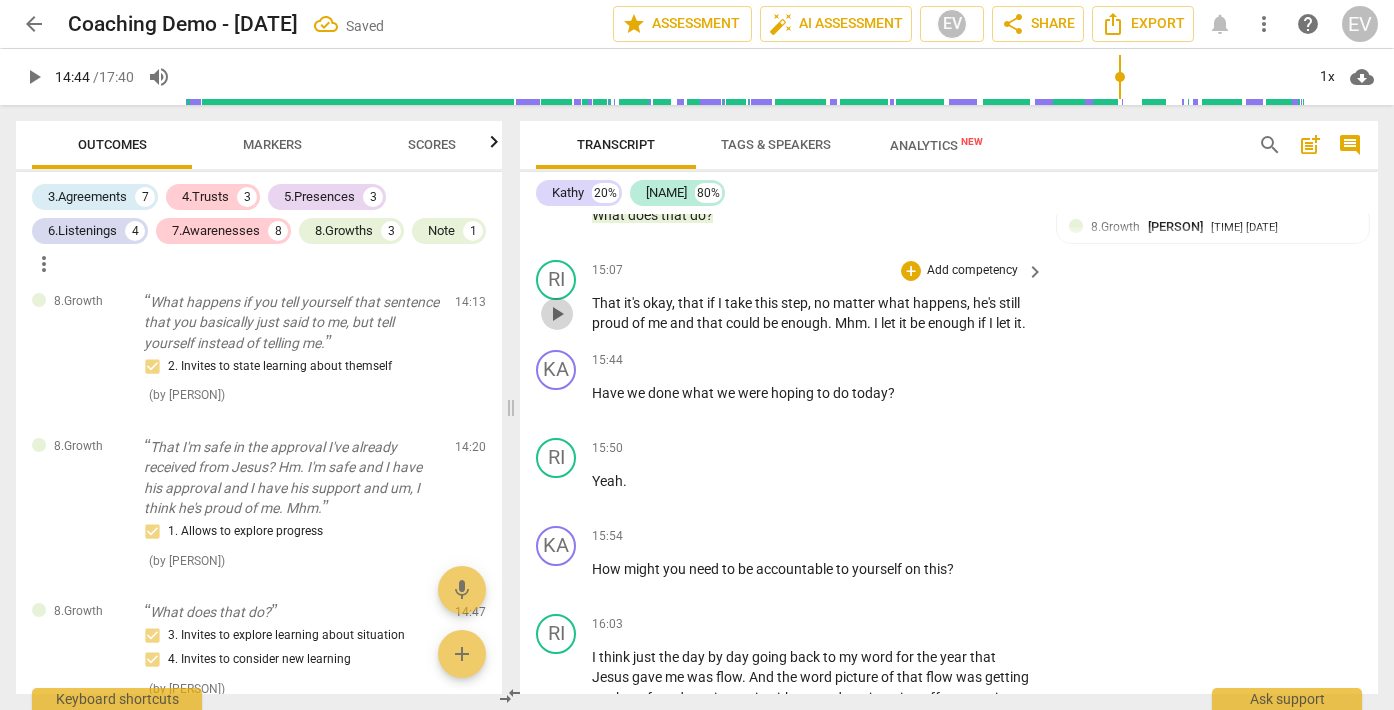 click on "play_arrow" at bounding box center (557, 314) 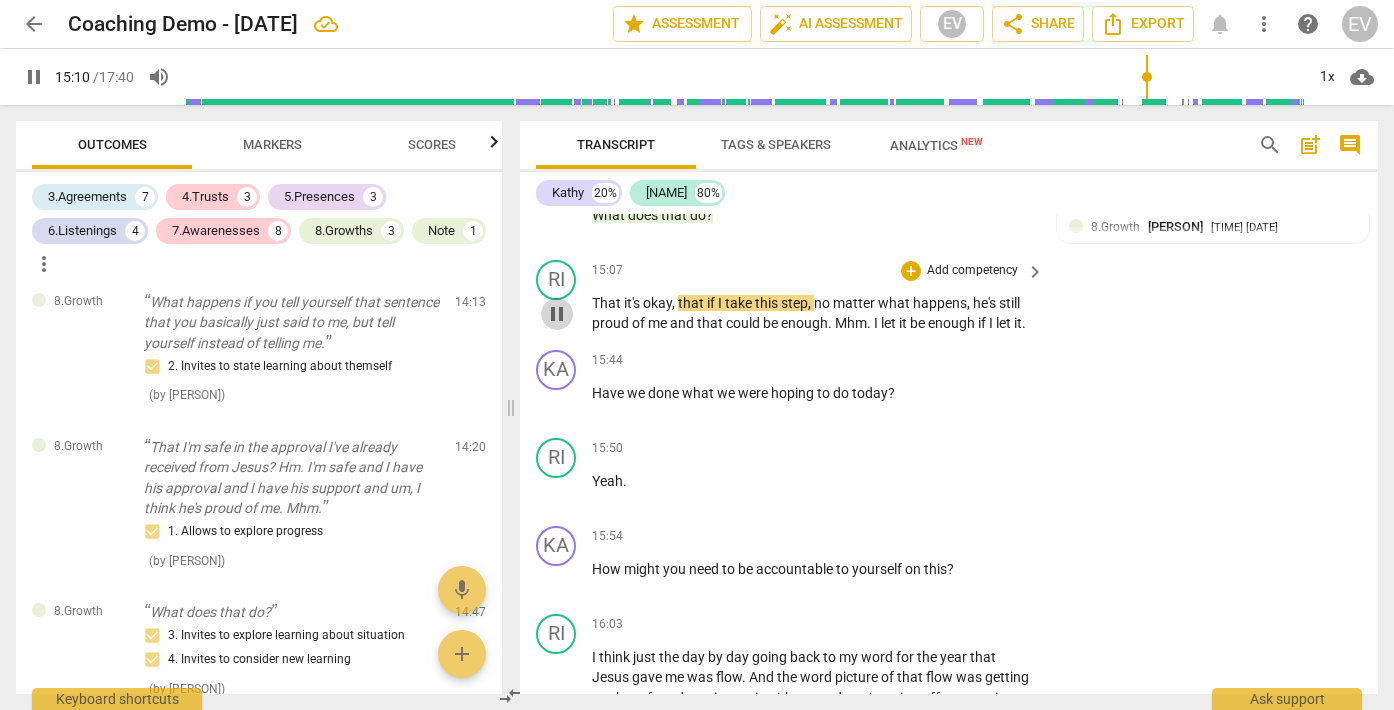 click on "pause" at bounding box center (557, 314) 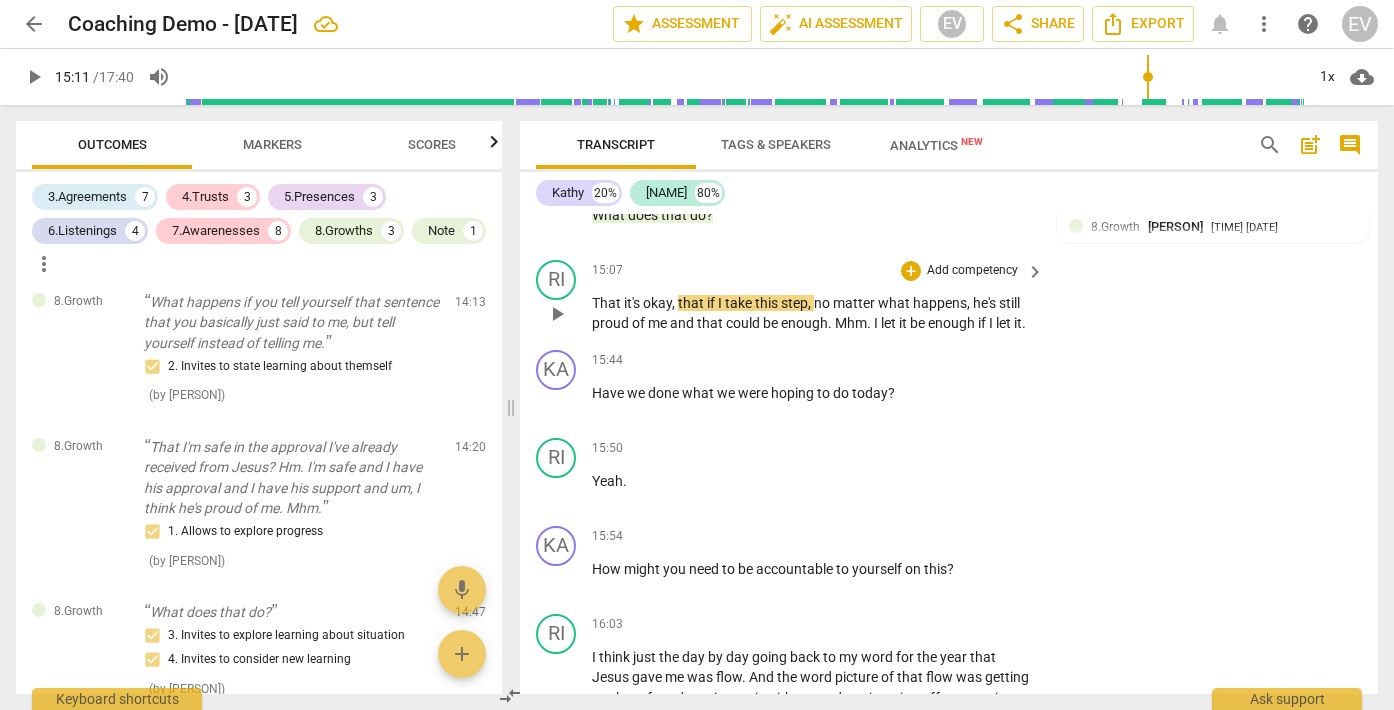 click on "+ Add competency" at bounding box center [960, 271] 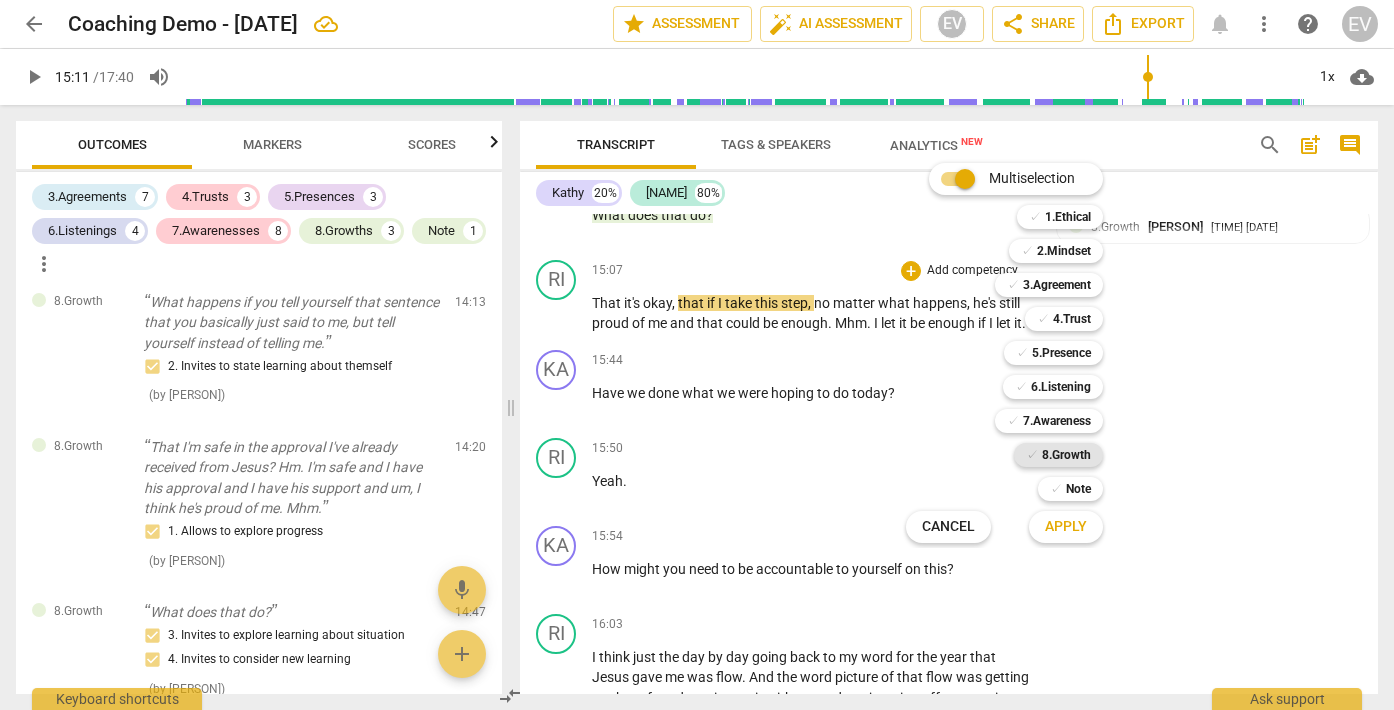 click on "✓" at bounding box center [1032, 455] 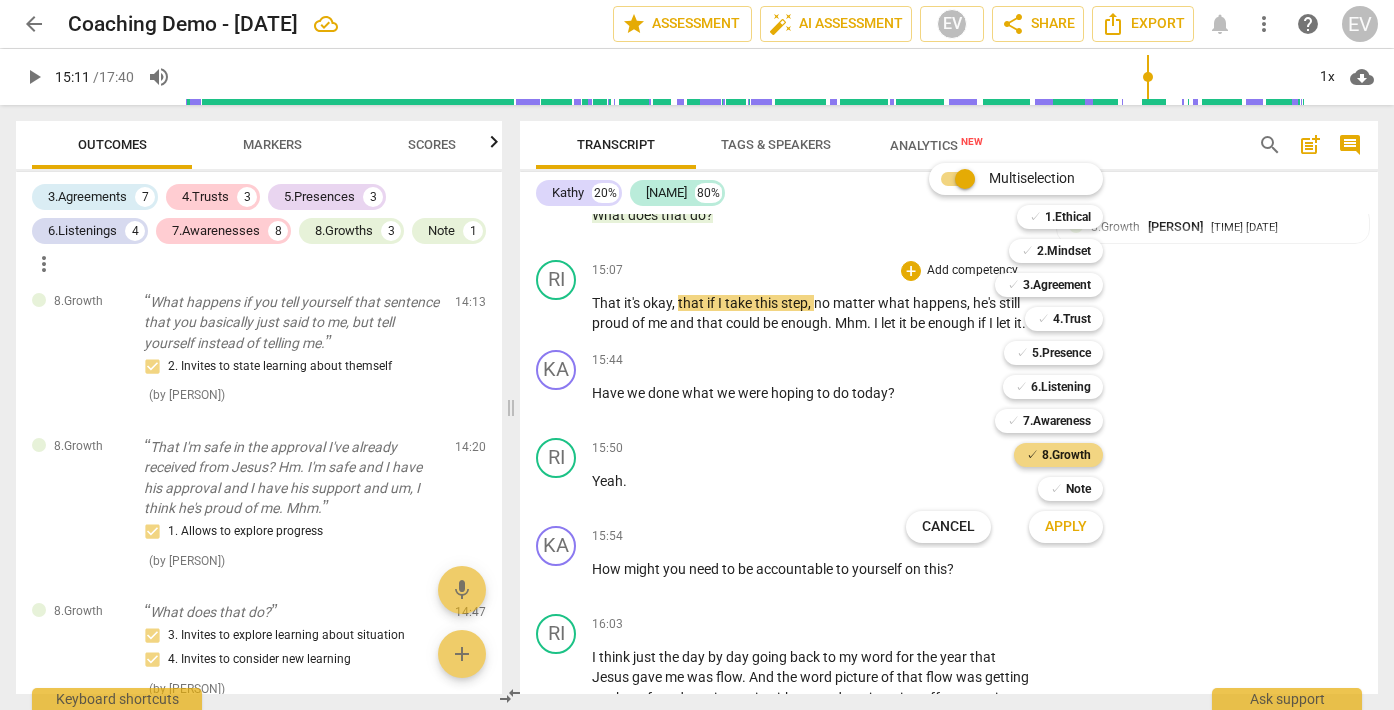 click on "Apply" at bounding box center (1066, 527) 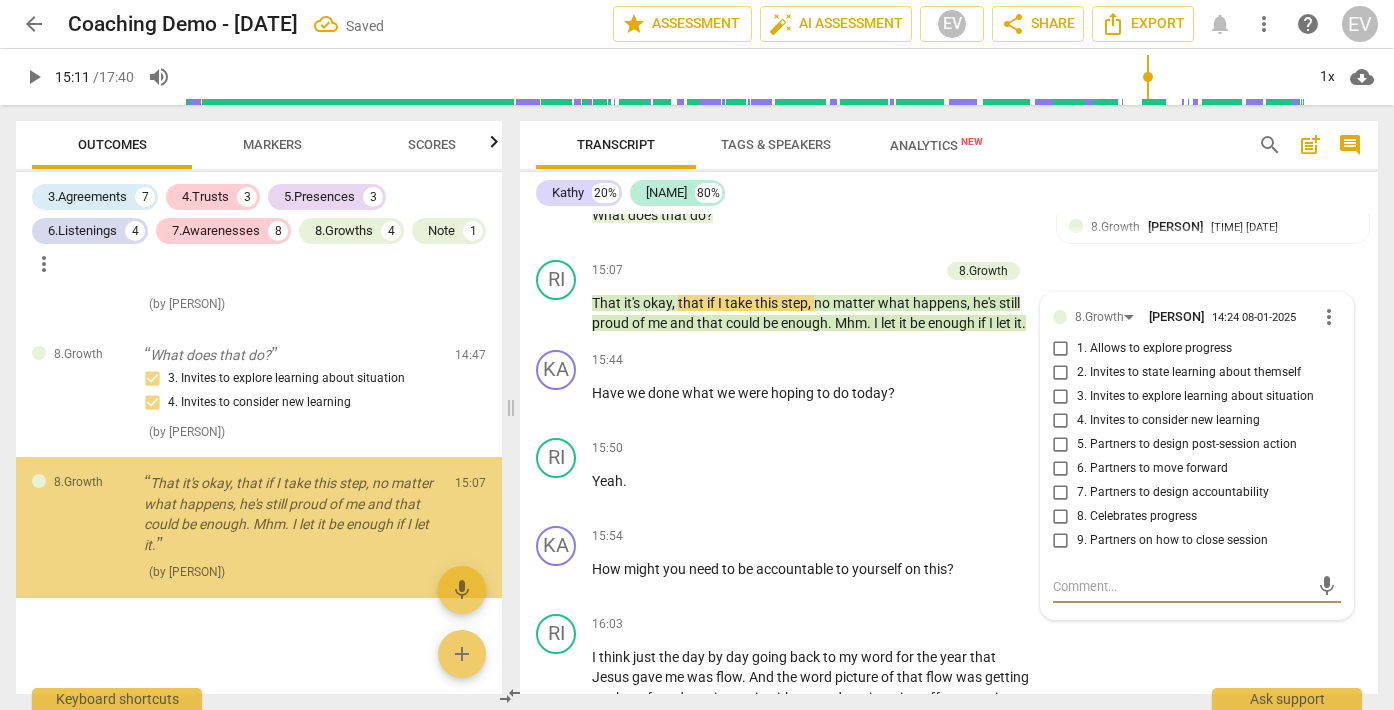 scroll, scrollTop: 4839, scrollLeft: 0, axis: vertical 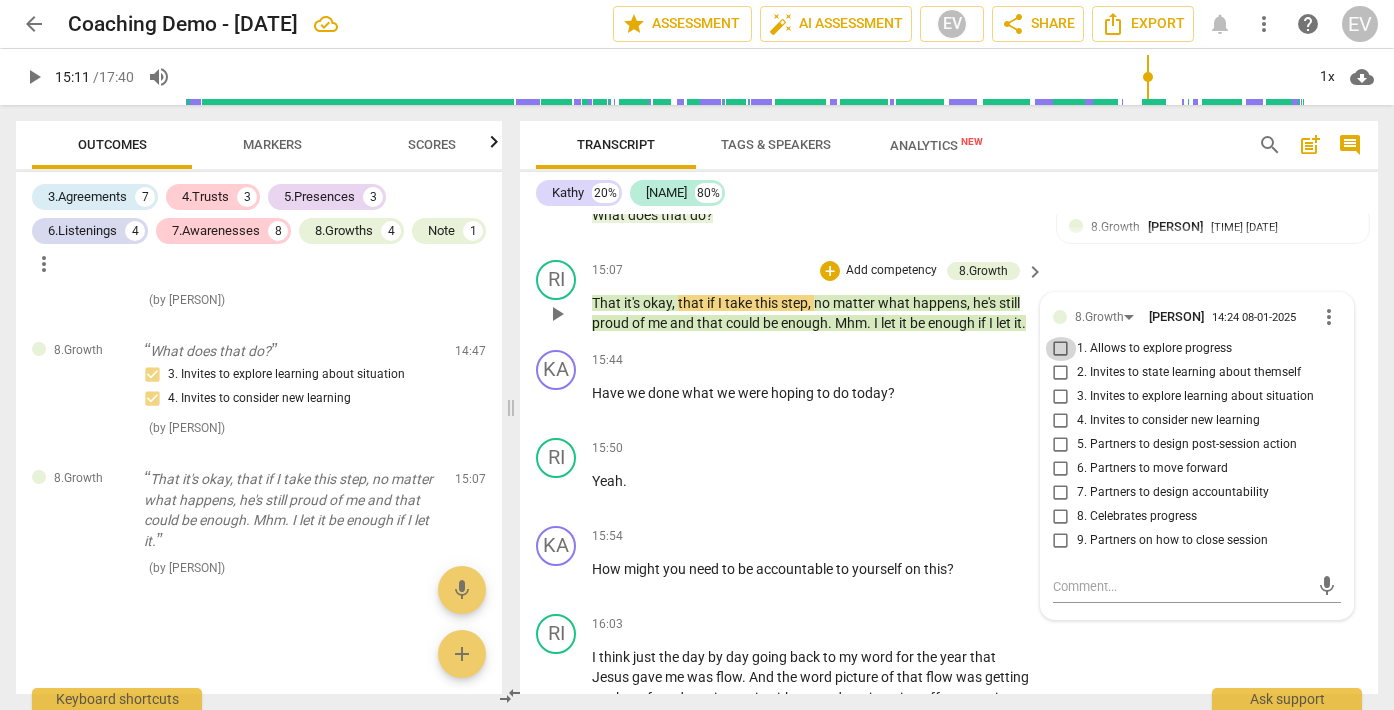 click on "1. Allows to explore progress" at bounding box center [1061, 349] 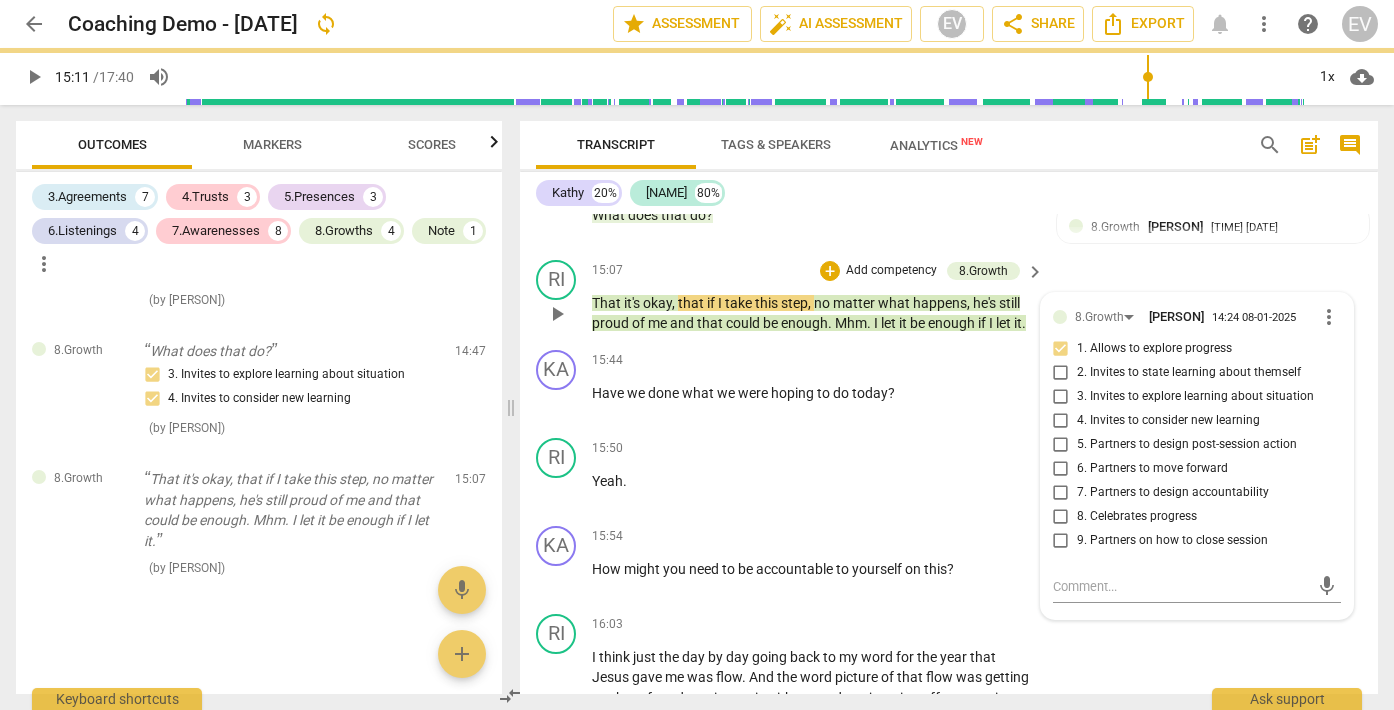 click on "RI play_arrow pause [TIME] + Add competency [COMPETENCY] [LAST] [TIME] [DATE] more_vert 1. Allows to explore progress 2. Invites to state learning about themself 3. Invites to explore learning about situation 4. Invites to consider new learning 5. Partners to design post-session action 6. Partners to move forward 7. Partners to design accountability 8. Celebrates progress 9. Partners on how to close session mic" at bounding box center [949, 297] 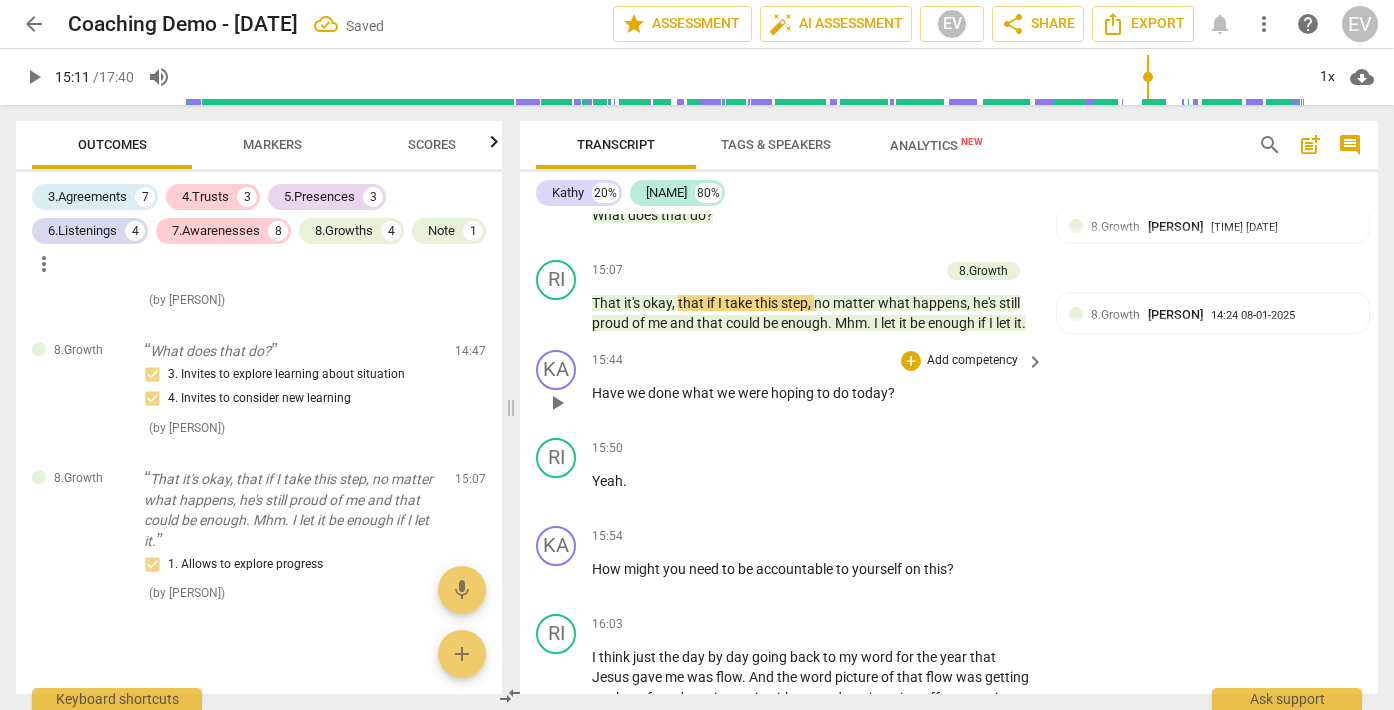click on "play_arrow" at bounding box center [557, 403] 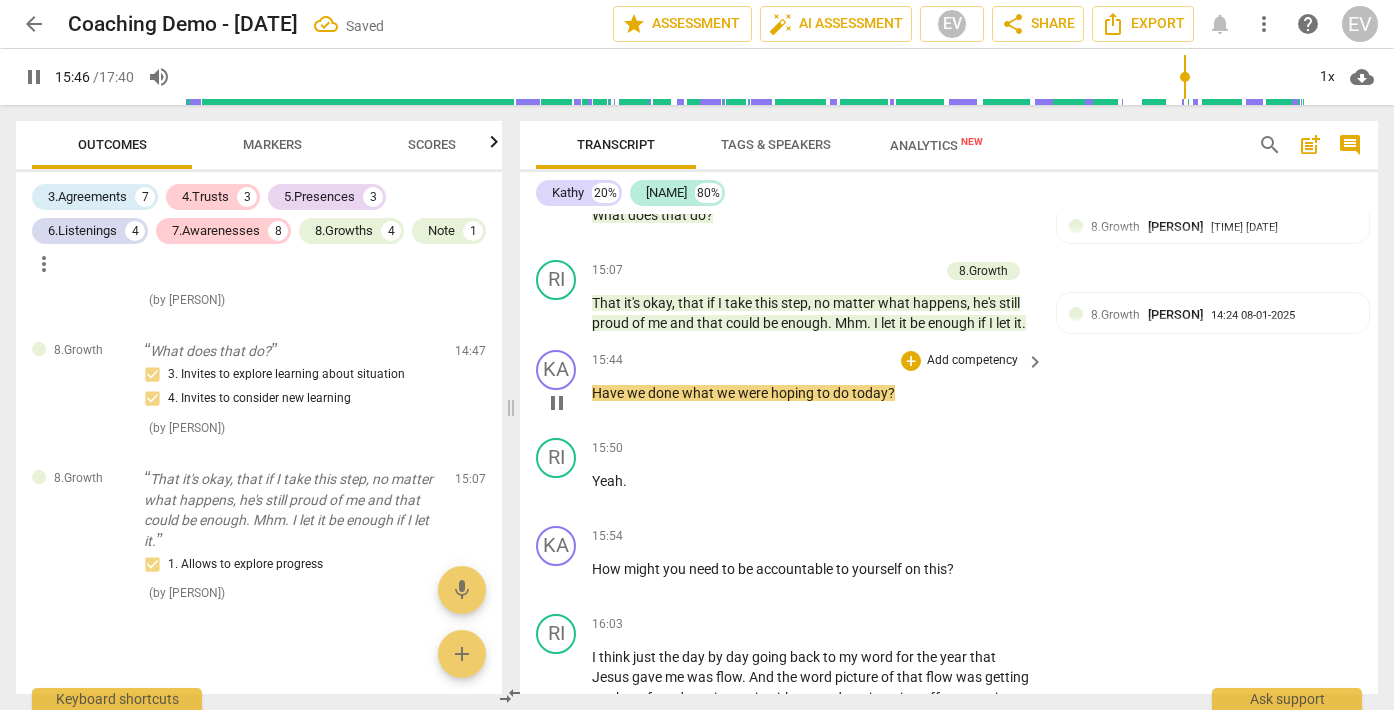 click on "pause" at bounding box center [557, 403] 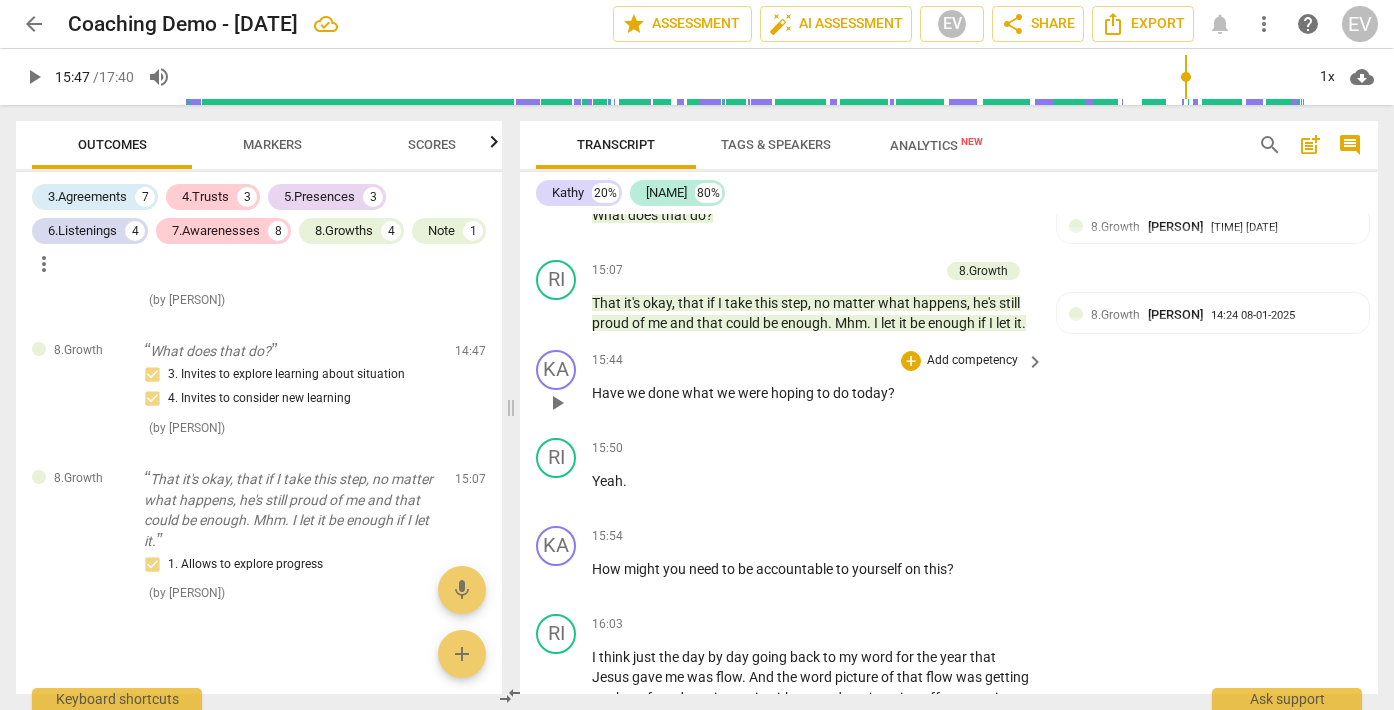 click on "Add competency" at bounding box center (972, 361) 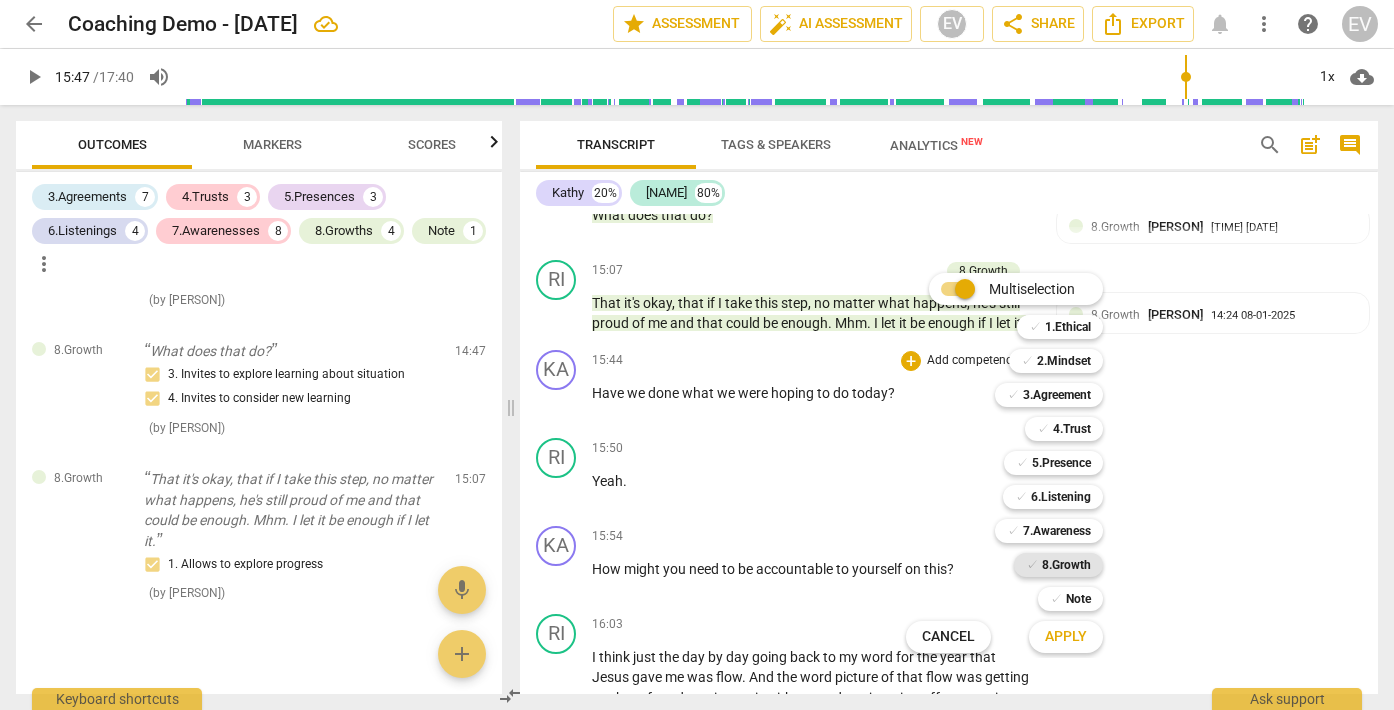 click on "8.Growth" at bounding box center (1066, 565) 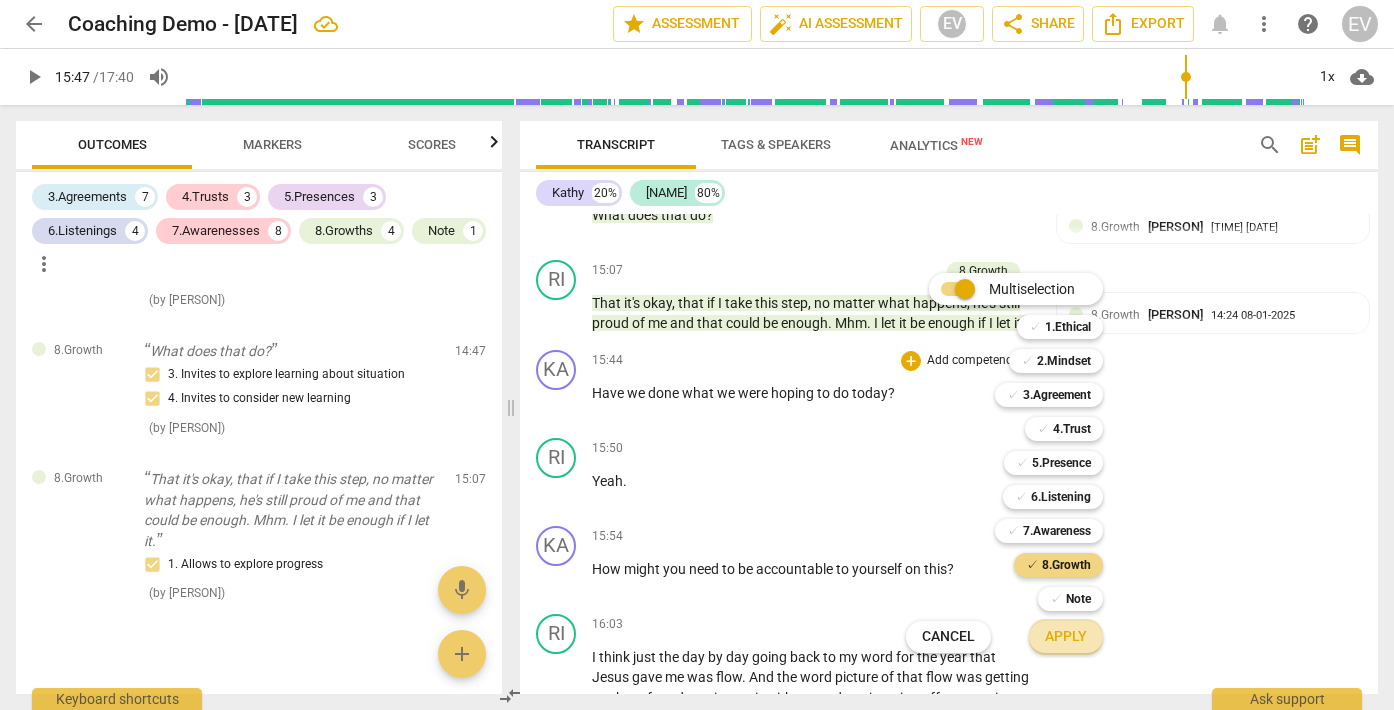 click on "Apply" at bounding box center (1066, 637) 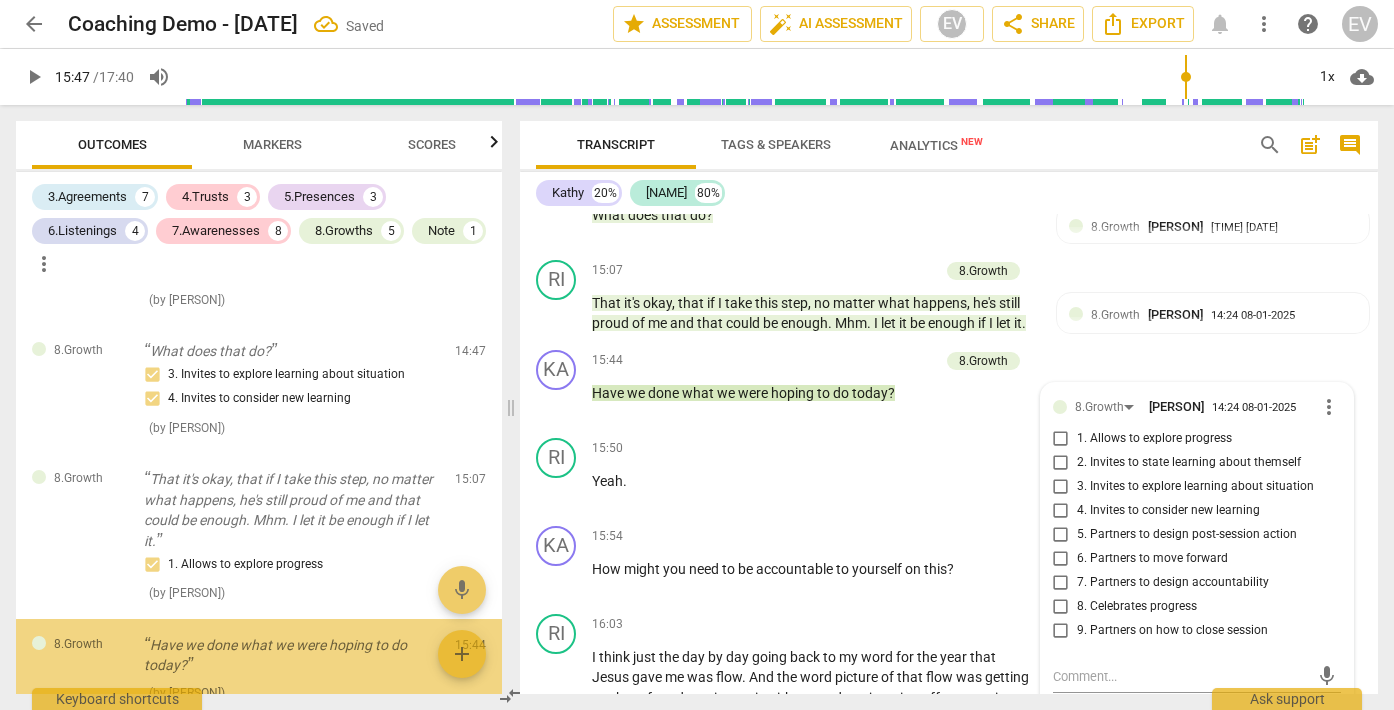 scroll, scrollTop: 5708, scrollLeft: 0, axis: vertical 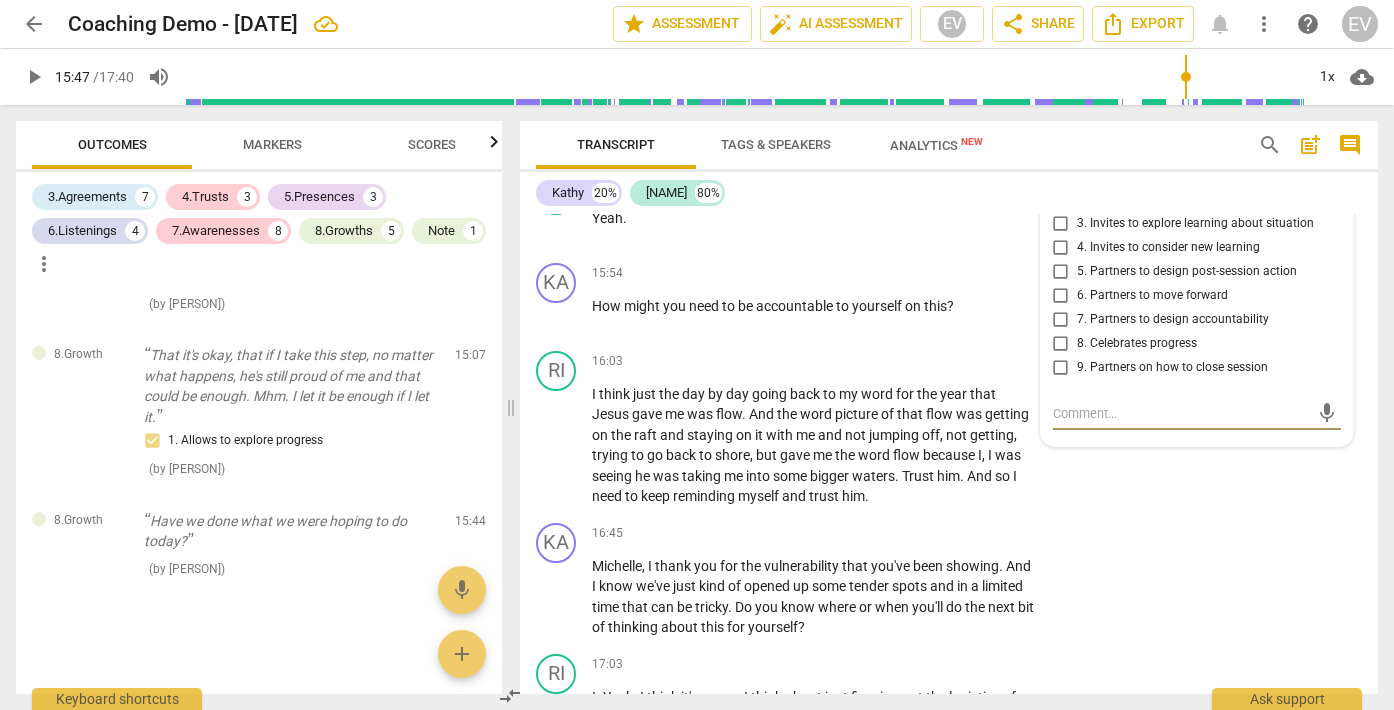 click on "Markers" at bounding box center (272, 145) 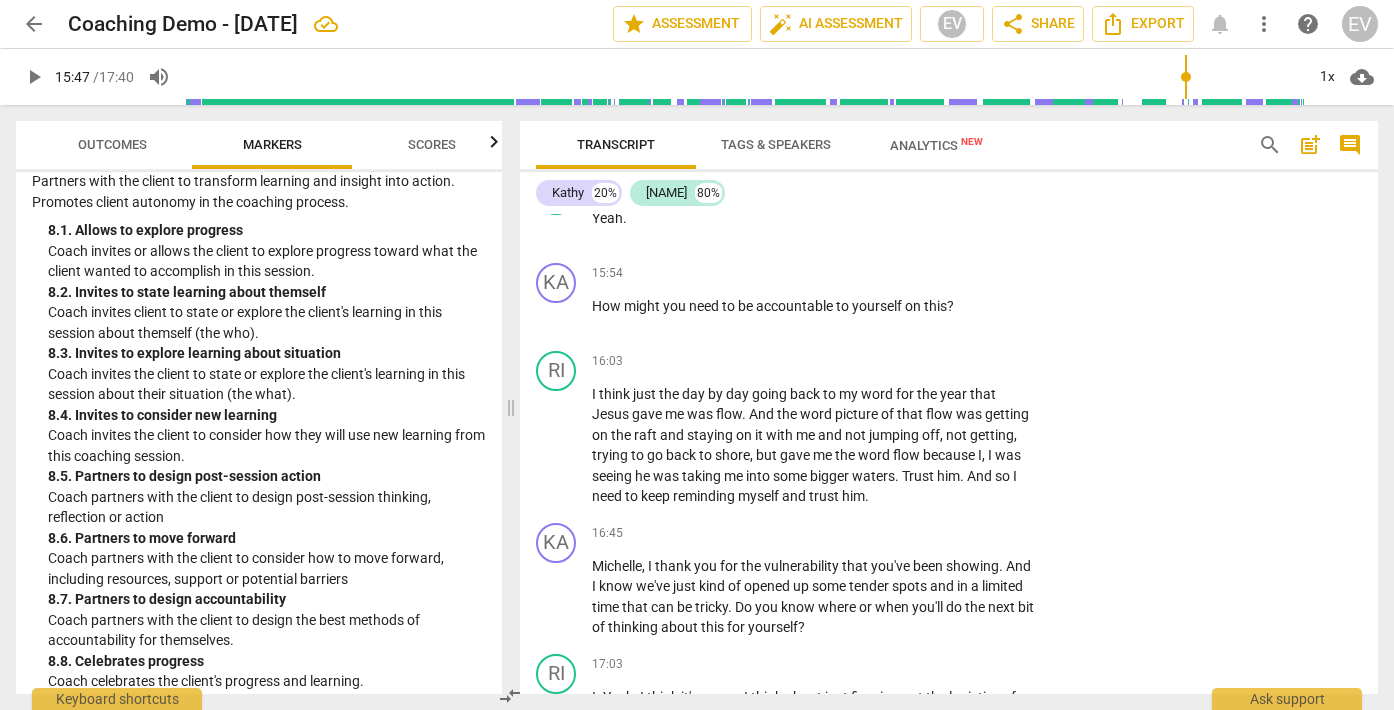 scroll, scrollTop: 2624, scrollLeft: 0, axis: vertical 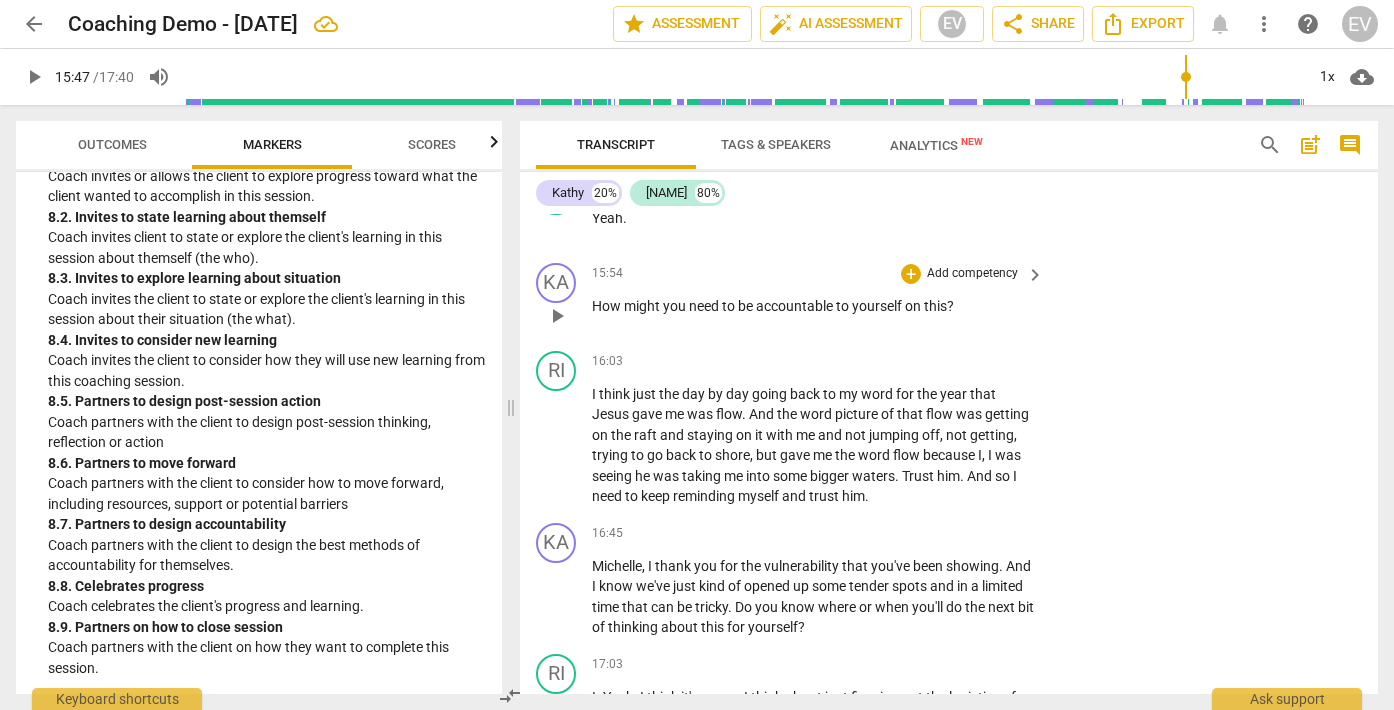 click on "Add competency" at bounding box center [972, 274] 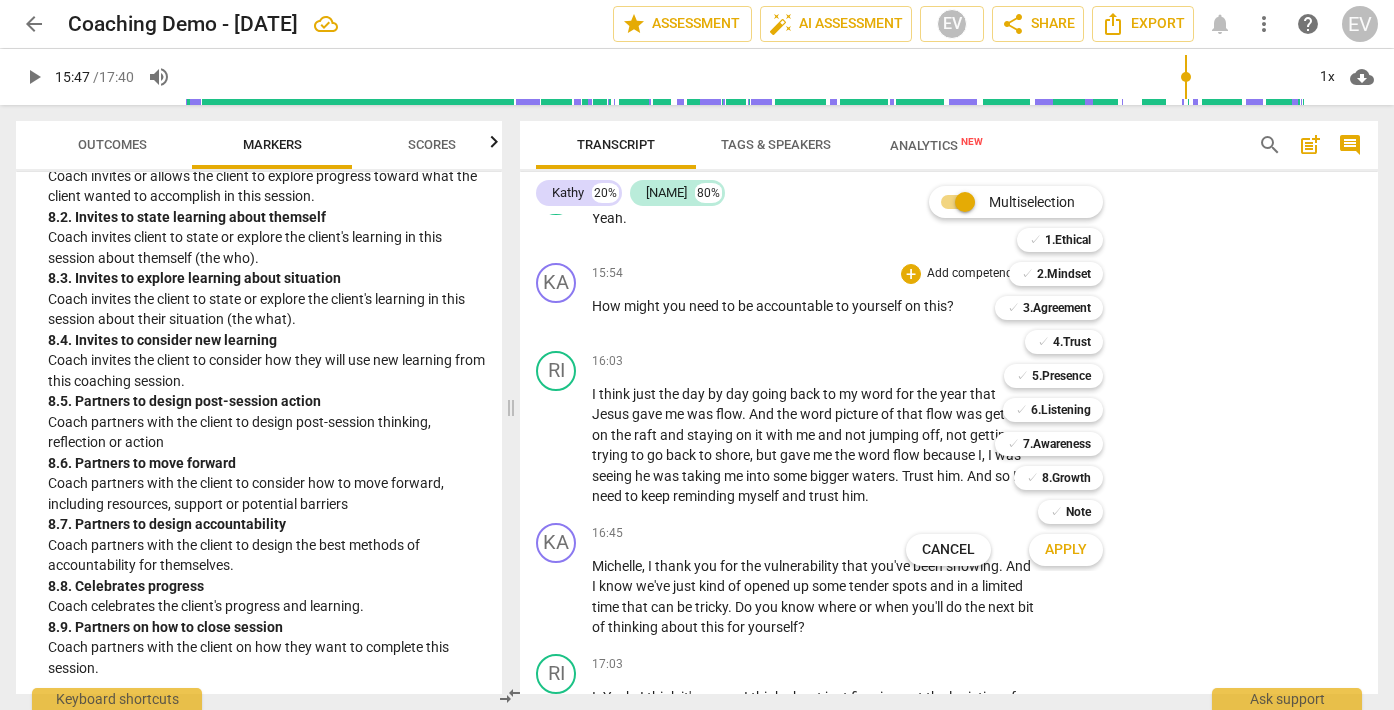 click at bounding box center (697, 355) 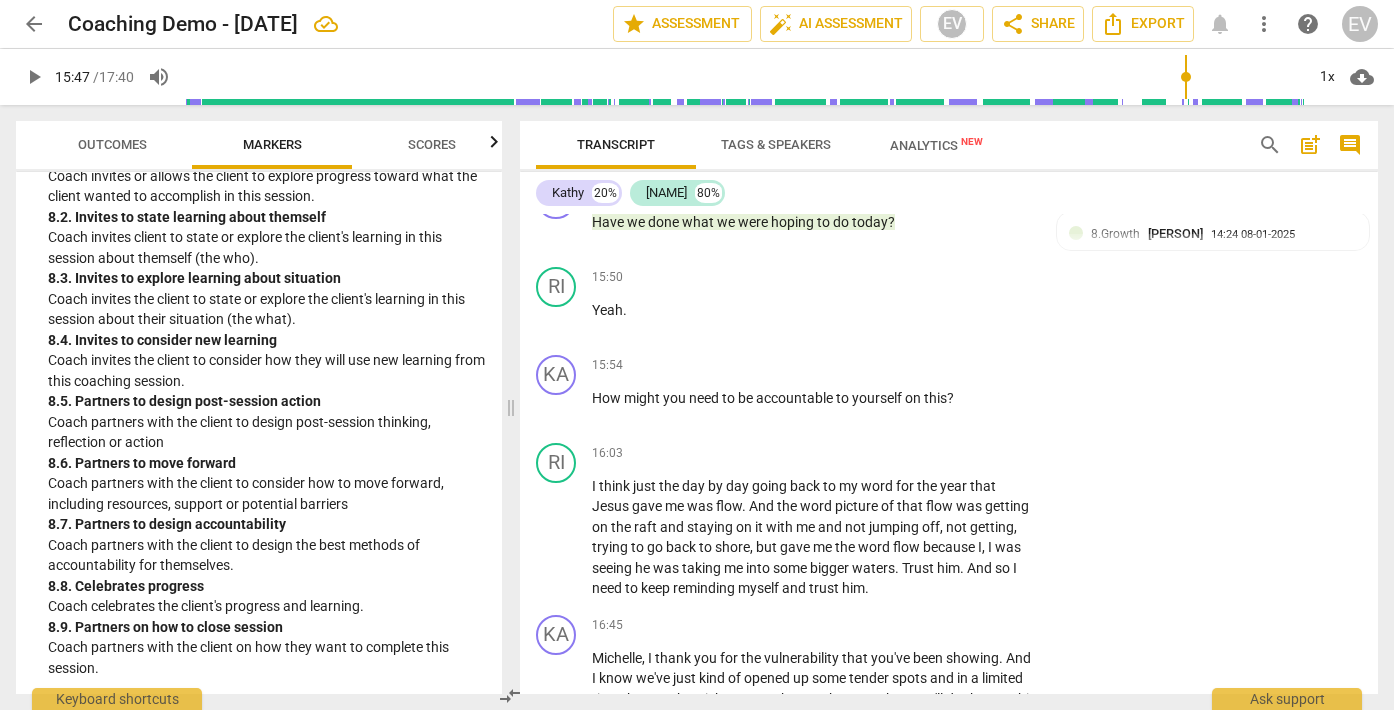scroll, scrollTop: 5534, scrollLeft: 0, axis: vertical 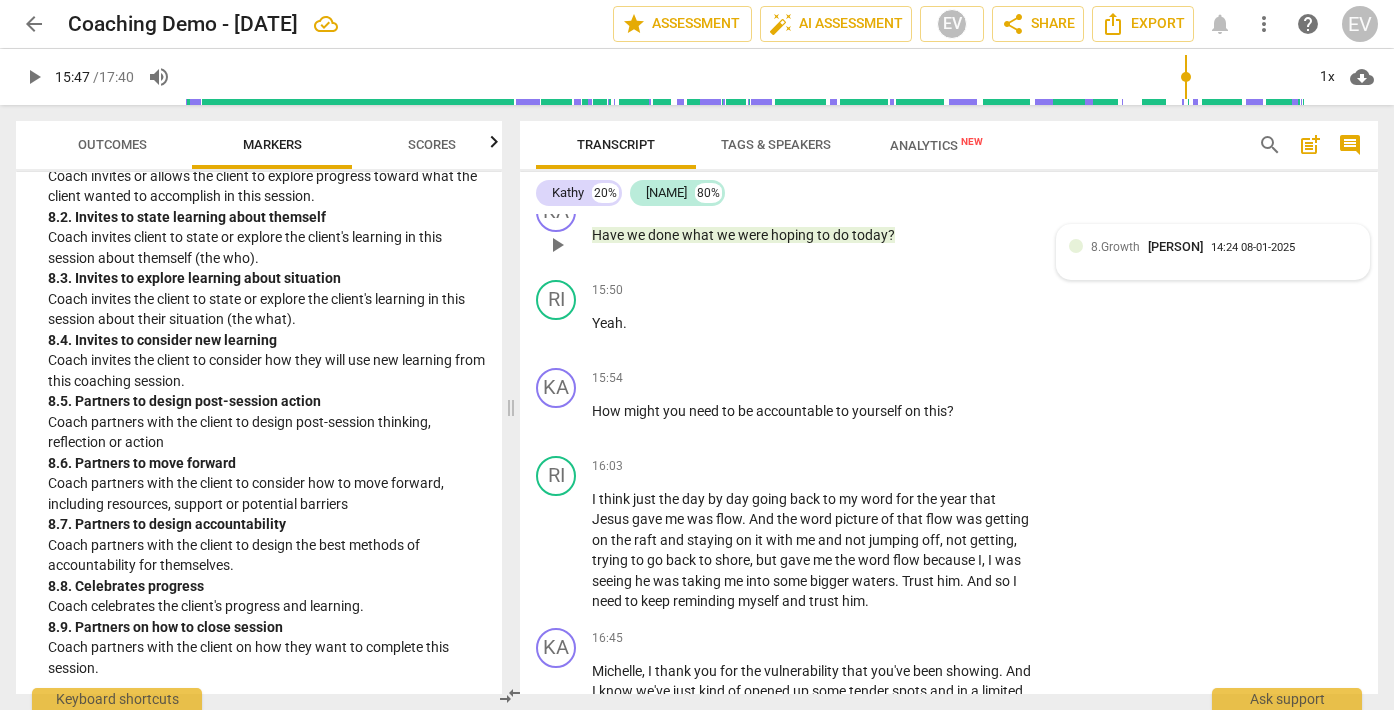 click on "[COMPETENCY] [LAST] [TIME] [DATE]" at bounding box center [1224, 246] 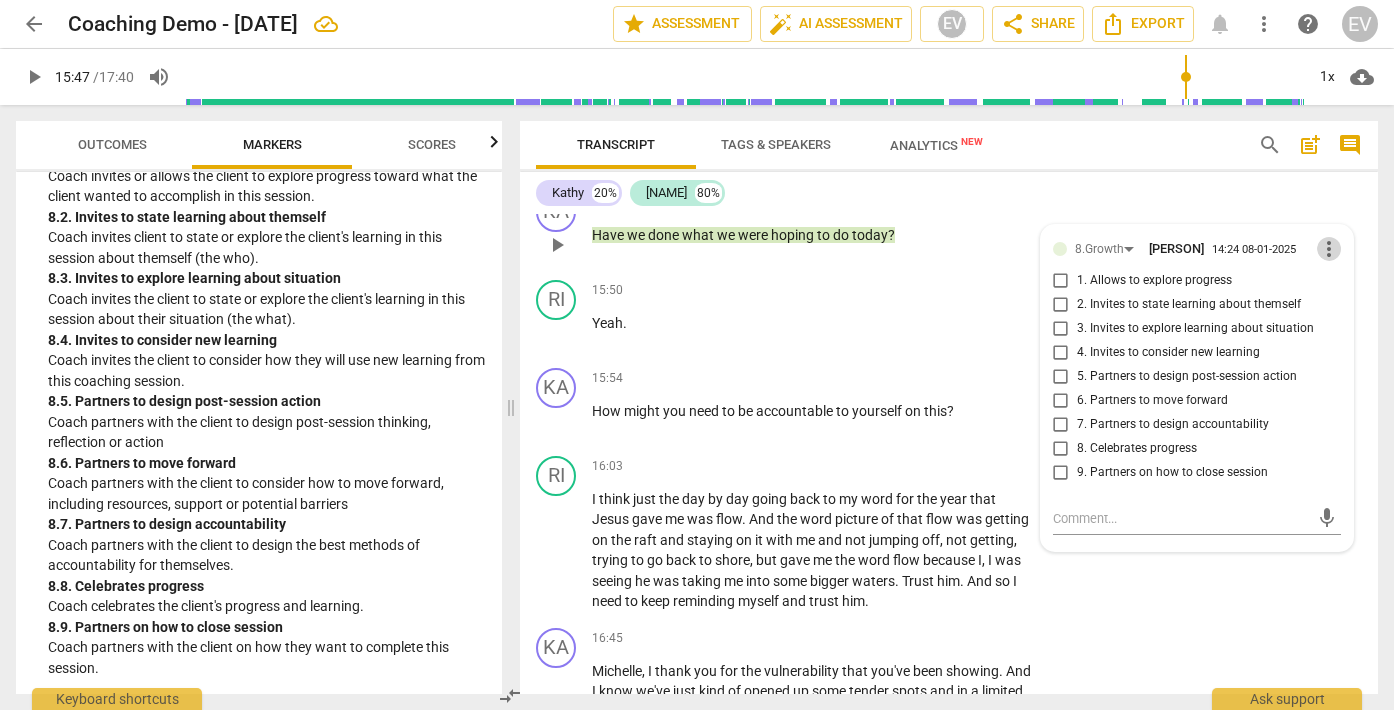 click on "more_vert" at bounding box center [1329, 249] 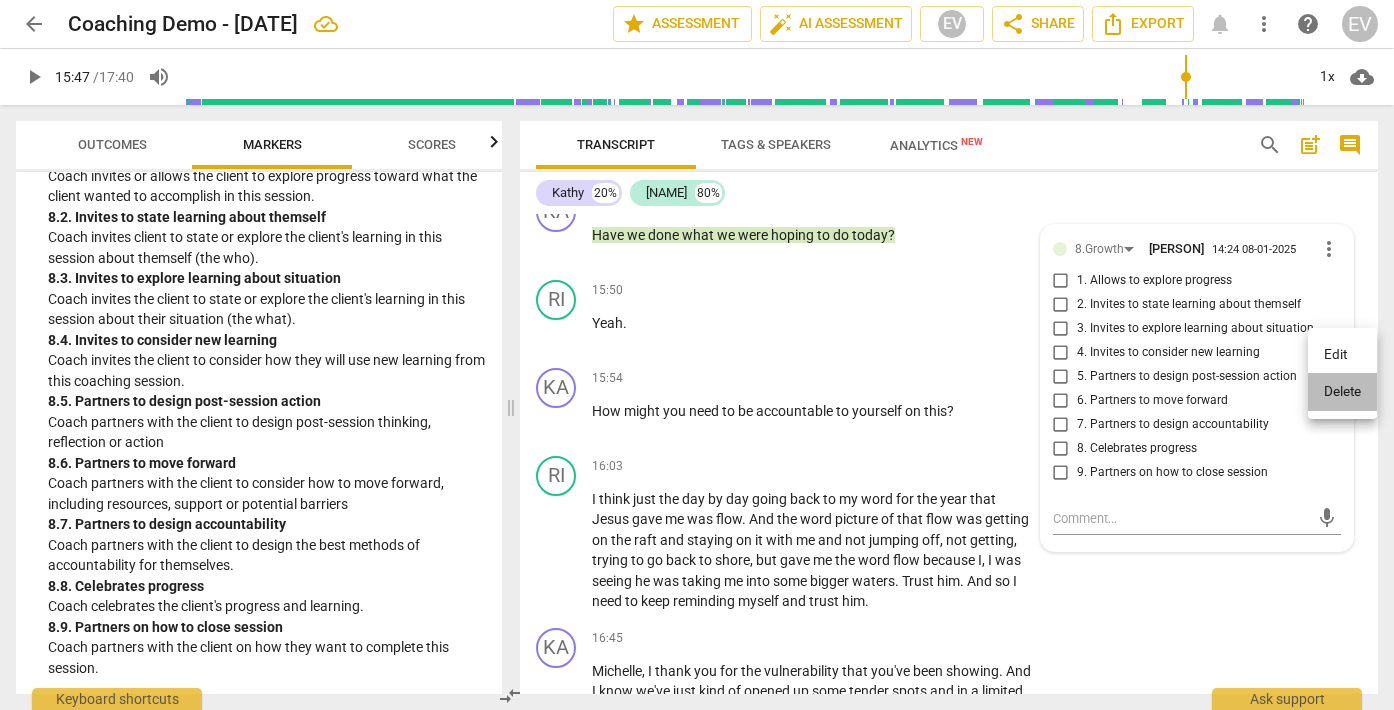 click on "Delete" at bounding box center (1342, 392) 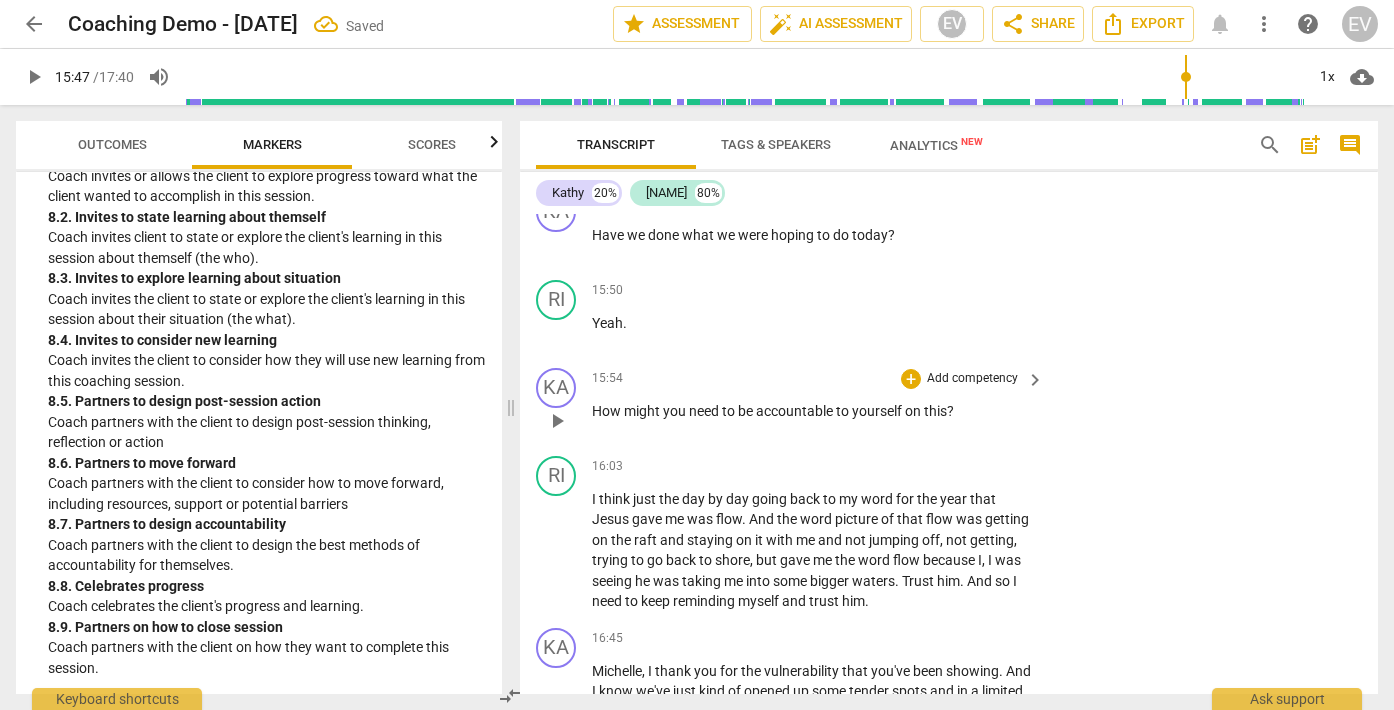 click on "Add competency" at bounding box center [972, 379] 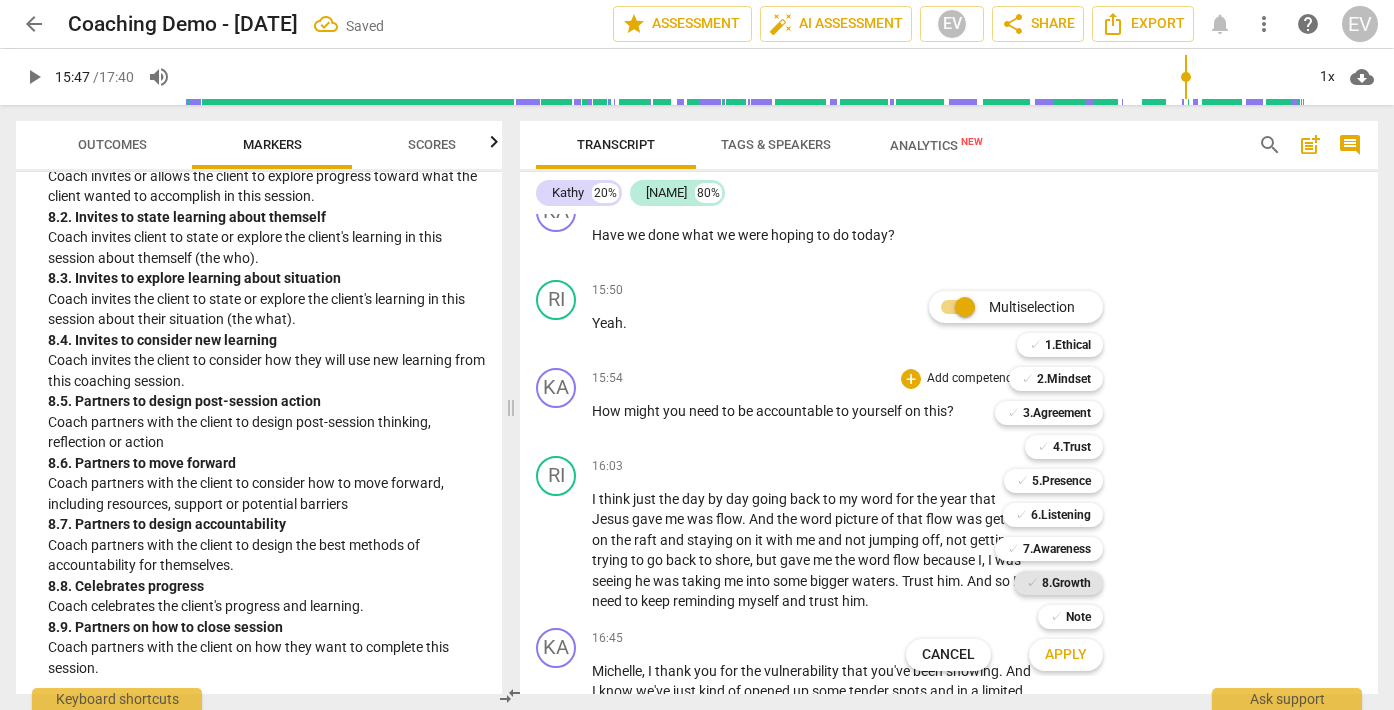 click on "✓" at bounding box center [1032, 583] 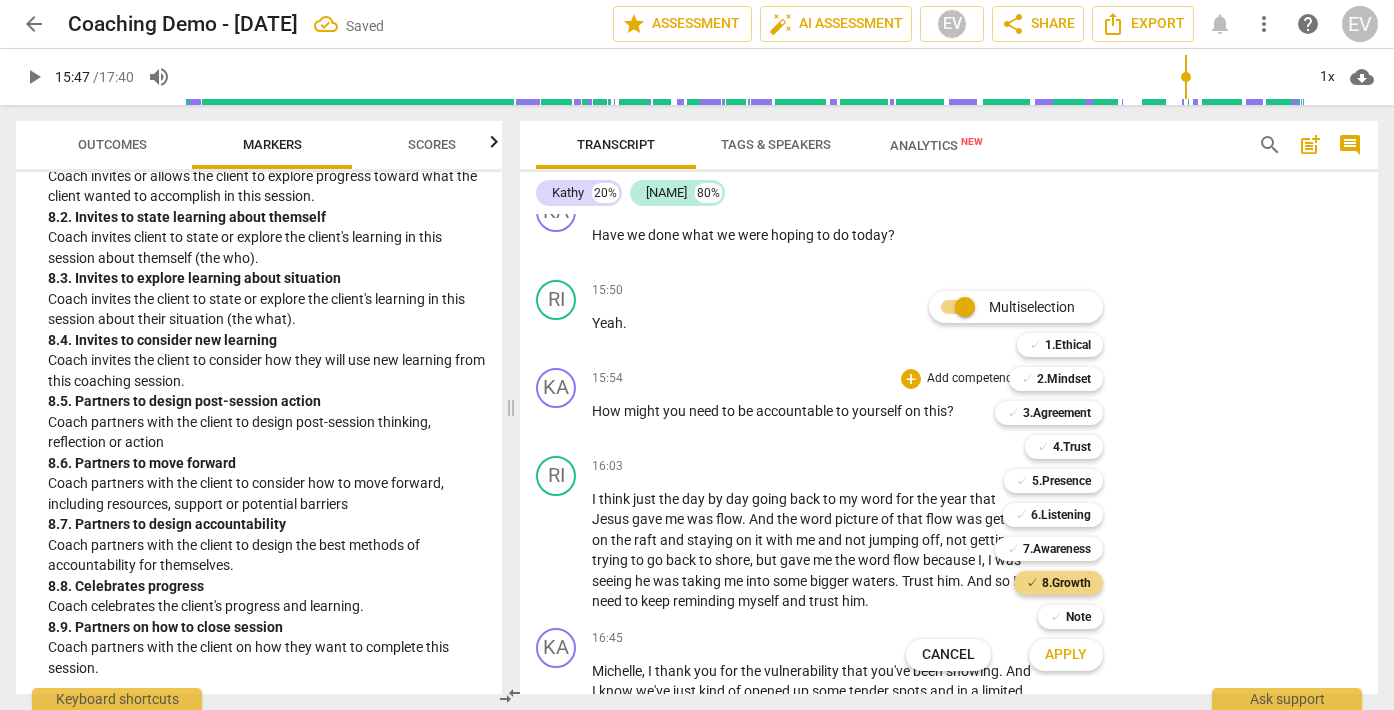 click on "Apply" at bounding box center [1066, 655] 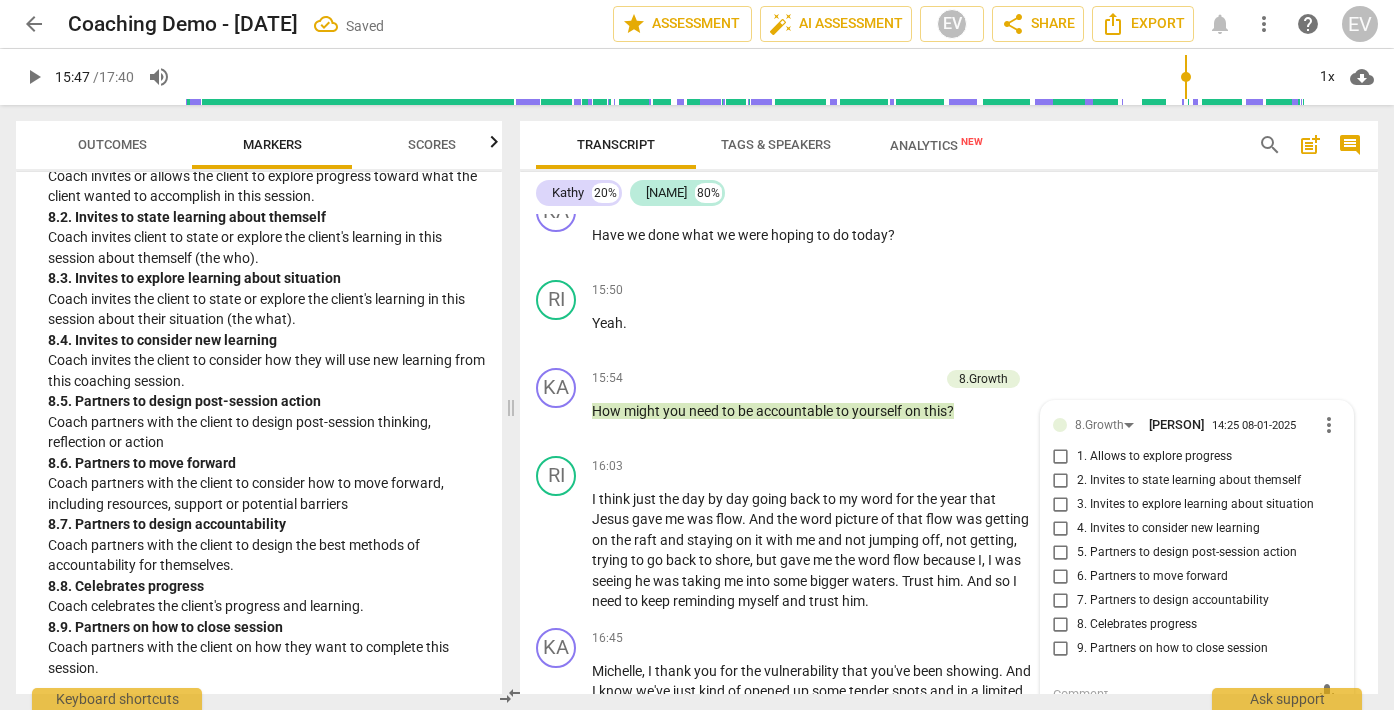 scroll, scrollTop: 5884, scrollLeft: 0, axis: vertical 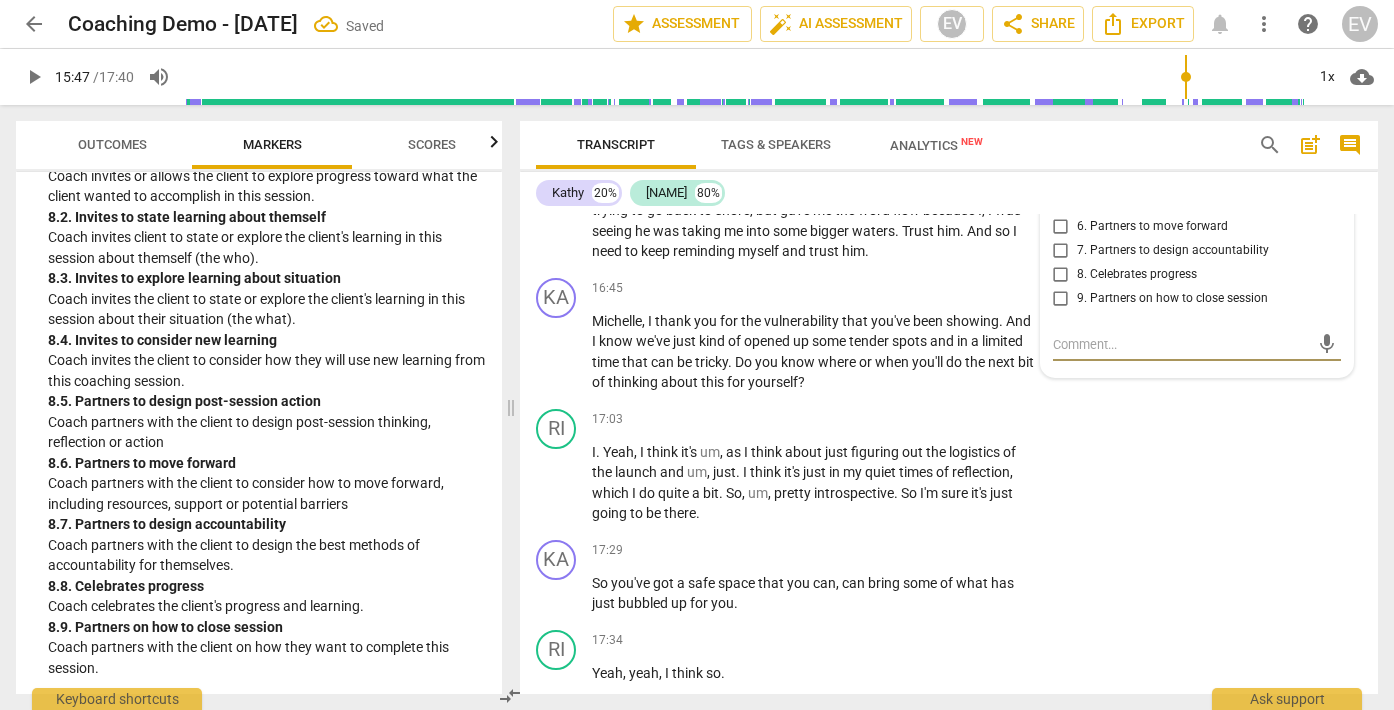 click on "7. Partners to design accountability" at bounding box center [1061, 251] 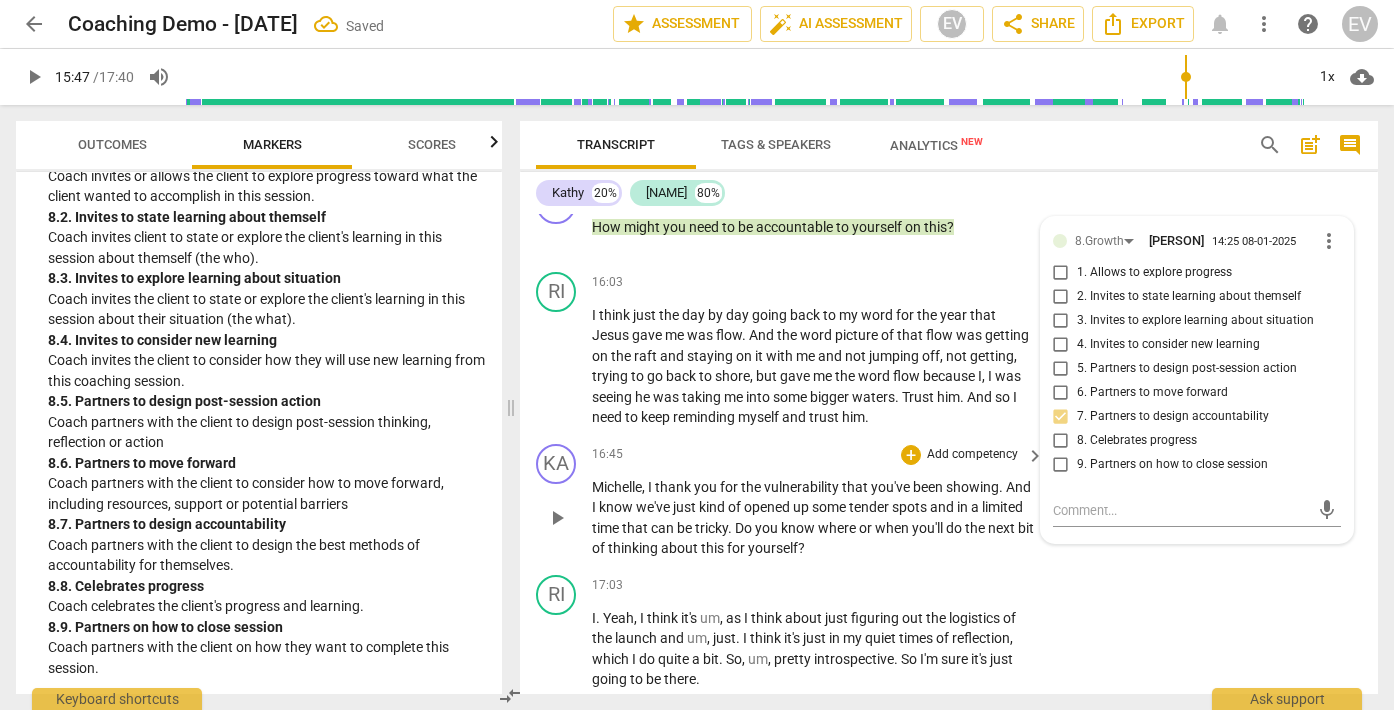 scroll, scrollTop: 5706, scrollLeft: 0, axis: vertical 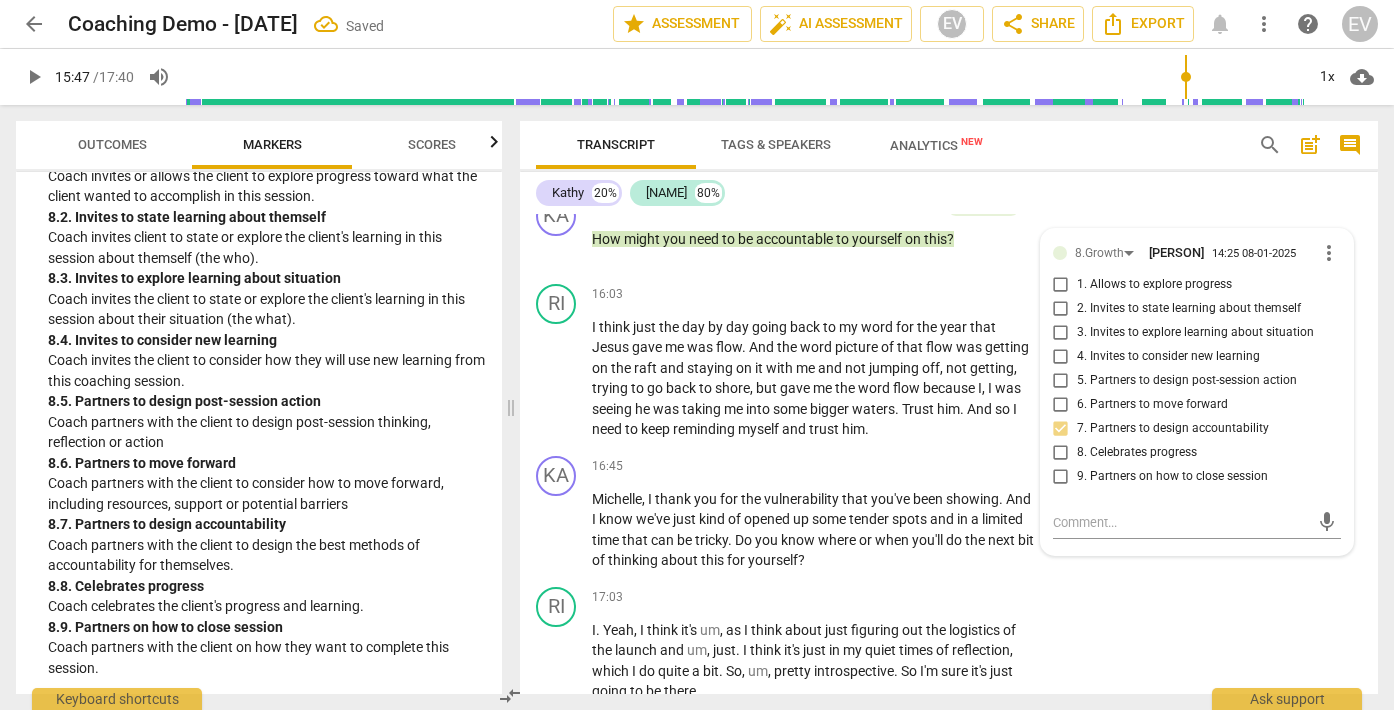 click on "RI play_arrow pause 15:50 + Add competency keyboard_arrow_right Yeah ." at bounding box center (949, 144) 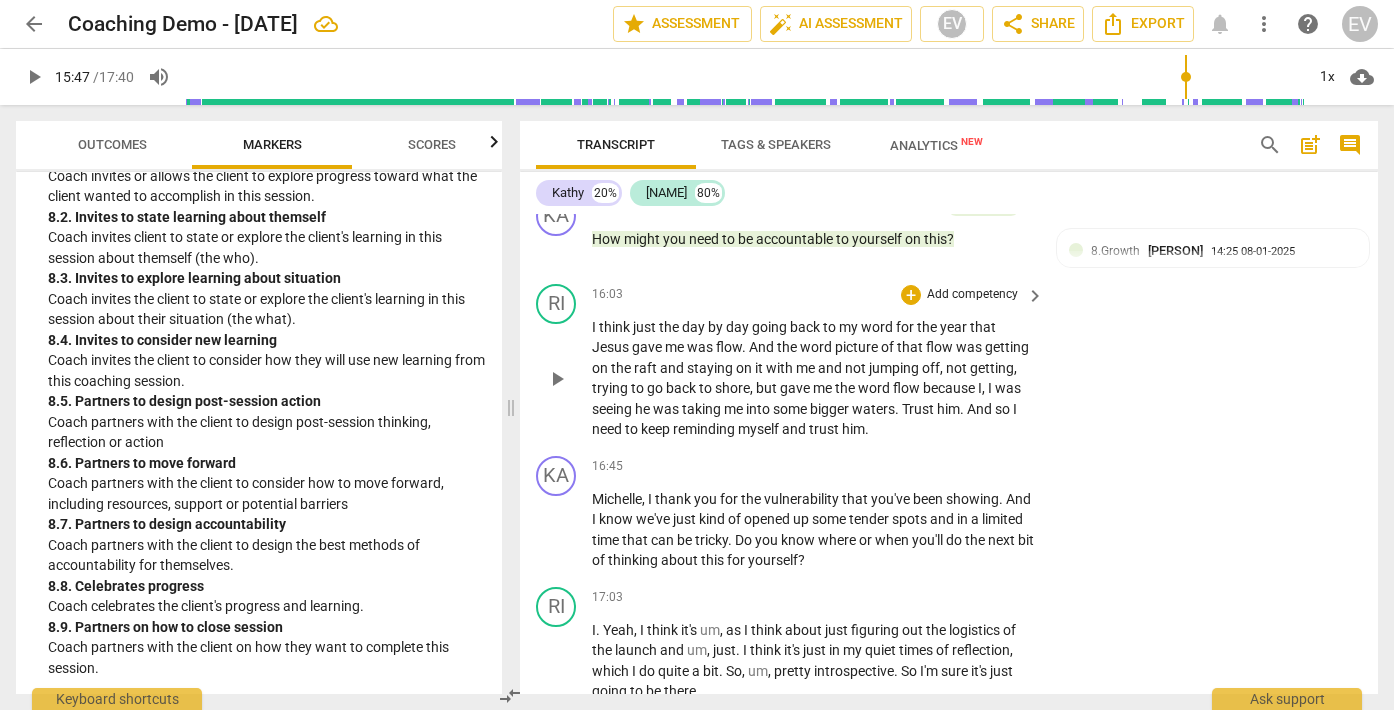 click on "play_arrow" at bounding box center (557, 379) 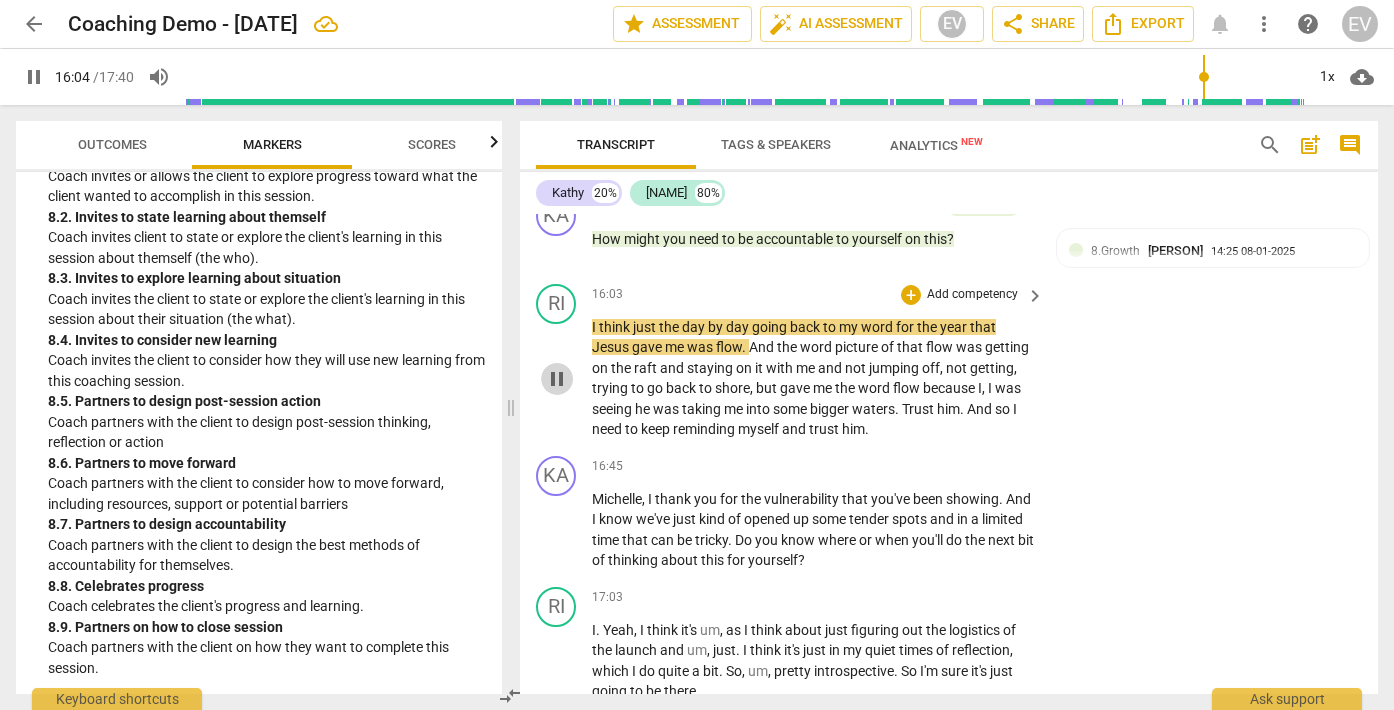 click on "pause" at bounding box center (557, 379) 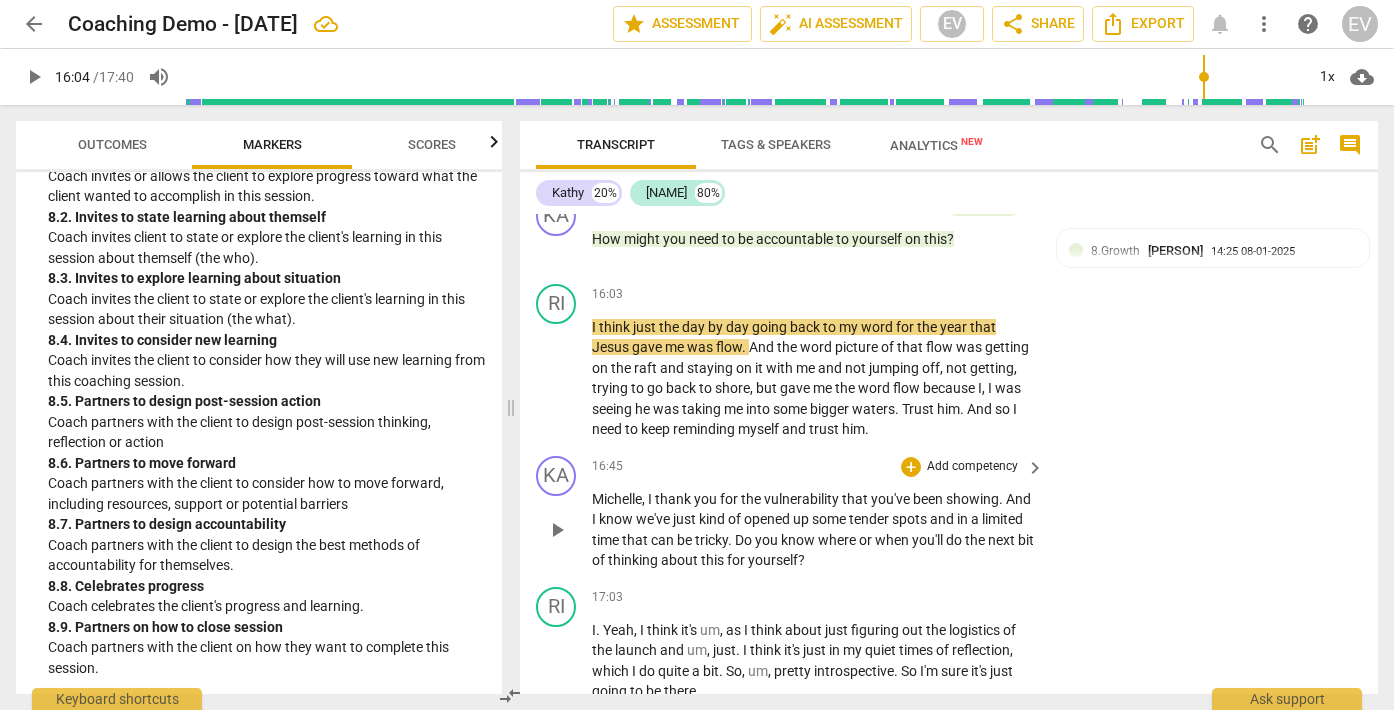 click on "[FIRST] , I thank you for the vulnerability that you've been showing . And I know we've just kind of opened up some tender spots and in a limited time that can be tricky . Do you know where or when you'll do the next bit of thinking about this for yourself ?" at bounding box center [813, 530] 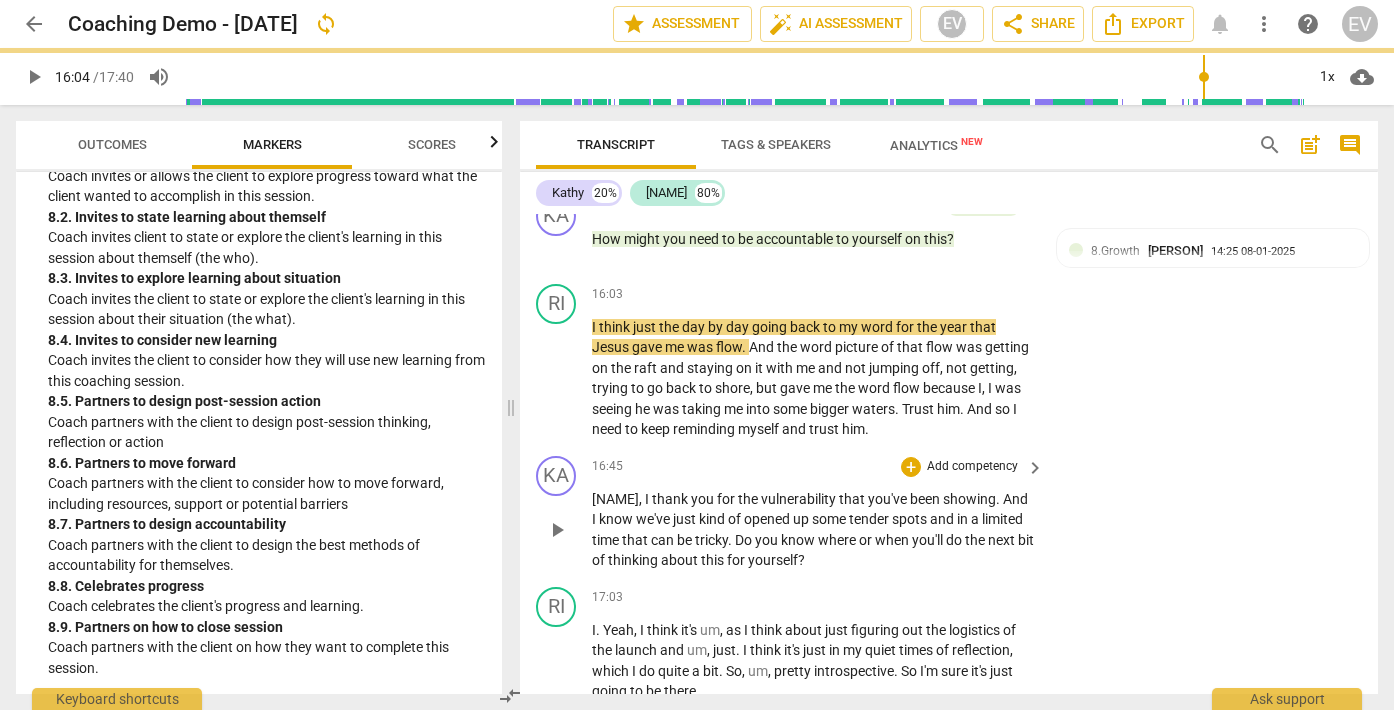 click on "play_arrow" at bounding box center (557, 530) 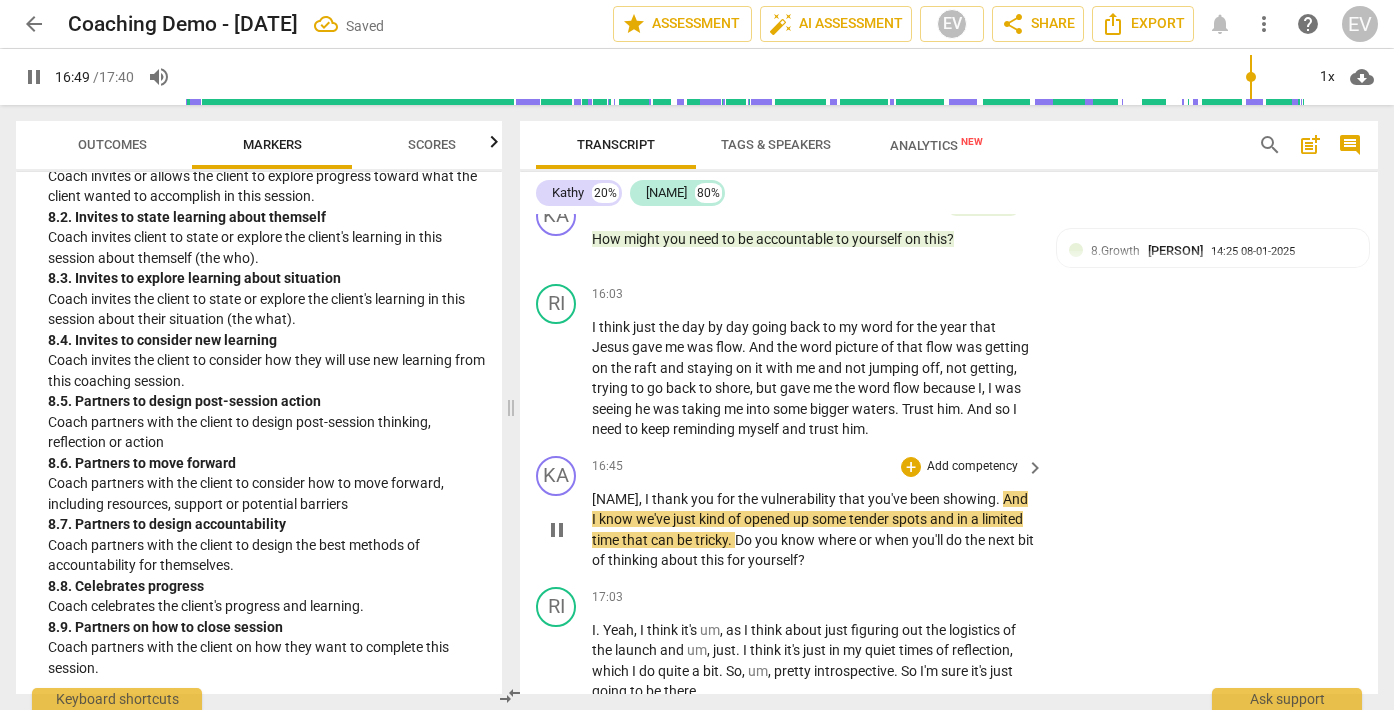 click on "pause" at bounding box center [557, 530] 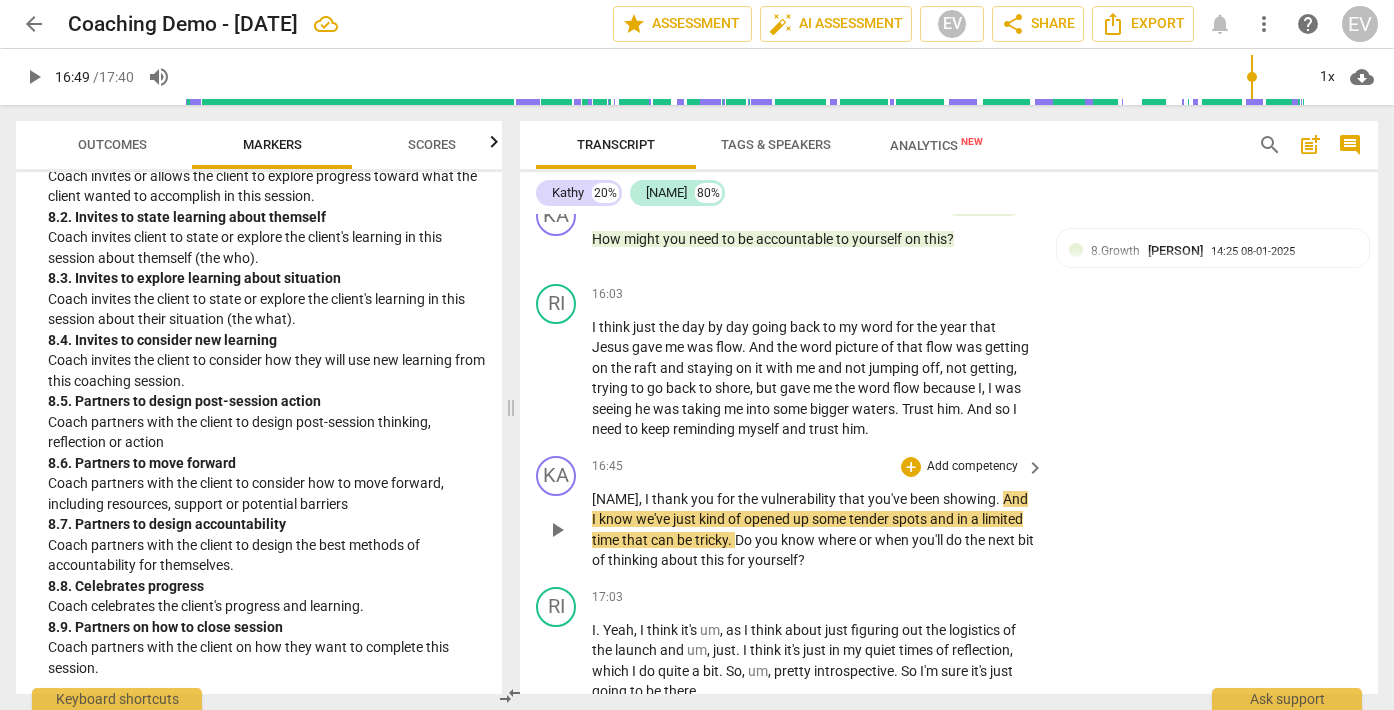 click on "Add competency" at bounding box center (972, 467) 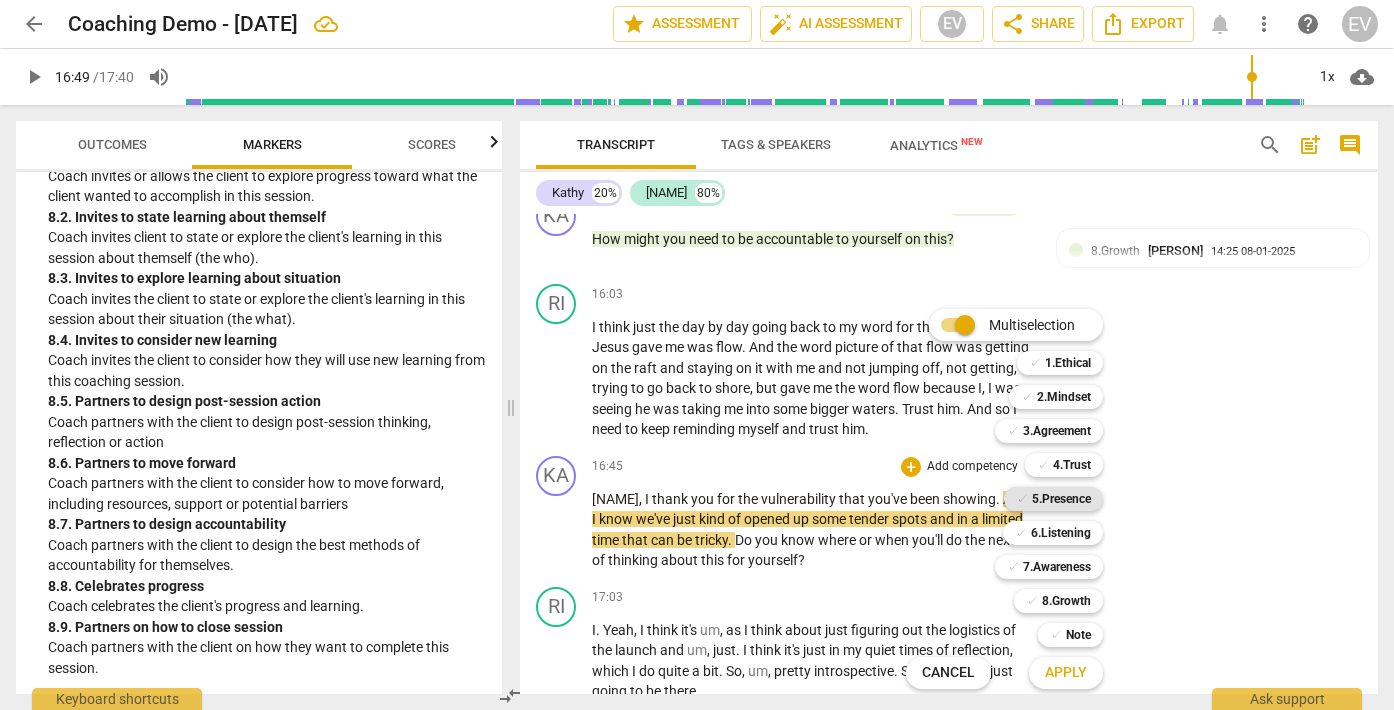 click on "5.Presence" at bounding box center [1061, 499] 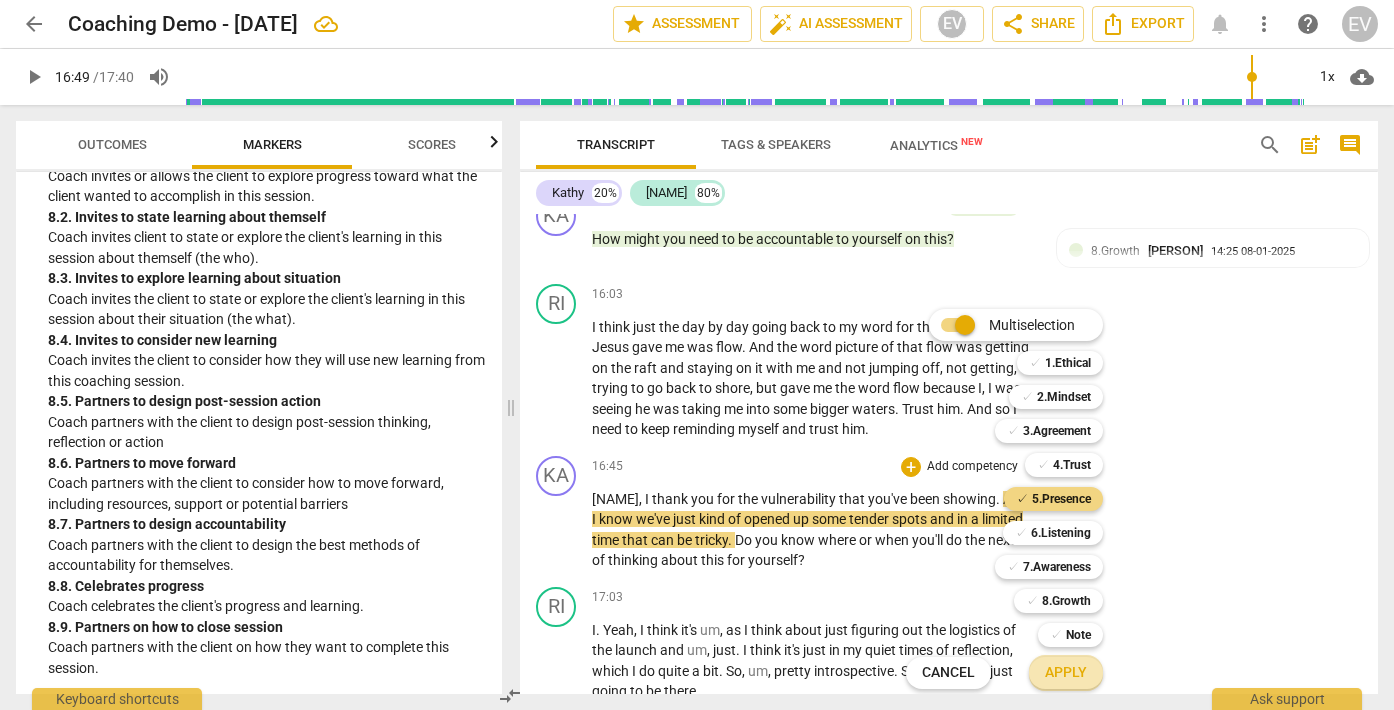 click on "Apply" at bounding box center (1066, 673) 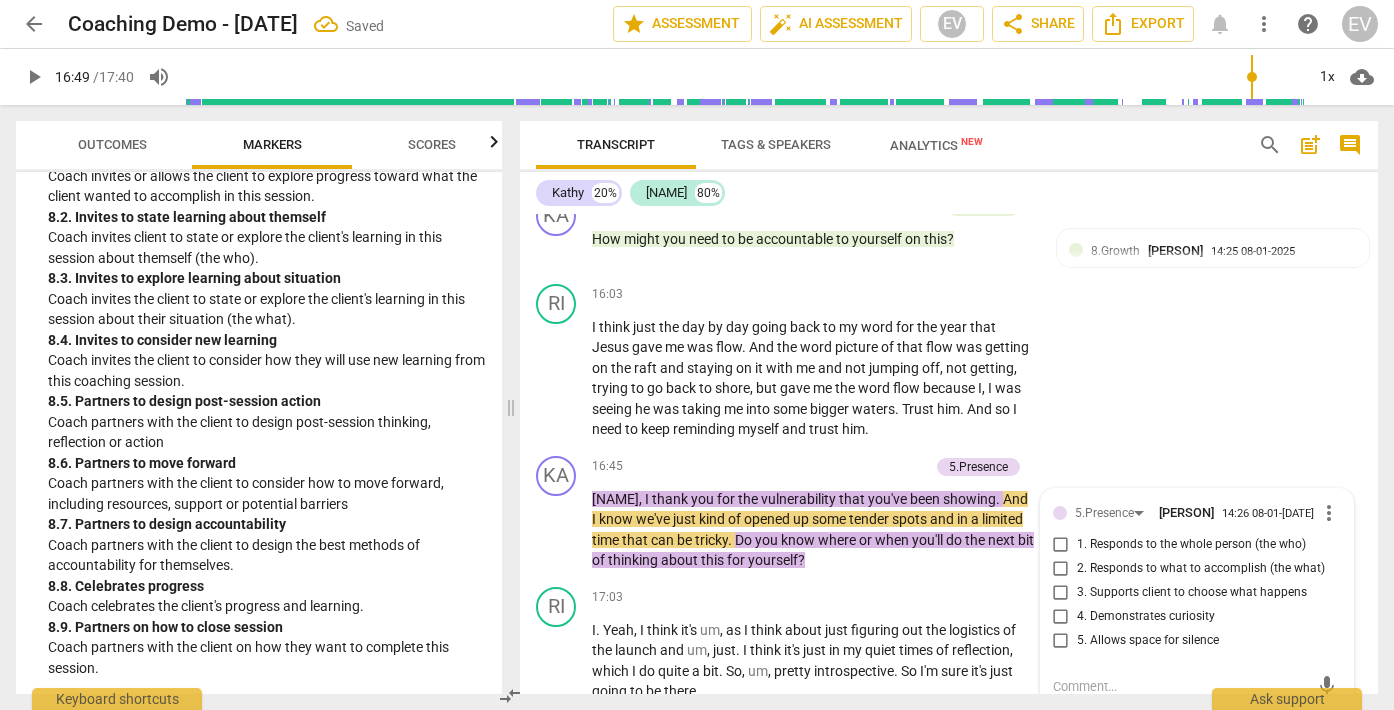 scroll, scrollTop: 6048, scrollLeft: 0, axis: vertical 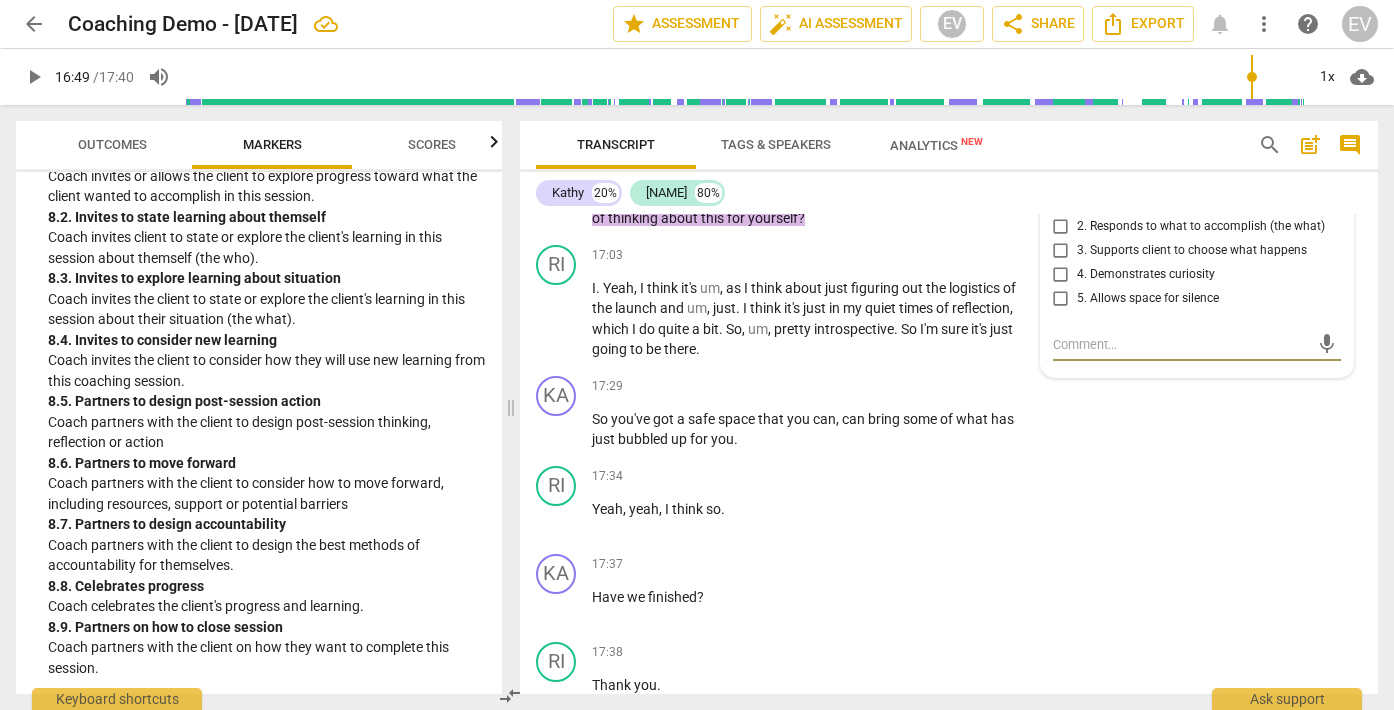 click on "more_vert" at bounding box center [1329, 171] 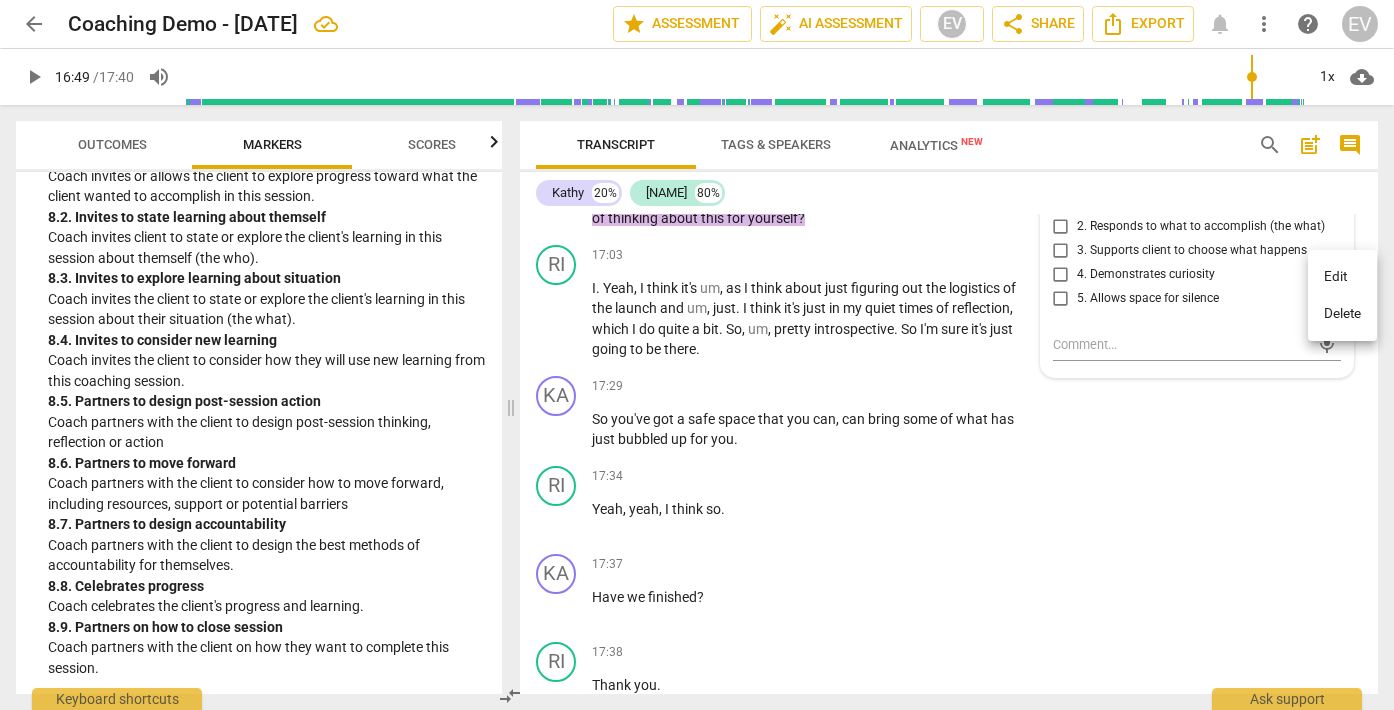 click on "Delete" at bounding box center [1342, 314] 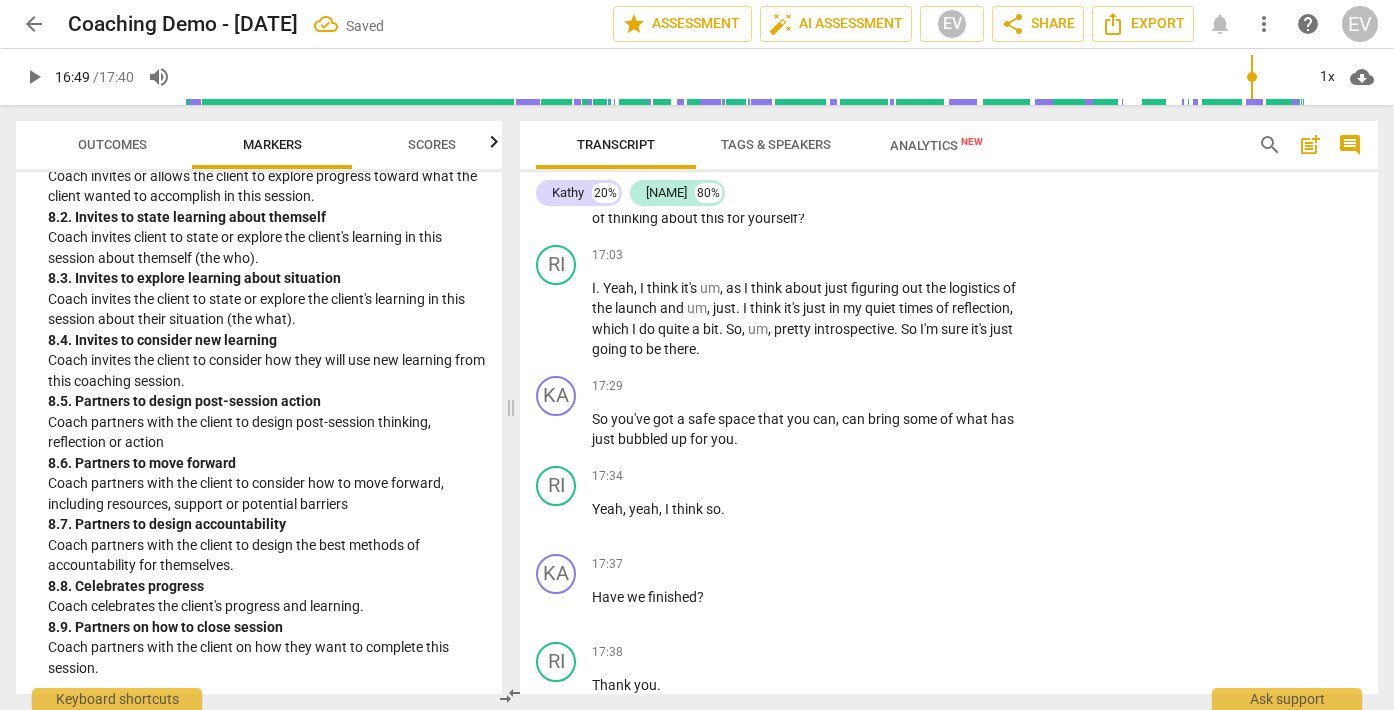 click on "Add competency" at bounding box center [972, 125] 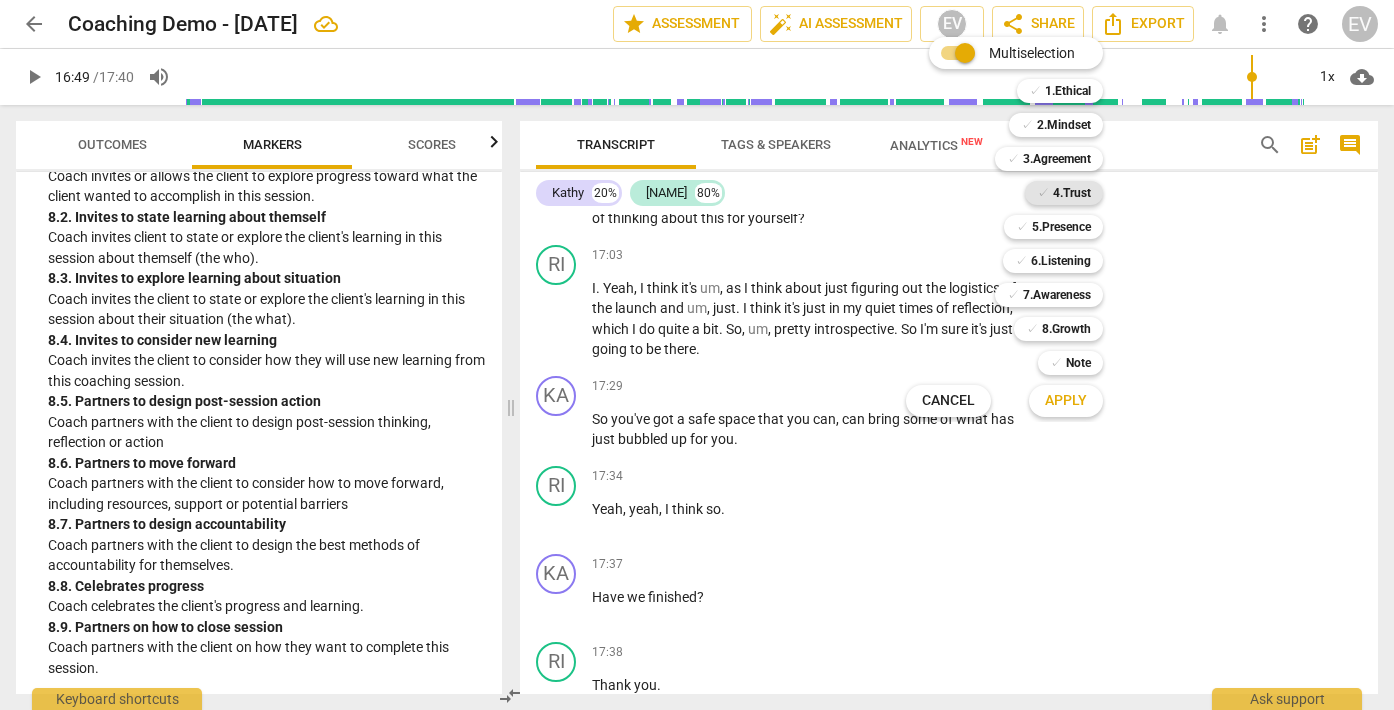 click on "4.Trust" at bounding box center [1072, 193] 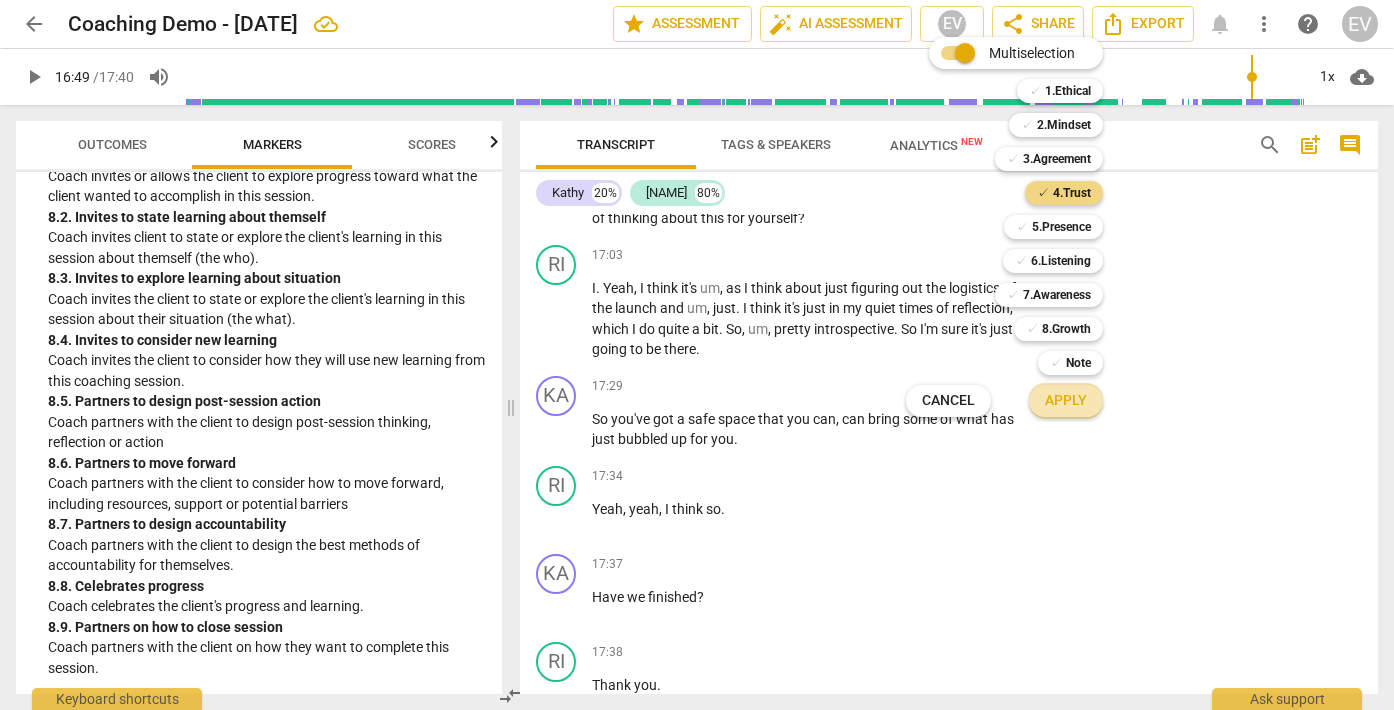 click on "Apply" at bounding box center (1066, 401) 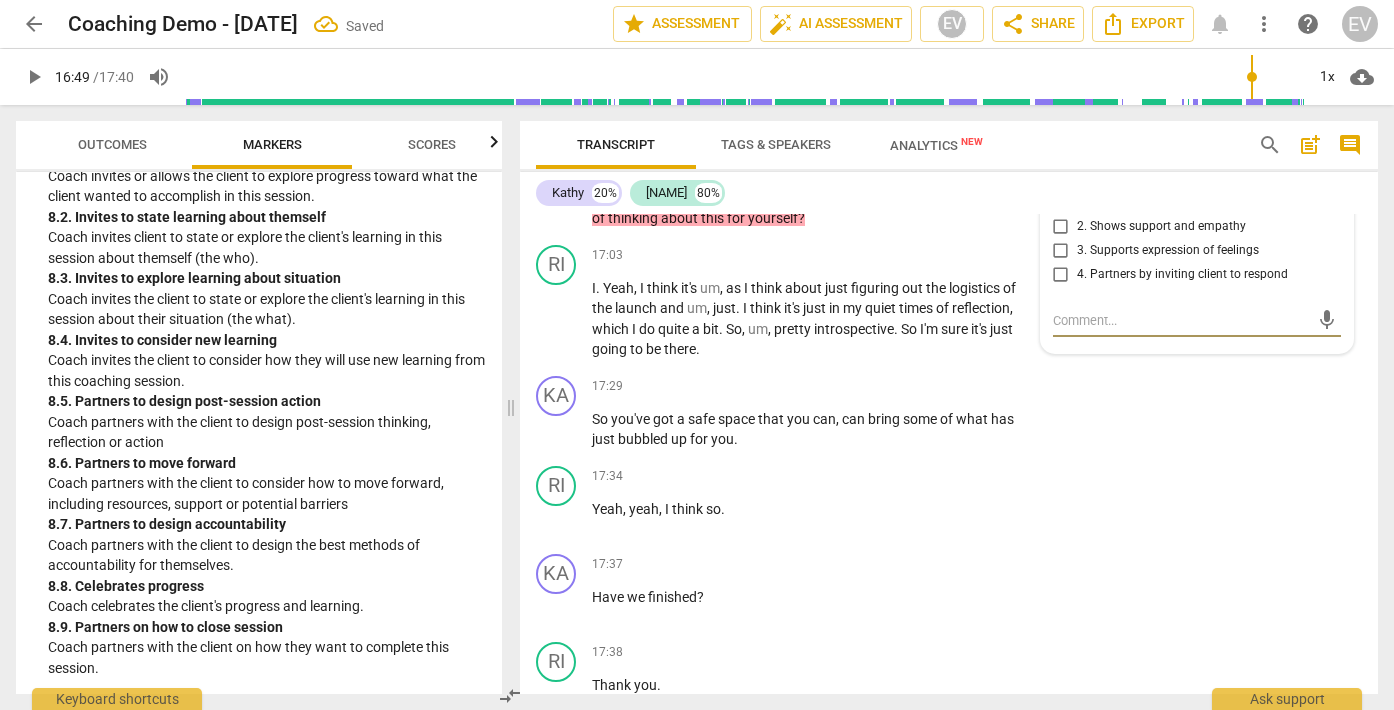 click on "2. Shows support and empathy" at bounding box center [1061, 227] 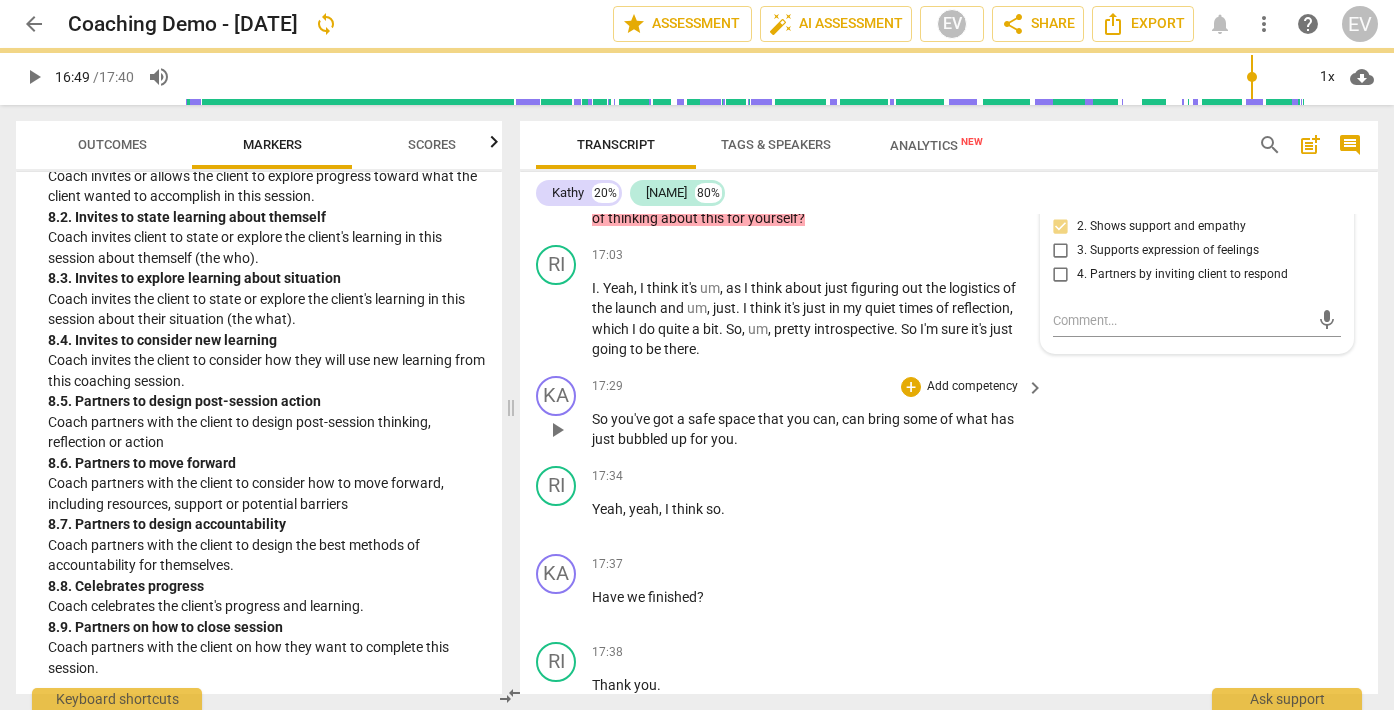click on "KA play_arrow pause 17:29 + Add competency keyboard_arrow_right So you've got a safe space that you can , can bring some of what has just bubbled up for you ." at bounding box center [949, 413] 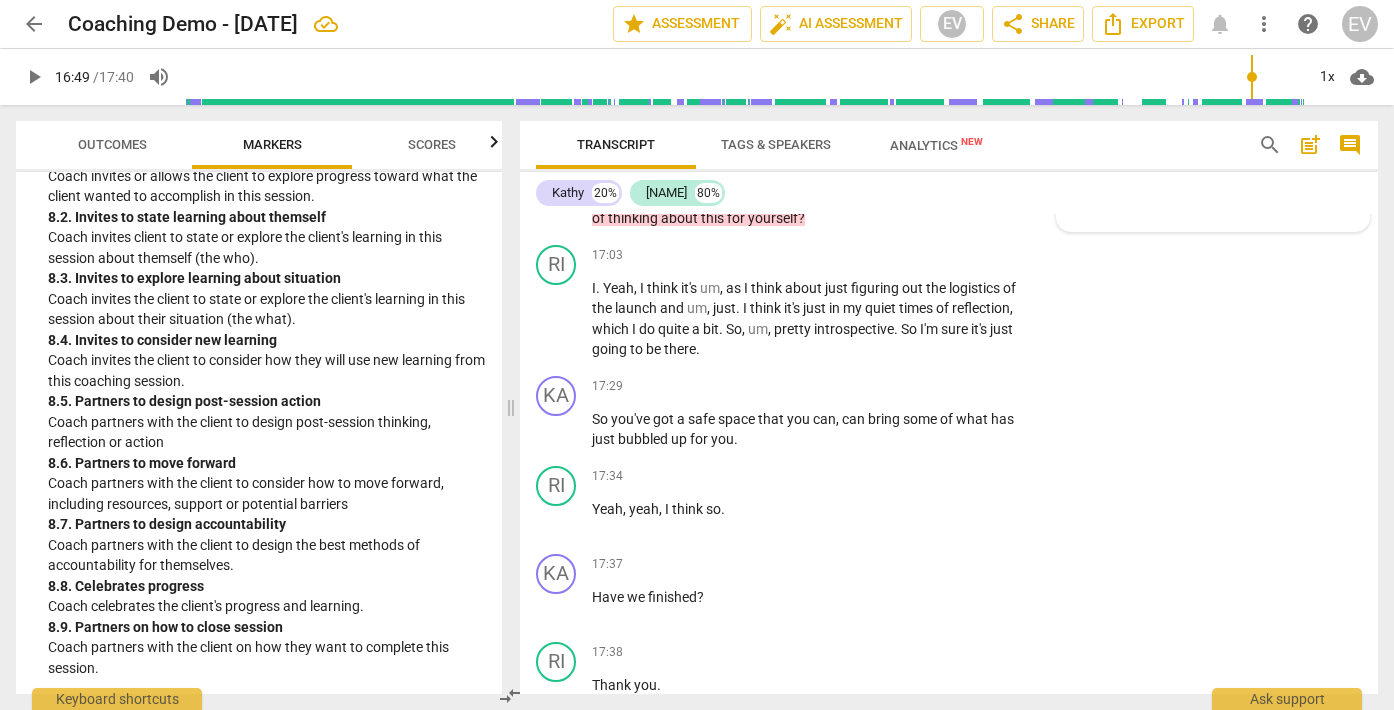 click on "4.Trust Erica Vinson 14:26 08-01-2025 2. Shows support and empathy" at bounding box center (1213, 189) 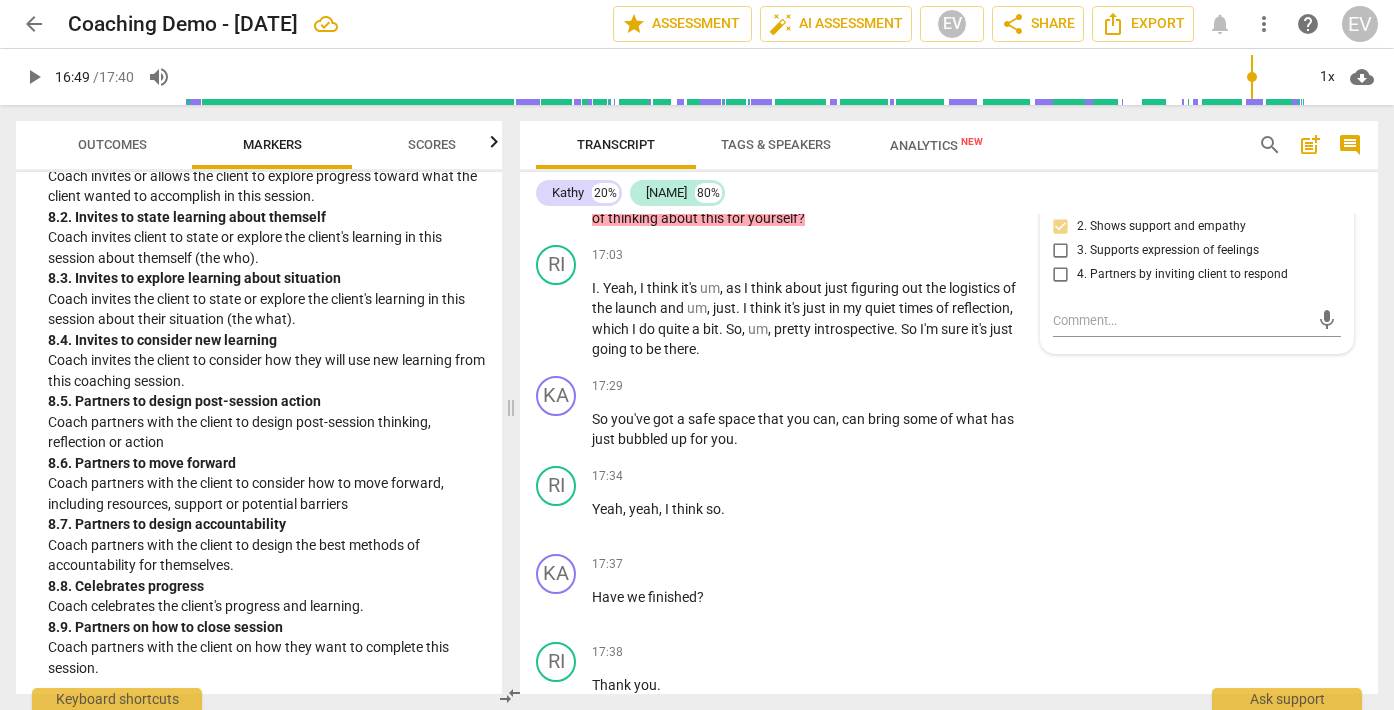 click on "more_vert" at bounding box center [1329, 171] 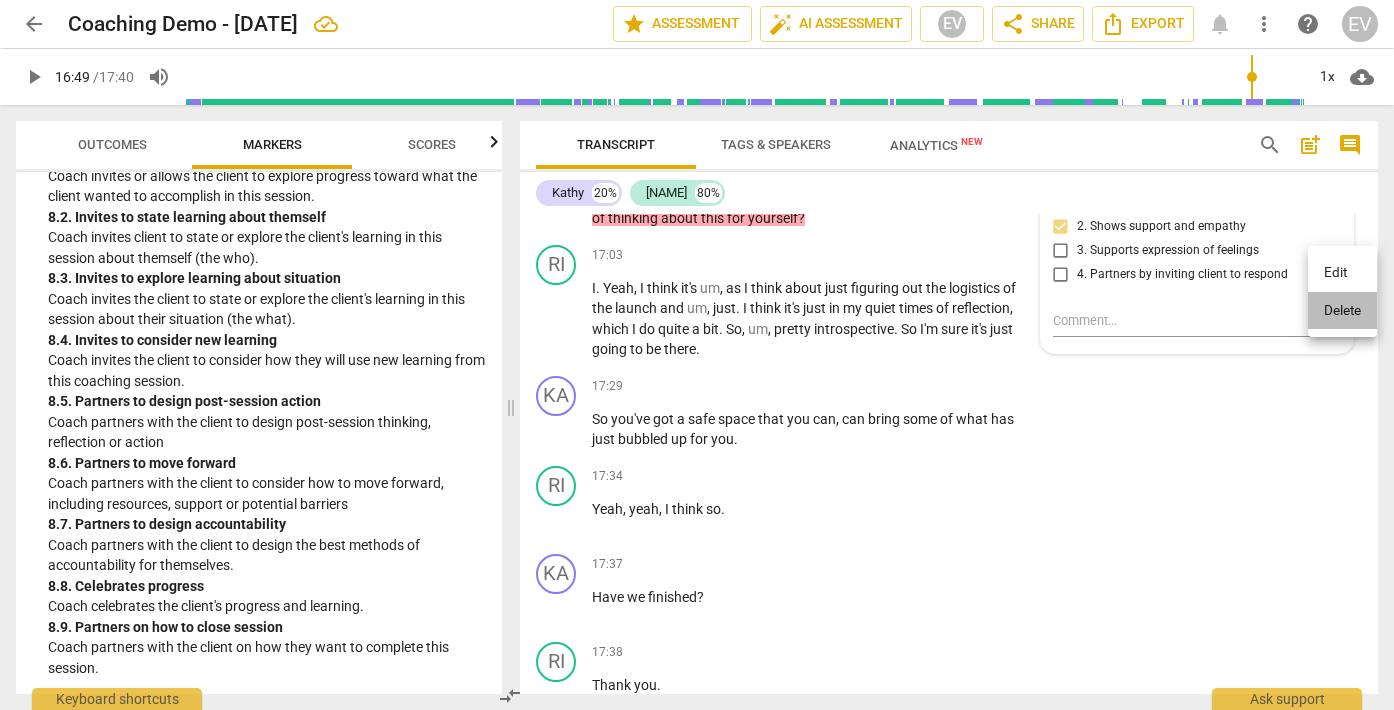click on "Delete" at bounding box center (1342, 311) 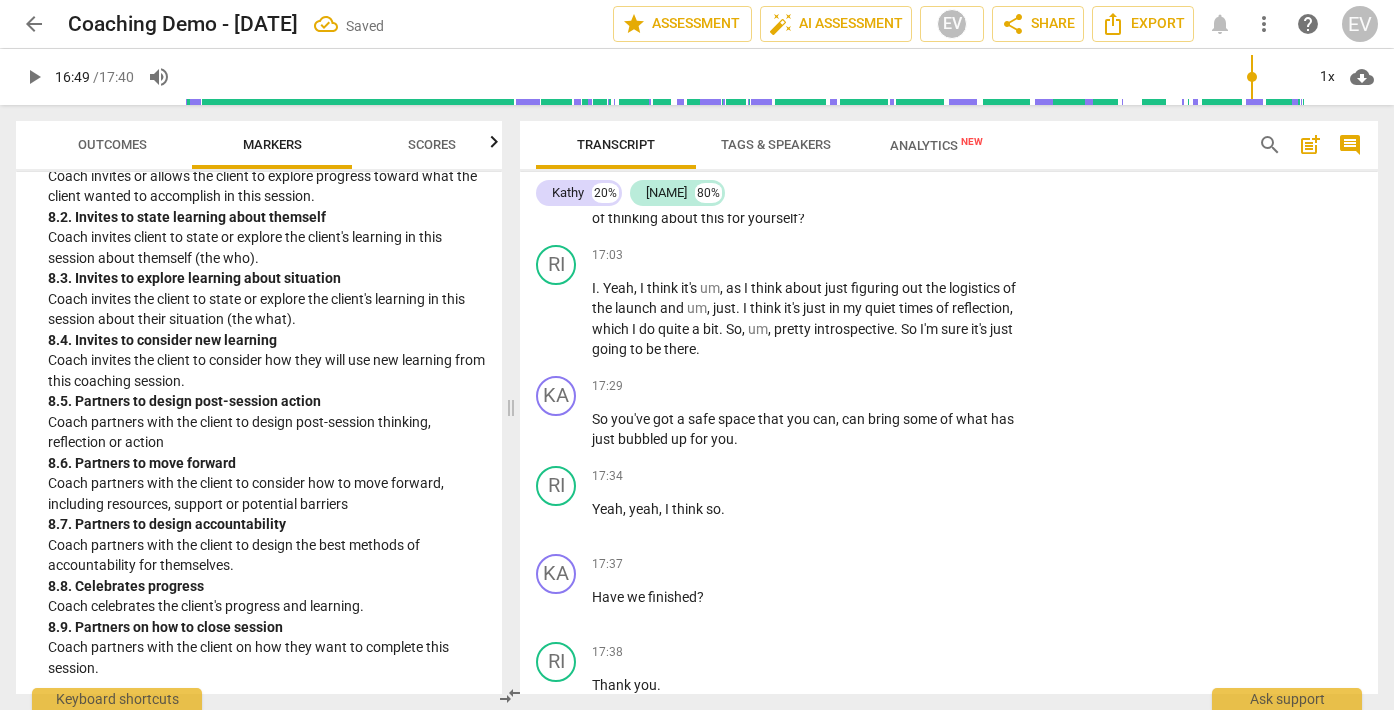 drag, startPoint x: 592, startPoint y: 258, endPoint x: 732, endPoint y: 304, distance: 147.3635 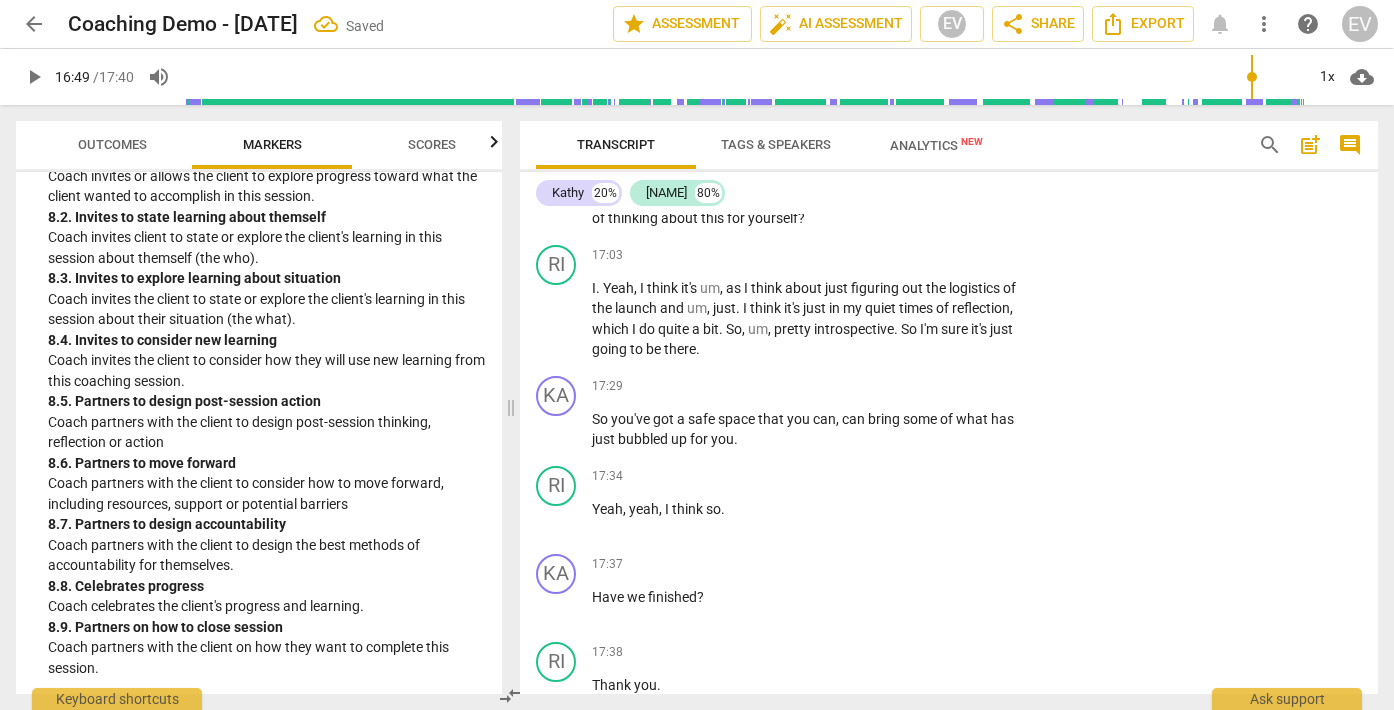 click on "Richelle , I thank you for the vulnerability that you've been showing . And I know we've just kind of opened up some tender spots and in a limited time that can be tricky . Do you know where or when you'll do the next bit of thinking about this for yourself ?" at bounding box center [813, 188] 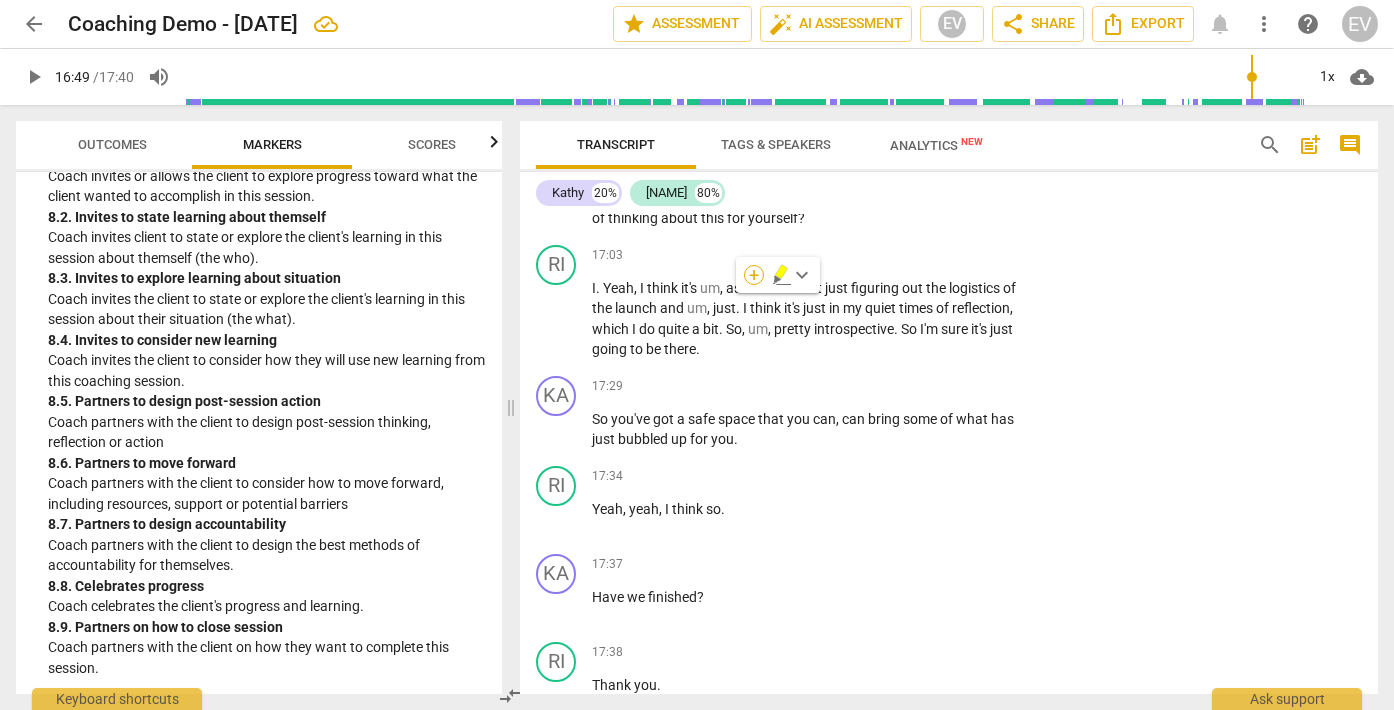 click on "+" at bounding box center (754, 275) 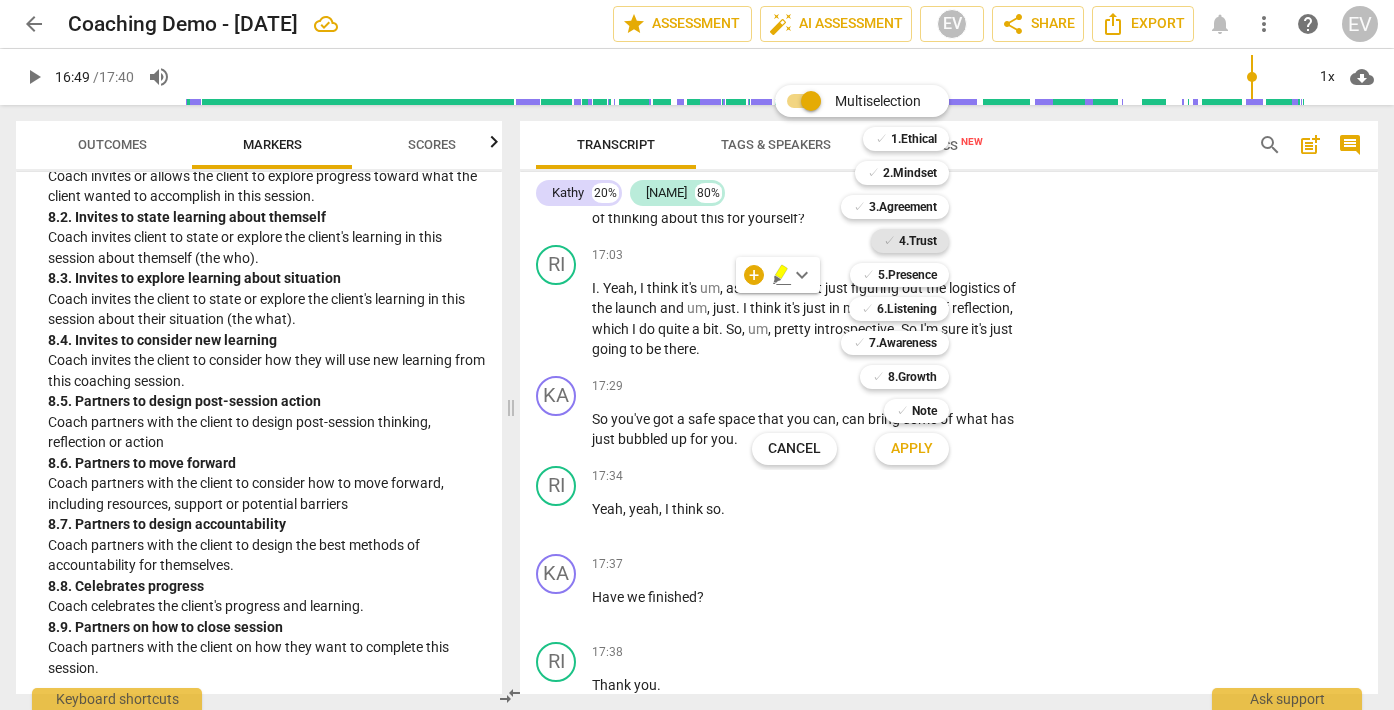 click on "4.Trust" at bounding box center [918, 241] 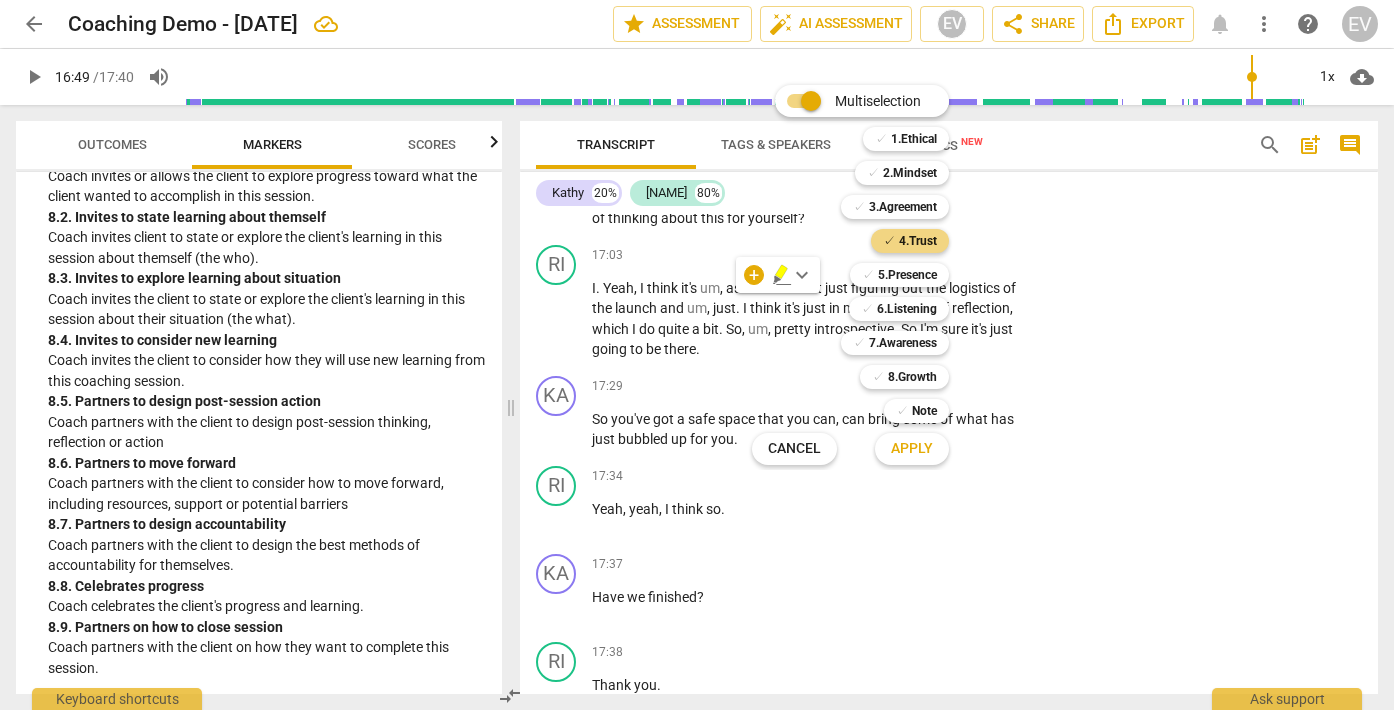 click on "Apply" at bounding box center [912, 449] 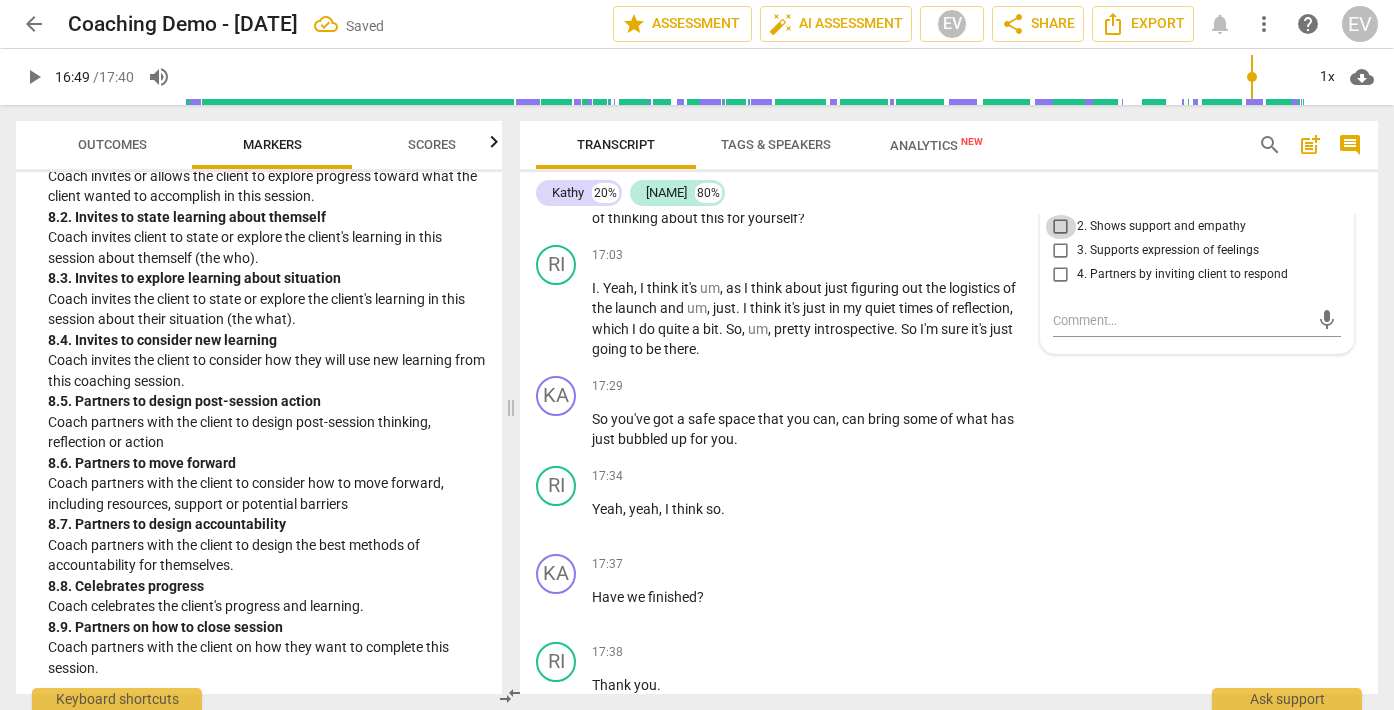 click on "2. Shows support and empathy" at bounding box center [1061, 227] 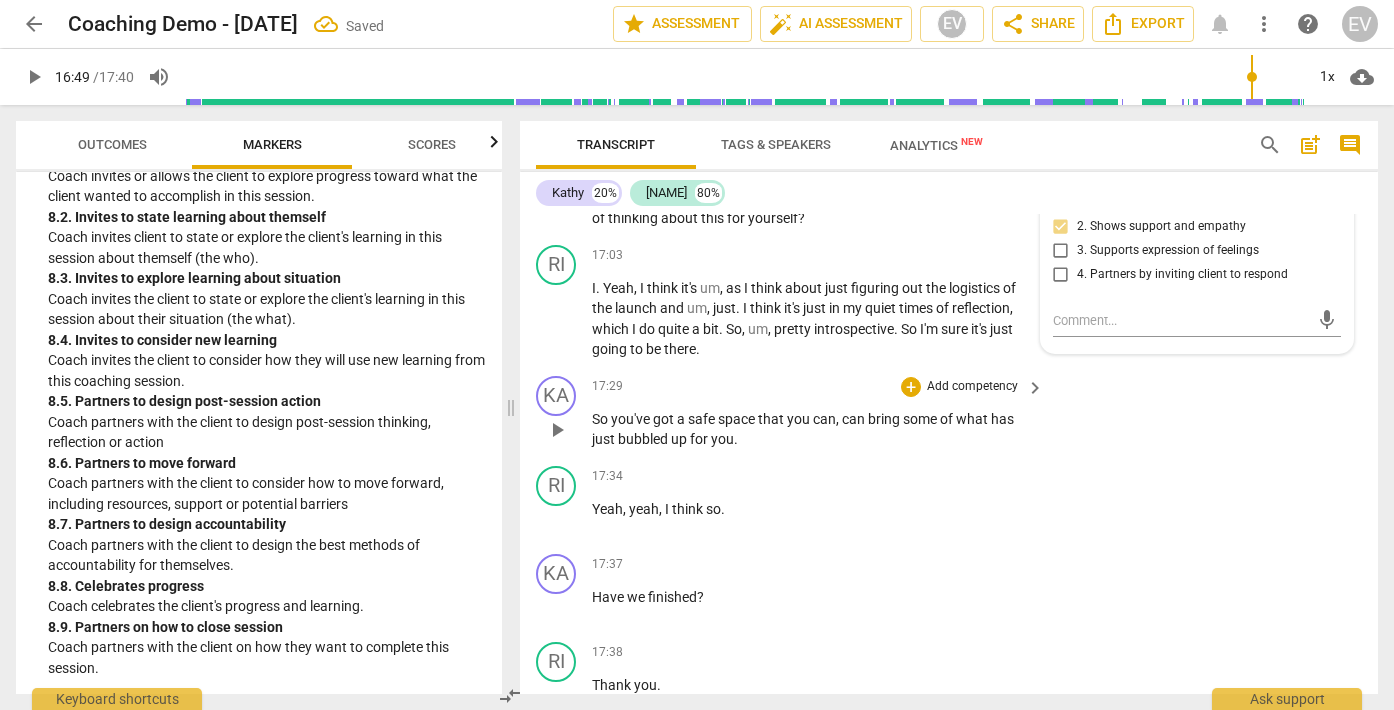 click on "KA play_arrow pause 17:29 + Add competency keyboard_arrow_right So you've got a safe space that you can , can bring some of what has just bubbled up for you ." at bounding box center [949, 413] 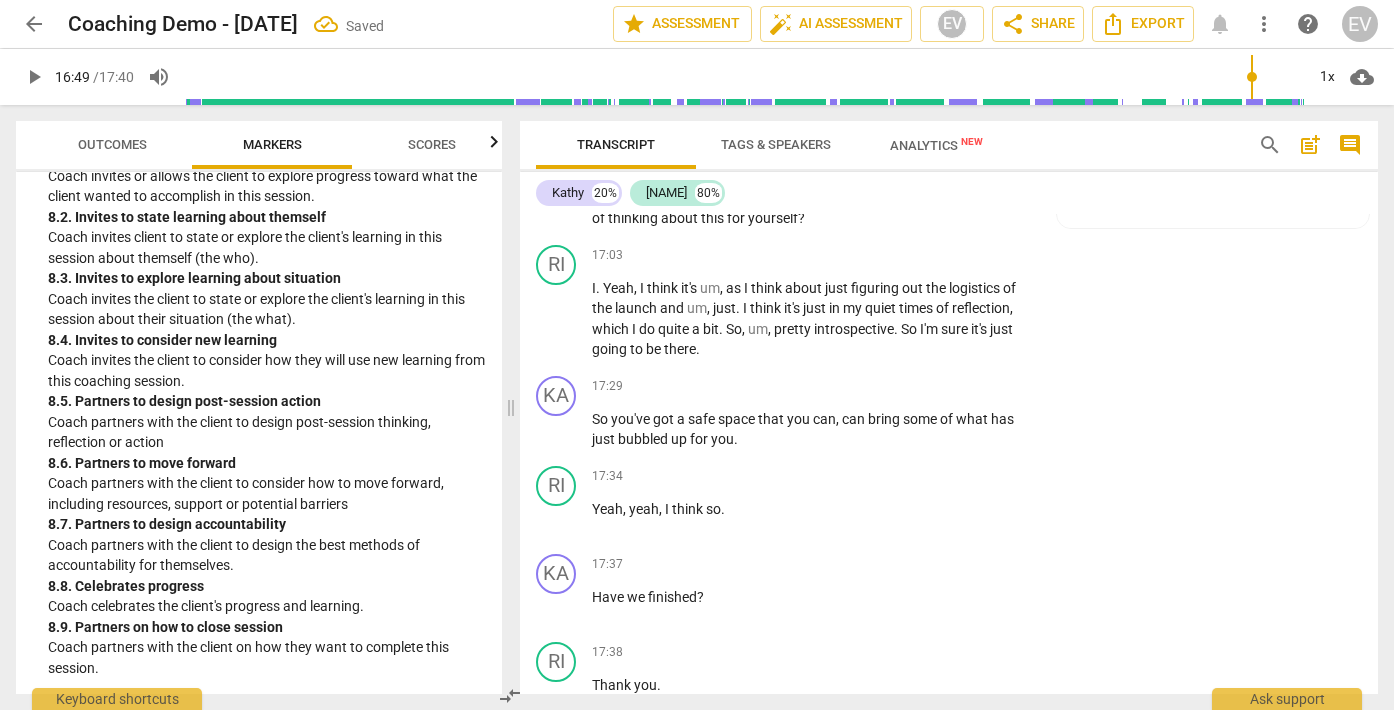 click on "know" at bounding box center [799, 198] 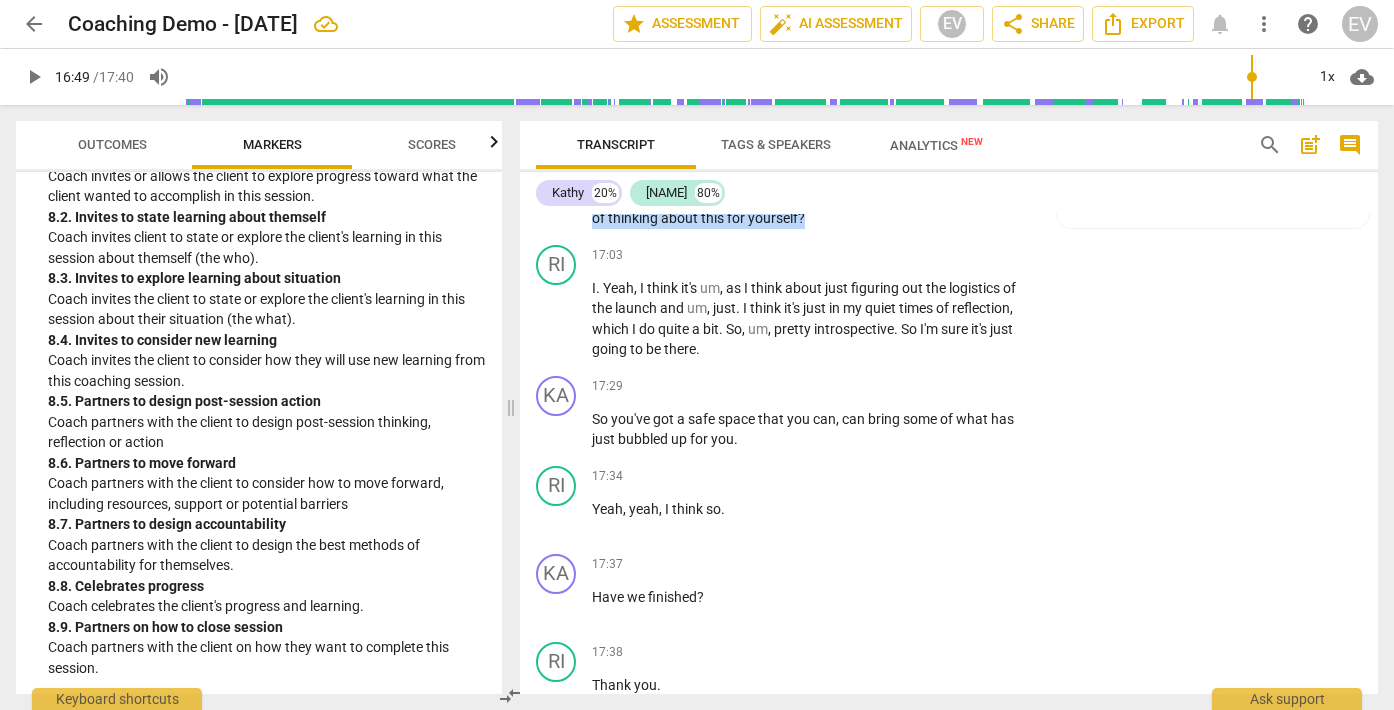 drag, startPoint x: 740, startPoint y: 305, endPoint x: 825, endPoint y: 321, distance: 86.492775 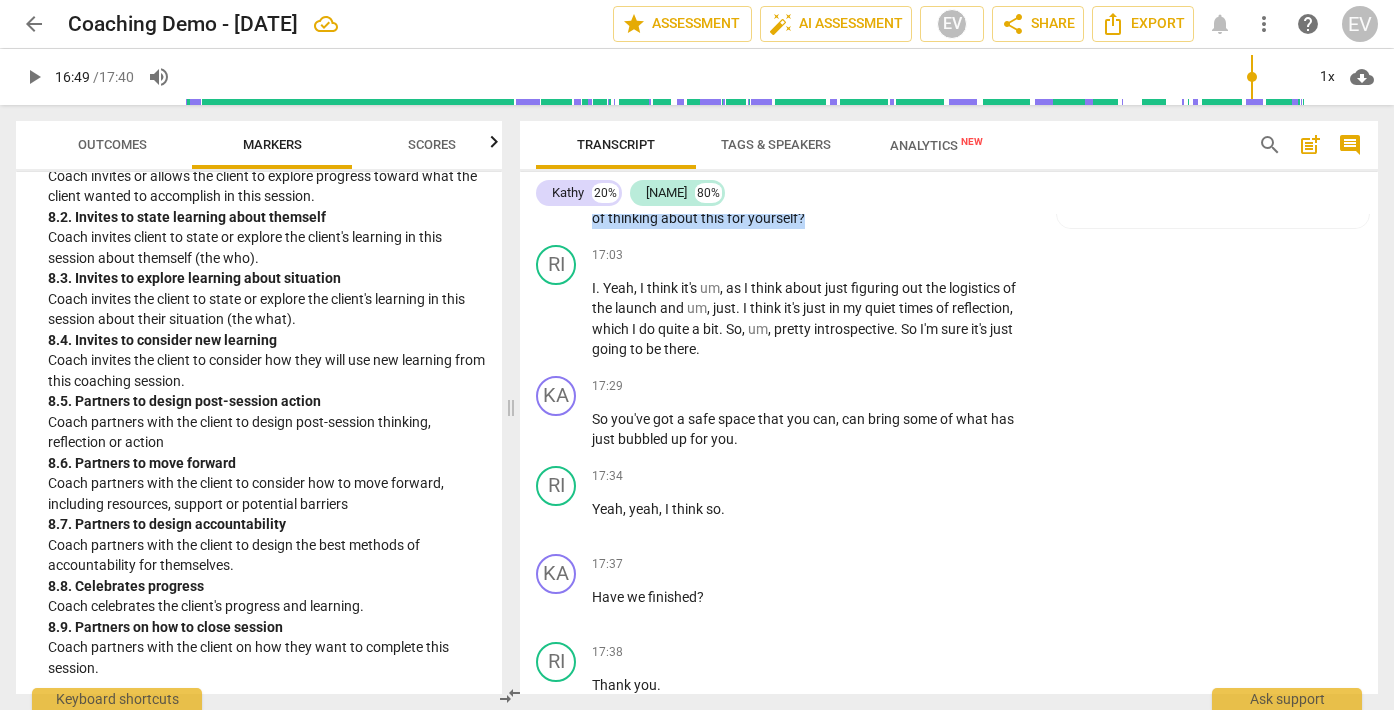 click on "Richelle , I thank you for the vulnerability that you've been showing . And I know we've just kind of opened up some tender spots and in a limited time that can be tricky . Do you know where or when you'll do the next bit of thinking about this for yourself ?" at bounding box center (813, 188) 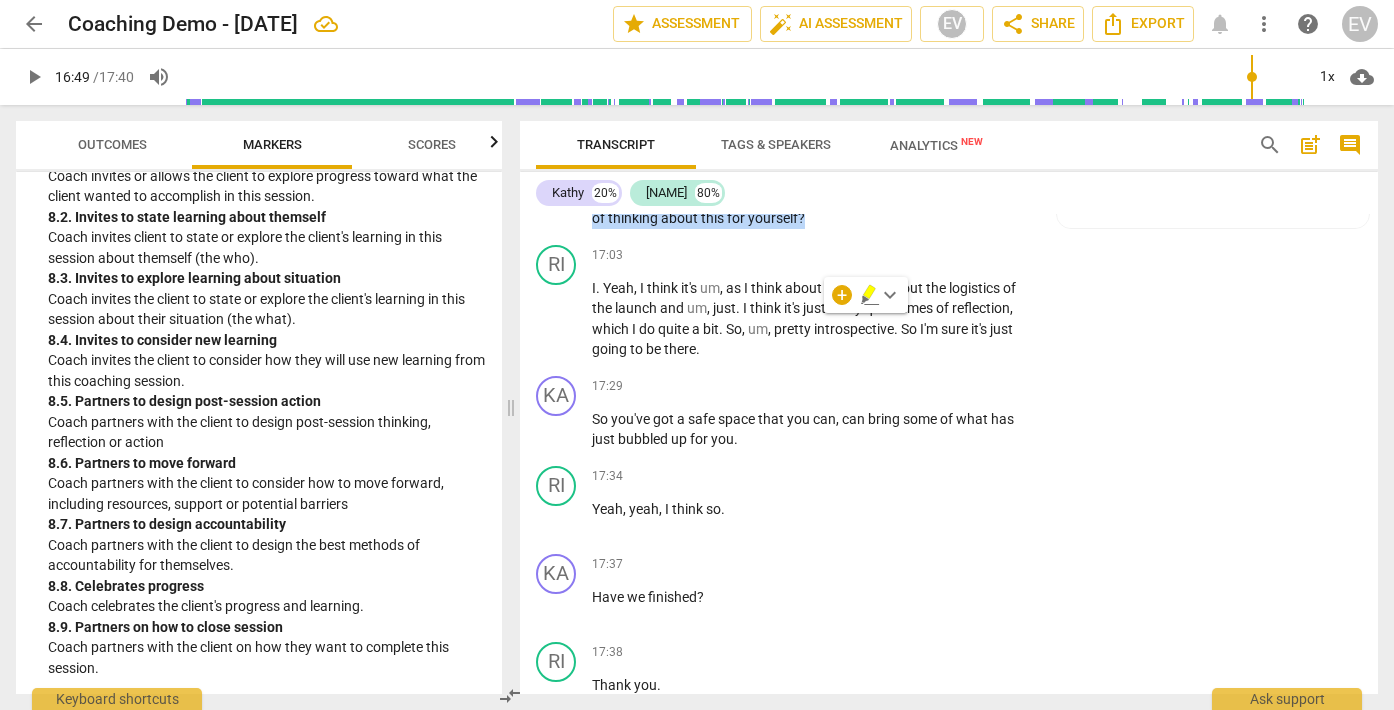 click on "Richelle , I thank you for the vulnerability that you've been showing . And I know we've just kind of opened up some tender spots and in a limited time that can be tricky . Do you know where or when you'll do the next bit of thinking about this for yourself ?" at bounding box center (813, 188) 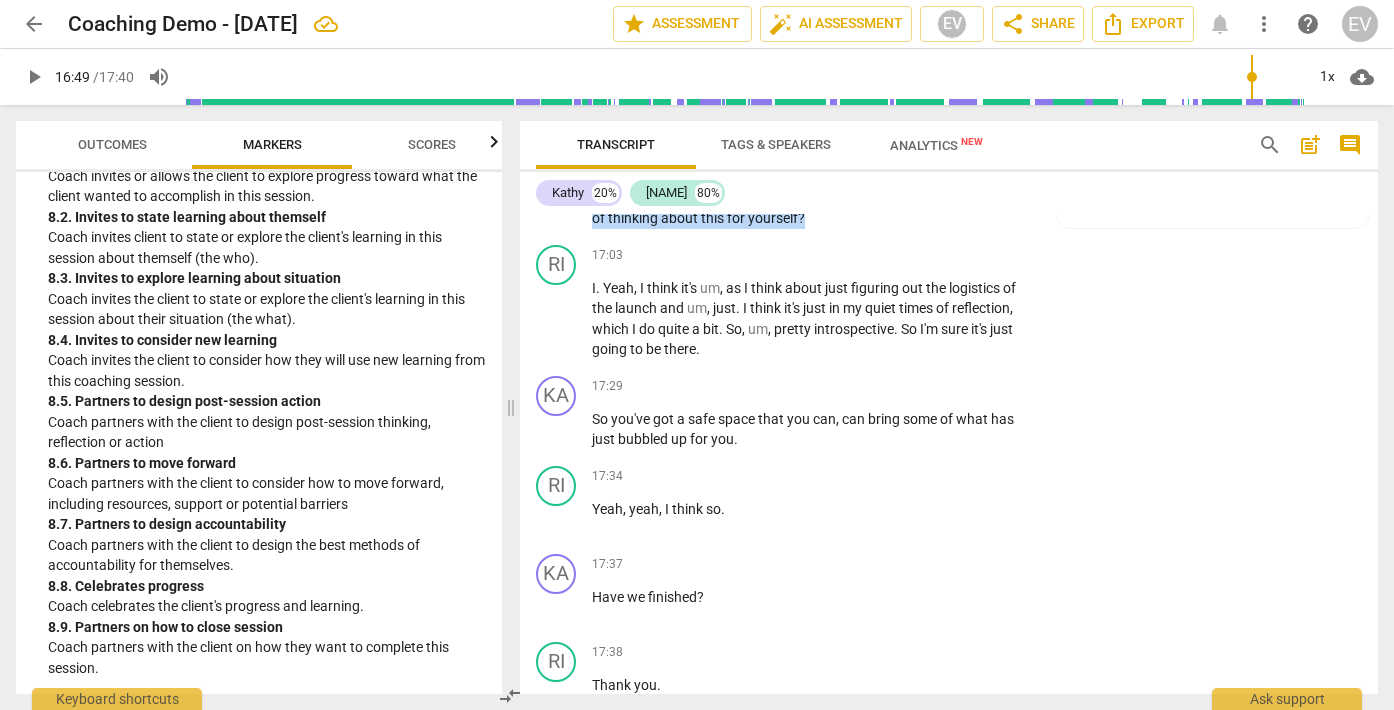 drag, startPoint x: 829, startPoint y: 320, endPoint x: 740, endPoint y: 300, distance: 91.21951 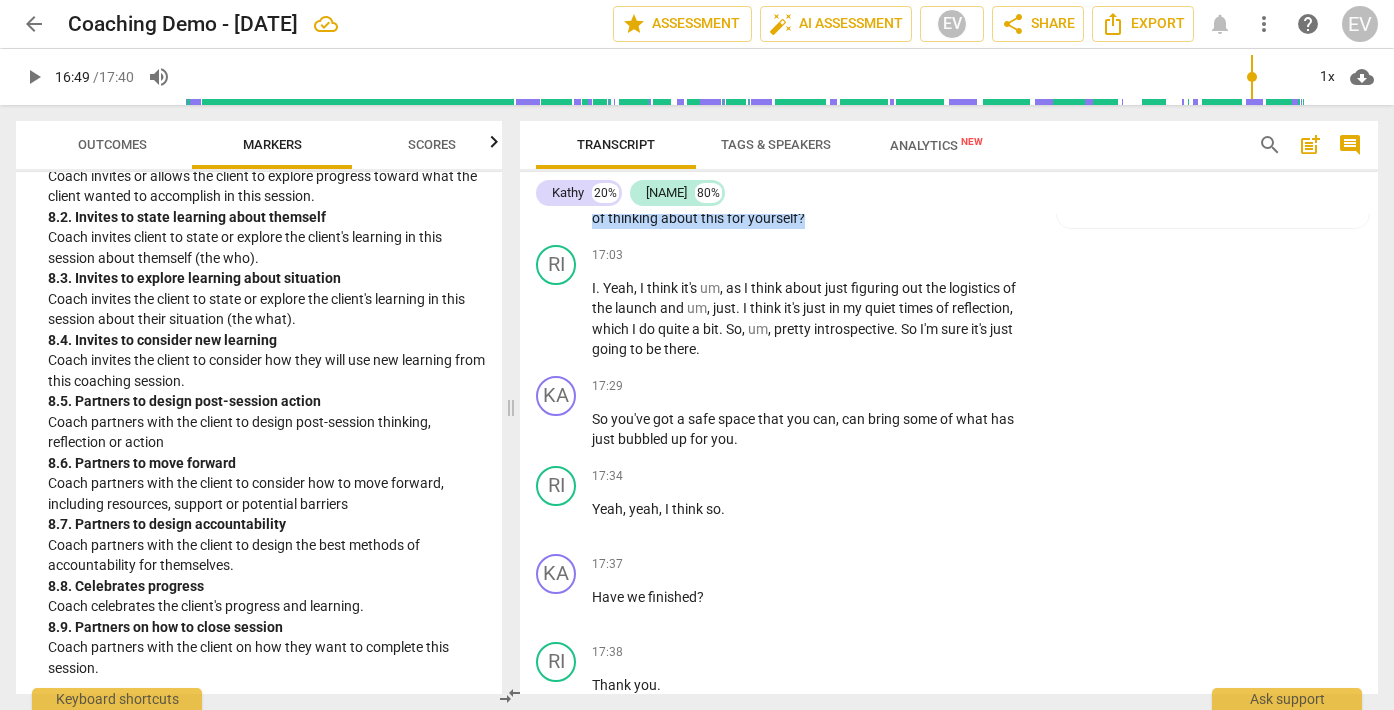 click on "Richelle , I thank you for the vulnerability that you've been showing . And I know we've just kind of opened up some tender spots and in a limited time that can be tricky . Do you know where or when you'll do the next bit of thinking about this for yourself ?" at bounding box center [813, 188] 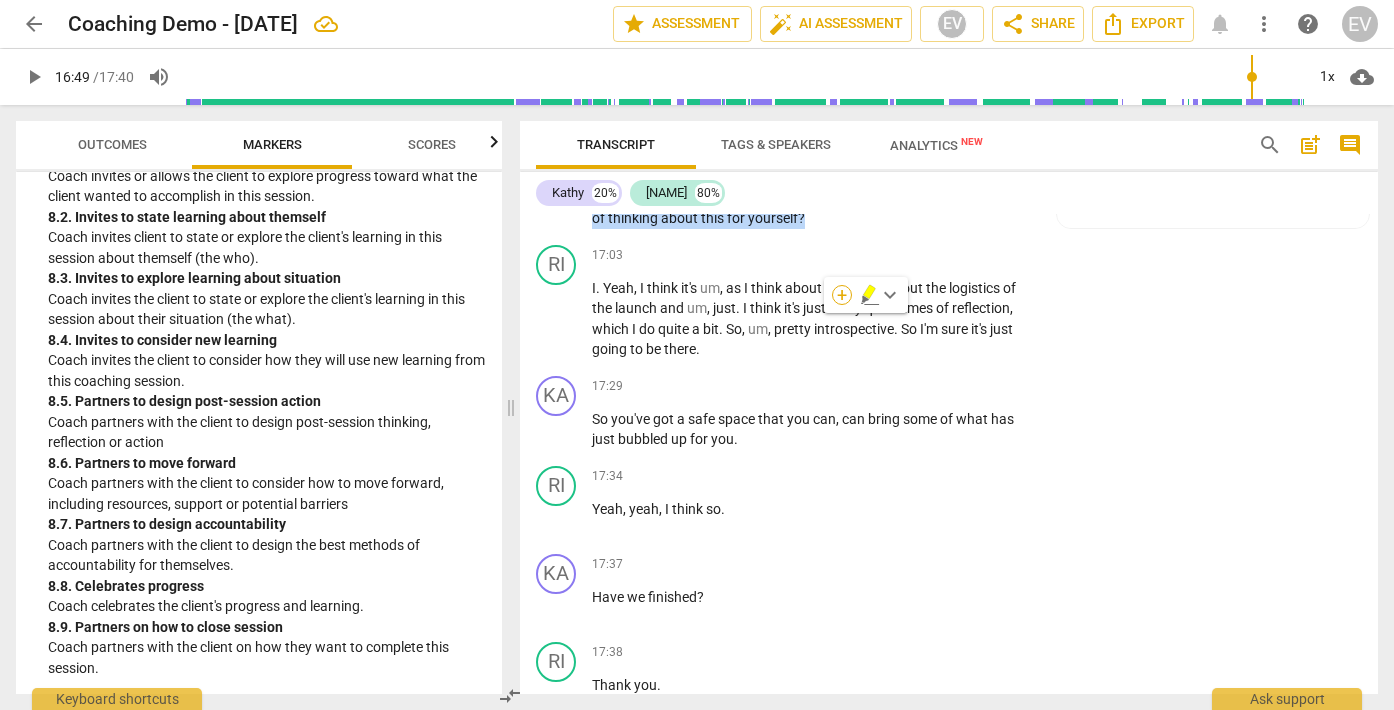 click on "+" at bounding box center (842, 295) 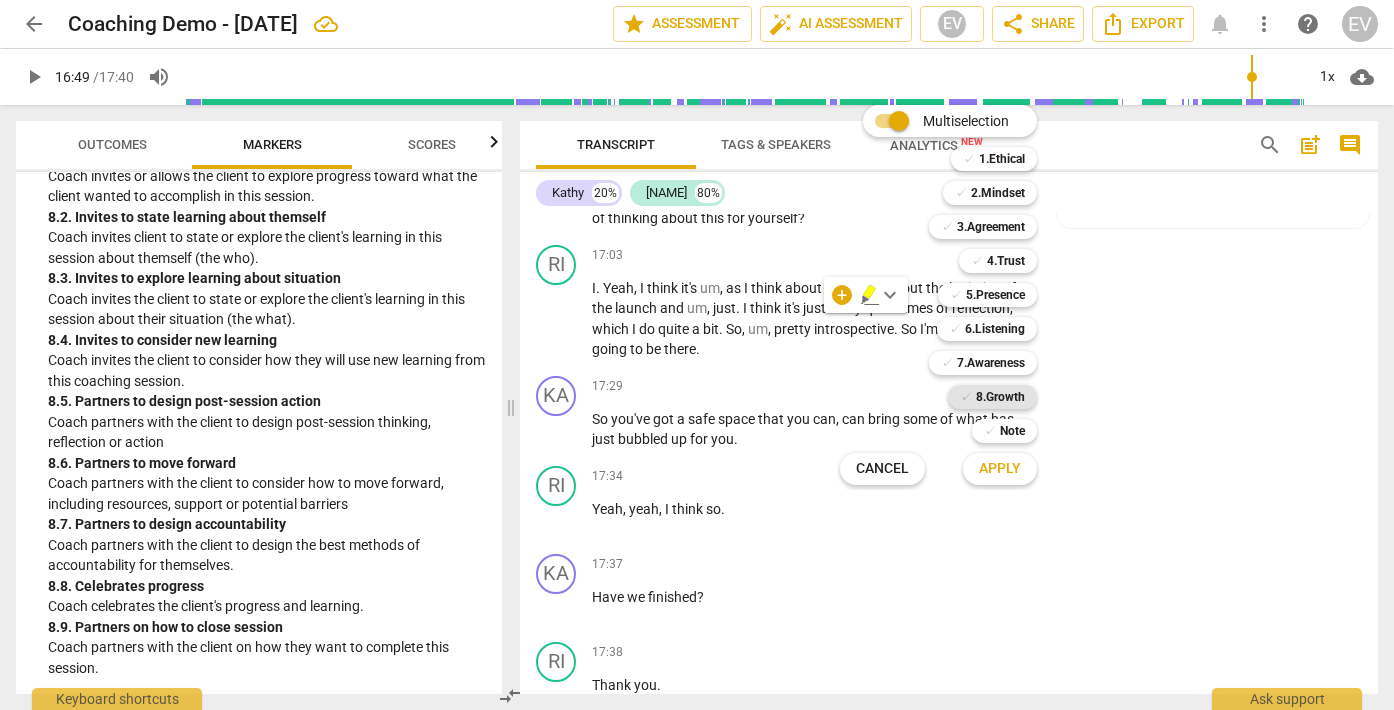 click on "8.Growth" at bounding box center [1000, 397] 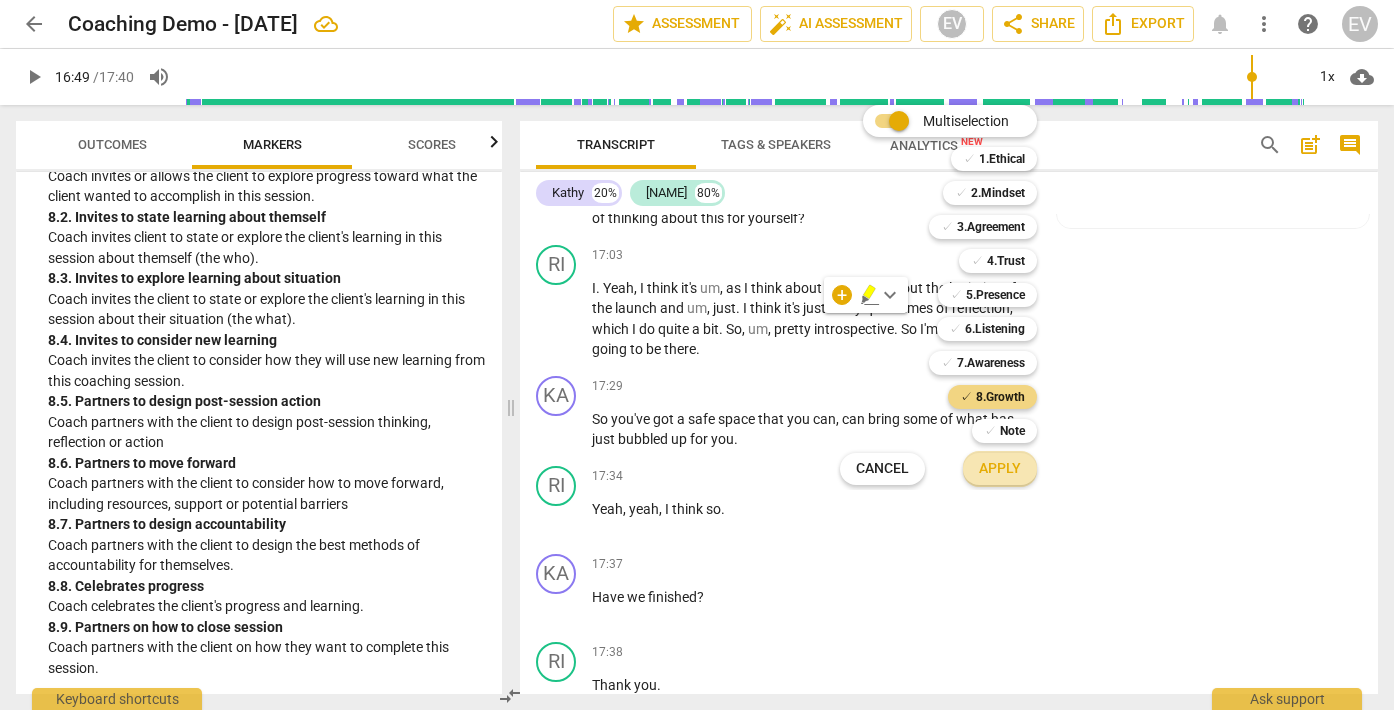 click on "Apply" at bounding box center [1000, 469] 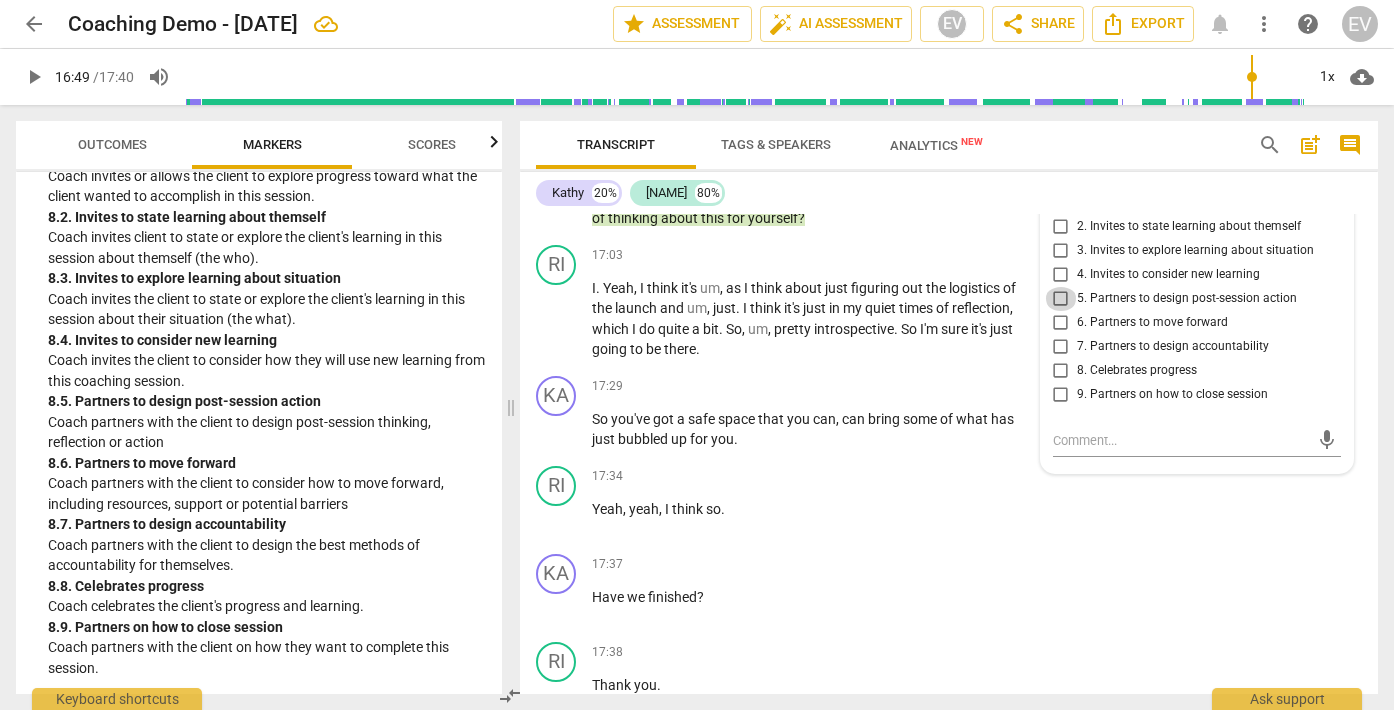 click on "5. Partners to design post-session action" at bounding box center (1061, 299) 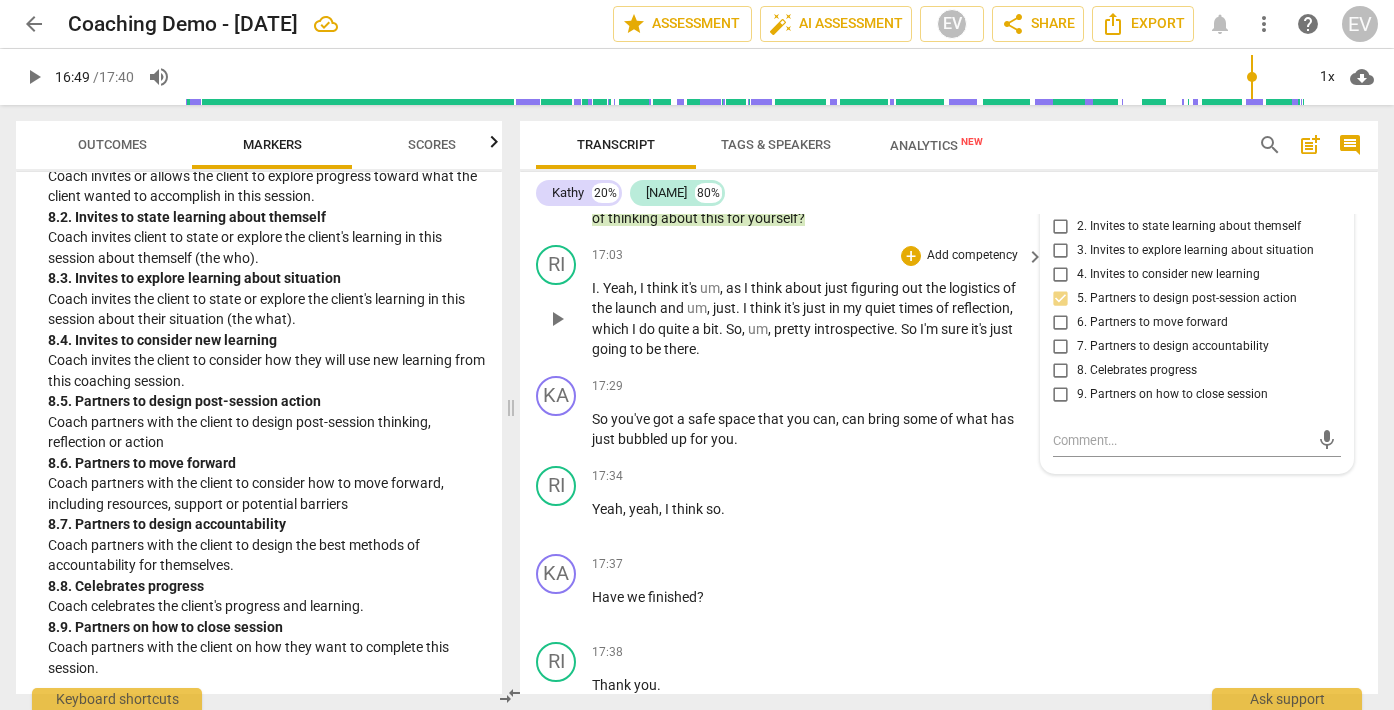 click on "[TIME] + Add competency keyboard_arrow_right" at bounding box center (819, 256) 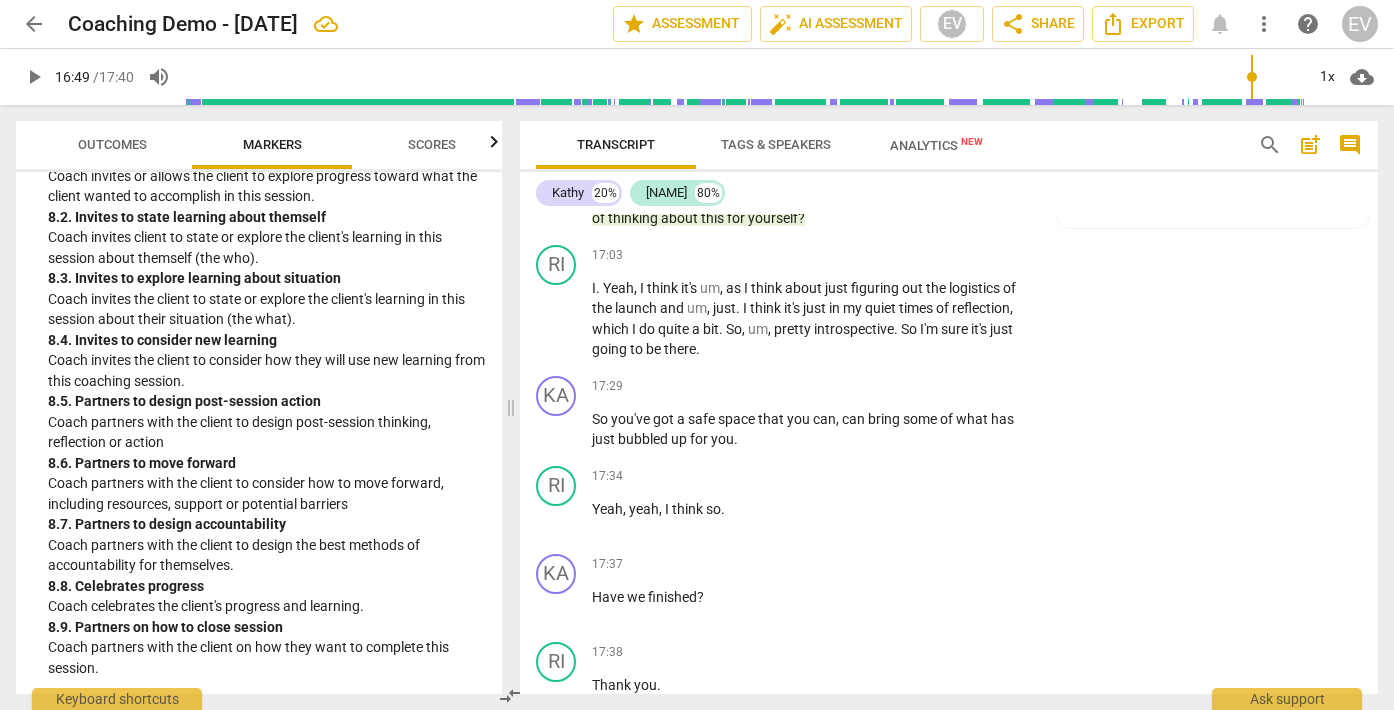 click on "thank" at bounding box center [671, 157] 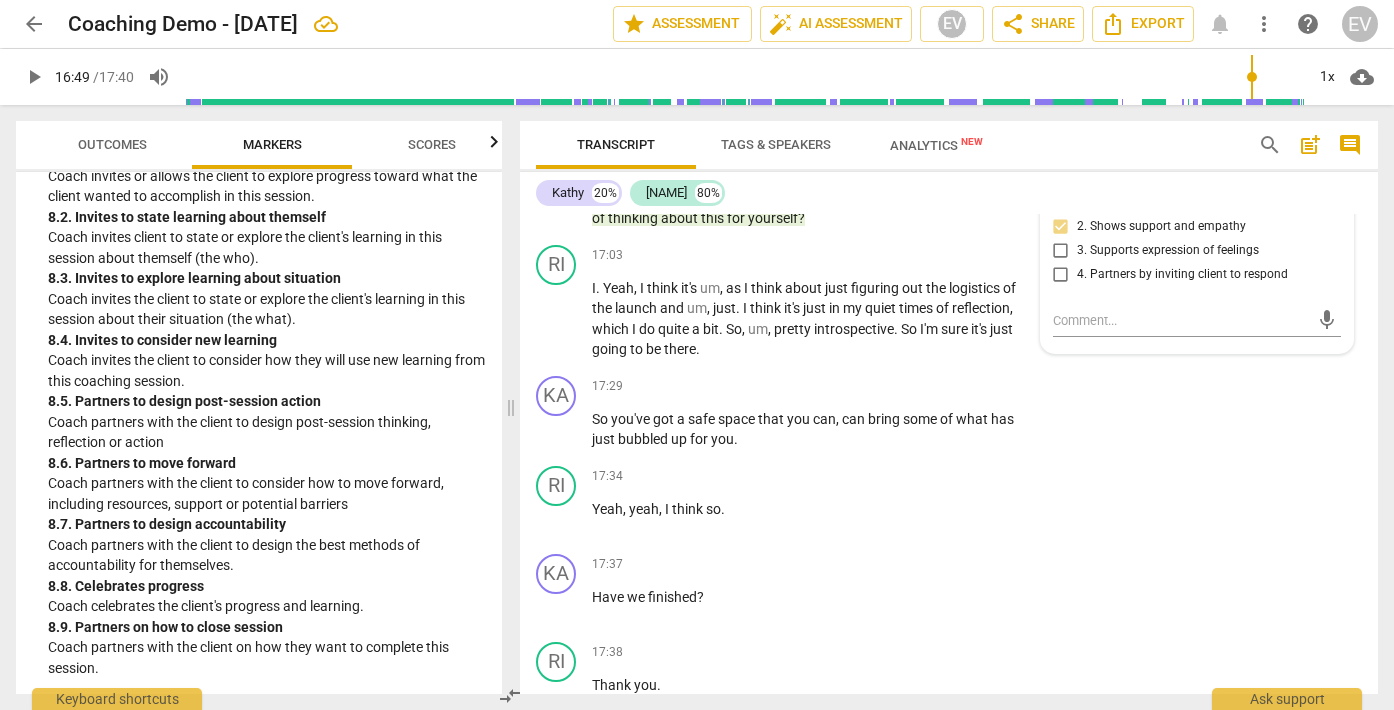 click on "I" at bounding box center [648, 157] 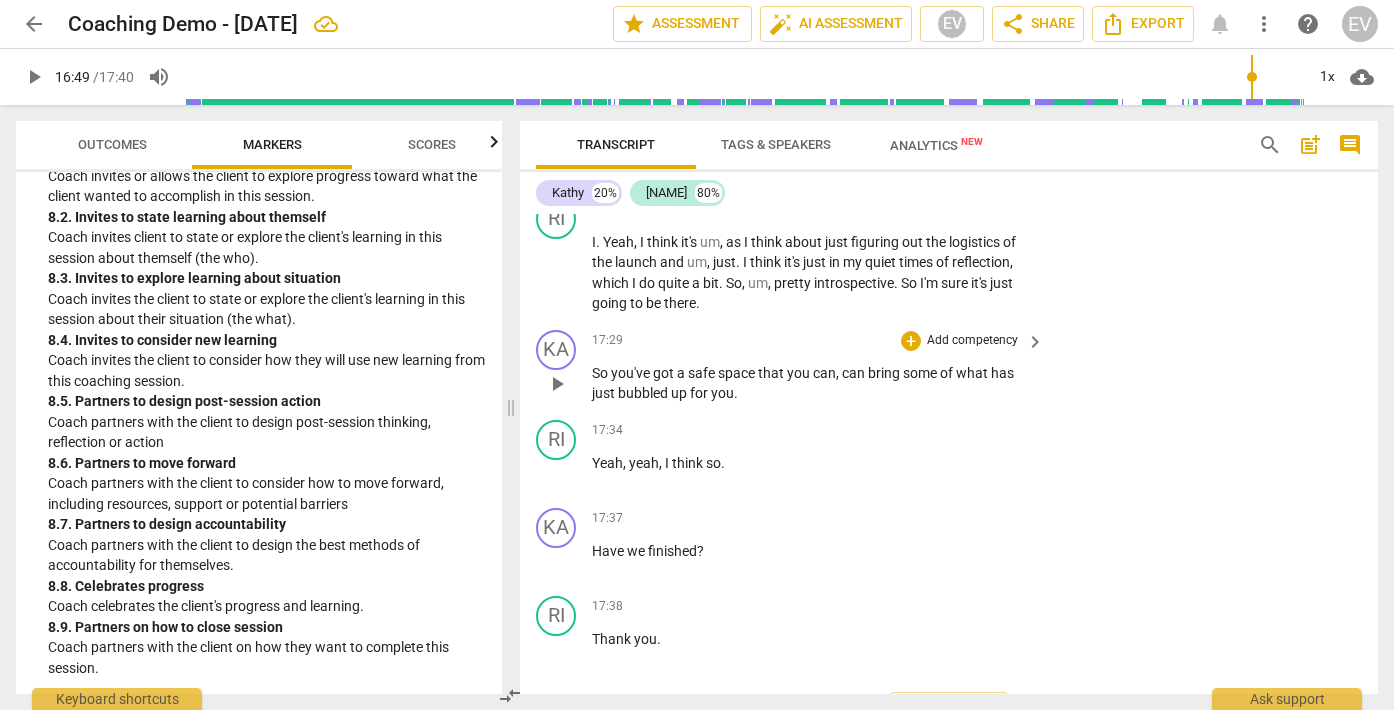 scroll, scrollTop: 6110, scrollLeft: 0, axis: vertical 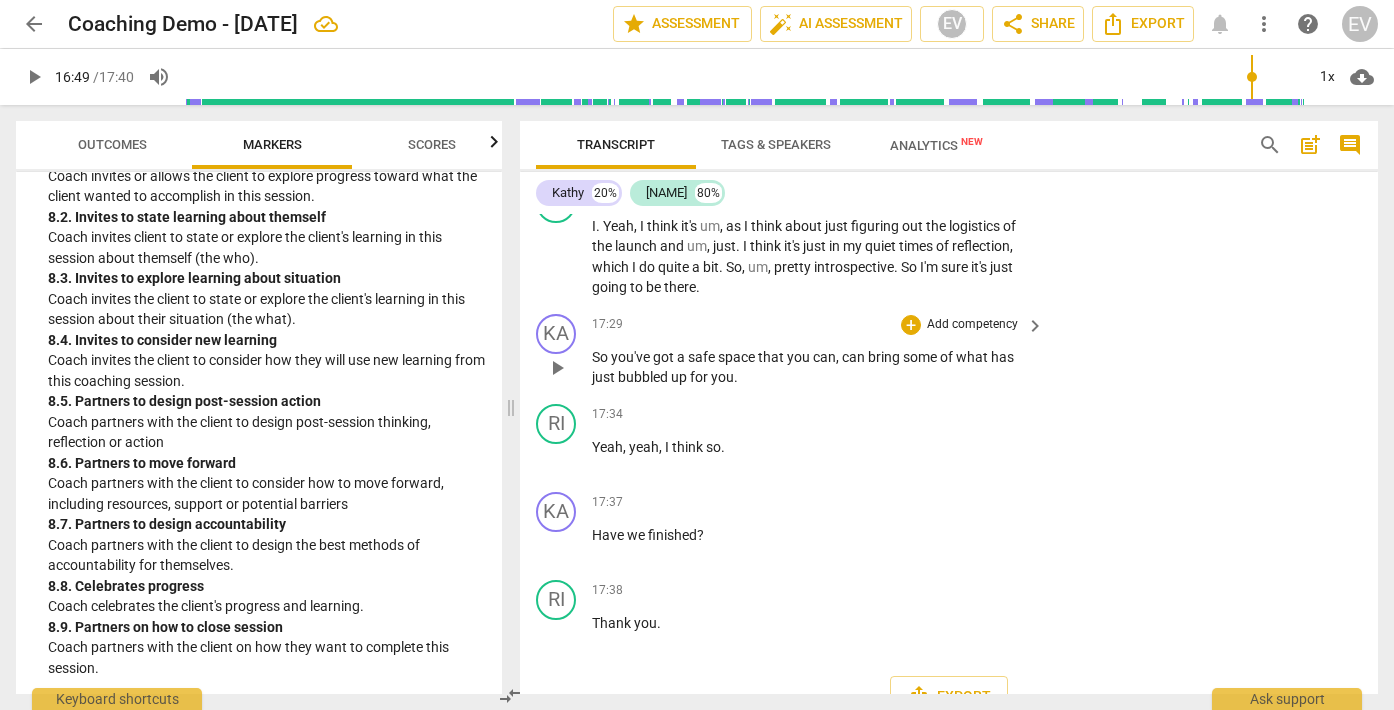 click on "Add competency" at bounding box center (972, 325) 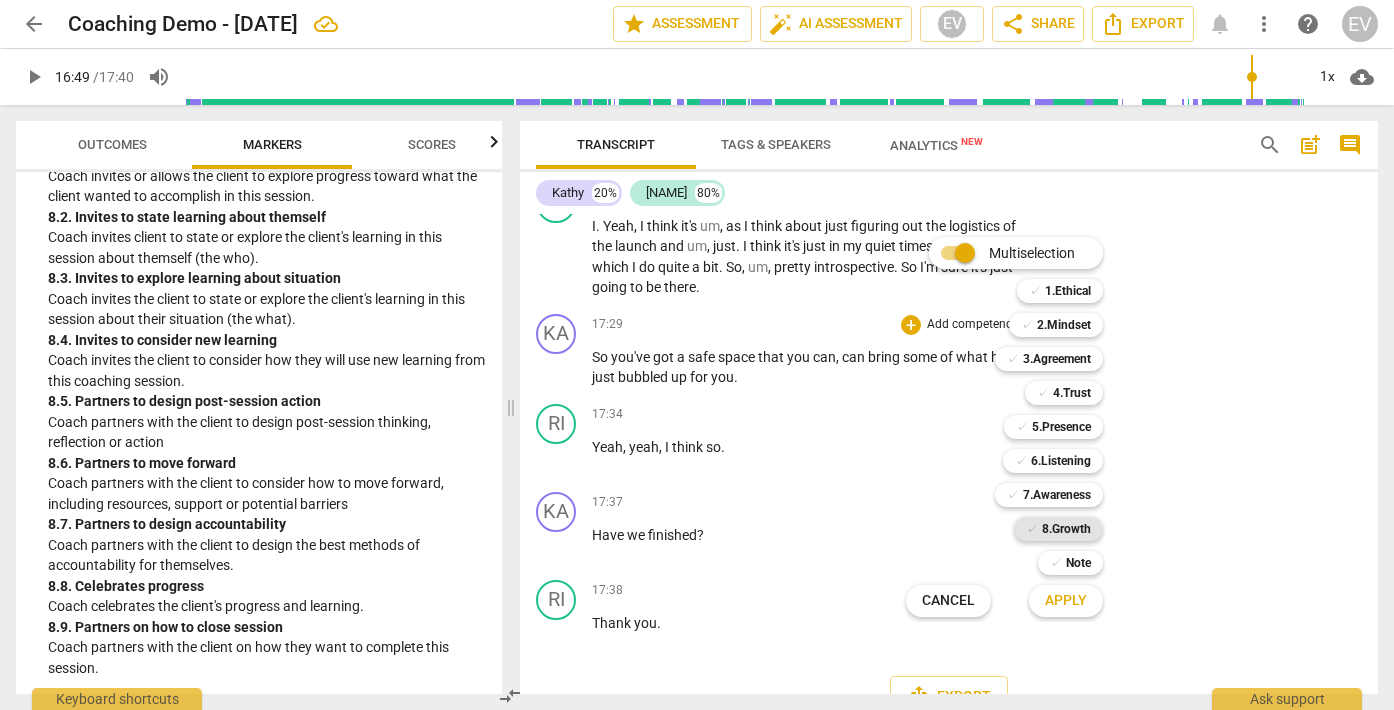 click on "8.Growth" at bounding box center [1066, 529] 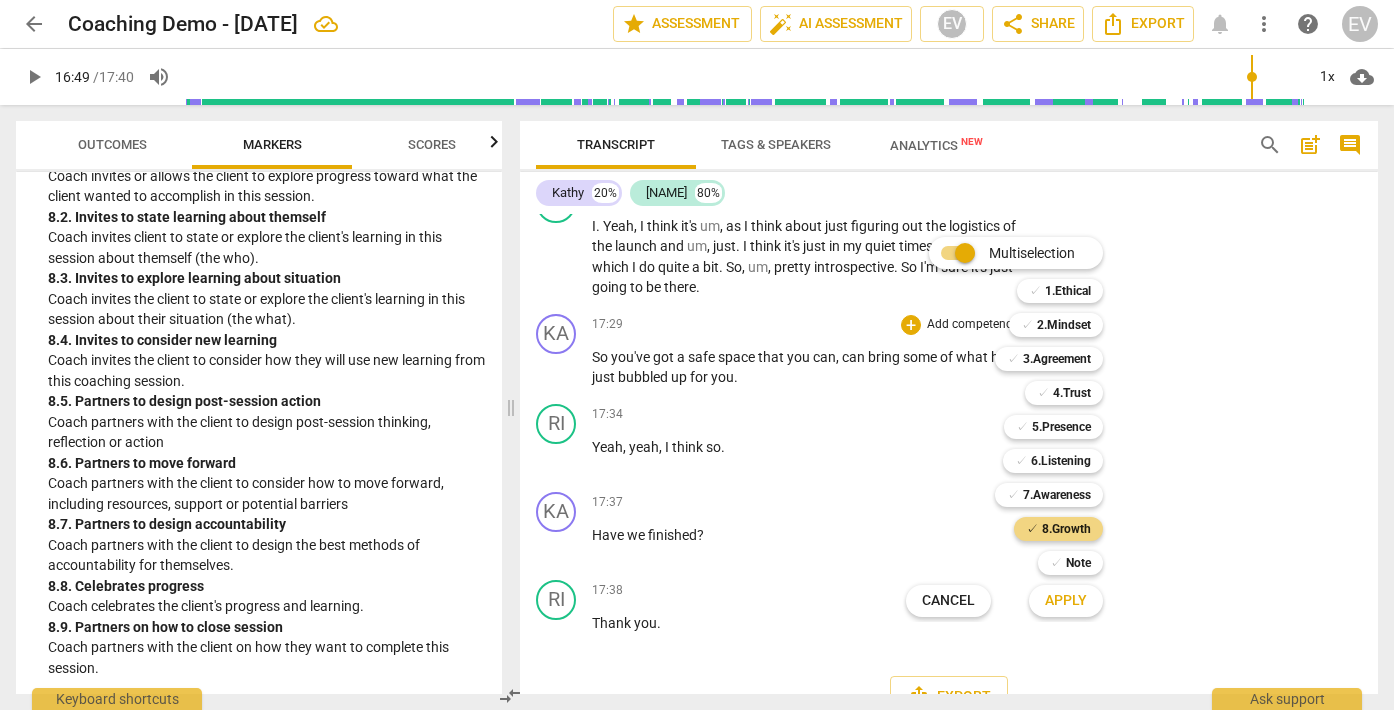 click on "Apply" at bounding box center (1066, 601) 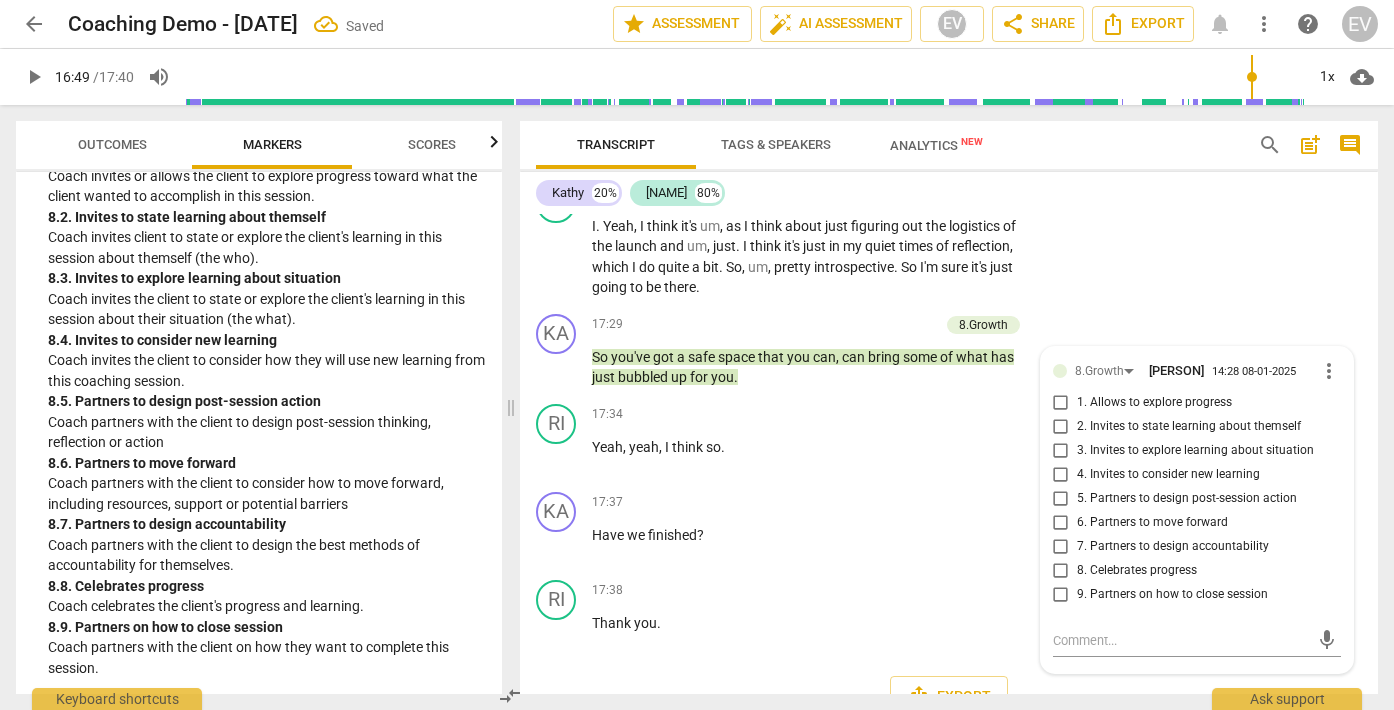 scroll, scrollTop: 6252, scrollLeft: 0, axis: vertical 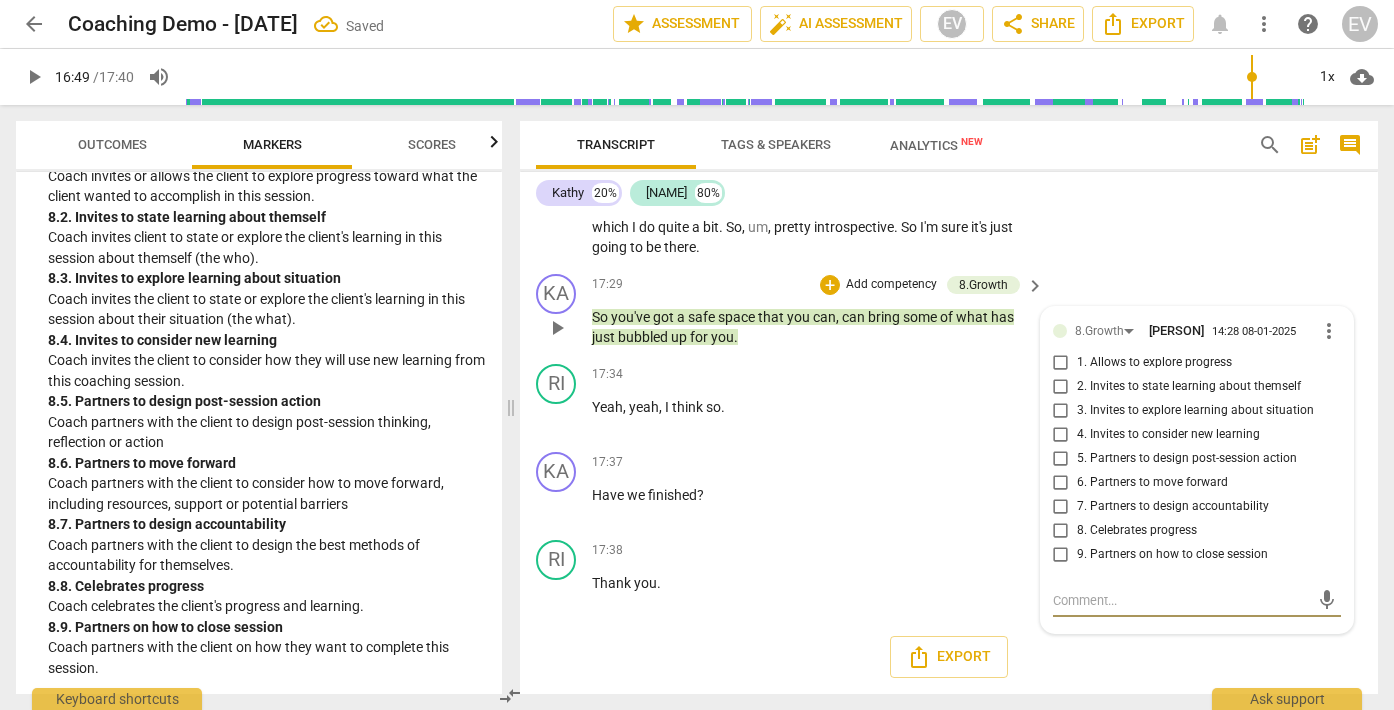click on "6. Partners to move forward" at bounding box center [1061, 483] 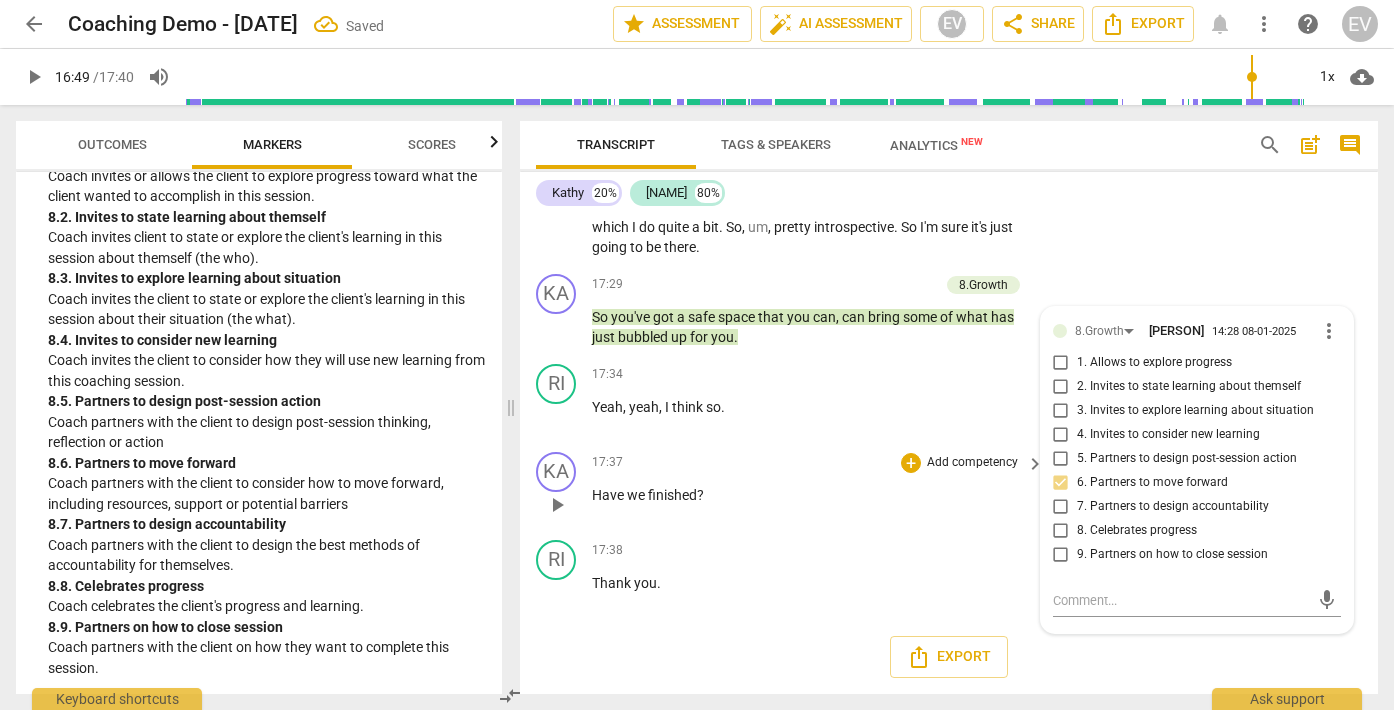click on "Add competency" at bounding box center [972, 463] 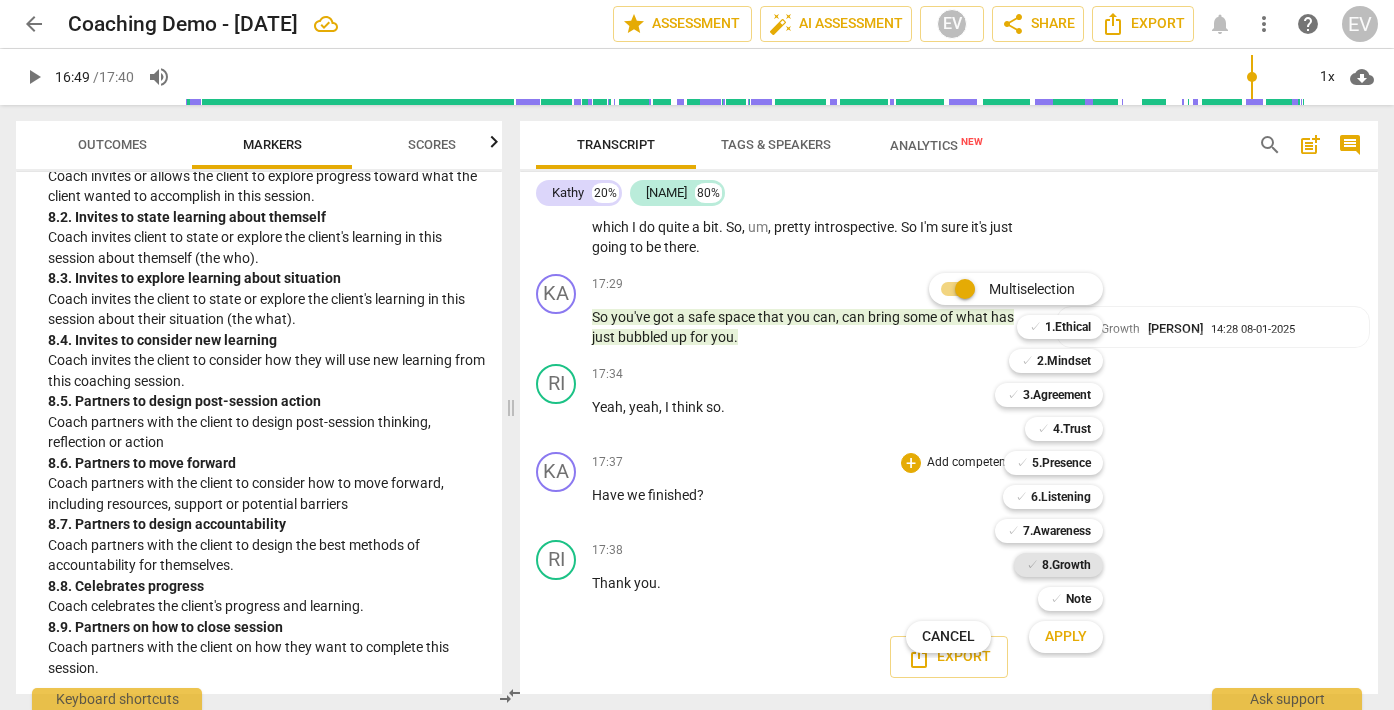 click on "8.Growth" at bounding box center [1066, 565] 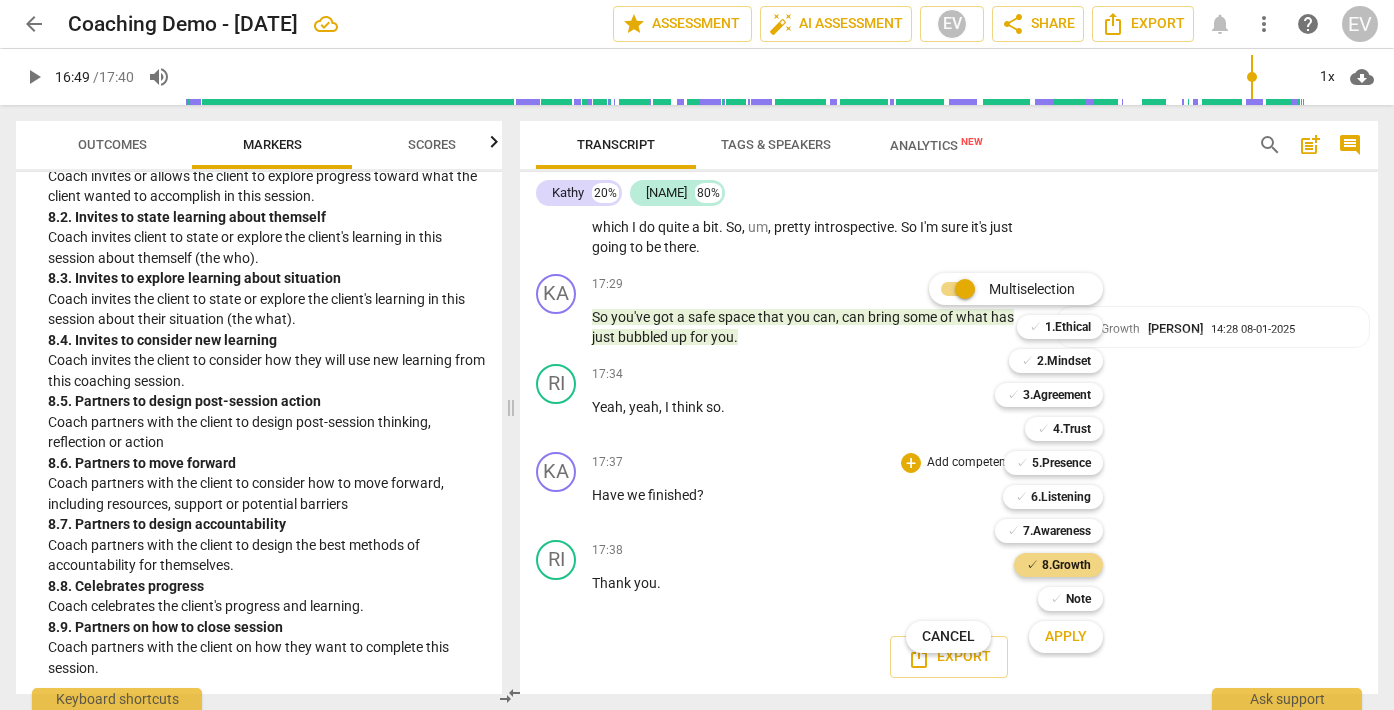 click on "Apply" at bounding box center [1066, 637] 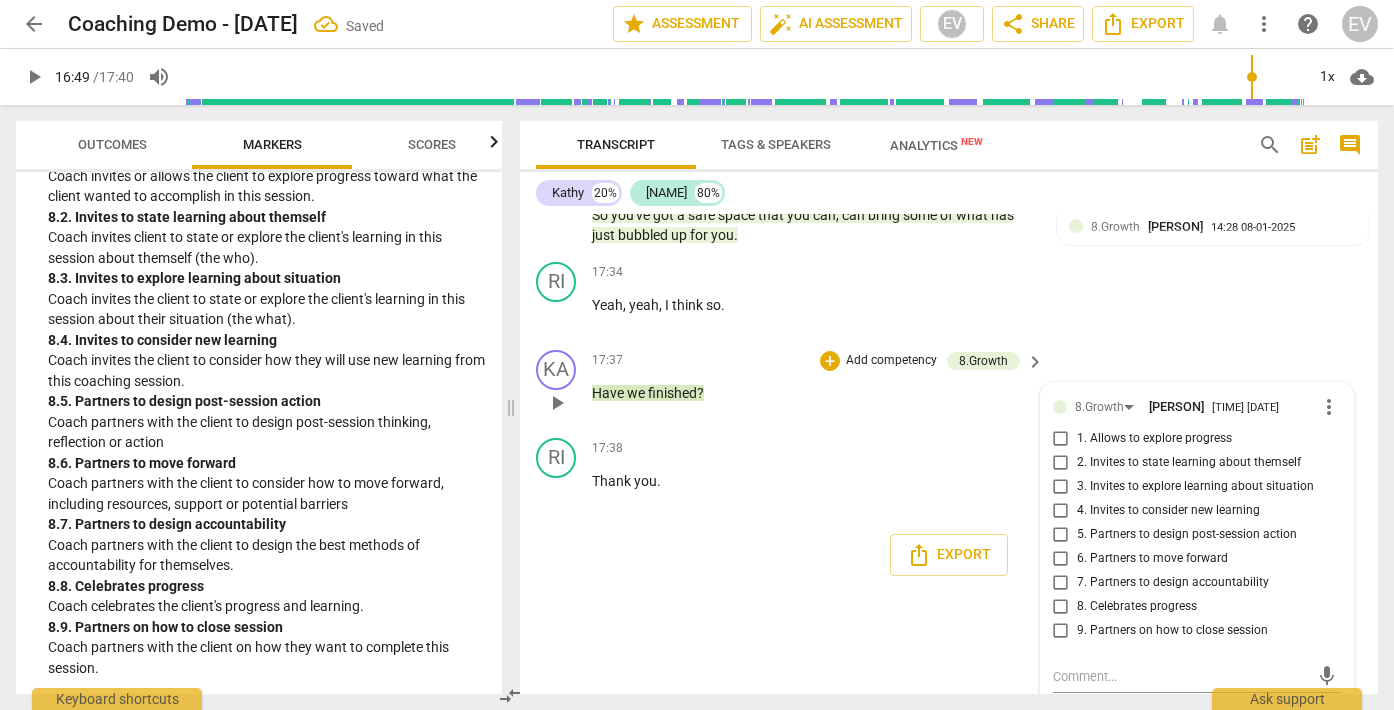 scroll, scrollTop: 6377, scrollLeft: 0, axis: vertical 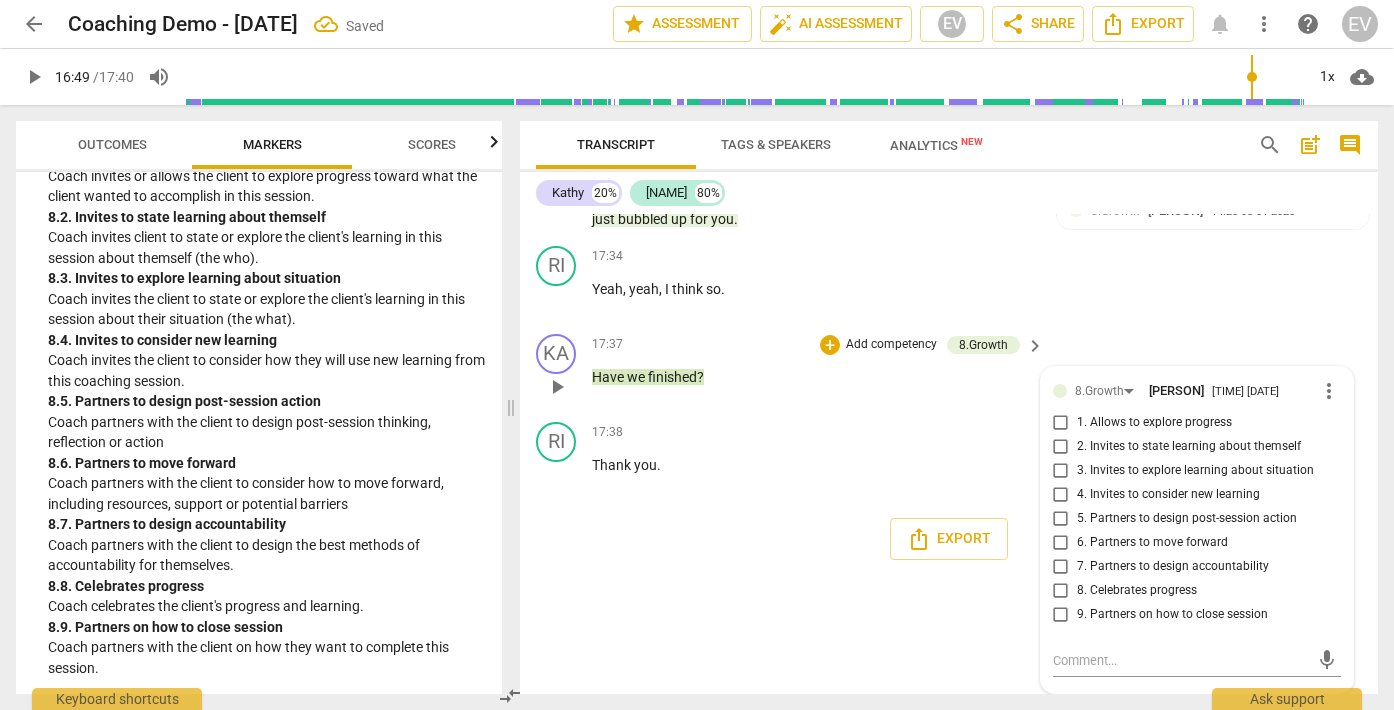 click on "9. Partners on how to close session" at bounding box center (1172, 615) 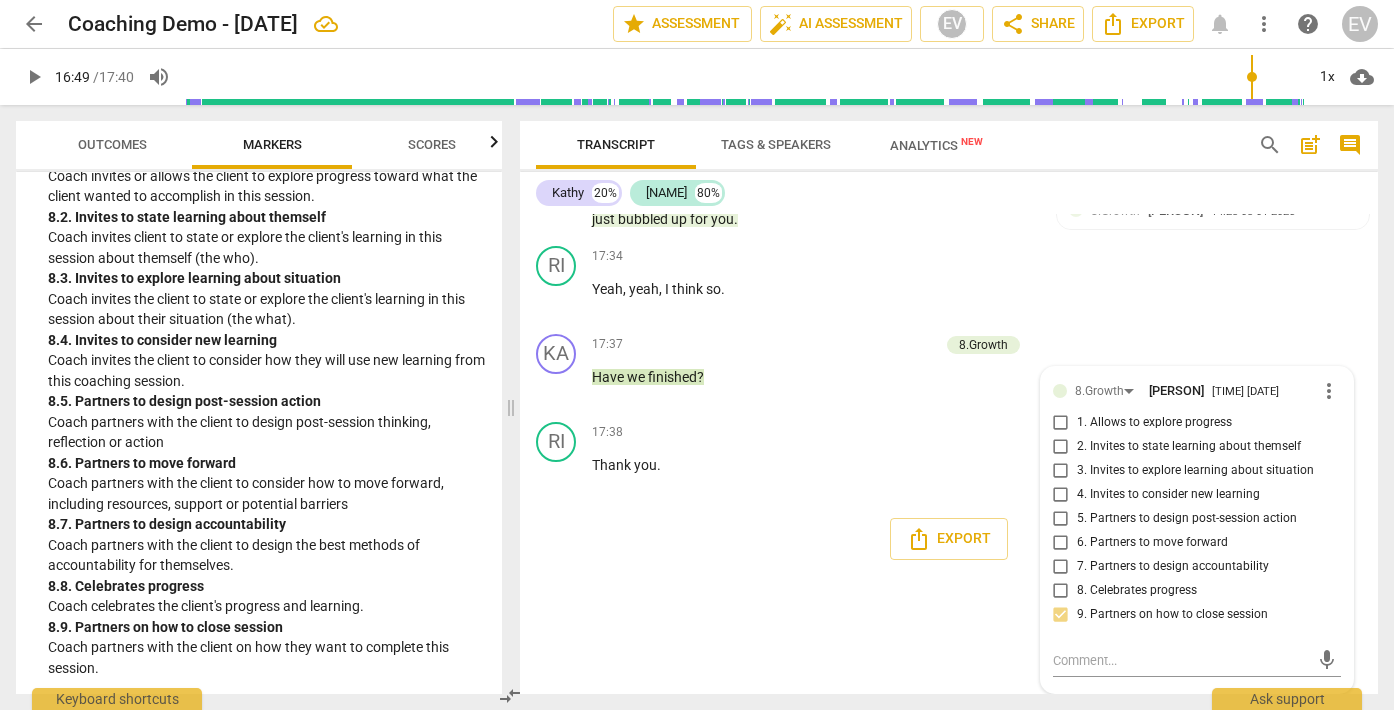 scroll, scrollTop: 6377, scrollLeft: 0, axis: vertical 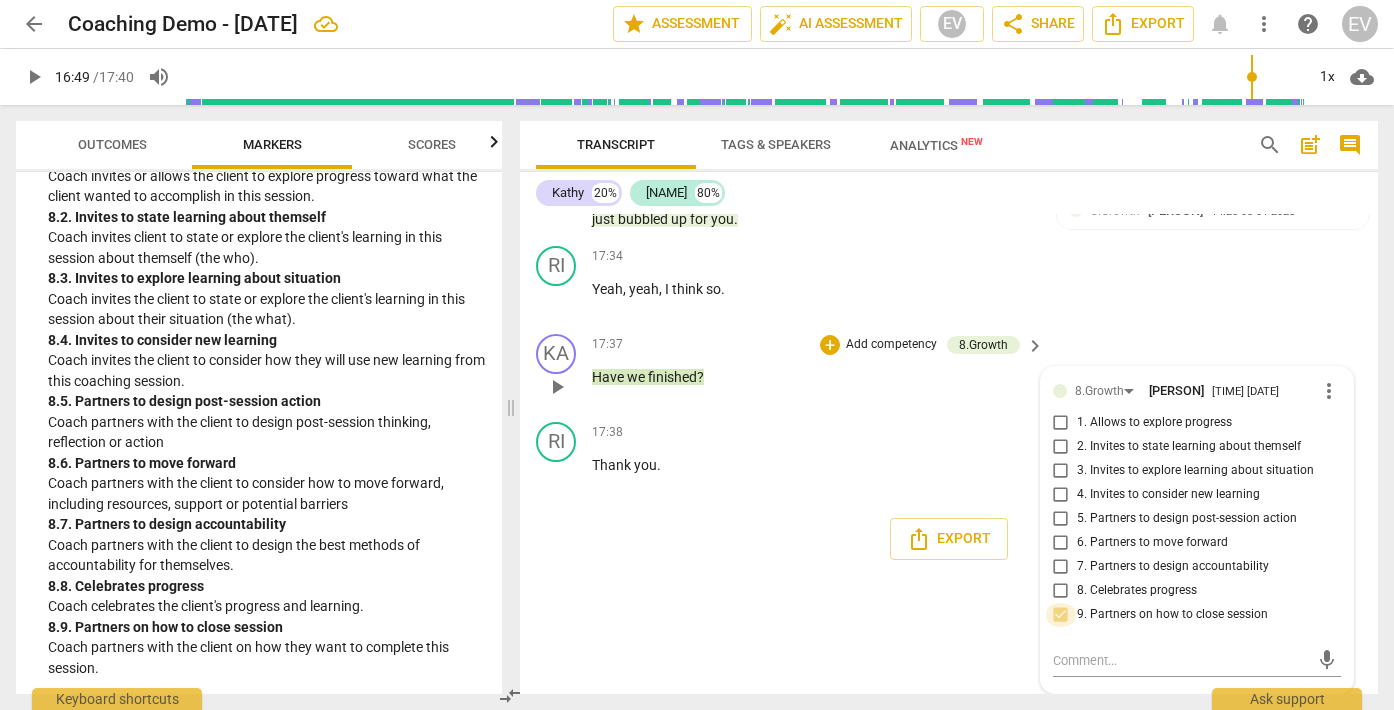 click on "9. Partners on how to close session" at bounding box center (1061, 615) 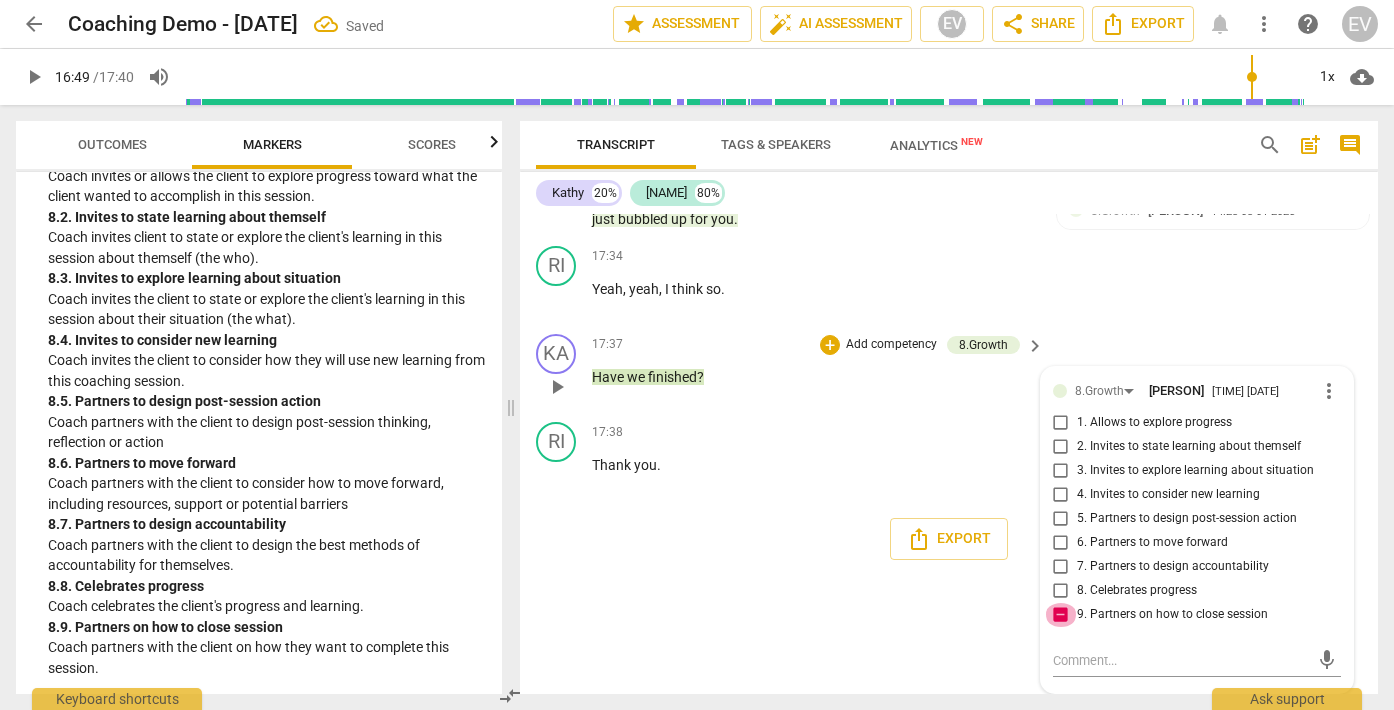 click on "9. Partners on how to close session" at bounding box center (1061, 615) 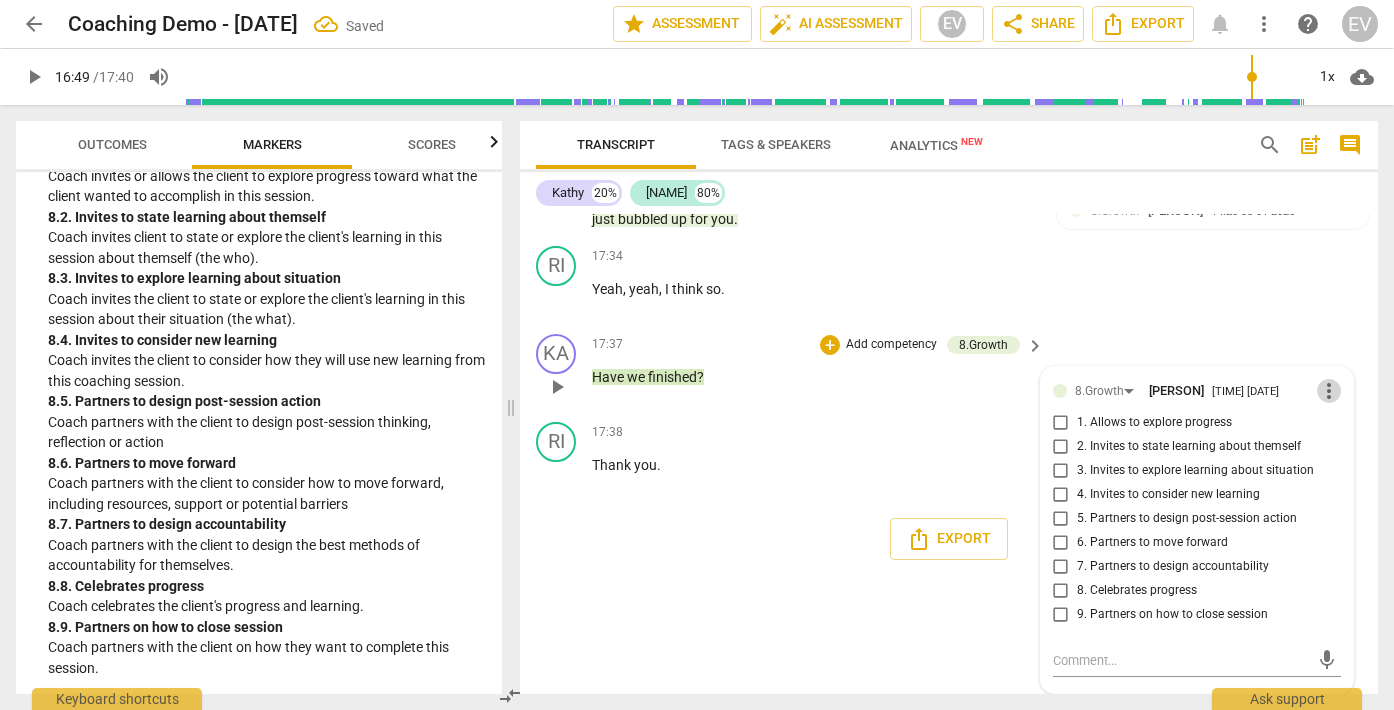 click on "more_vert" at bounding box center [1329, 391] 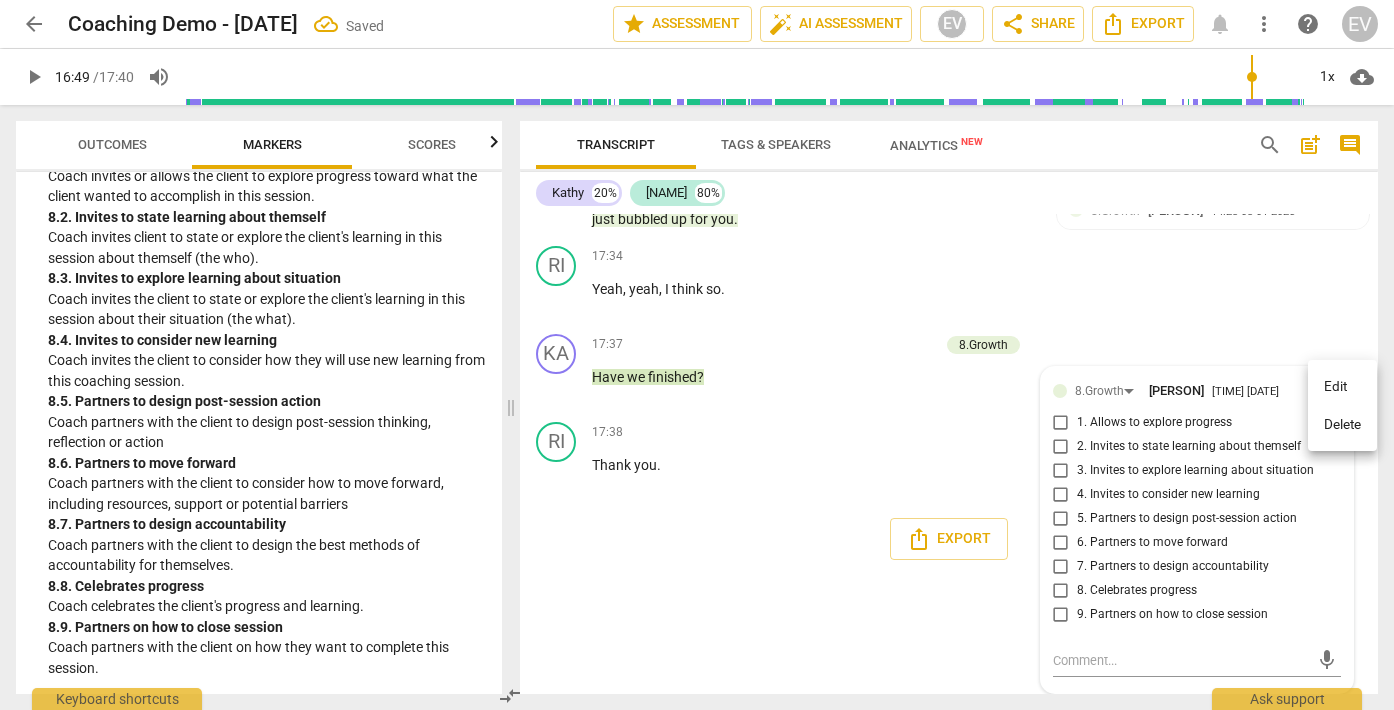 click on "Delete" at bounding box center (1342, 425) 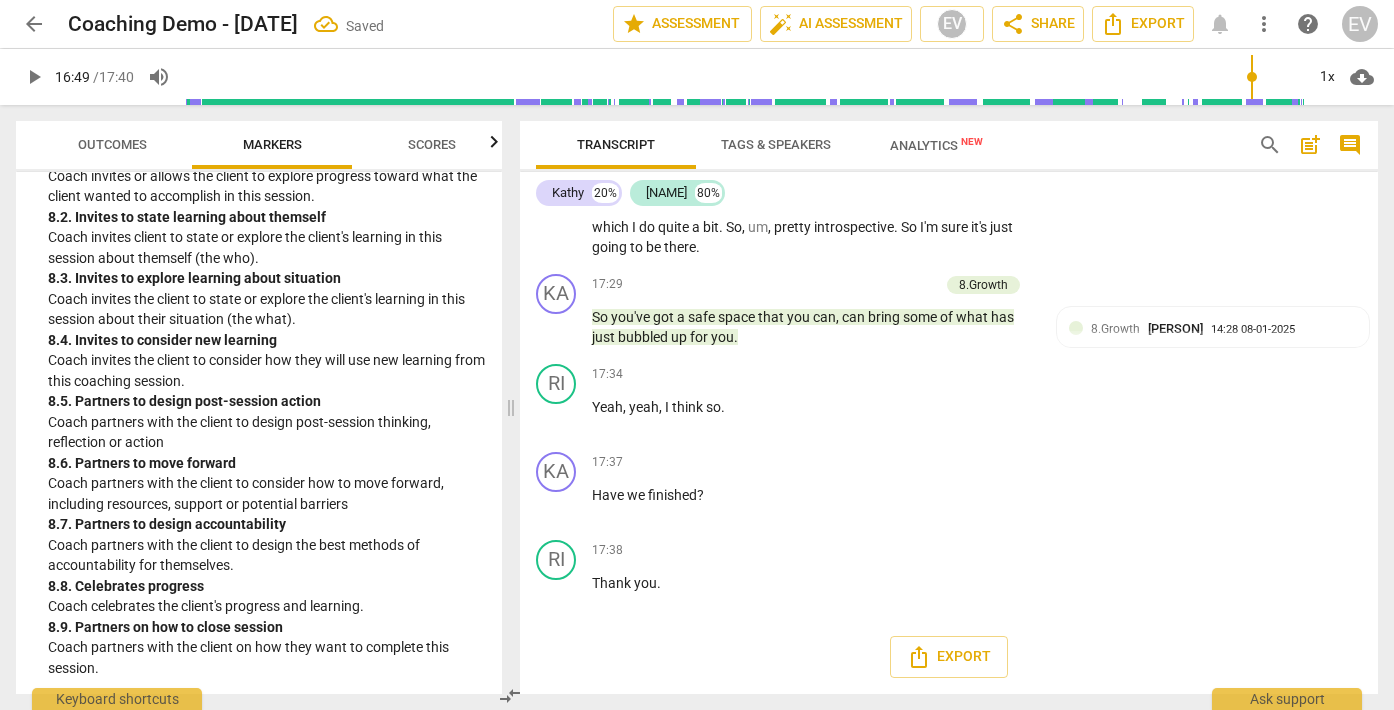 scroll, scrollTop: 6252, scrollLeft: 0, axis: vertical 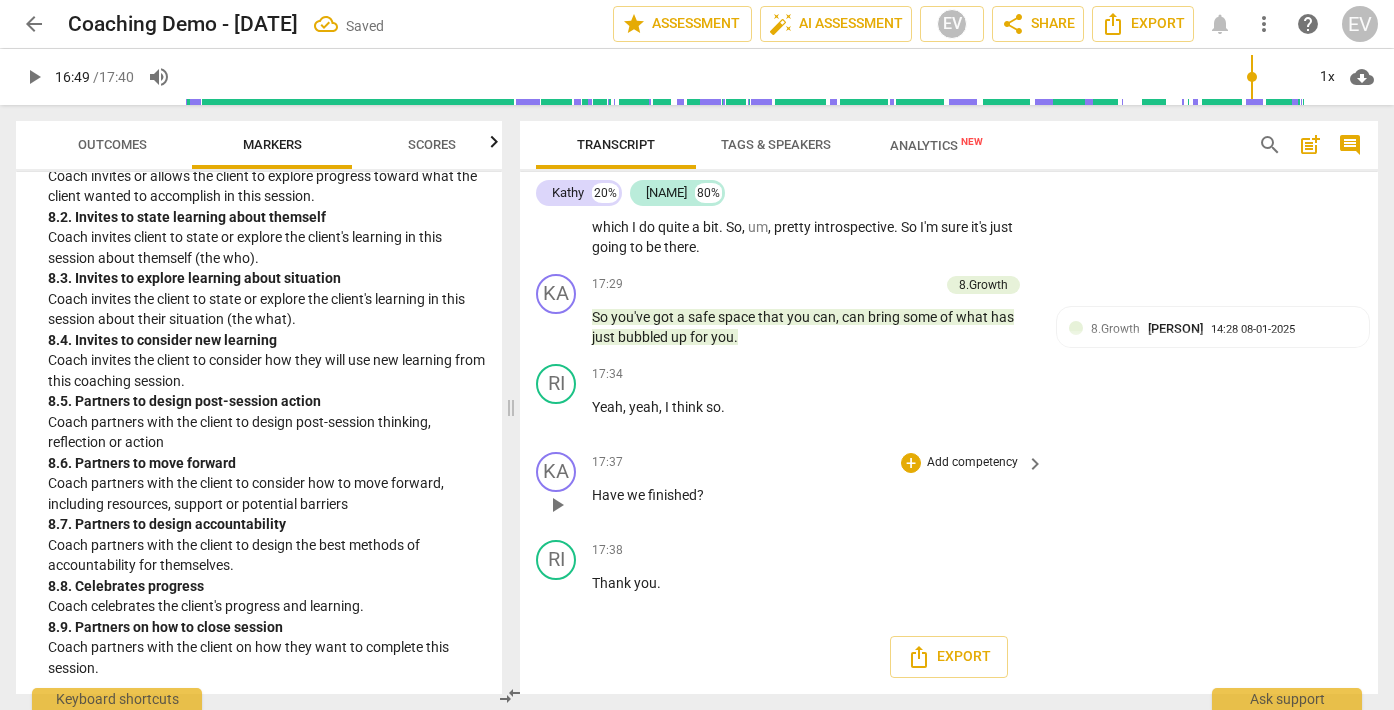 click on "Add competency" at bounding box center (972, 463) 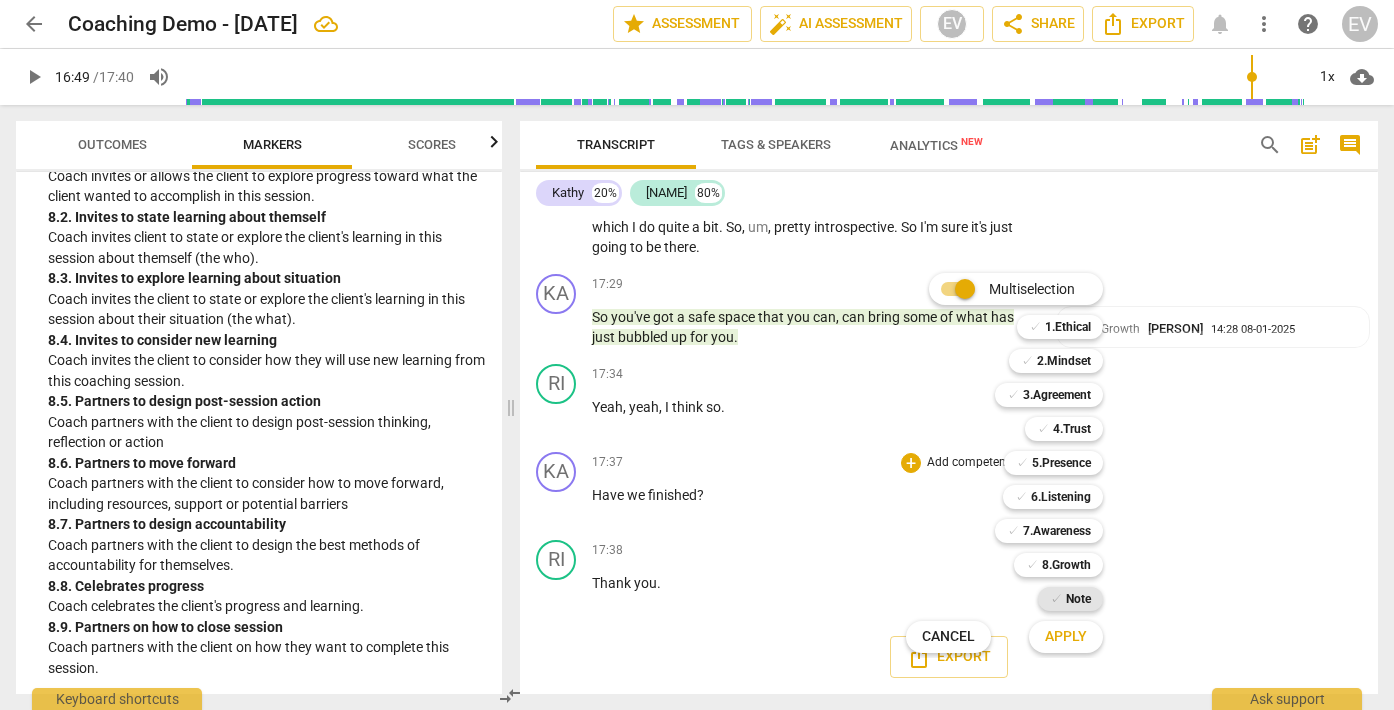 click on "✓ Note" at bounding box center (1070, 599) 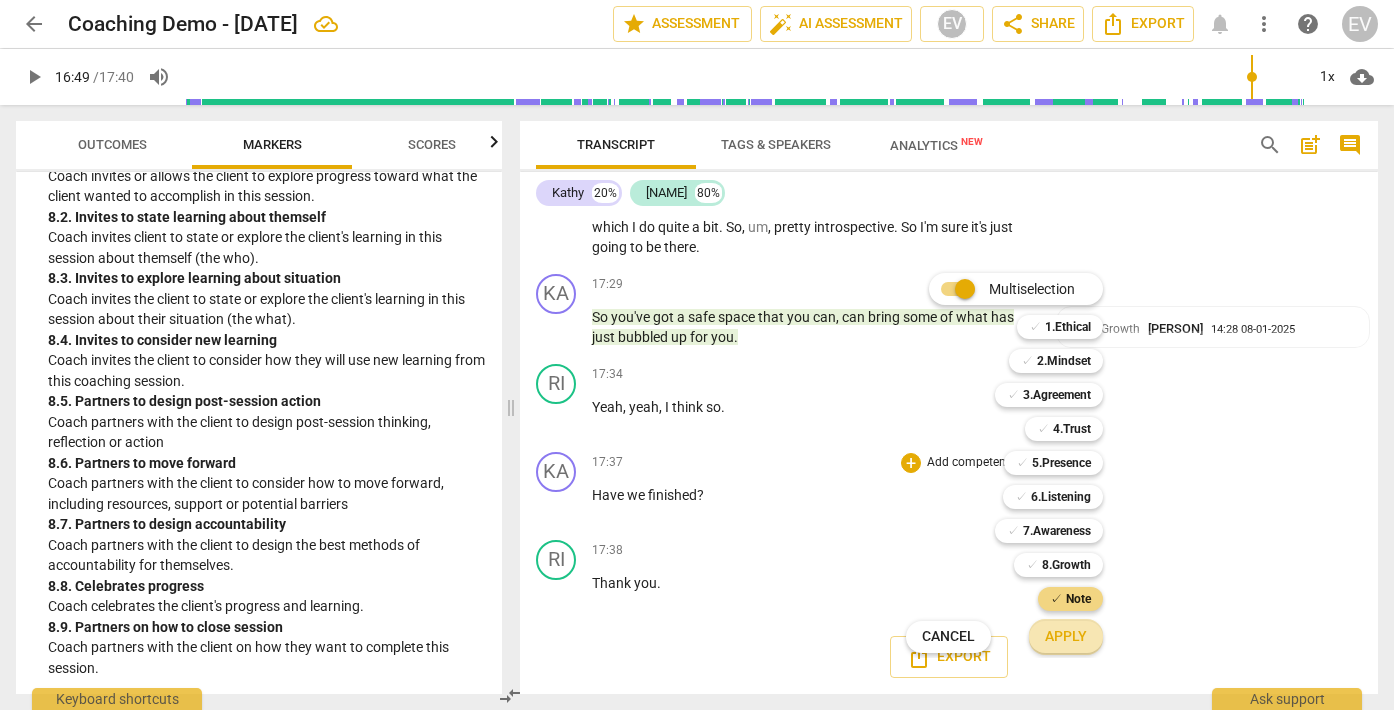click on "Apply" at bounding box center [1066, 637] 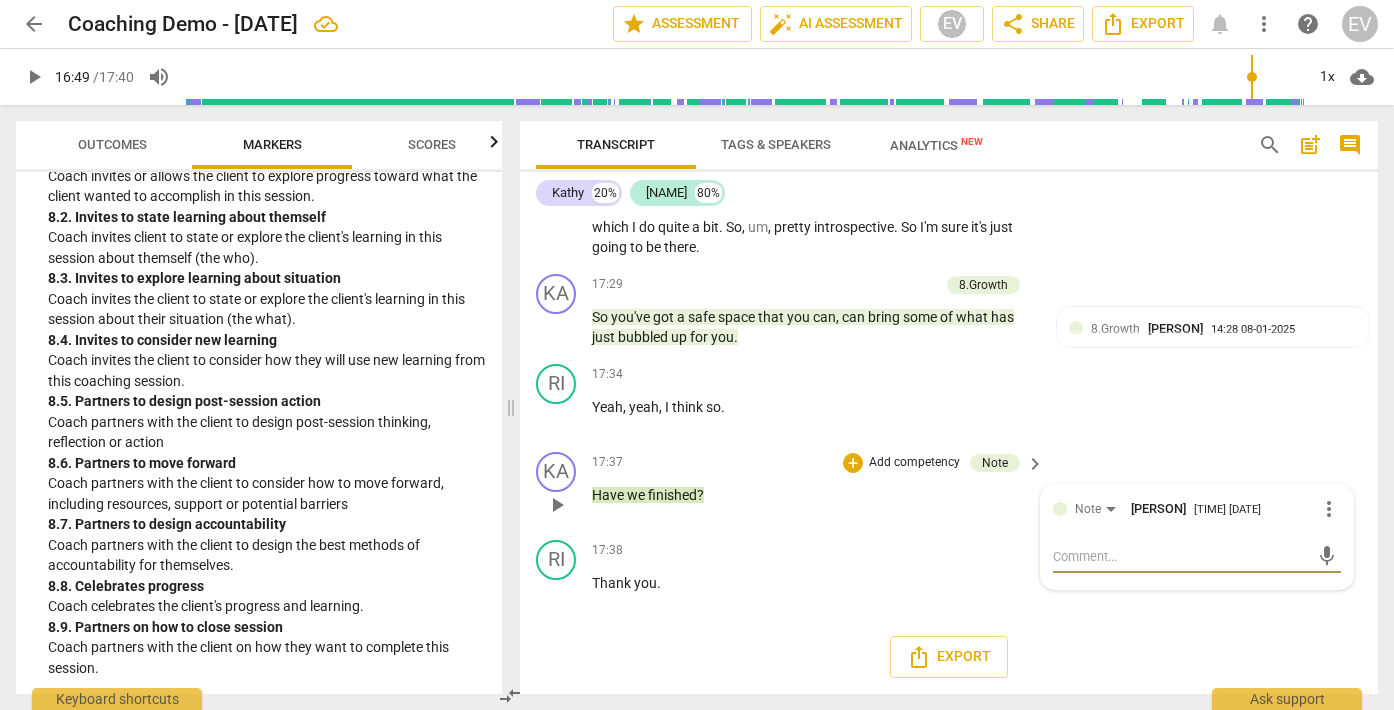 click on "more_vert" at bounding box center [1329, 509] 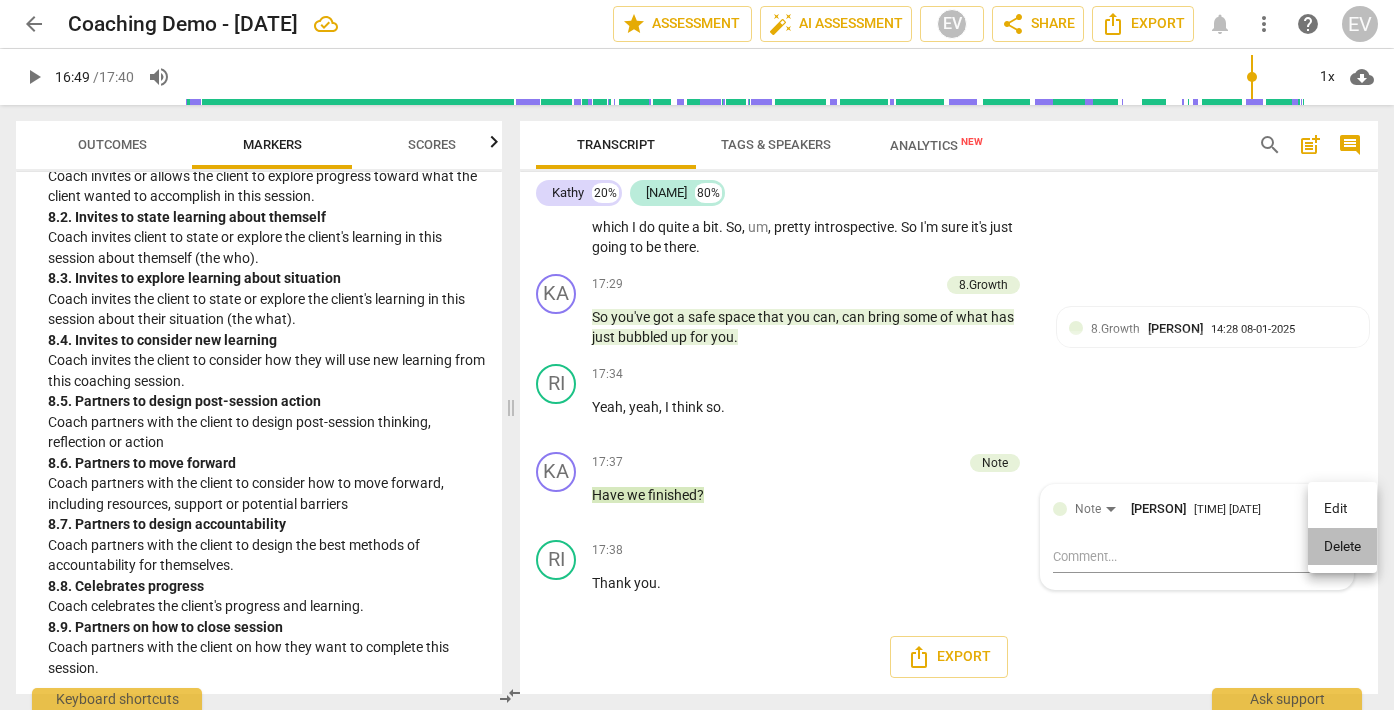 click on "Delete" at bounding box center (1342, 547) 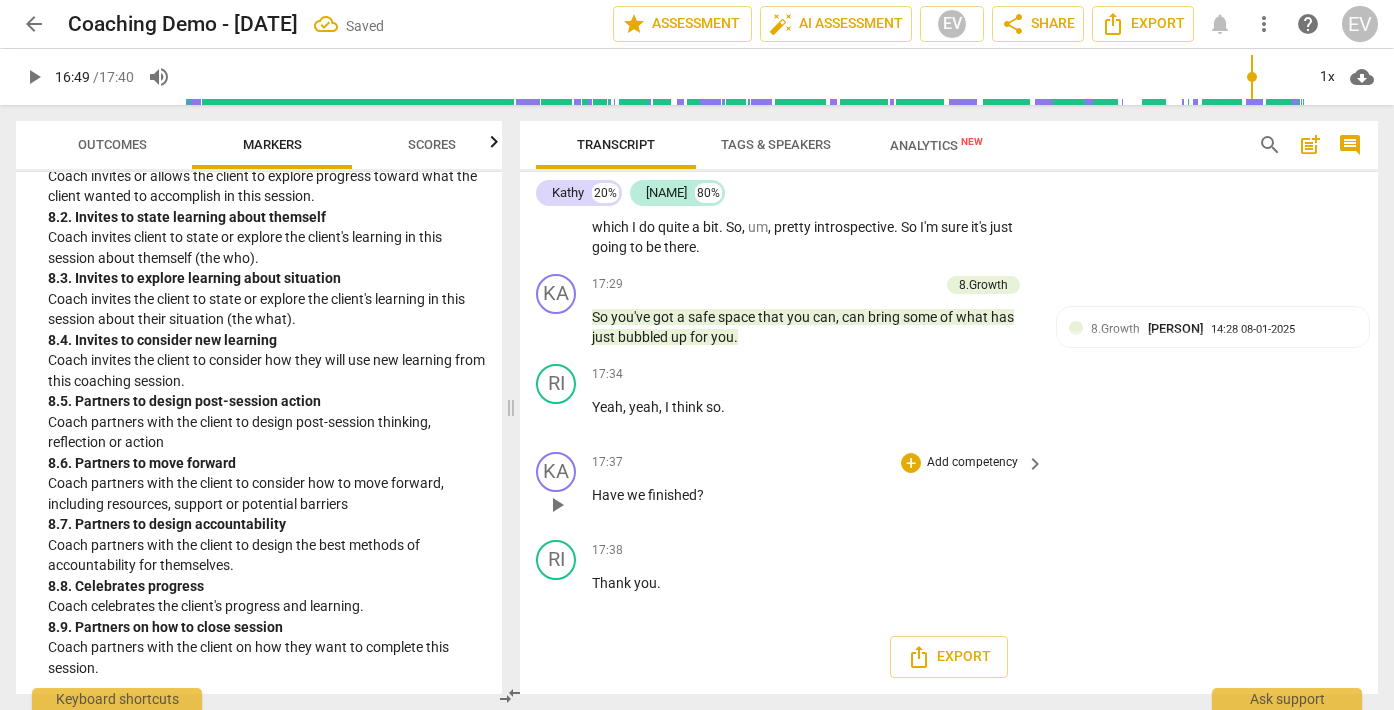 click on "Add competency" at bounding box center (972, 463) 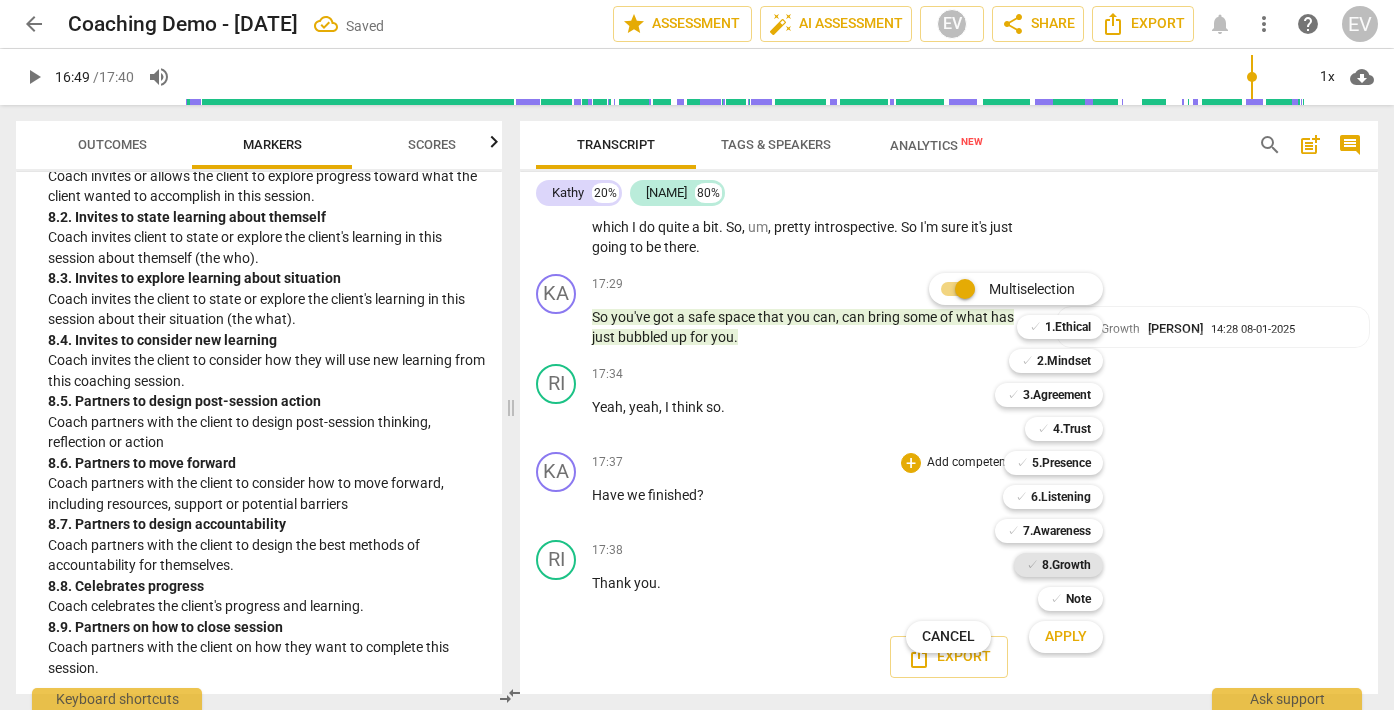 click on "8.Growth" at bounding box center [1066, 565] 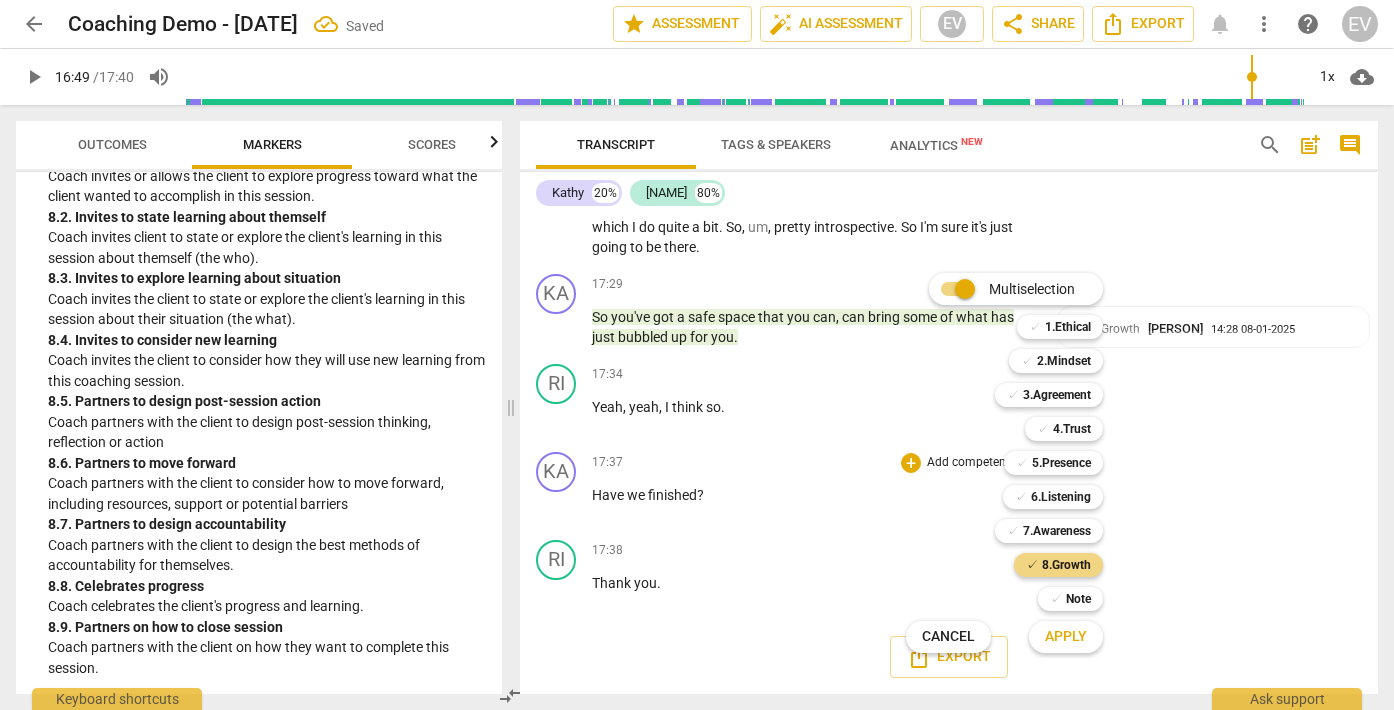 click on "Apply" at bounding box center [1066, 637] 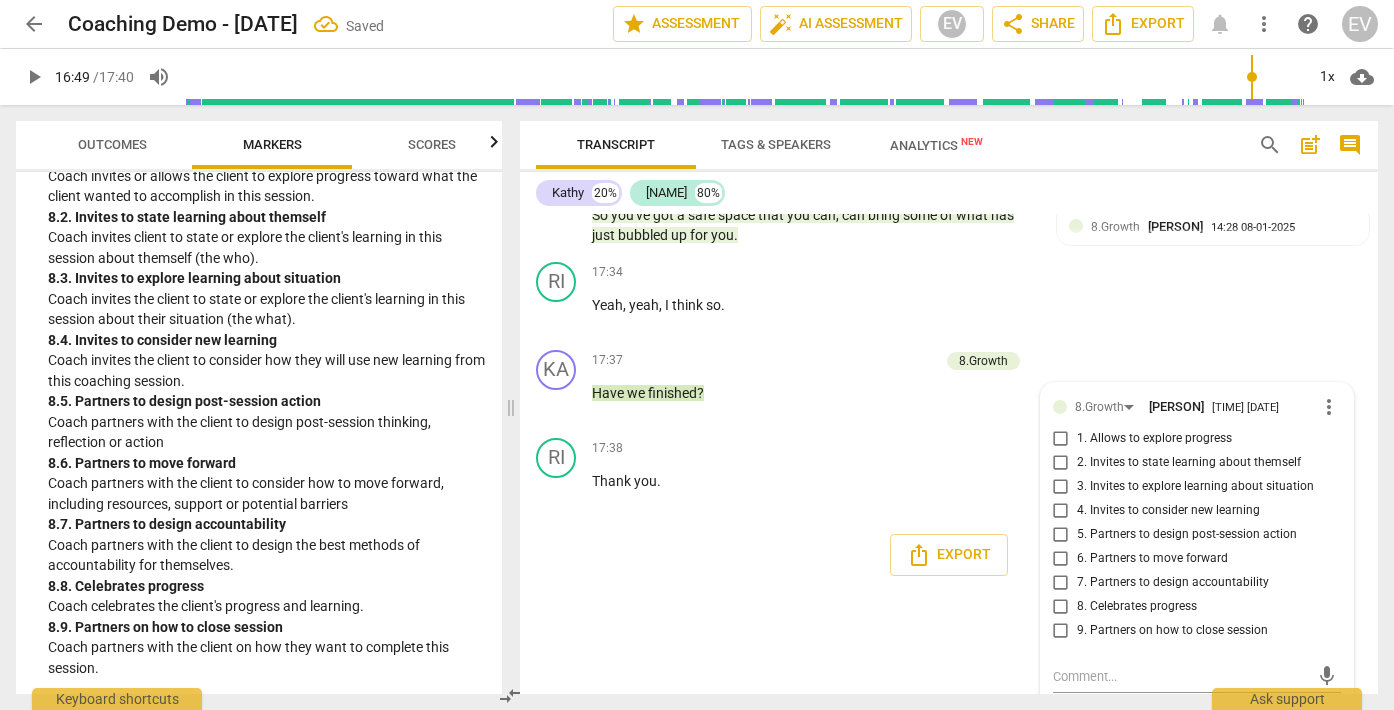 scroll, scrollTop: 6377, scrollLeft: 0, axis: vertical 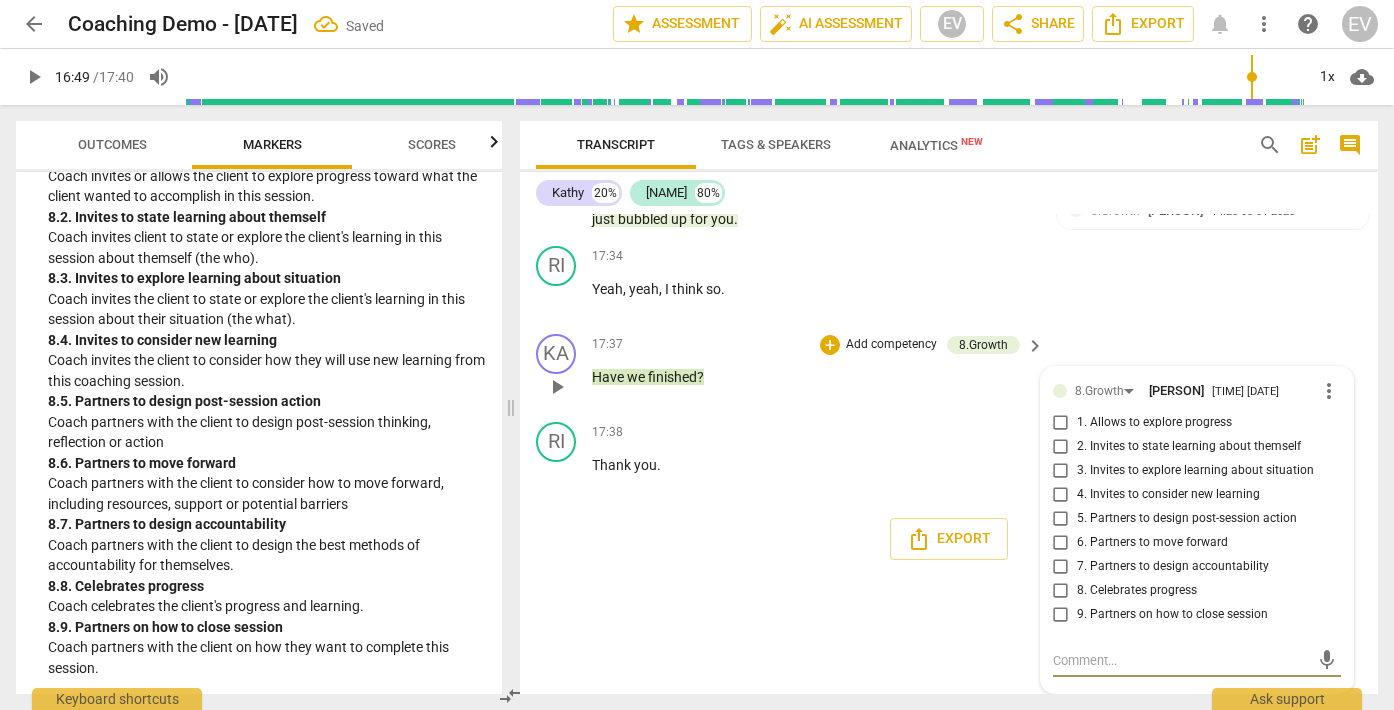 click on "9. Partners on how to close session" at bounding box center (1061, 615) 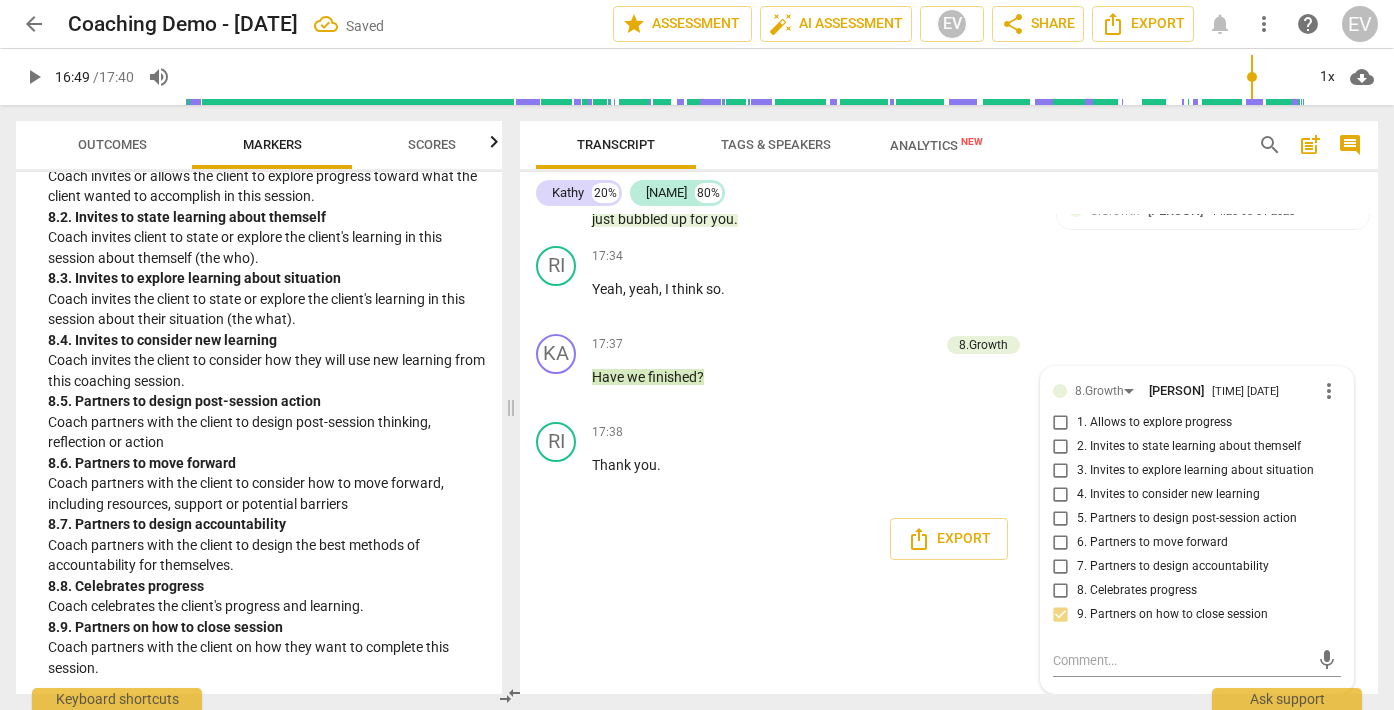 click on "KA play_arrow pause 00:00 + Add competency keyboard_arrow_right Good   morning ,   [PERSON] .   How   are   you ? RI play_arrow pause 00:02 + Add competency keyboard_arrow_right Hi ,   [PERSON] .   Um ,   a   little   nervous . KA play_arrow pause 00:05 + Add competency 3.Agreement 4.Trust keyboard_arrow_right Okay ,   that's   fair .   So   as   we   jump   in   today   for   about   these   15   minutes ,   what   question   are   you   bringing   today ? 3.Agreement [PERSON] 13:44 08-01-2025 1. Identifies what to accomplish RI play_arrow pause 00:16 + Add competency keyboard_arrow_right Well ,   I've   been   giving   a   lot   of   thought   and ,   um ,   you   know ,   I   think   the   area   that   I've   struggled   with   the   most   over   the   past   eight   years   of   being   in   coaching ,   um ,   has   been   whenever   I'm   moving   into   kind   of   a   new ,   um ,   awareness   of   things   that   I   can   share   with   other   people   that   I   think   will   be   helpful ," at bounding box center (949, 454) 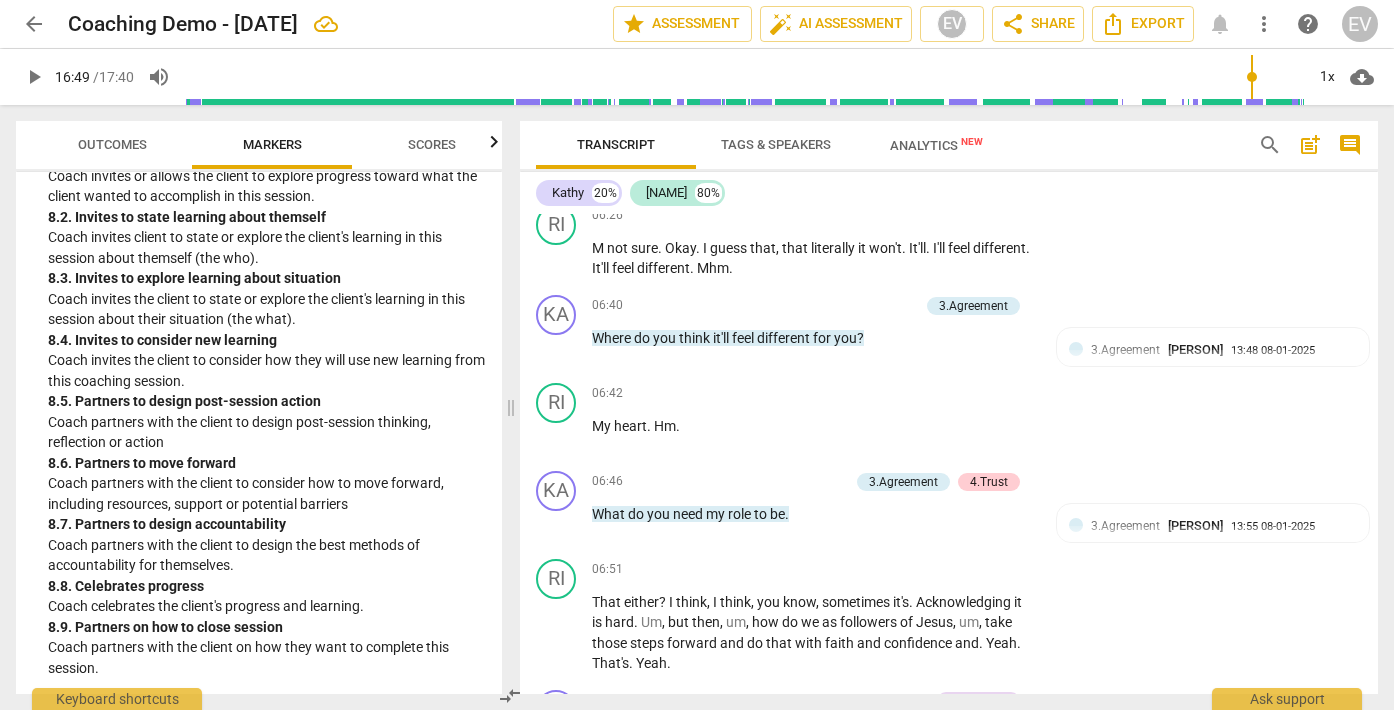 scroll, scrollTop: 1967, scrollLeft: 0, axis: vertical 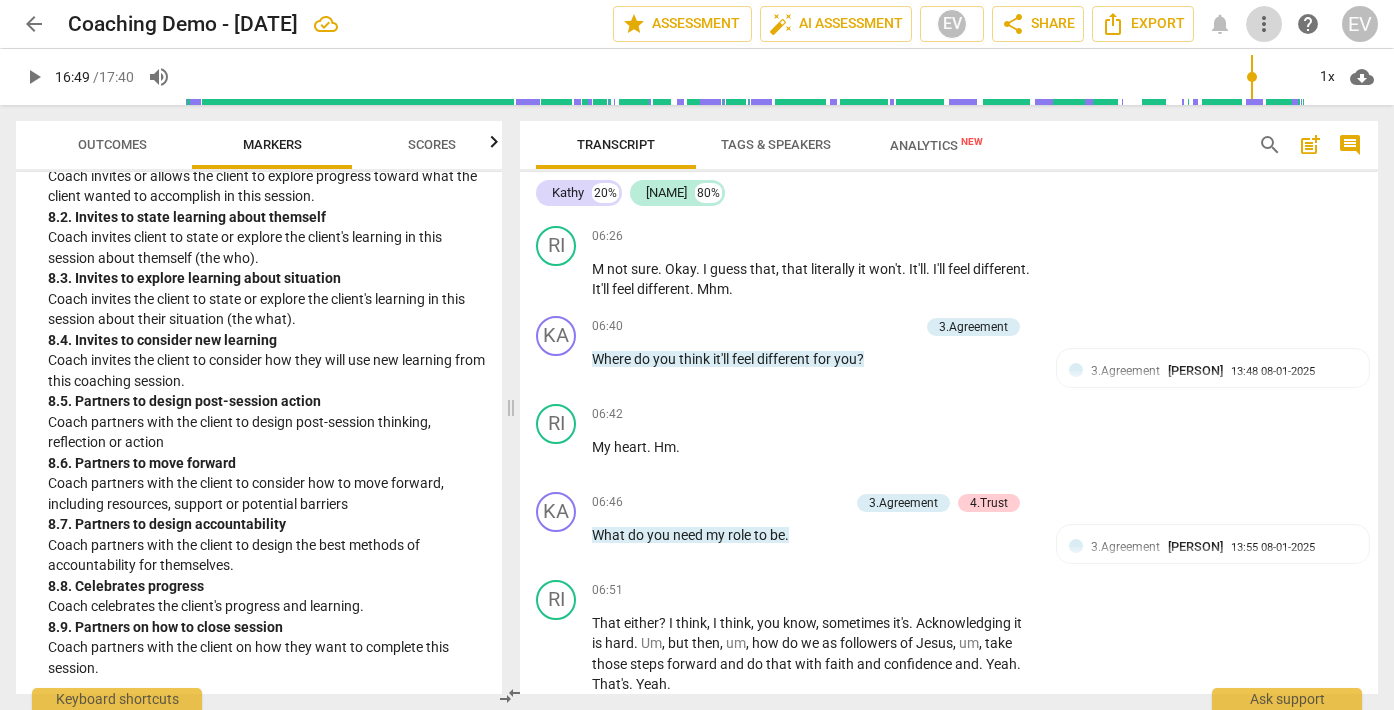 click on "more_vert" at bounding box center (1264, 24) 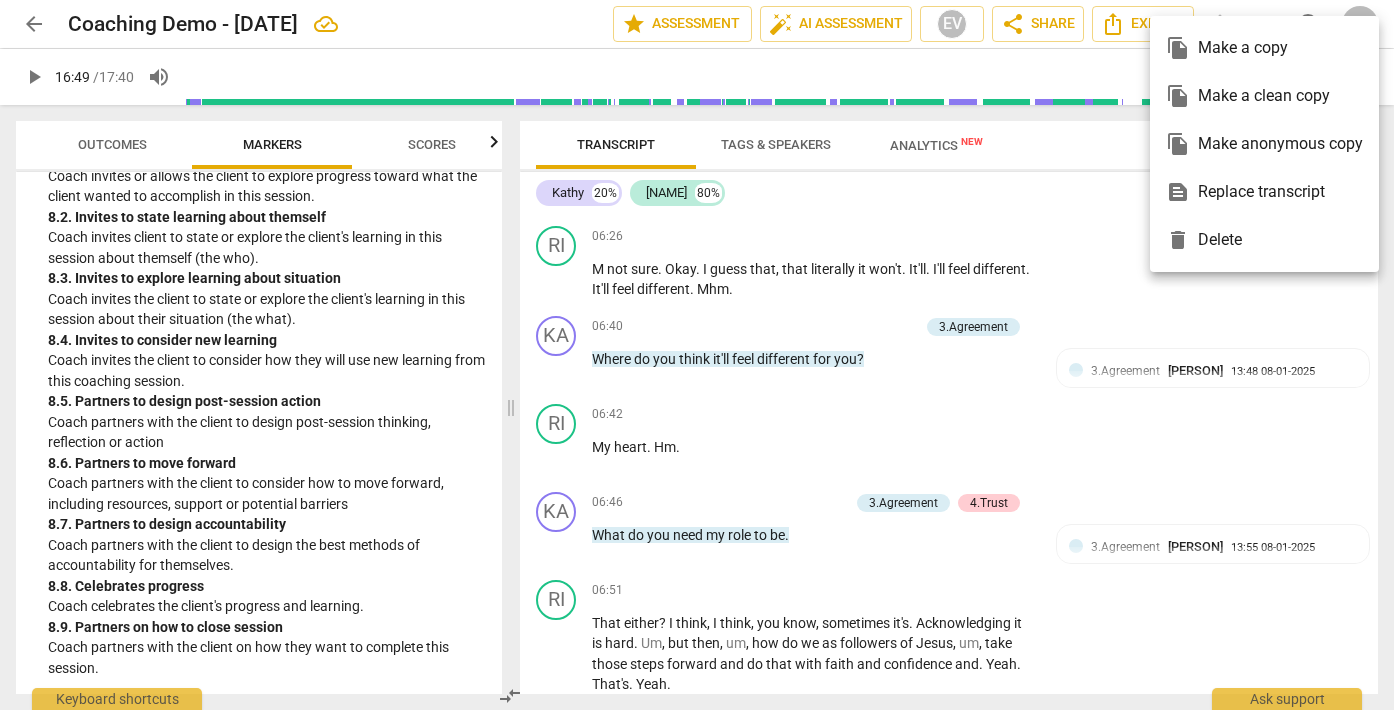 click at bounding box center (697, 355) 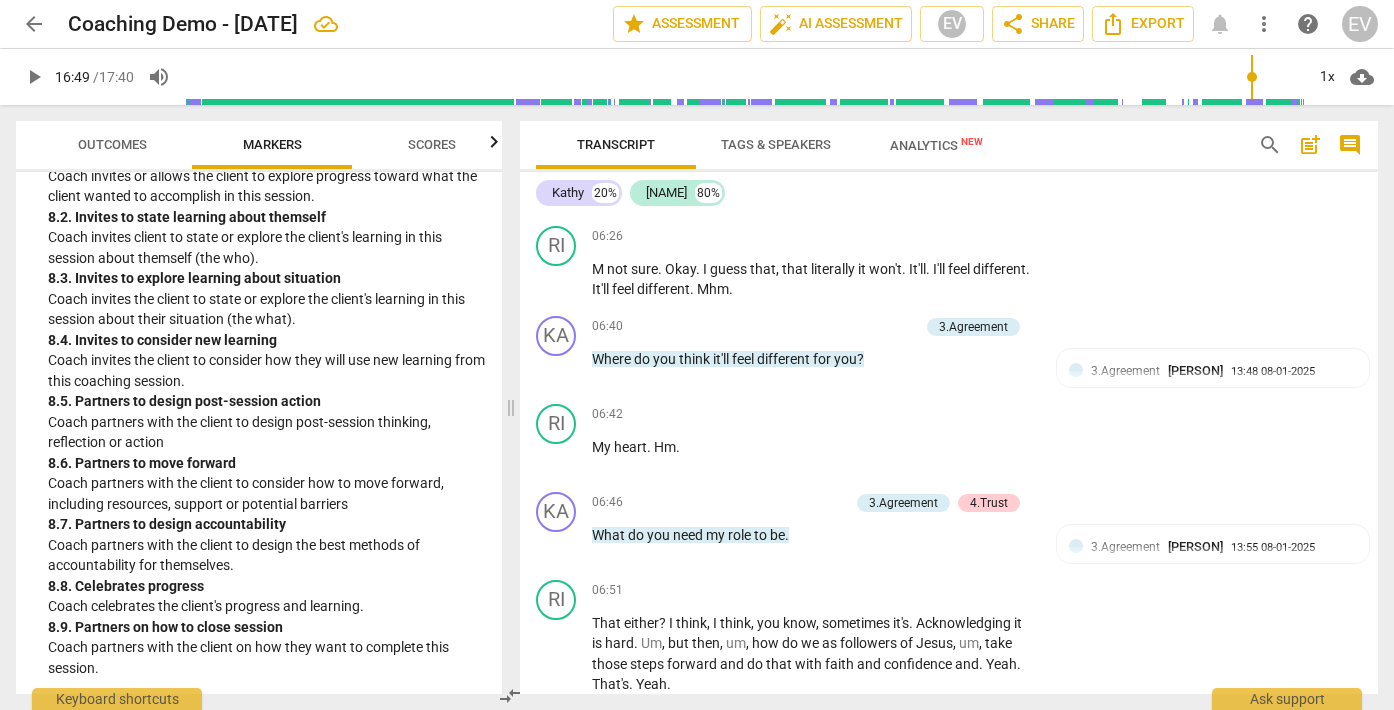 click on "EV" at bounding box center [1360, 24] 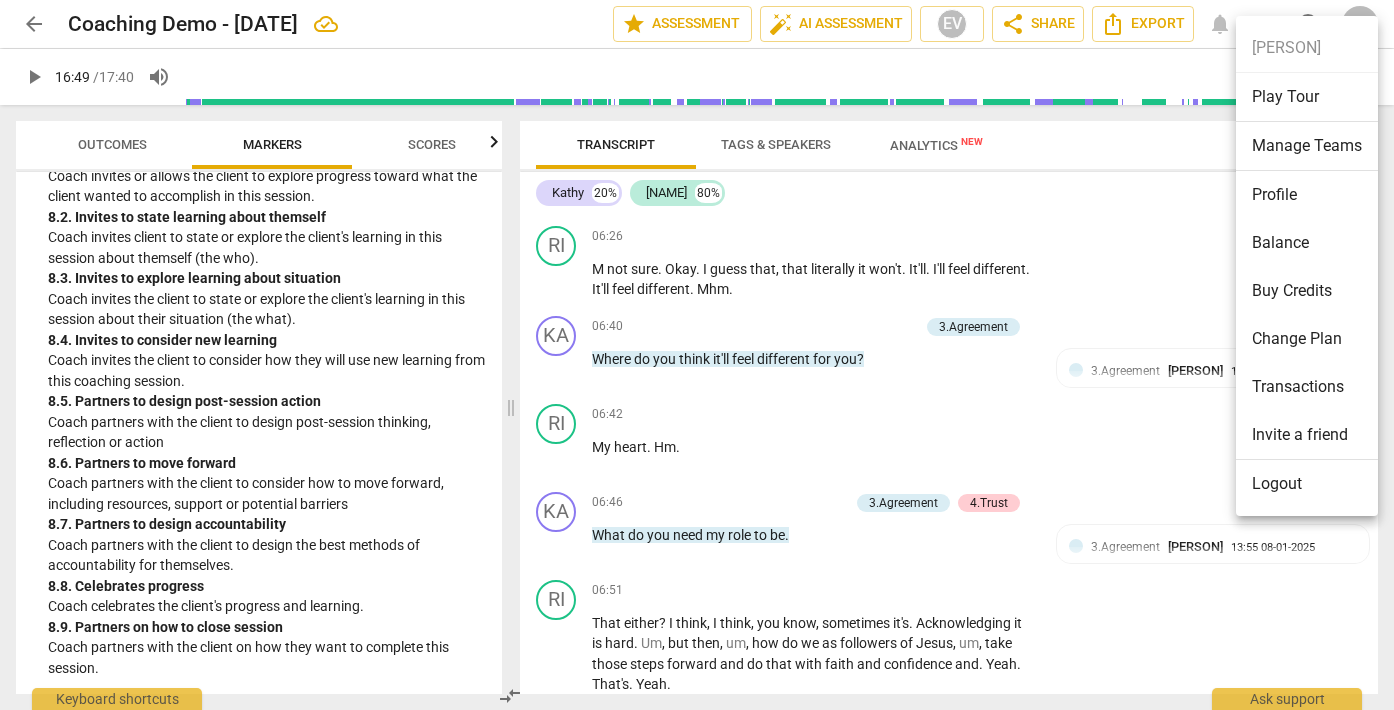click at bounding box center (697, 355) 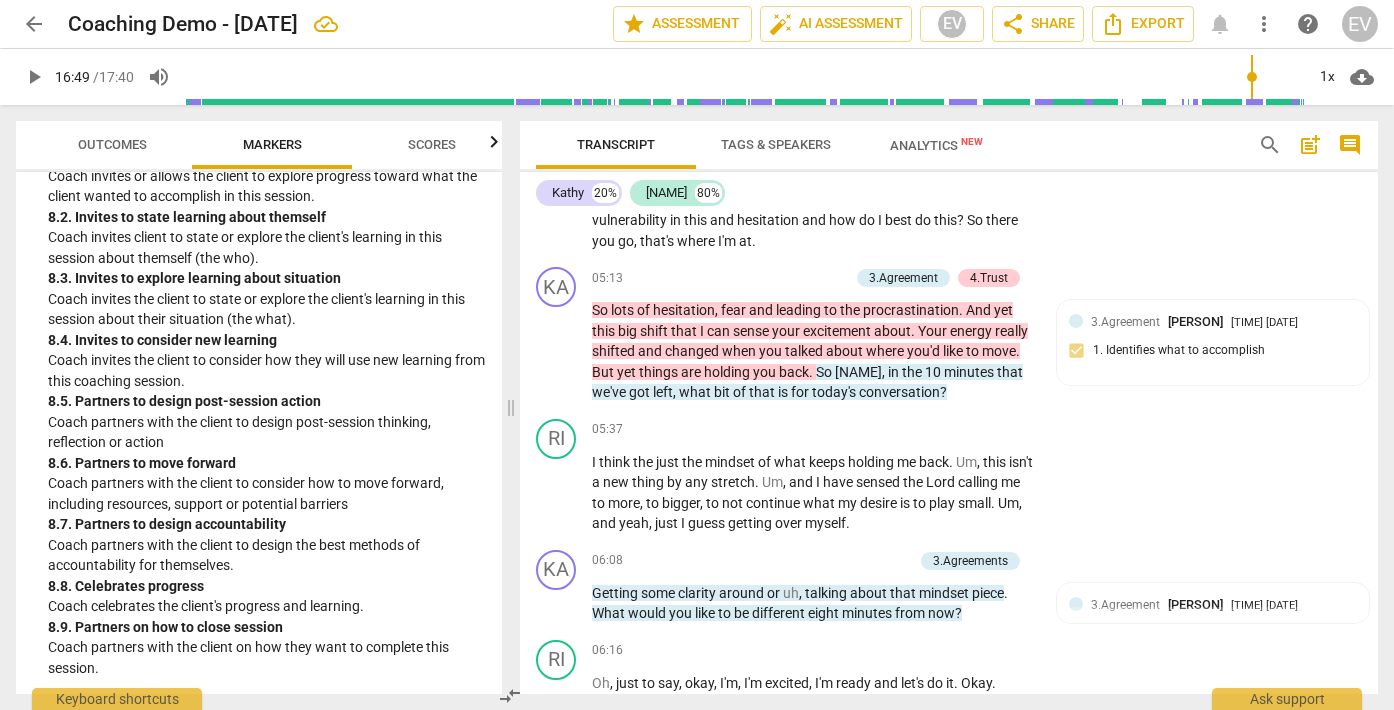 scroll, scrollTop: 1375, scrollLeft: 0, axis: vertical 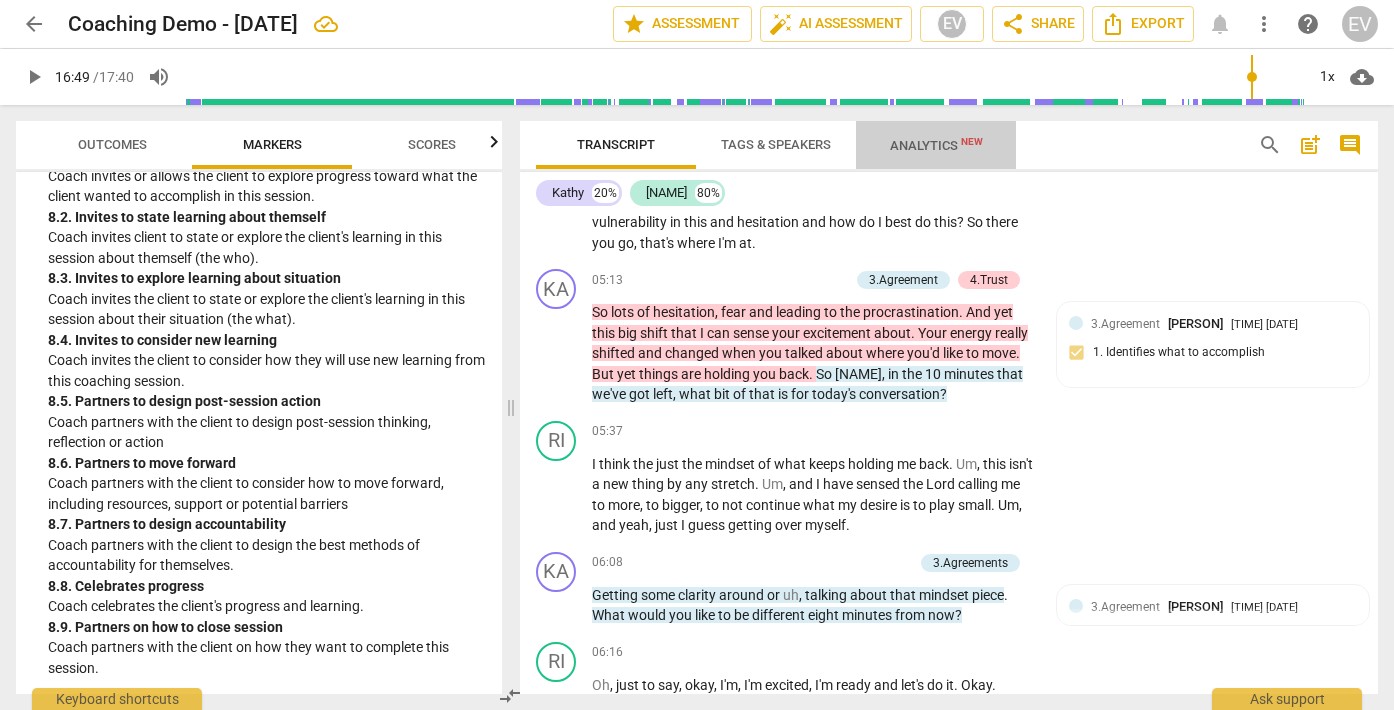 click on "Analytics   New" at bounding box center [936, 145] 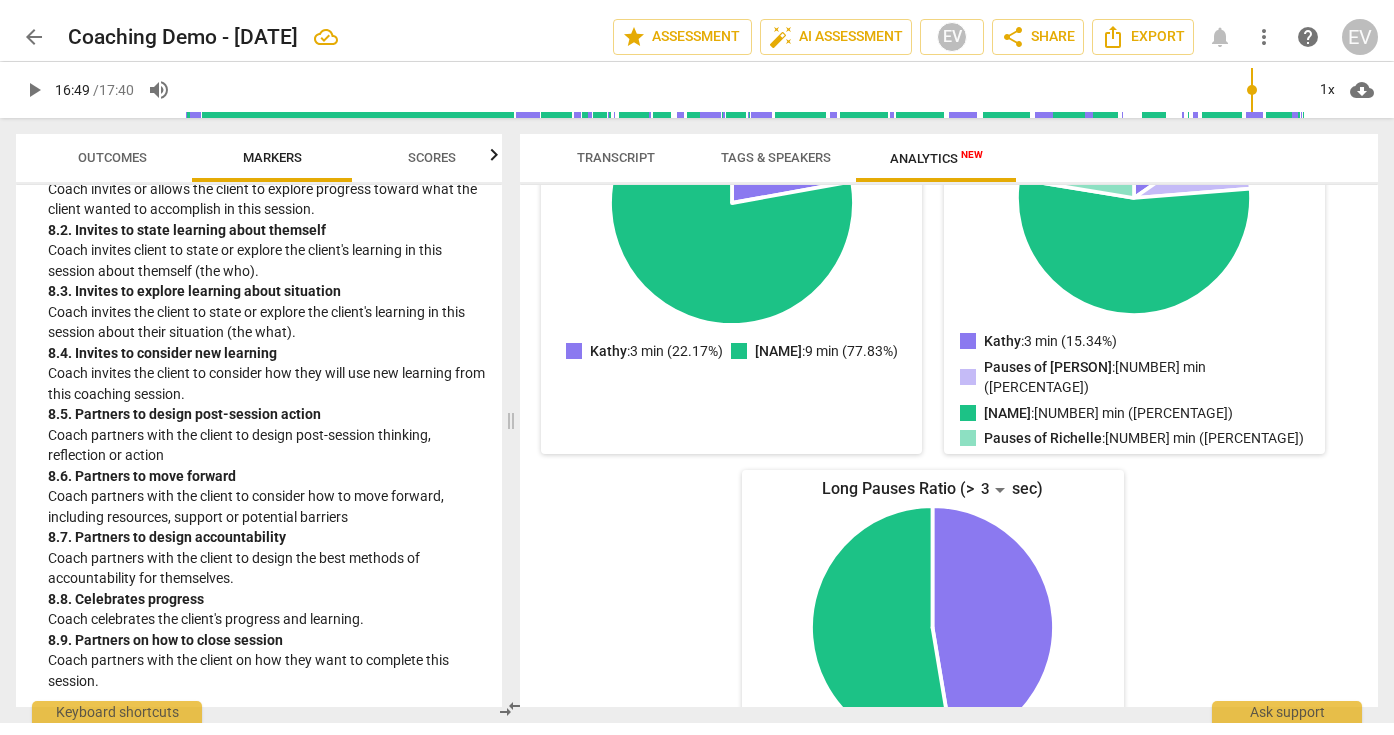 scroll, scrollTop: 235, scrollLeft: 0, axis: vertical 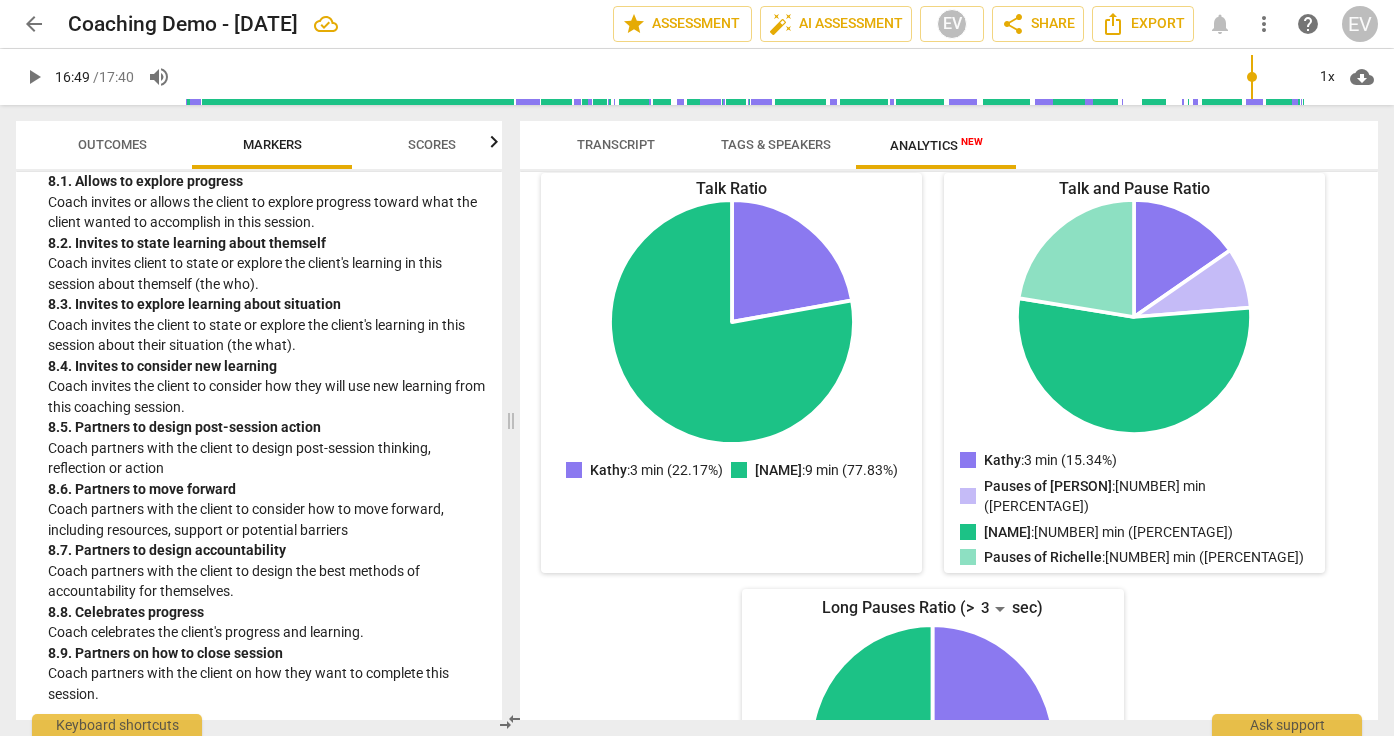 click on "Scores" at bounding box center (432, 144) 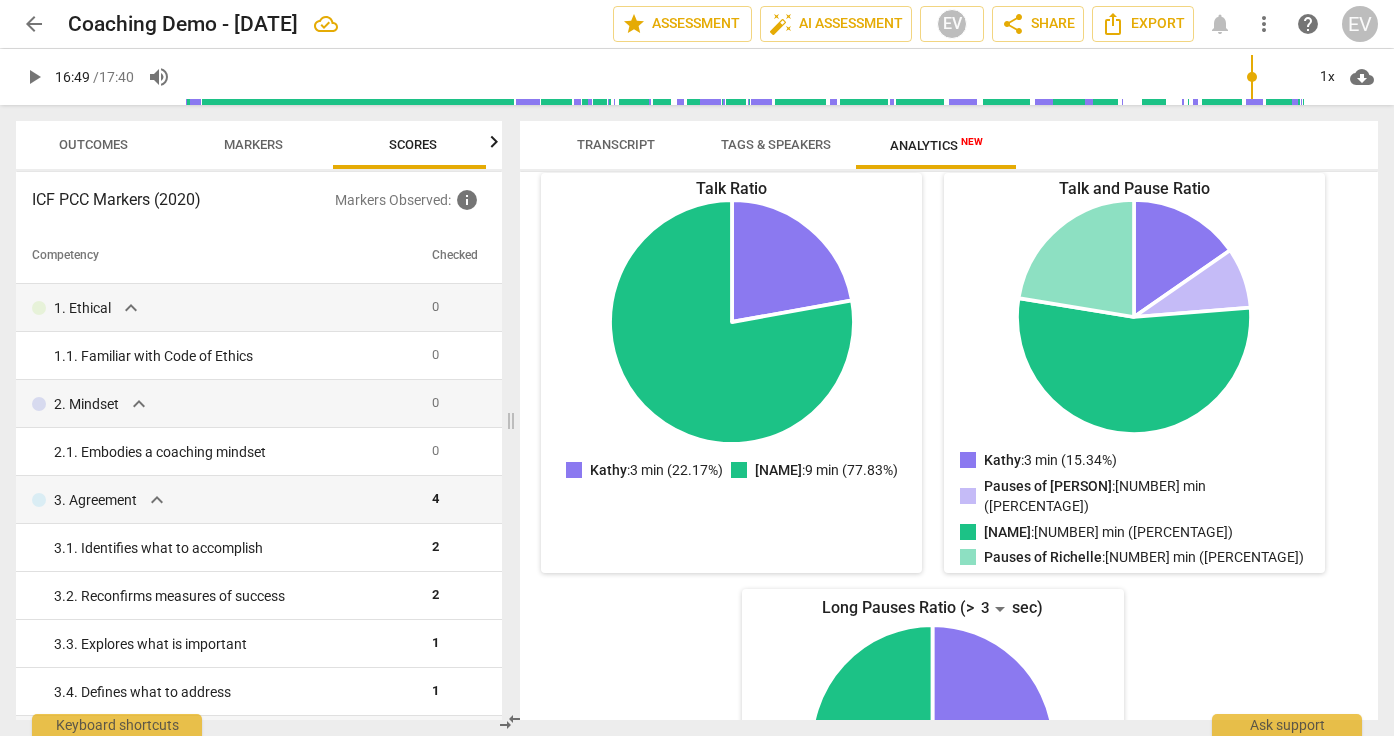 scroll, scrollTop: 0, scrollLeft: 26, axis: horizontal 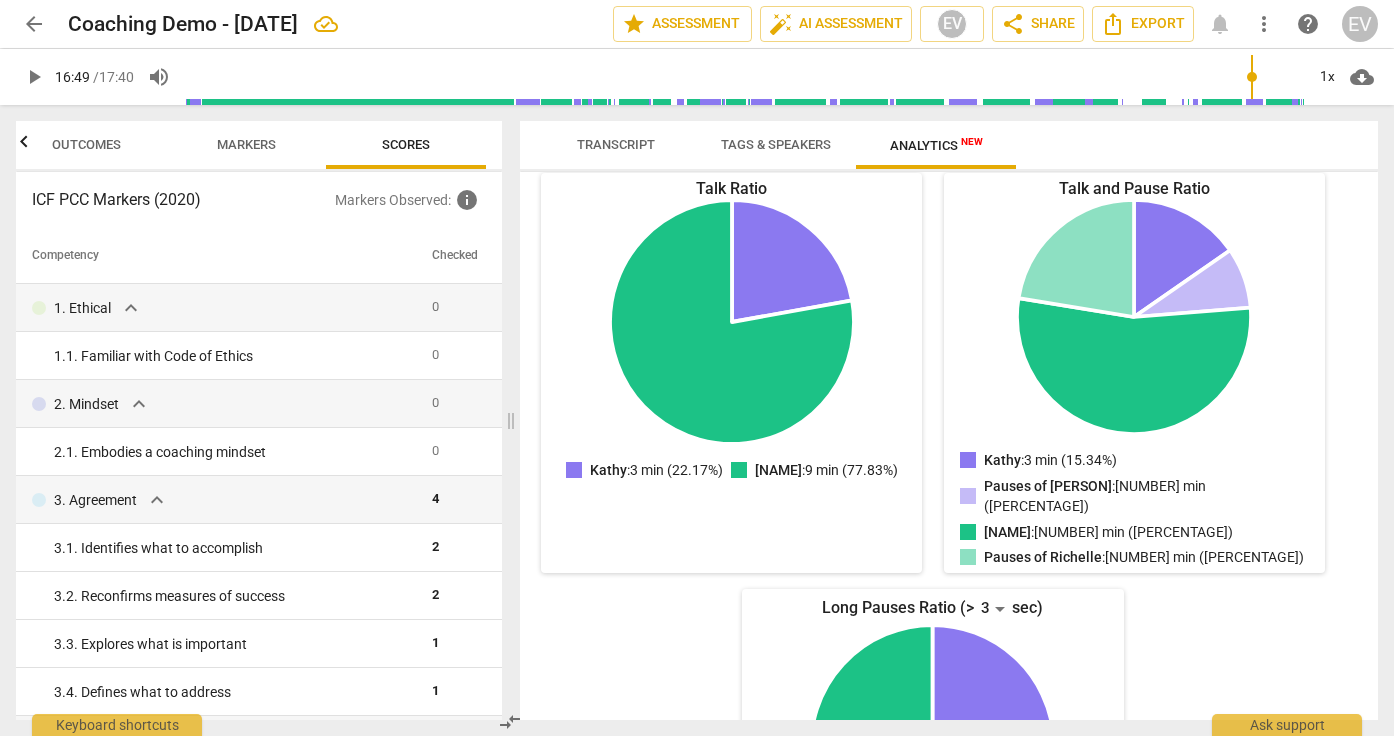 click on "Markers" at bounding box center [246, 145] 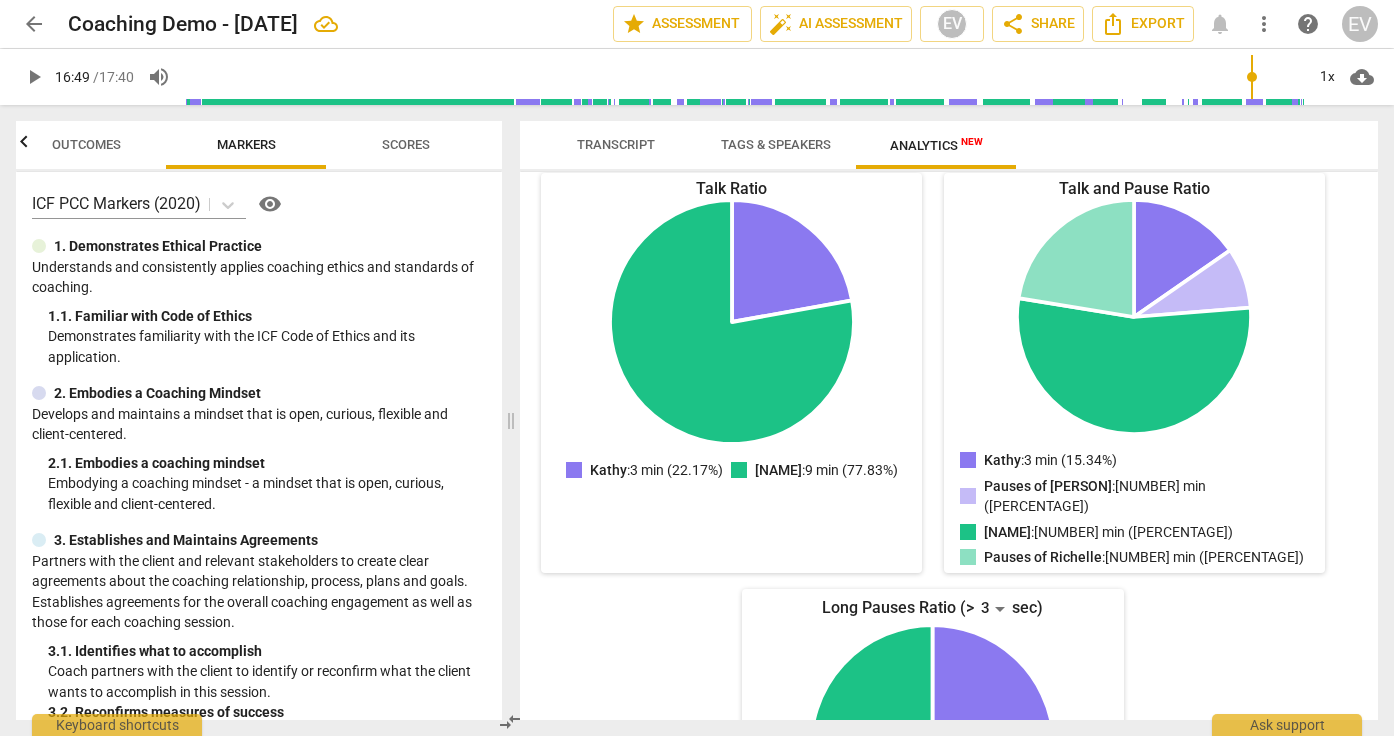 click on "Outcomes" at bounding box center (86, 144) 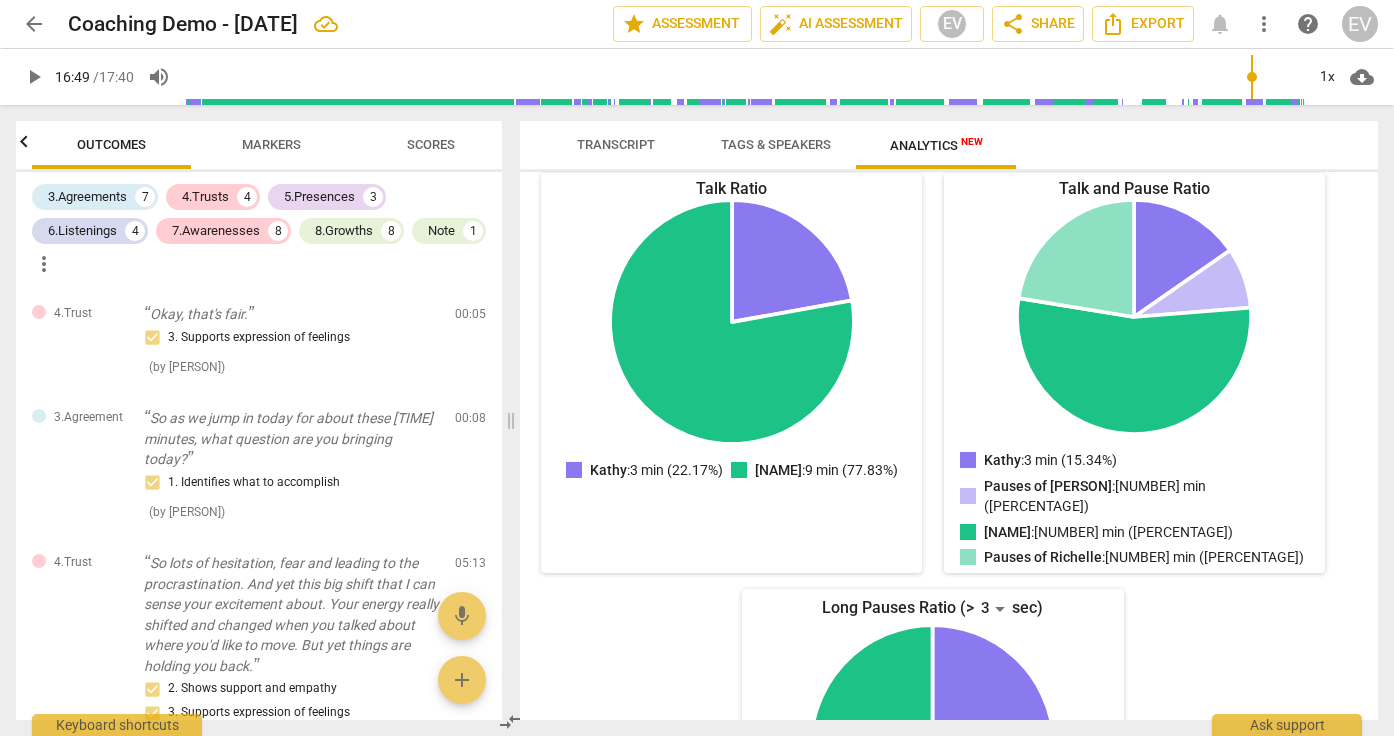 scroll, scrollTop: 0, scrollLeft: 0, axis: both 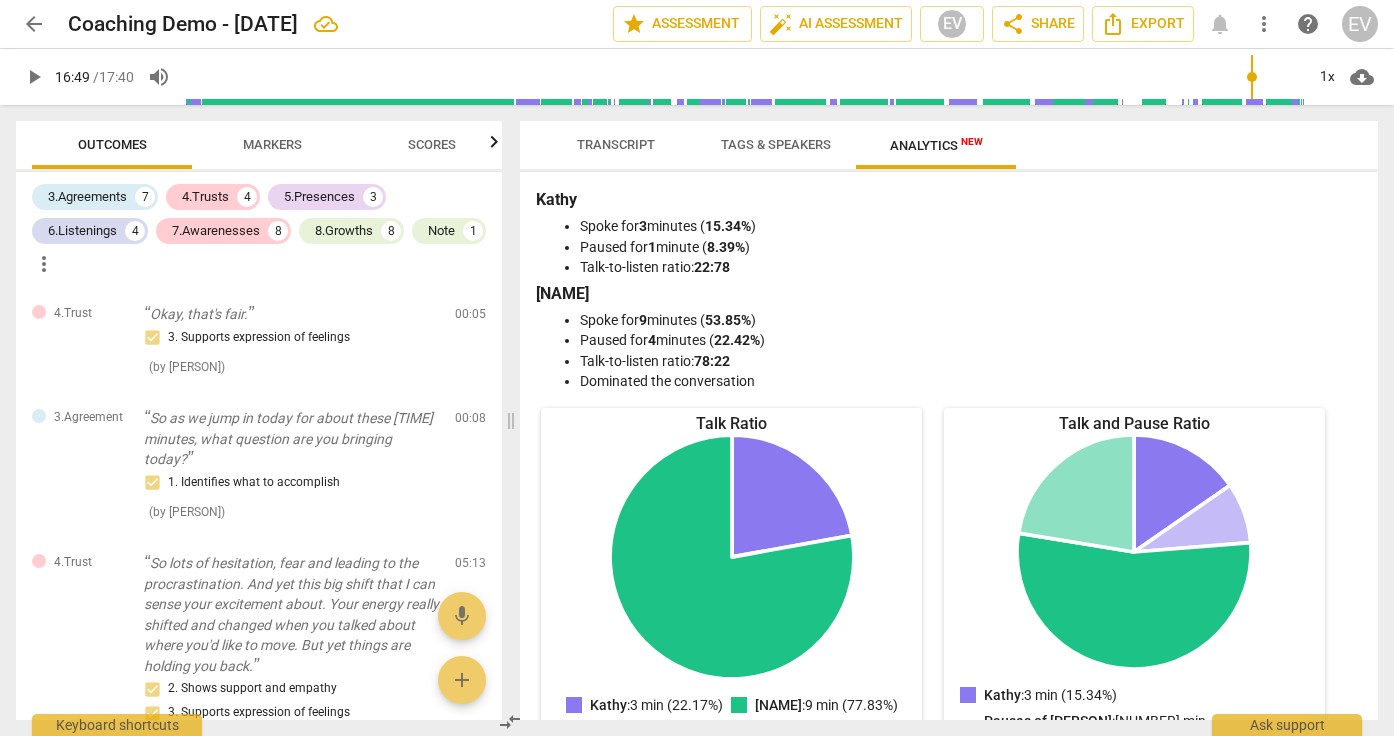 click on "Transcript" at bounding box center (616, 144) 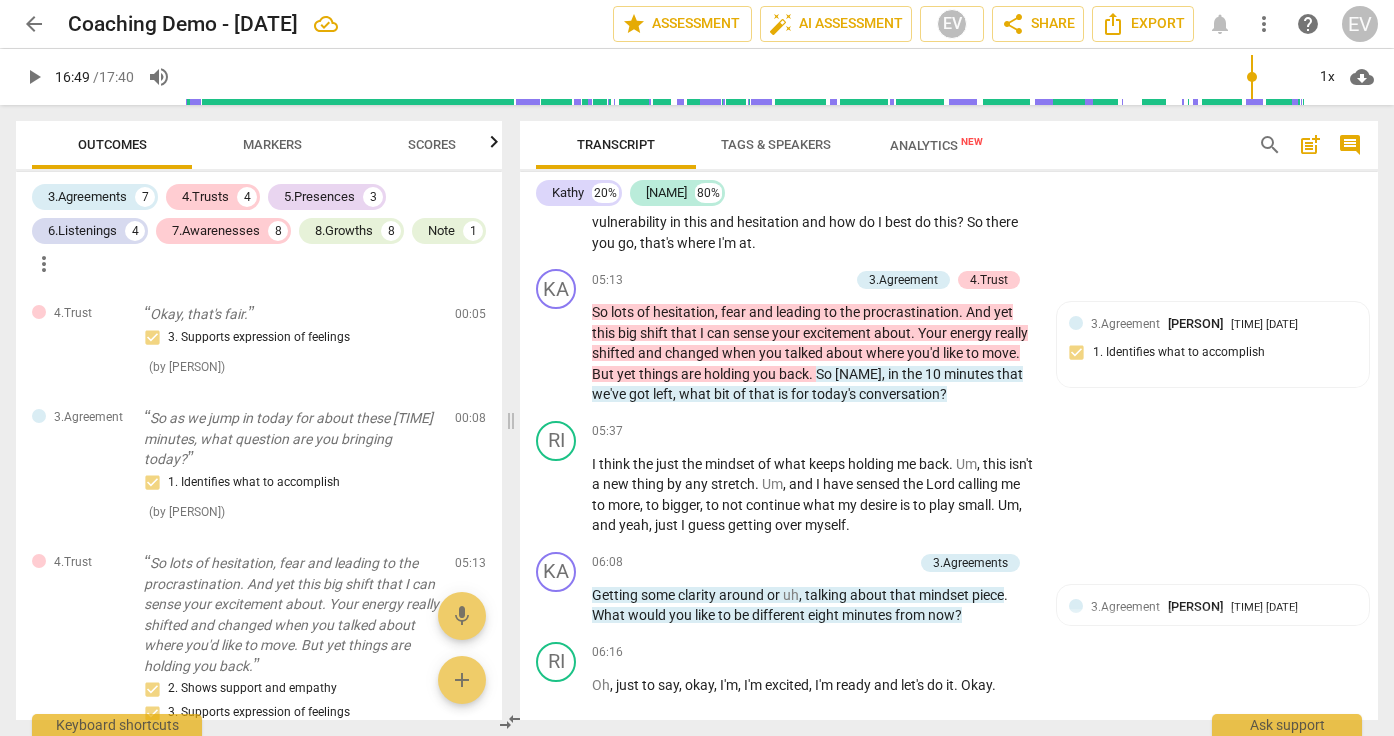 click on "more_vert" at bounding box center (1264, 24) 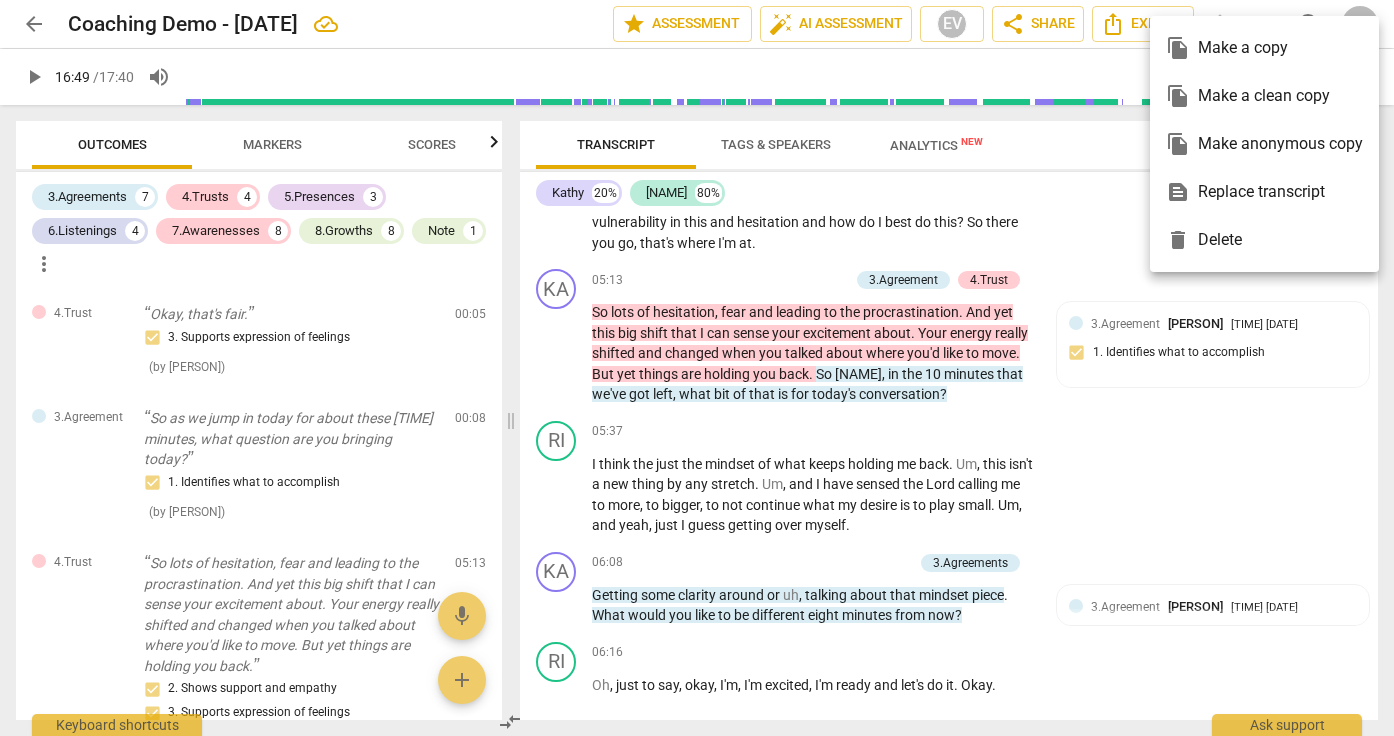 click at bounding box center [697, 368] 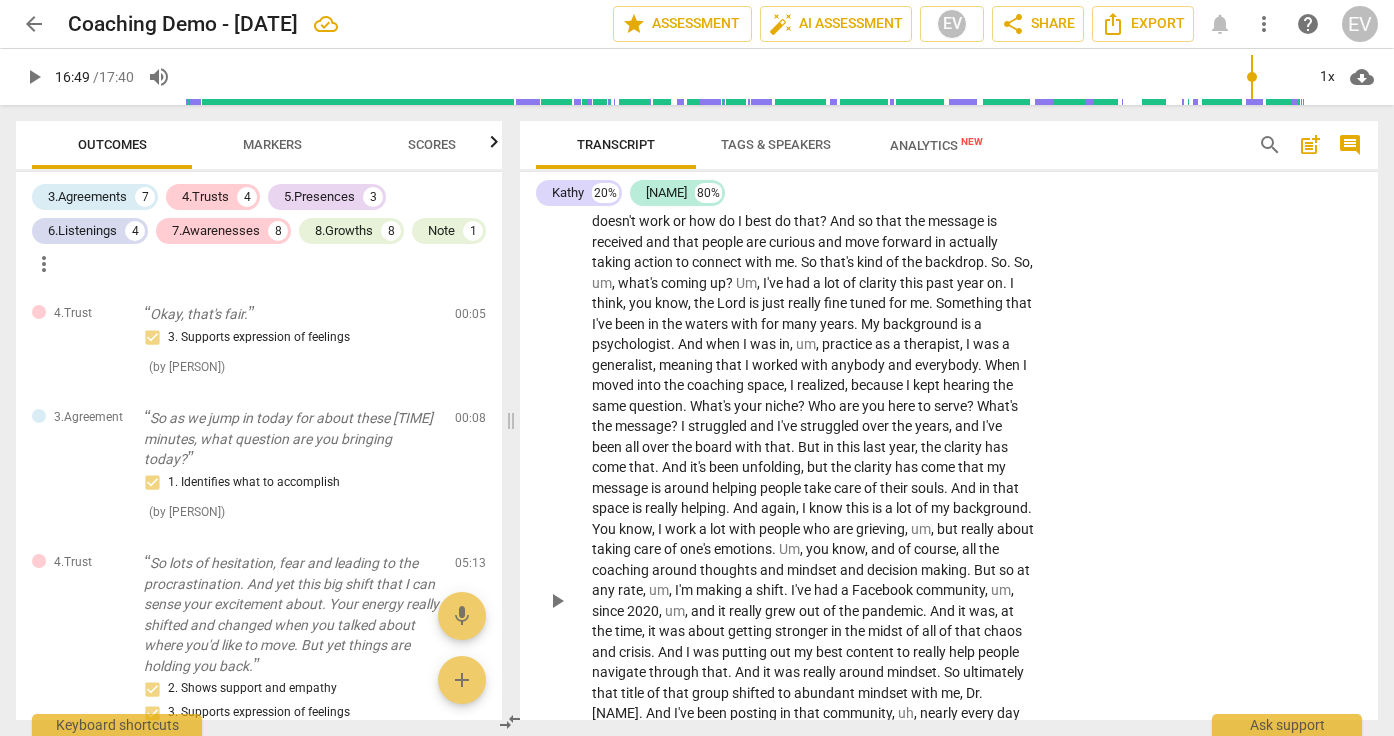 scroll, scrollTop: 0, scrollLeft: 0, axis: both 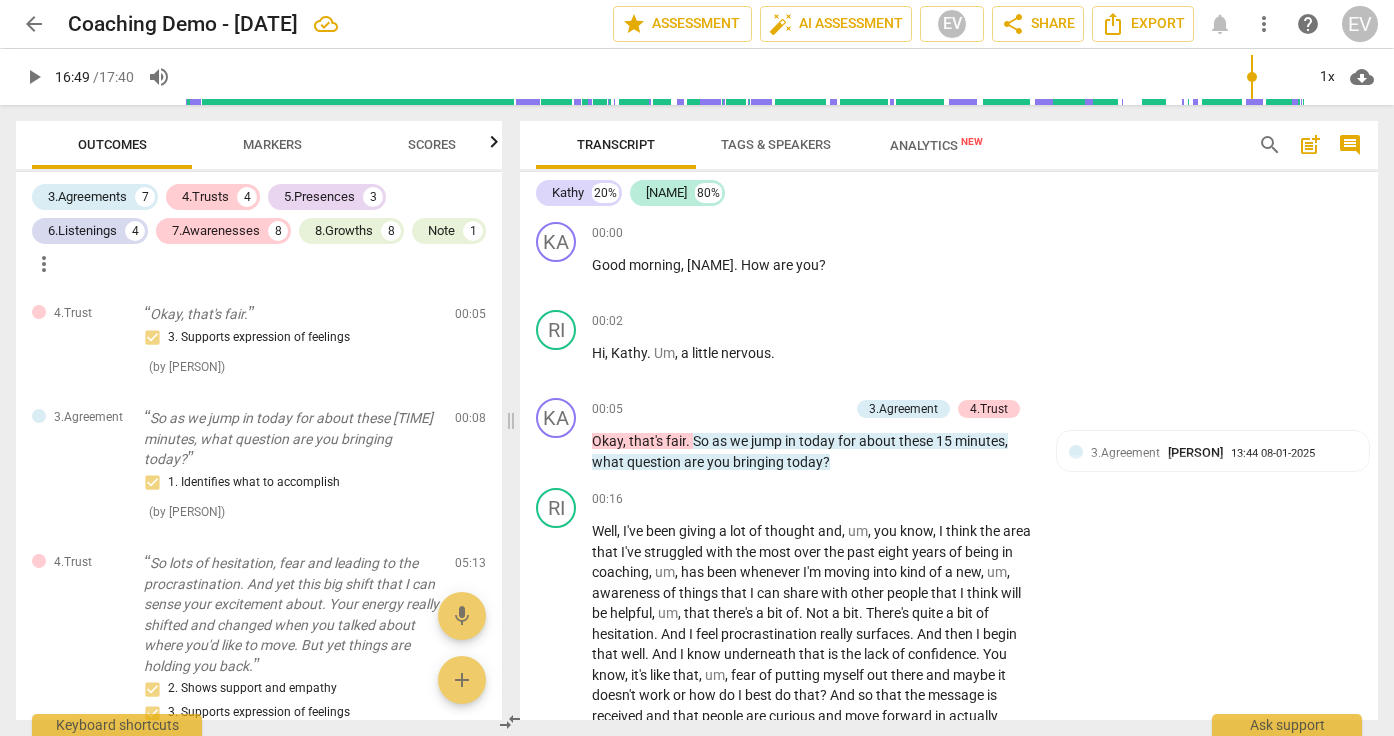 click on "Markers" at bounding box center [272, 145] 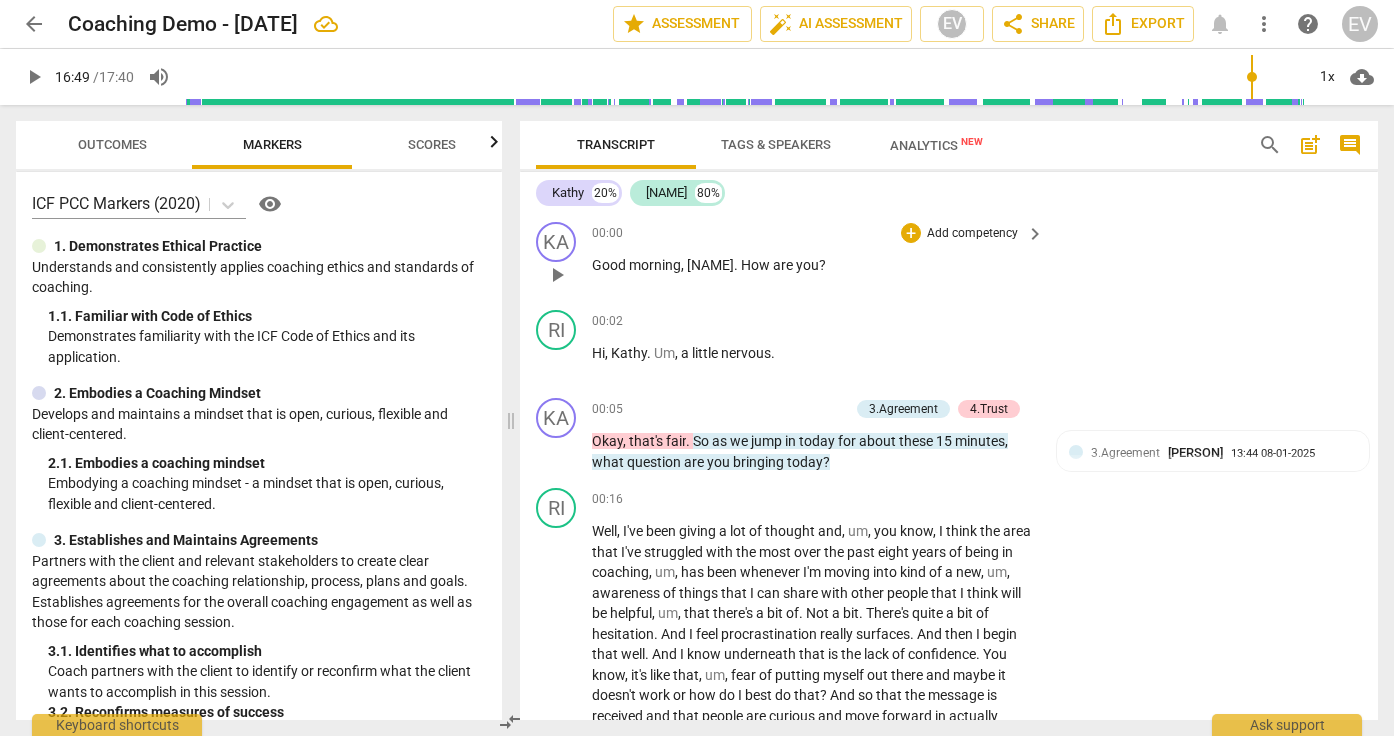 click on "Add competency" at bounding box center [972, 234] 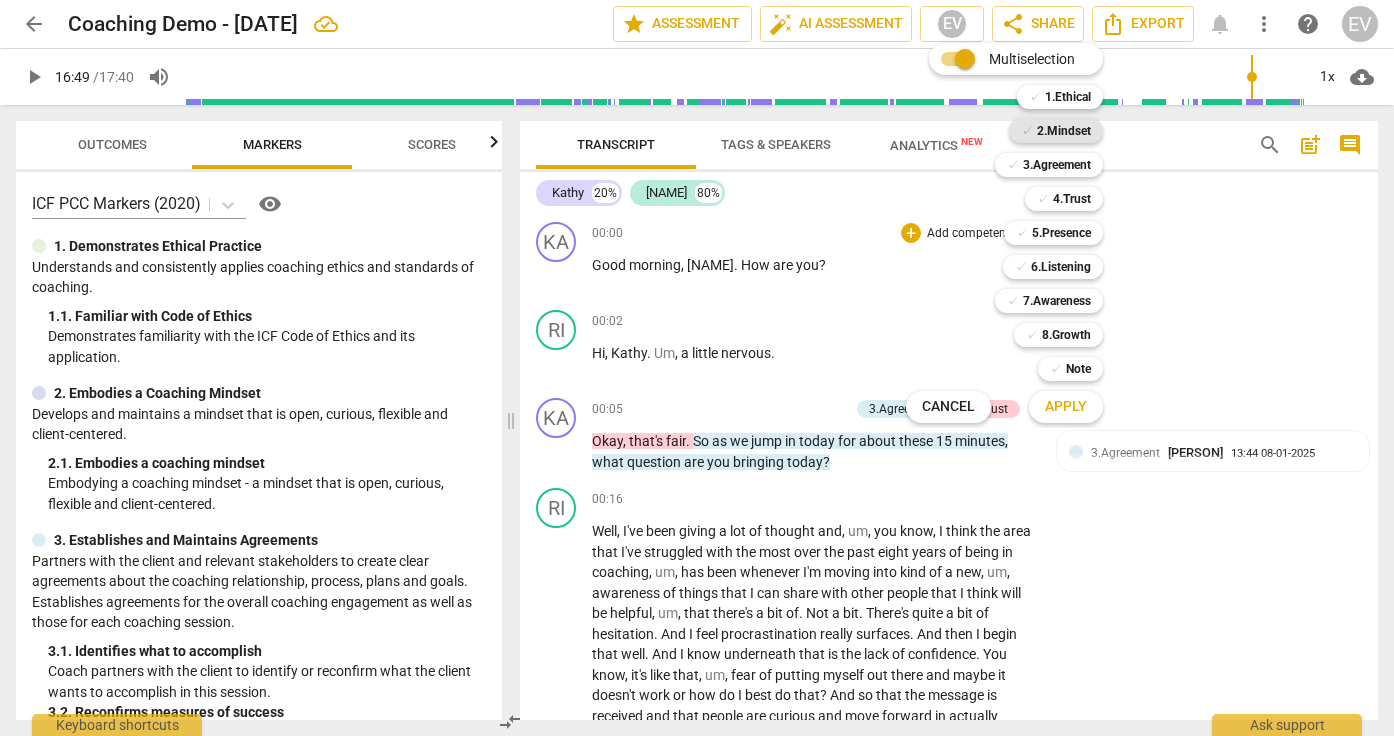 click on "2.Mindset" at bounding box center [1064, 131] 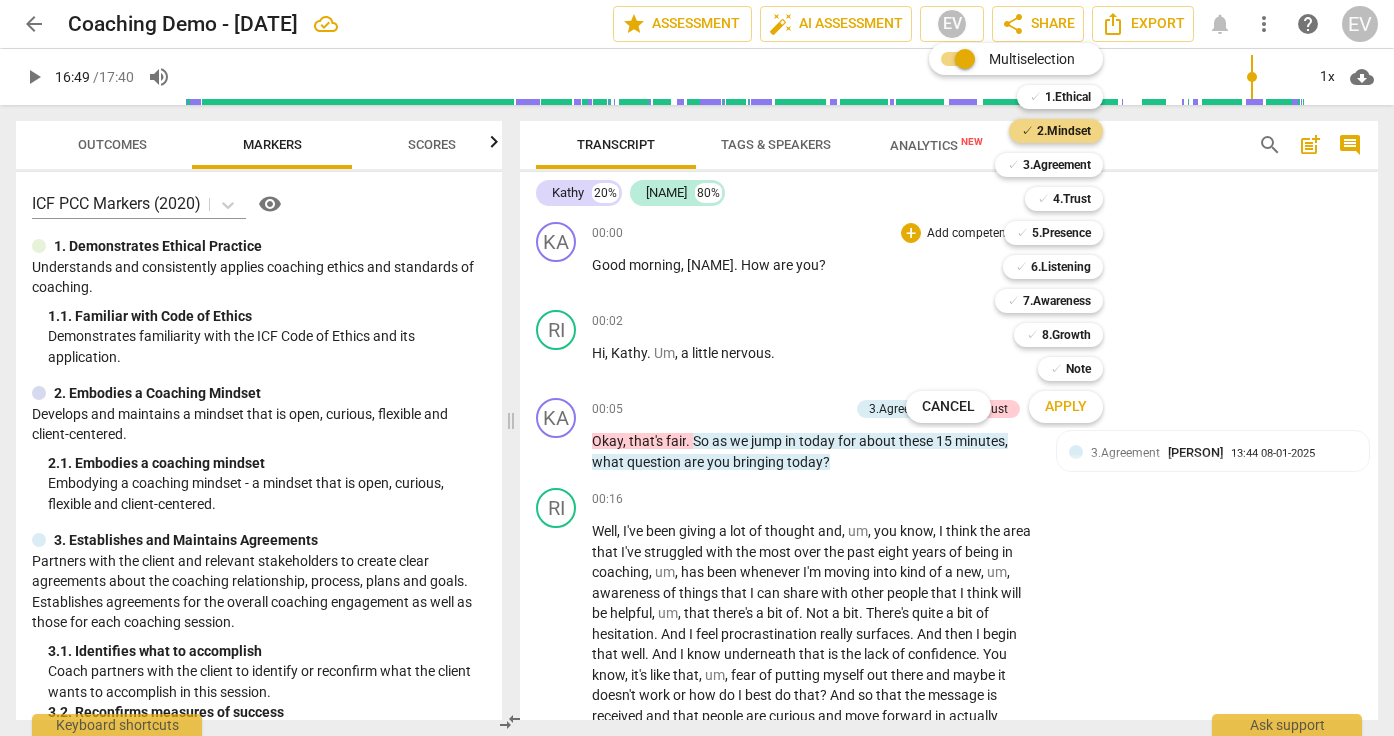 click on "Apply" at bounding box center [1066, 407] 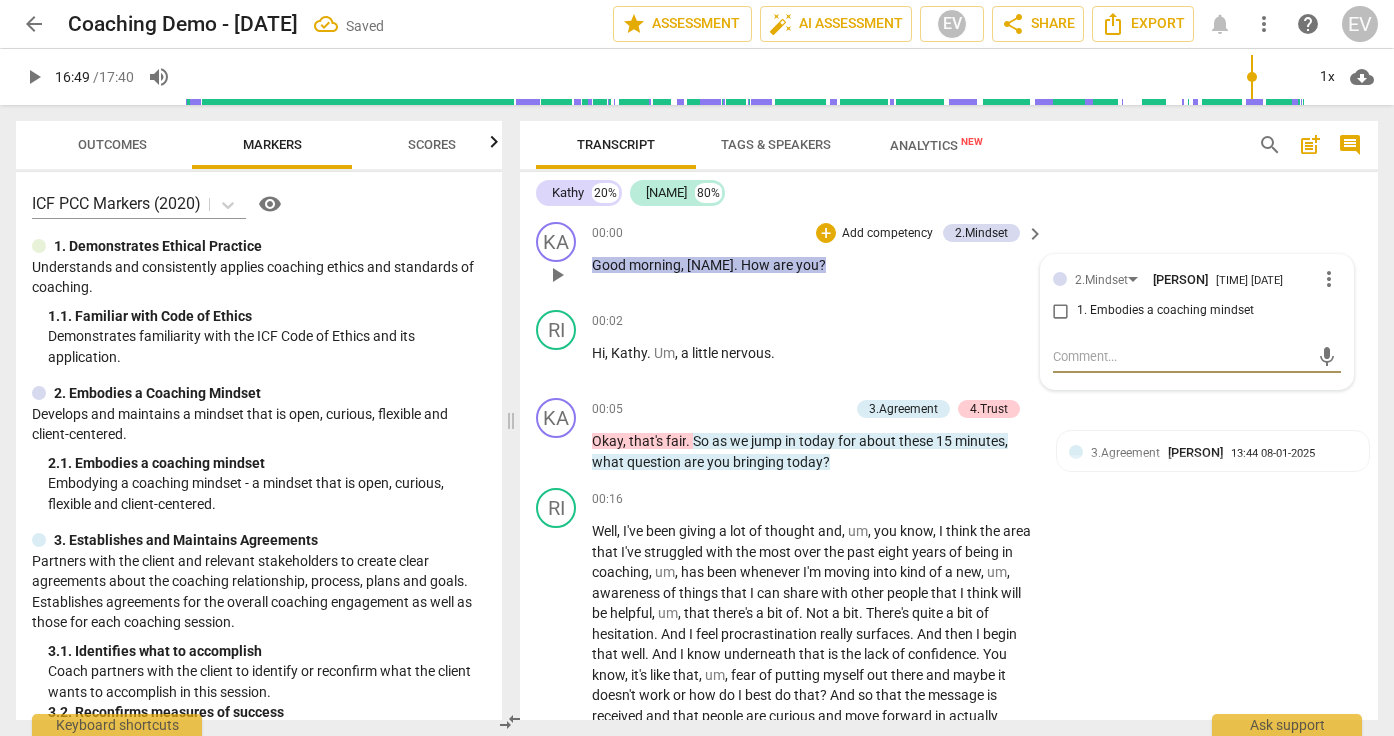 click on "1. Embodies a coaching mindset" at bounding box center [1061, 311] 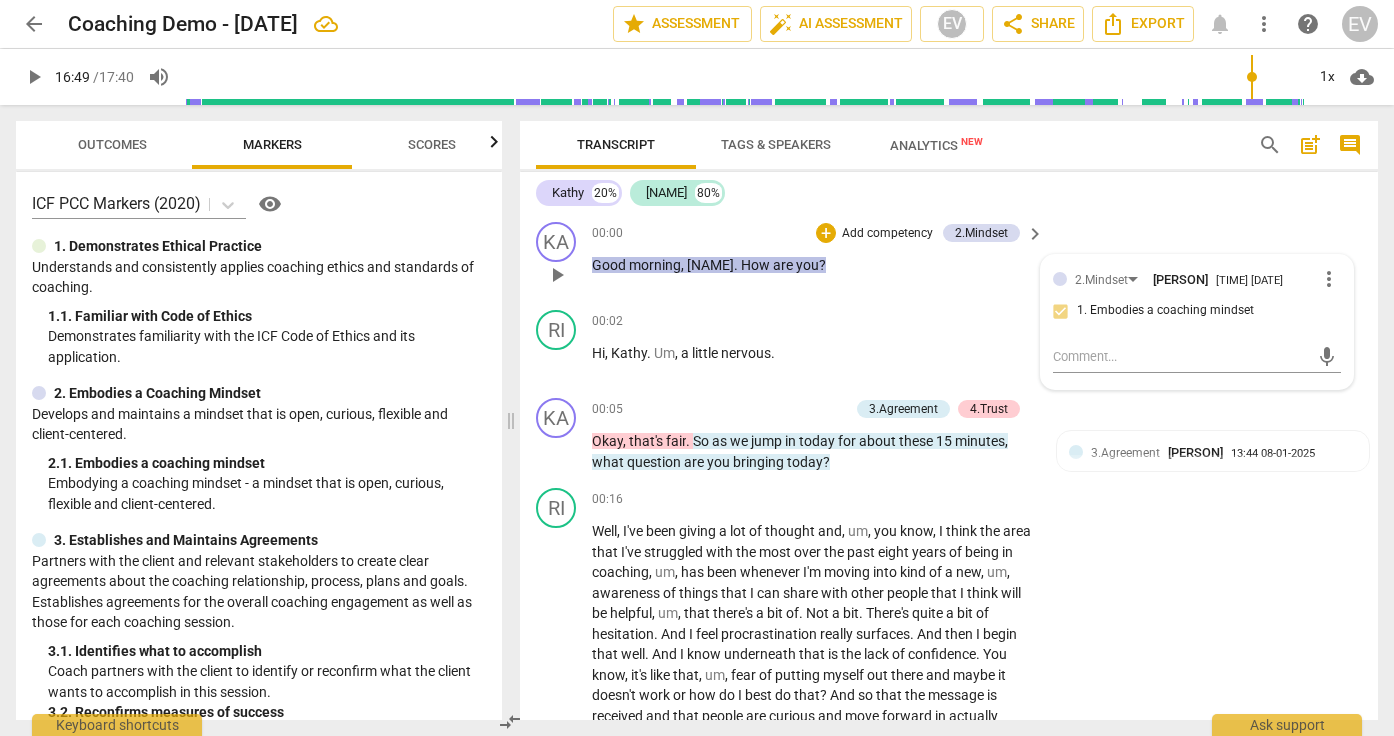click on "more_vert" at bounding box center [1329, 279] 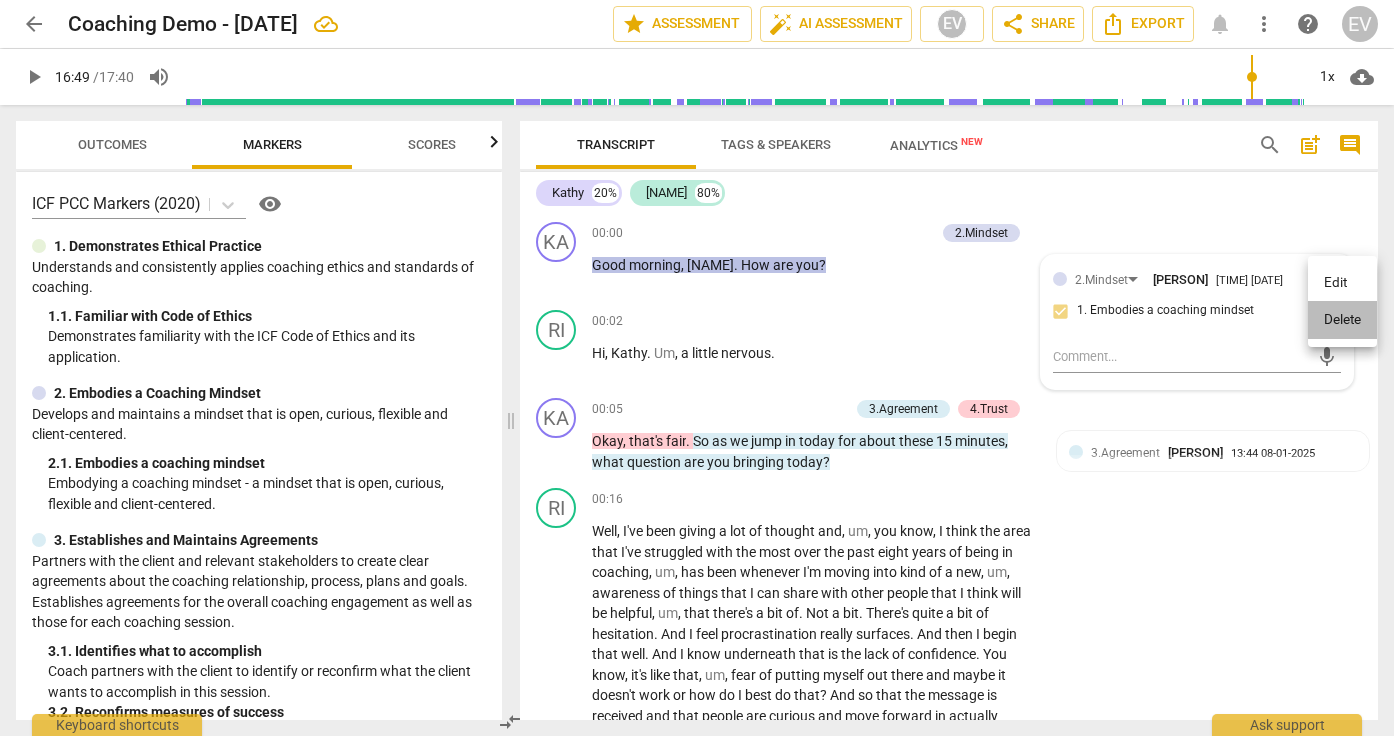 click on "Delete" at bounding box center (1342, 320) 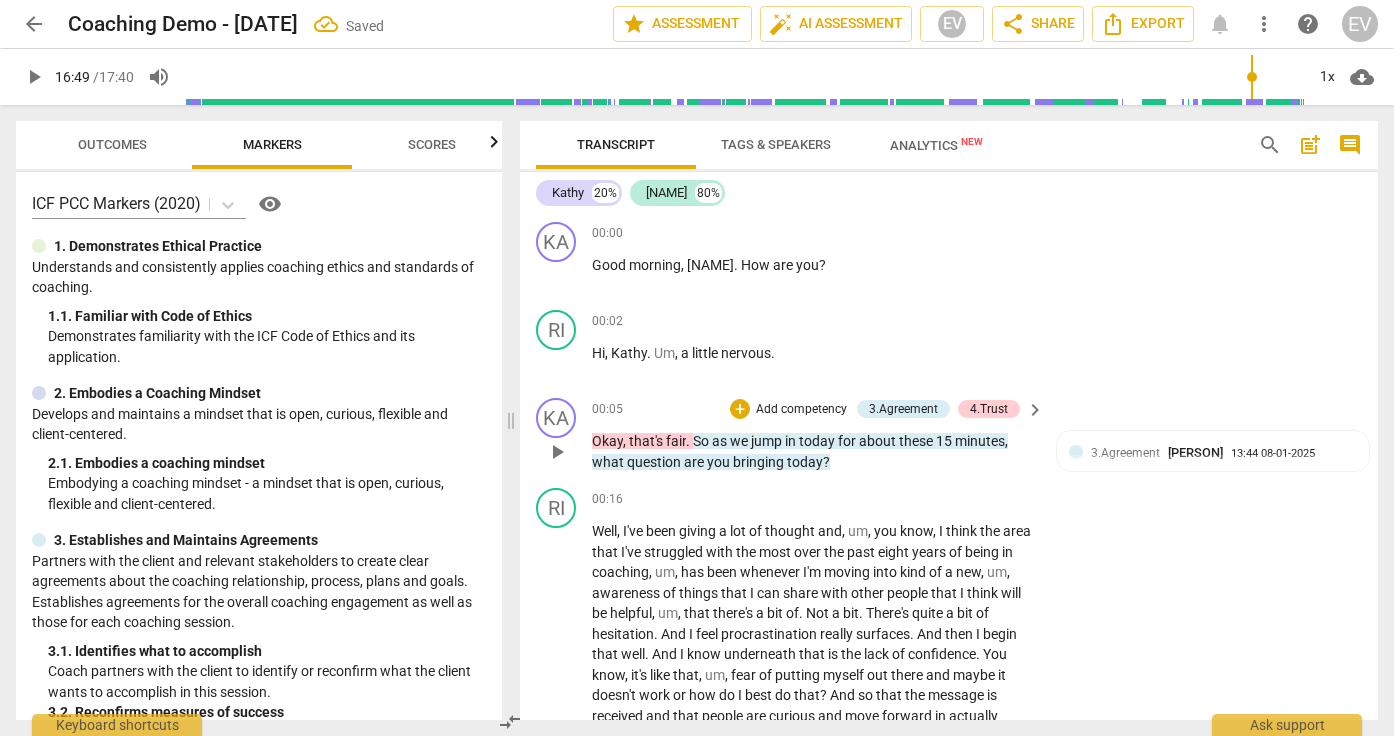 click on "play_arrow pause" at bounding box center [566, 452] 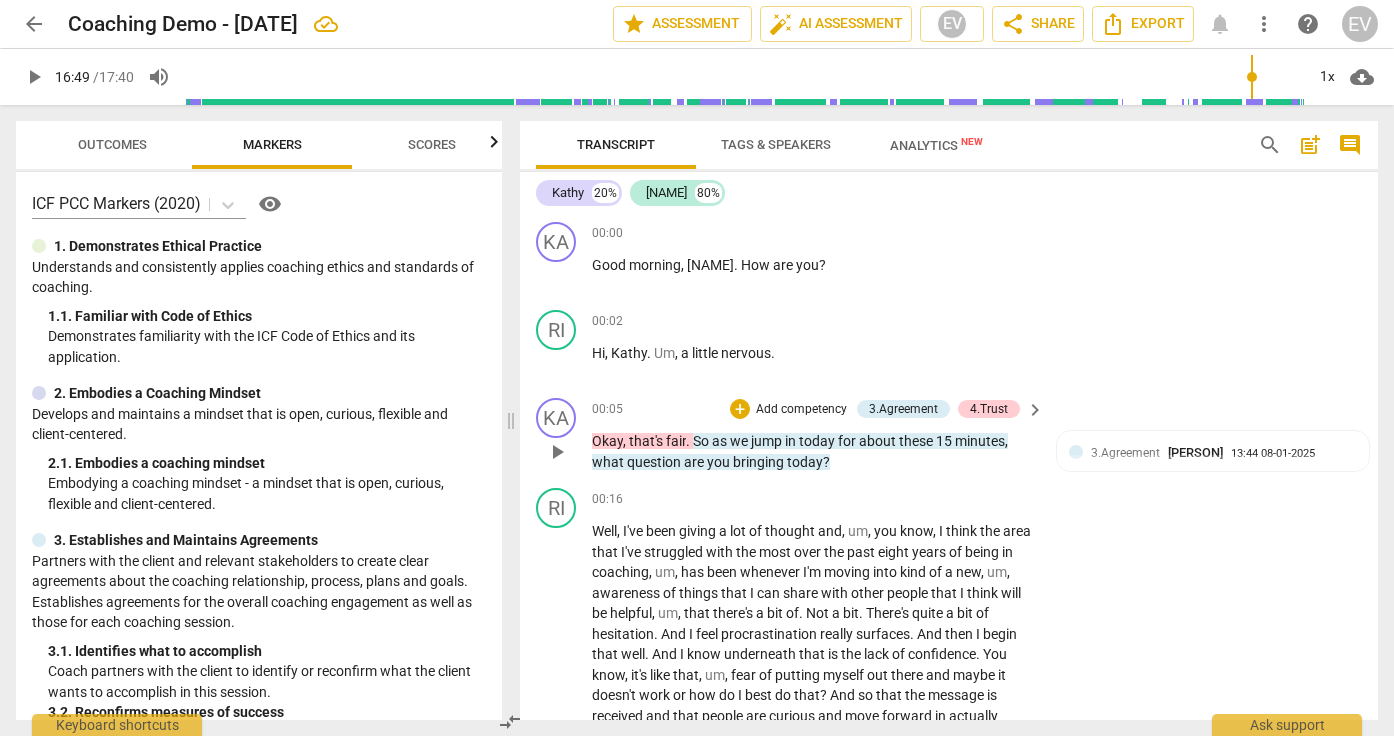 click on "fair" at bounding box center [676, 441] 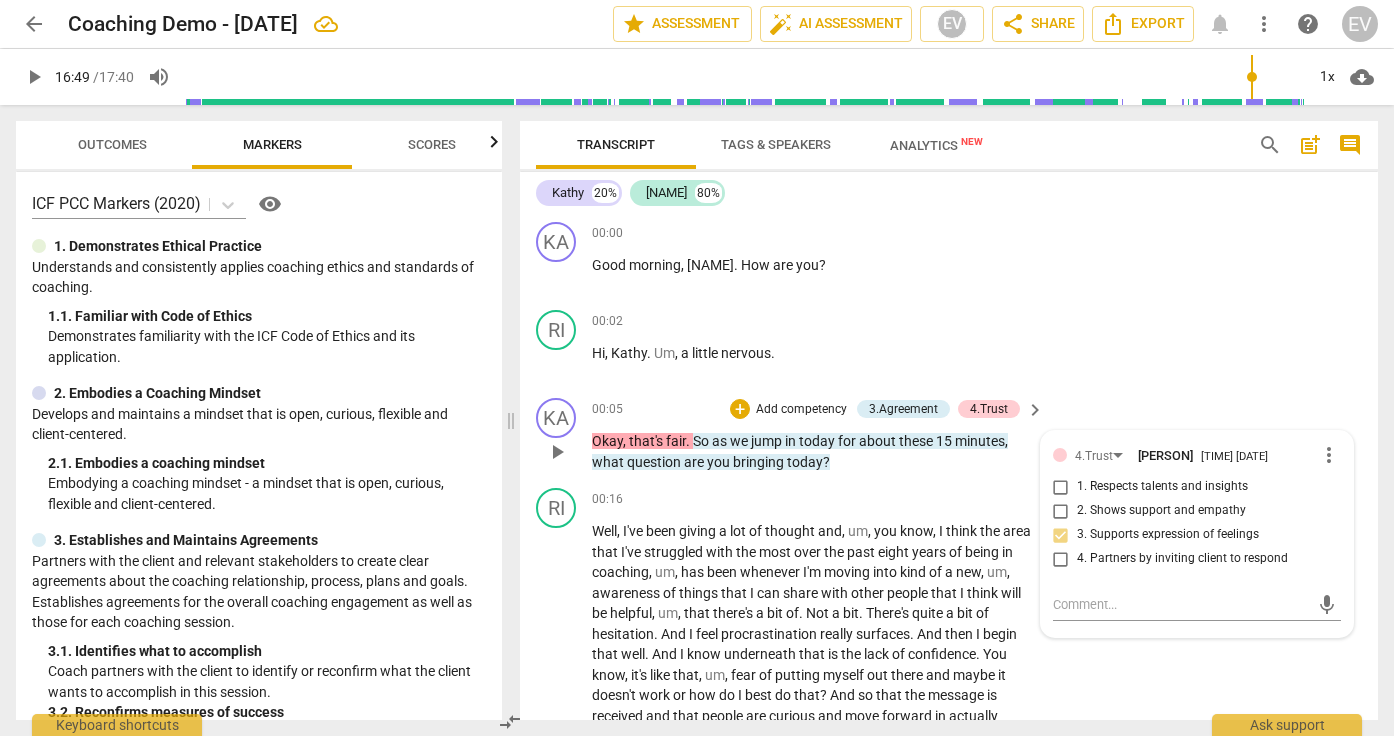 click on "Add competency" at bounding box center [801, 410] 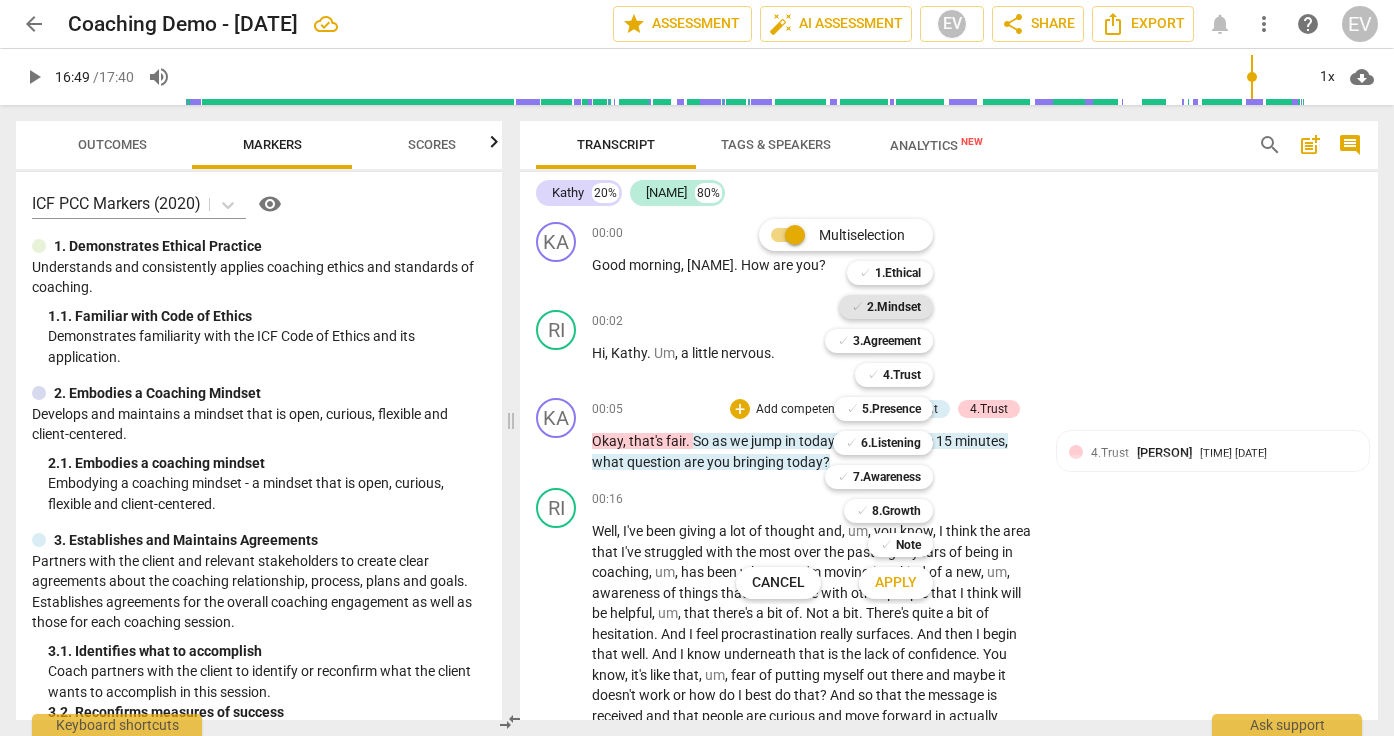 click on "2.Mindset" at bounding box center (894, 307) 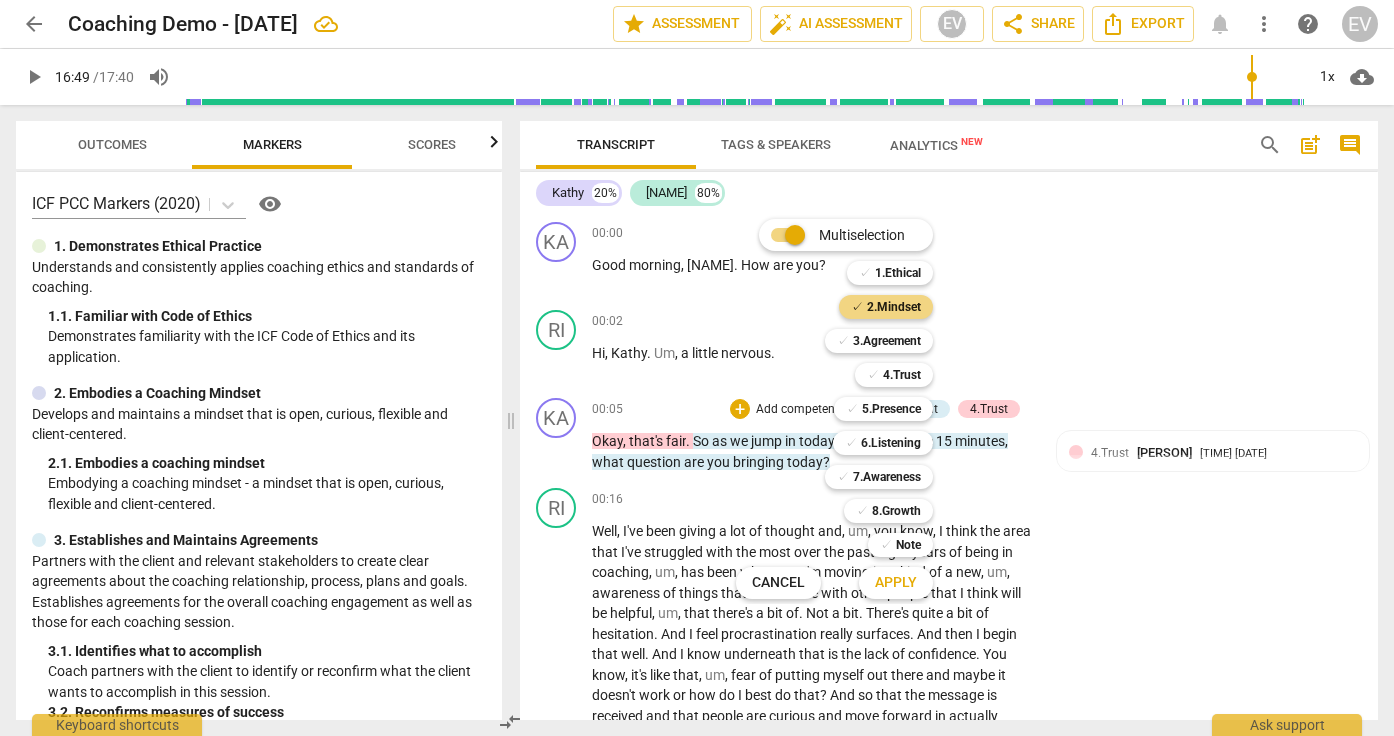 click at bounding box center [697, 368] 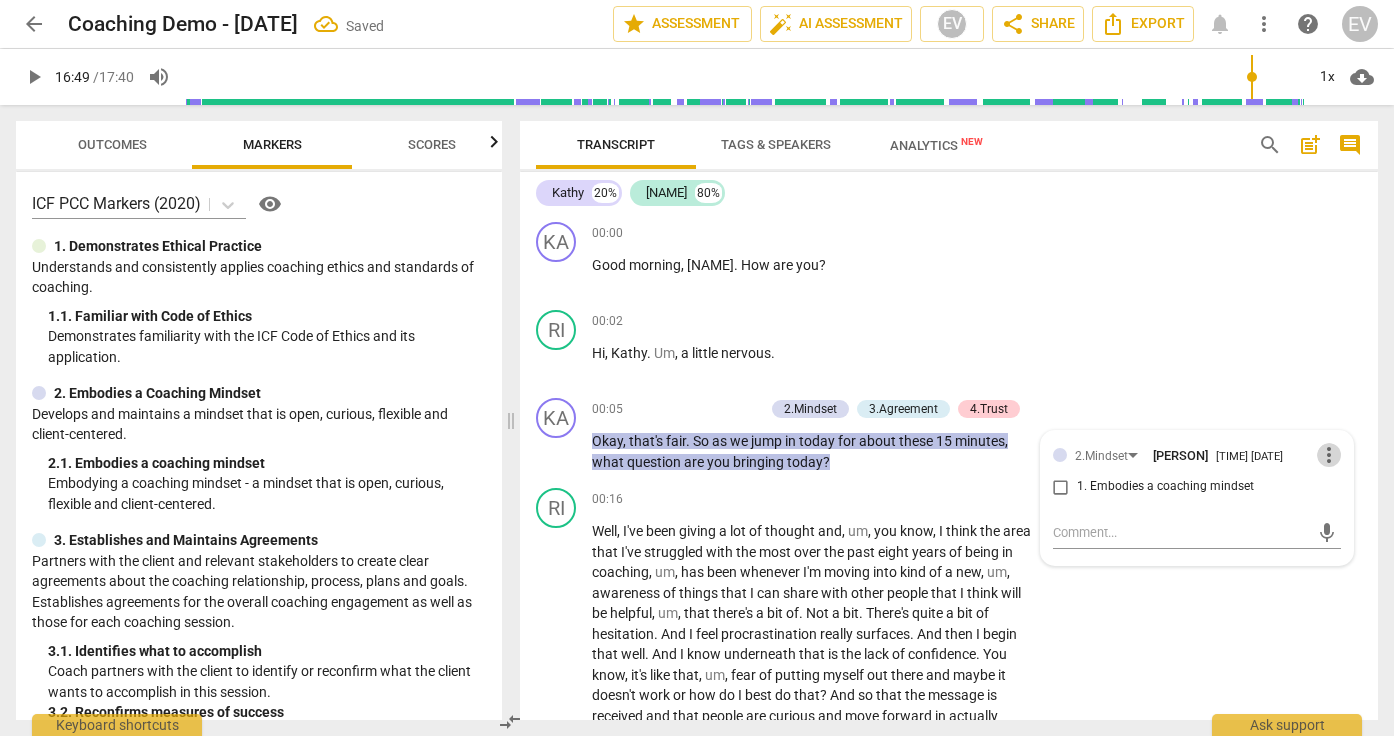 click on "more_vert" at bounding box center (1329, 455) 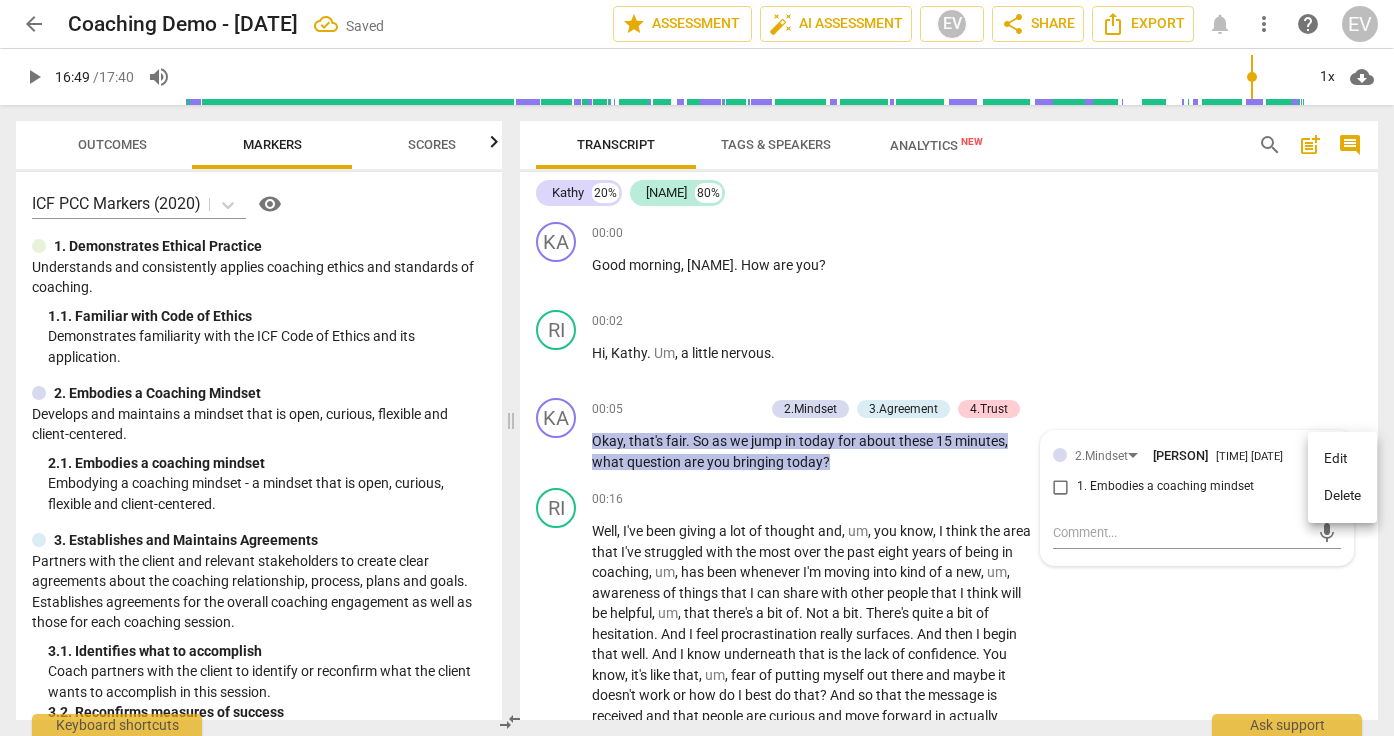 click on "Delete" at bounding box center [1342, 496] 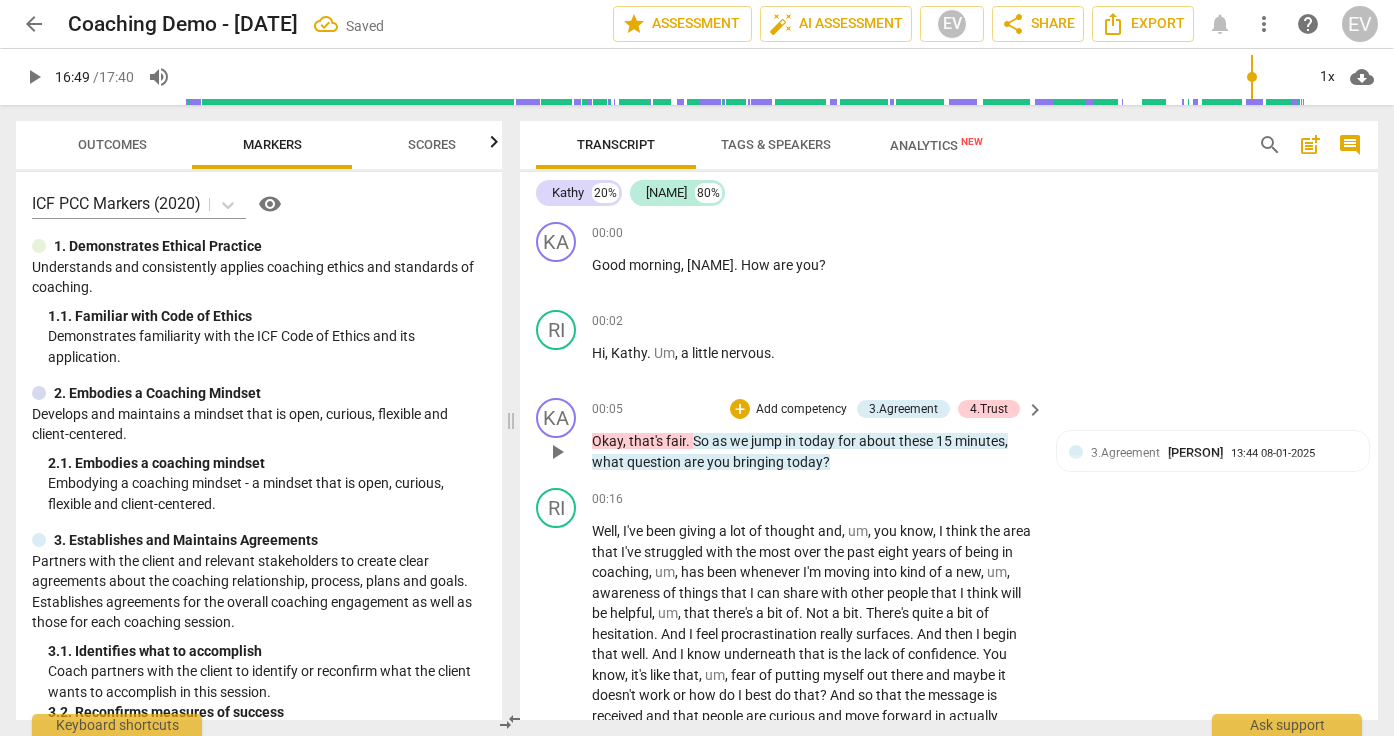 click on "Add competency" at bounding box center [801, 410] 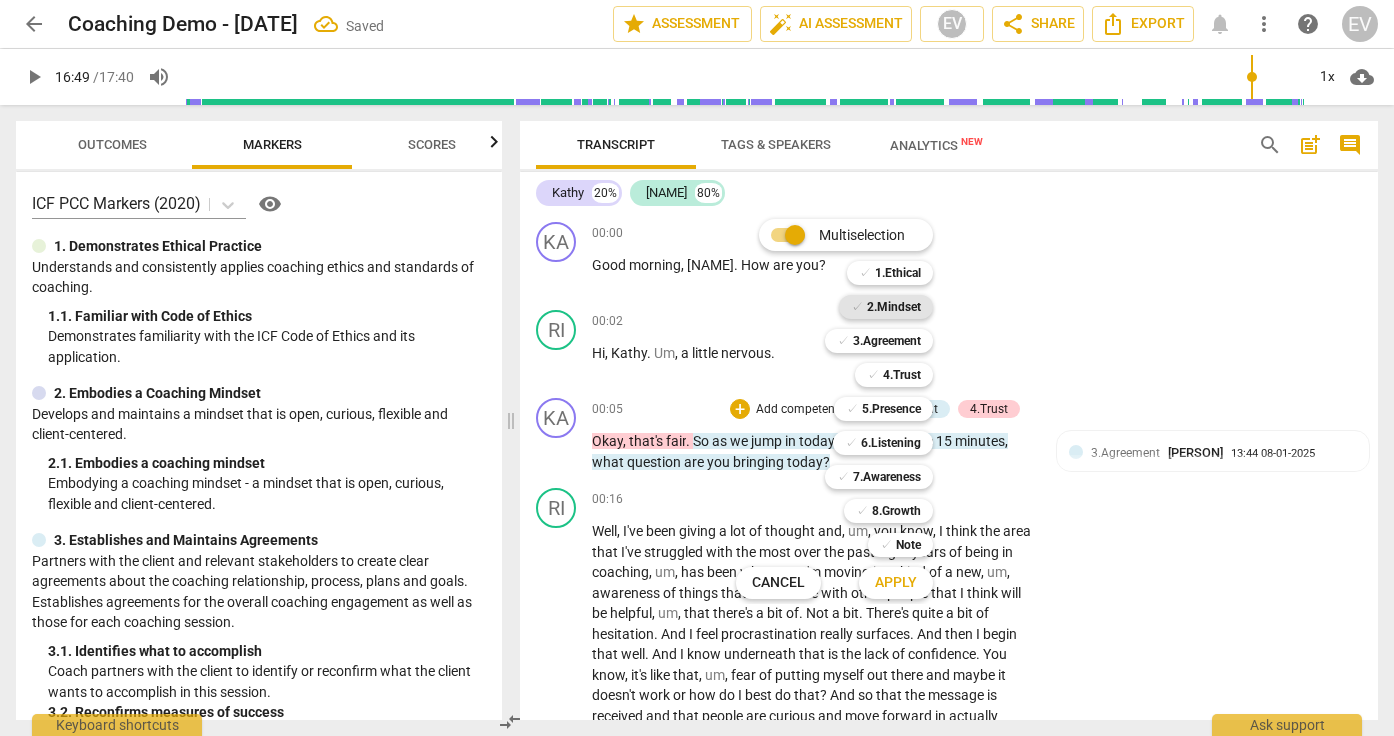 click on "2.Mindset" at bounding box center [894, 307] 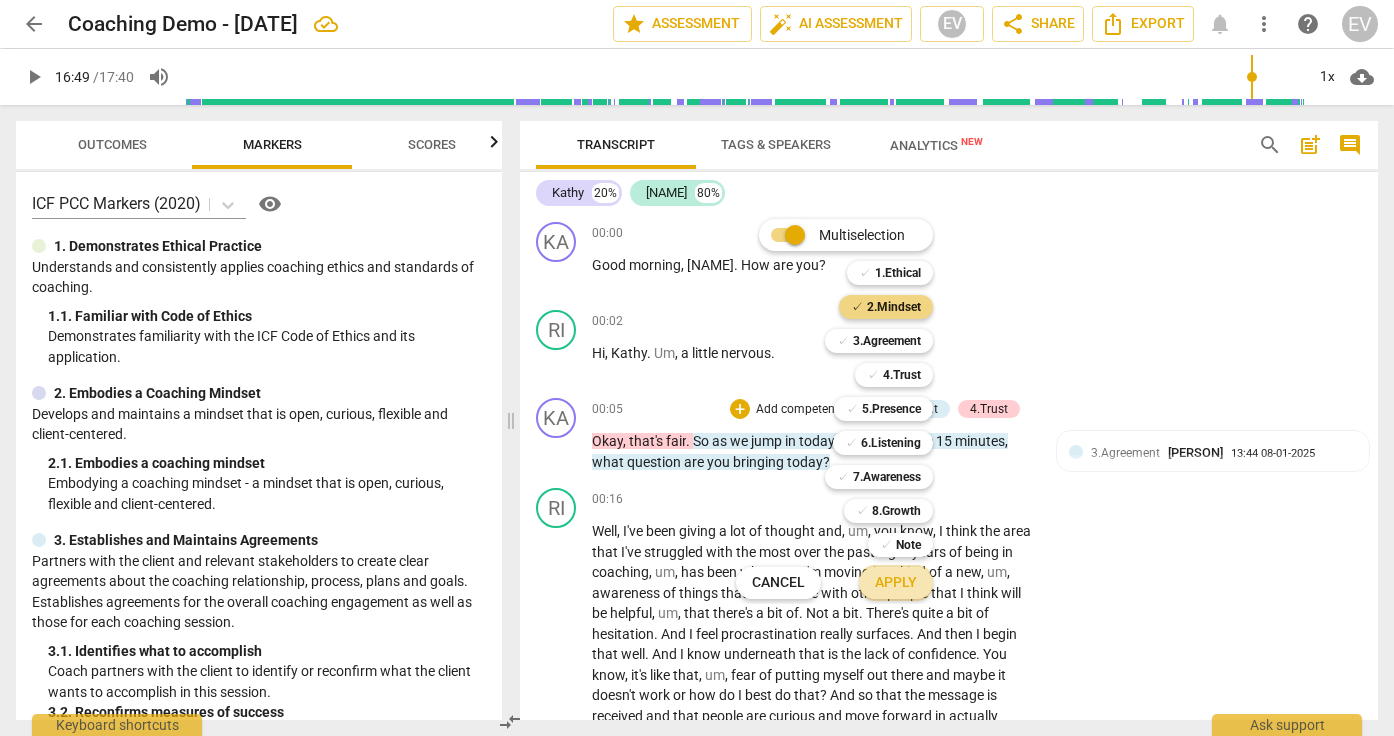 click on "Apply" at bounding box center (896, 583) 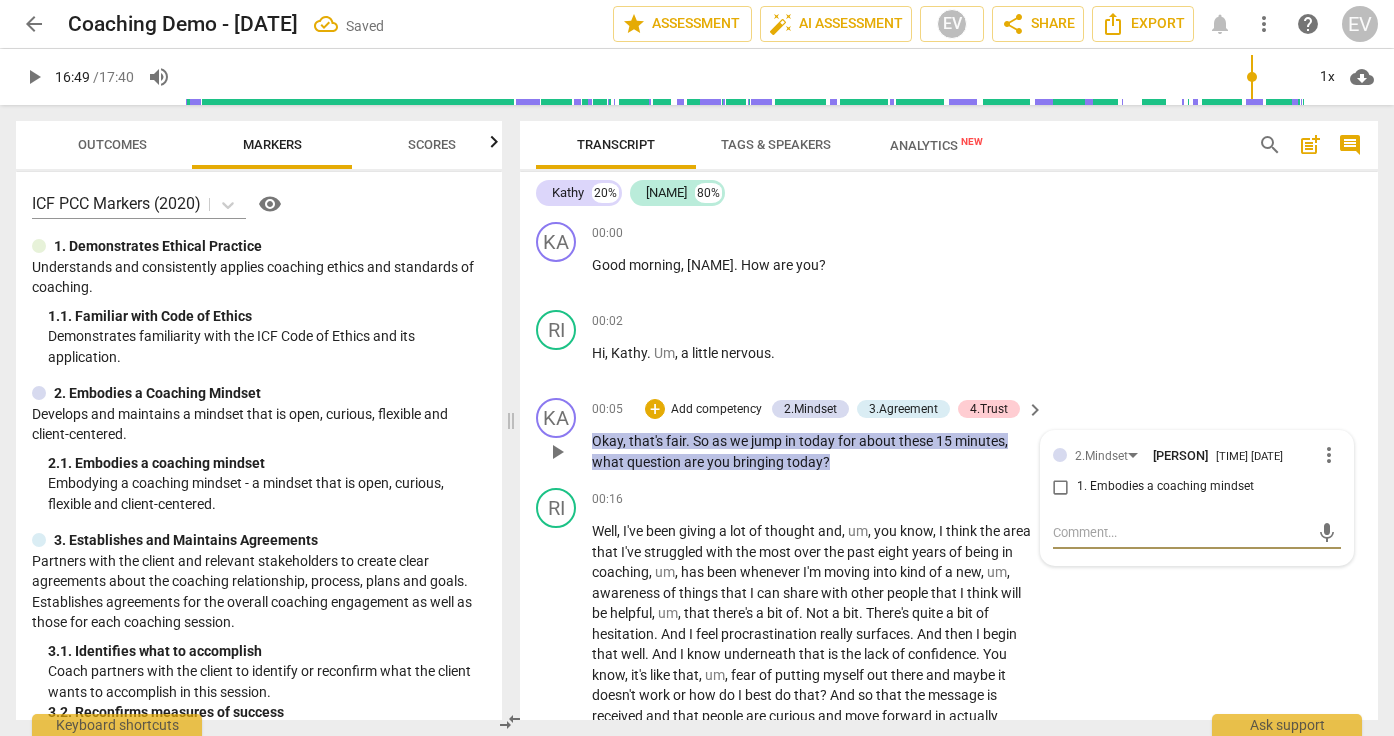 click on "1. Embodies a coaching mindset" at bounding box center (1061, 487) 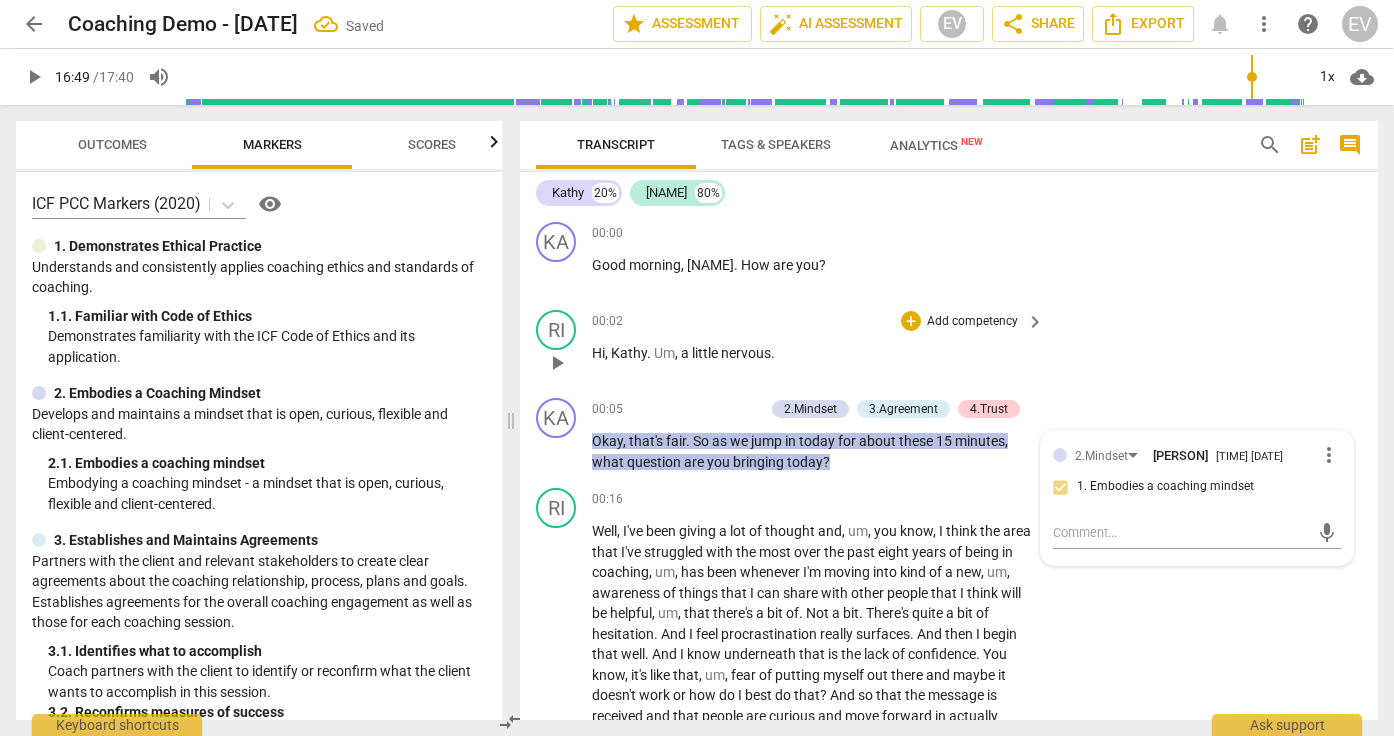 click on "RI play_arrow pause 00:02 + Add competency keyboard_arrow_right Hi ,   [PERSON] .   Um ,   a   little   nervous ." at bounding box center (949, 346) 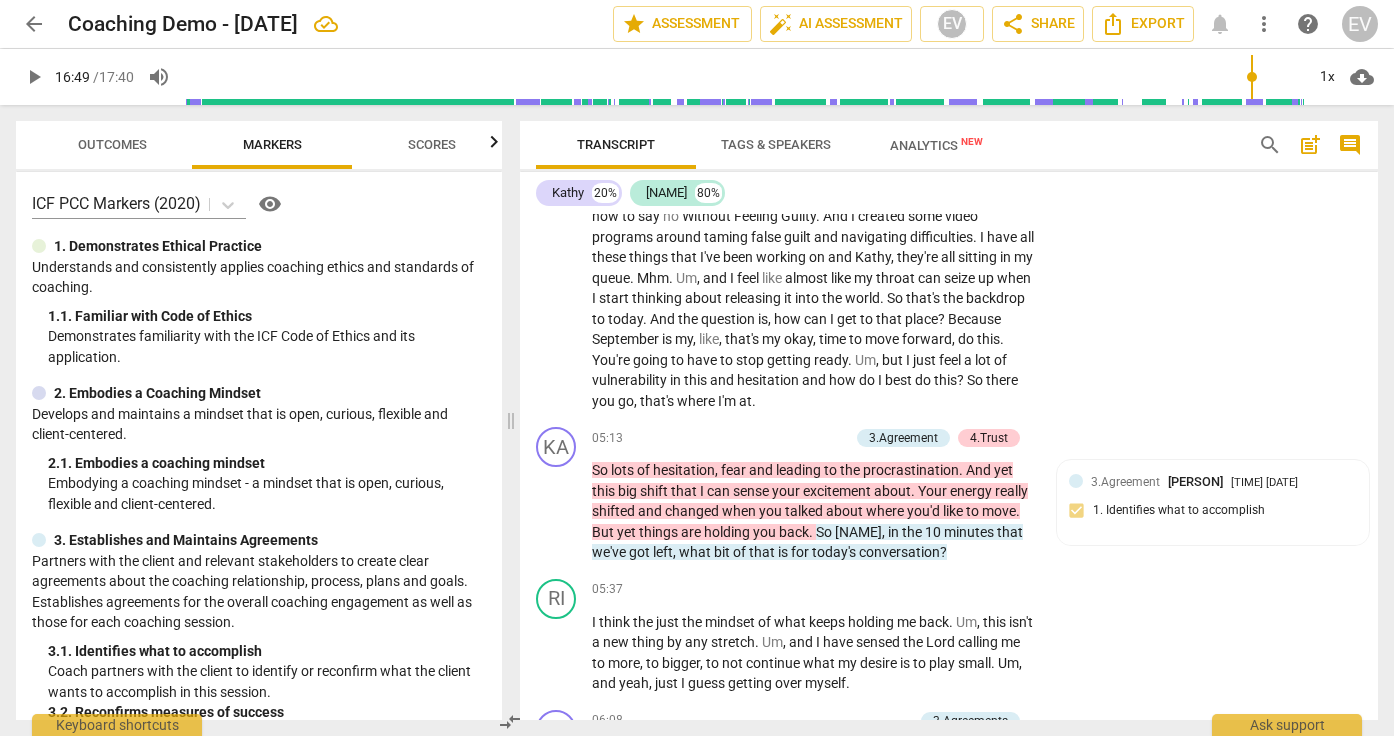 scroll, scrollTop: 1226, scrollLeft: 0, axis: vertical 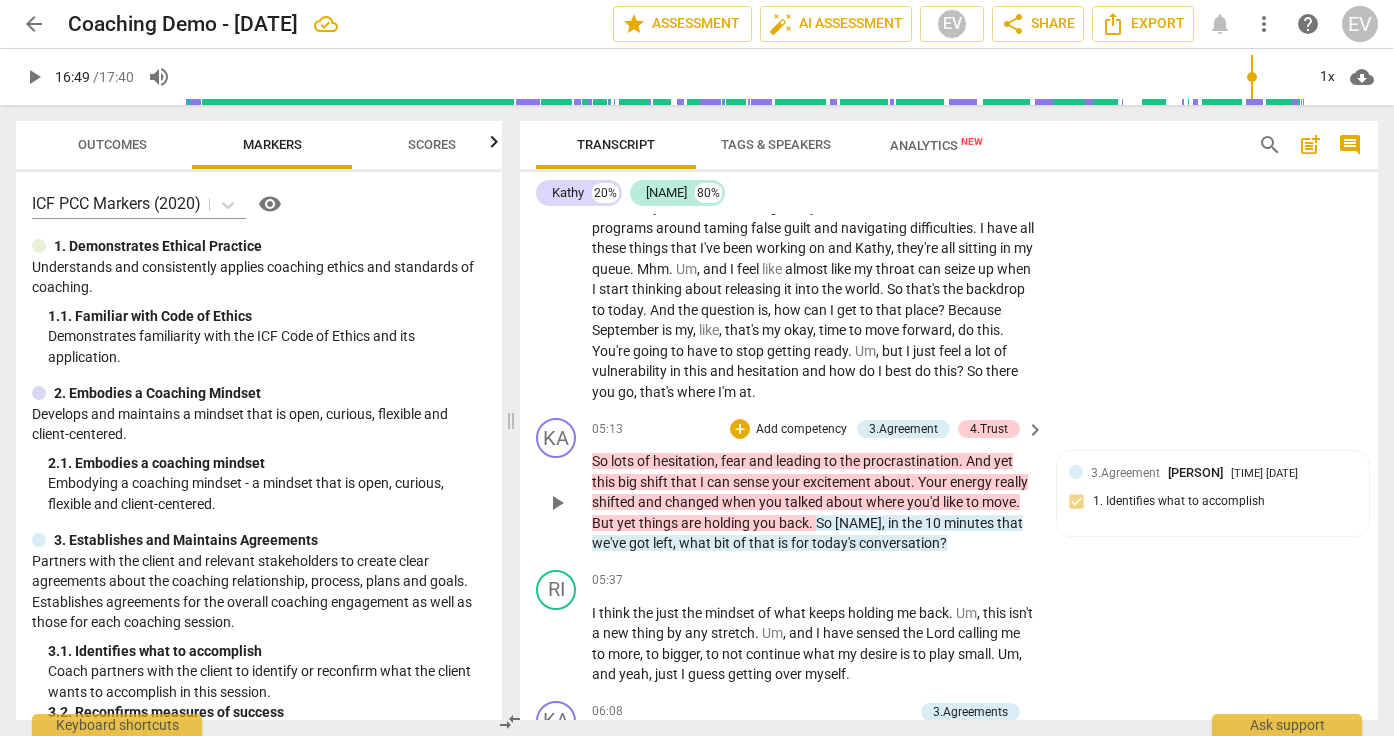 click on "Add competency" at bounding box center (801, 430) 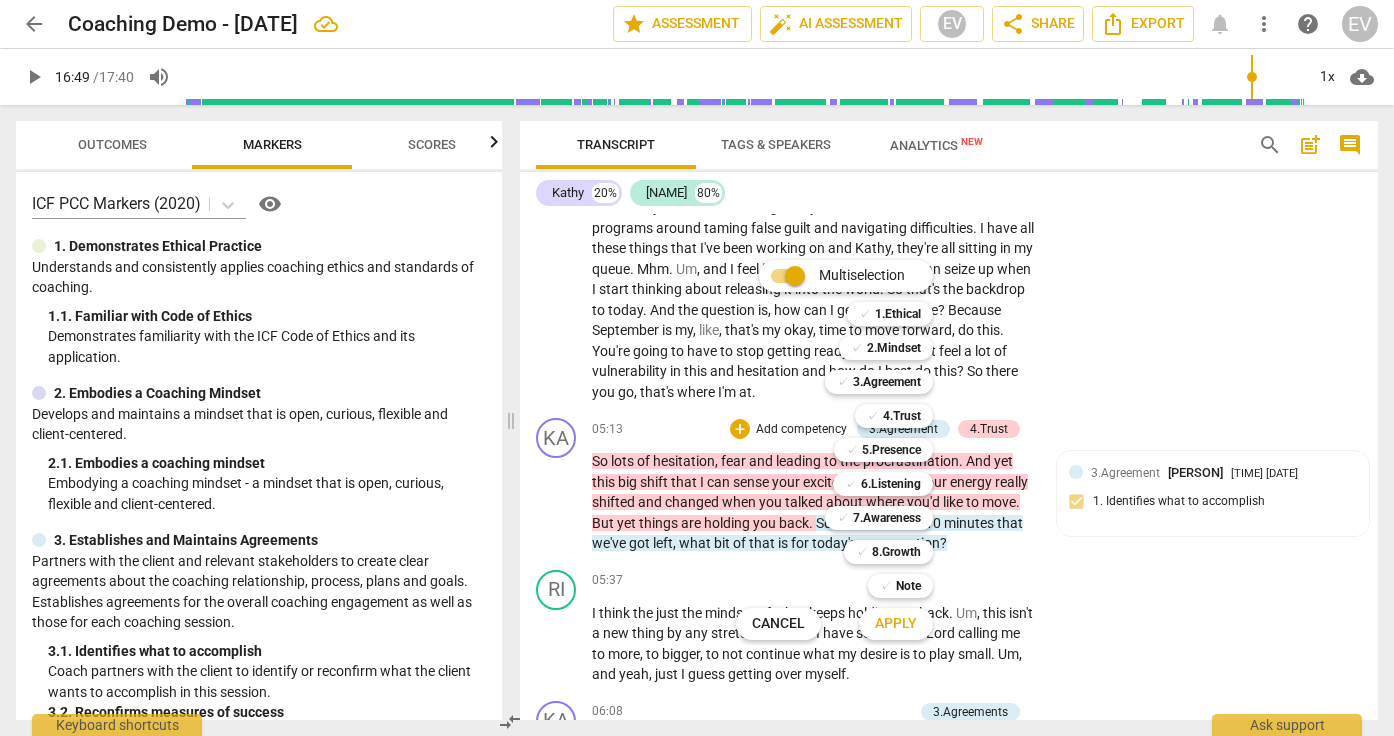 click at bounding box center [697, 368] 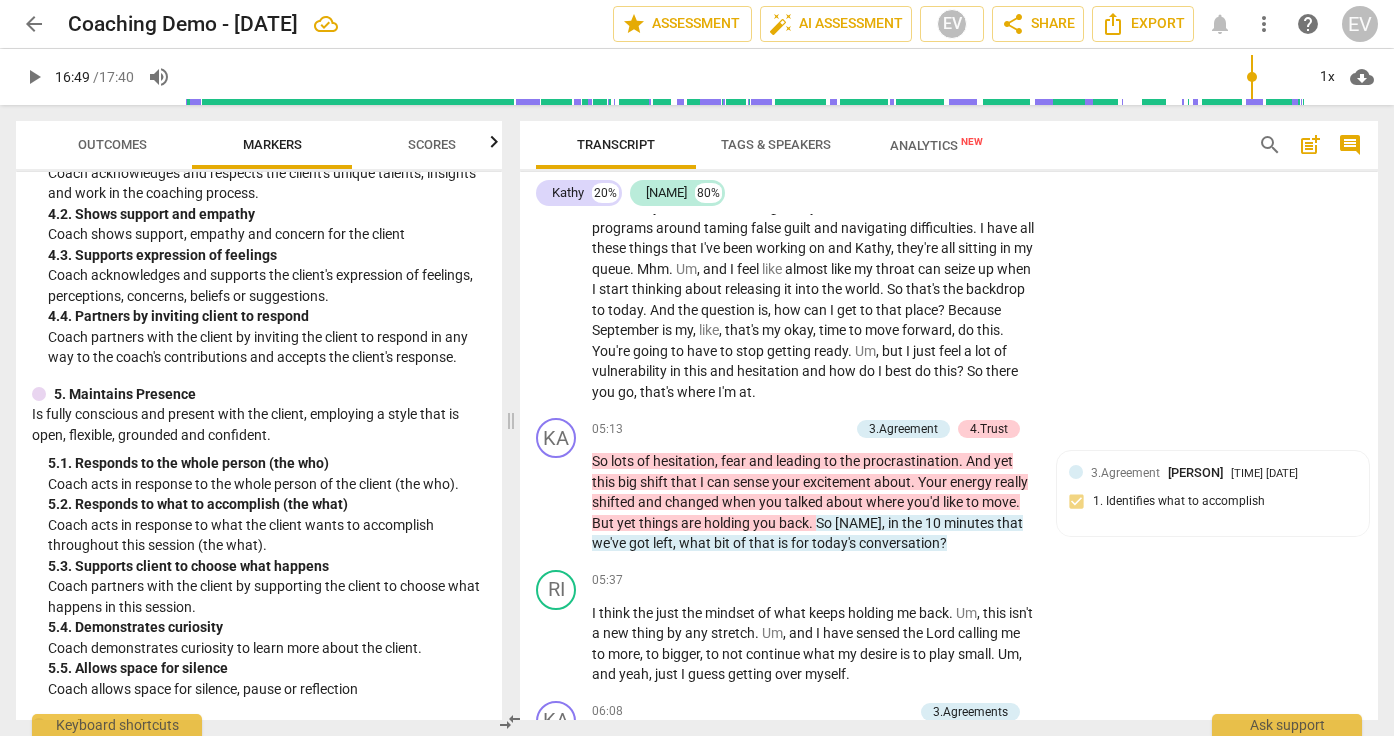 scroll, scrollTop: 875, scrollLeft: 0, axis: vertical 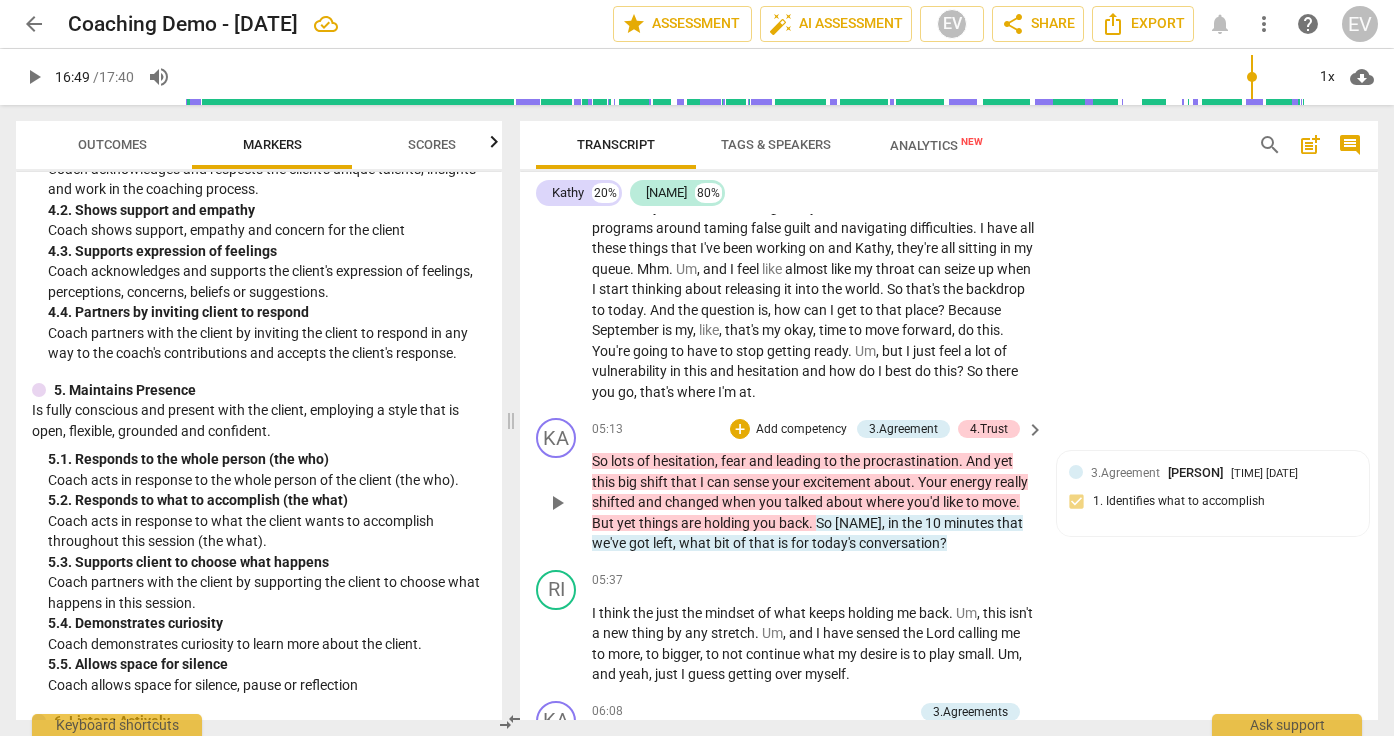 click on "Add competency" at bounding box center (801, 430) 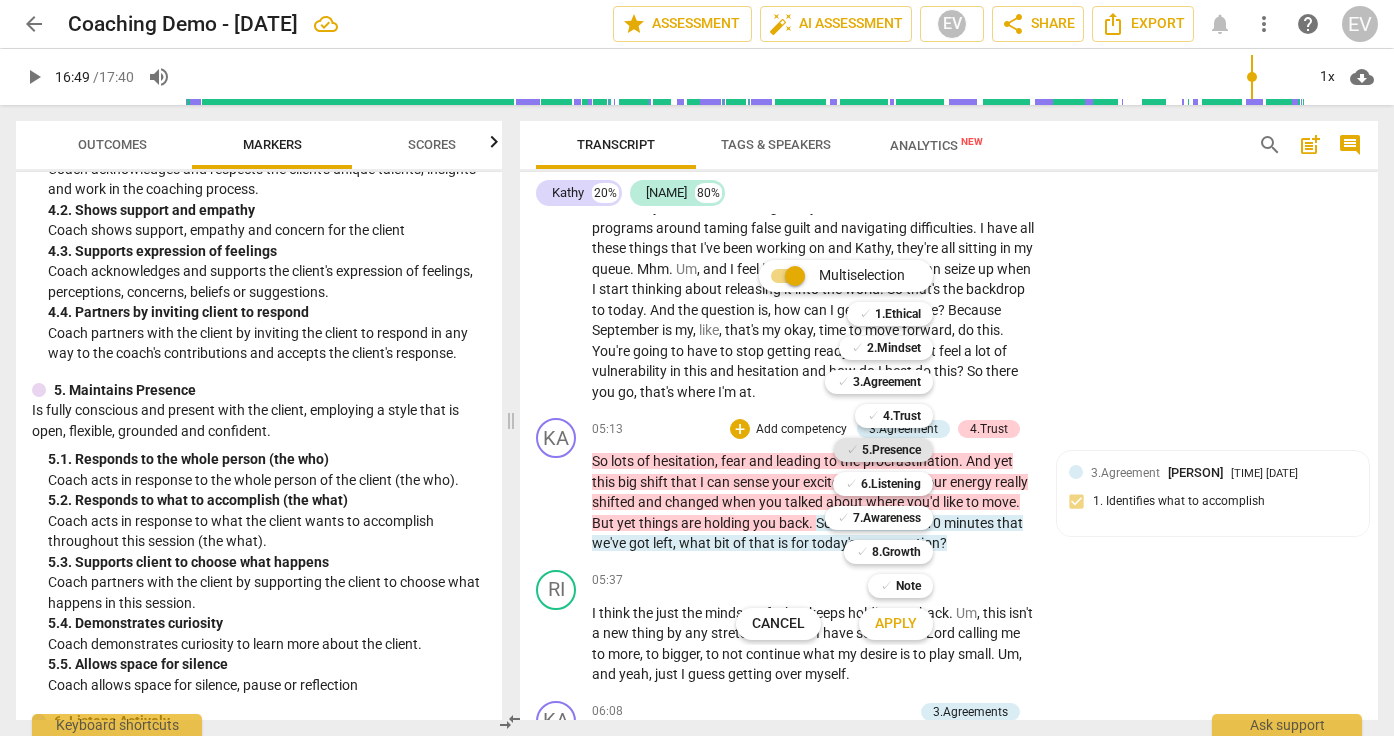 click on "5.Presence" at bounding box center [891, 450] 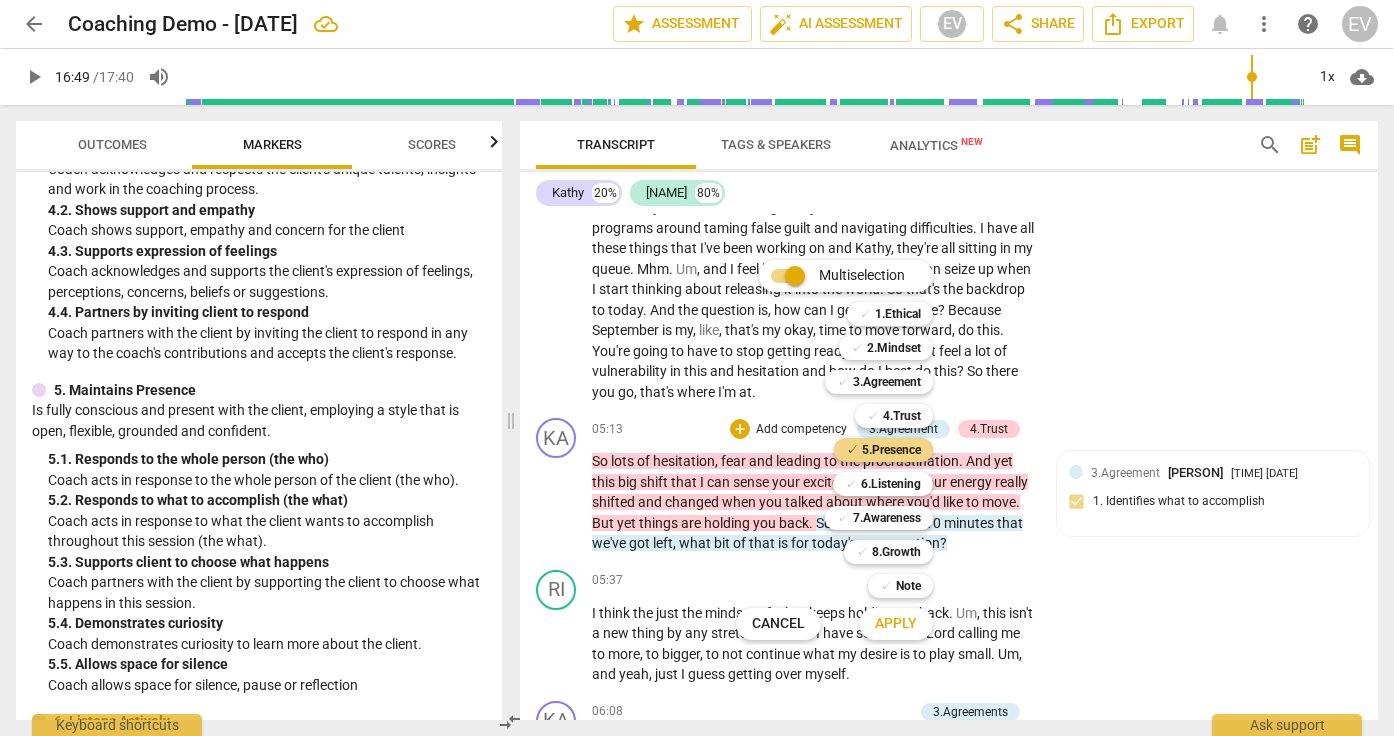 click on "Apply" at bounding box center (896, 624) 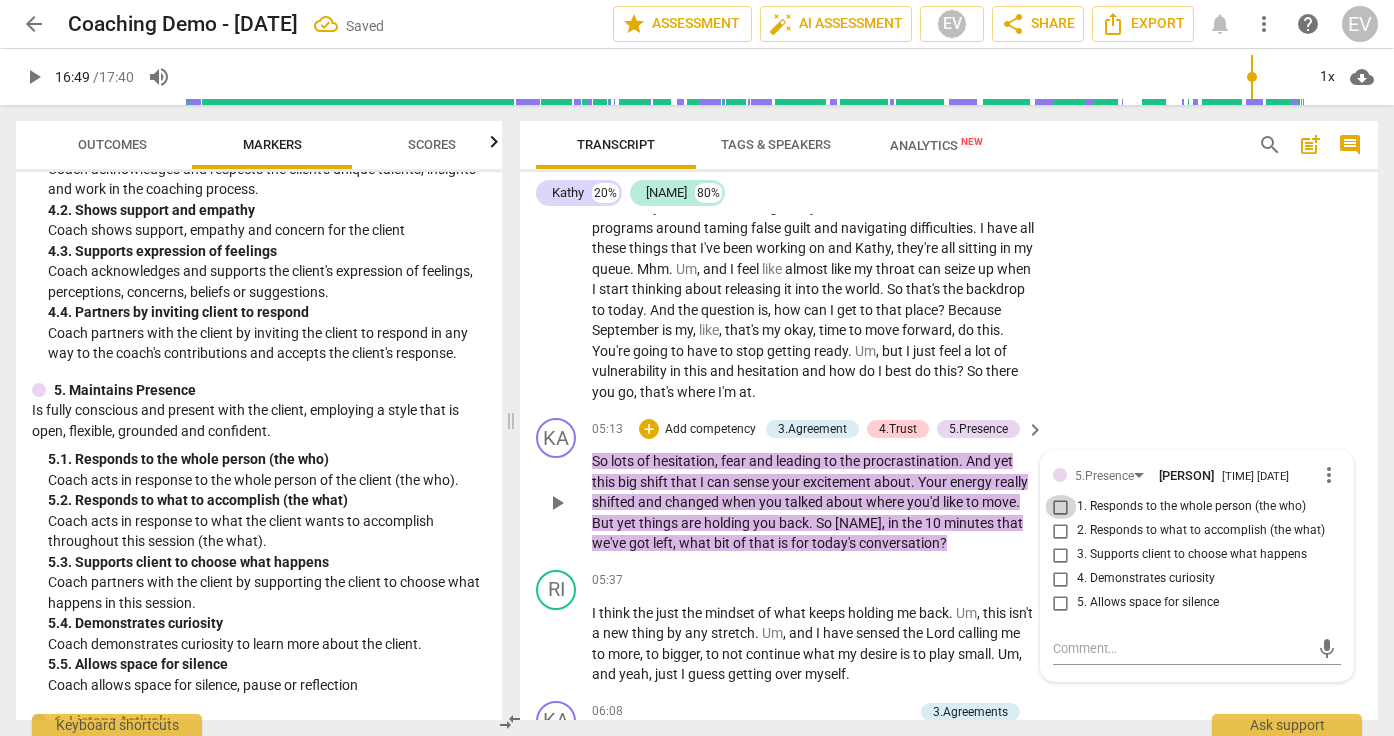 click on "1. Responds to the whole person (the who)" at bounding box center (1061, 507) 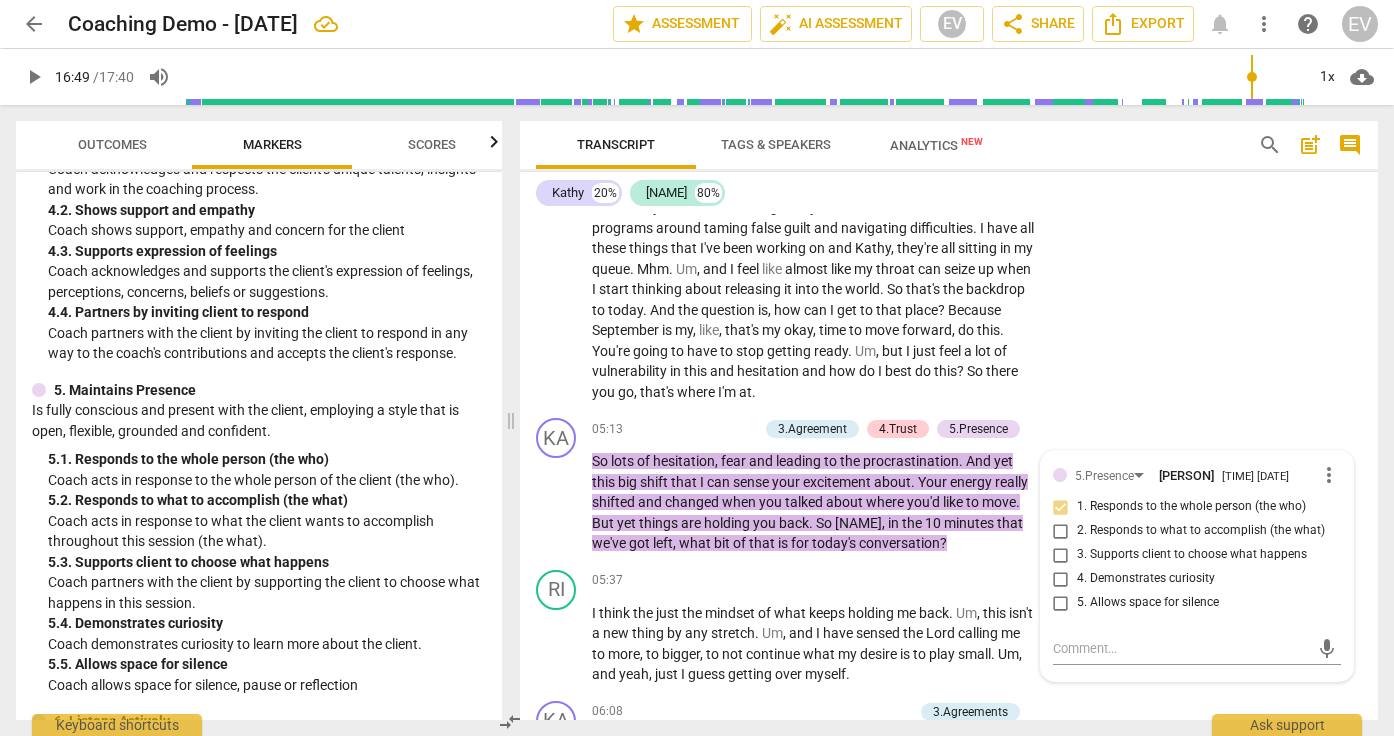 click on "RI play_arrow pause 00:16 + Add competency keyboard_arrow_right Well , I've been giving a lot of thought and , um , you know , I think the area that I've struggled with the most over the past eight years of being in coaching , um , has been whenever I'm moving into kind of a new , um , awareness of things that I can share with other people that I think will be helpful , um , that there's a bit of . Not a bit . There's quite a bit of hesitation . And I feel procrastination really surfaces . And then I begin that well . And I know underneath that is the lack of confidence . You know , it's like that , um , fear of putting myself out there and maybe it doesn't work or how do I best do that ? And so that the message is received and that people are curious" at bounding box center (949, -168) 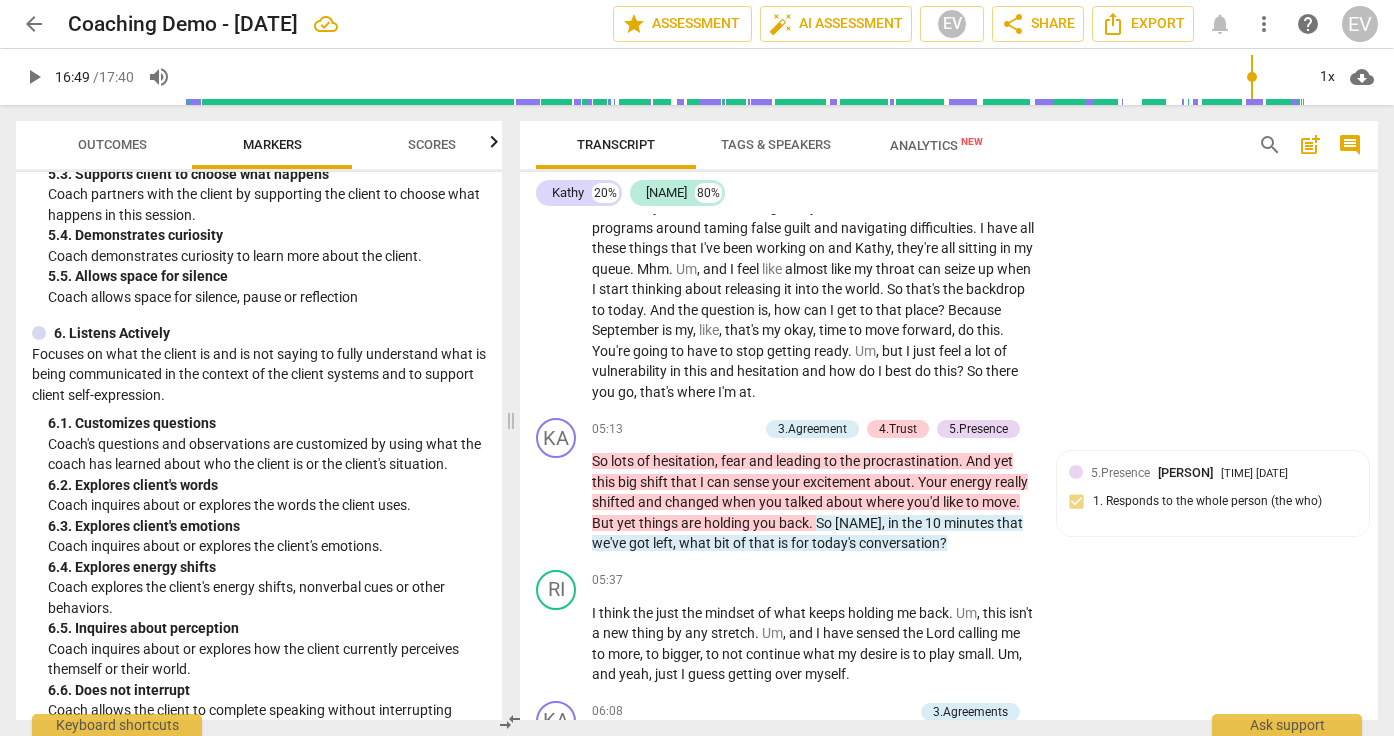 scroll, scrollTop: 1268, scrollLeft: 0, axis: vertical 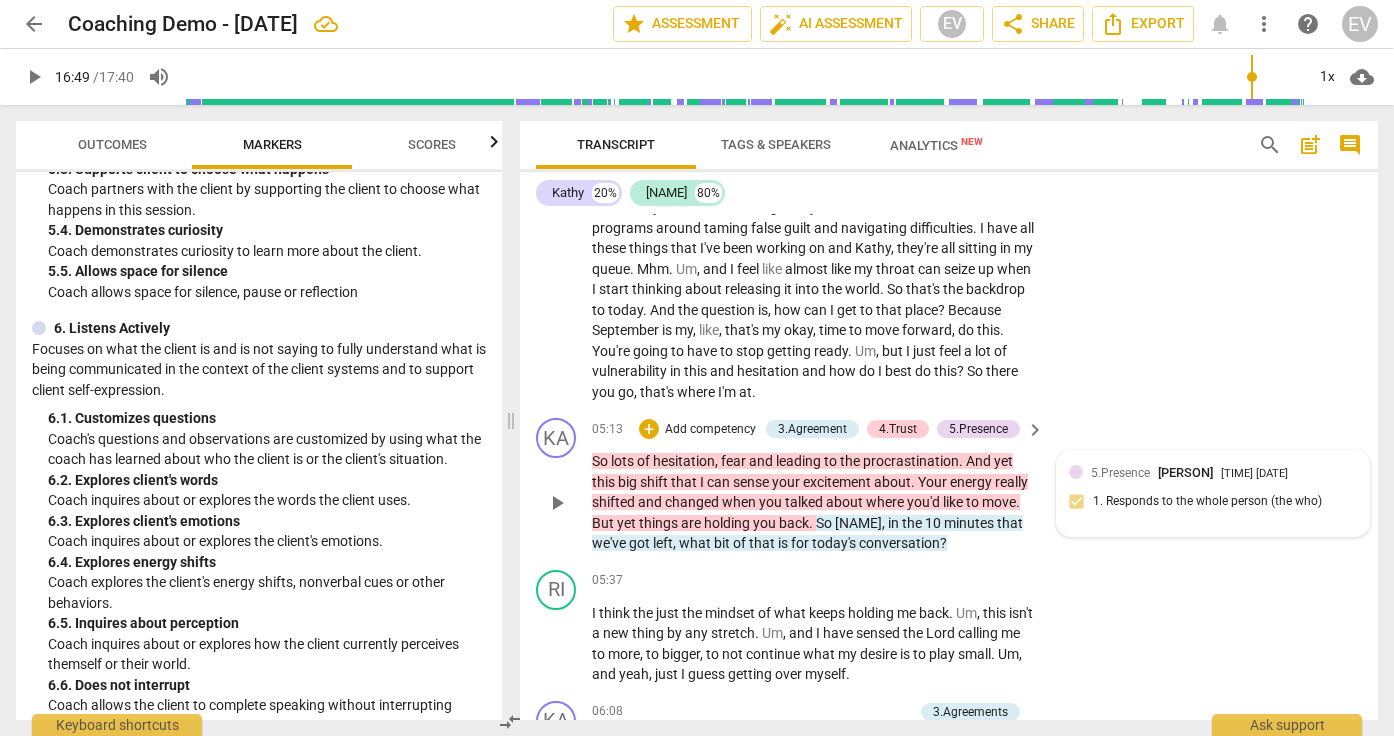 click on "5.Presence Erica [LAST] 14:39 08-01-2025 1. Responds to the whole person (the who)" at bounding box center [1213, 493] 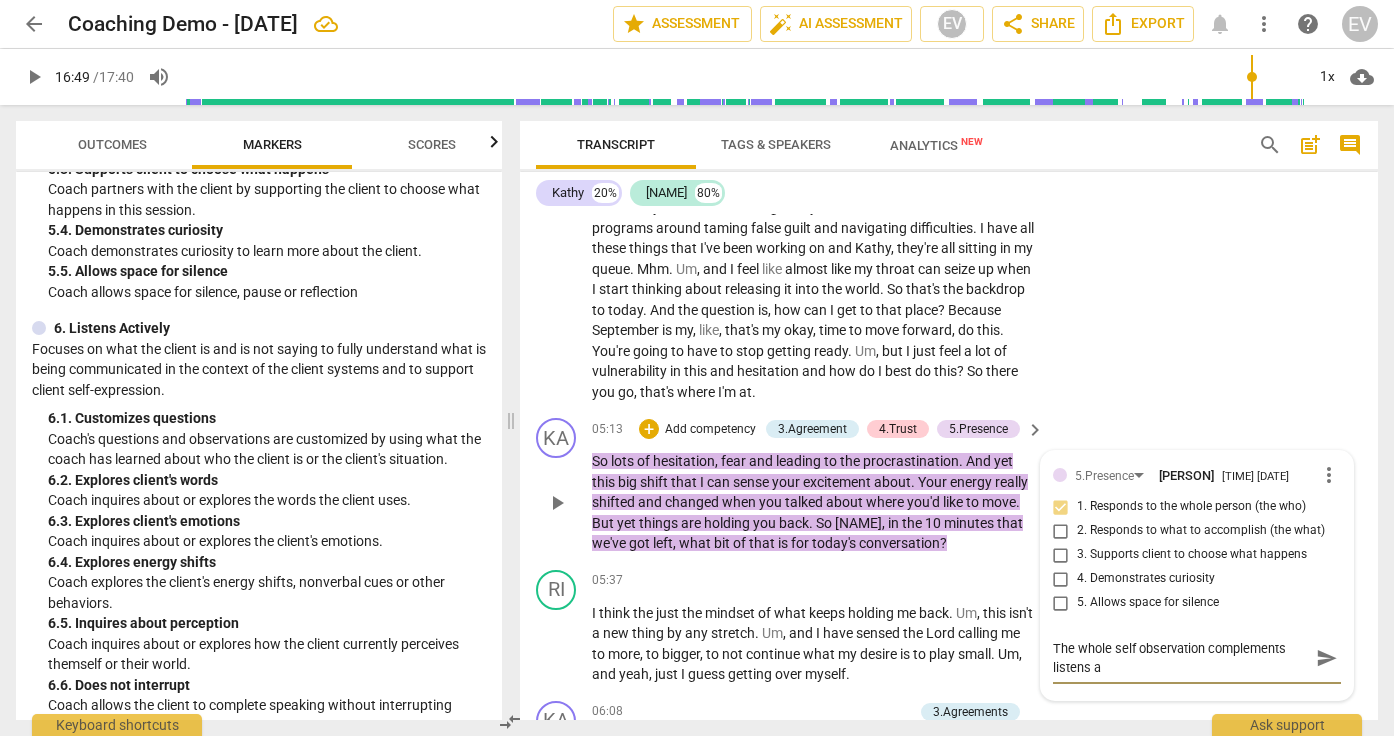 scroll, scrollTop: 0, scrollLeft: 0, axis: both 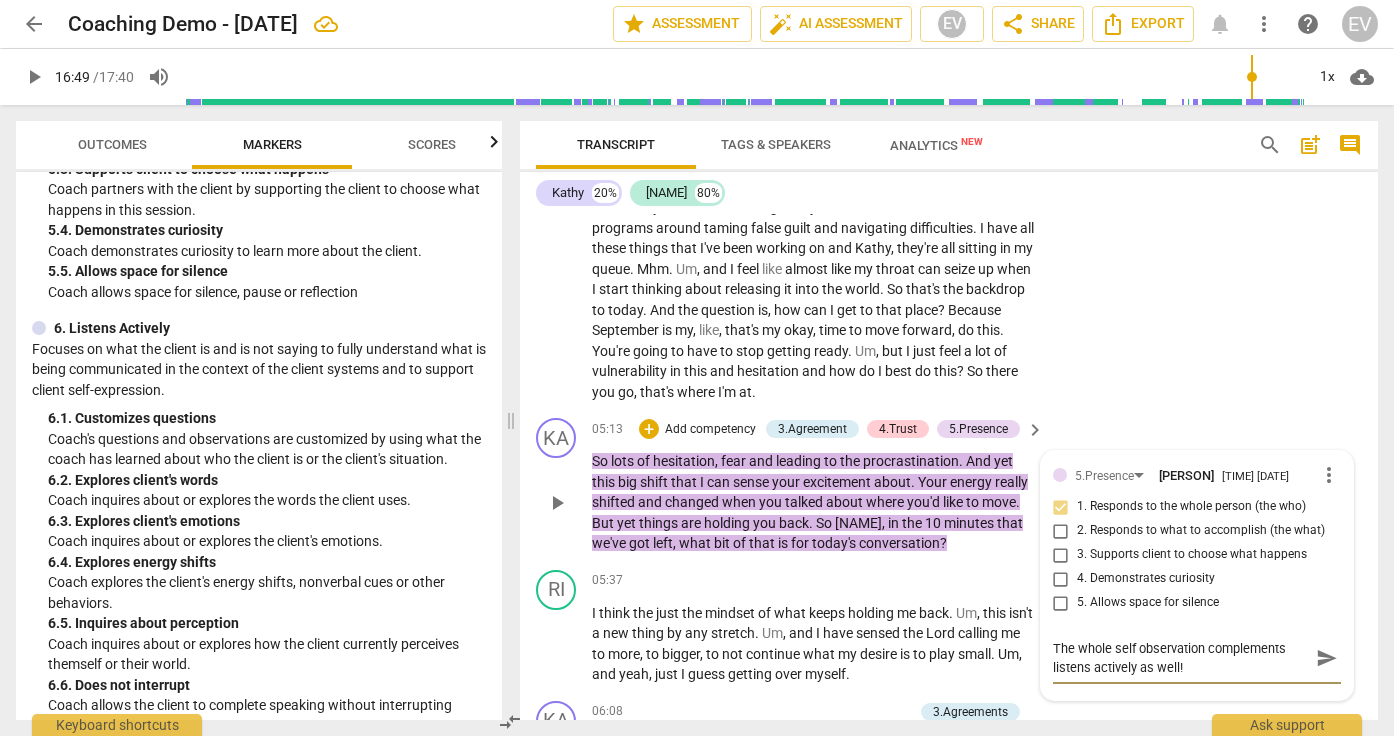 drag, startPoint x: 1184, startPoint y: 697, endPoint x: 1061, endPoint y: 674, distance: 125.13193 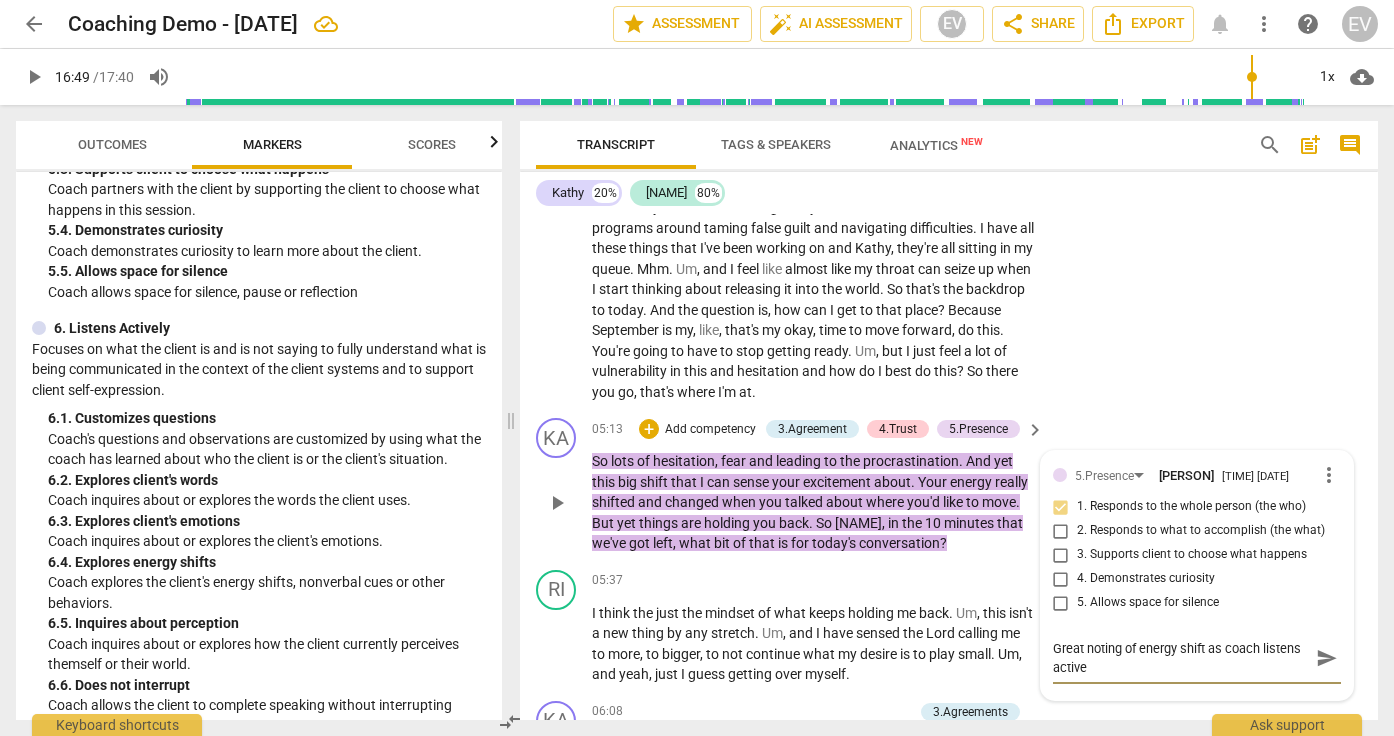 scroll, scrollTop: 0, scrollLeft: 0, axis: both 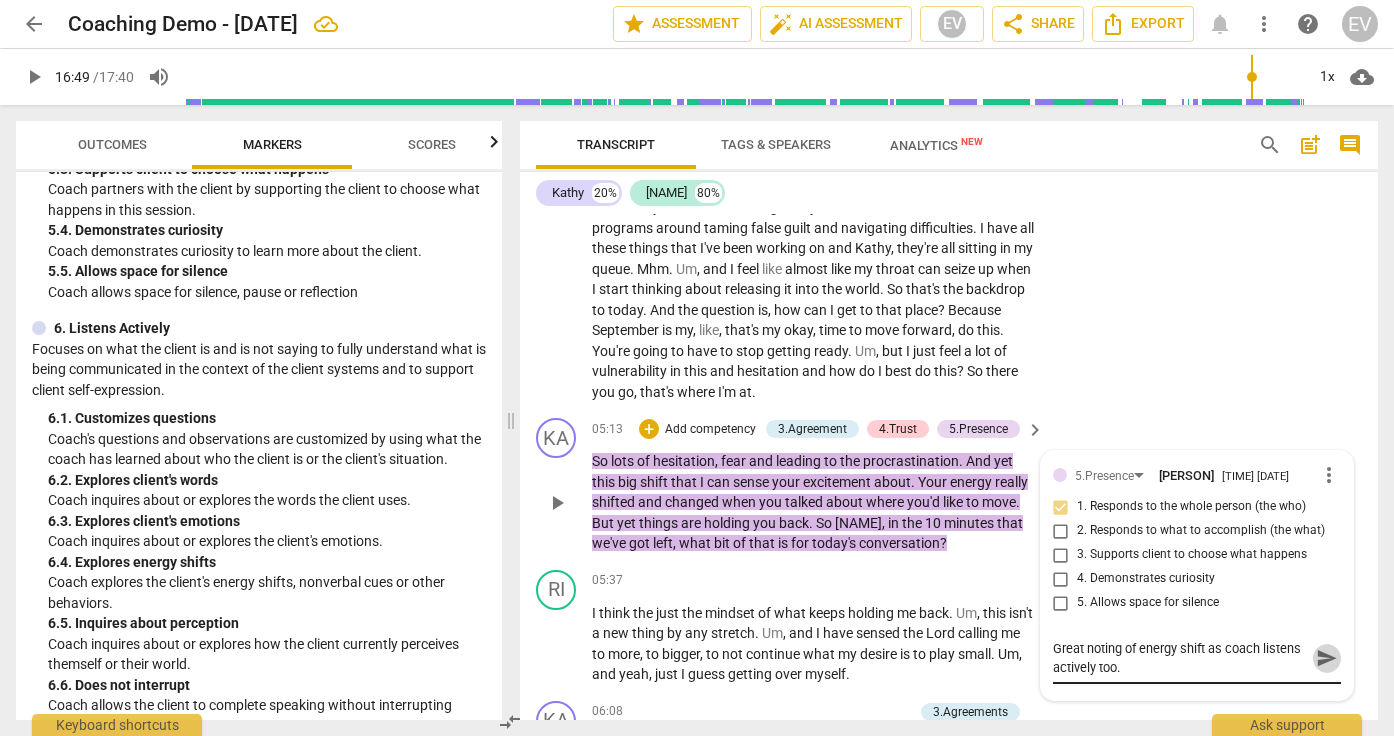 click on "send" at bounding box center (1327, 658) 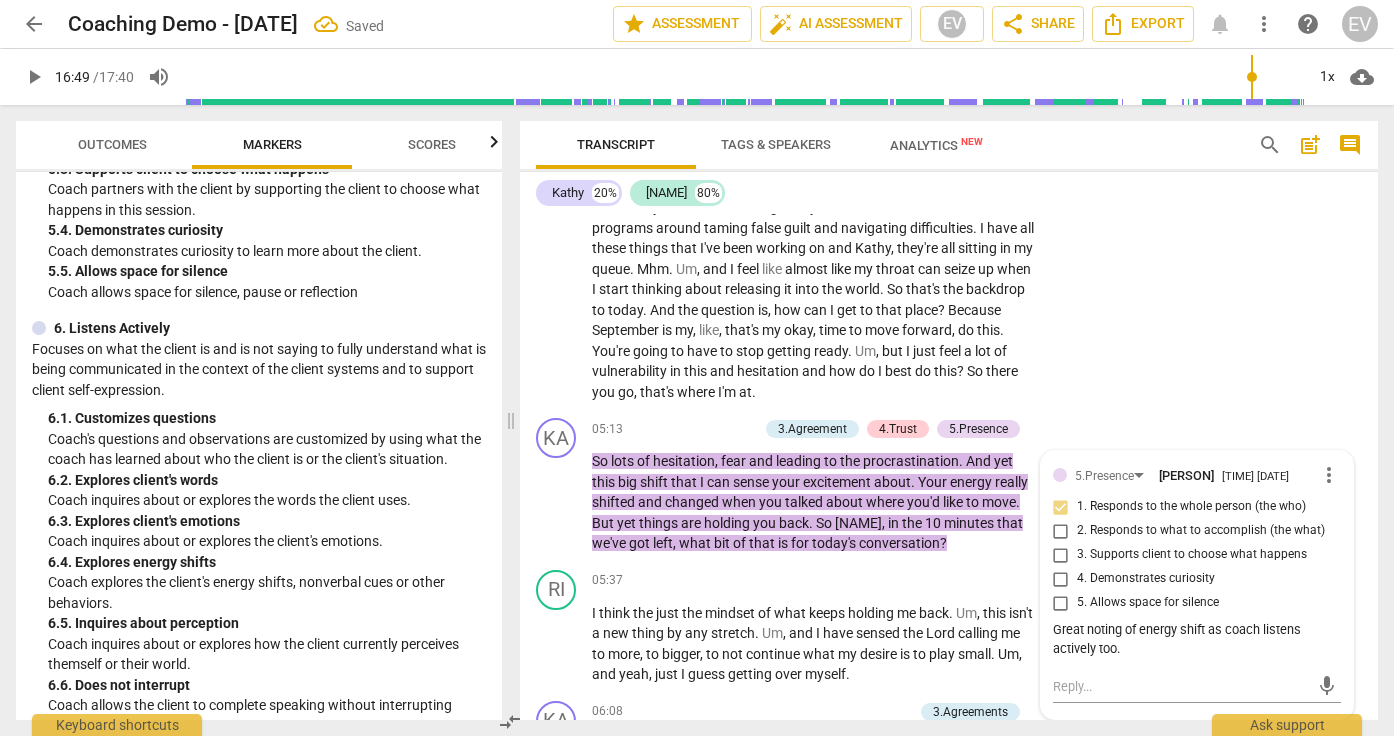 click on "RI play_arrow pause 00:16 + Add competency keyboard_arrow_right Well , I've been giving a lot of thought and , um , you know , I think the area that I've struggled with the most over the past eight years of being in coaching , um , has been whenever I'm moving into kind of a new , um , awareness of things that I can share with other people that I think will be helpful , um , that there's a bit of . Not a bit . There's quite a bit of hesitation . And I feel procrastination really surfaces . And then I begin that well . And I know underneath that is the lack of confidence . You know , it's like that , um , fear of putting myself out there and maybe it doesn't work or how do I best do that ? And so that the message is received and that people are curious" at bounding box center (949, -168) 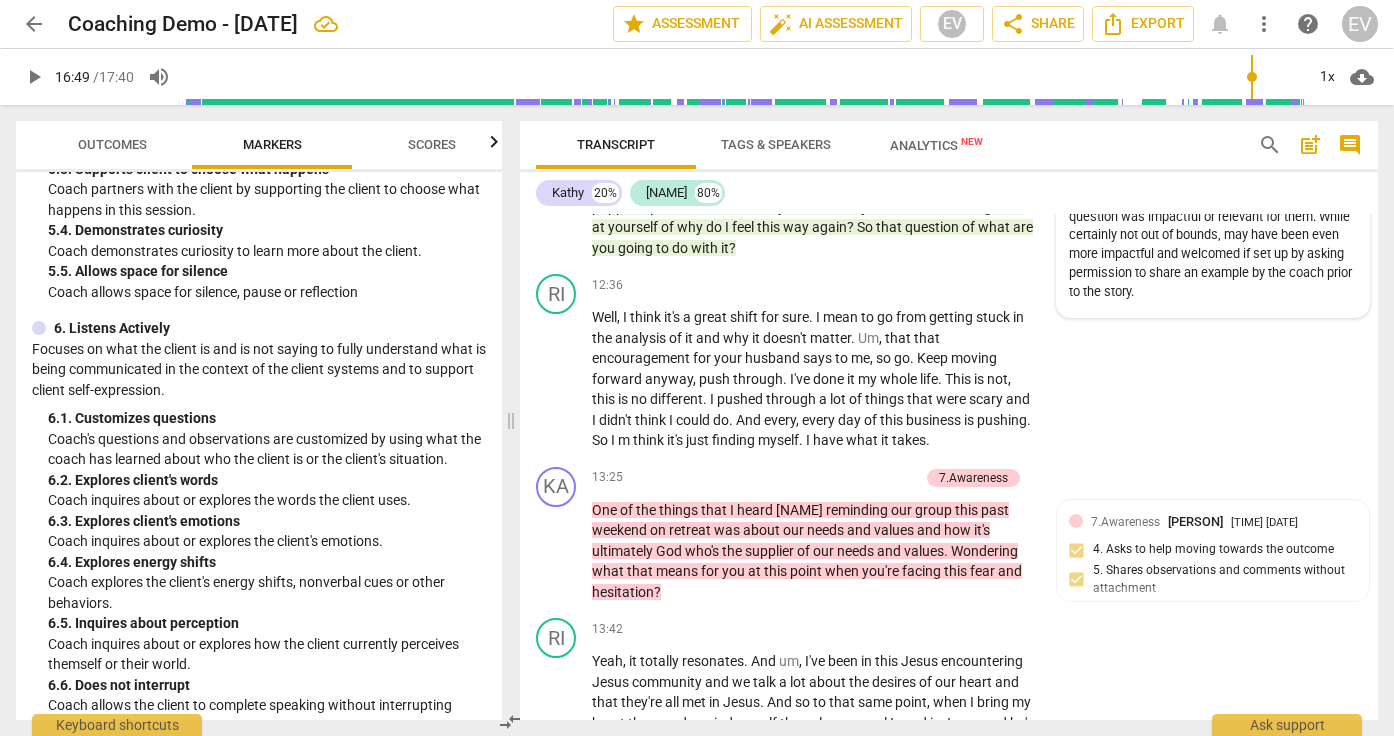 scroll, scrollTop: 4215, scrollLeft: 0, axis: vertical 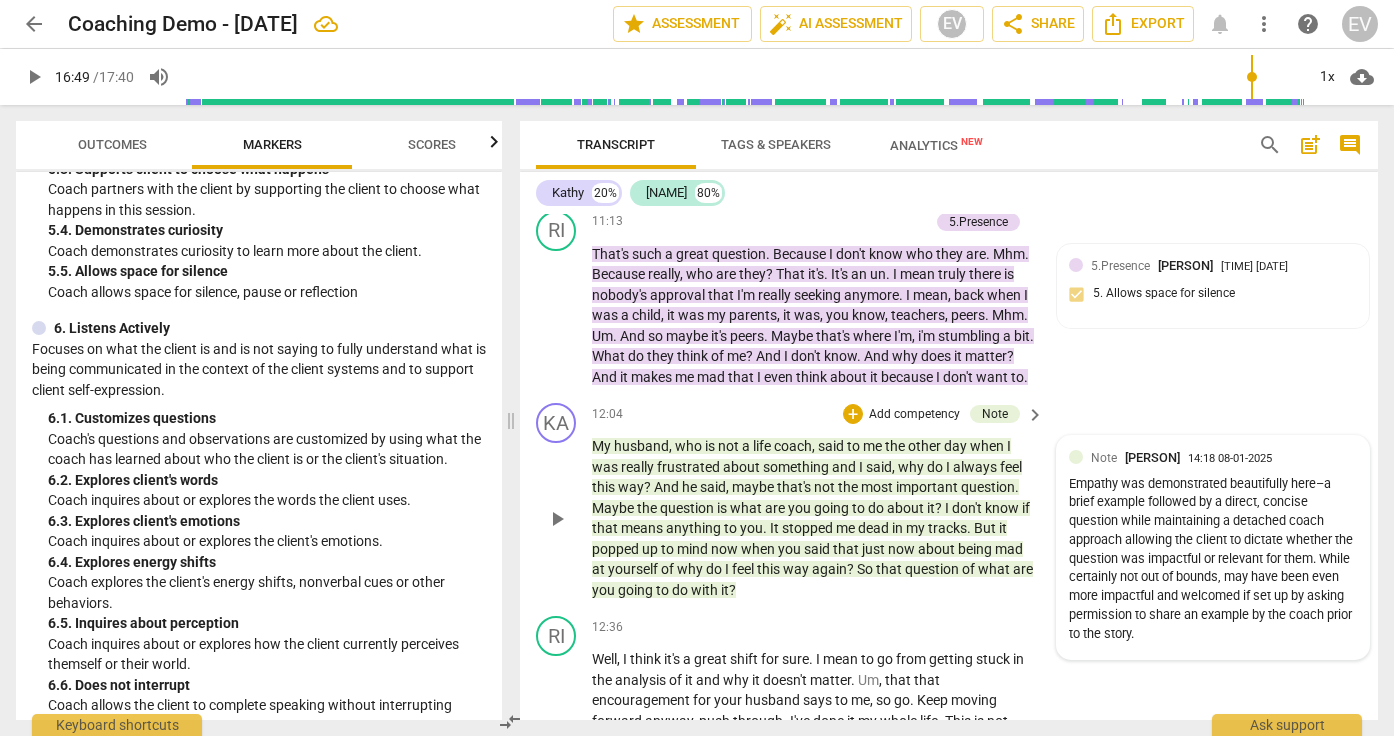 click on "Analytics   New" at bounding box center [936, 145] 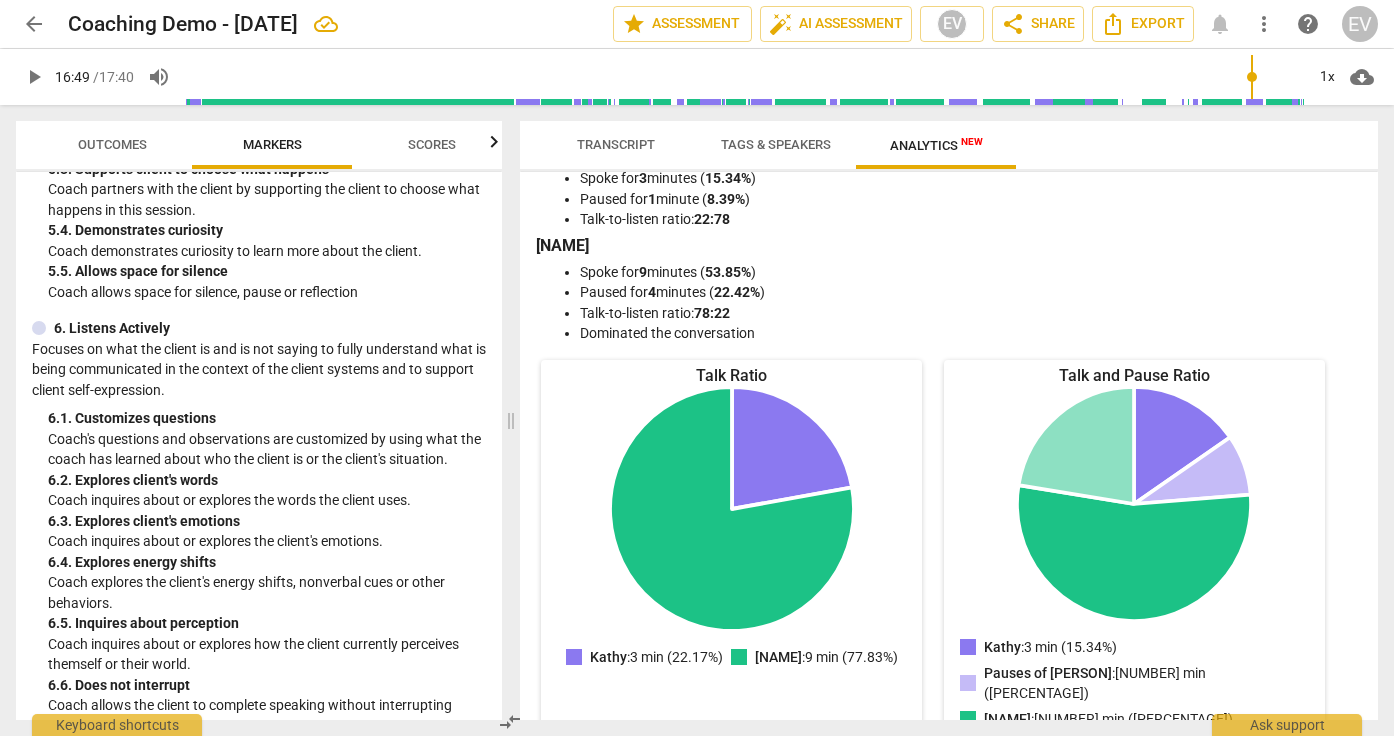 scroll, scrollTop: 0, scrollLeft: 0, axis: both 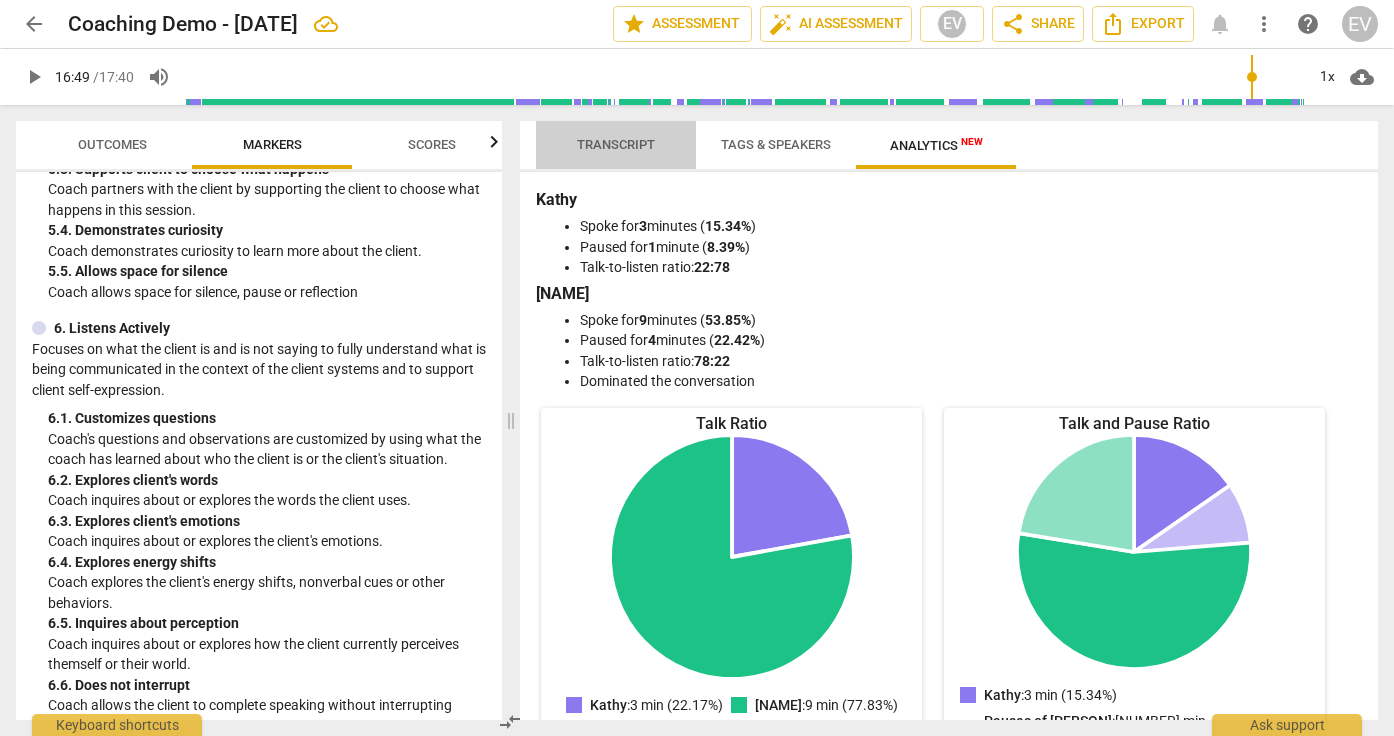 click on "Transcript" at bounding box center [616, 145] 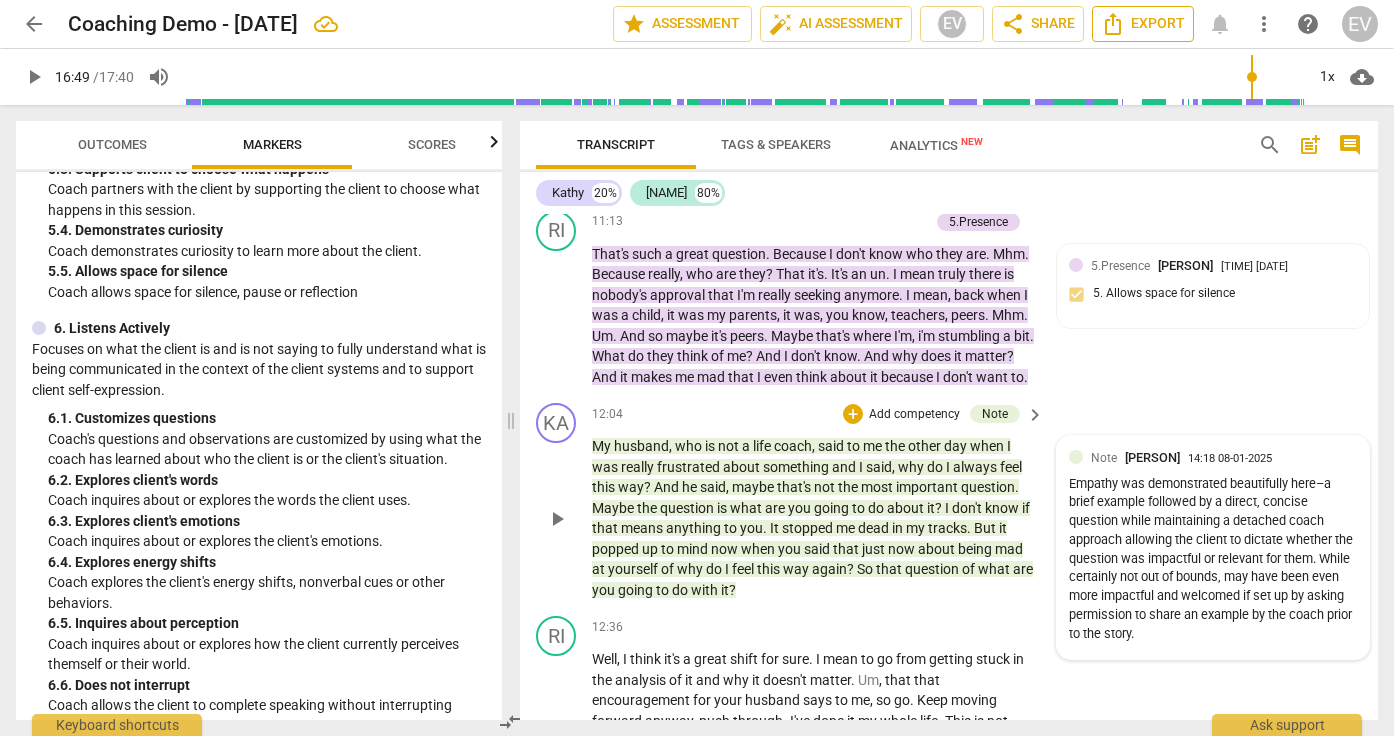 click on "Export" at bounding box center (1143, 24) 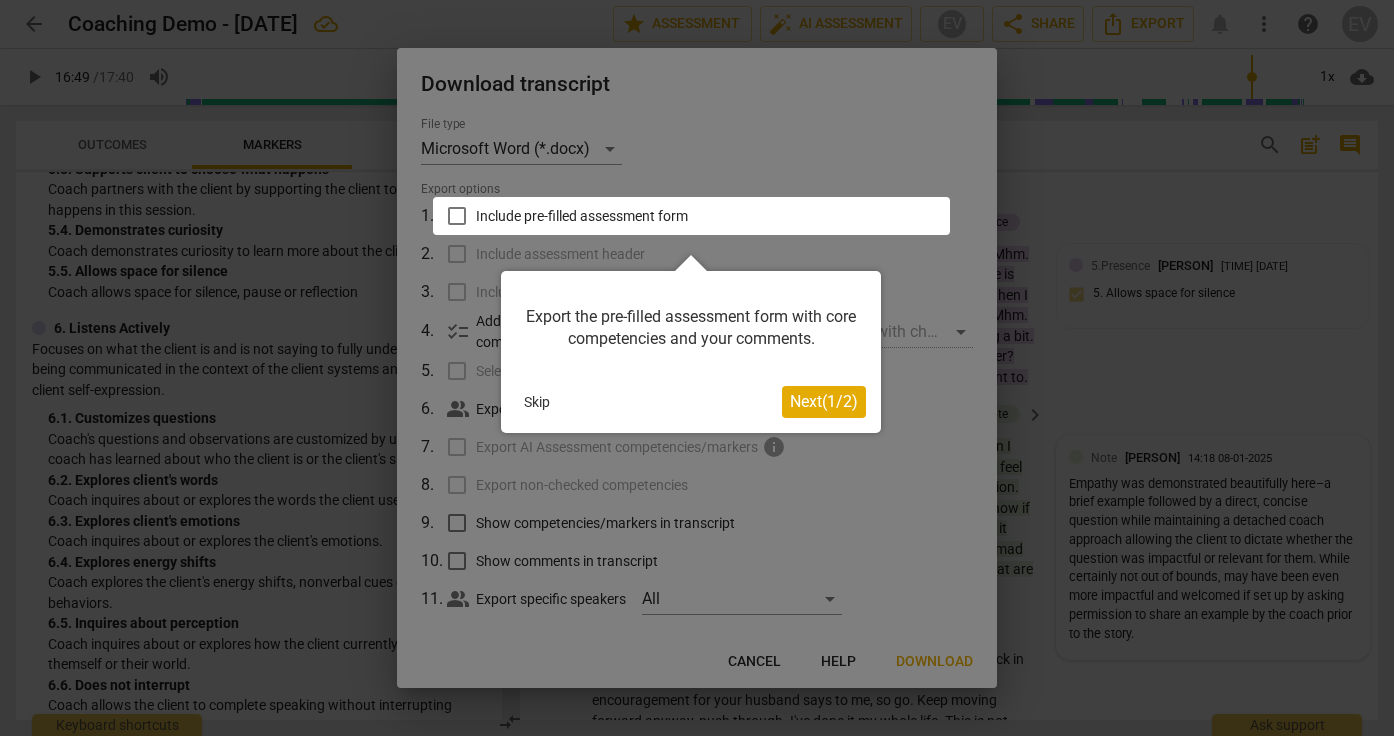 click at bounding box center (691, 216) 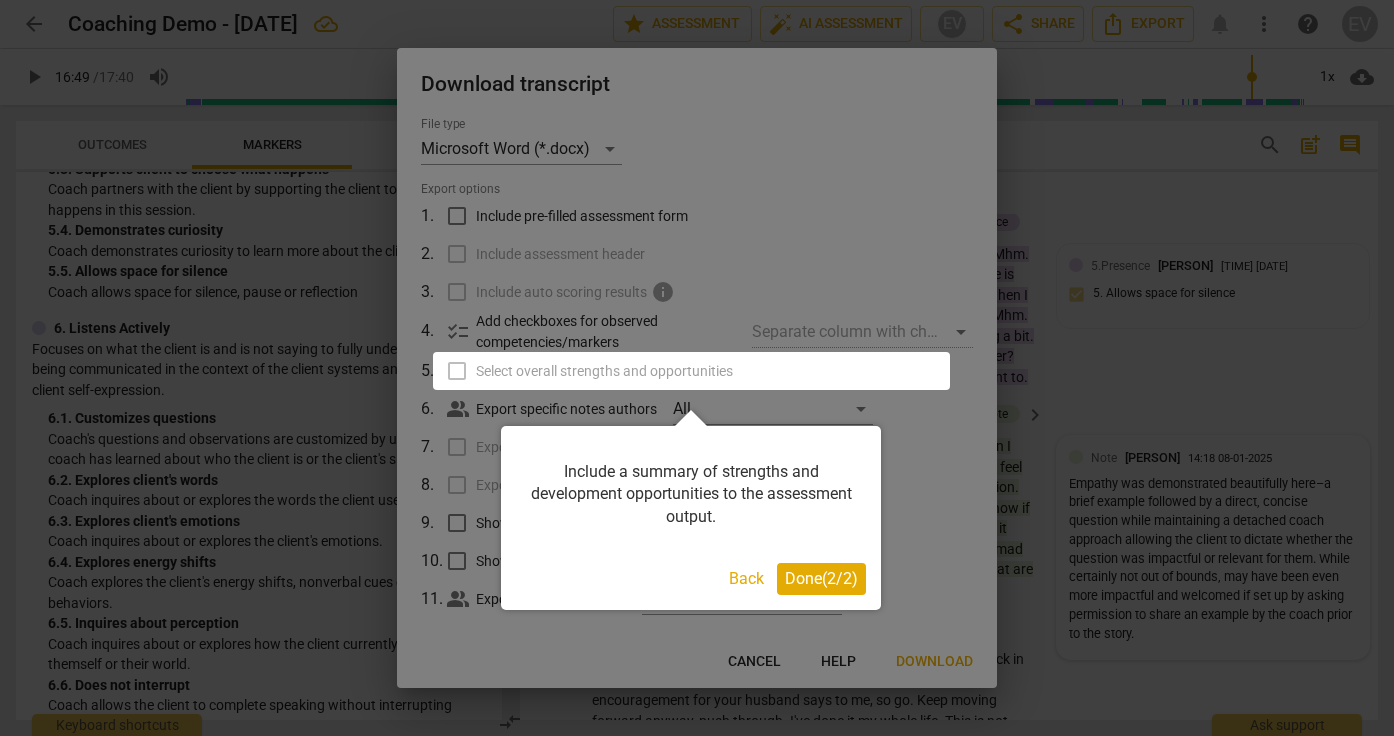 click on "Done  ( 2 / 2 )" at bounding box center (821, 578) 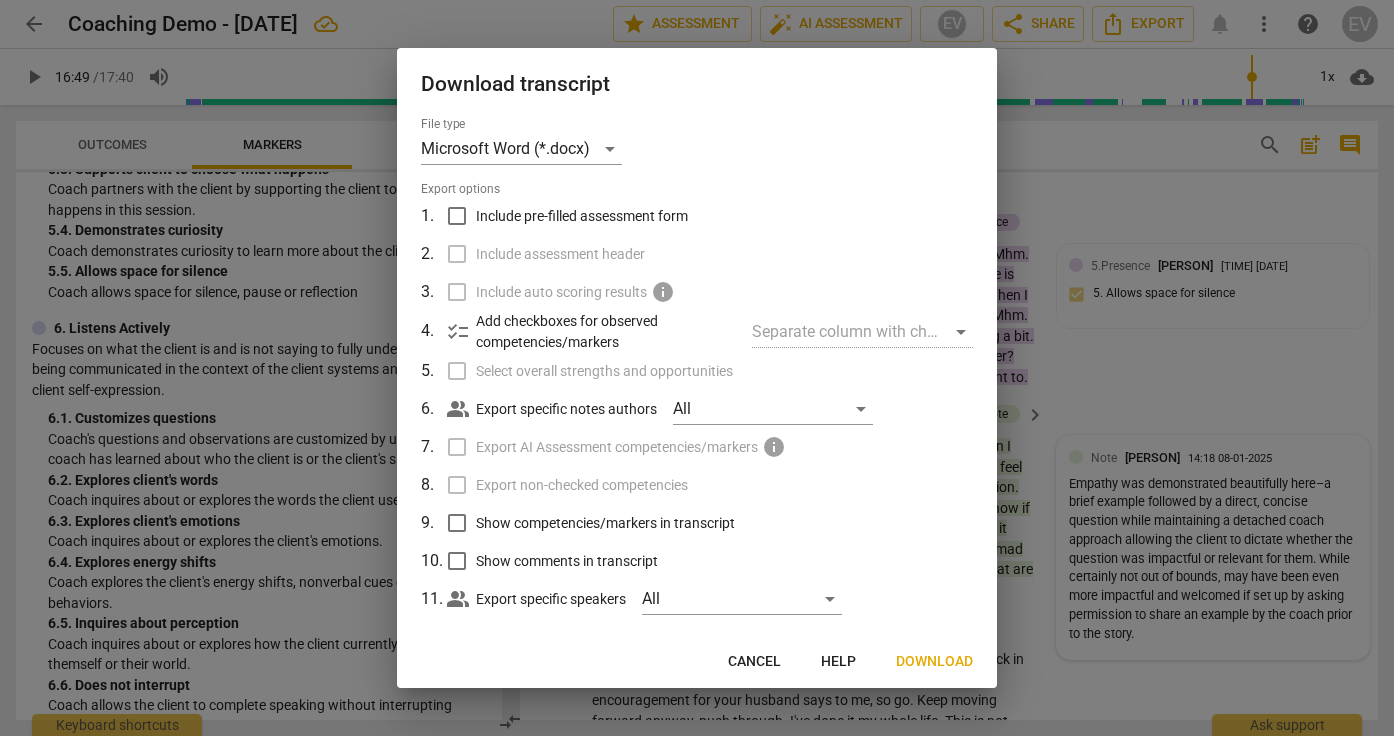 click on "Include pre-filled assessment form" at bounding box center [457, 216] 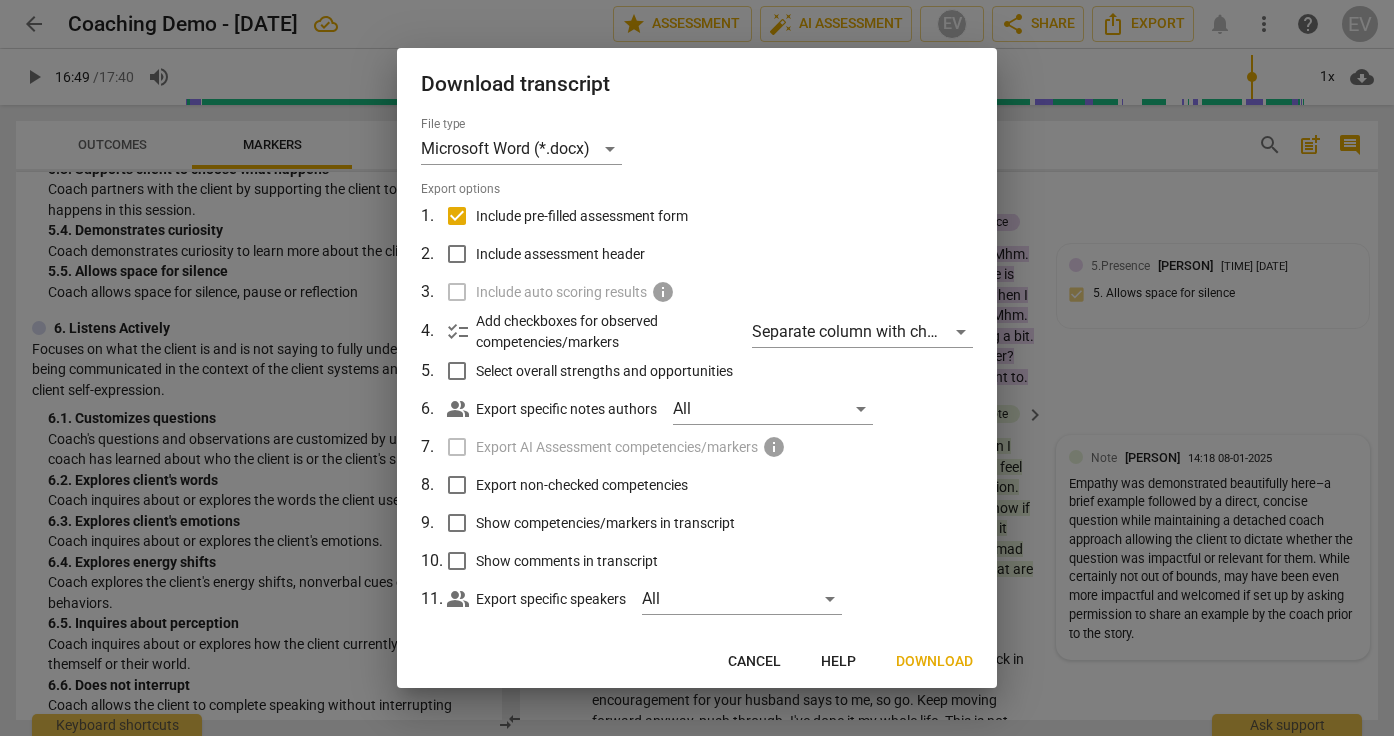 click on "Select overall strengths and opportunities" at bounding box center [457, 371] 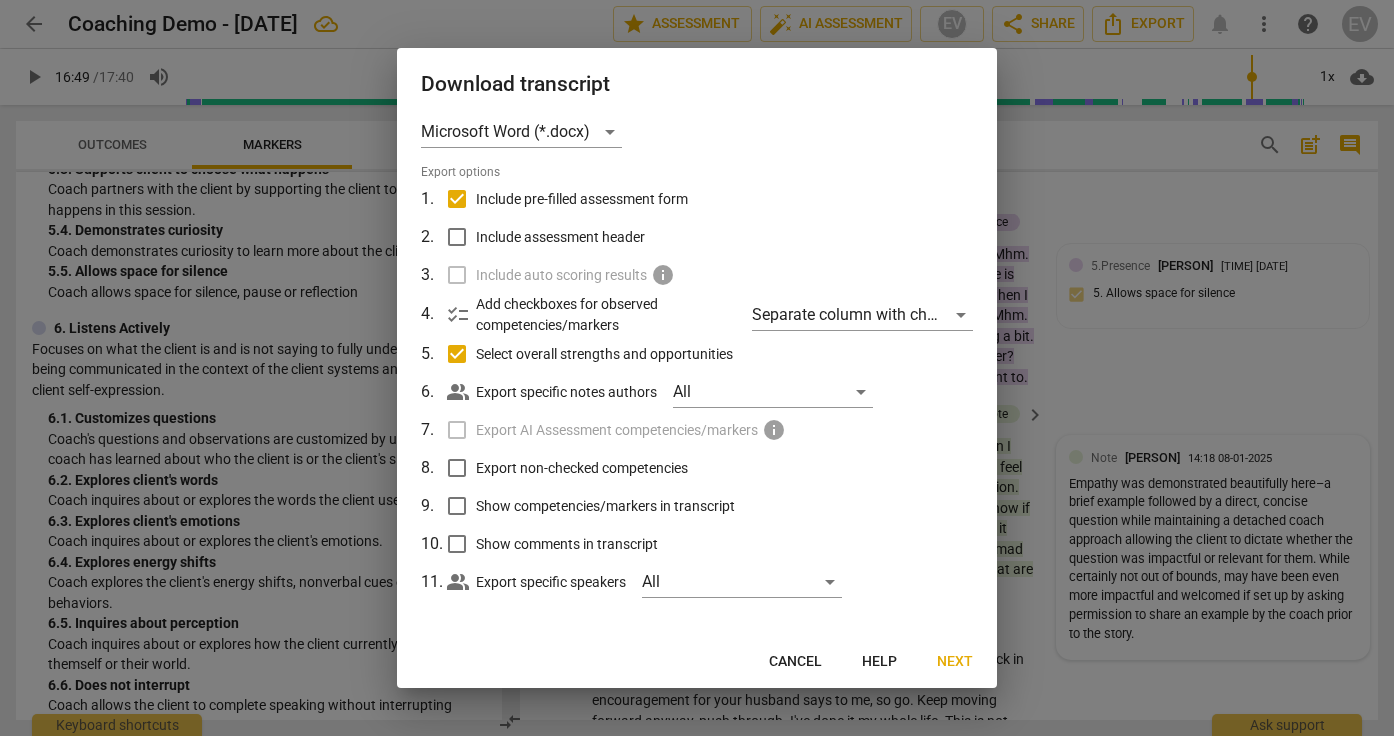 scroll, scrollTop: 22, scrollLeft: 0, axis: vertical 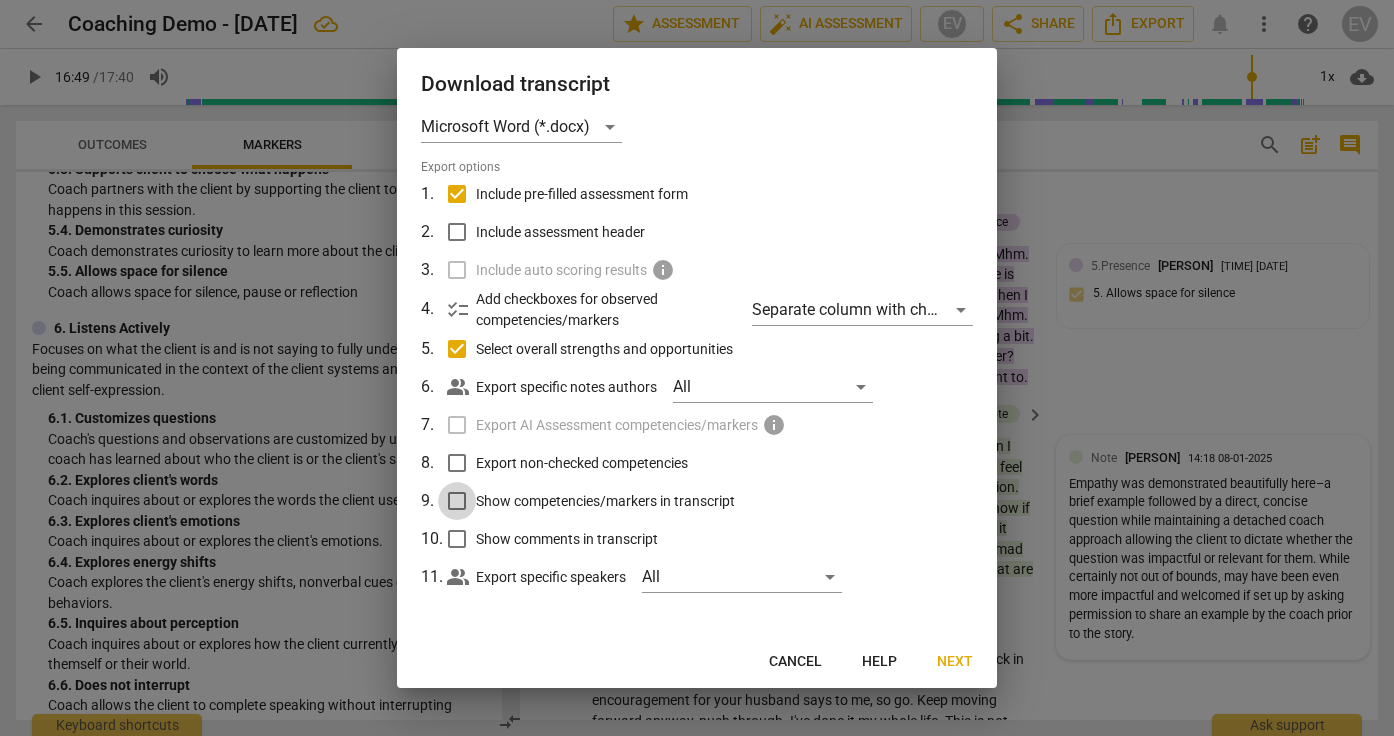 click on "Show competencies/markers in transcript" at bounding box center [457, 501] 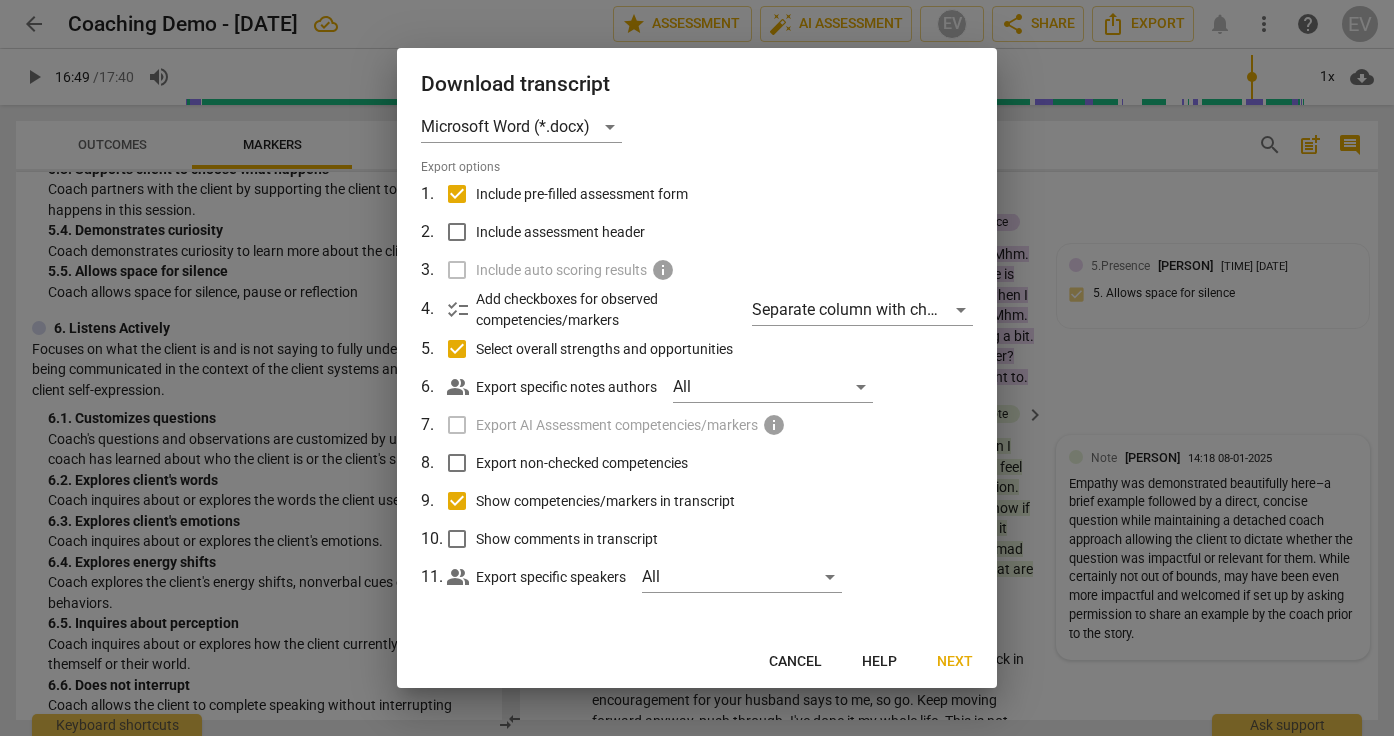 click on "Show comments in transcript" at bounding box center (457, 539) 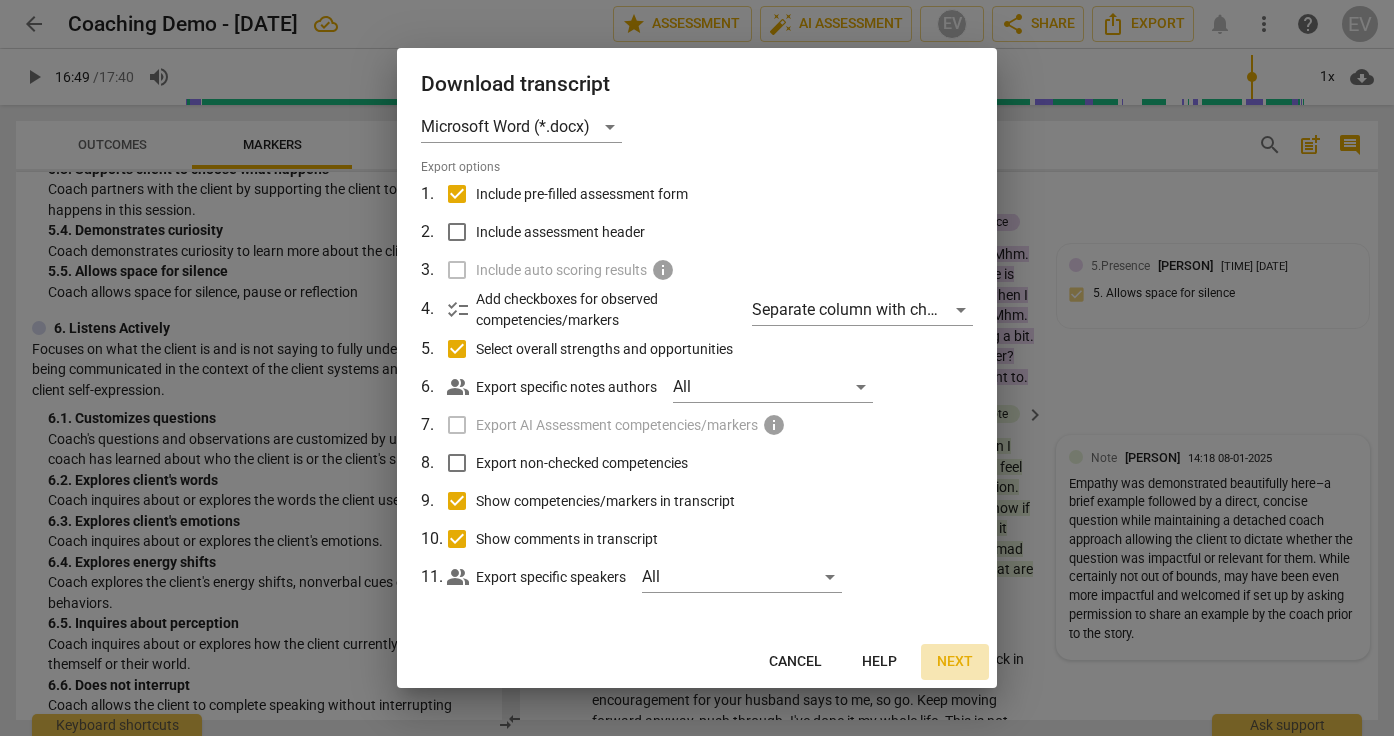 click on "Next" at bounding box center [955, 662] 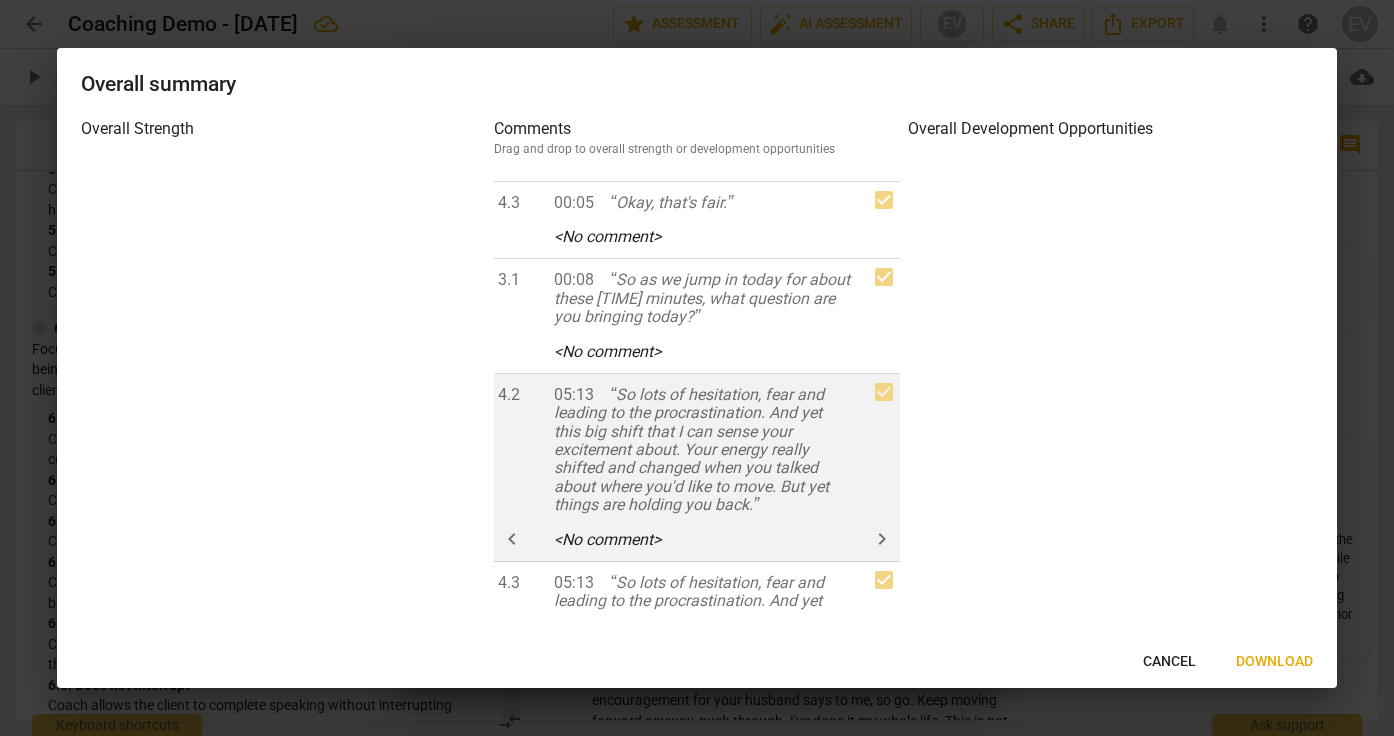 scroll, scrollTop: 0, scrollLeft: 0, axis: both 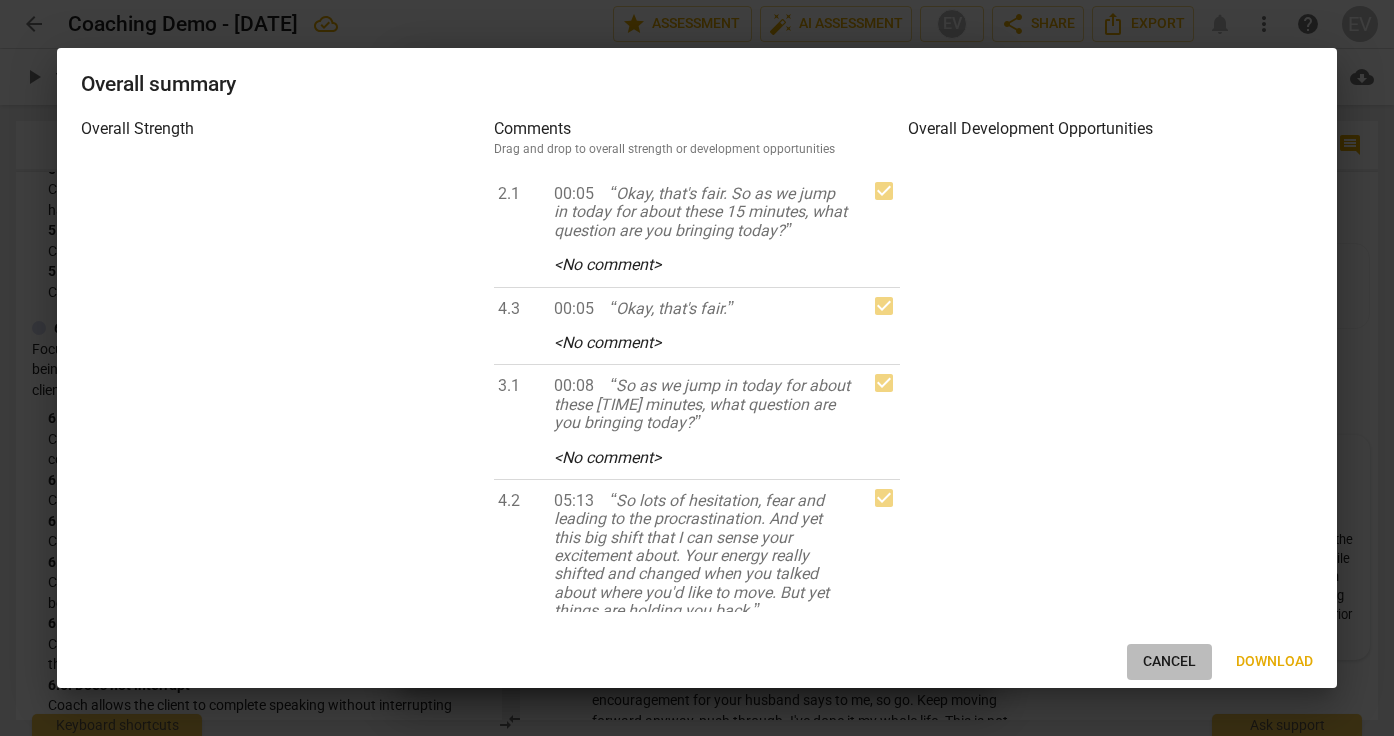 click on "Cancel" at bounding box center [1169, 662] 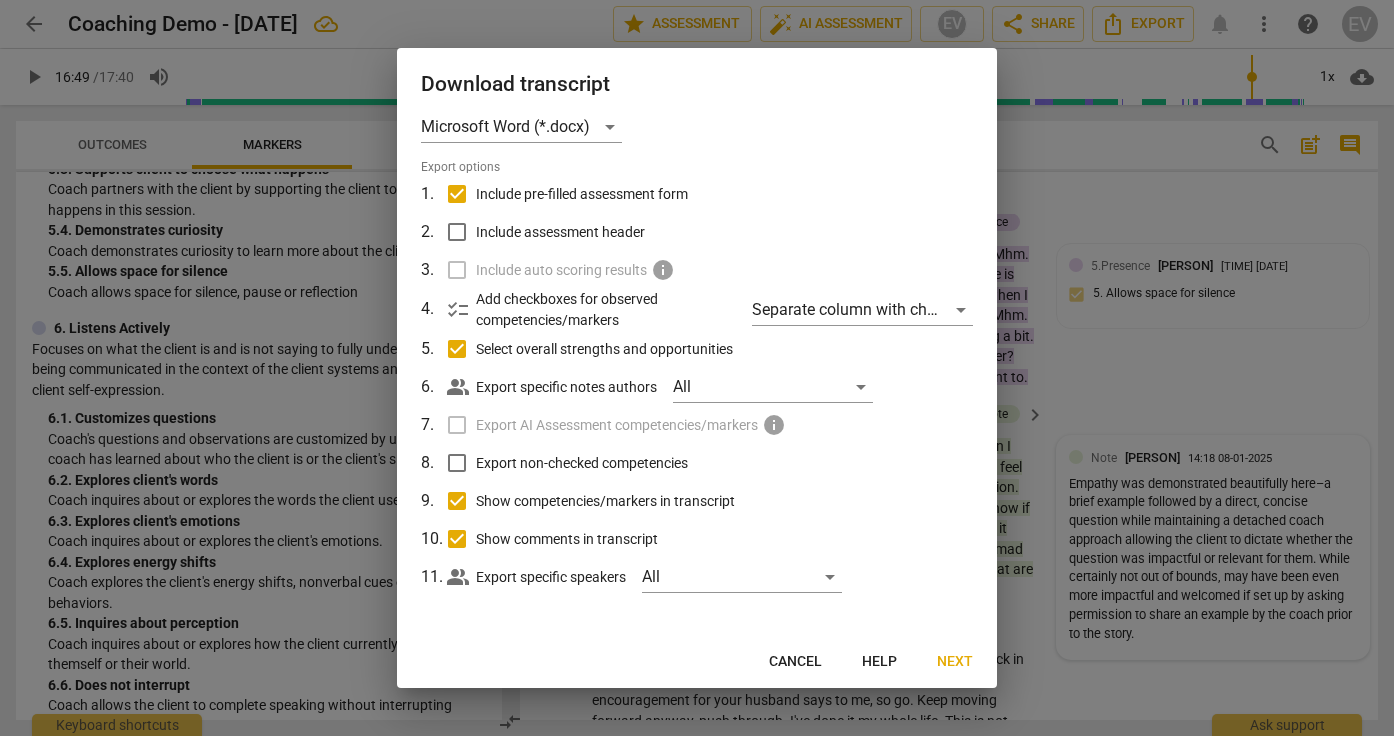 click on "Show competencies/markers in transcript" at bounding box center [457, 501] 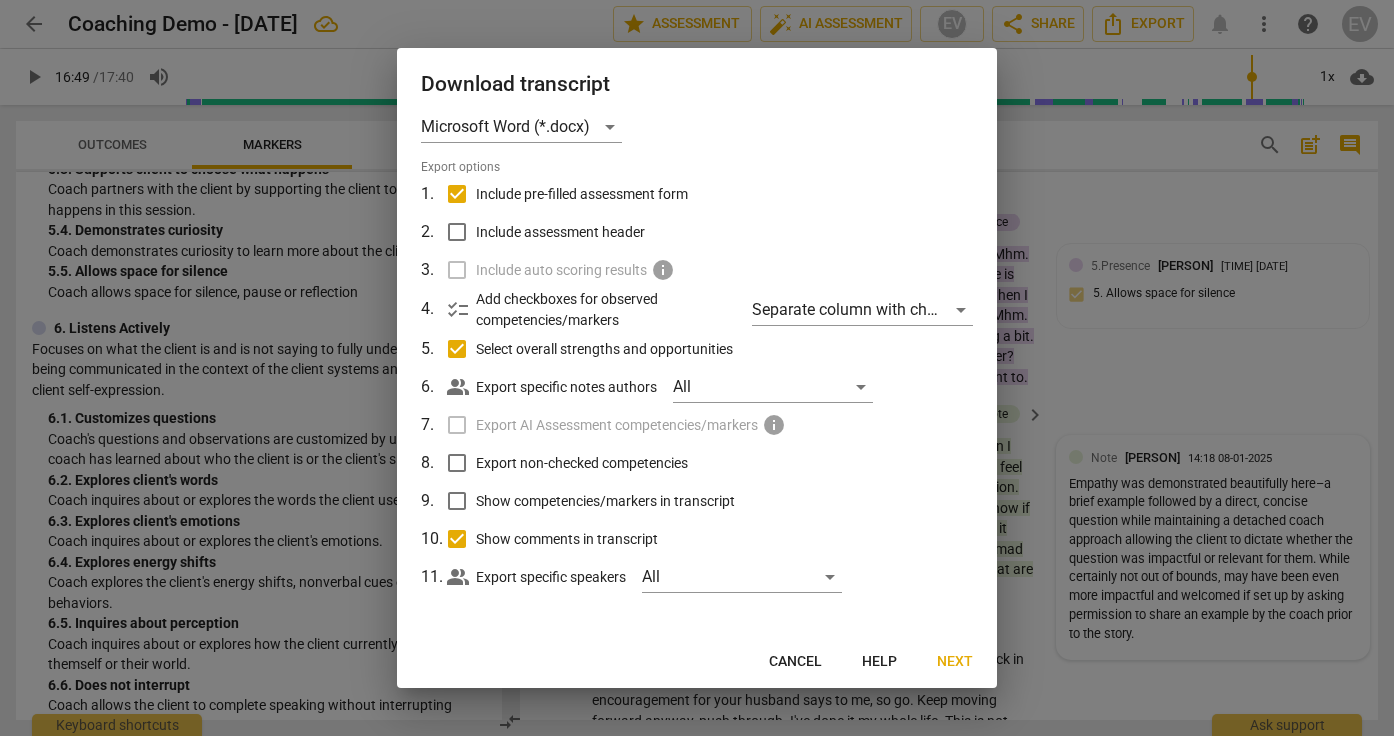 click on "Show comments in transcript" at bounding box center (457, 539) 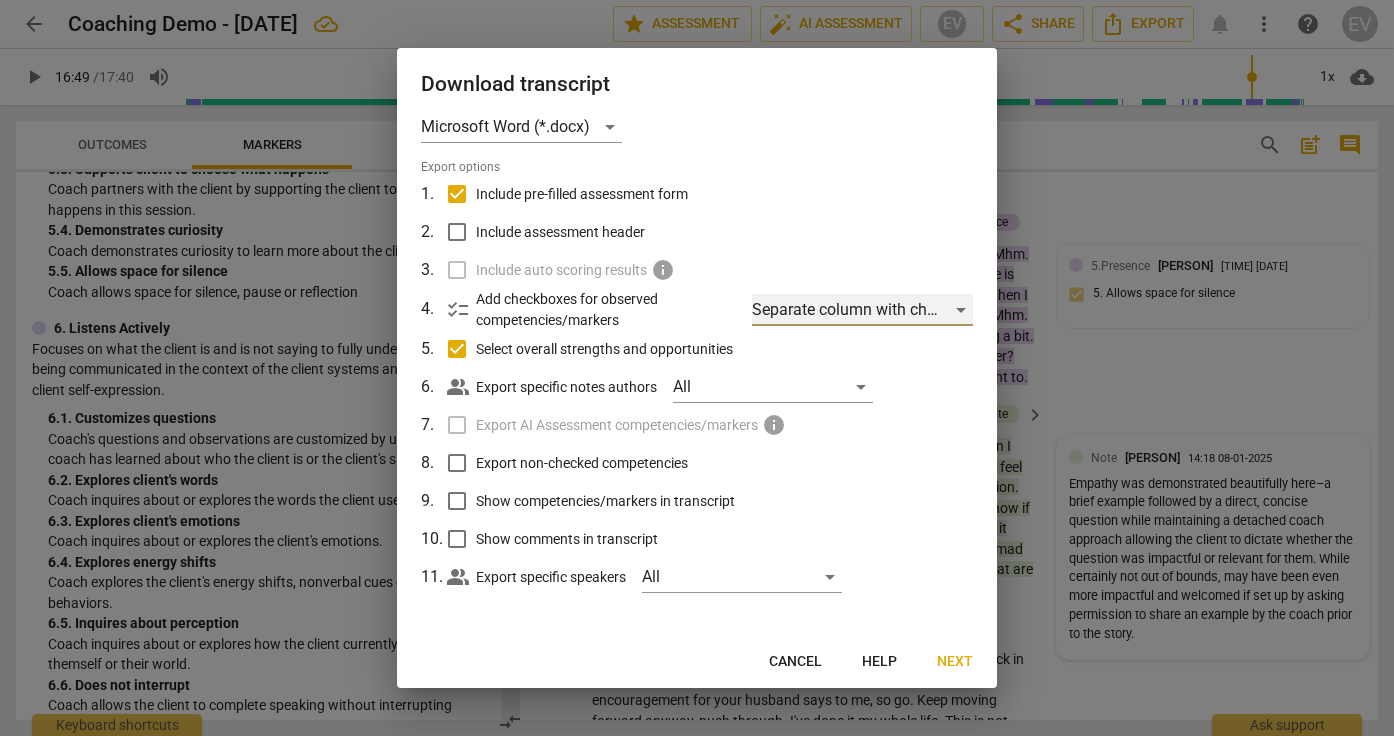 click on "Separate column with check marks" at bounding box center [862, 310] 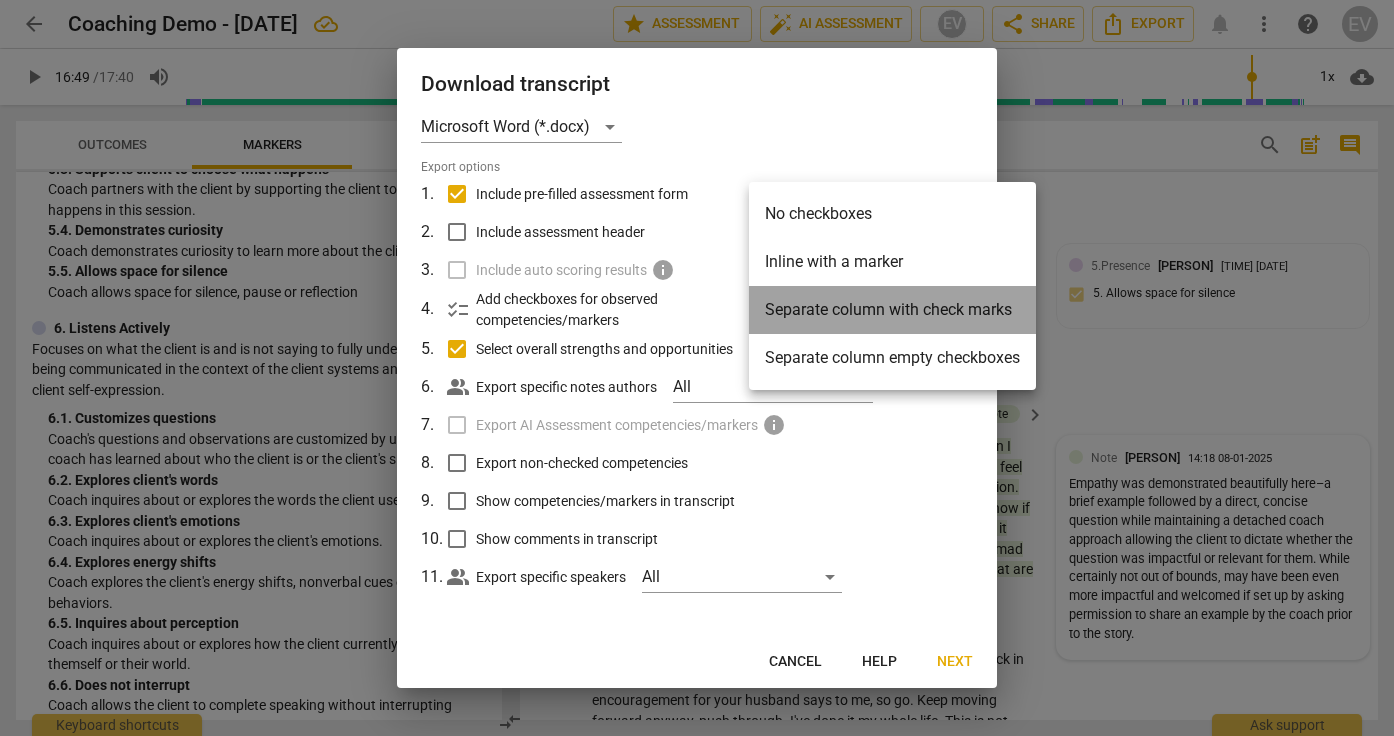 click on "Separate column with check marks" at bounding box center [892, 310] 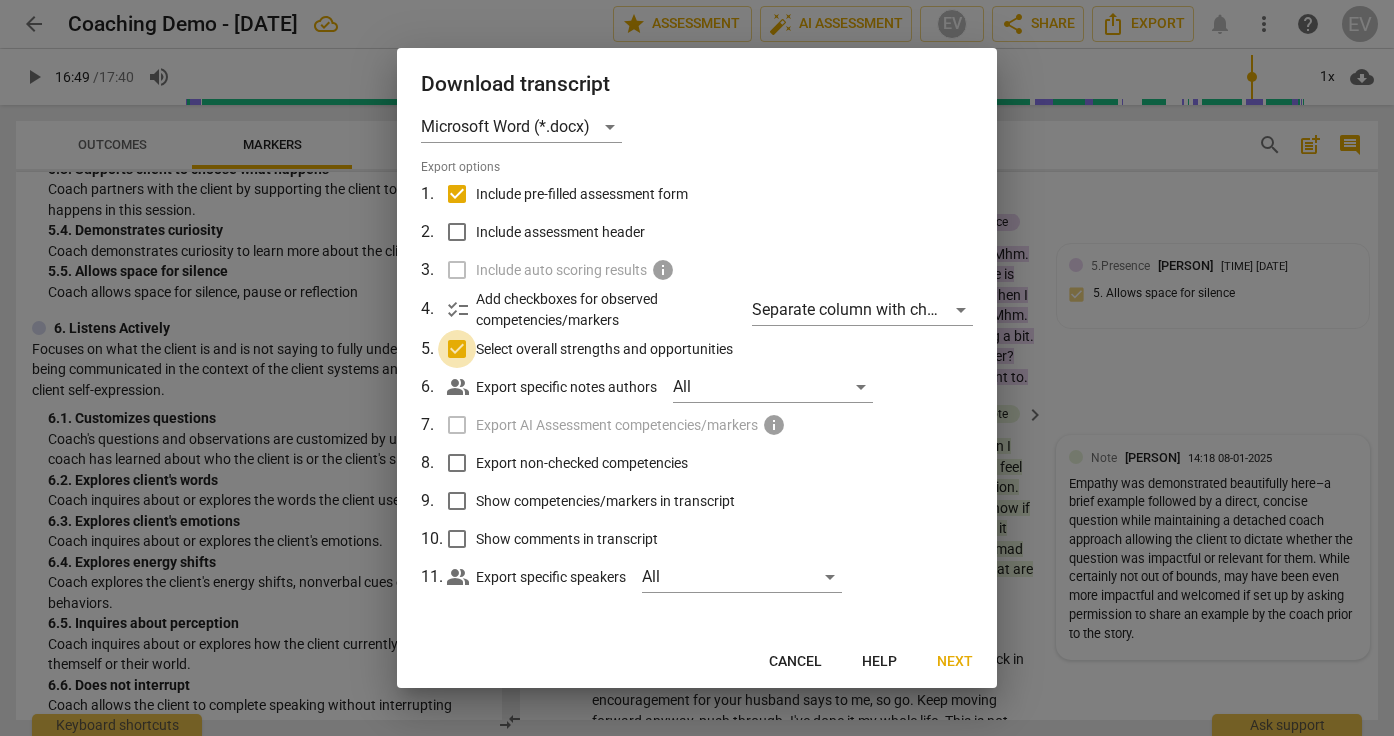 click on "Select overall strengths and opportunities" at bounding box center (457, 349) 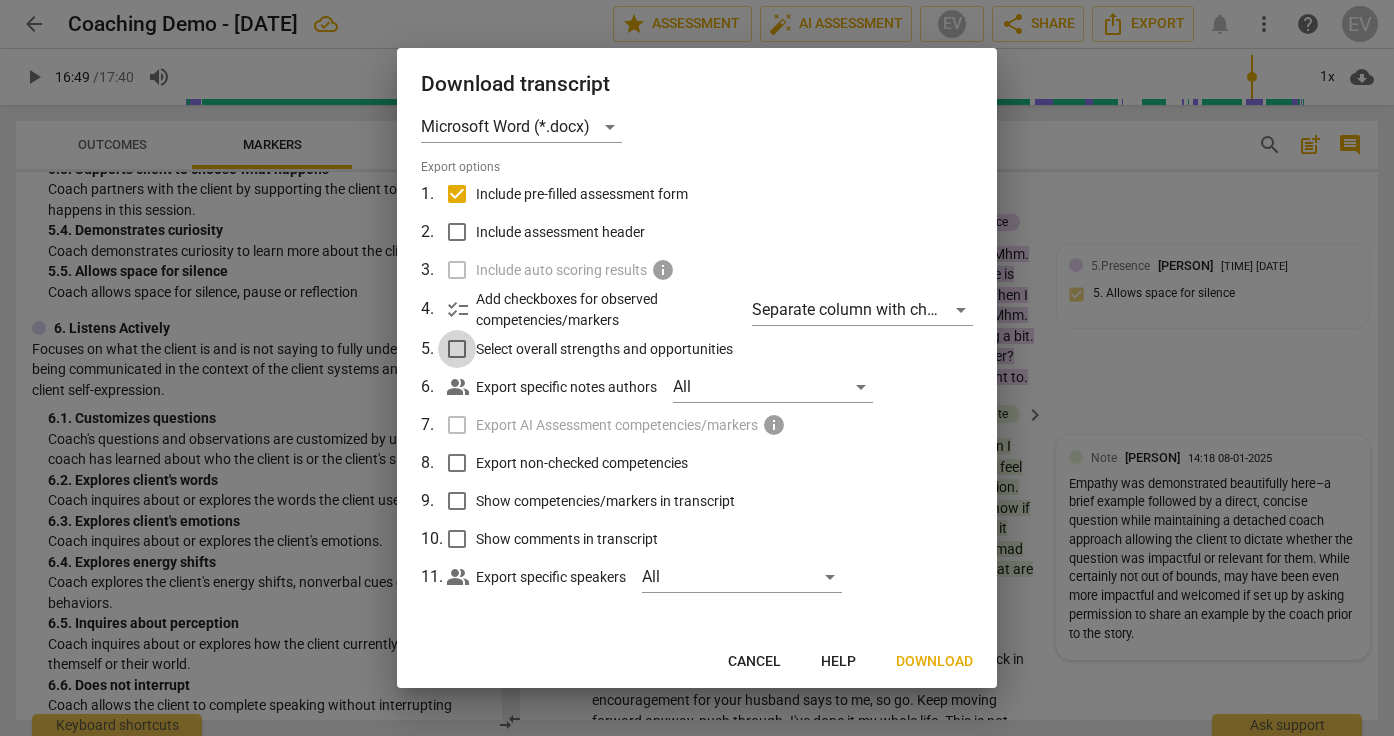 click on "Select overall strengths and opportunities" at bounding box center (457, 349) 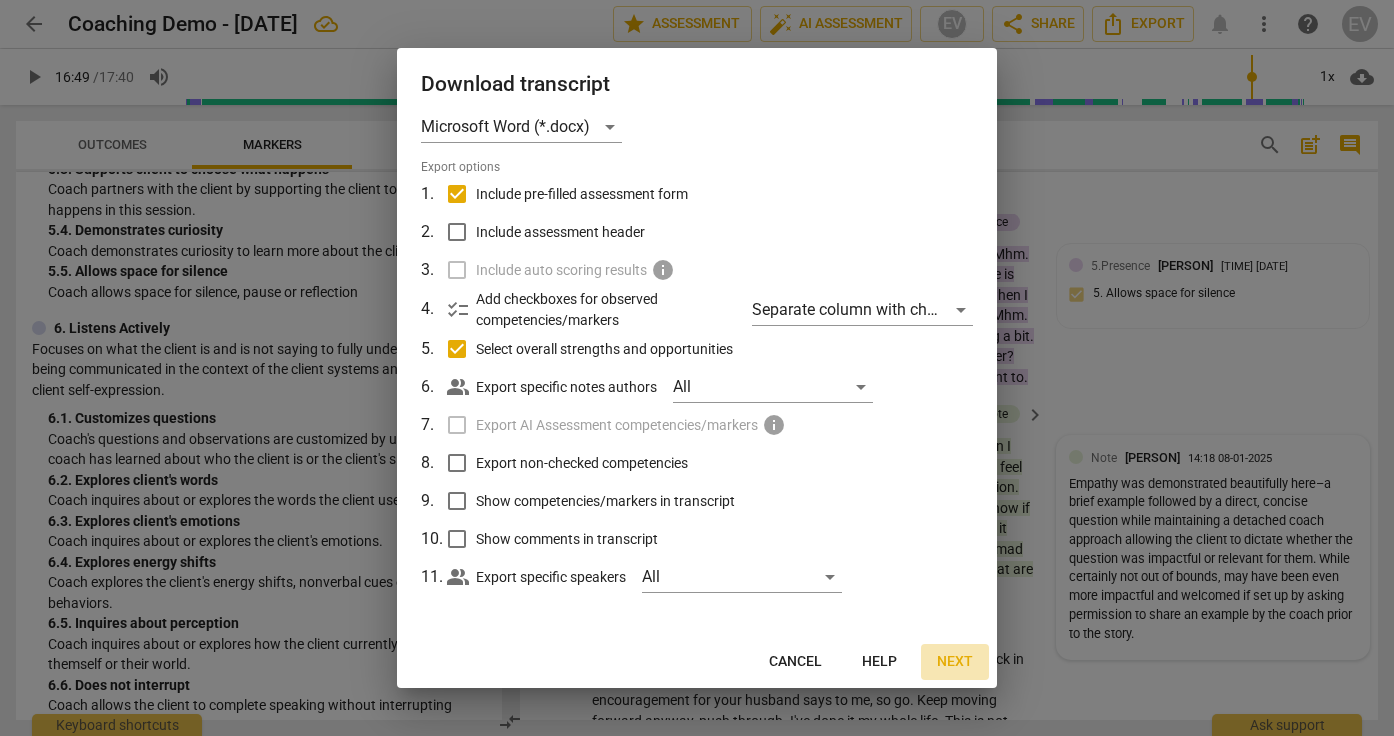 click on "Next" at bounding box center (955, 662) 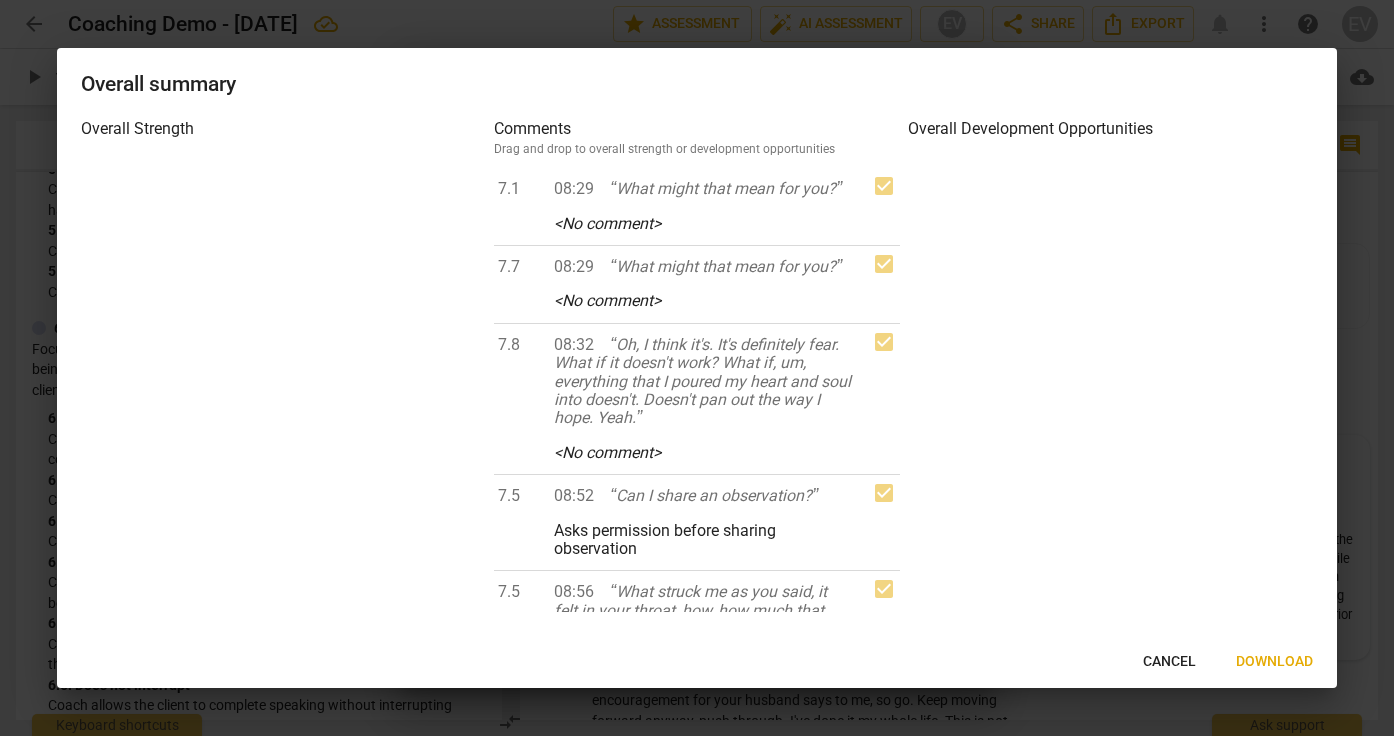 scroll, scrollTop: 3241, scrollLeft: 0, axis: vertical 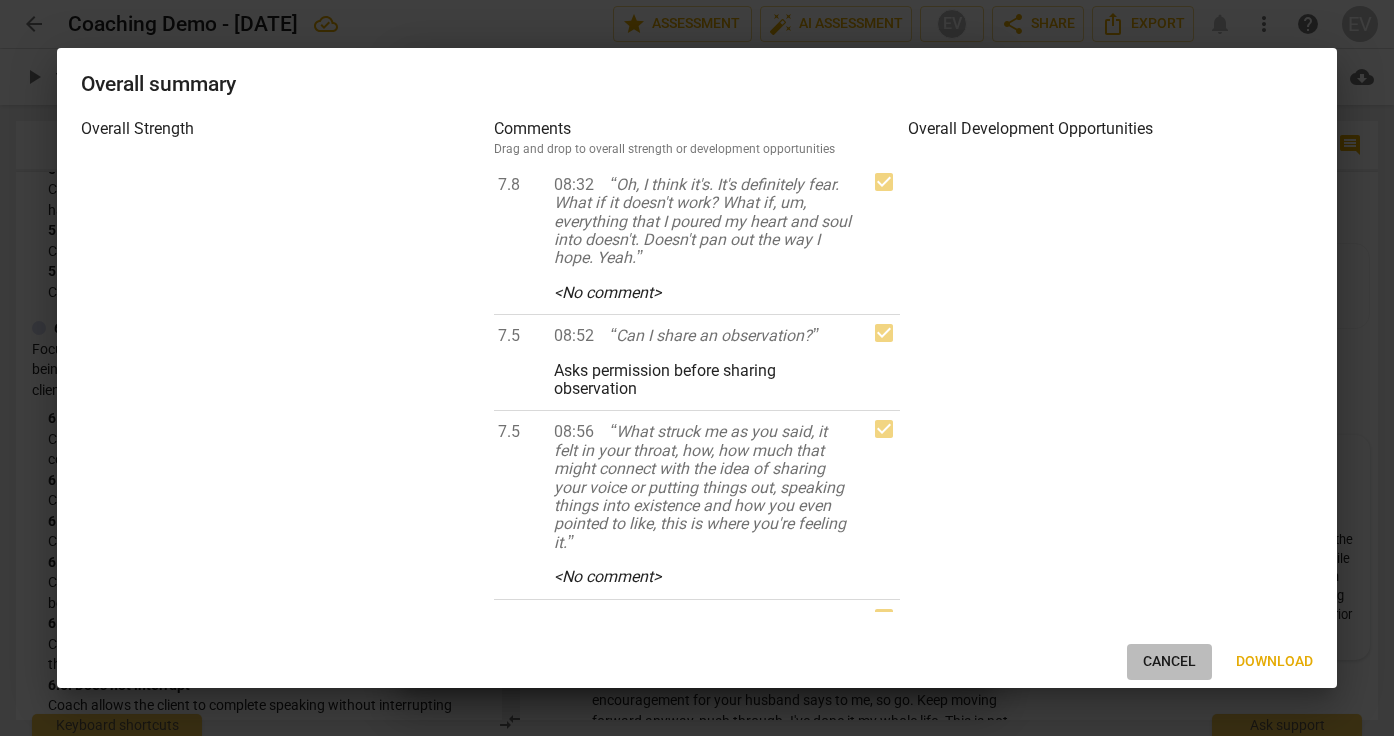 click on "Cancel" at bounding box center [1169, 662] 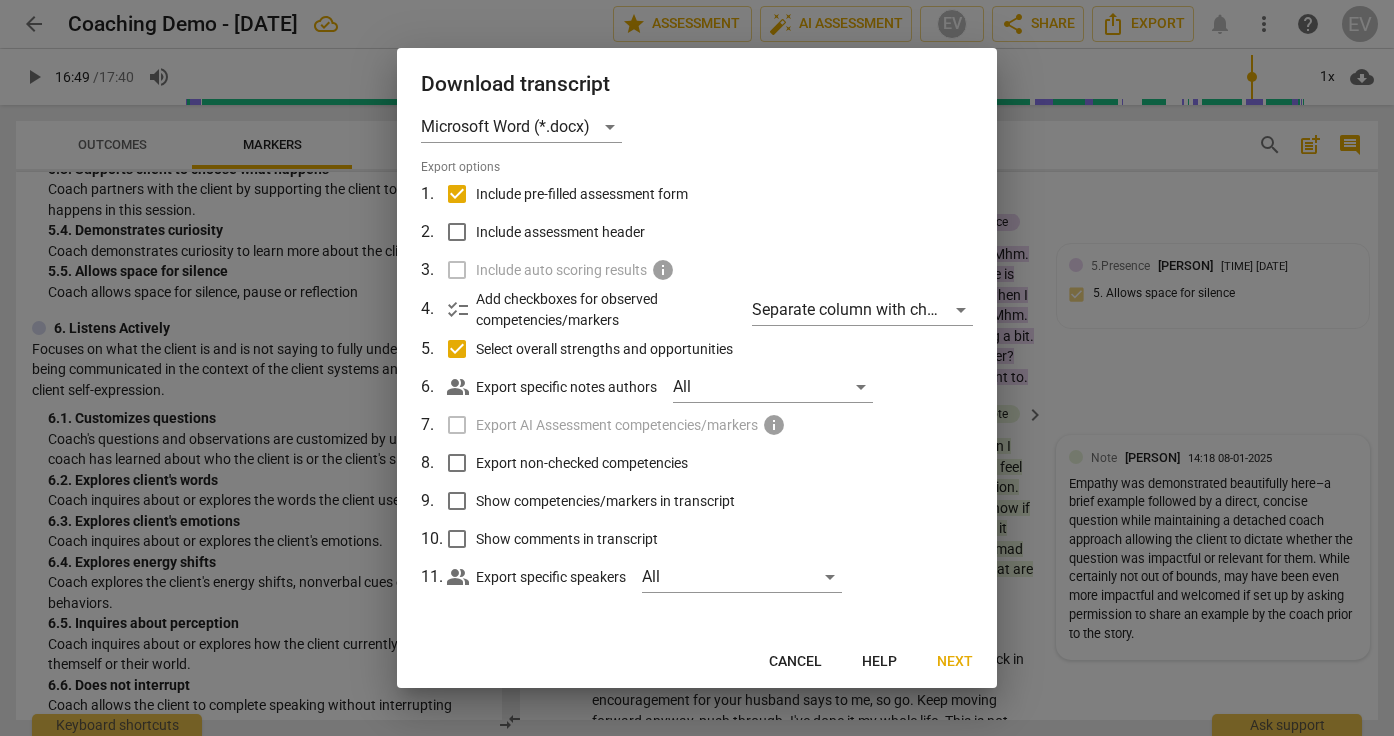 click on "Cancel" at bounding box center (795, 662) 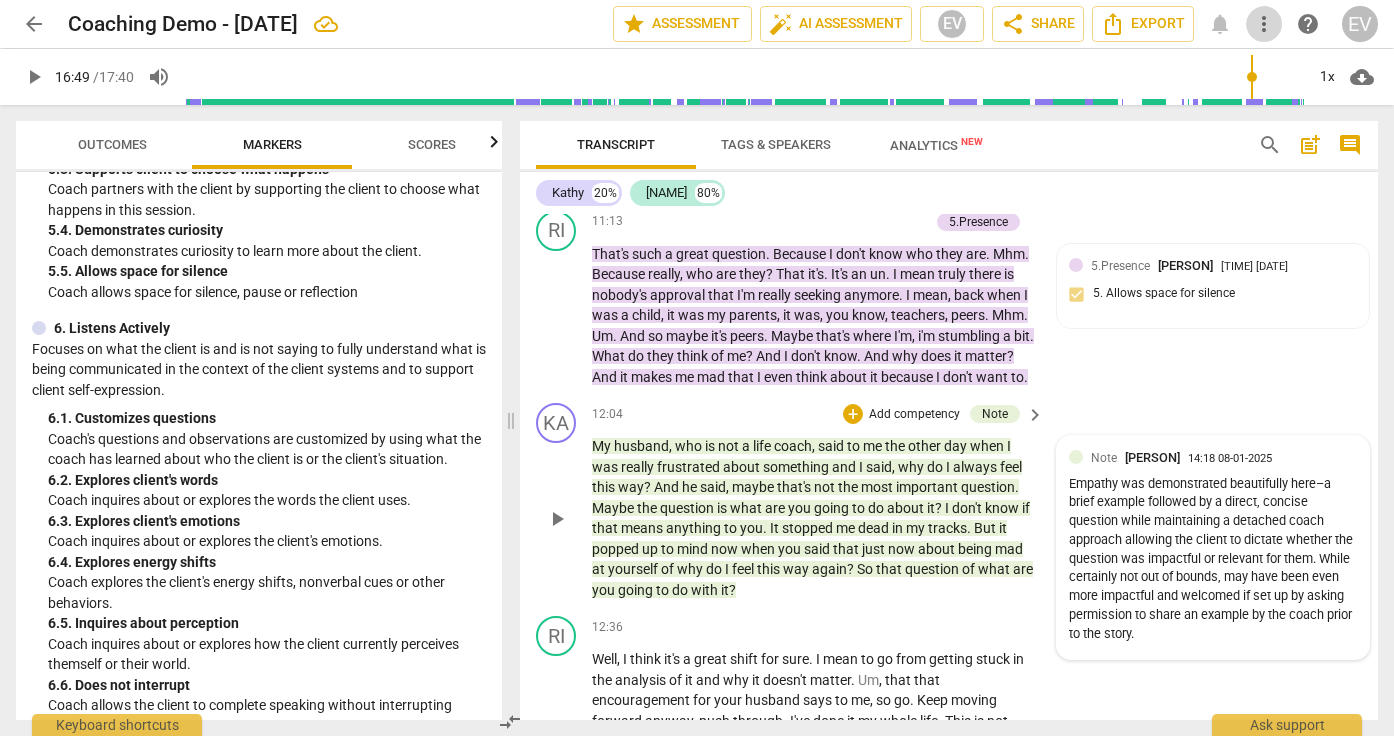 click on "more_vert" at bounding box center (1264, 24) 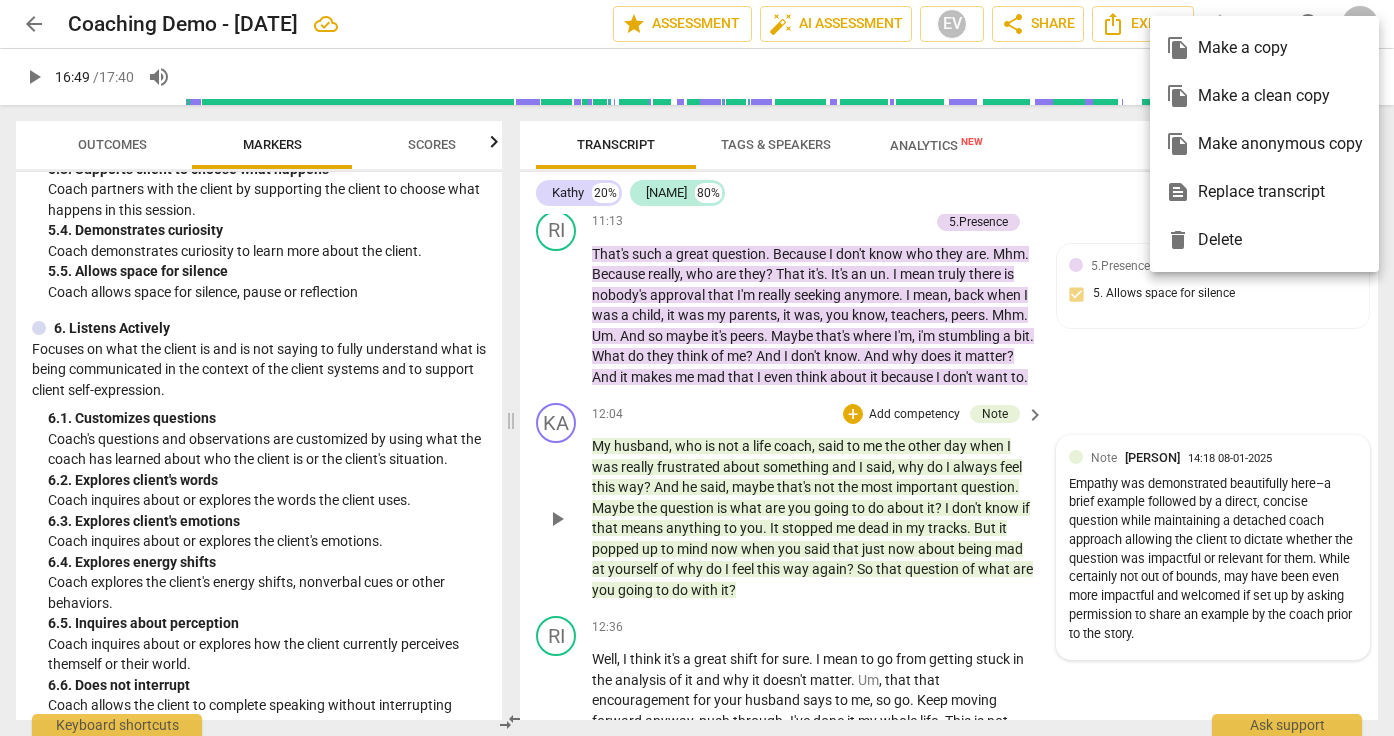 click at bounding box center [697, 368] 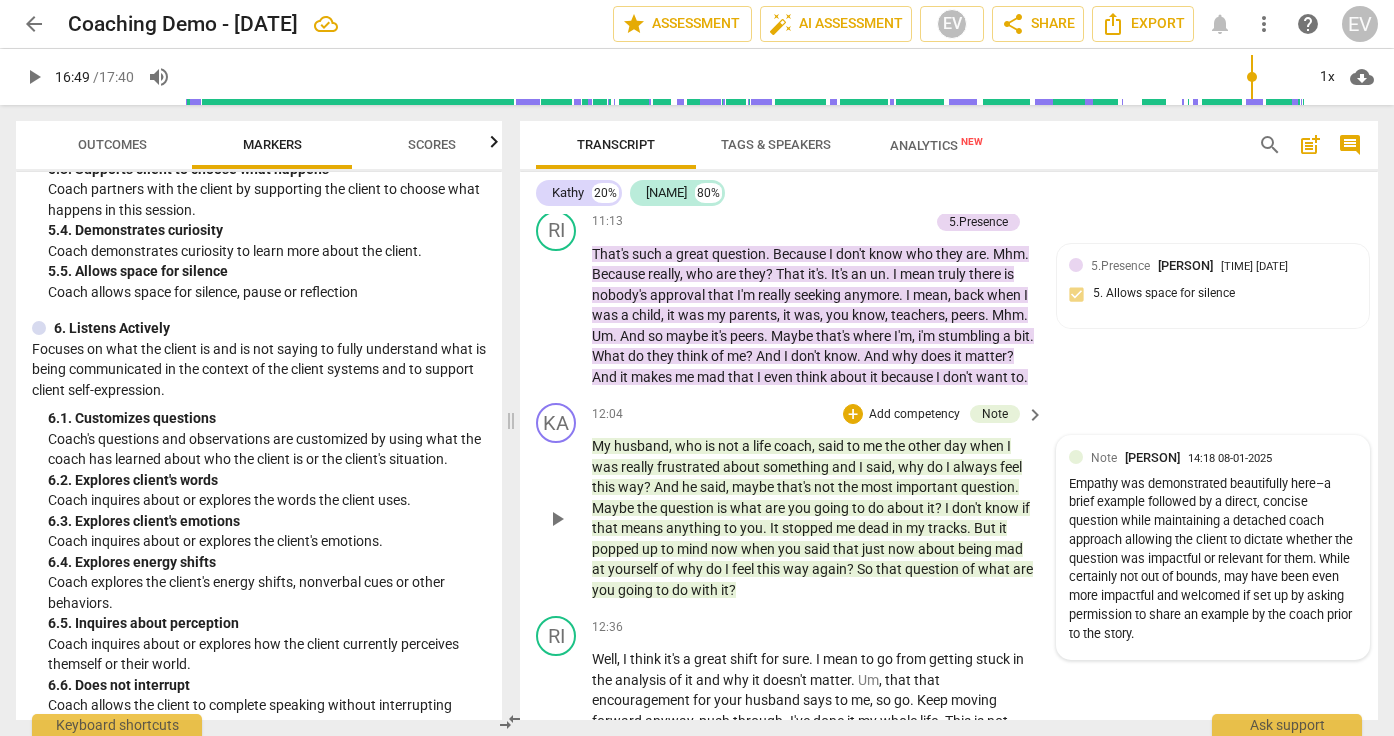 click on "EV" at bounding box center (1360, 24) 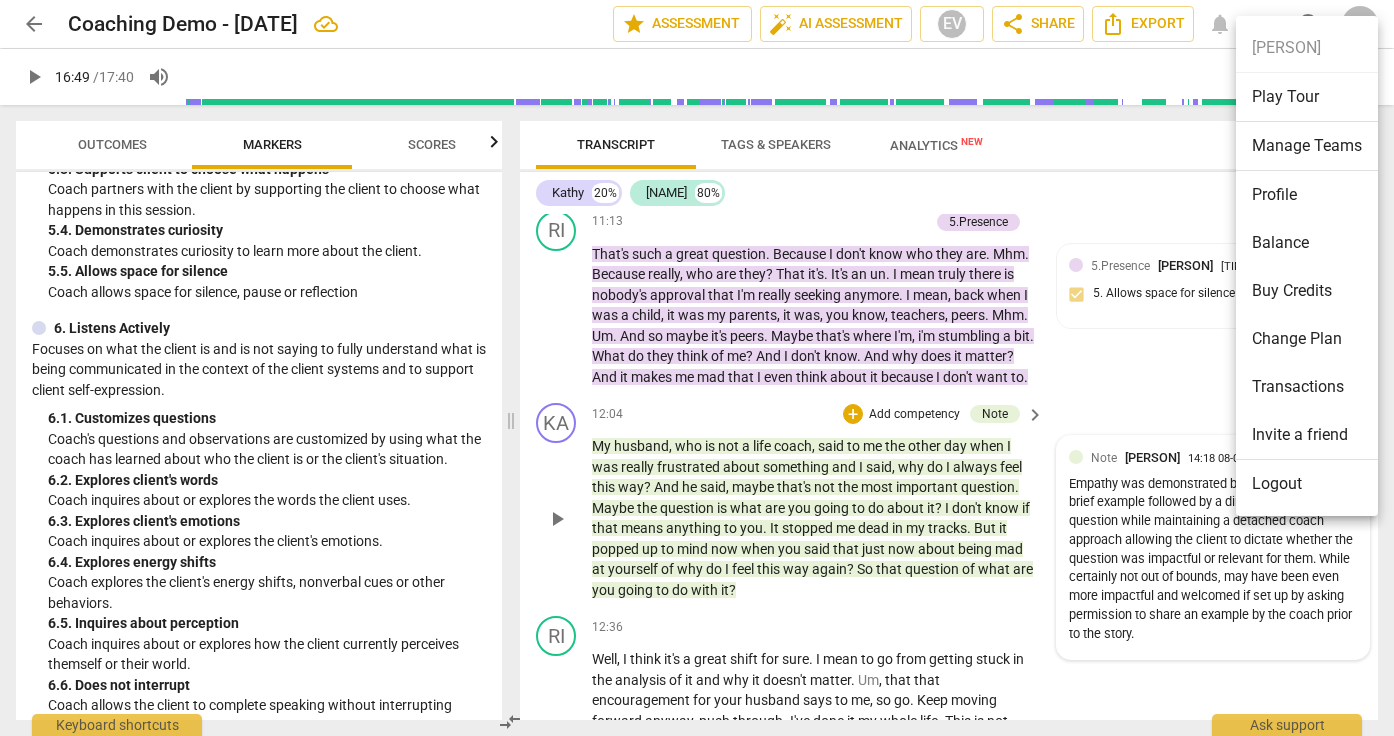 click at bounding box center (697, 368) 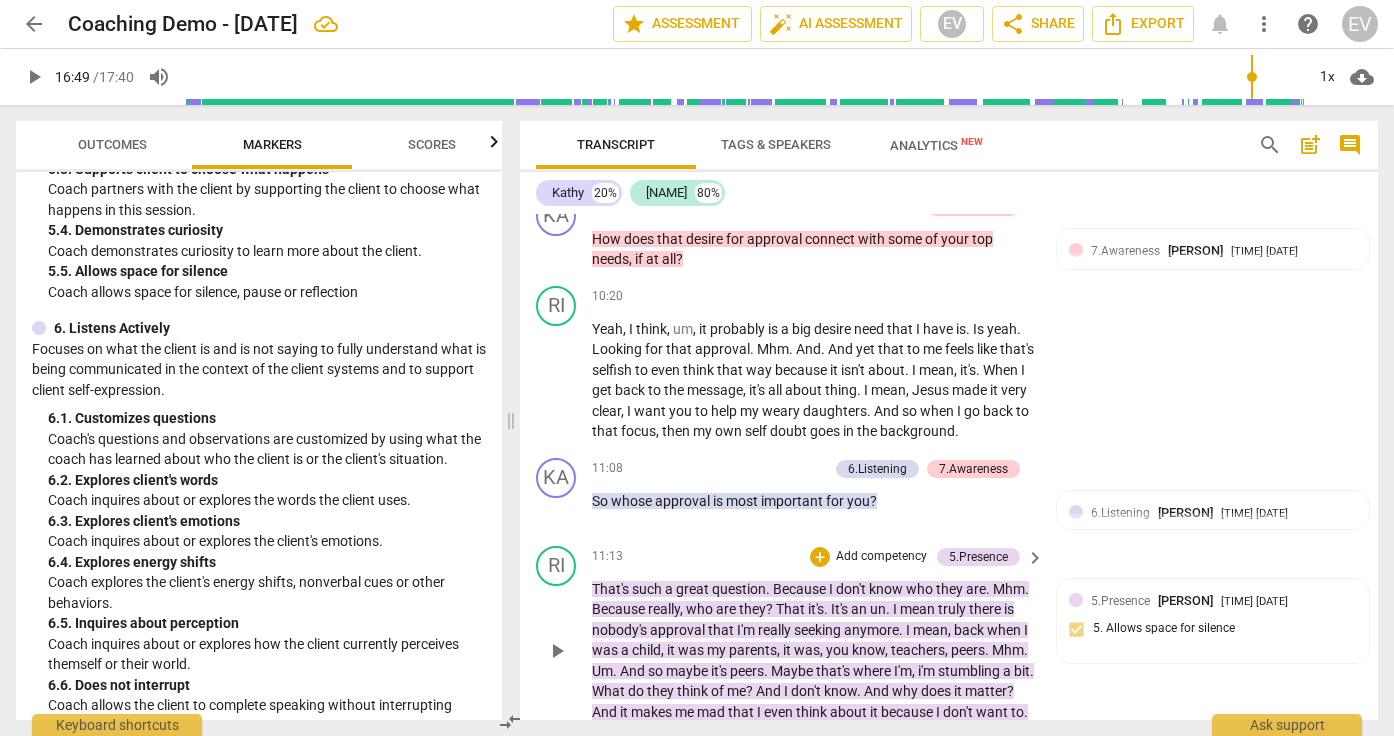 scroll, scrollTop: 3878, scrollLeft: 0, axis: vertical 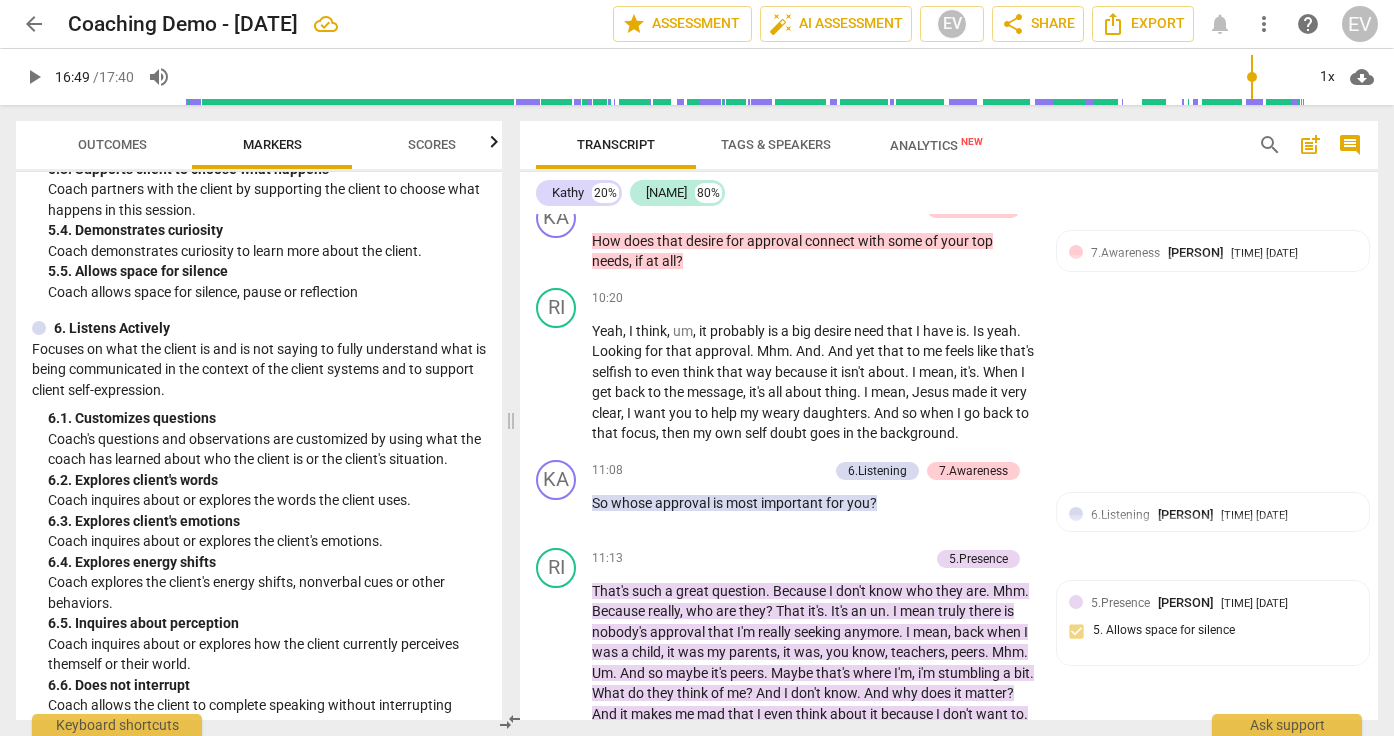 click on "Tags & Speakers" at bounding box center [776, 144] 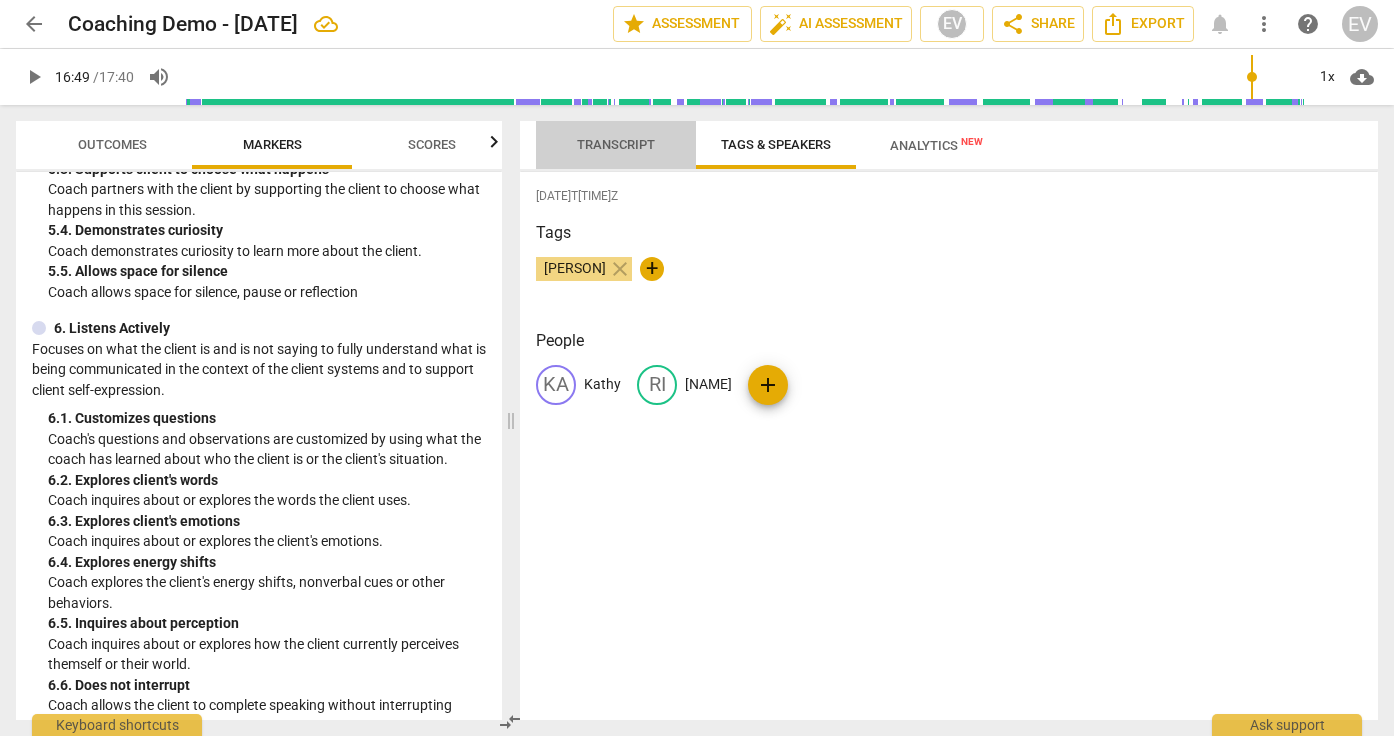 click on "Transcript" at bounding box center (616, 144) 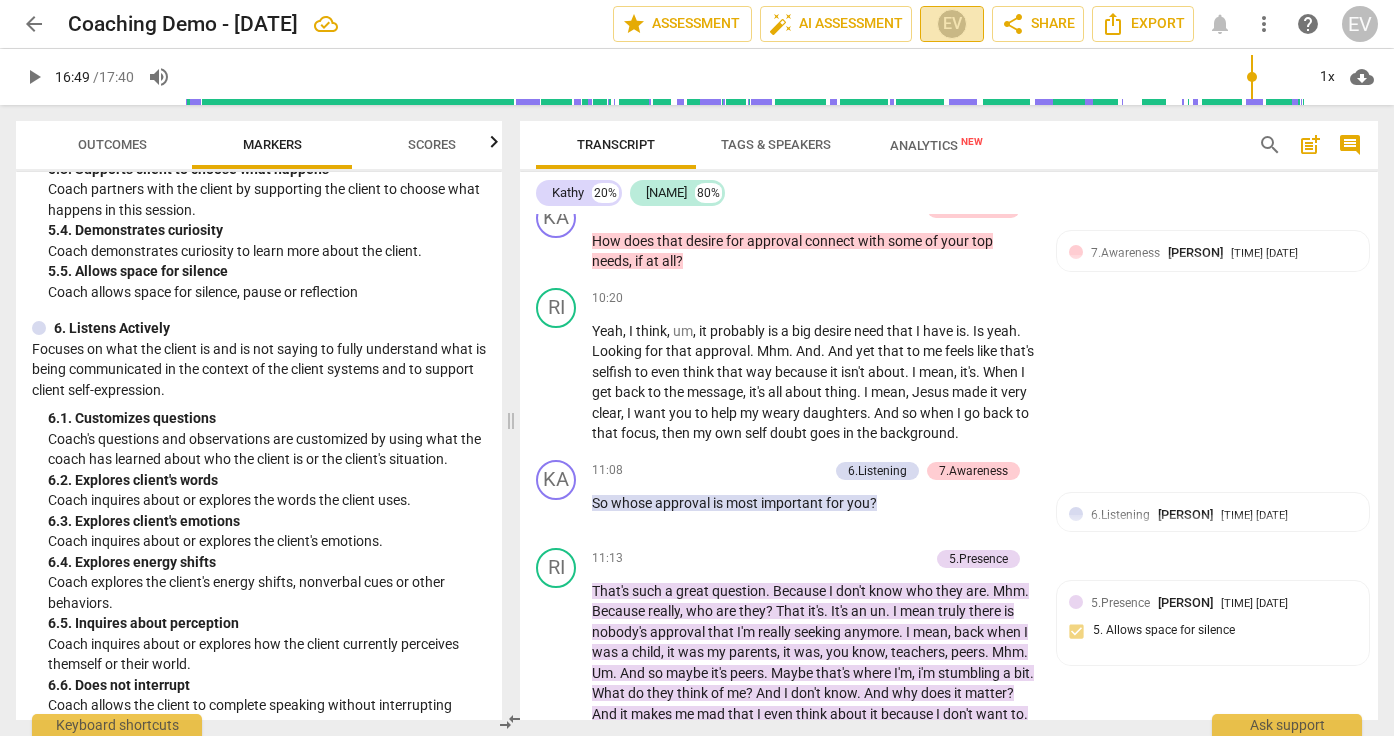 click on "EV" at bounding box center (952, 24) 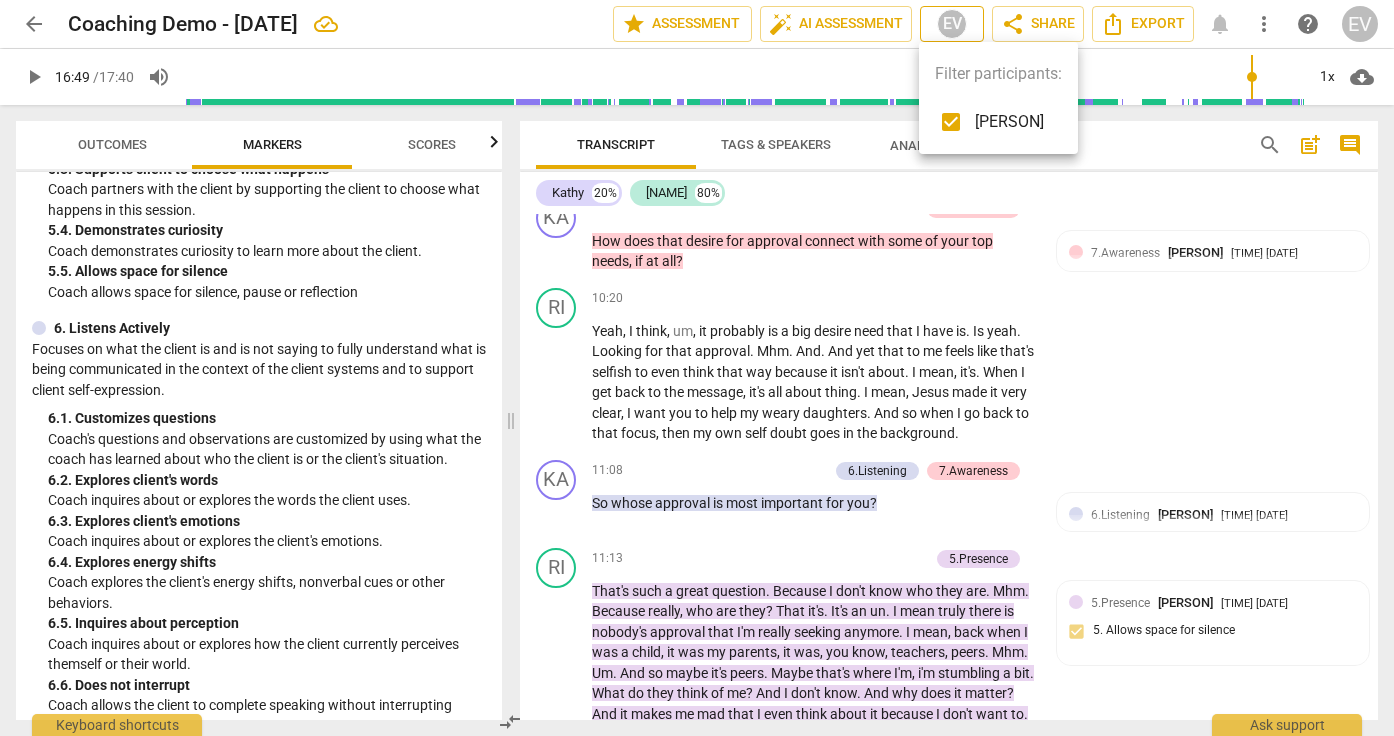 click at bounding box center (697, 368) 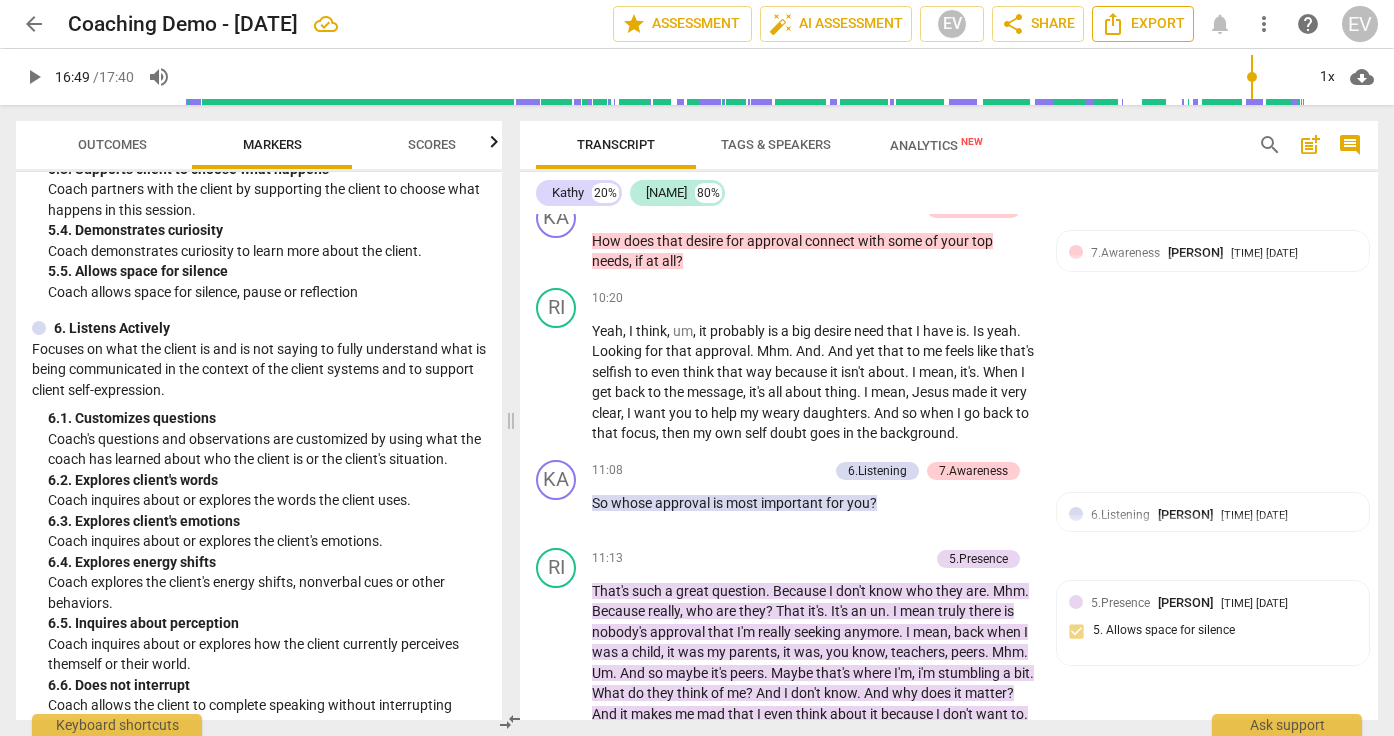 click on "Export" at bounding box center (1143, 24) 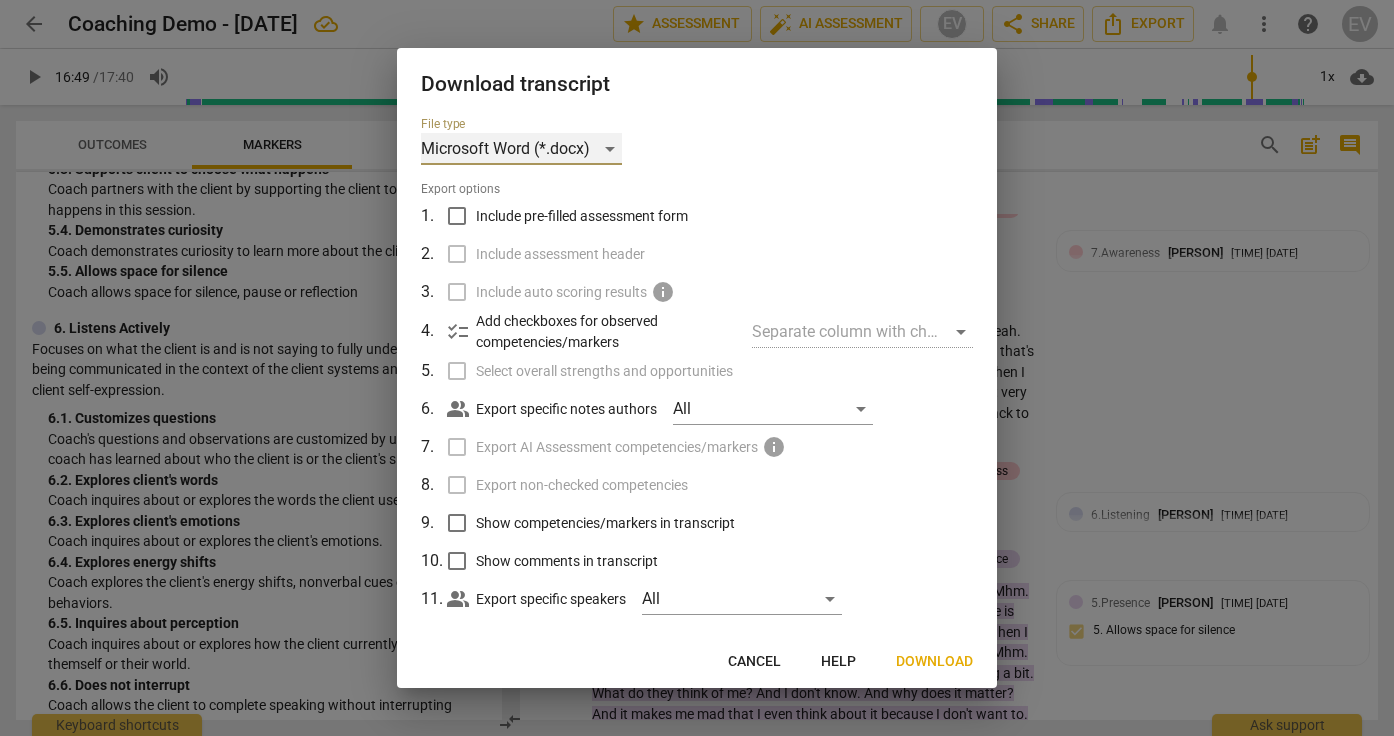 click on "Microsoft Word (*.docx)" at bounding box center (521, 149) 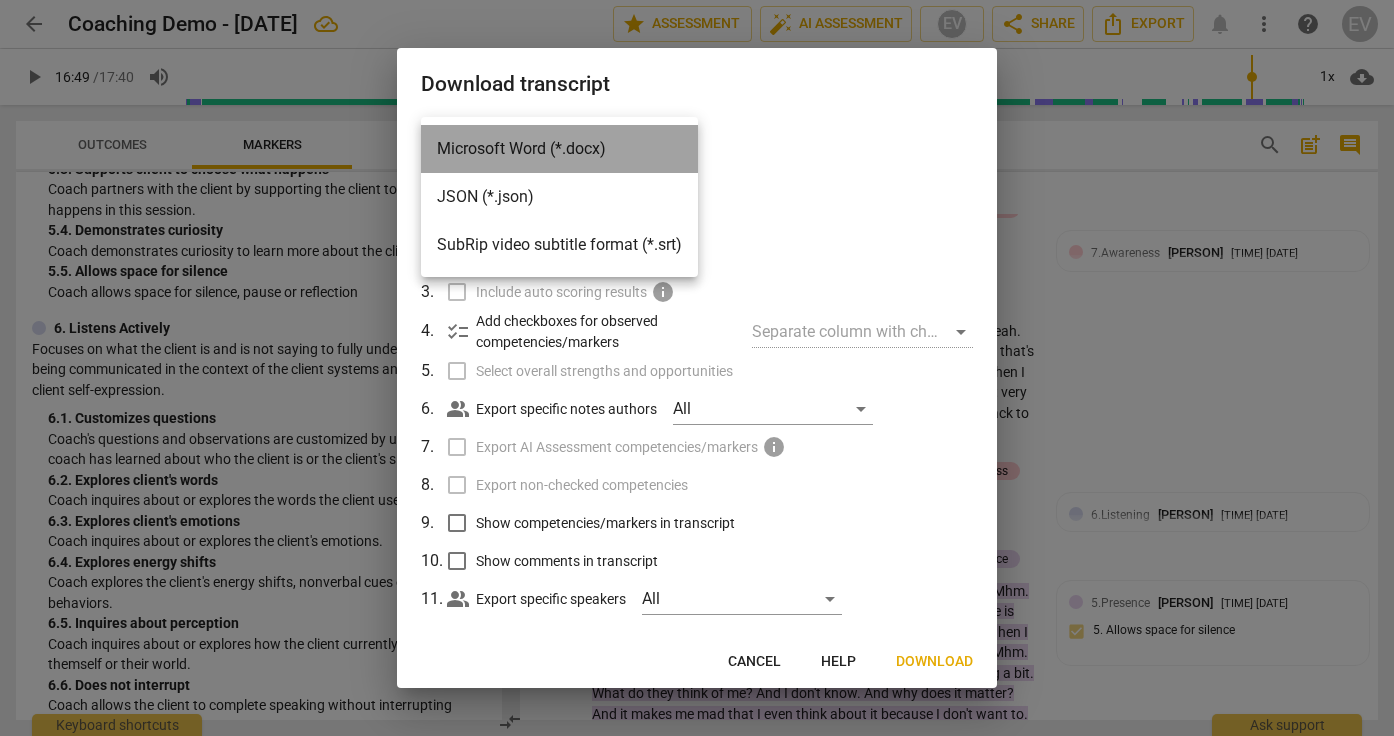 click on "Microsoft Word (*.docx)" at bounding box center (559, 149) 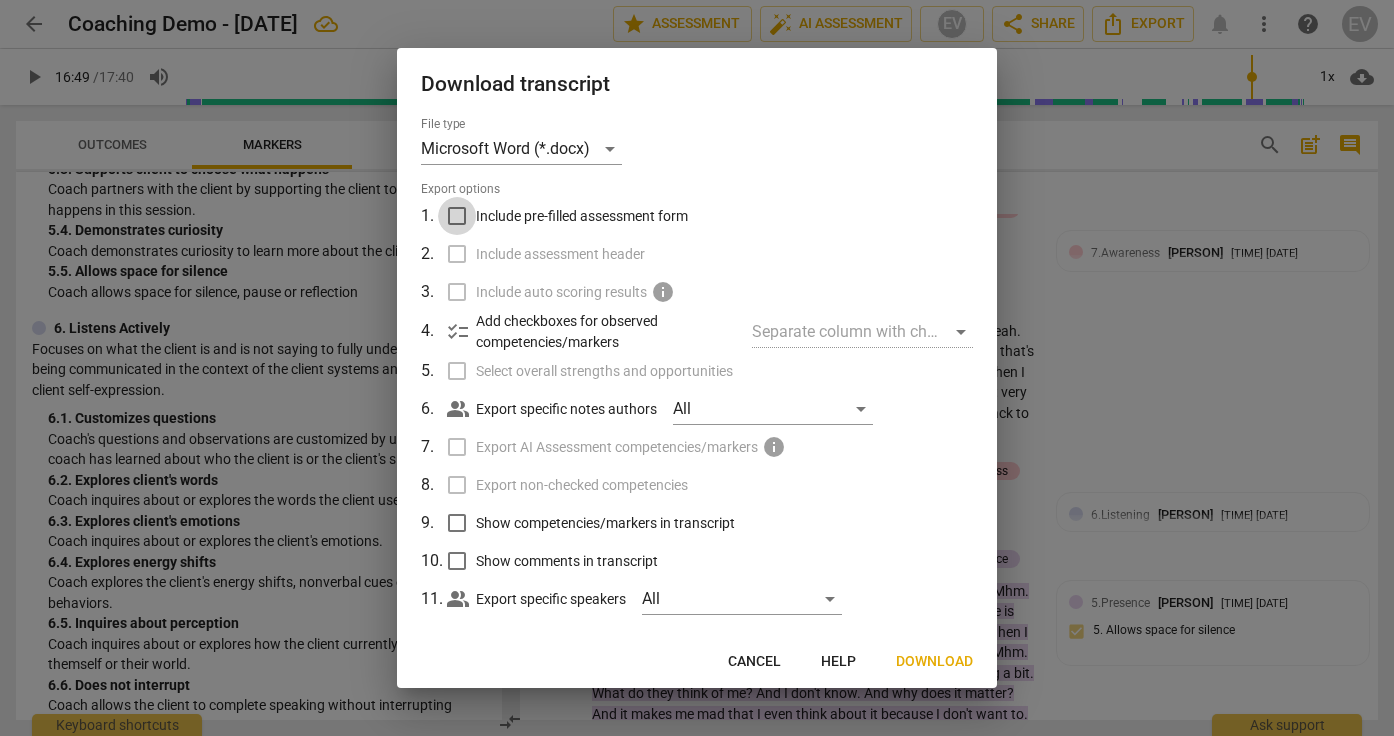 click on "Include pre-filled assessment form" at bounding box center (457, 216) 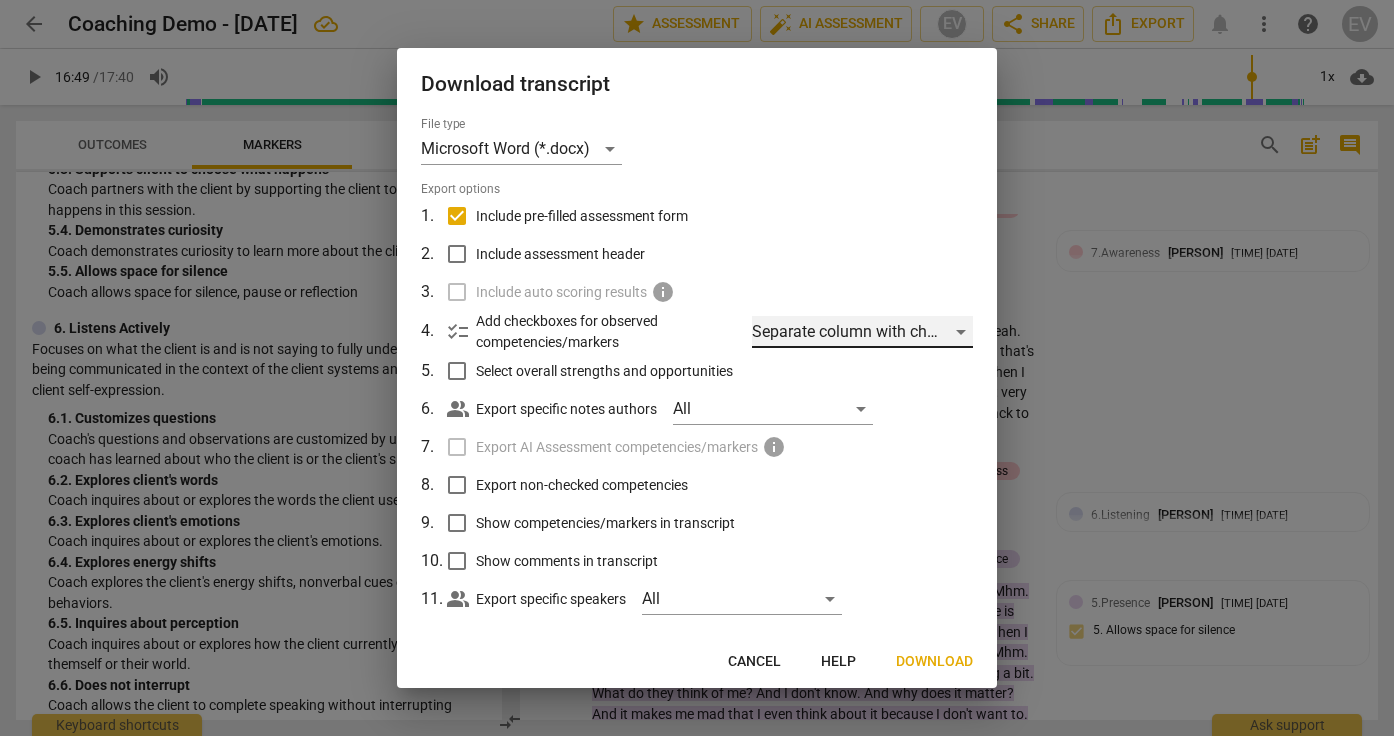 click on "Separate column with check marks" at bounding box center [862, 332] 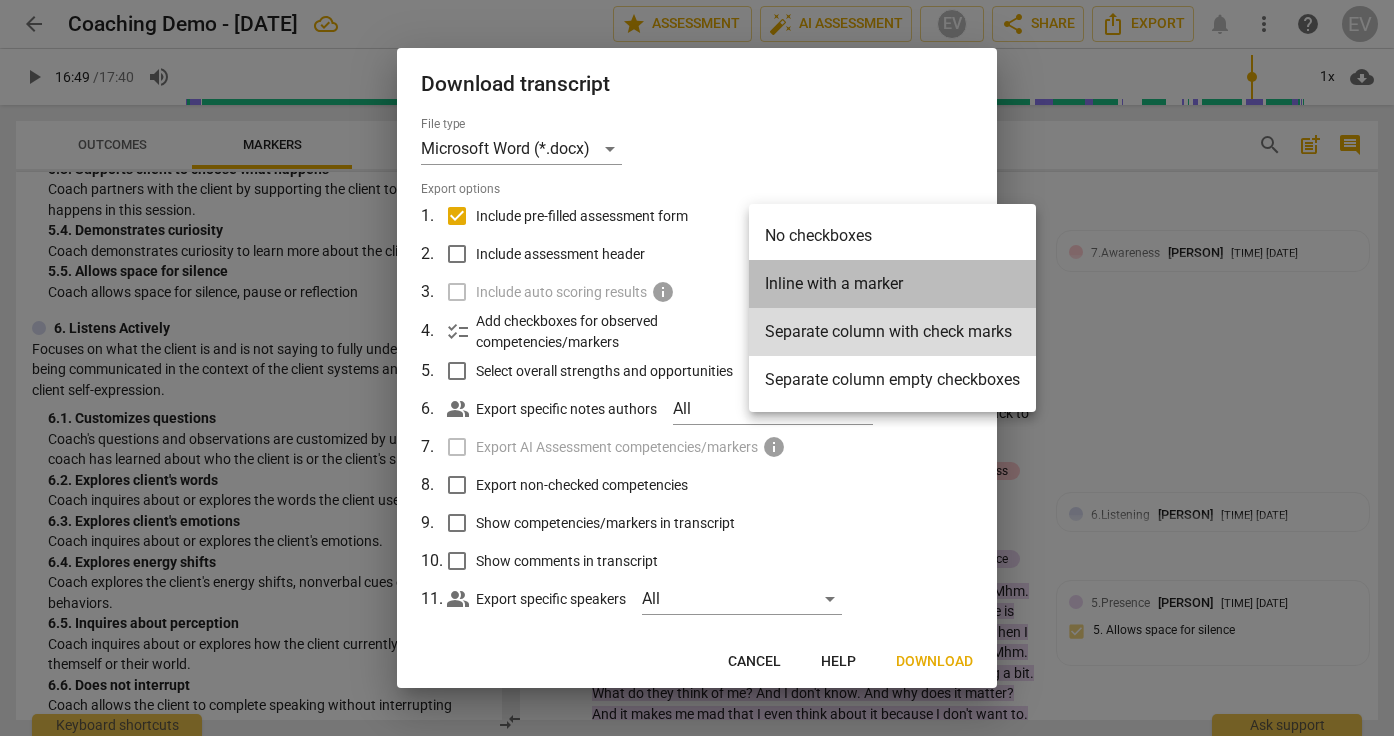 click on "Inline with a marker" at bounding box center (892, 284) 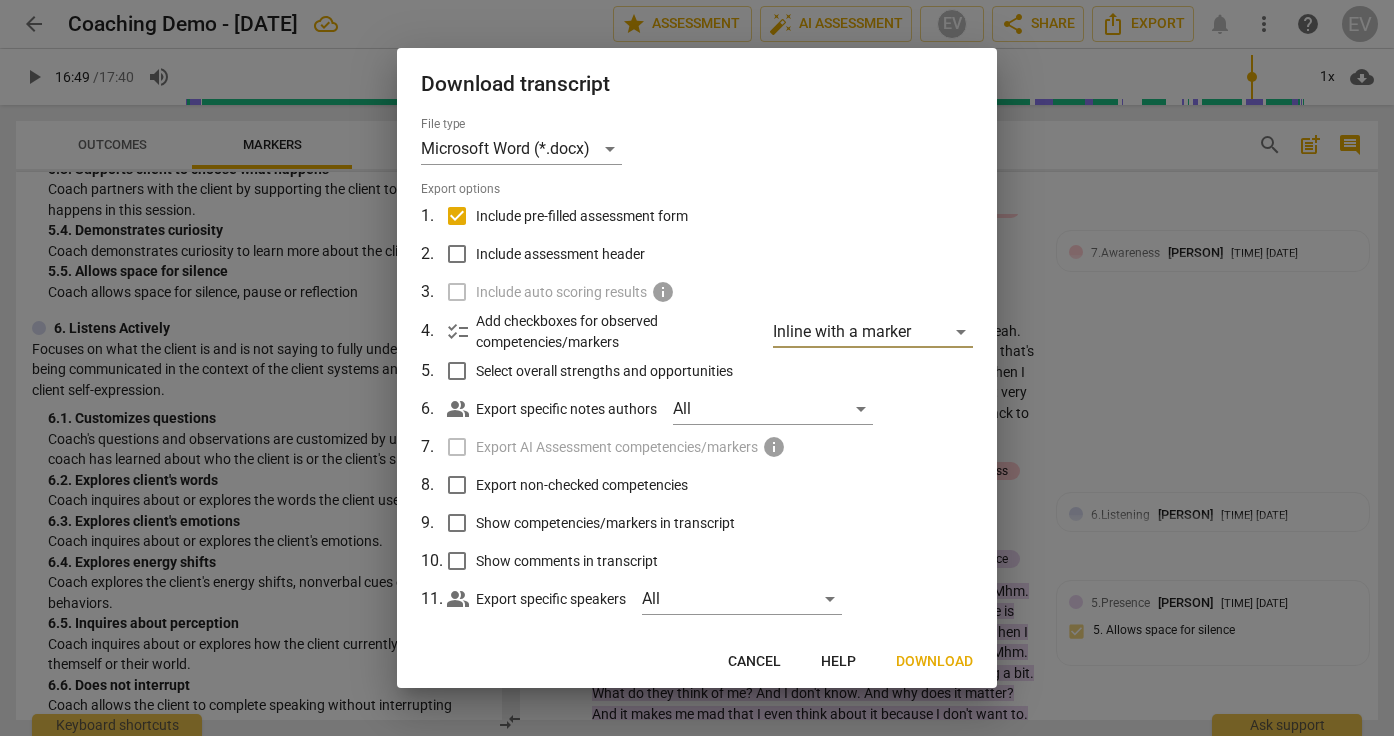 click on "Select overall strengths and opportunities" at bounding box center [457, 371] 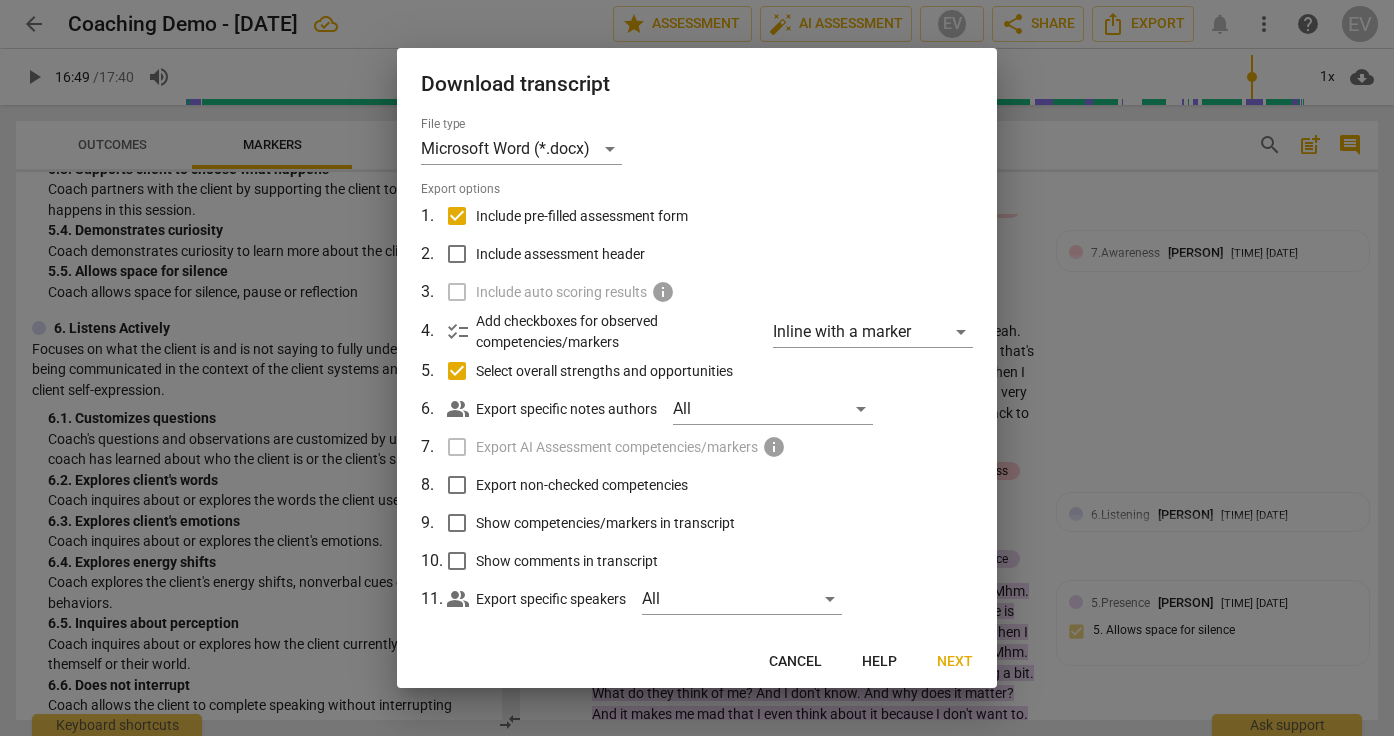 click on "Next" at bounding box center (955, 662) 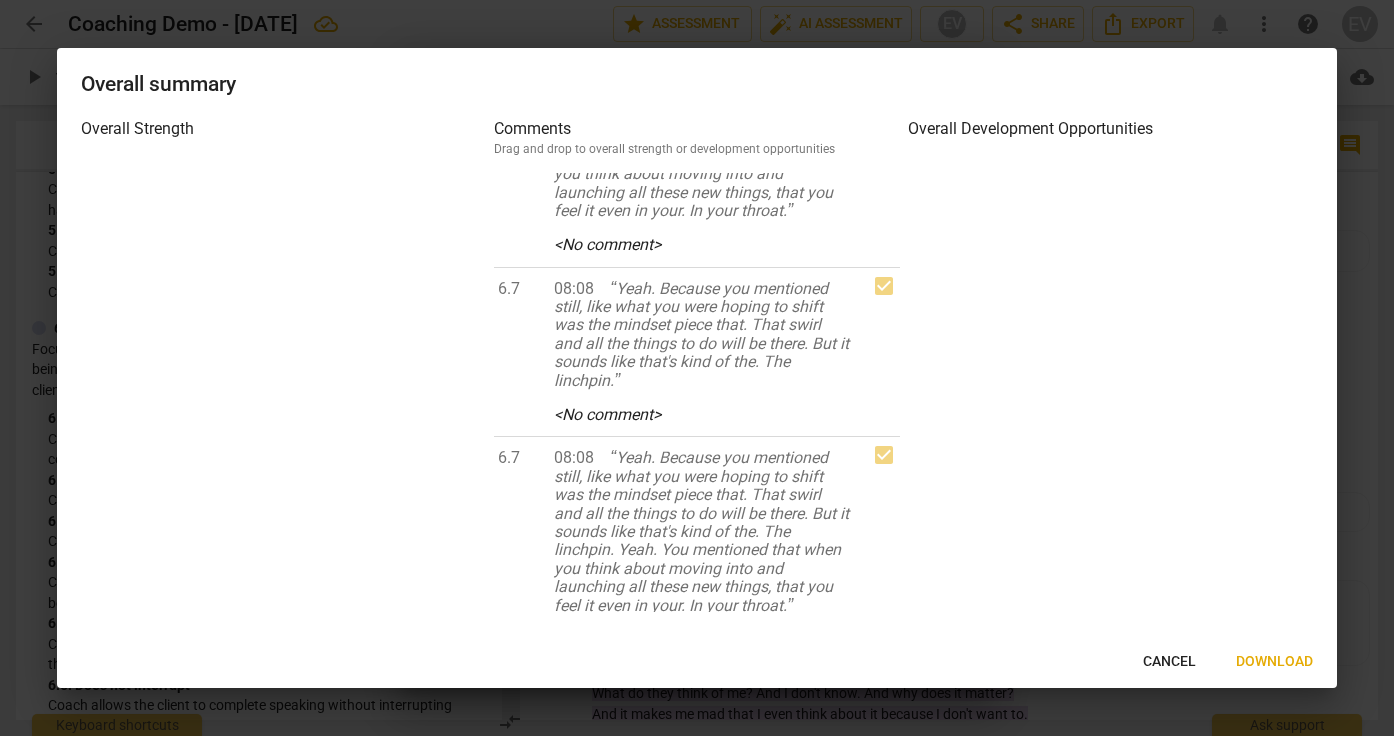 scroll, scrollTop: 2551, scrollLeft: 0, axis: vertical 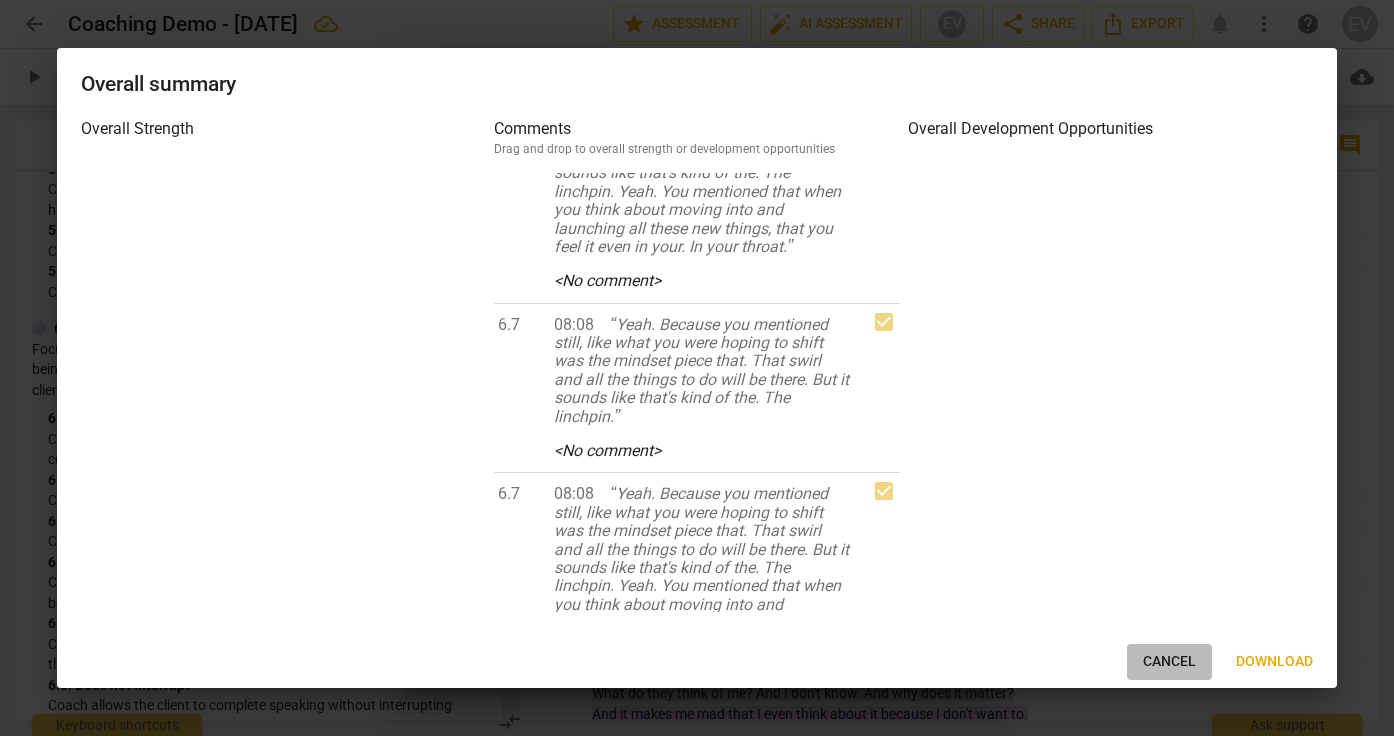 click on "Cancel" at bounding box center [1169, 662] 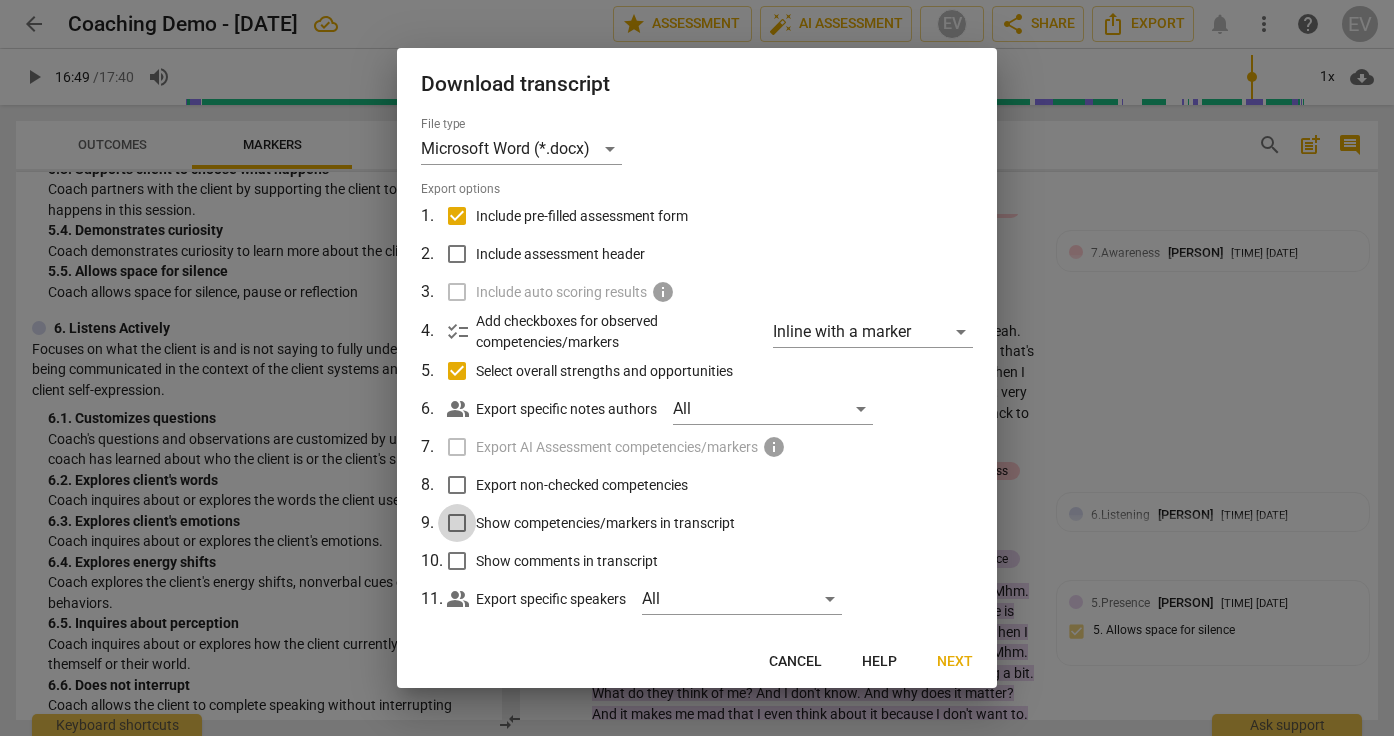 click on "Show competencies/markers in transcript" at bounding box center (457, 523) 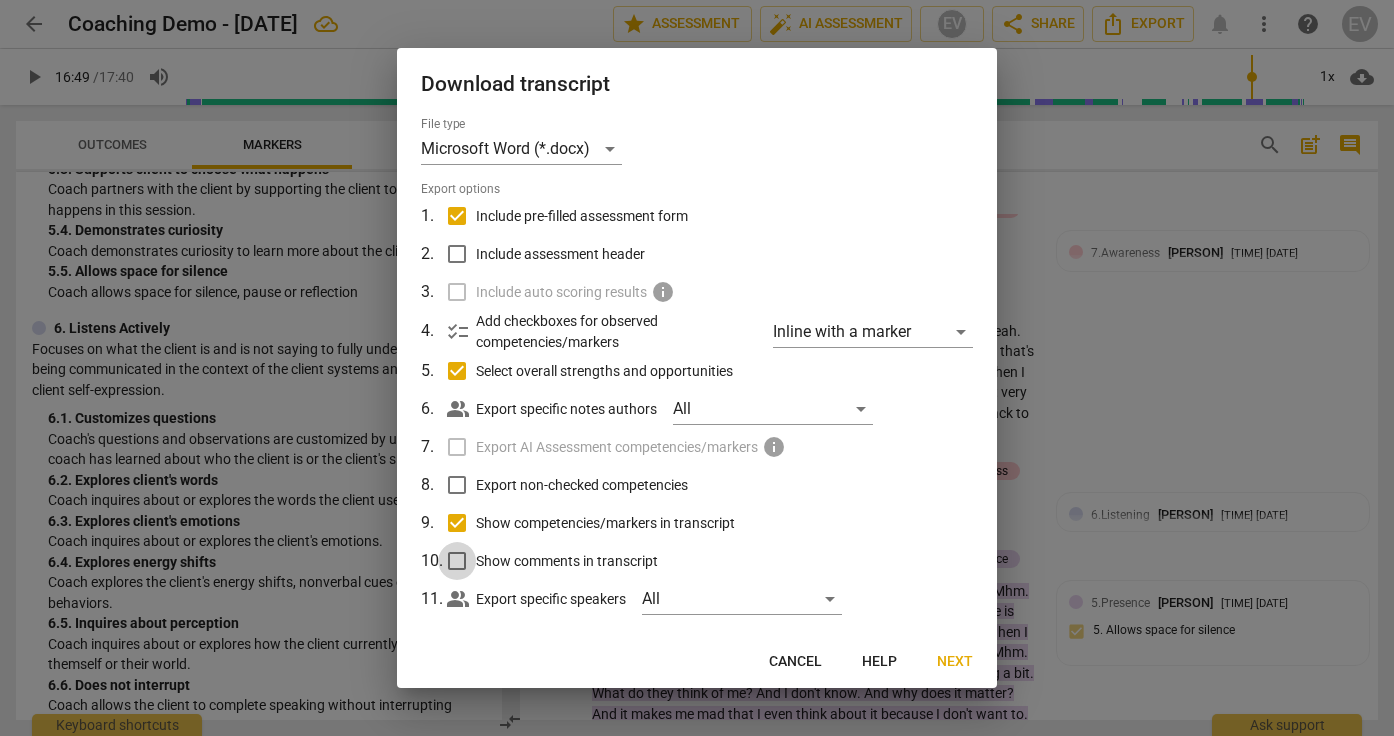 click on "Show comments in transcript" at bounding box center (457, 561) 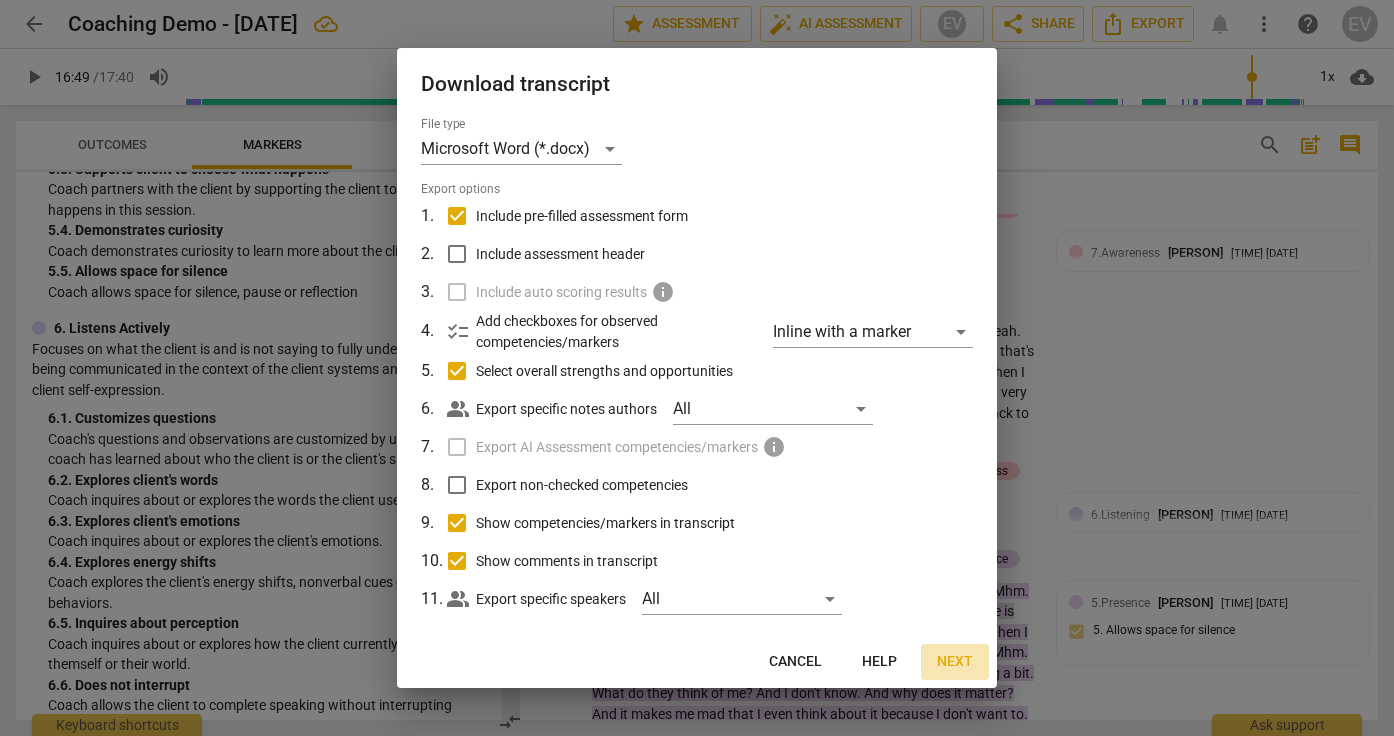 click on "Next" at bounding box center (955, 662) 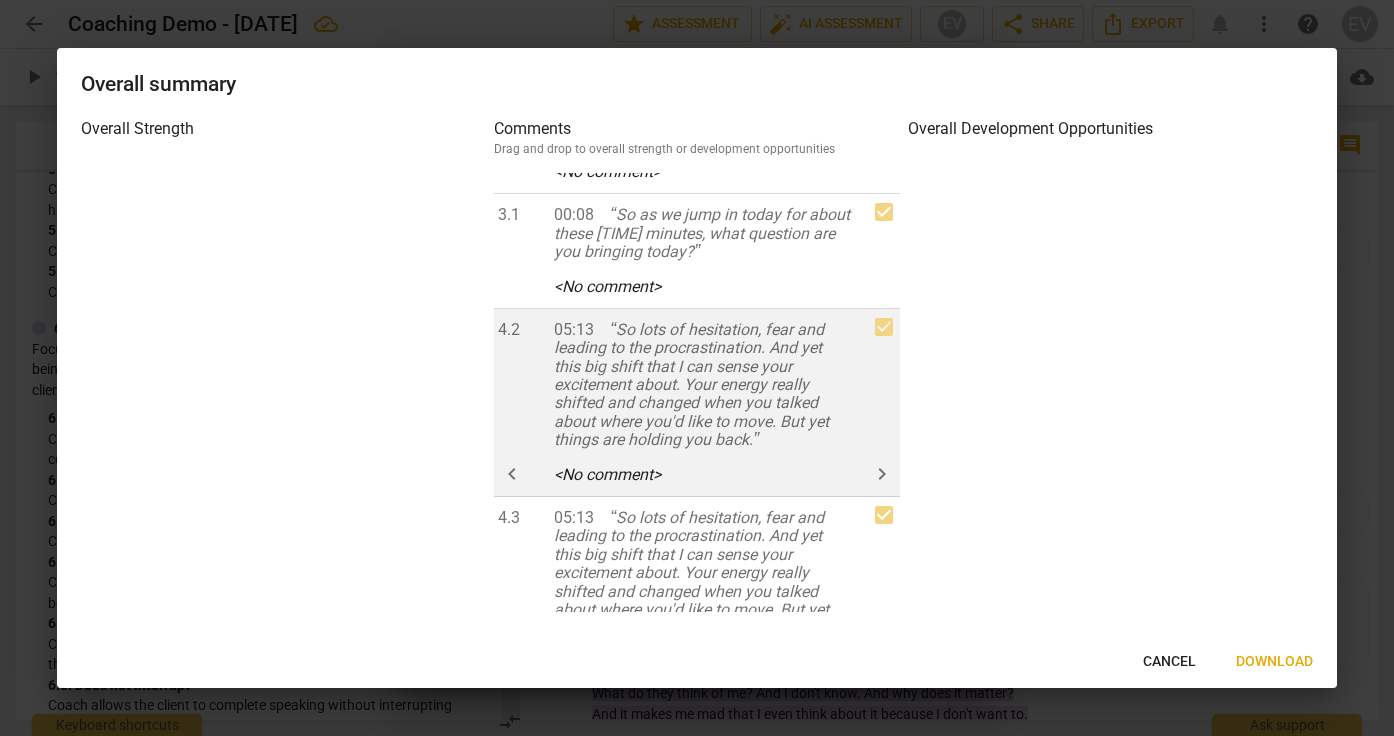 scroll, scrollTop: 0, scrollLeft: 0, axis: both 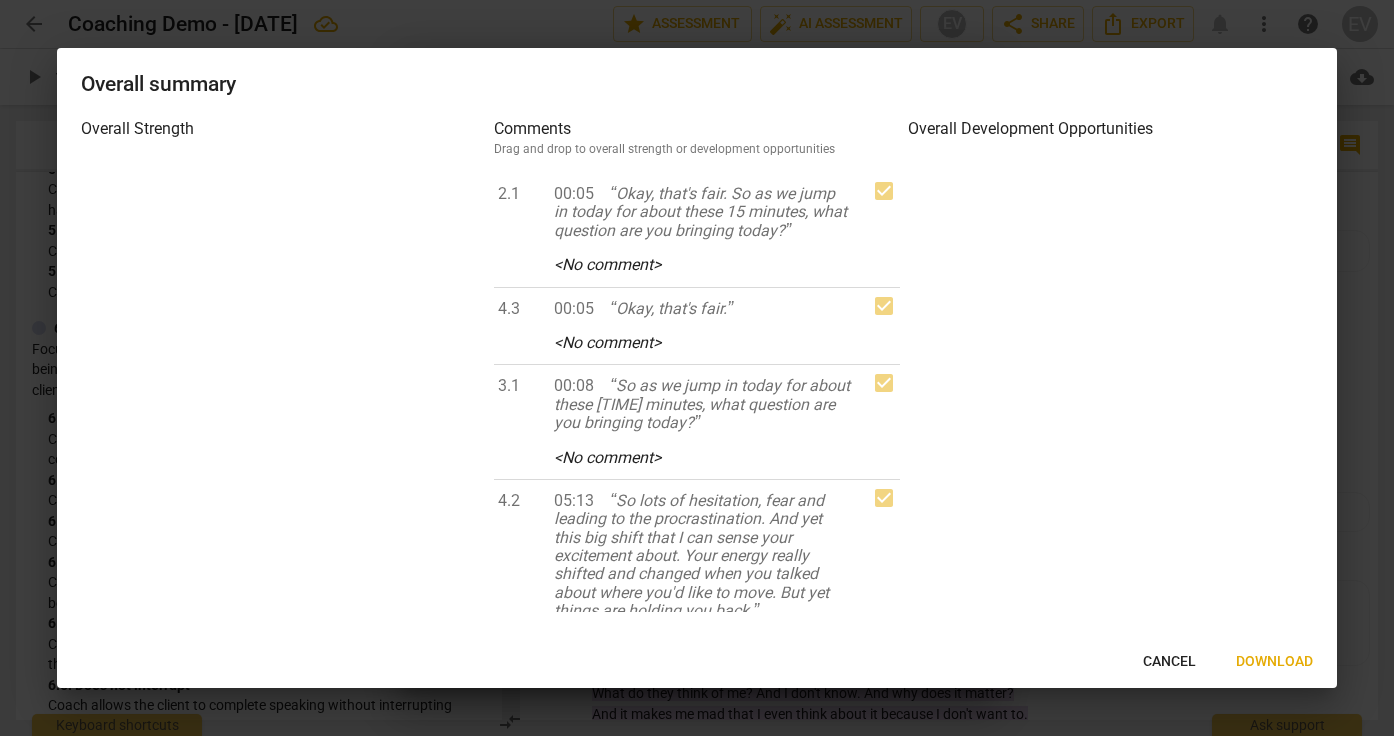 click on "Cancel" at bounding box center [1169, 662] 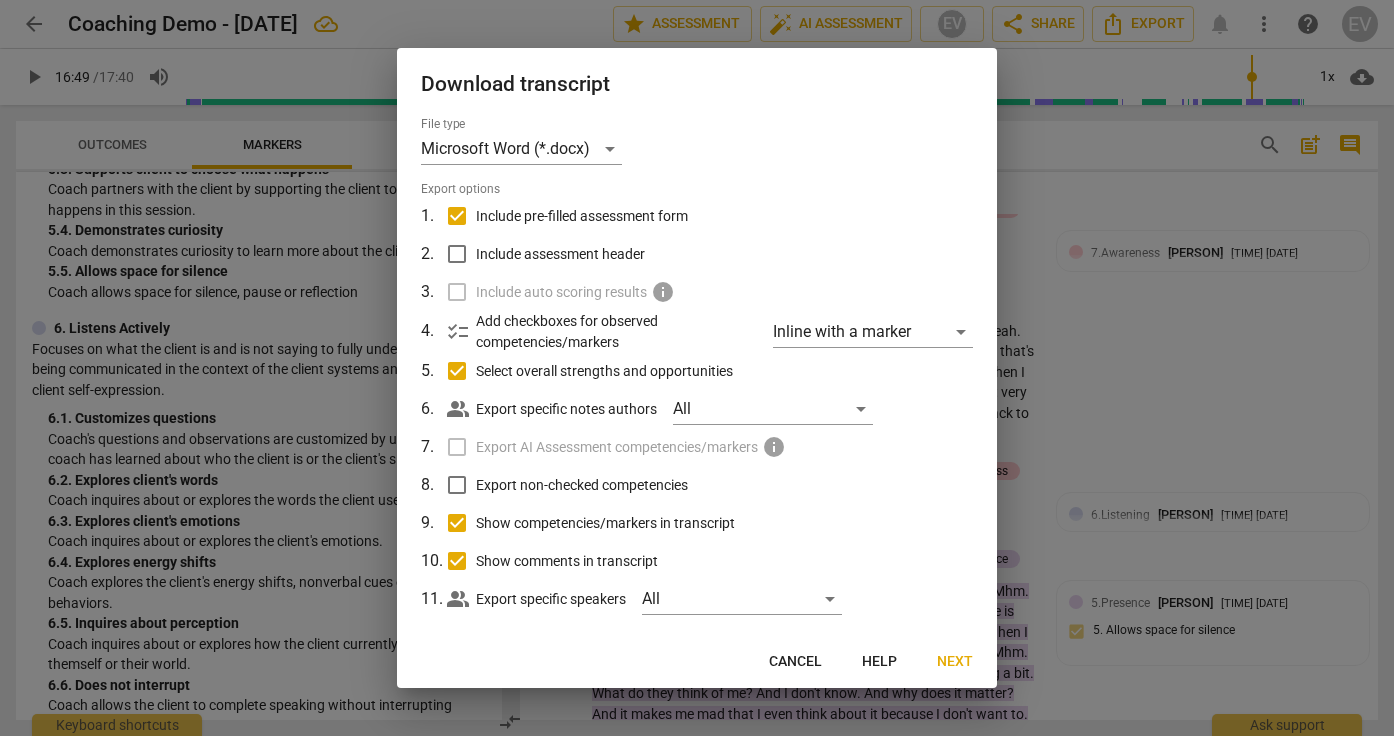 click on "Select overall strengths and opportunities" at bounding box center [457, 371] 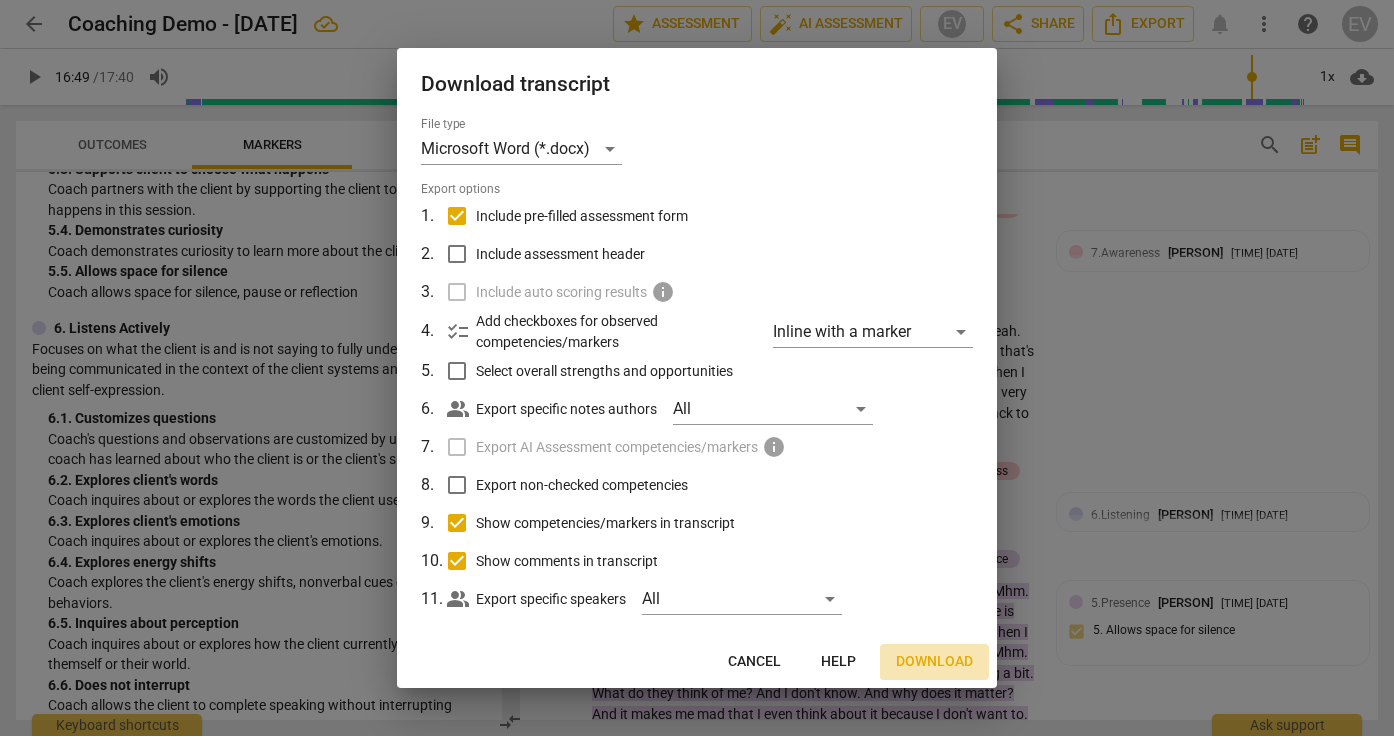 click on "Download" at bounding box center [934, 662] 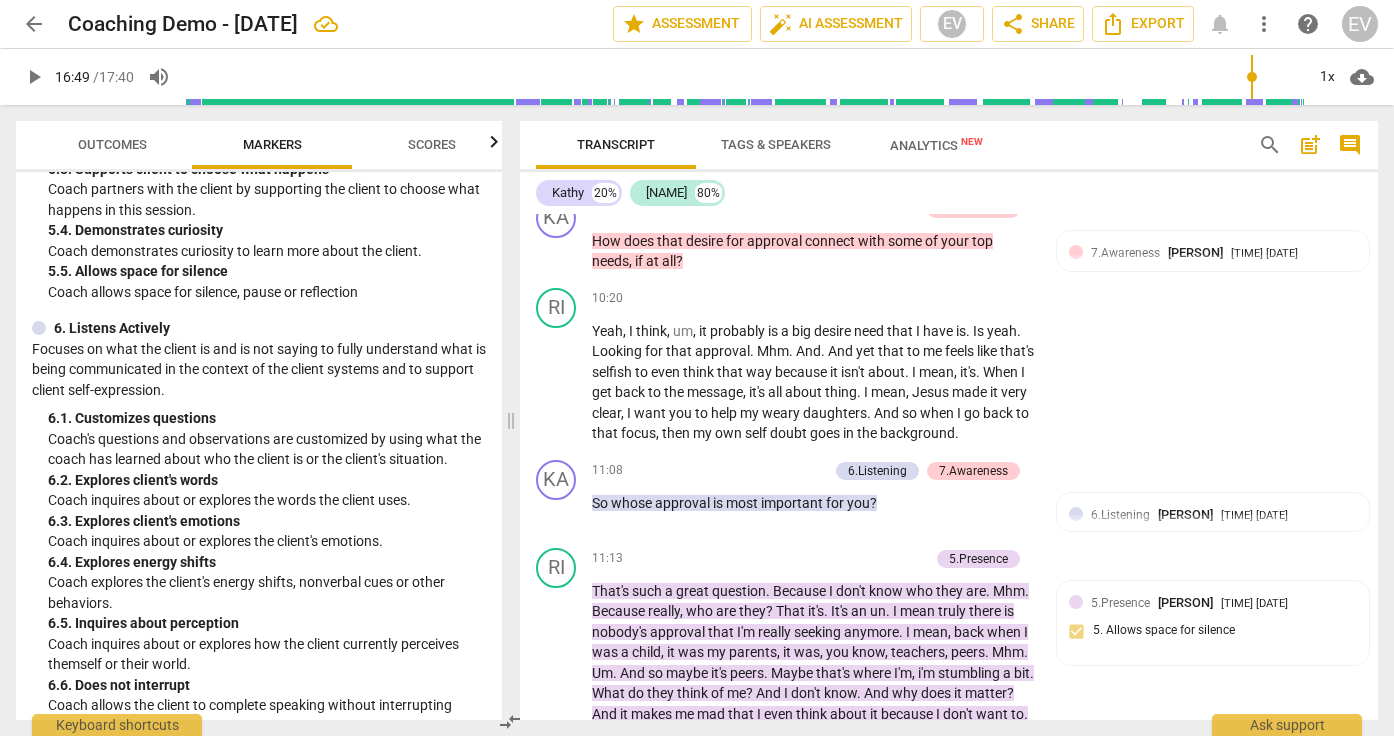click on "Analytics   New" at bounding box center [936, 145] 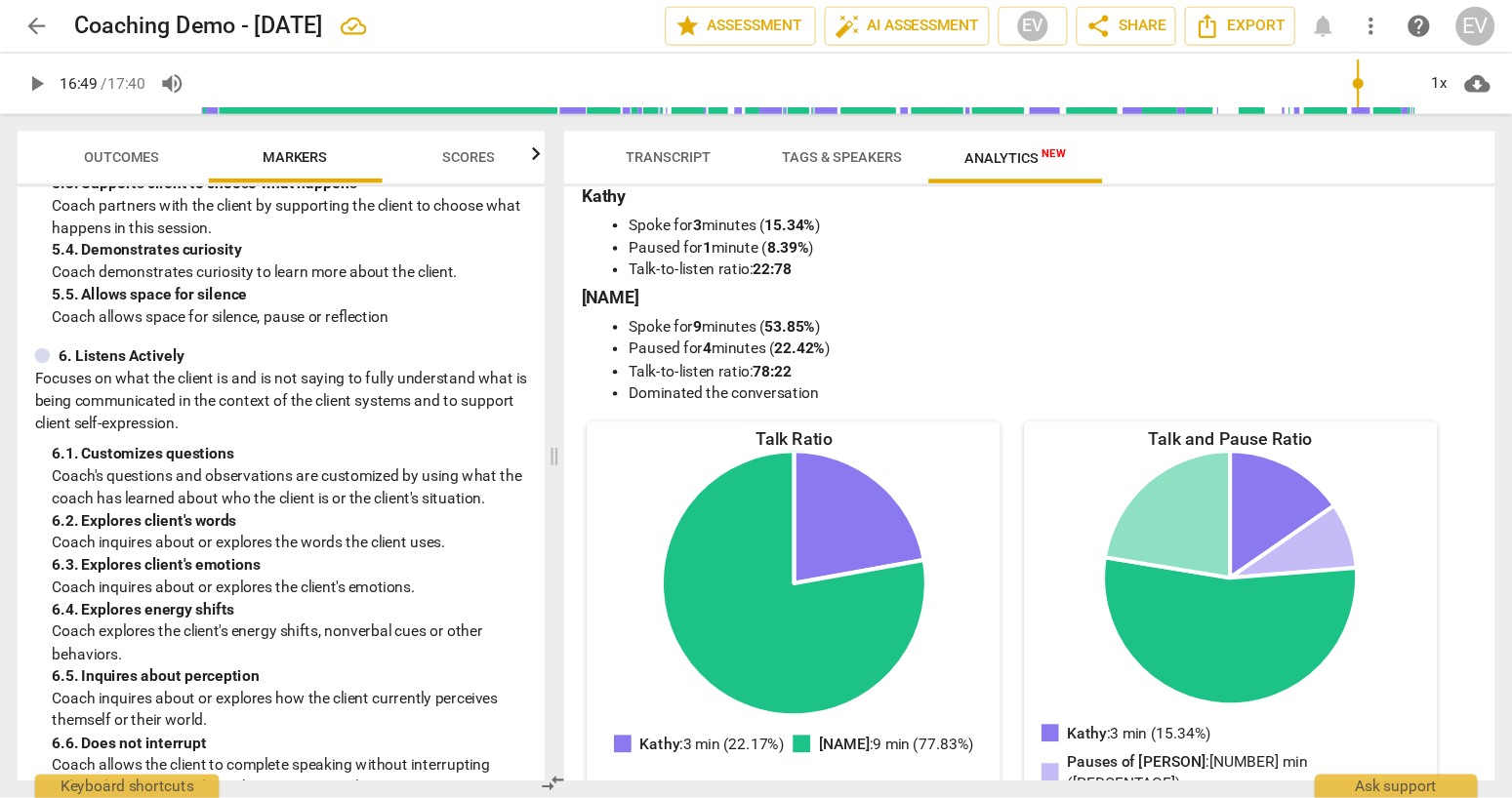 scroll, scrollTop: 0, scrollLeft: 0, axis: both 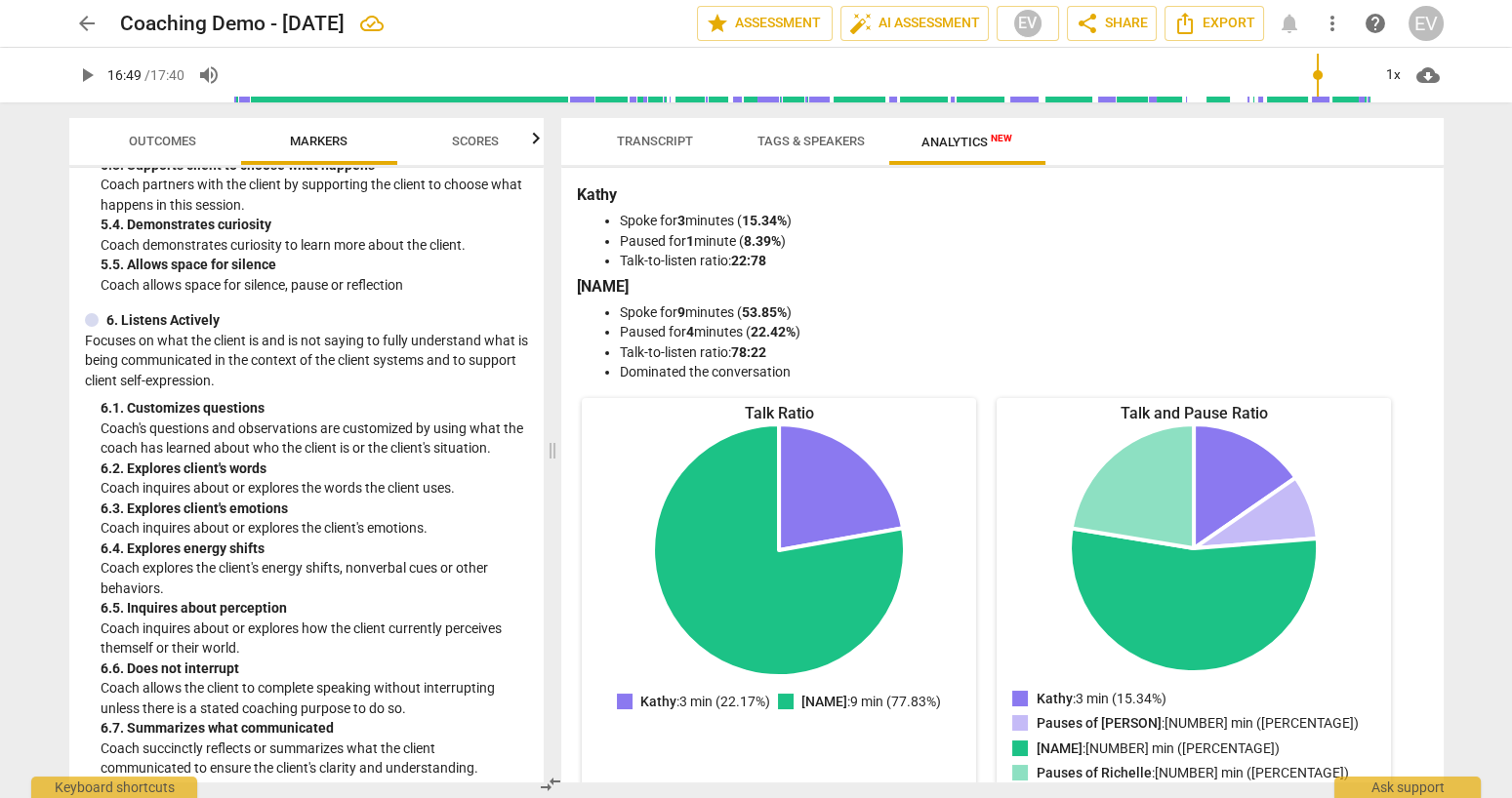 click on "arrow_back" at bounding box center (87, 23) 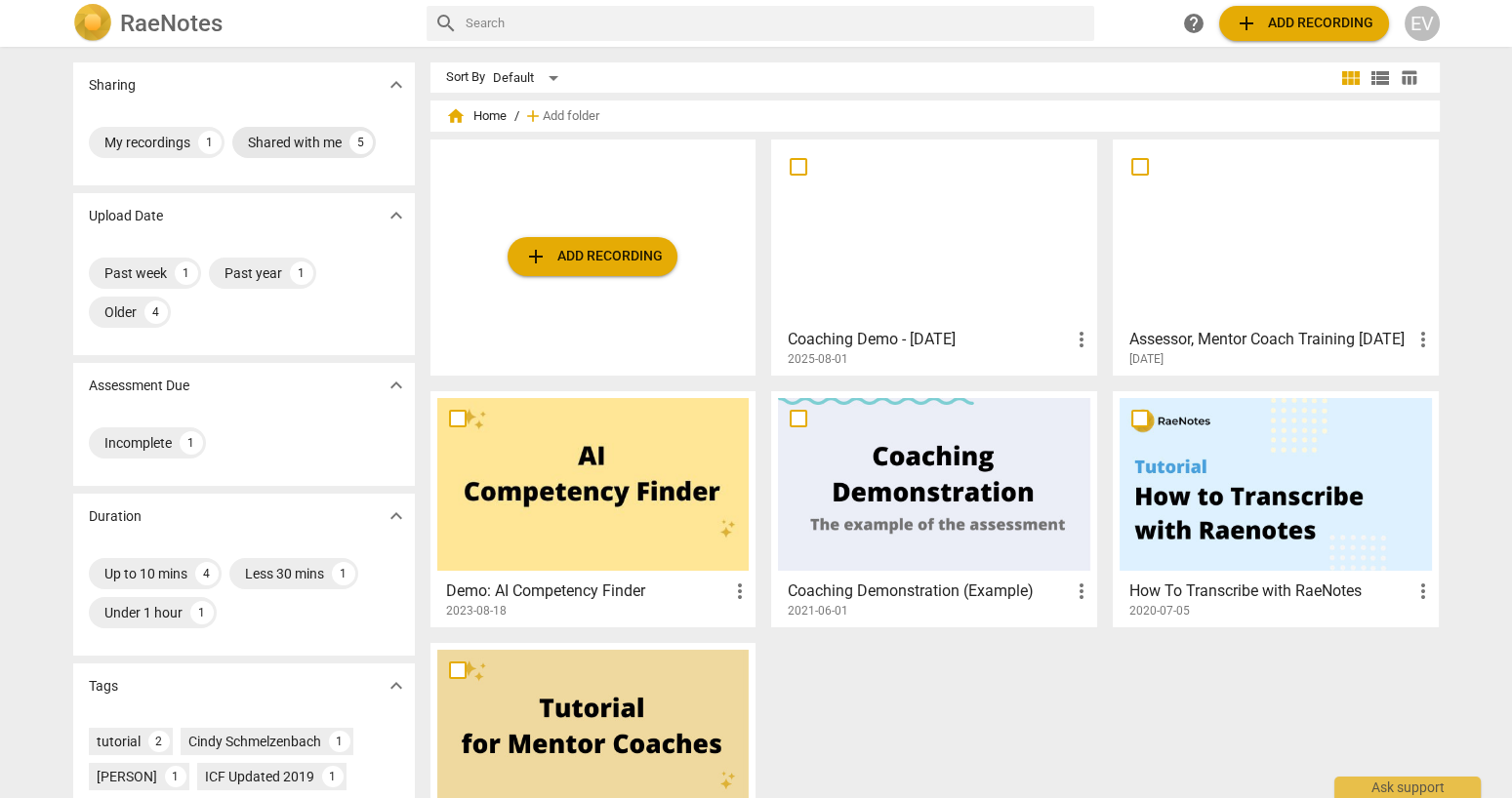 click on "Shared with me" at bounding box center [295, 142] 